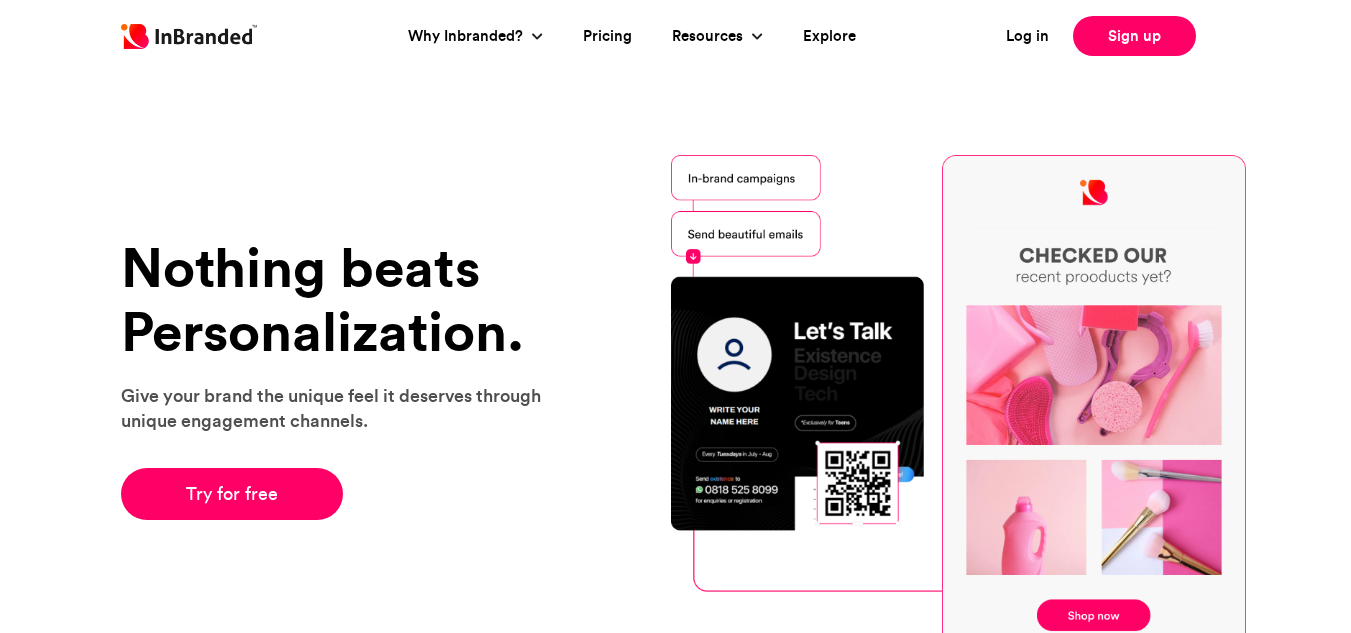 scroll, scrollTop: 0, scrollLeft: 0, axis: both 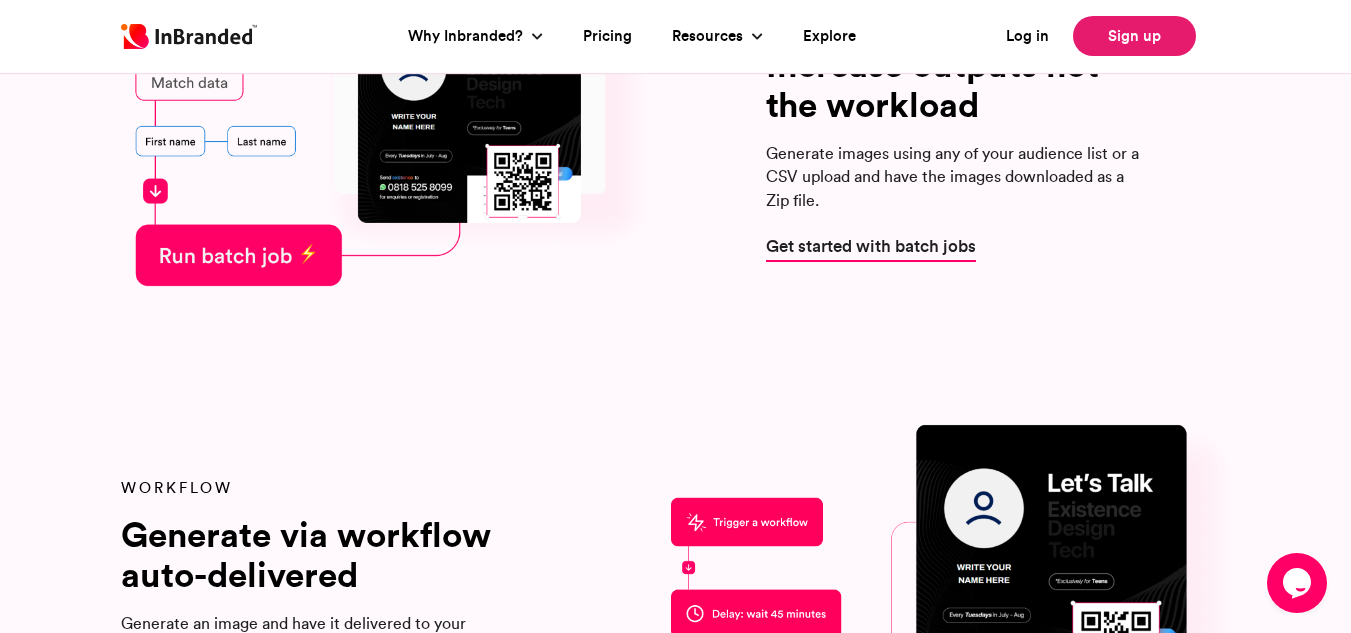 click on "Sign up" at bounding box center (1134, 36) 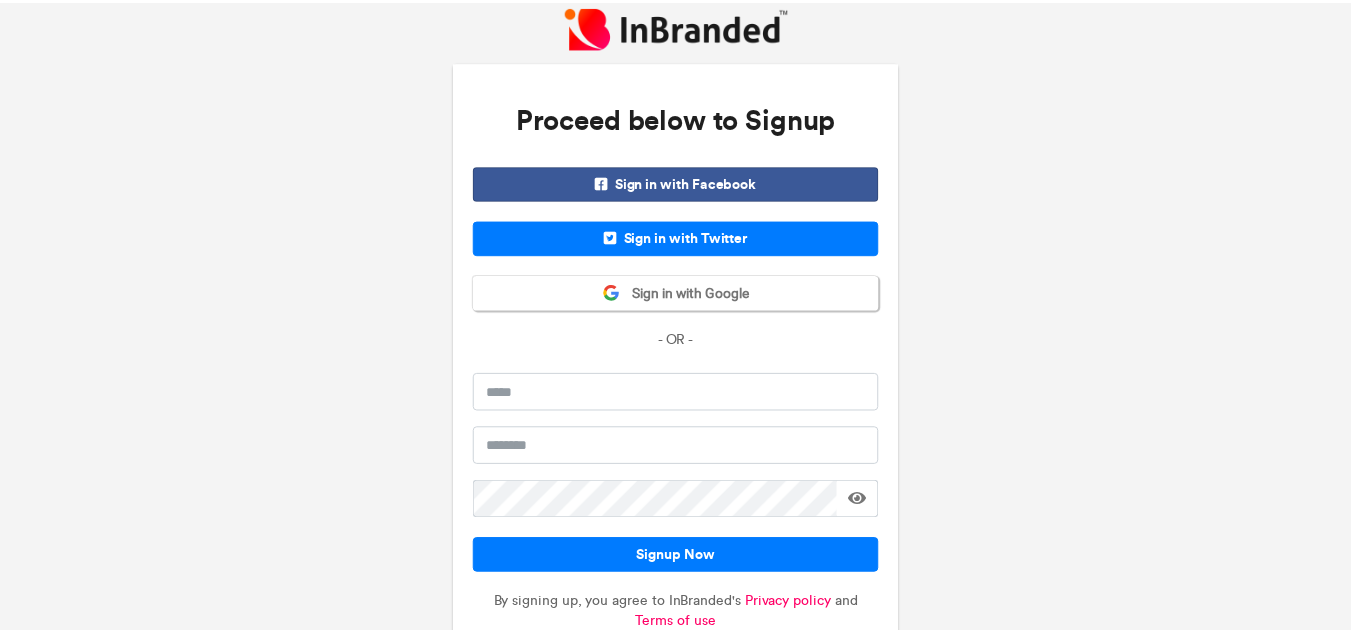 scroll, scrollTop: 0, scrollLeft: 0, axis: both 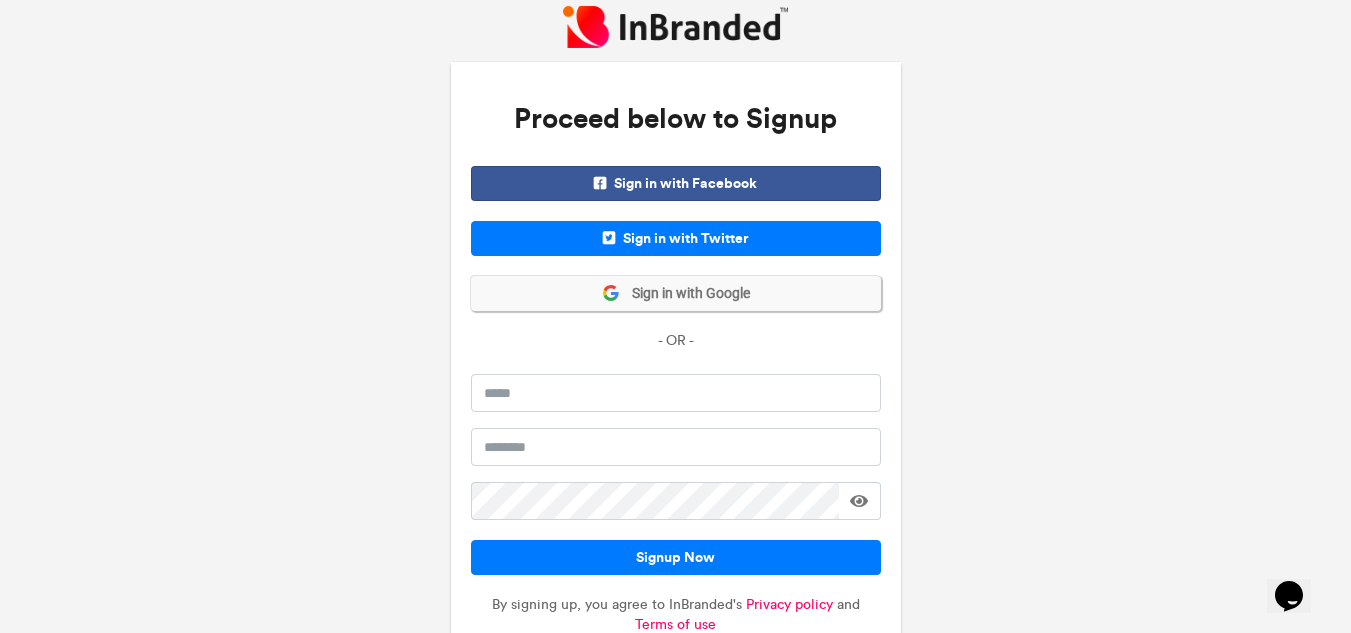 click on "Sign in with Google" at bounding box center [685, 294] 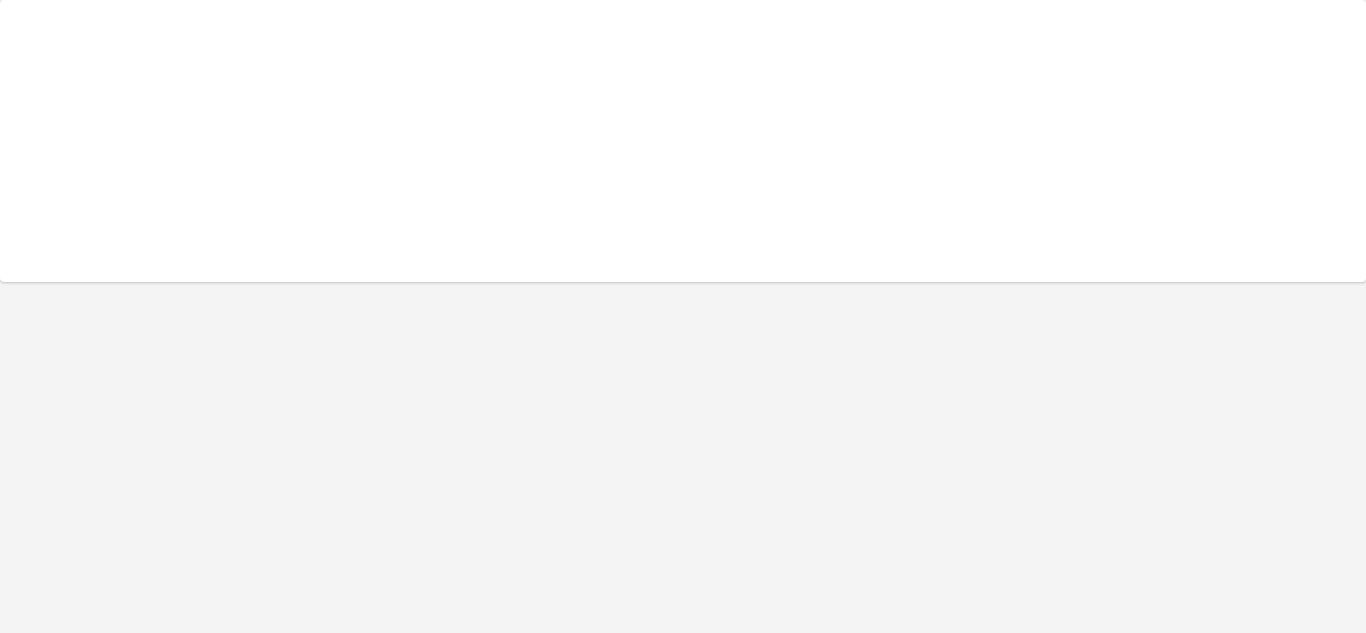 scroll, scrollTop: 0, scrollLeft: 0, axis: both 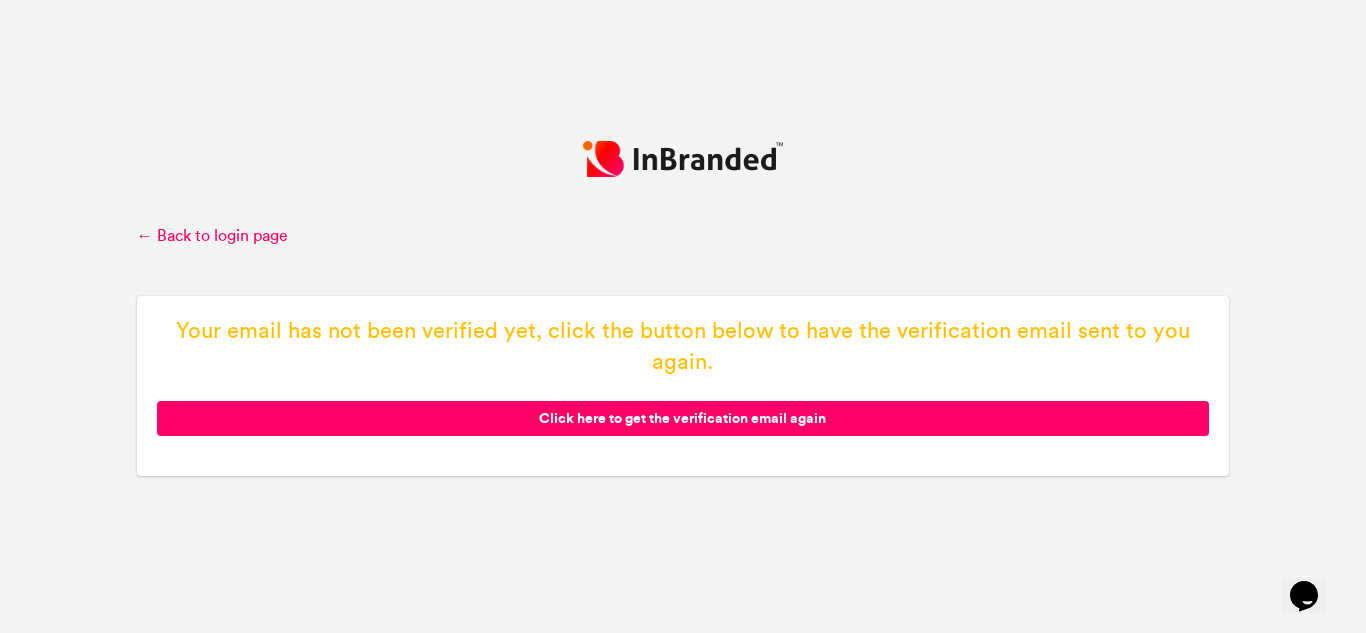 click on "Click here to get the verification email again" 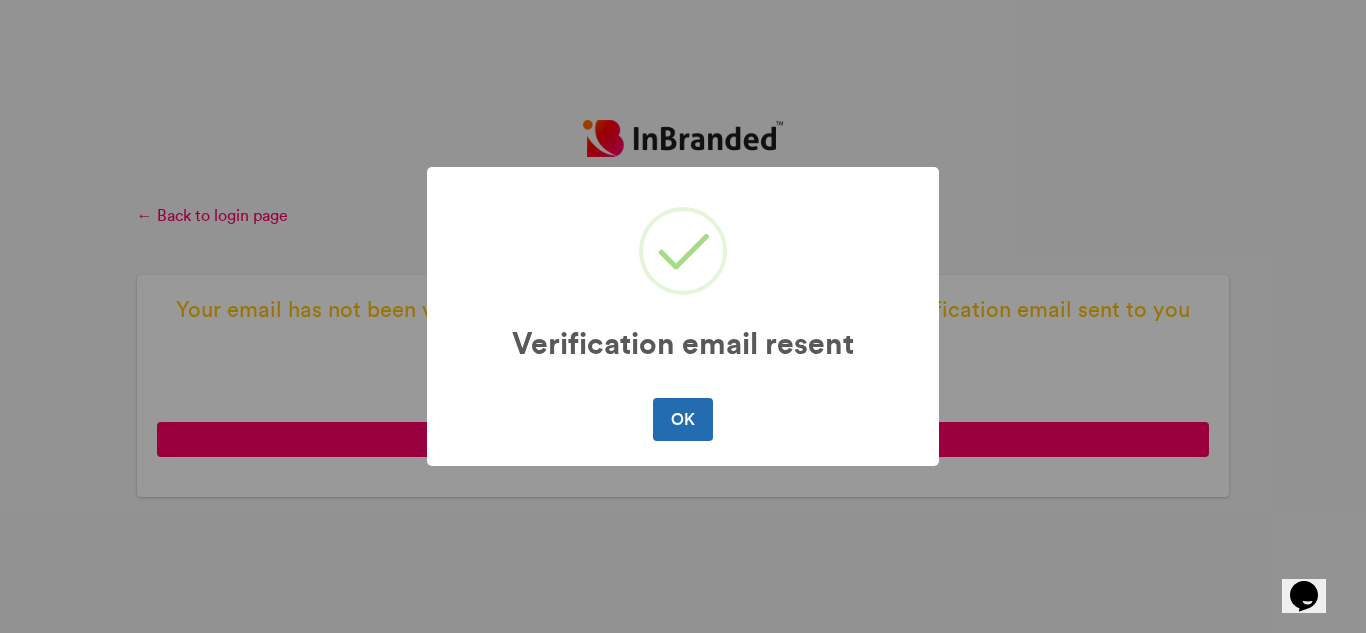 click on "OK" at bounding box center [682, 419] 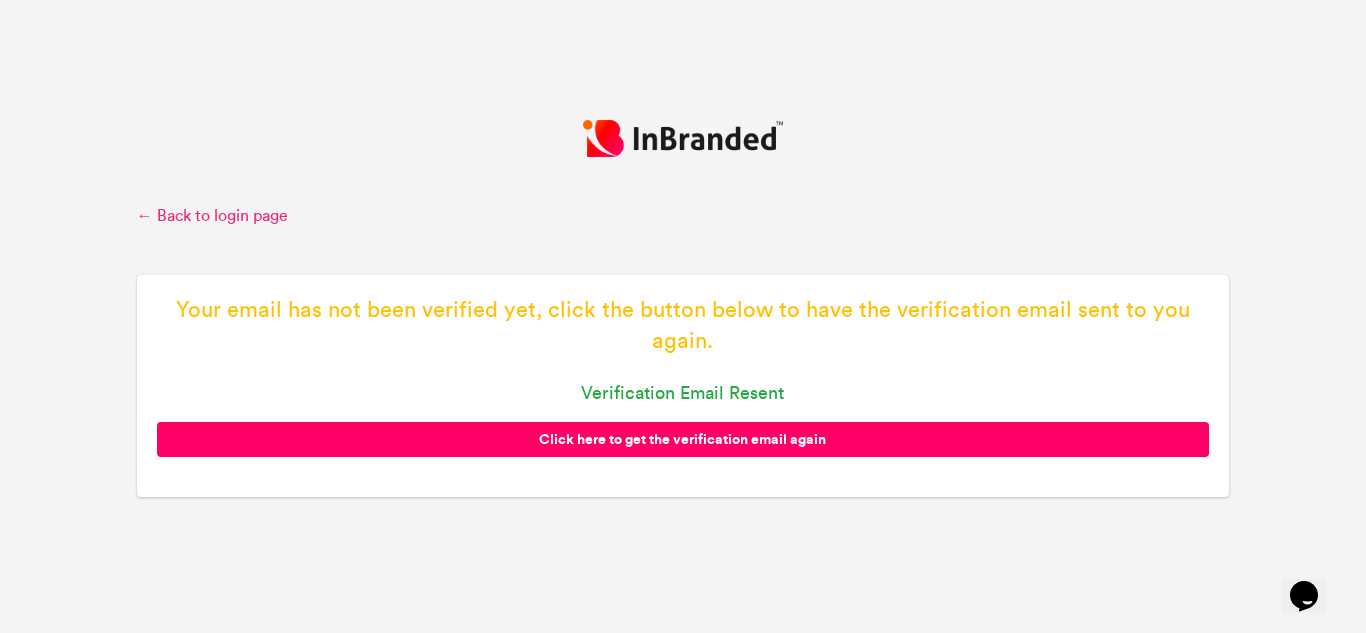 click on "← Back to login page" at bounding box center [683, 216] 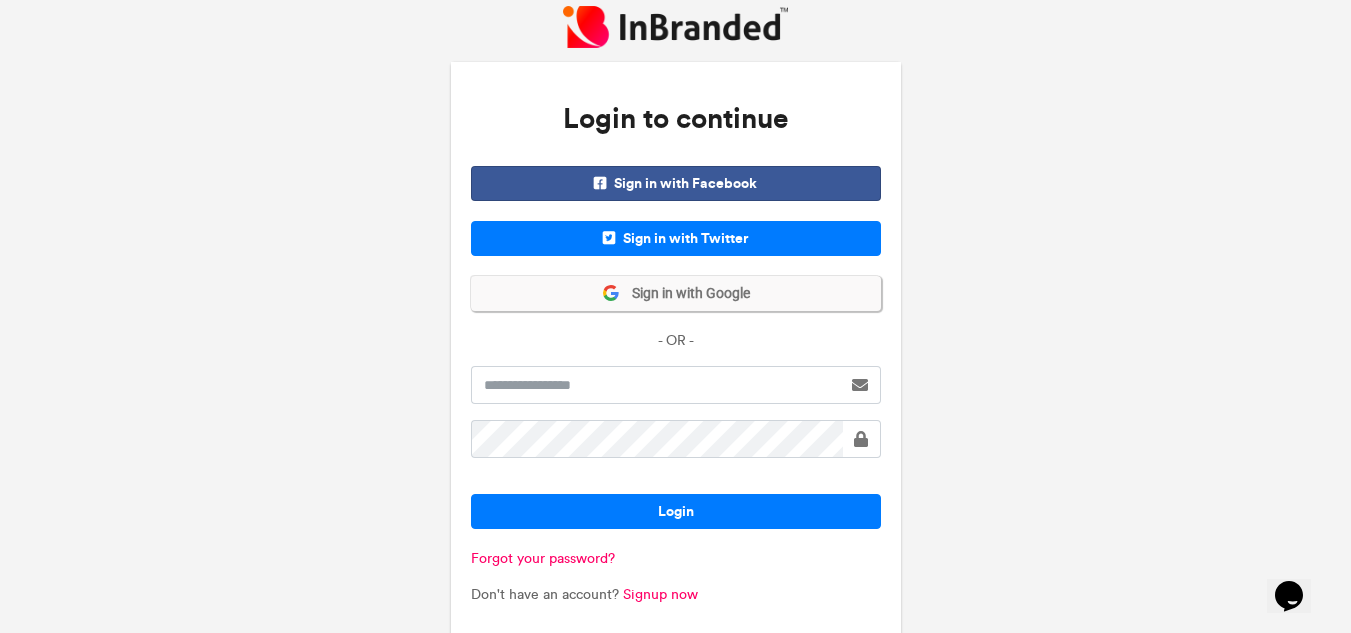 click on "Sign in with Google" at bounding box center [685, 294] 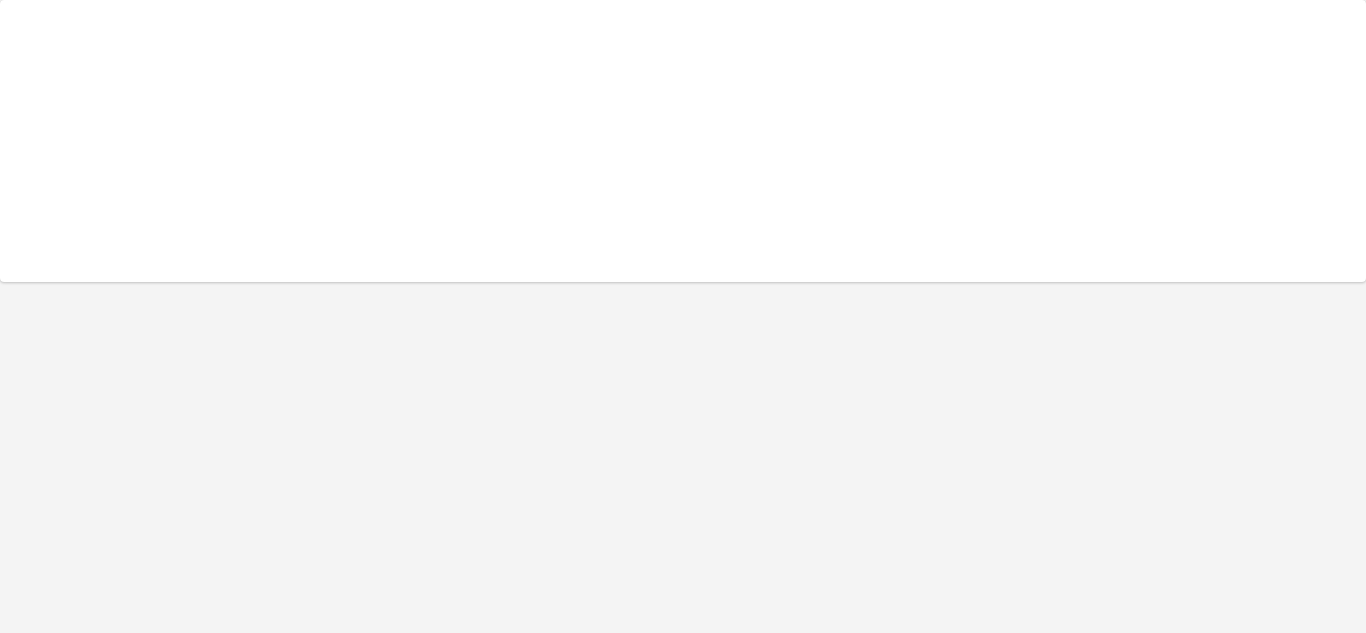 scroll, scrollTop: 0, scrollLeft: 0, axis: both 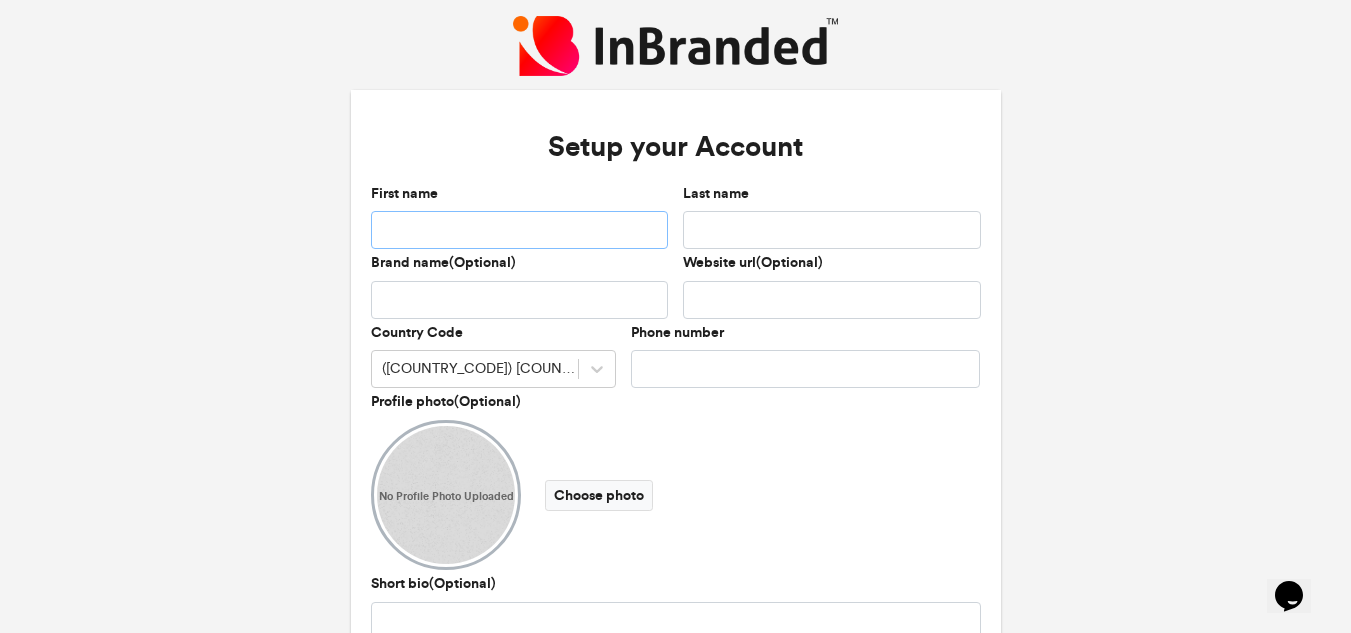 click on "First name" at bounding box center [520, 230] 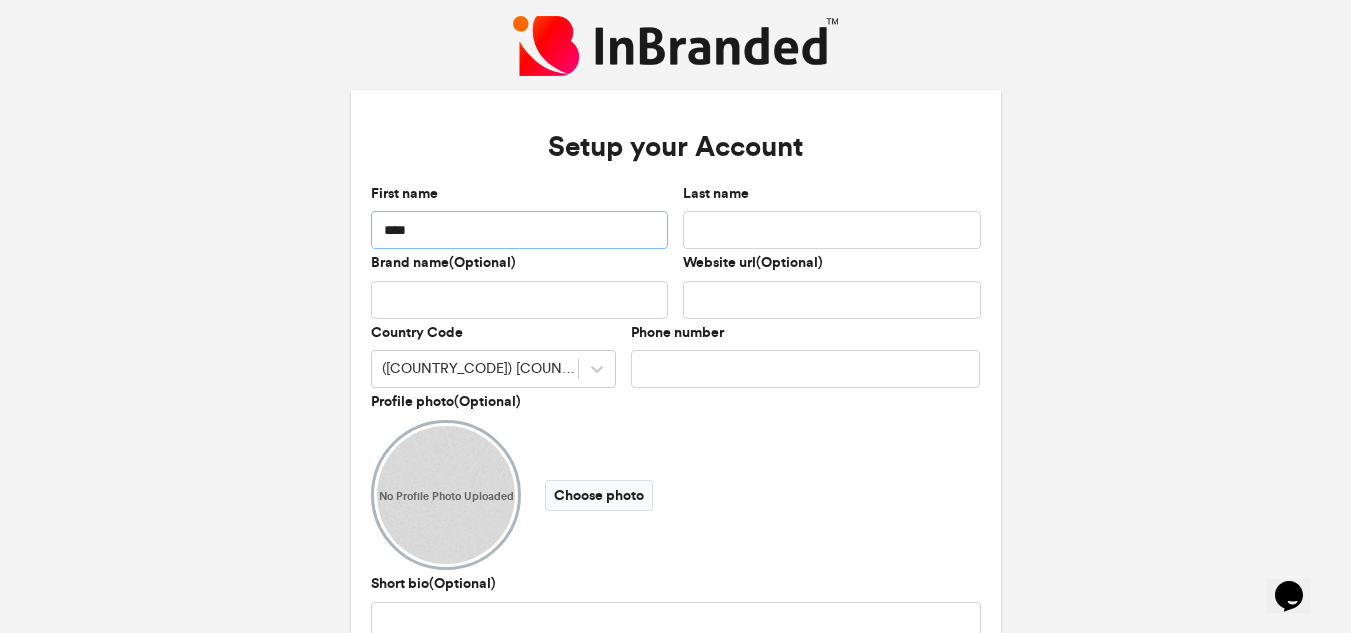 type on "****" 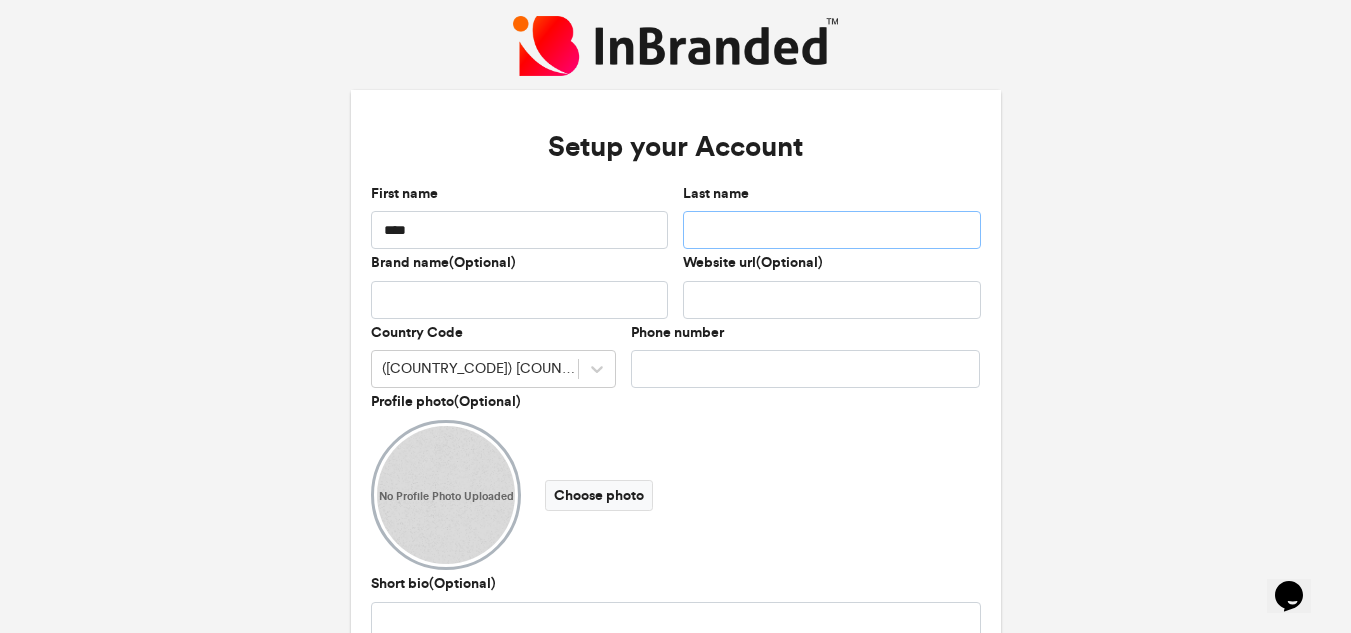 click on "Last name" at bounding box center (832, 230) 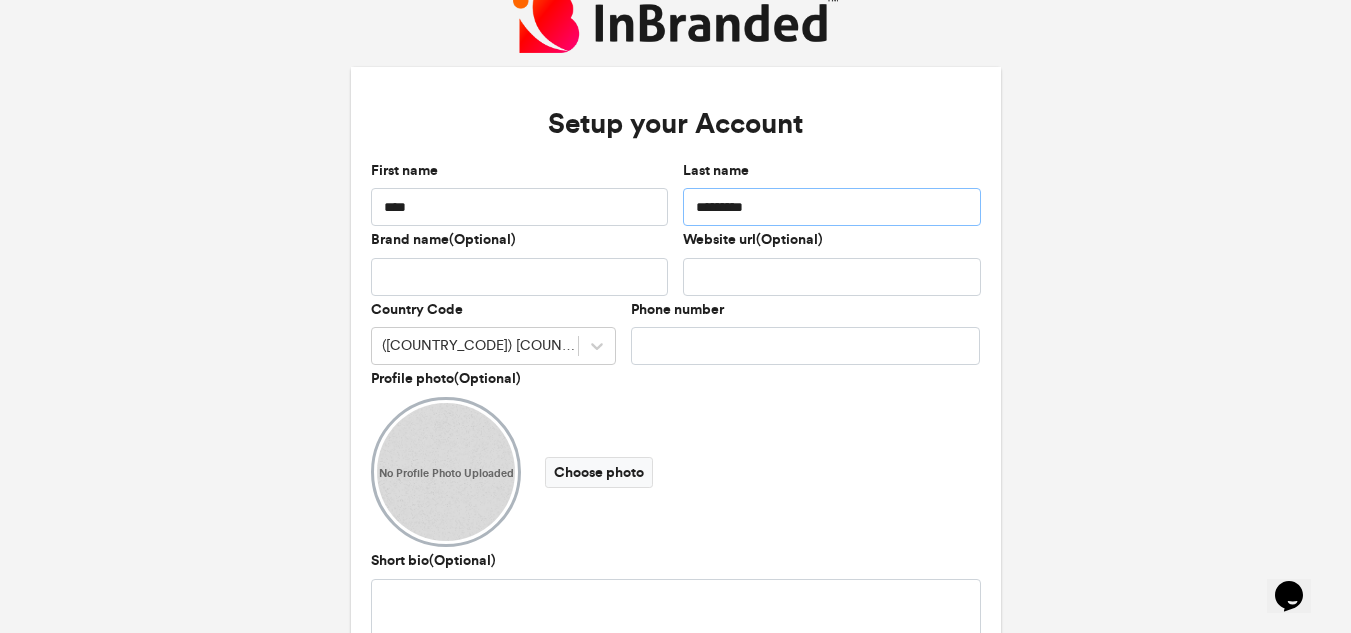 scroll, scrollTop: 0, scrollLeft: 0, axis: both 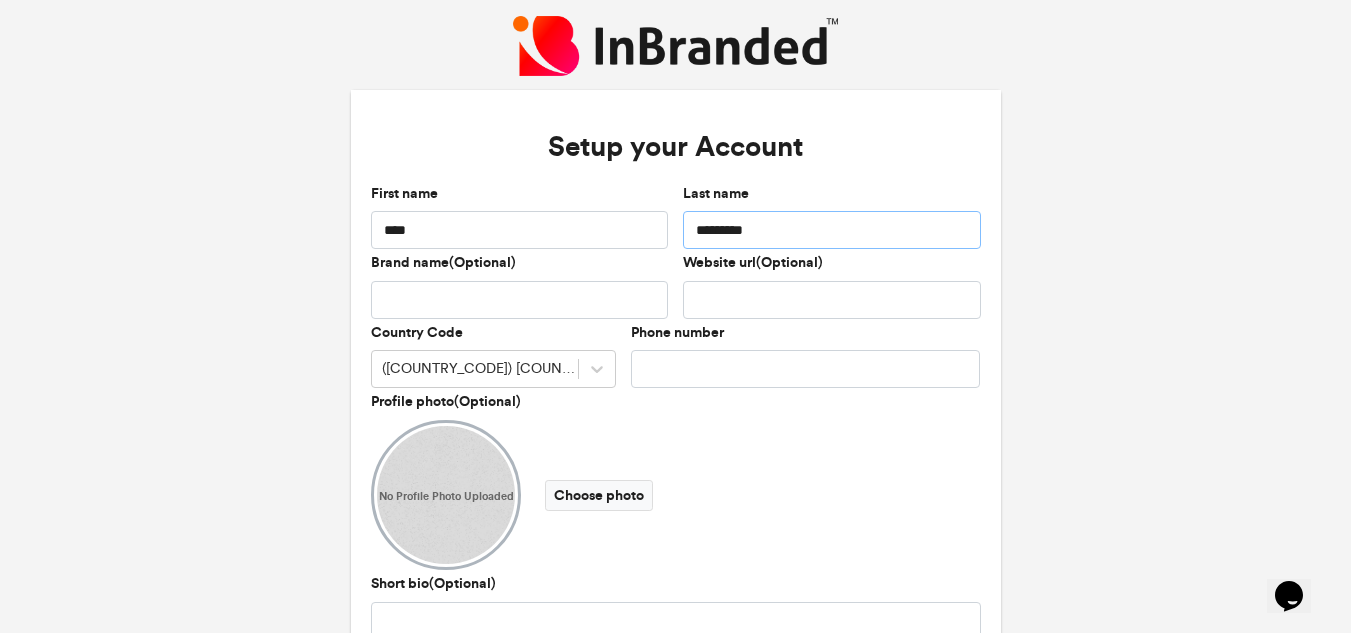 type on "*********" 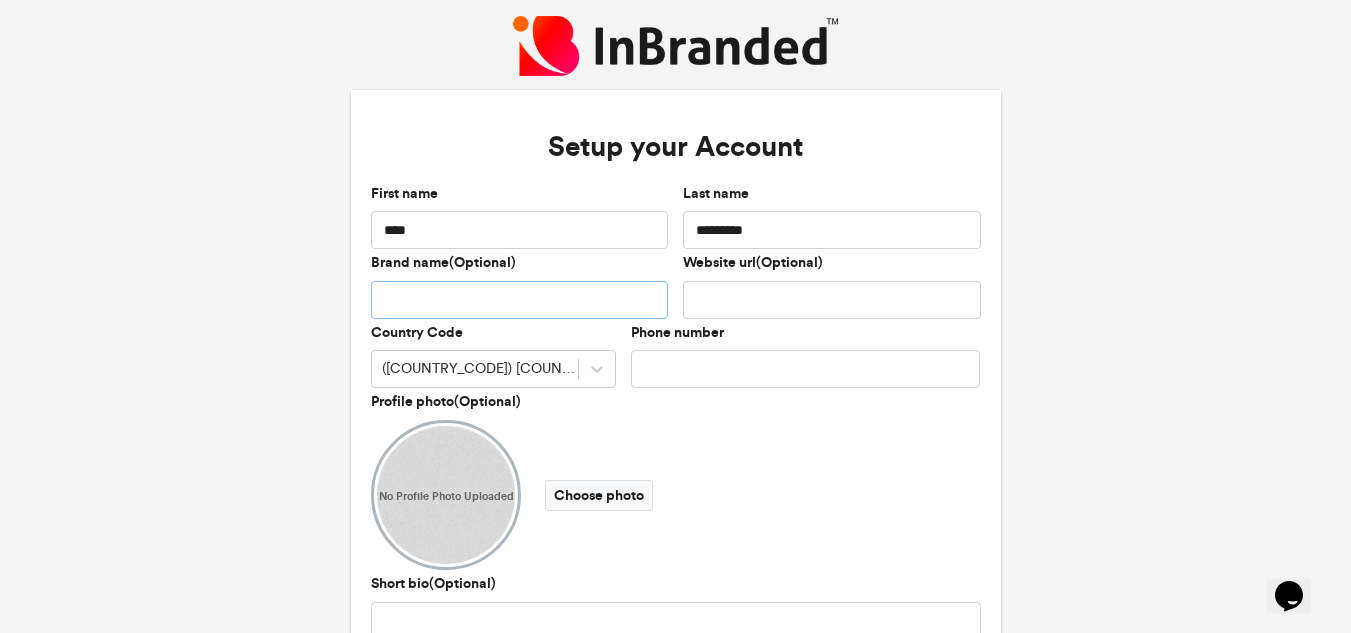 click on "Brand name(Optional)" at bounding box center [520, 300] 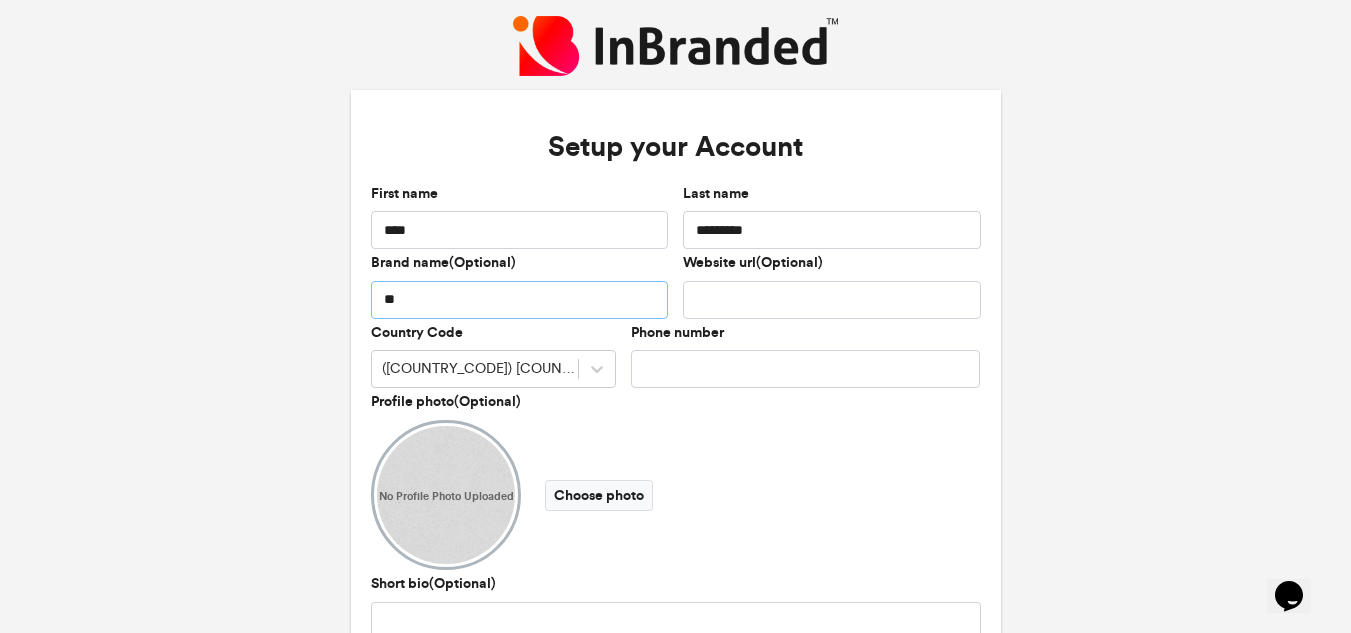type on "*" 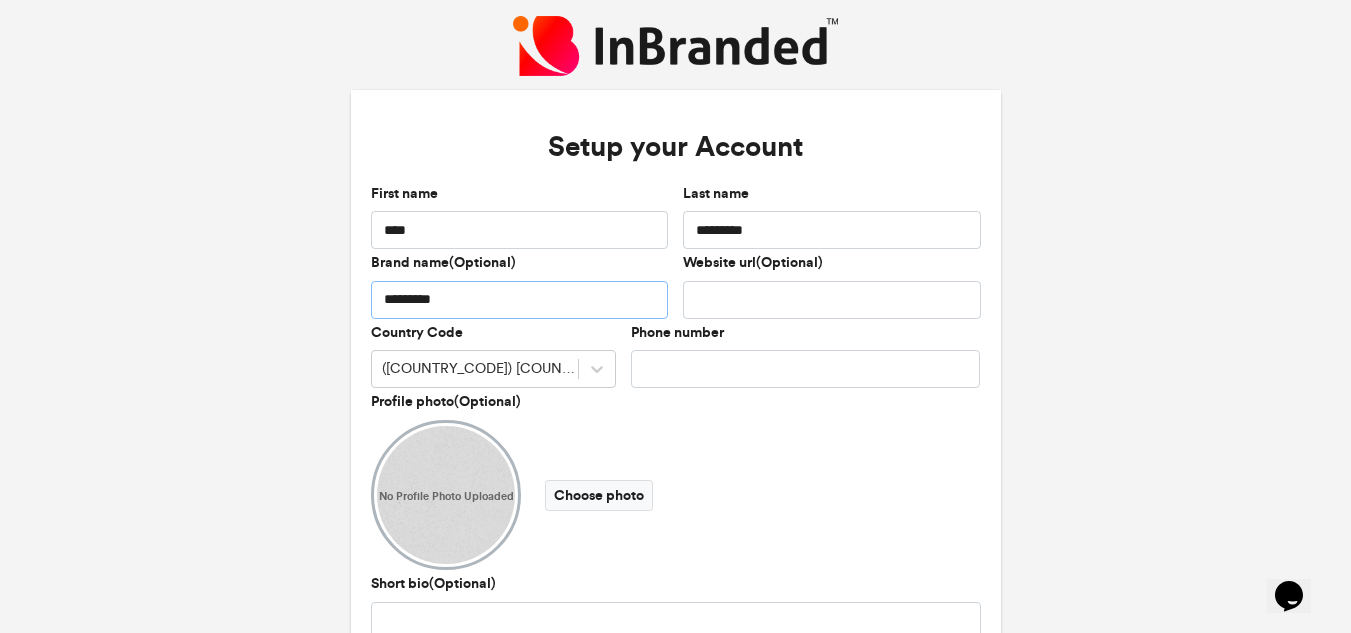 type on "*********" 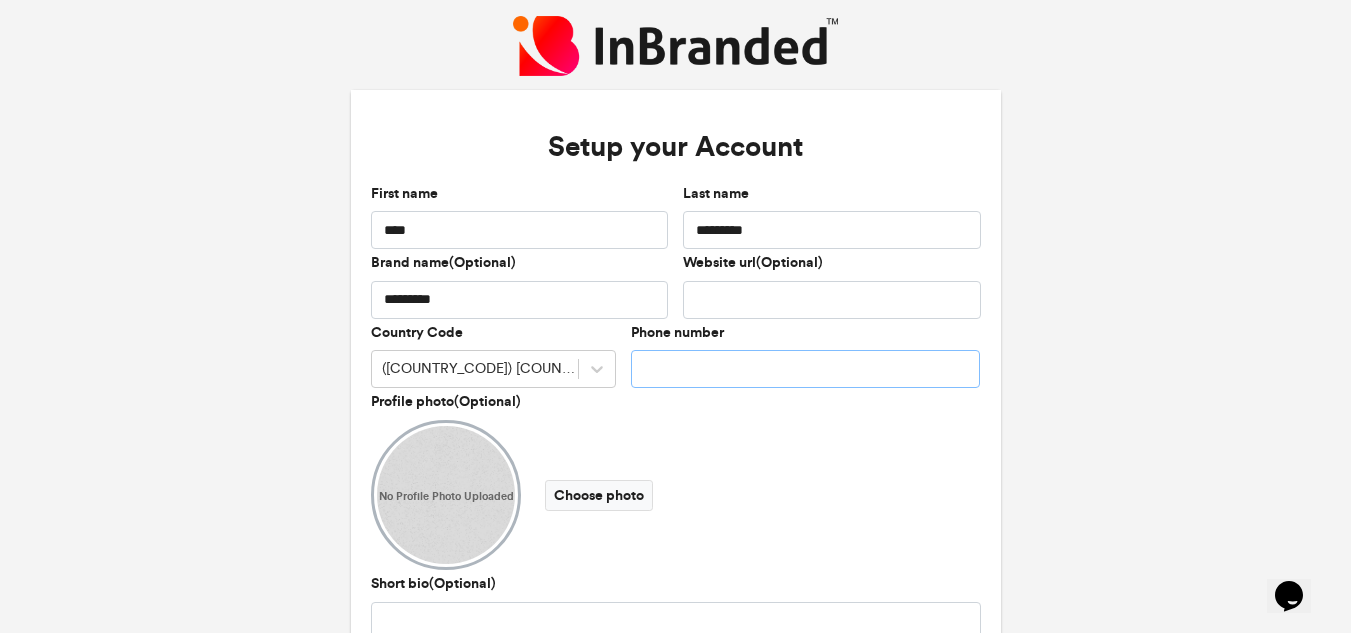 click on "Phone number" at bounding box center (806, 369) 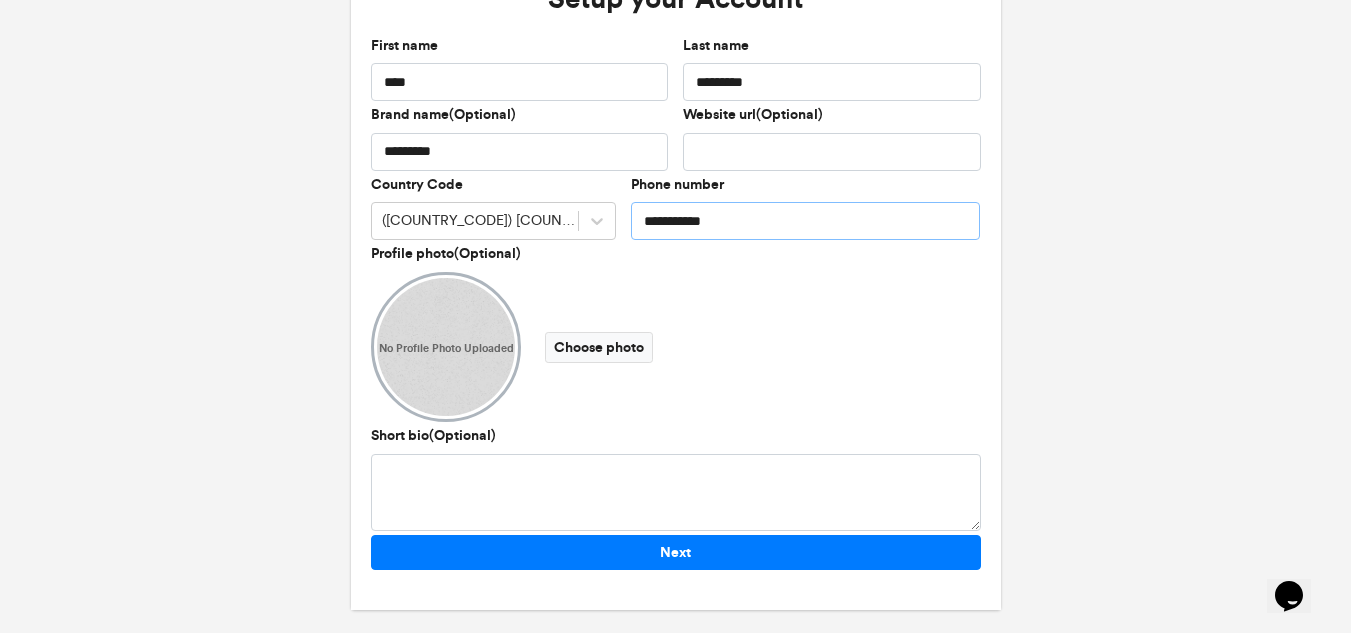 scroll, scrollTop: 157, scrollLeft: 0, axis: vertical 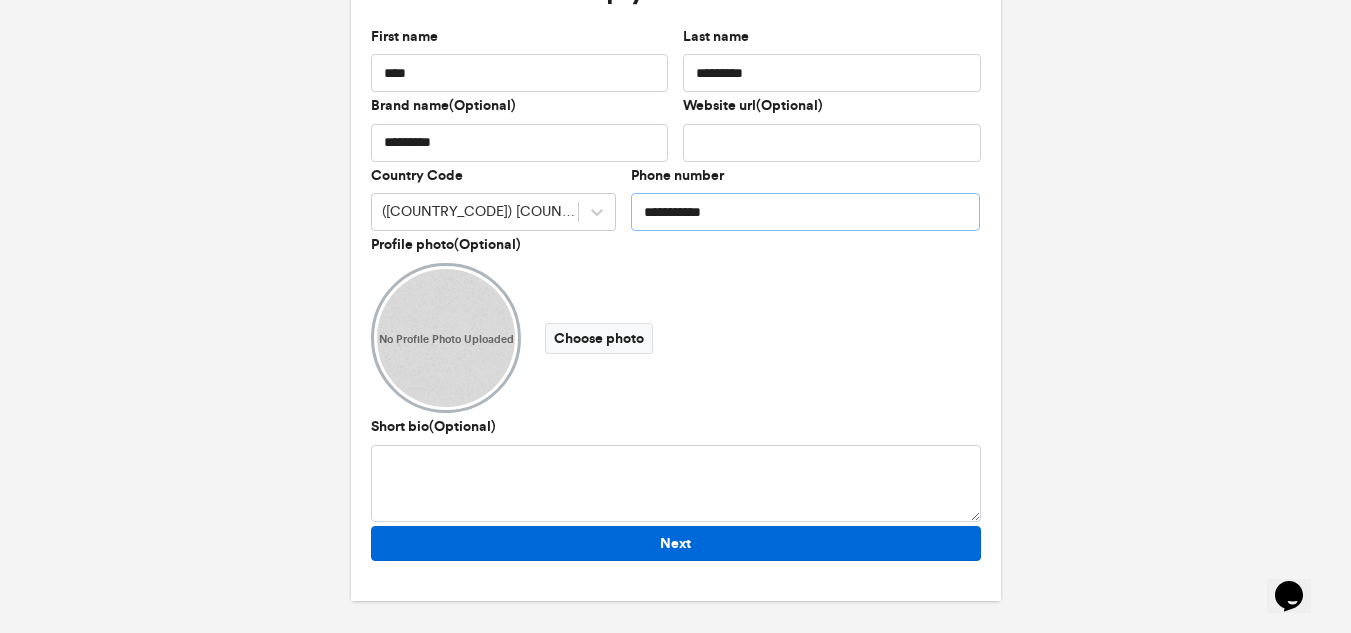 type on "**********" 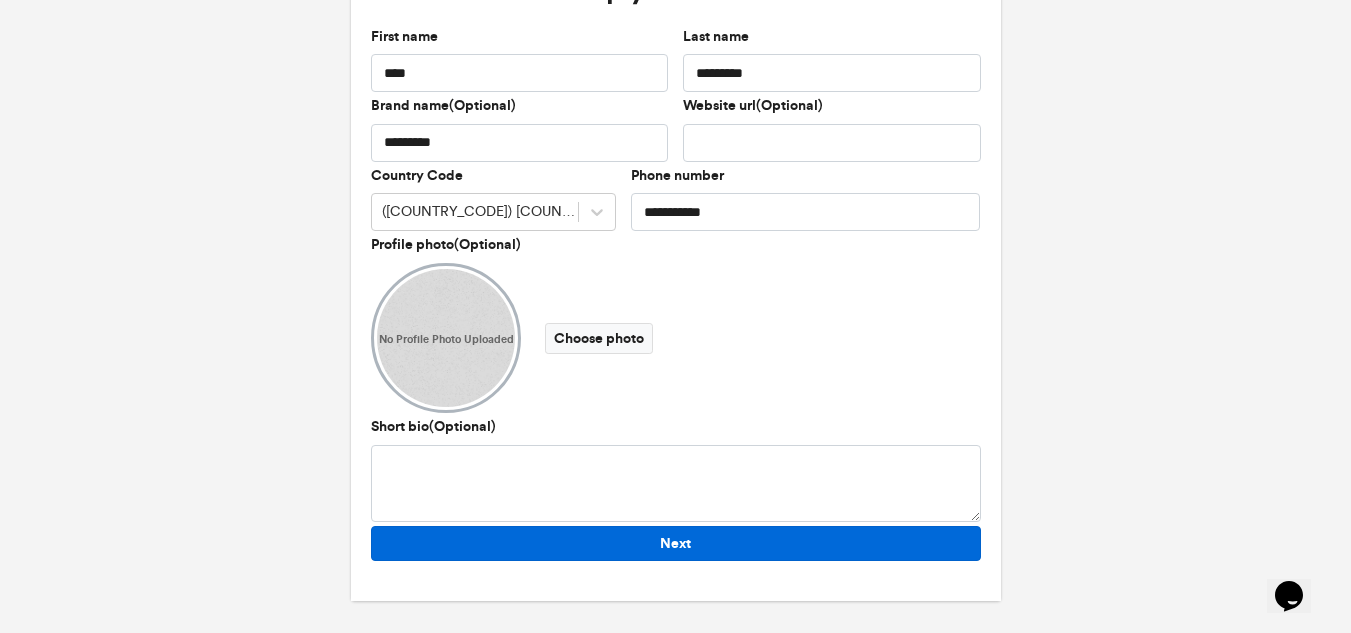 click on "Next" at bounding box center [676, 543] 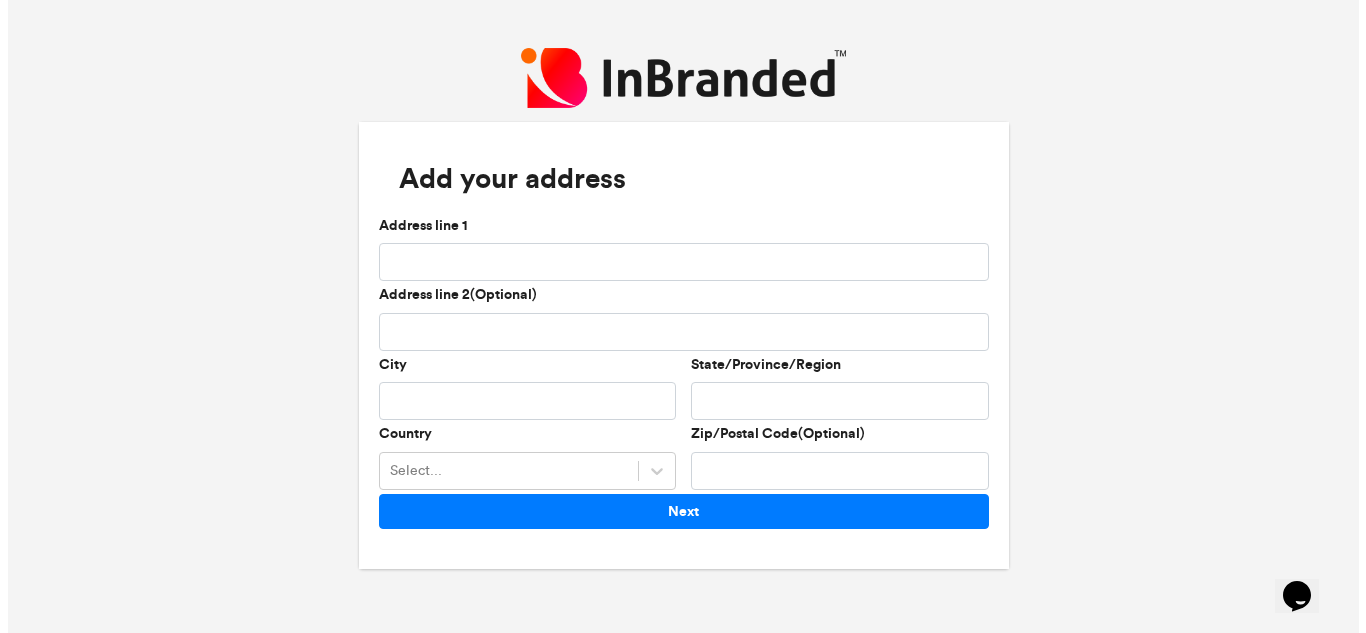 scroll, scrollTop: 0, scrollLeft: 0, axis: both 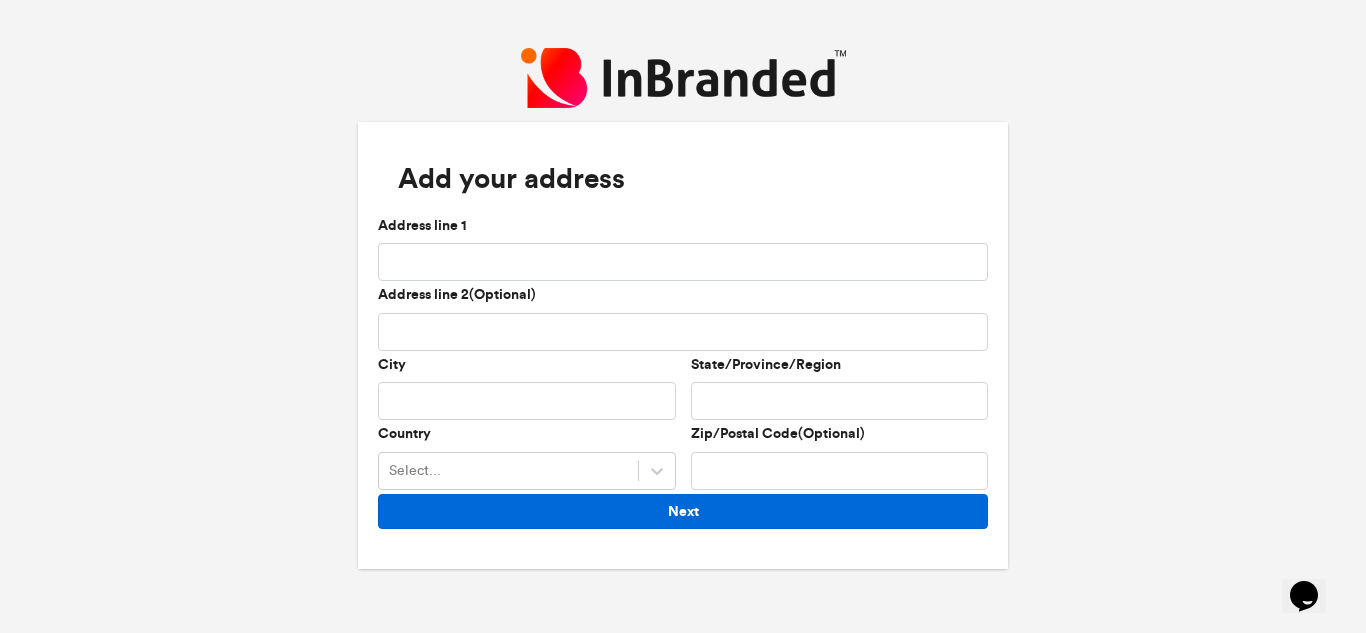 click on "Next" at bounding box center (683, 511) 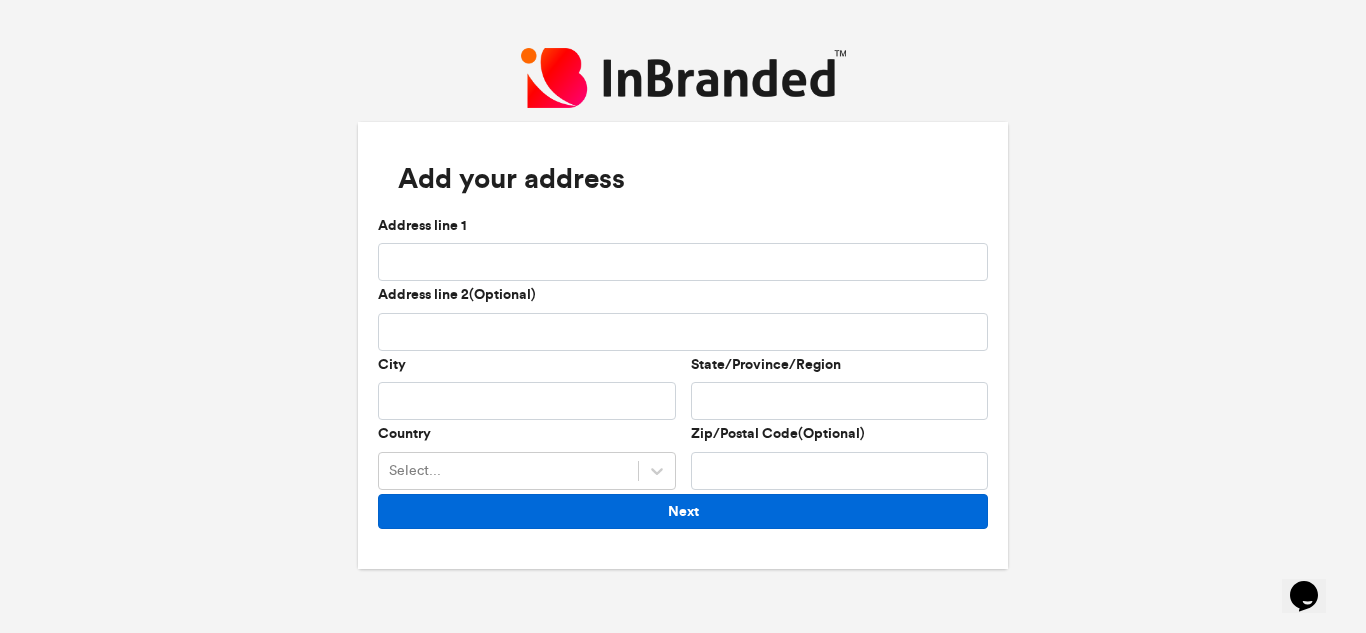 click on "Next" at bounding box center [683, 511] 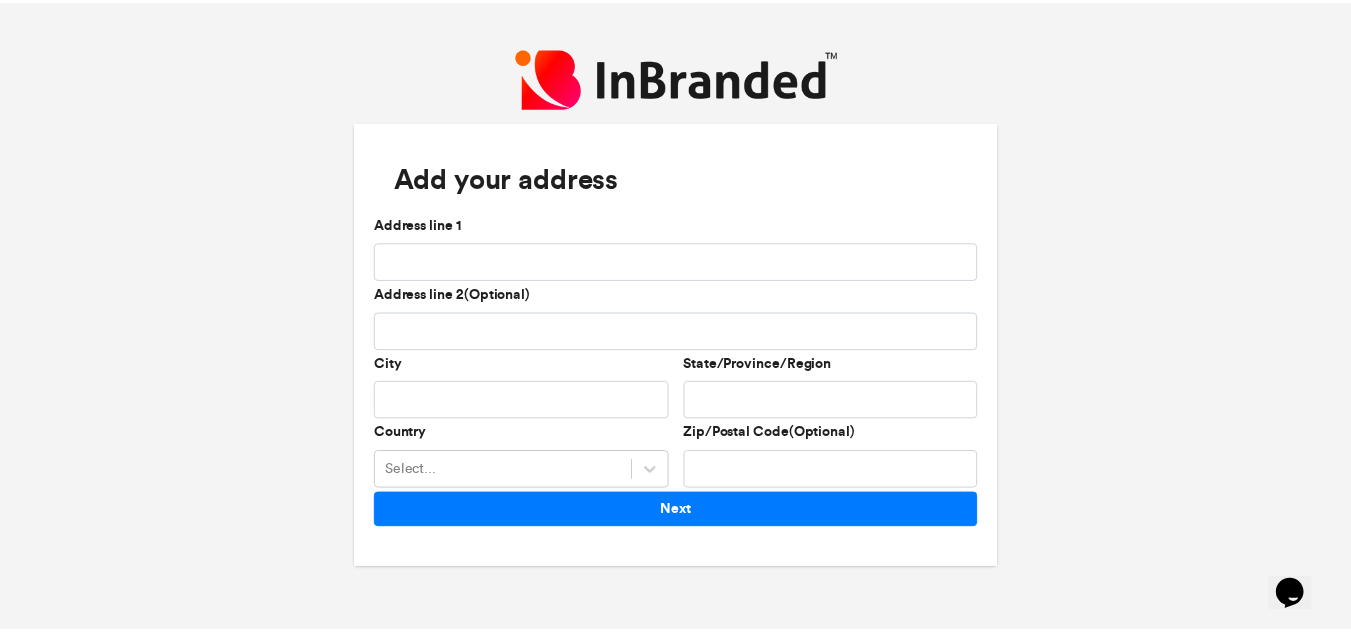 scroll, scrollTop: 157, scrollLeft: 0, axis: vertical 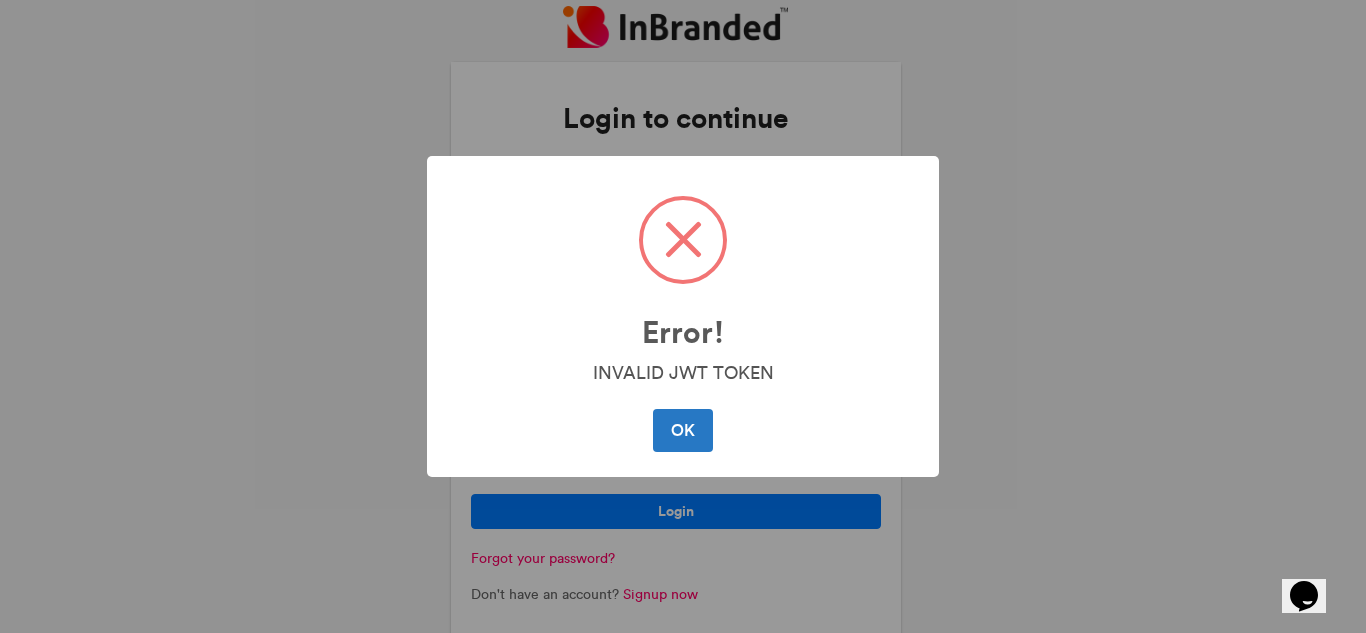 drag, startPoint x: 686, startPoint y: 422, endPoint x: 736, endPoint y: 341, distance: 95.189285 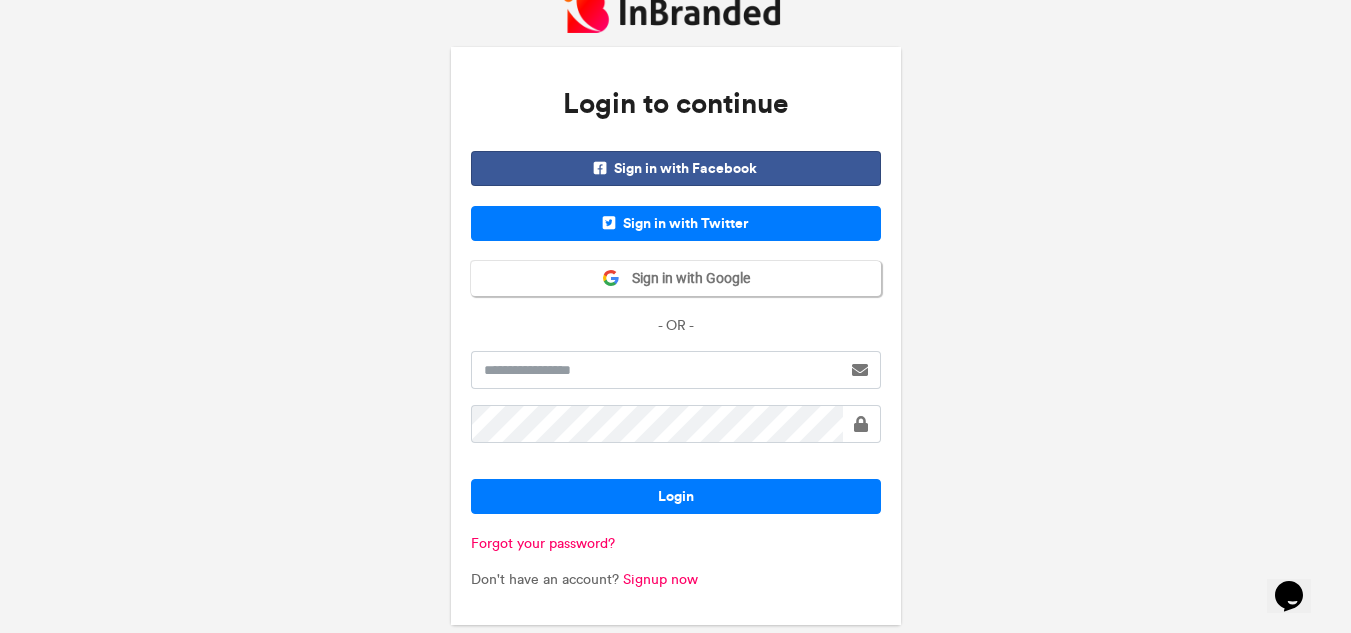 scroll, scrollTop: 23, scrollLeft: 0, axis: vertical 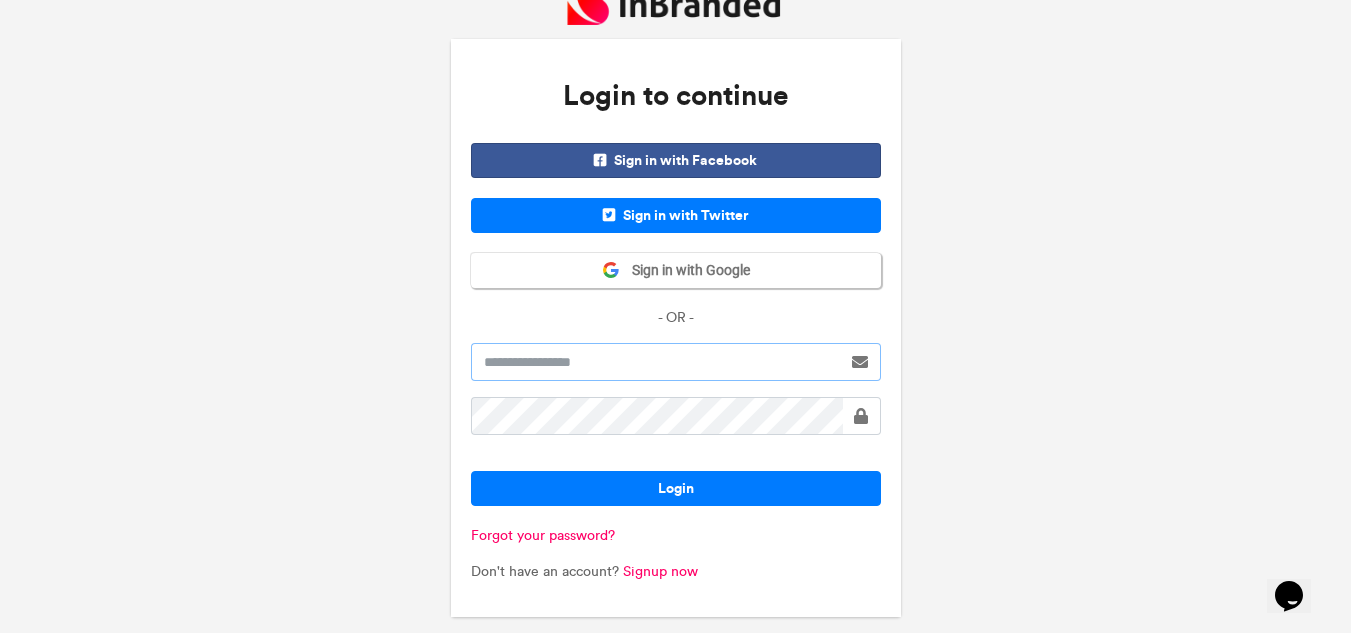 click at bounding box center [656, 362] 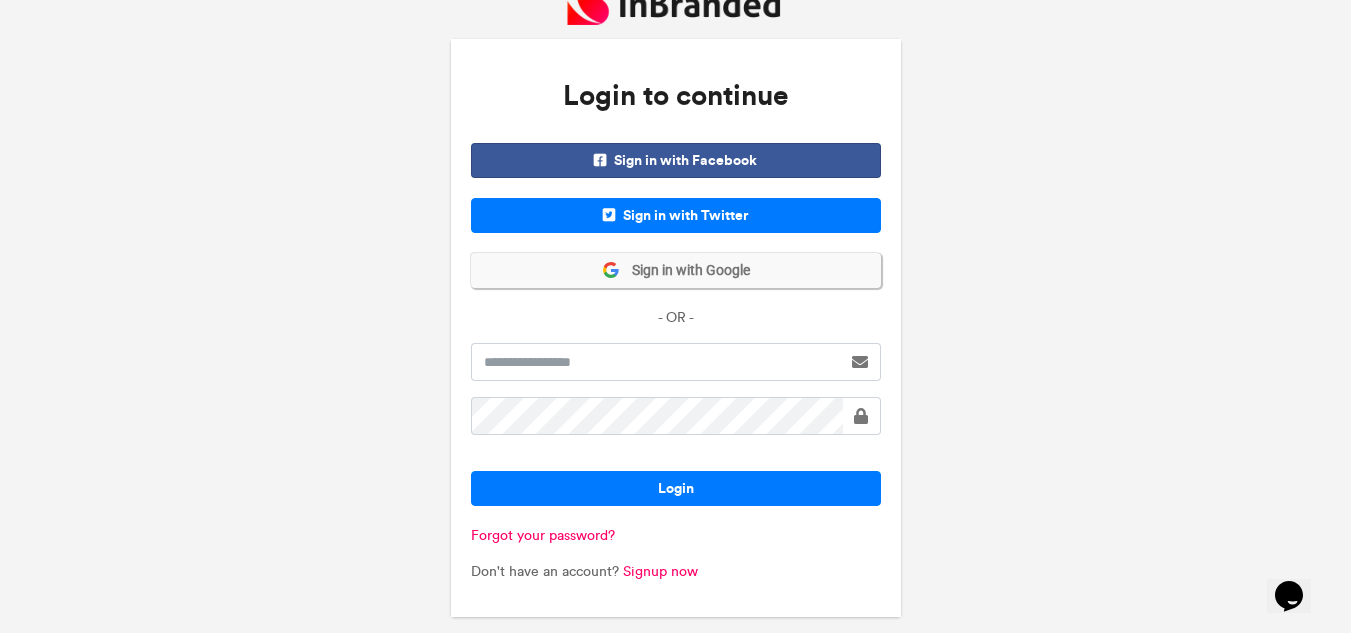 click on "Sign in with Google" at bounding box center [685, 271] 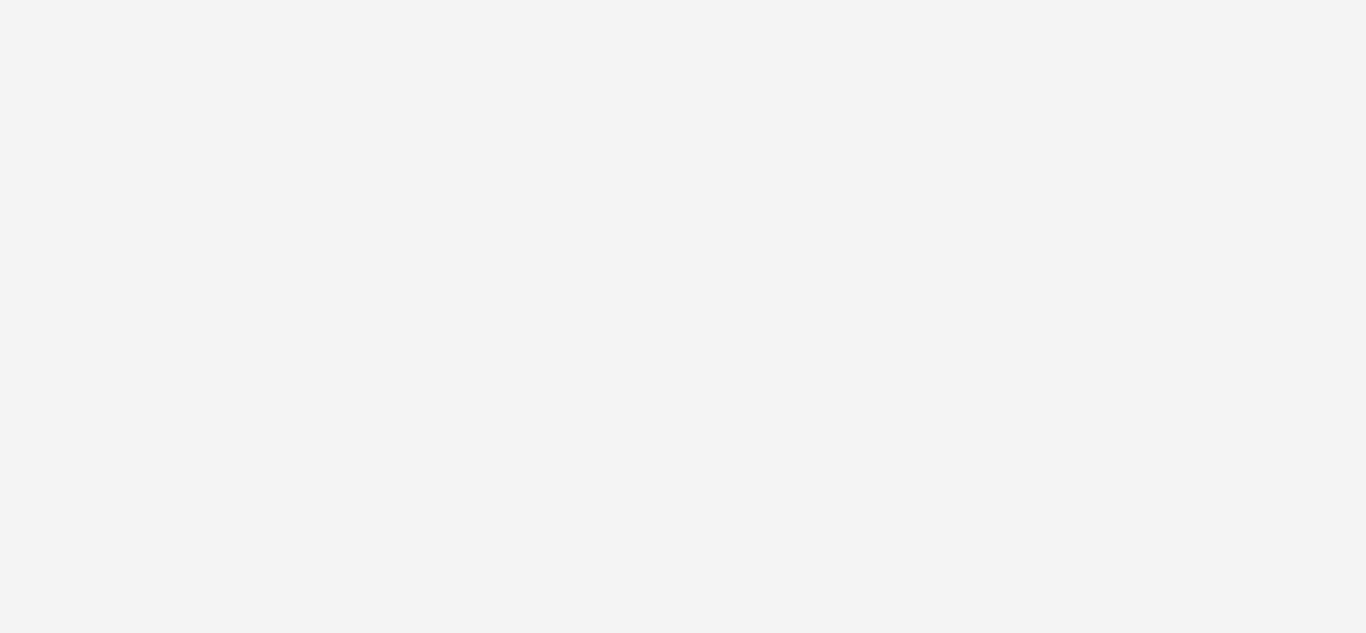 scroll, scrollTop: 0, scrollLeft: 0, axis: both 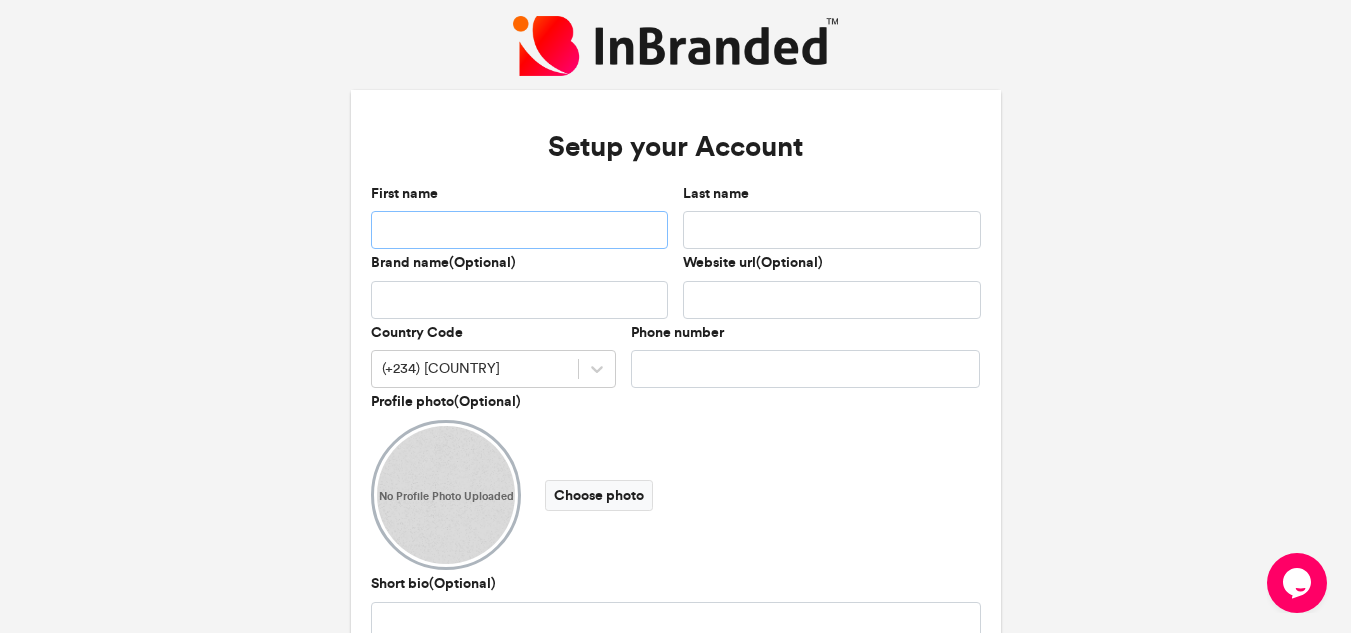 drag, startPoint x: 425, startPoint y: 241, endPoint x: 445, endPoint y: 251, distance: 22.36068 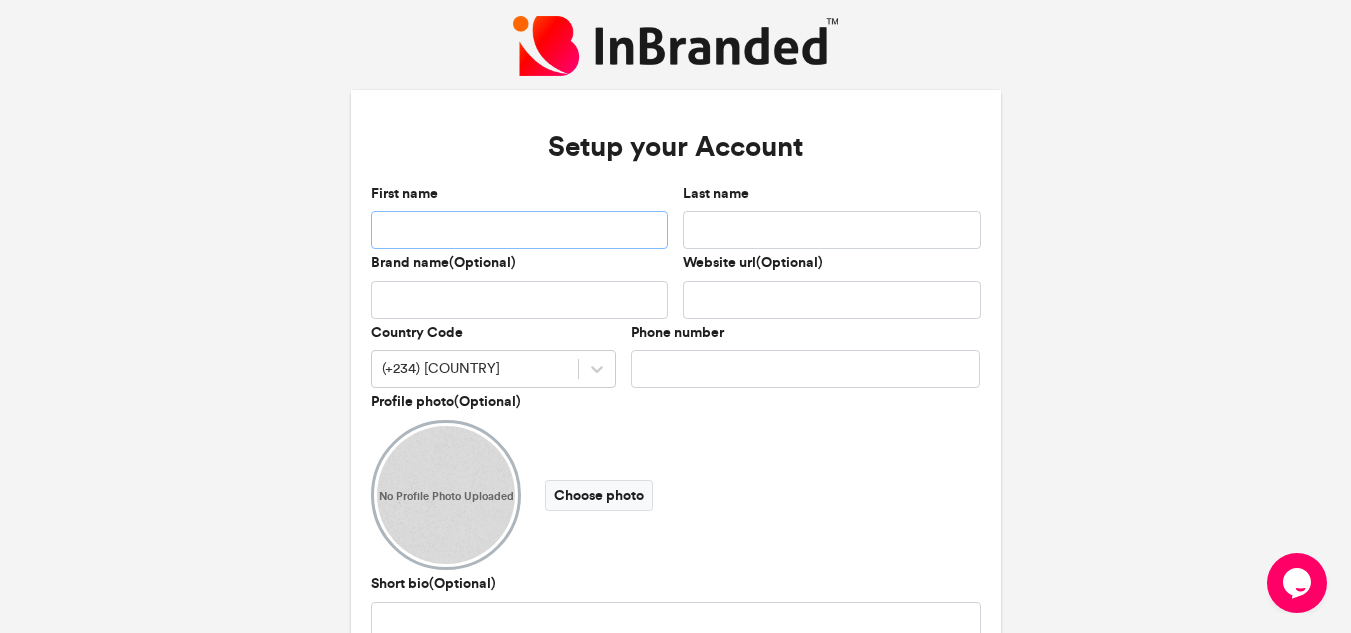 type on "****" 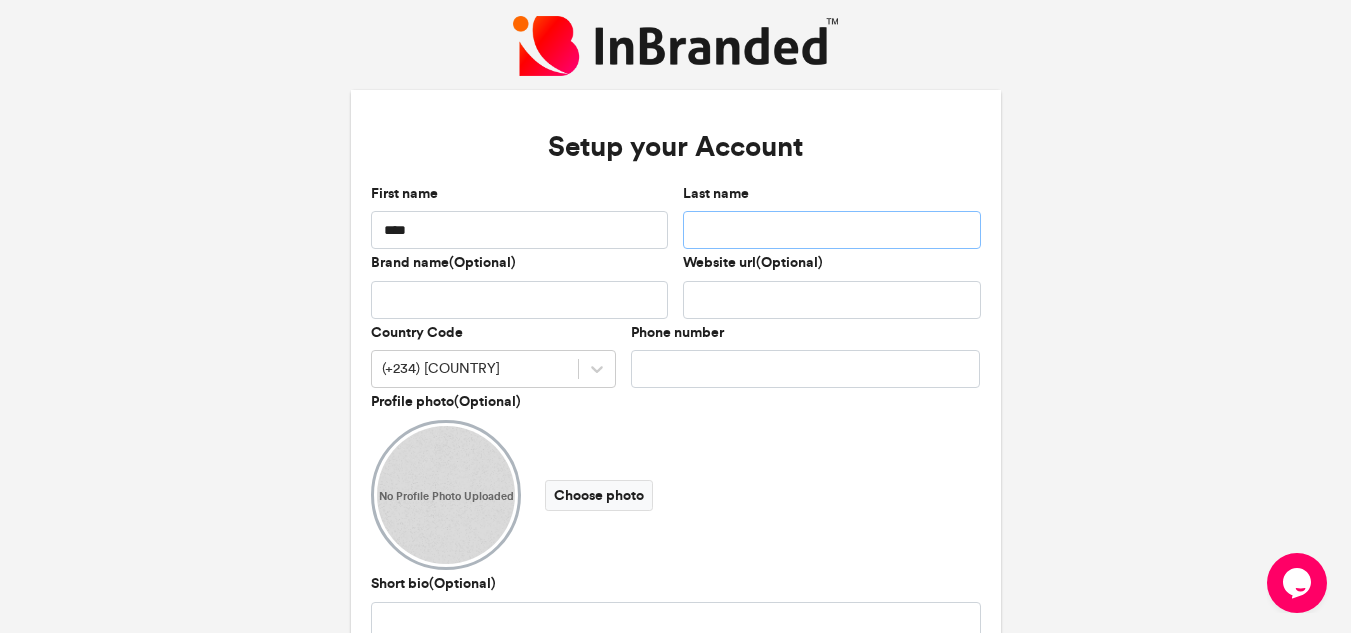 click on "Last name" at bounding box center (832, 230) 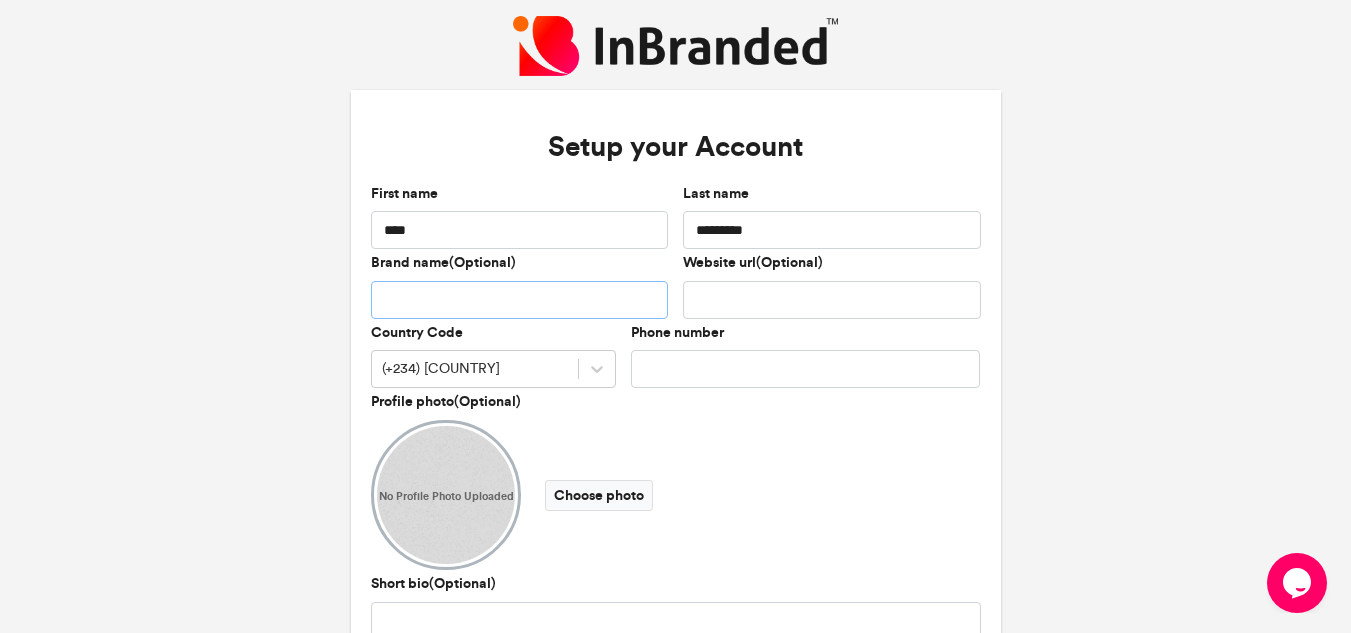 click on "Brand name(Optional)" at bounding box center [520, 300] 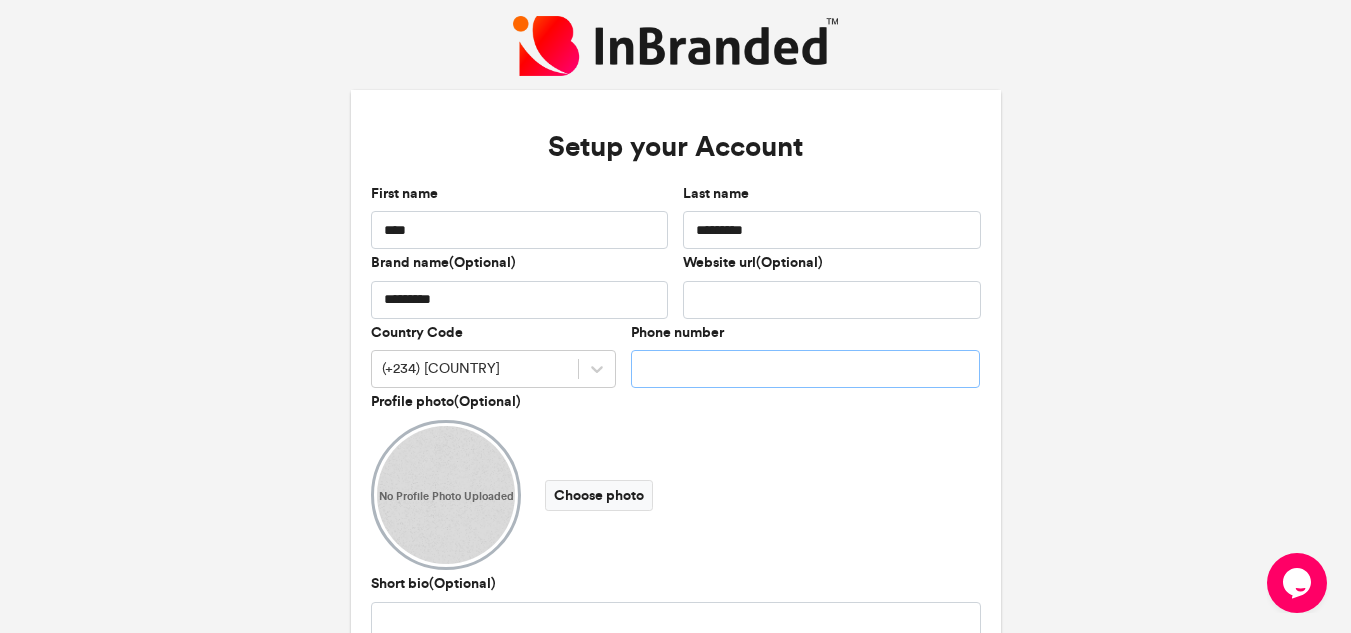 click on "Phone number" at bounding box center [806, 369] 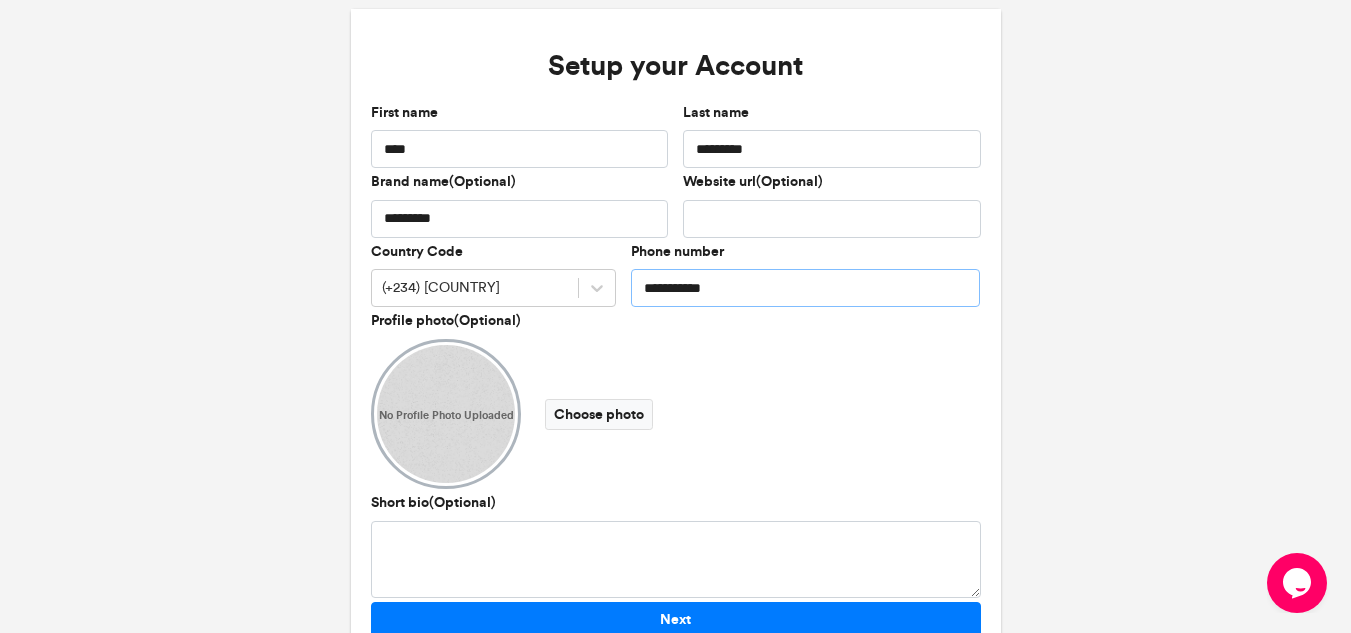scroll, scrollTop: 157, scrollLeft: 0, axis: vertical 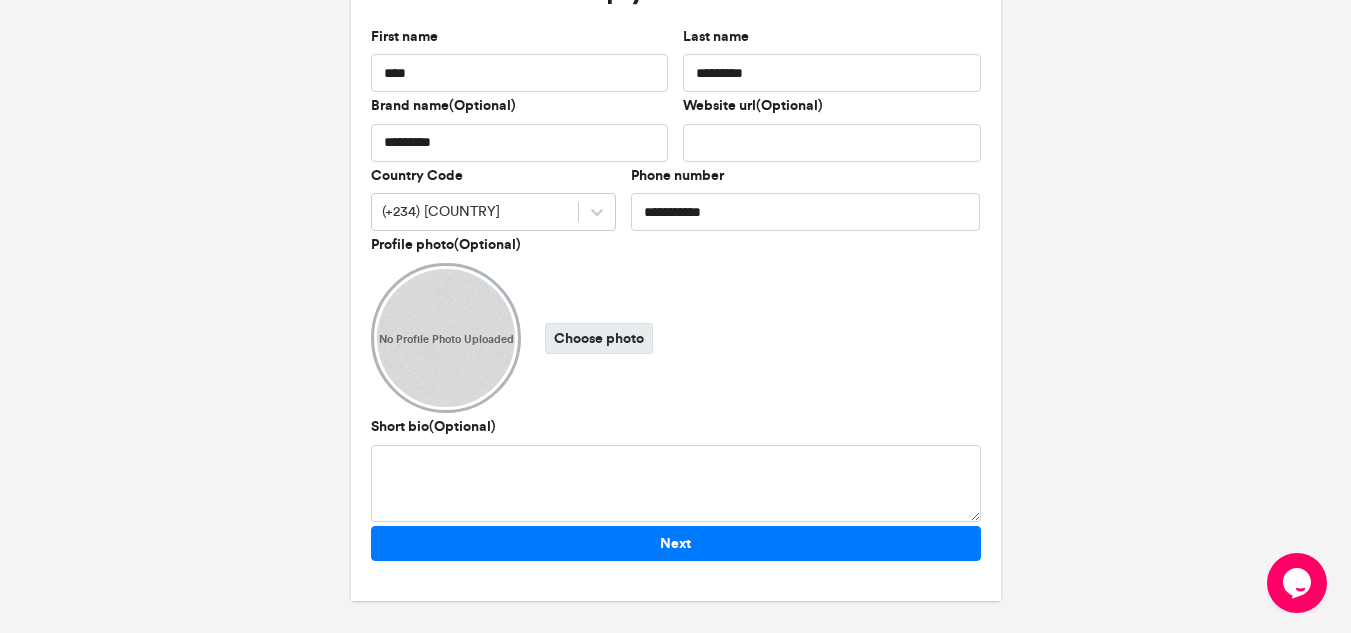 click on "Choose photo" at bounding box center [599, 338] 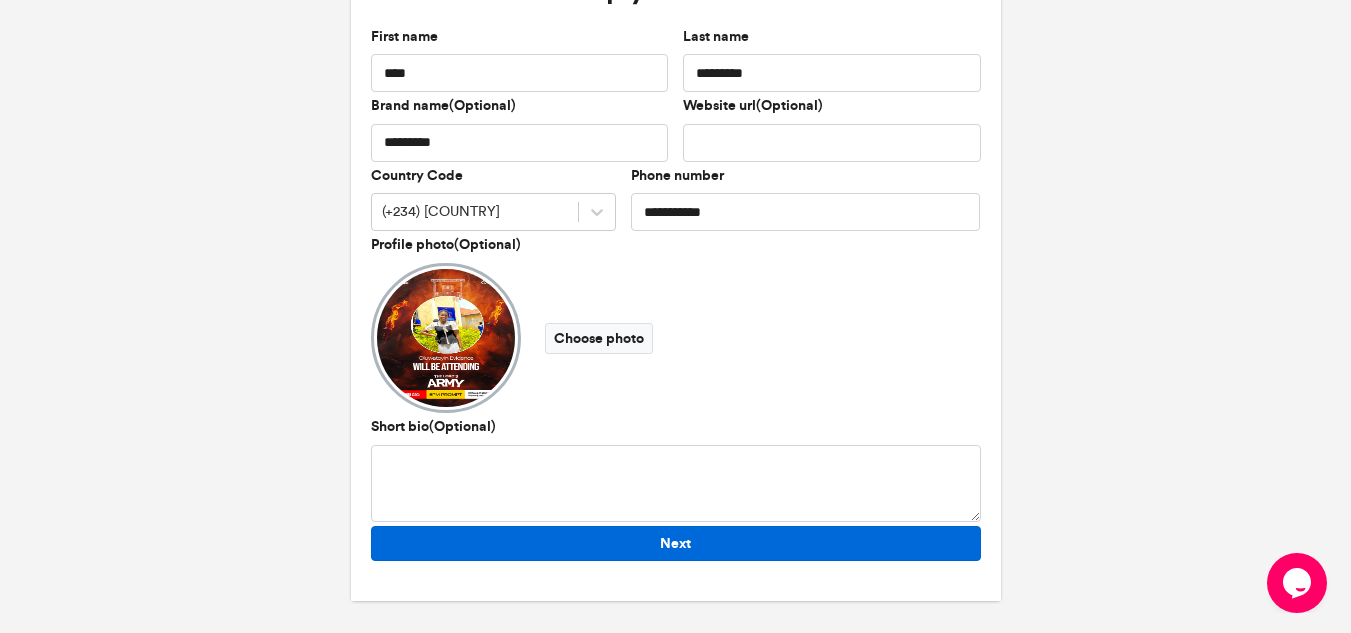 click on "Next" at bounding box center [676, 543] 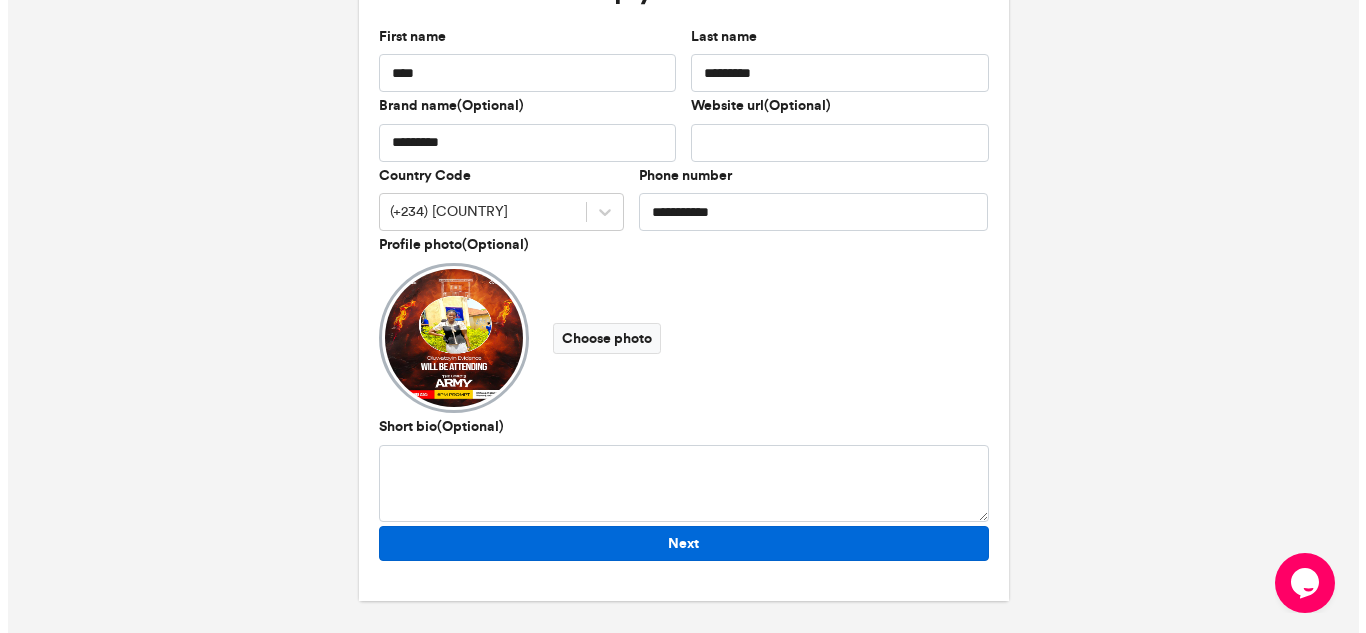 scroll, scrollTop: 0, scrollLeft: 0, axis: both 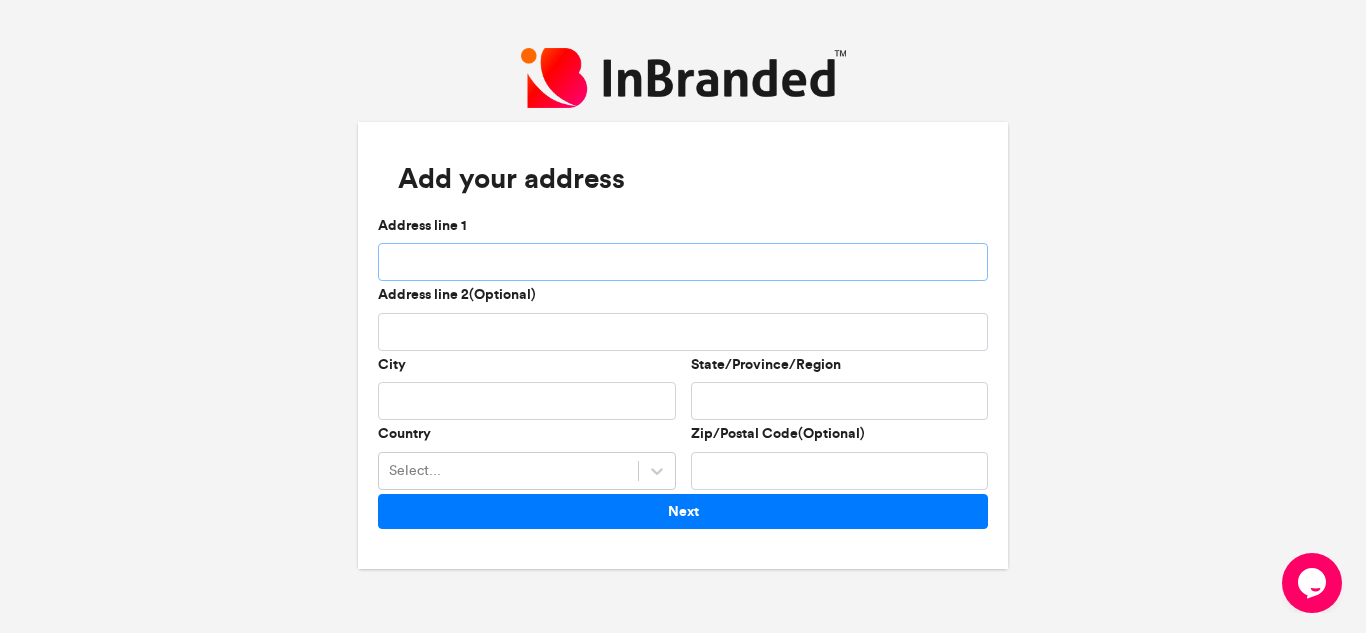 click on "Address line 1" at bounding box center [683, 262] 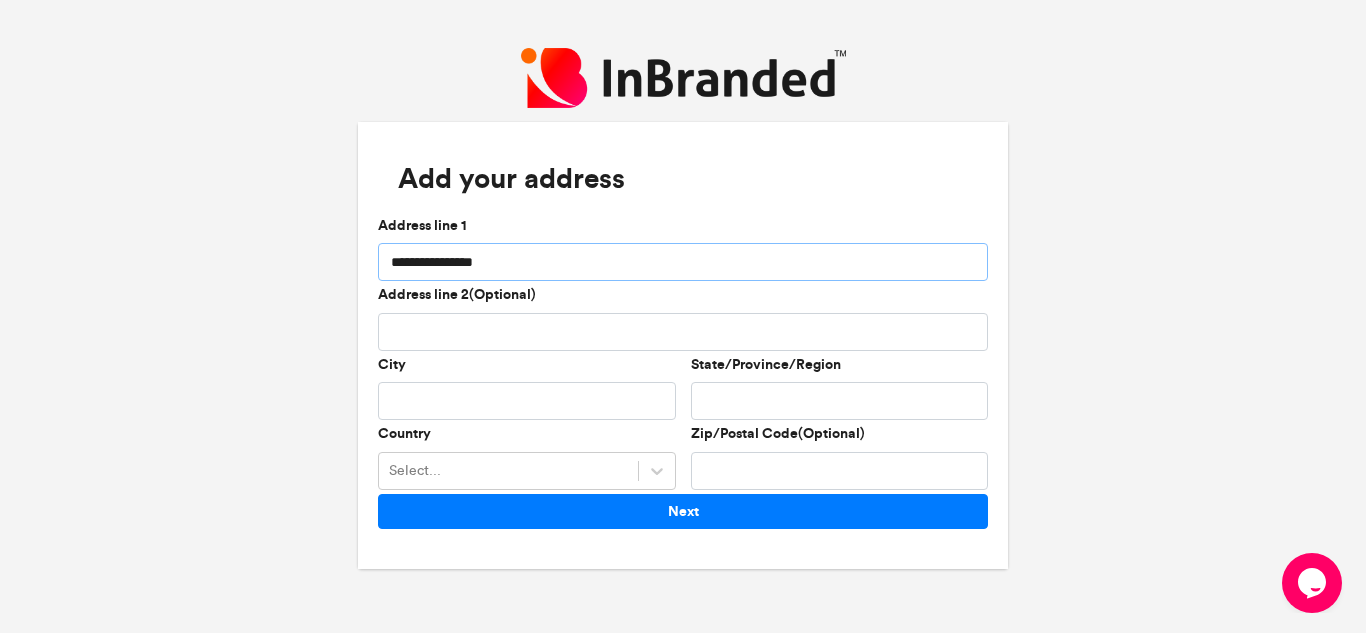type on "**********" 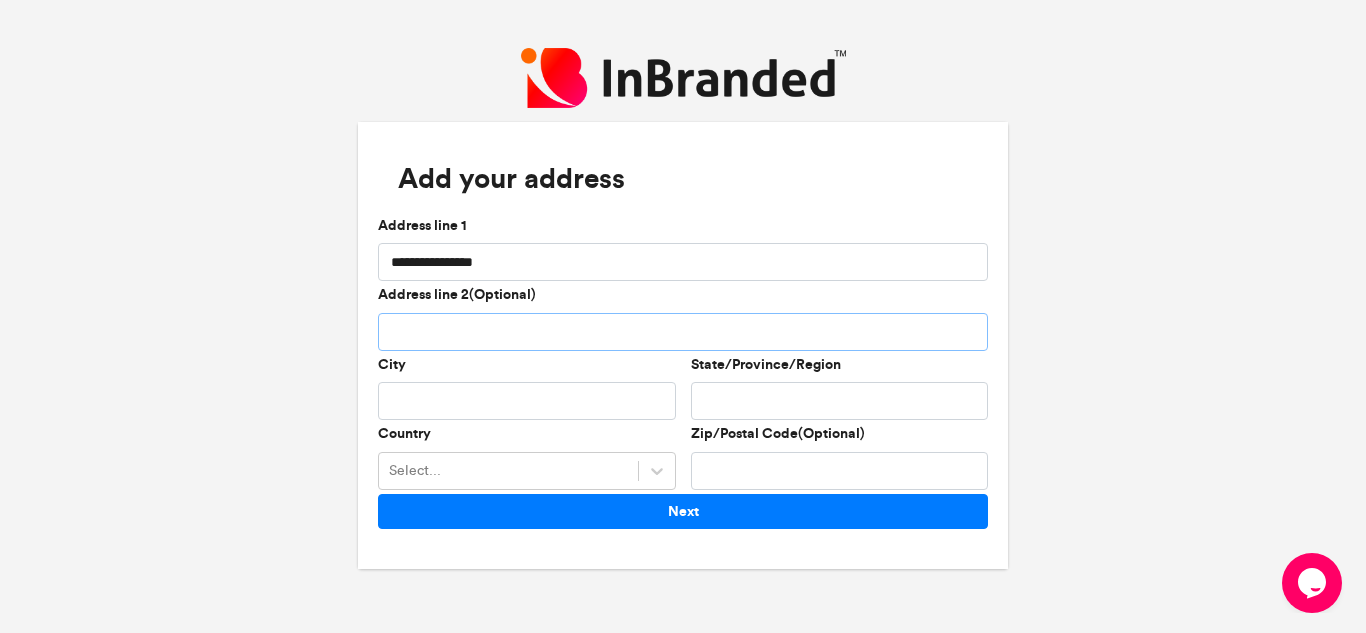 click on "Address line 2(Optional)" at bounding box center [683, 332] 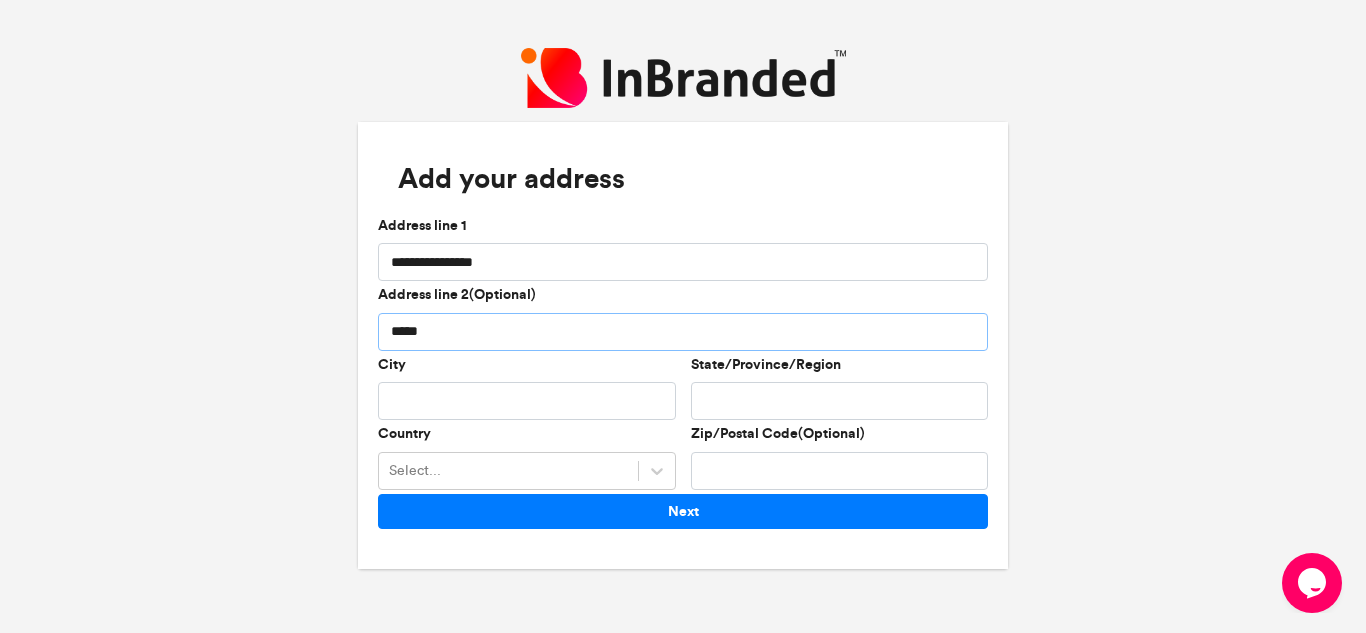 type on "*****" 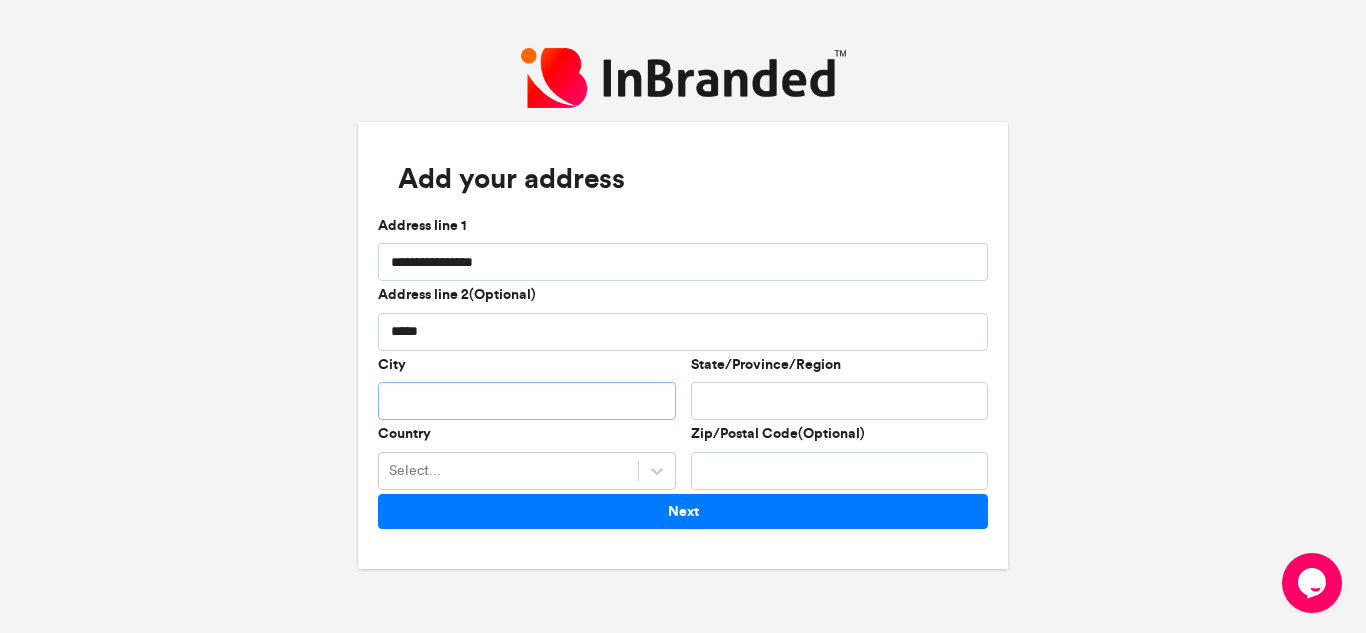 click on "City" at bounding box center [527, 401] 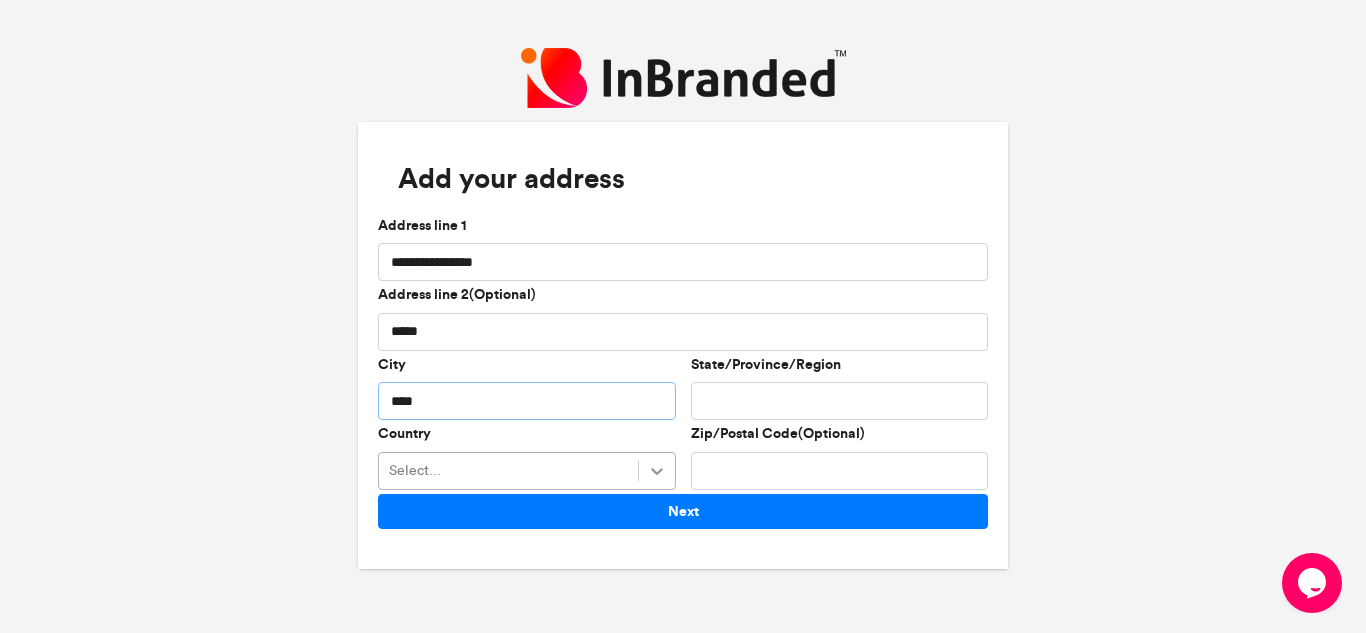 type on "****" 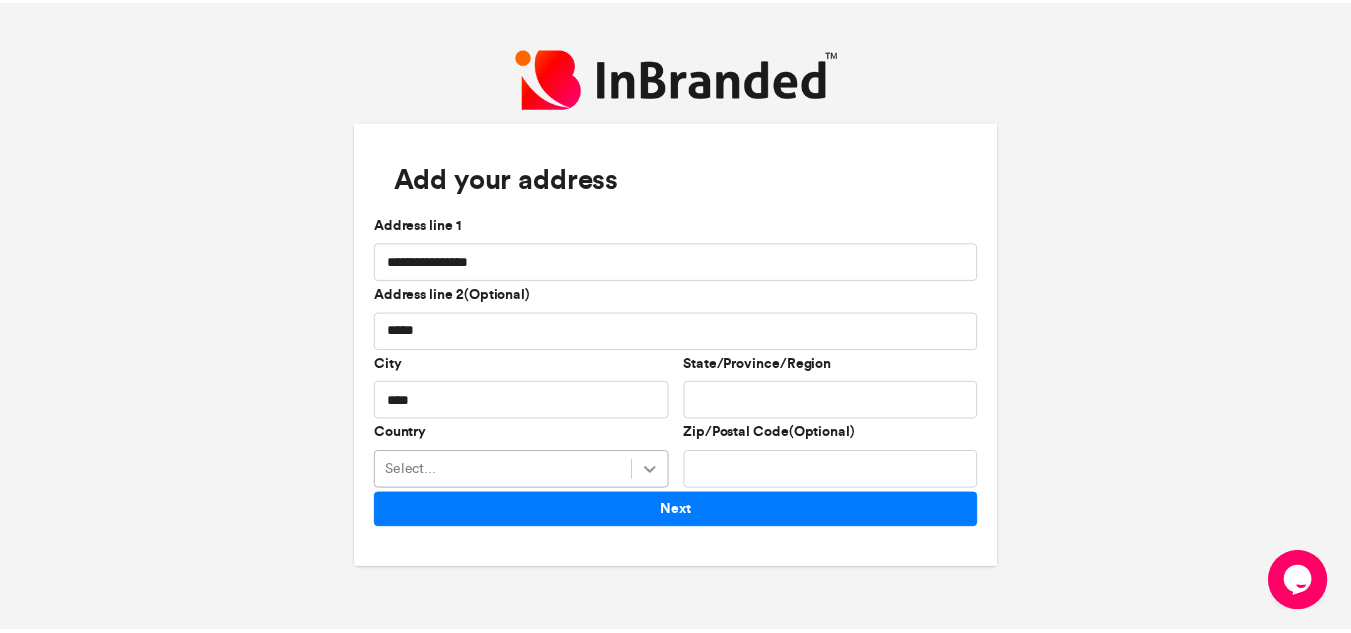 scroll, scrollTop: 165, scrollLeft: 0, axis: vertical 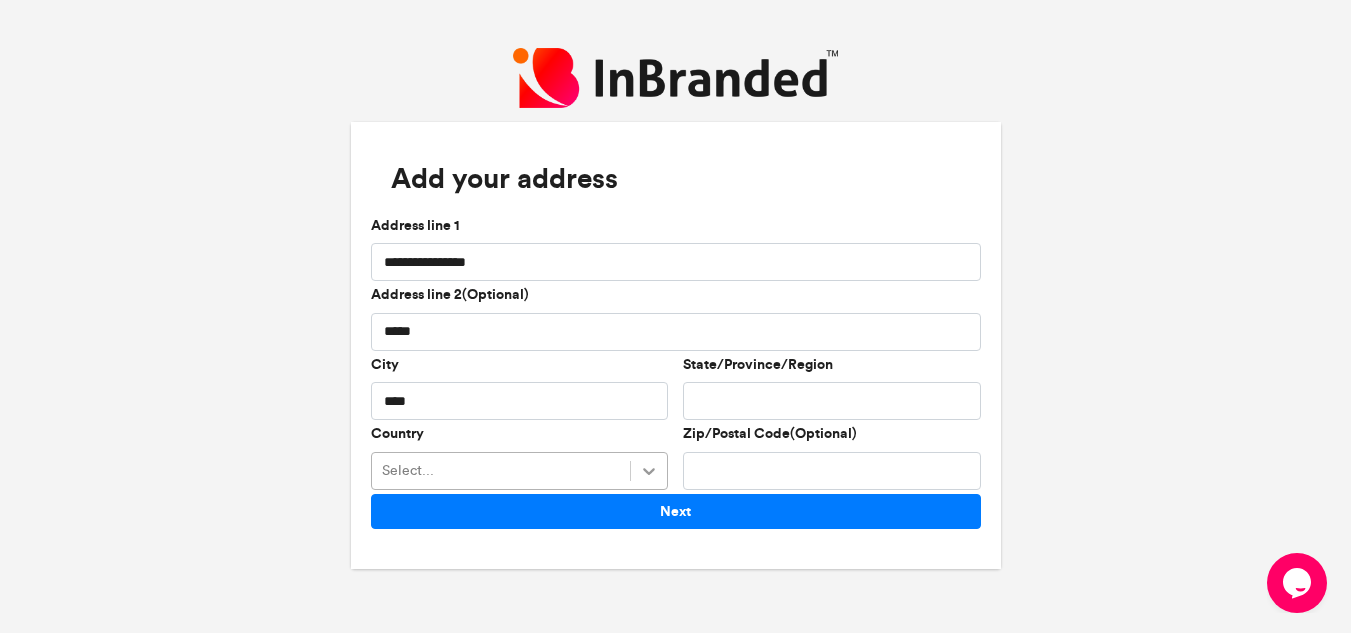 click on "Select..." at bounding box center [520, 471] 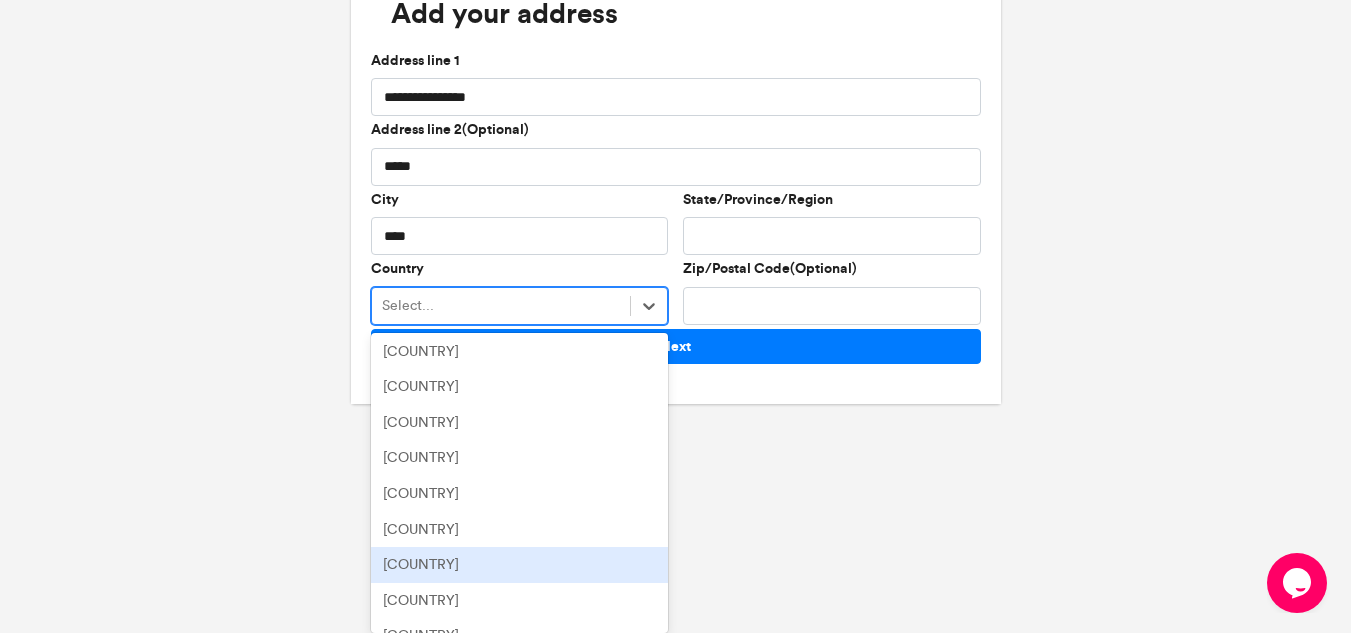 scroll, scrollTop: 1400, scrollLeft: 0, axis: vertical 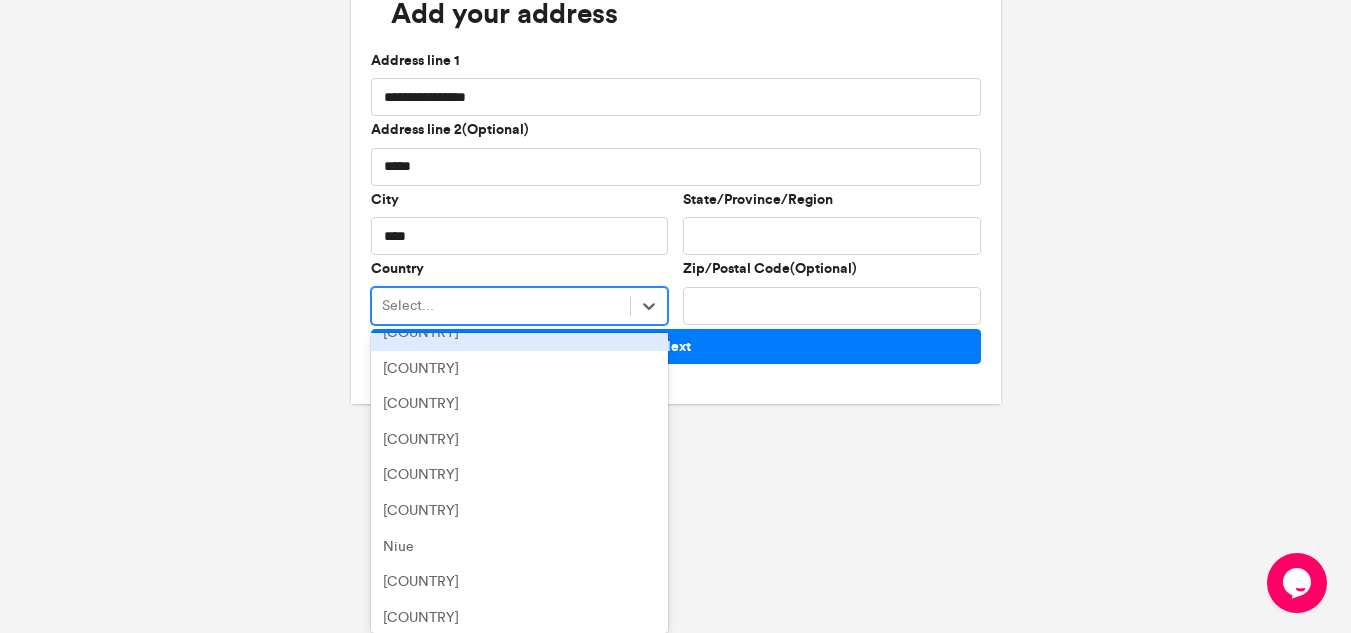 click on "[LOCATION]" at bounding box center [520, 333] 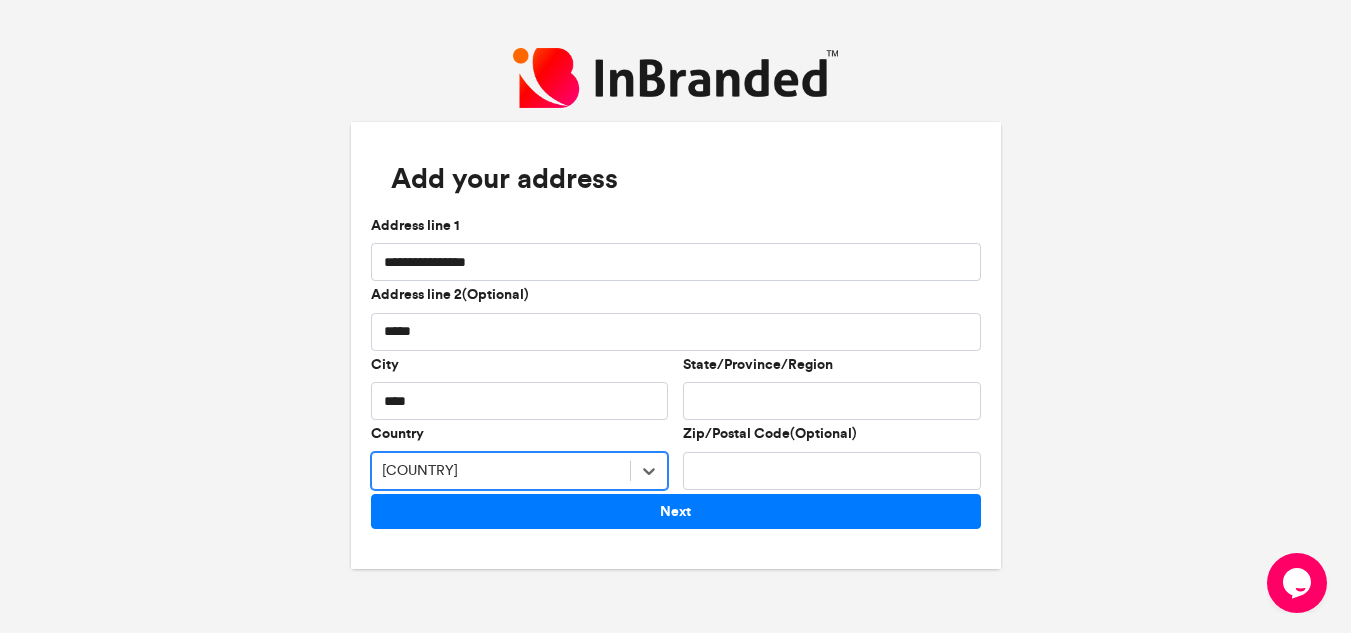 scroll, scrollTop: 0, scrollLeft: 0, axis: both 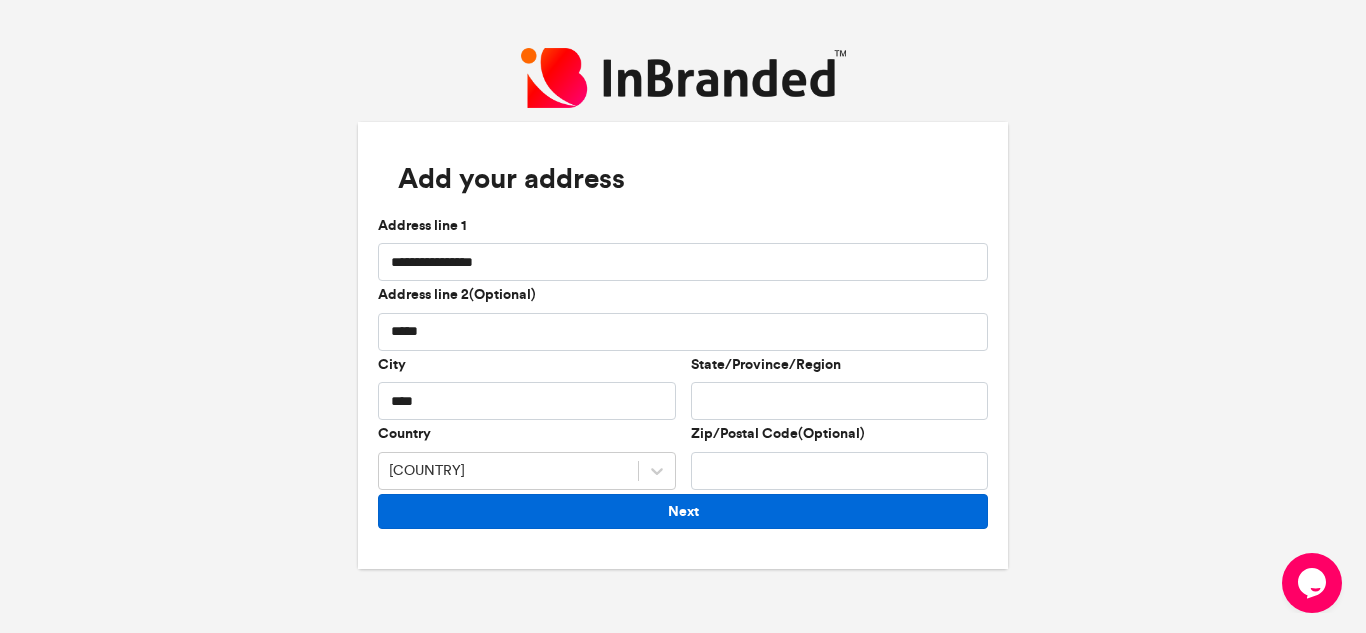 click on "Next" at bounding box center (683, 511) 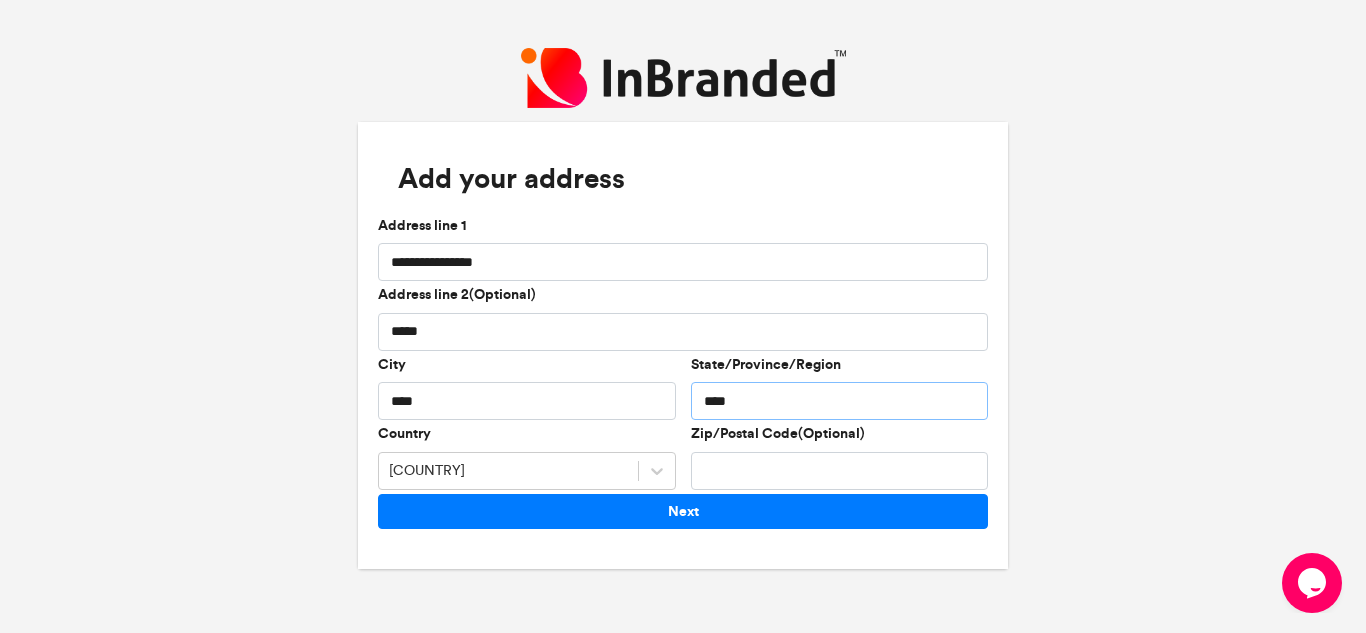 type on "****" 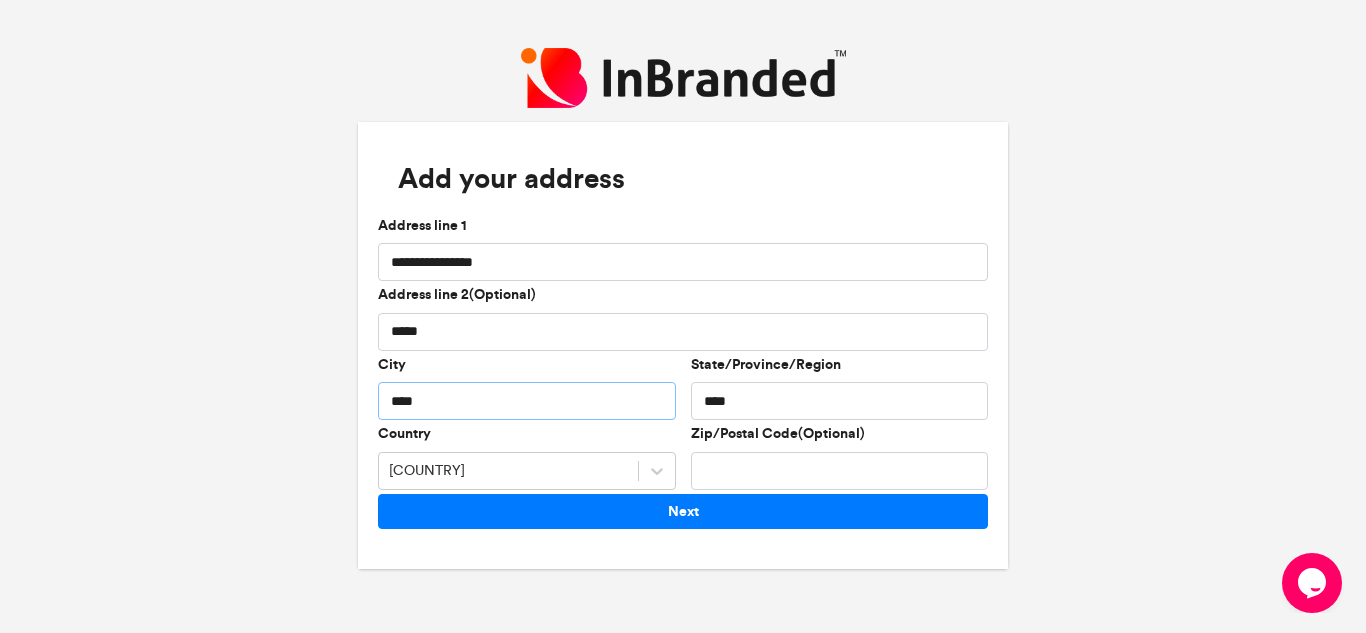 drag, startPoint x: 461, startPoint y: 391, endPoint x: 385, endPoint y: 391, distance: 76 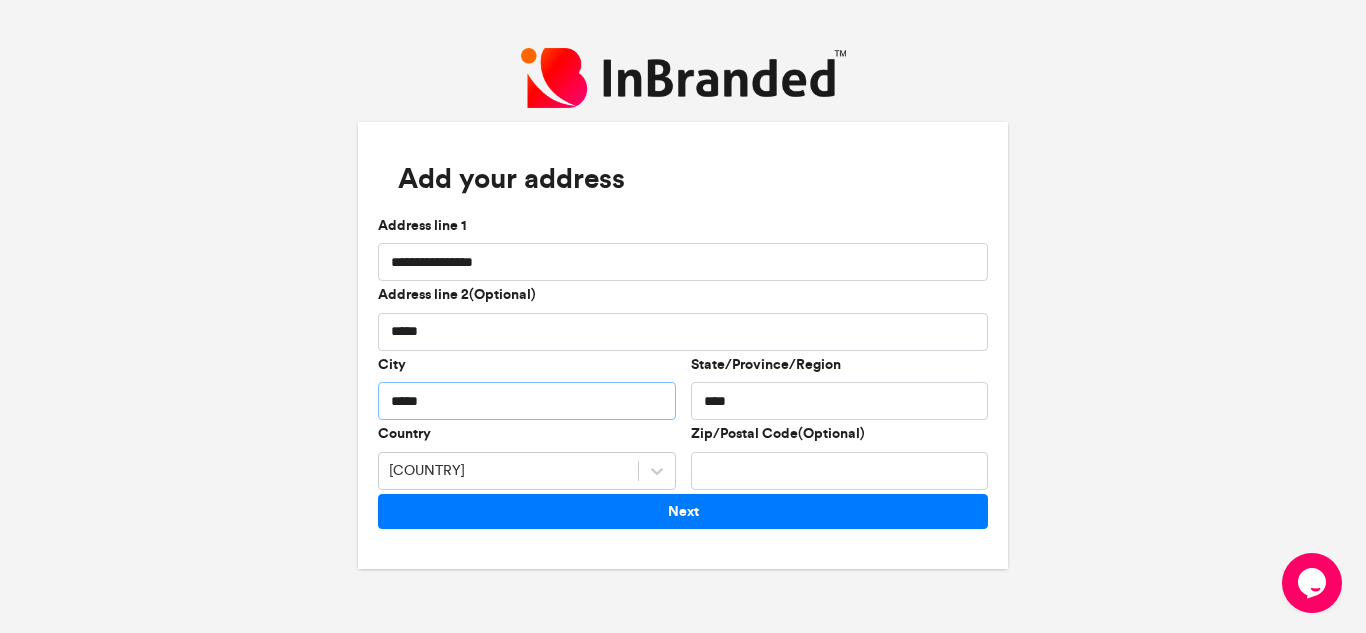 type on "*****" 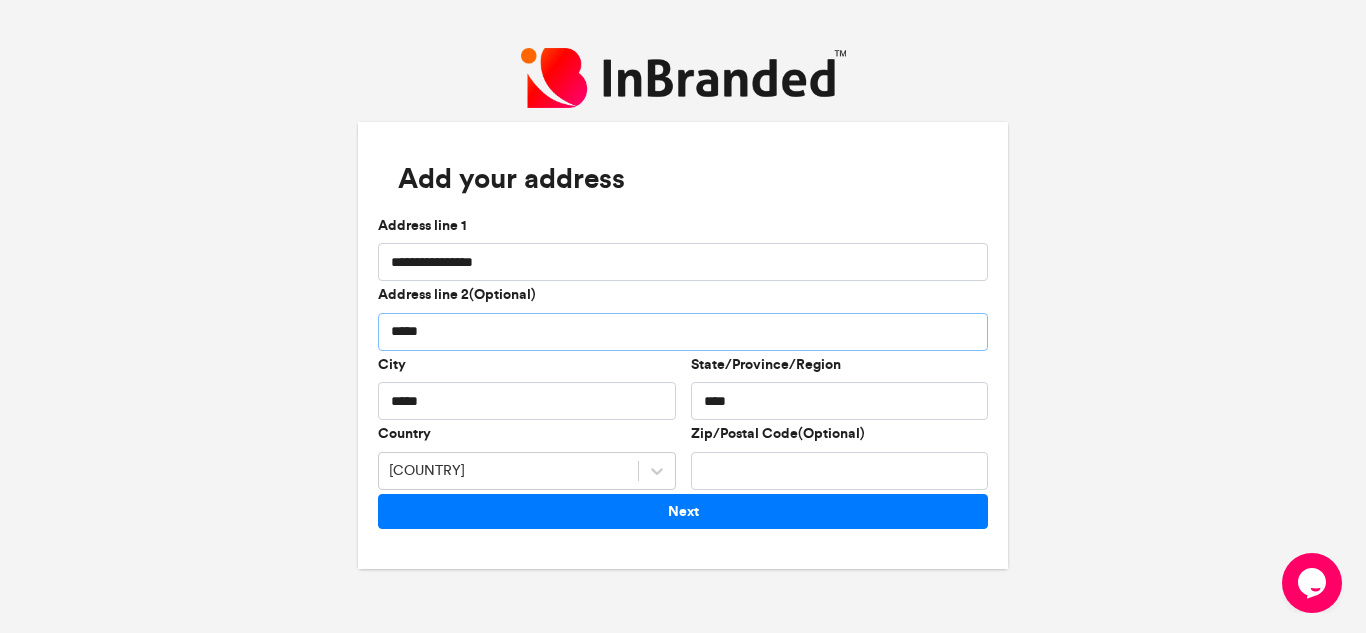 drag, startPoint x: 445, startPoint y: 334, endPoint x: 379, endPoint y: 342, distance: 66.48308 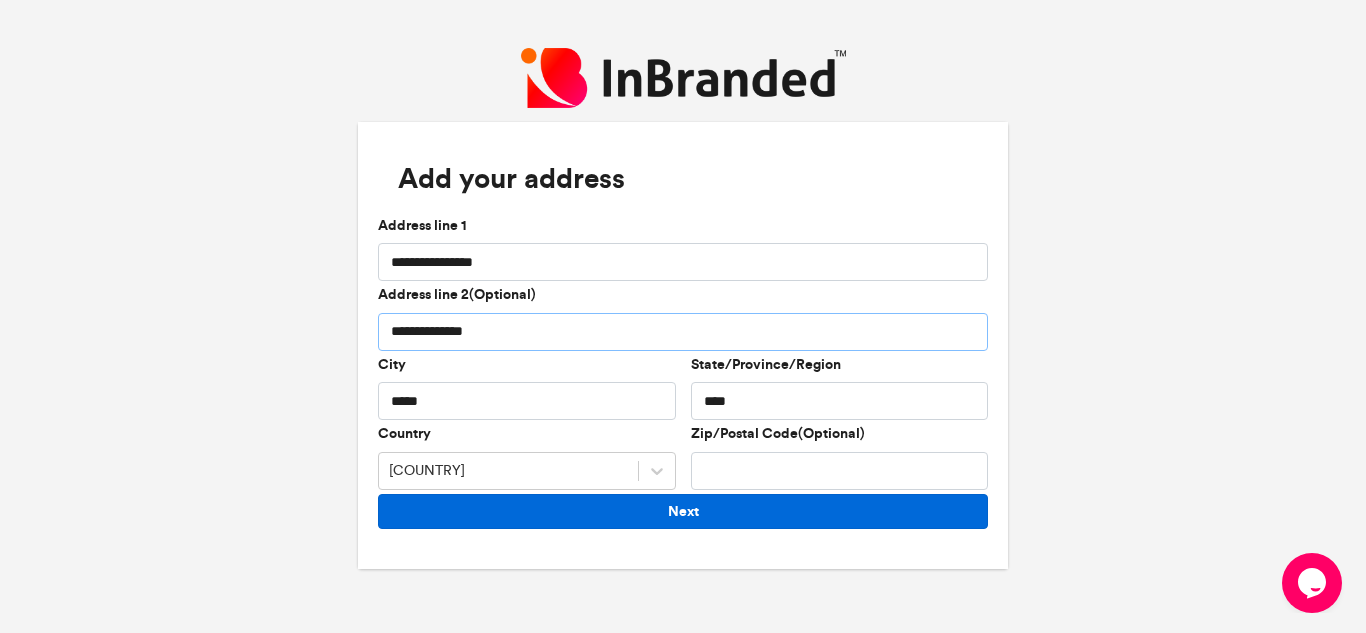 type on "**********" 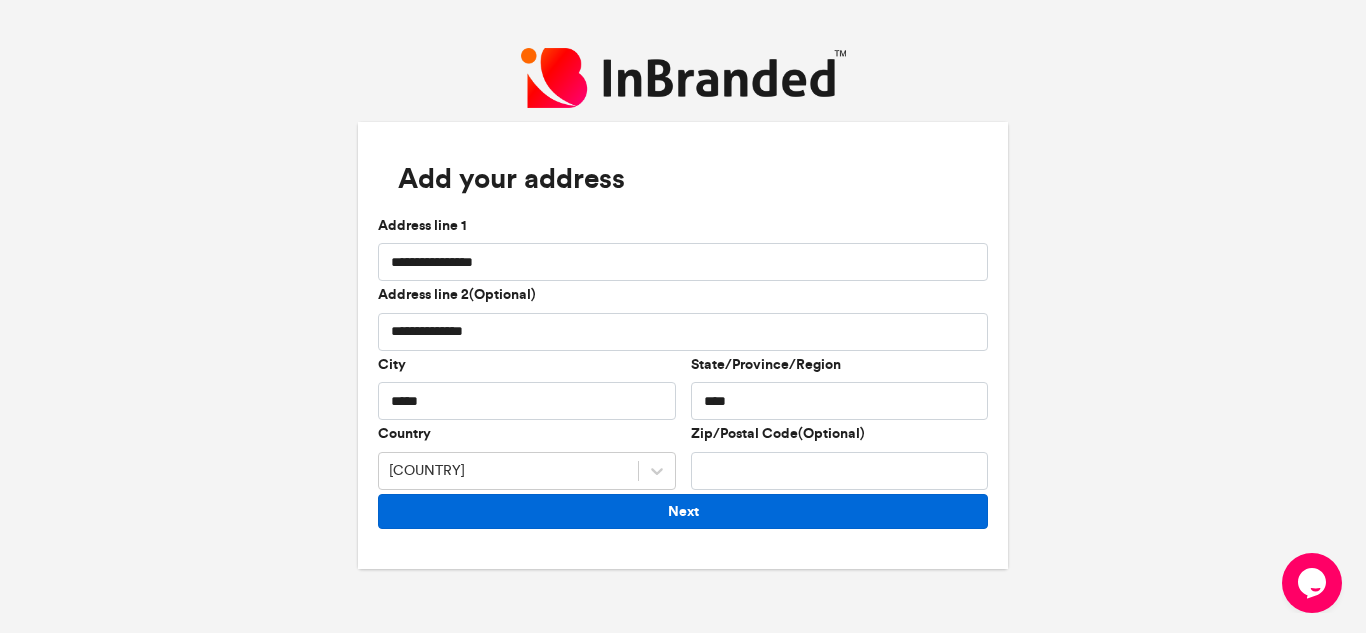 click on "Next" at bounding box center (683, 511) 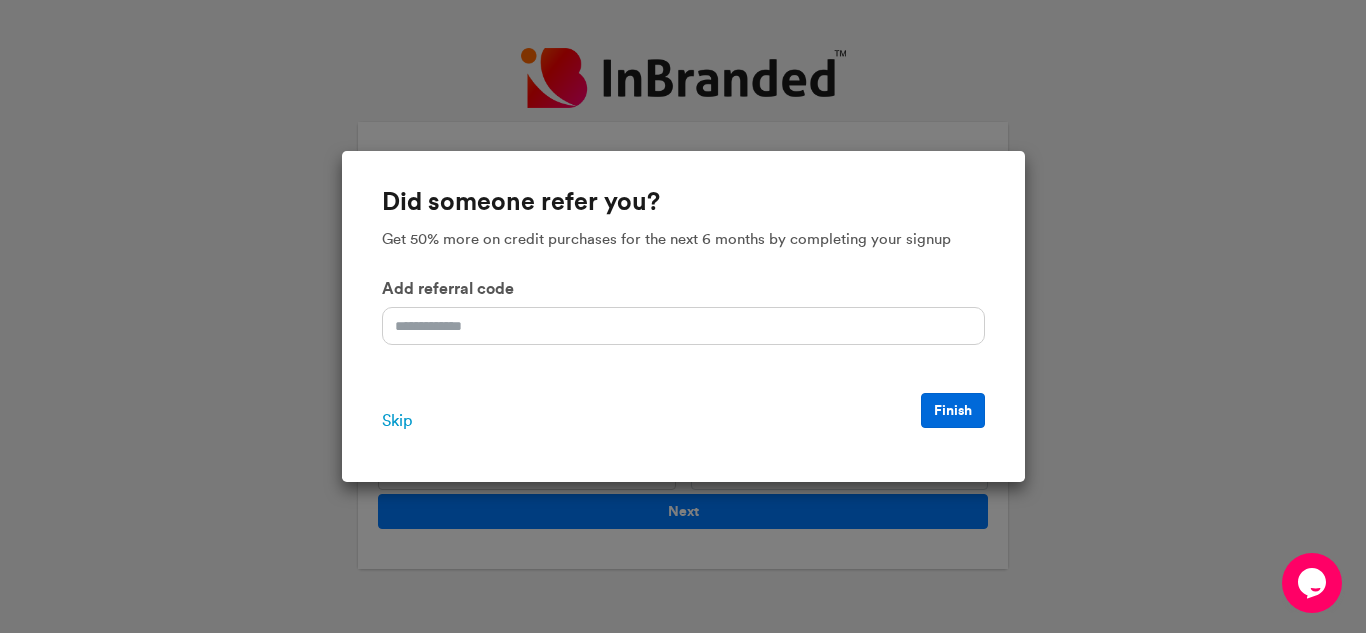 click on "Finish" at bounding box center [953, 410] 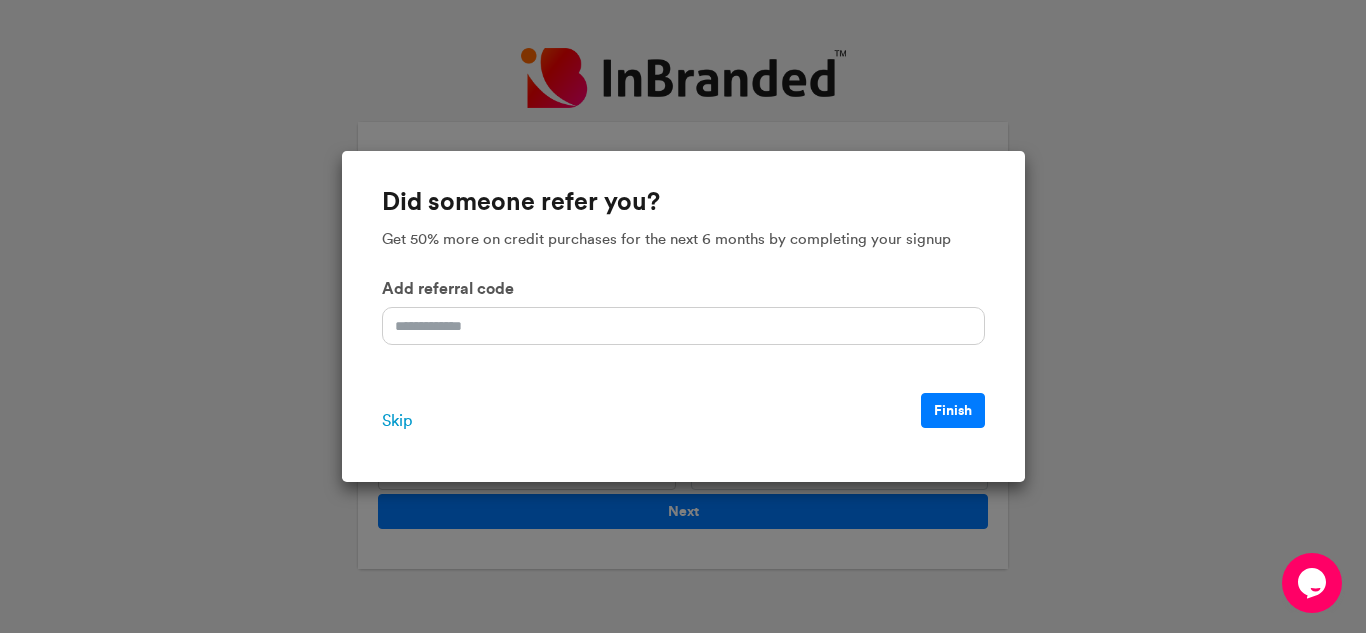 click on "Skip" at bounding box center (397, 421) 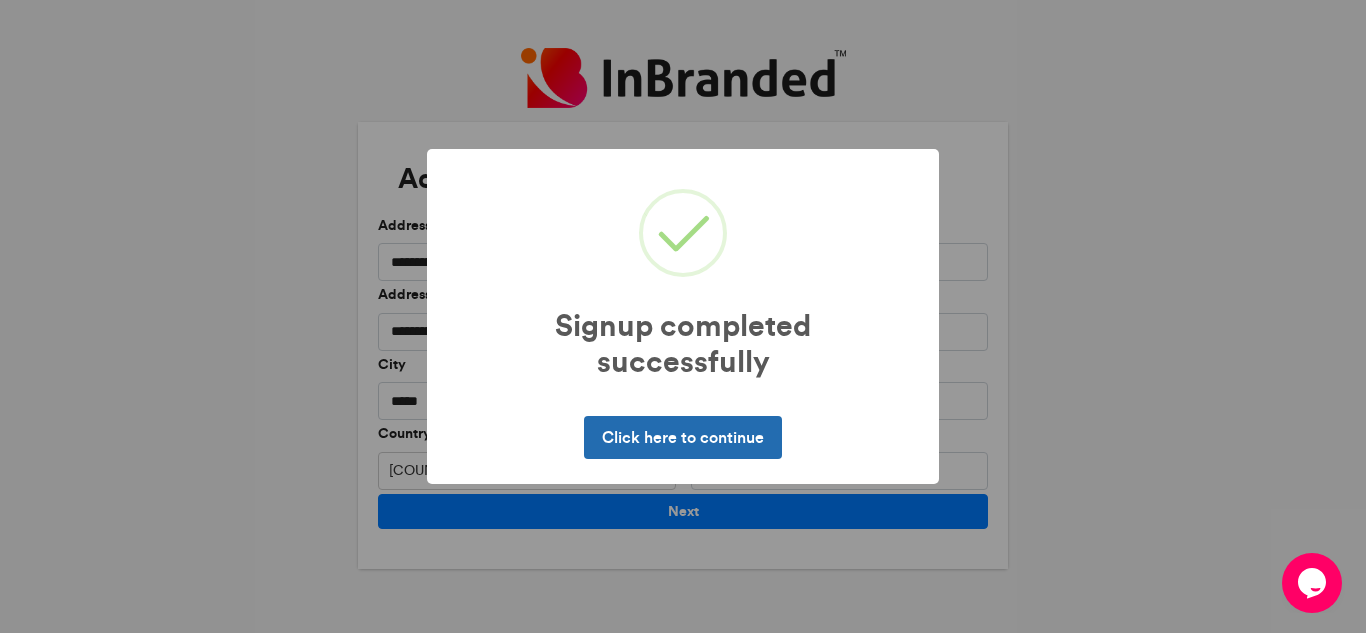 click on "Click here to continue" at bounding box center (682, 437) 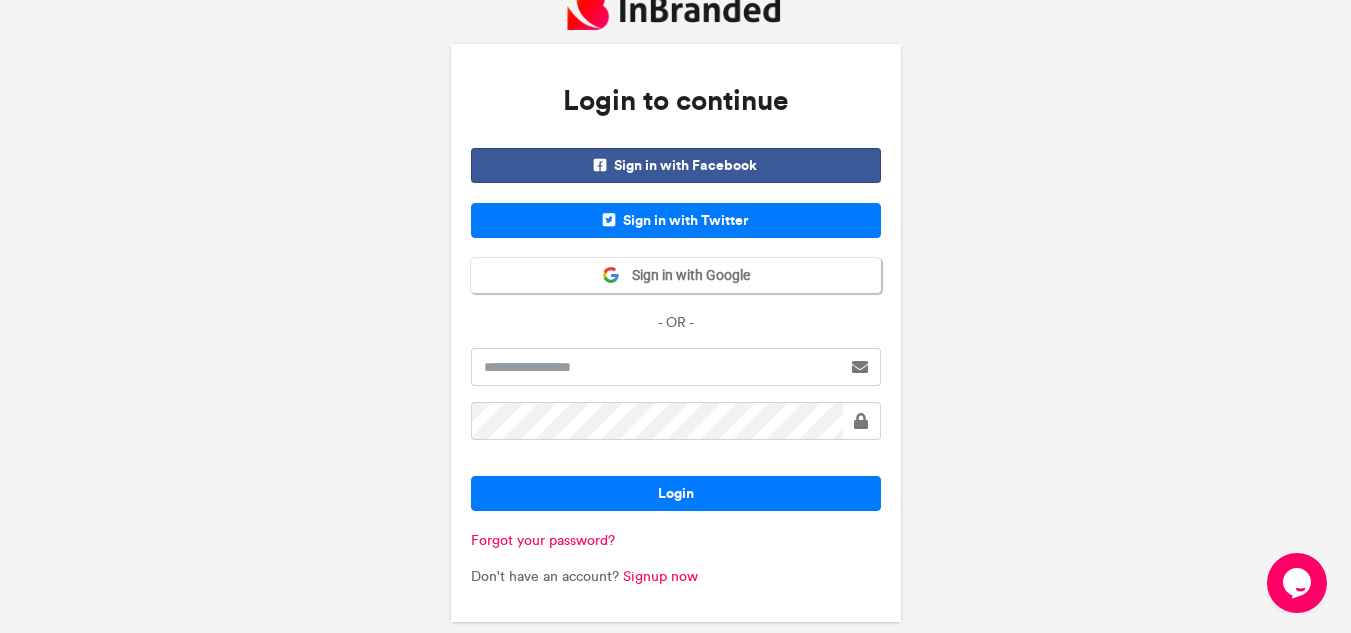 scroll, scrollTop: 23, scrollLeft: 0, axis: vertical 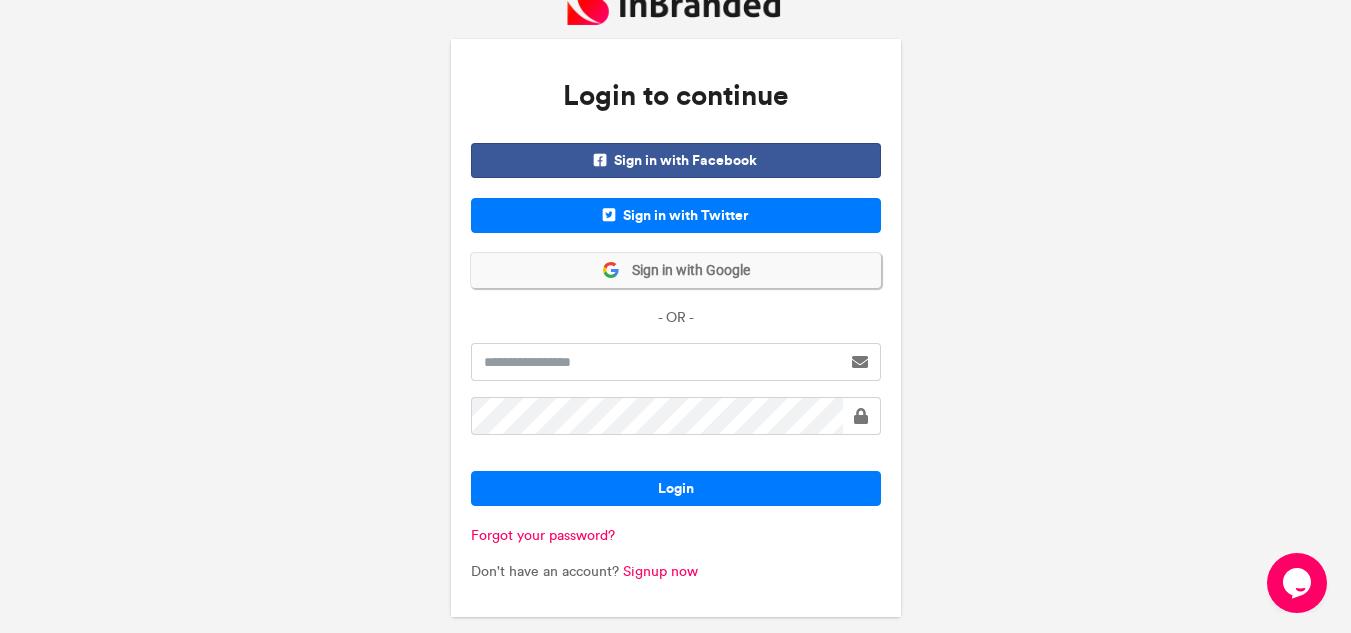 click on "Sign in with Google" at bounding box center [676, 270] 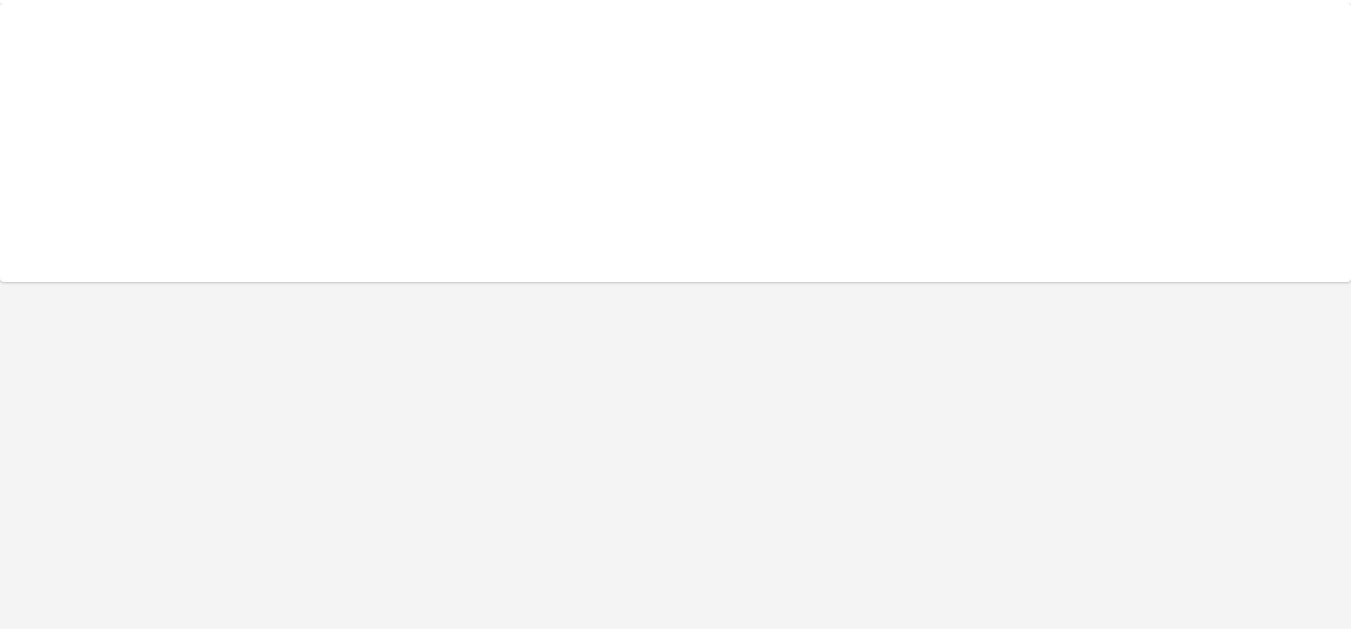scroll, scrollTop: 0, scrollLeft: 0, axis: both 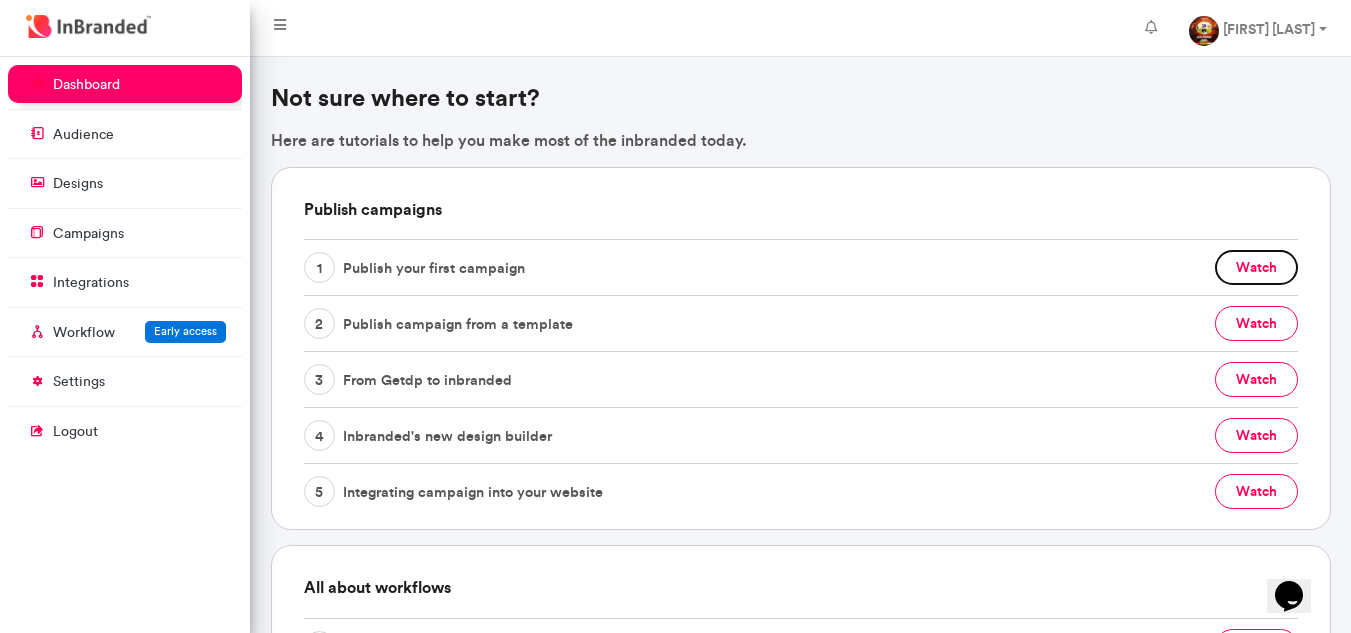 click on "watch" at bounding box center [1256, 267] 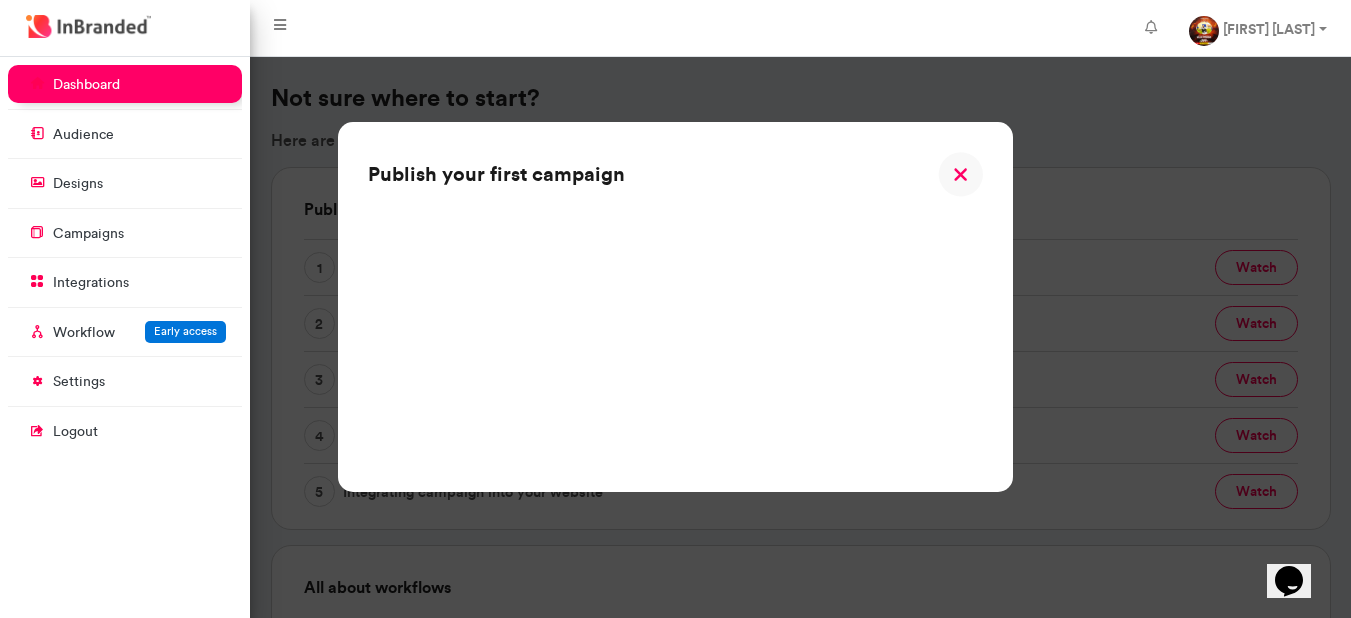click at bounding box center (960, 174) 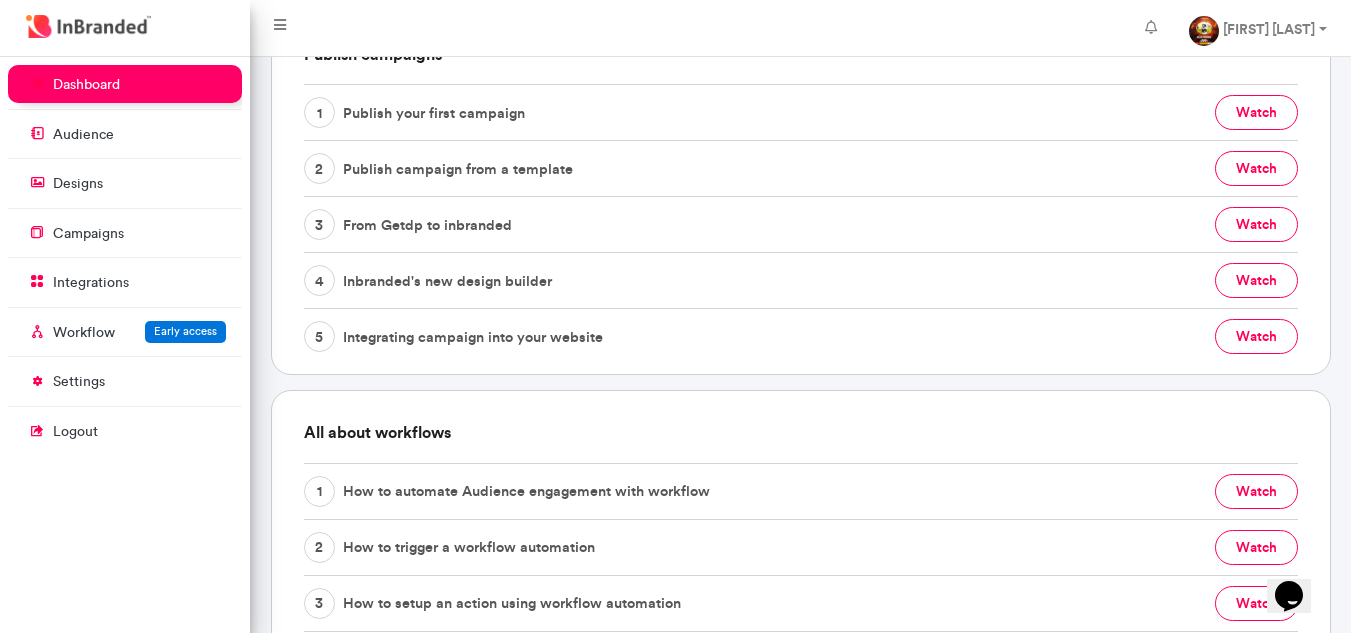 scroll, scrollTop: 700, scrollLeft: 0, axis: vertical 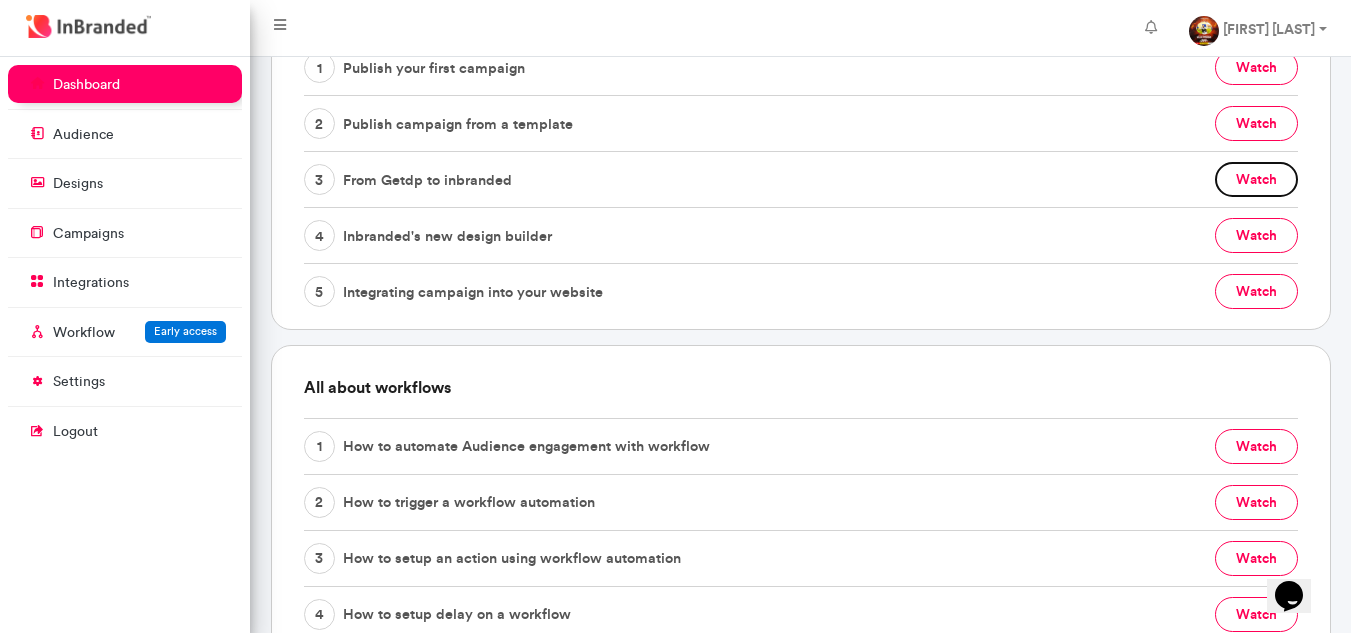 click on "watch" at bounding box center (1256, 179) 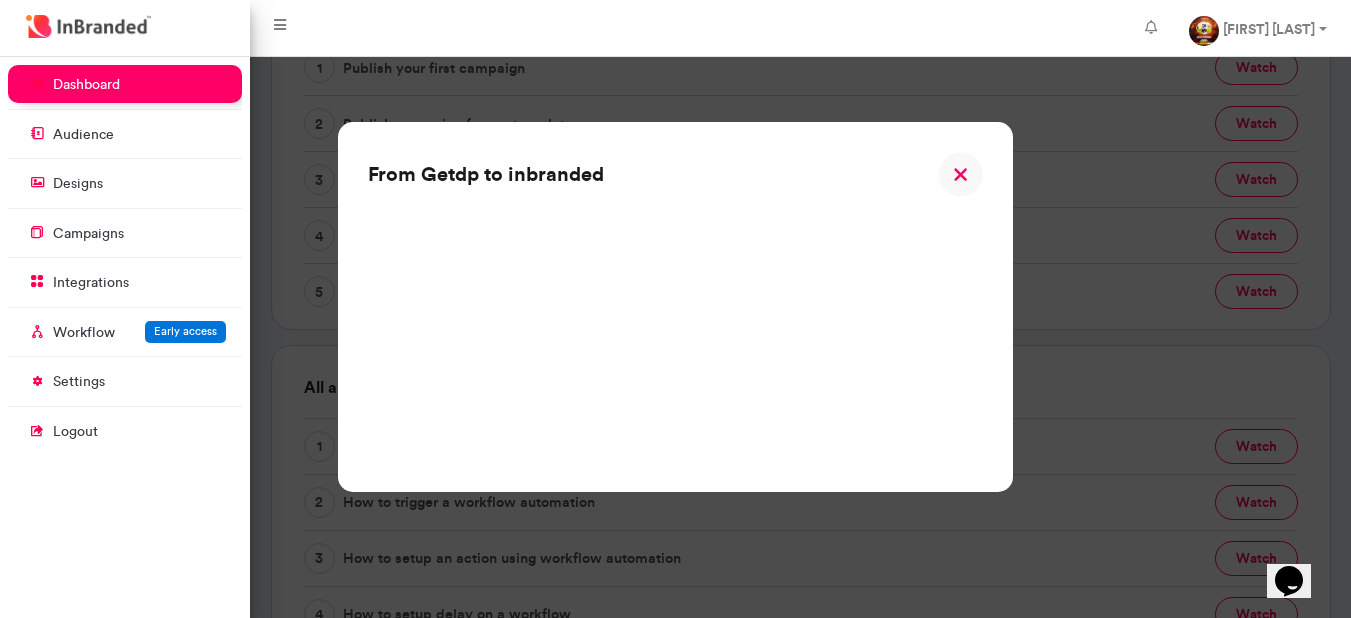 click at bounding box center (960, 174) 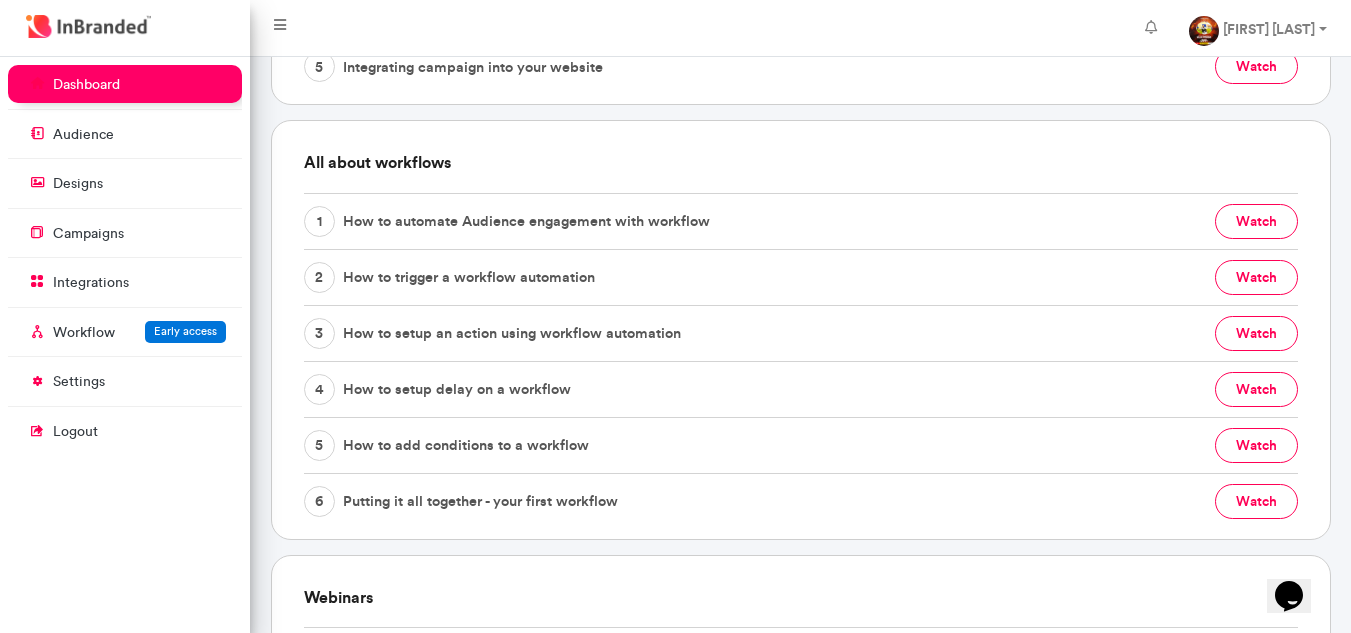 scroll, scrollTop: 1110, scrollLeft: 0, axis: vertical 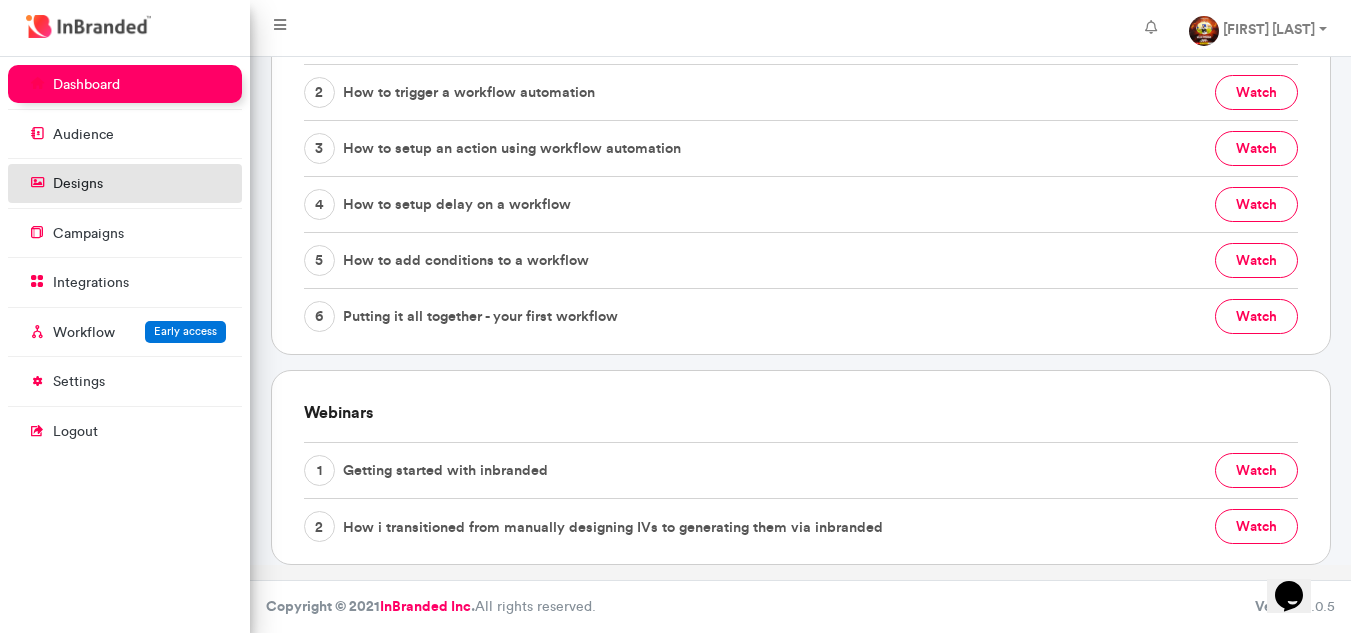 click on "designs" at bounding box center [125, 183] 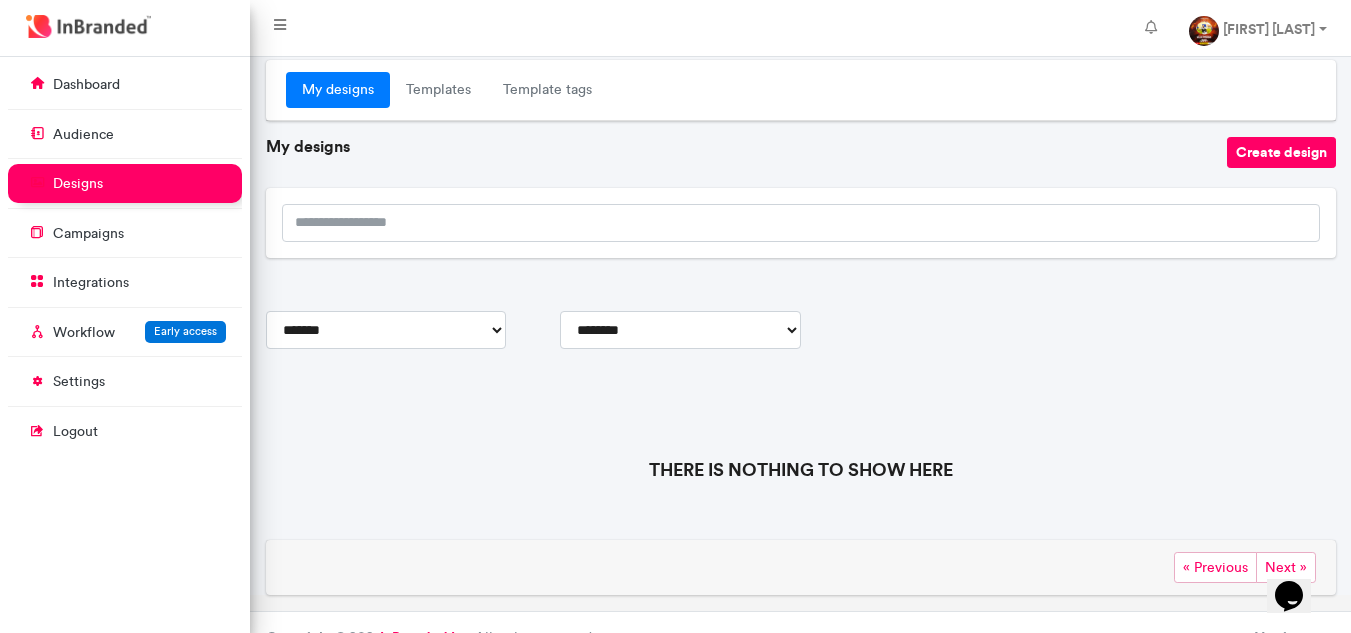 scroll, scrollTop: 0, scrollLeft: 0, axis: both 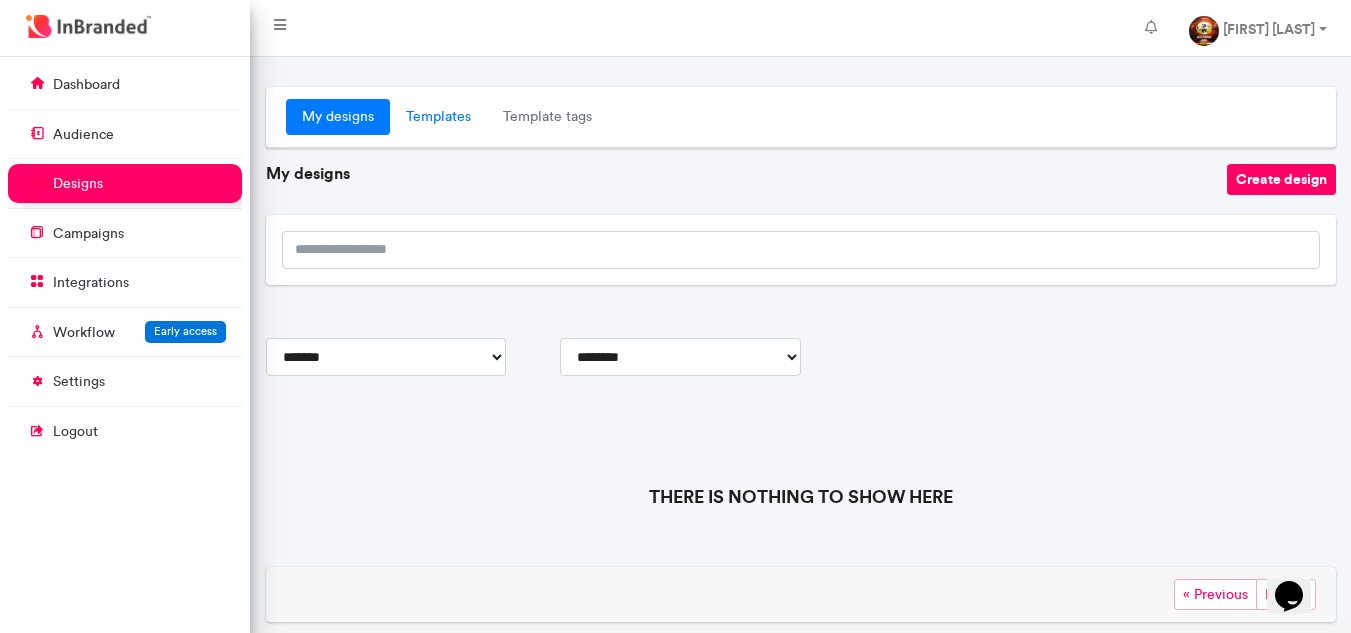 click on "Templates" at bounding box center [438, 117] 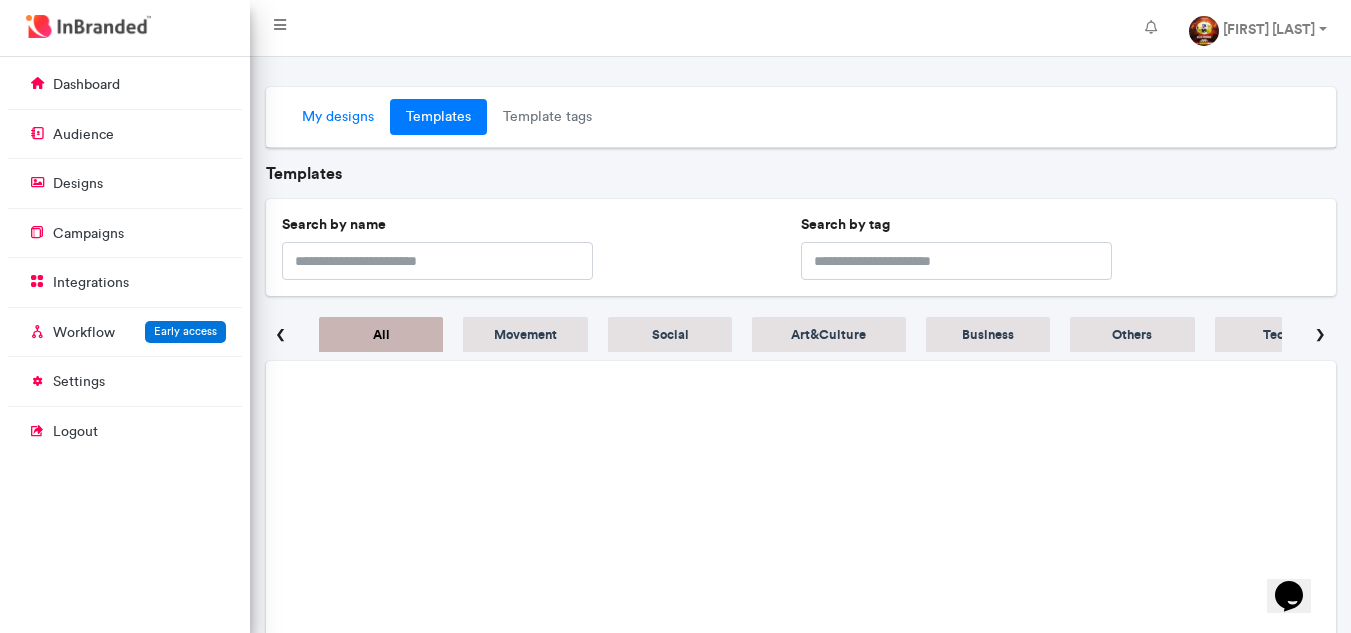 click on "My designs" at bounding box center (338, 117) 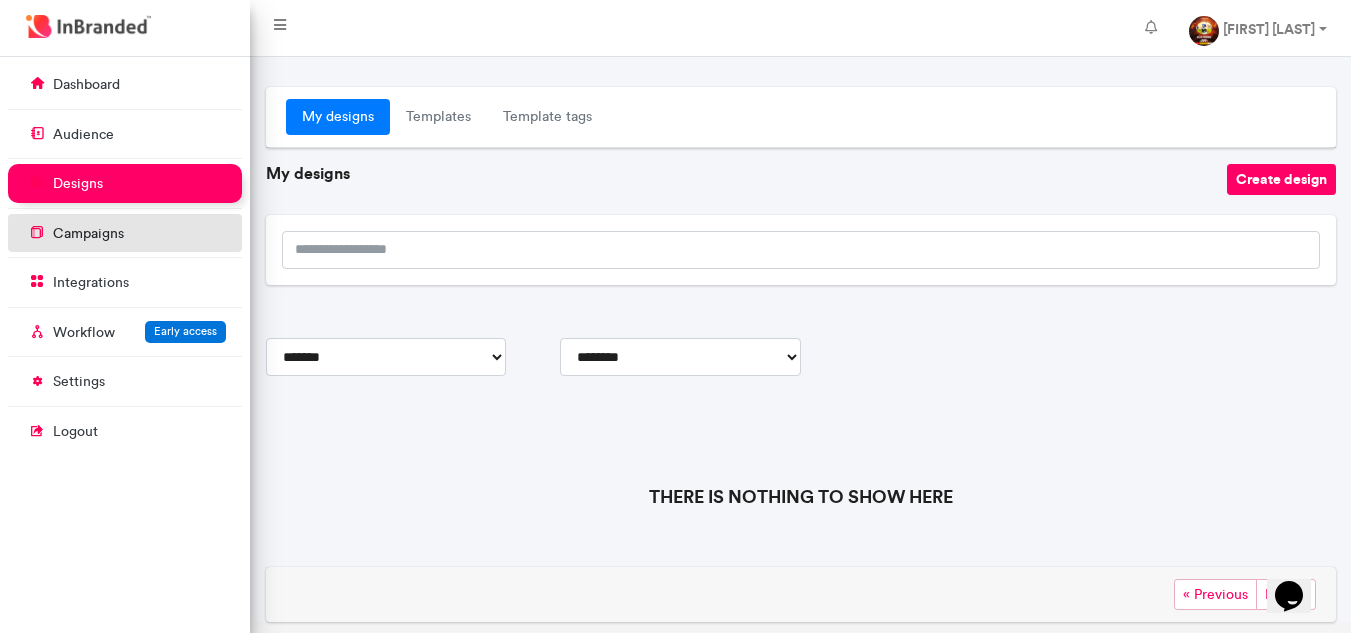 click on "campaigns" at bounding box center [125, 233] 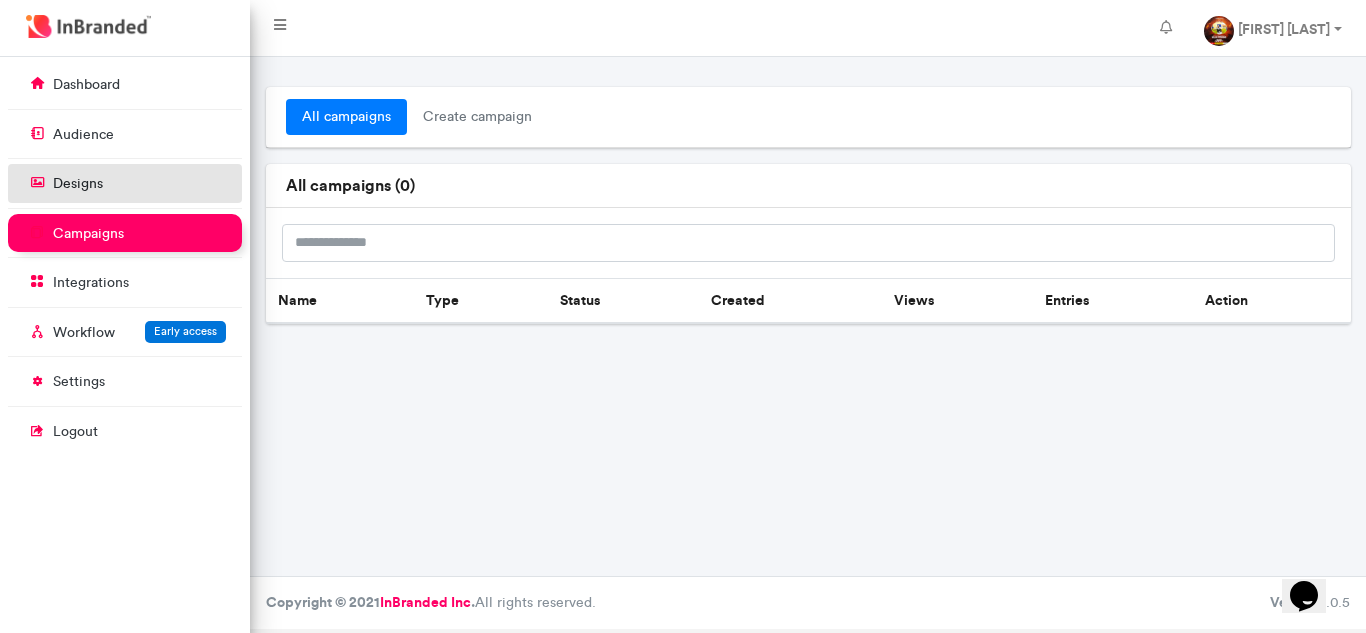 click on "designs" at bounding box center [78, 184] 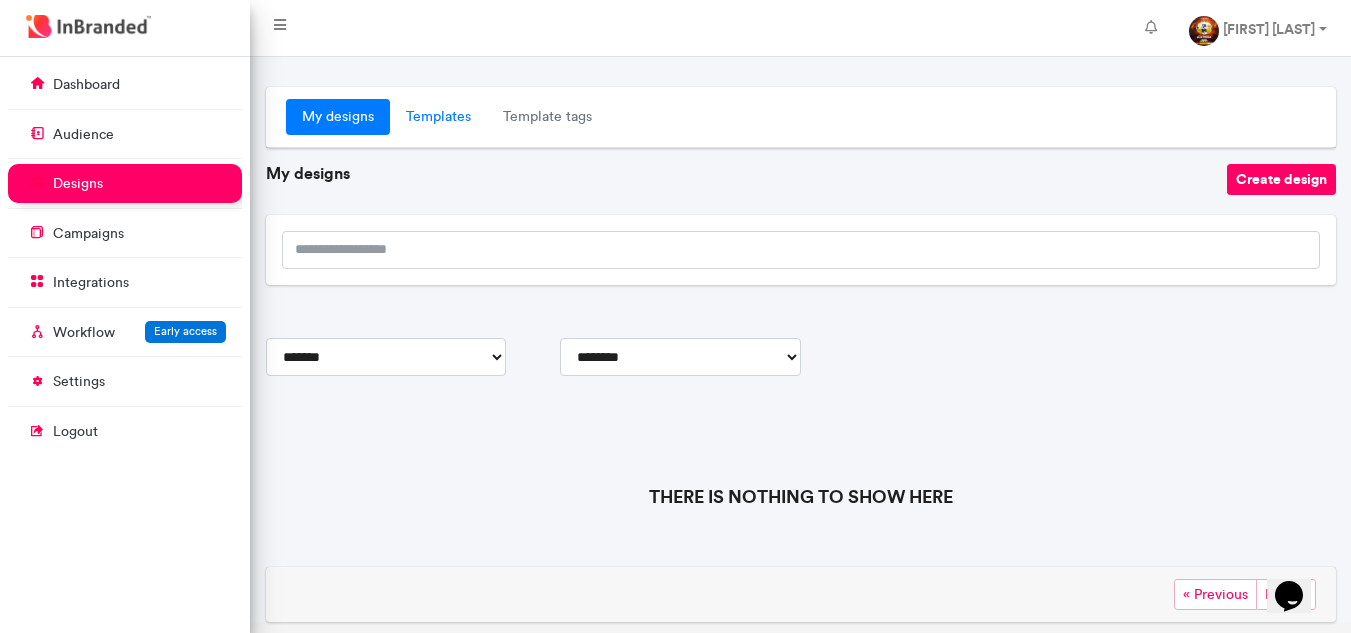 click on "Templates" at bounding box center (438, 117) 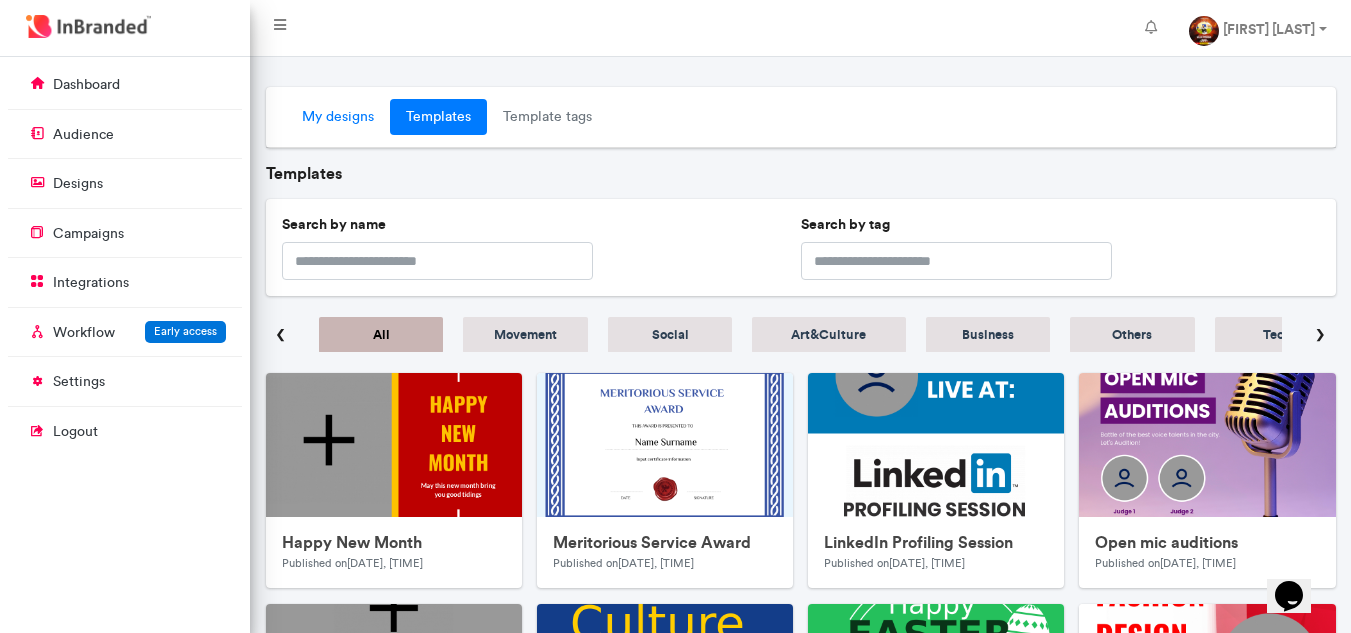 click on "My designs" at bounding box center (338, 117) 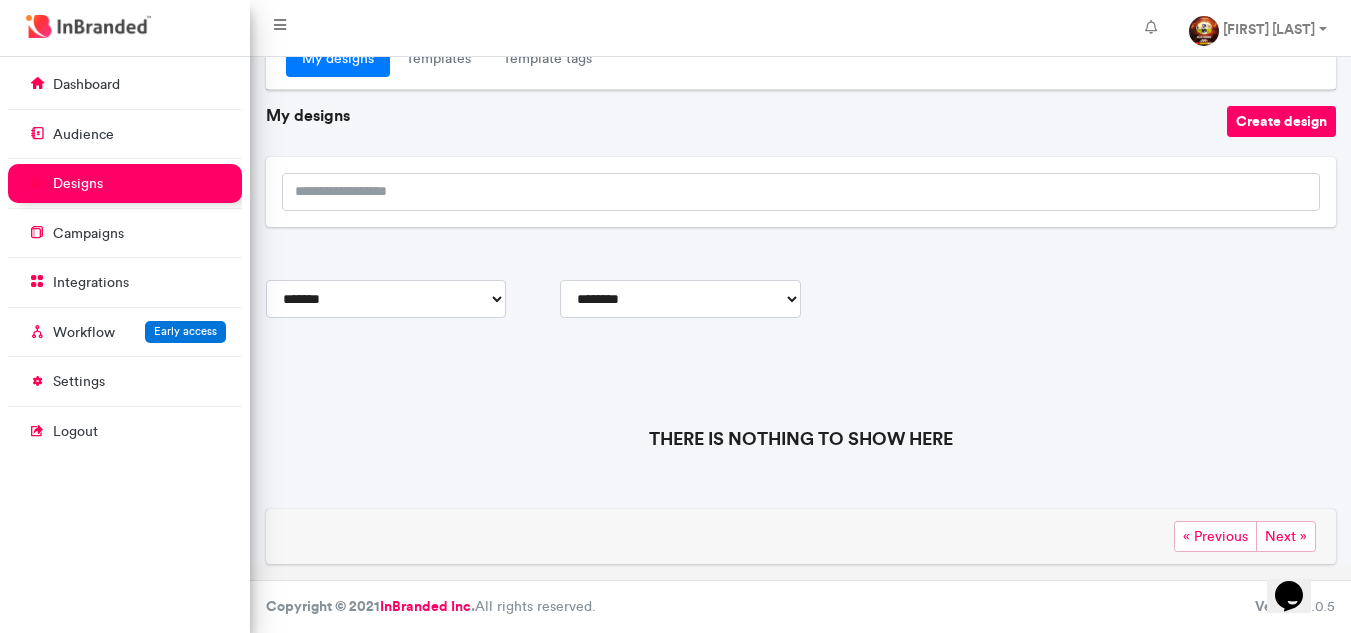 scroll, scrollTop: 0, scrollLeft: 0, axis: both 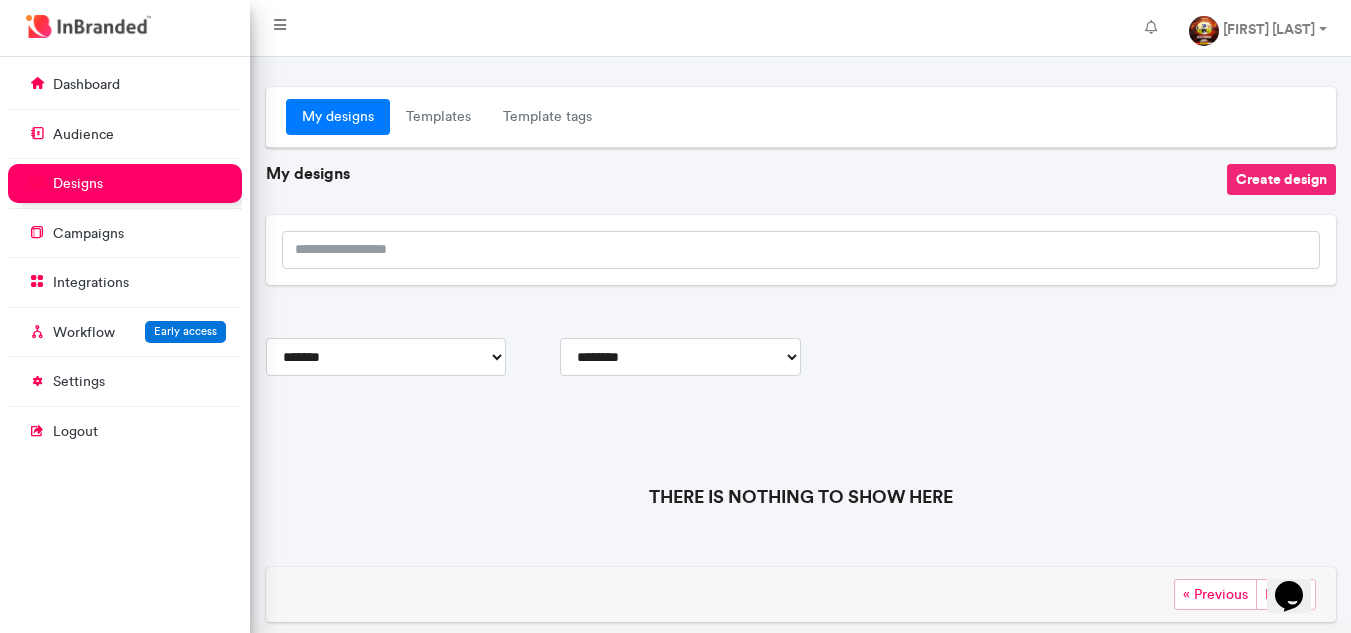 click on "Create design" at bounding box center (1281, 179) 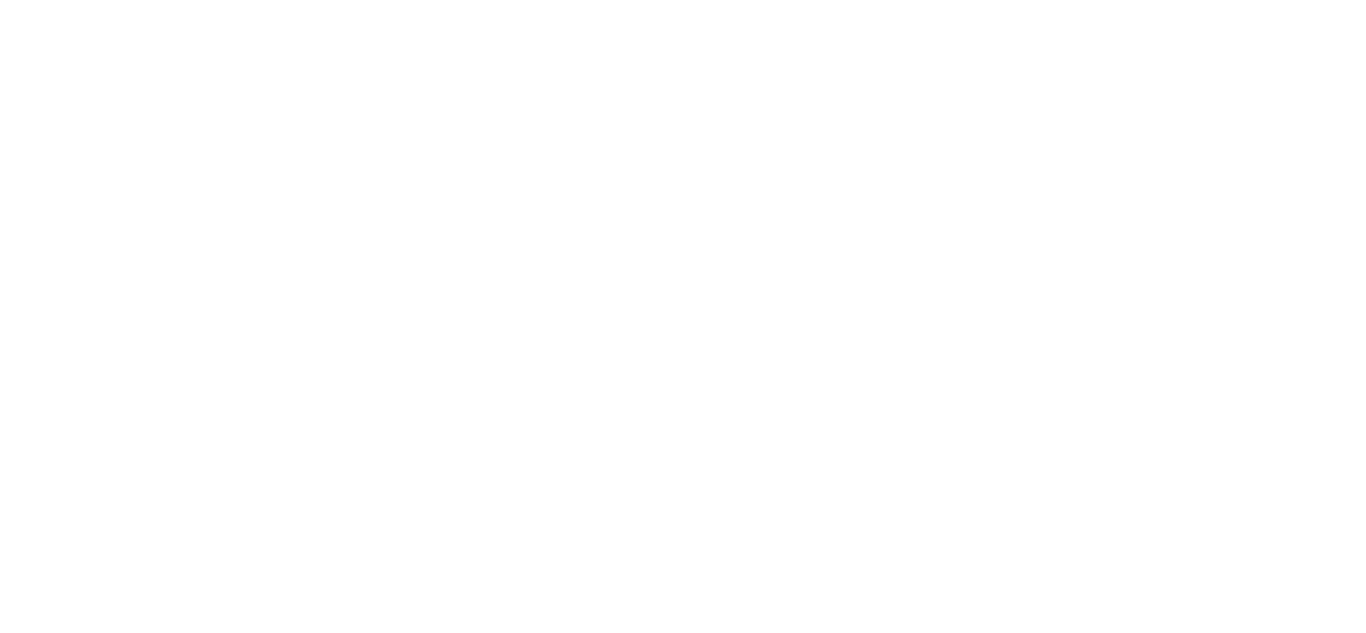 scroll, scrollTop: 0, scrollLeft: 0, axis: both 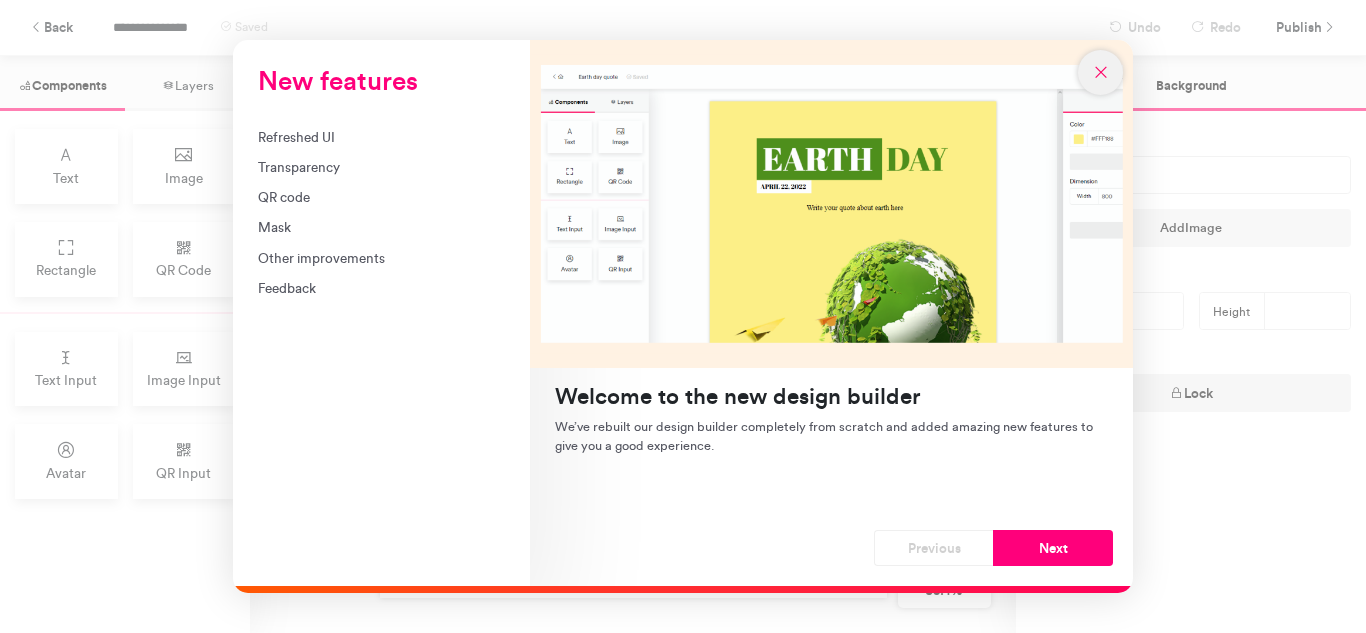 click at bounding box center [1101, 72] 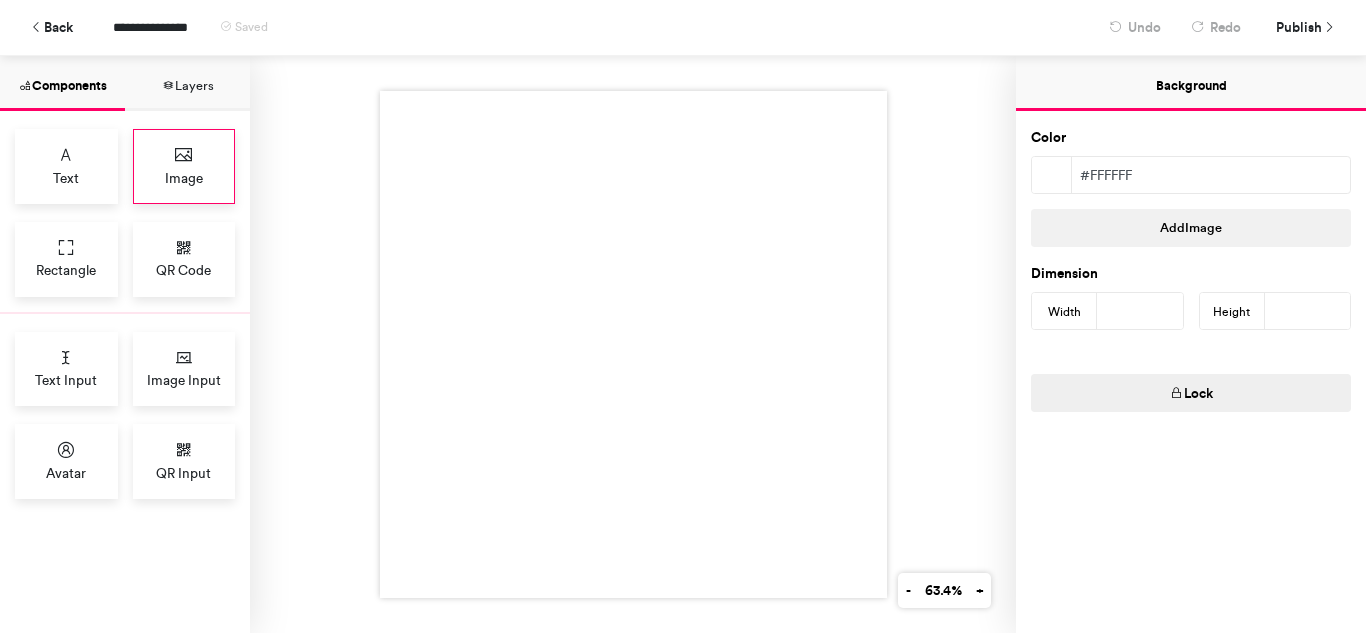 click on "Image" at bounding box center [184, 166] 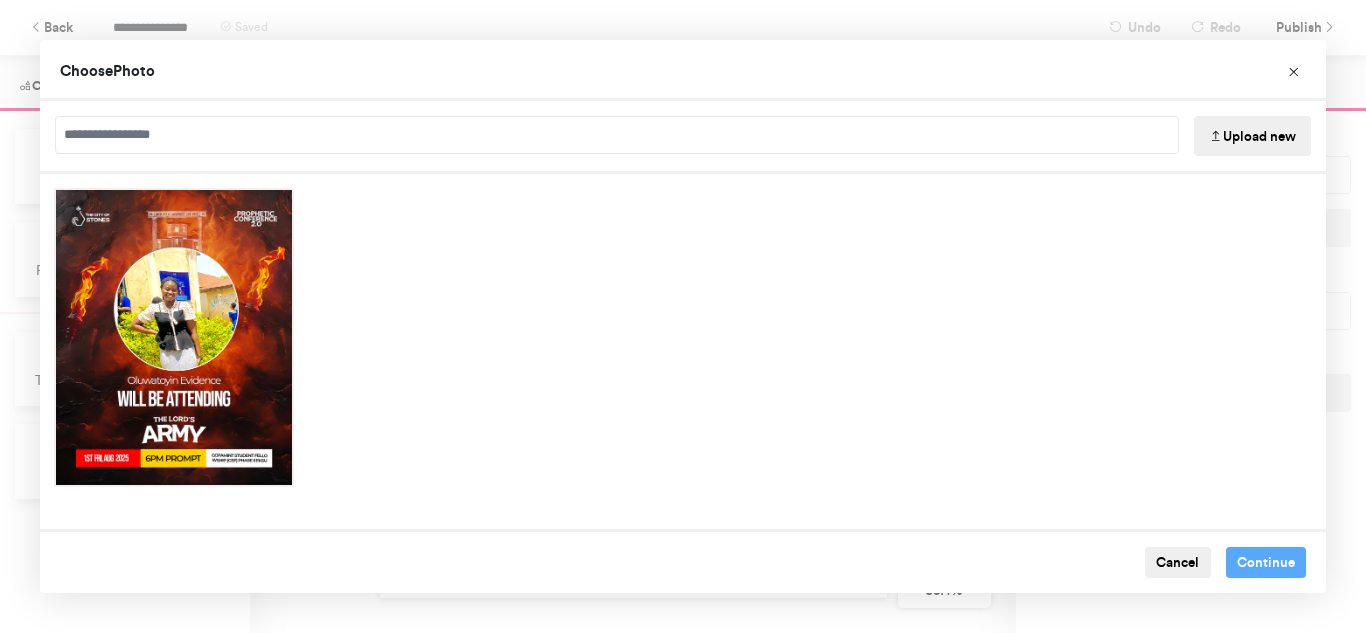 click on "Upload new" at bounding box center [1252, 136] 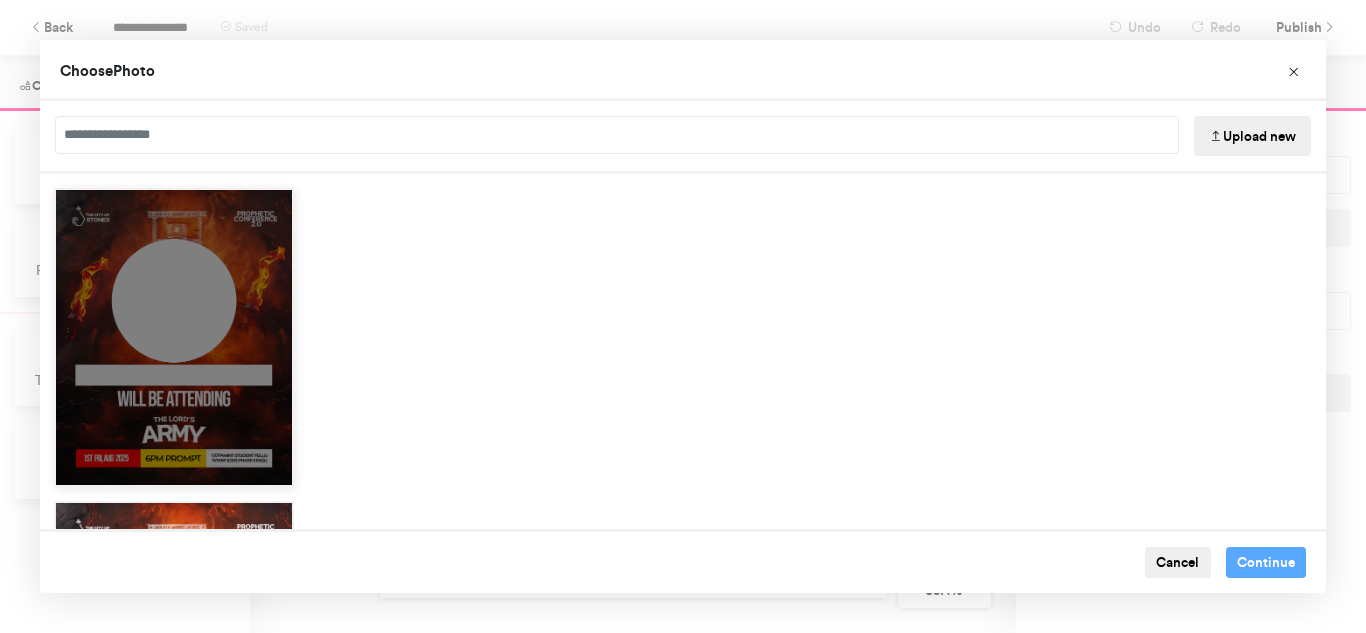 click at bounding box center [174, 337] 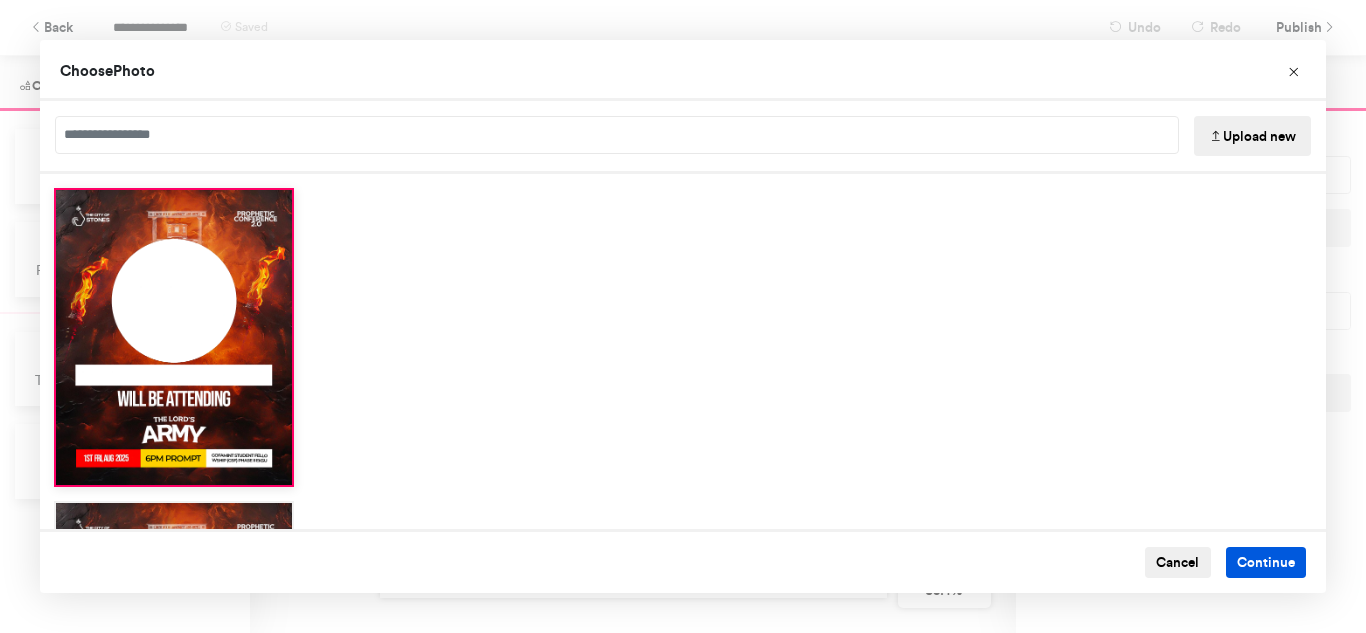 click on "Continue" at bounding box center [1266, 563] 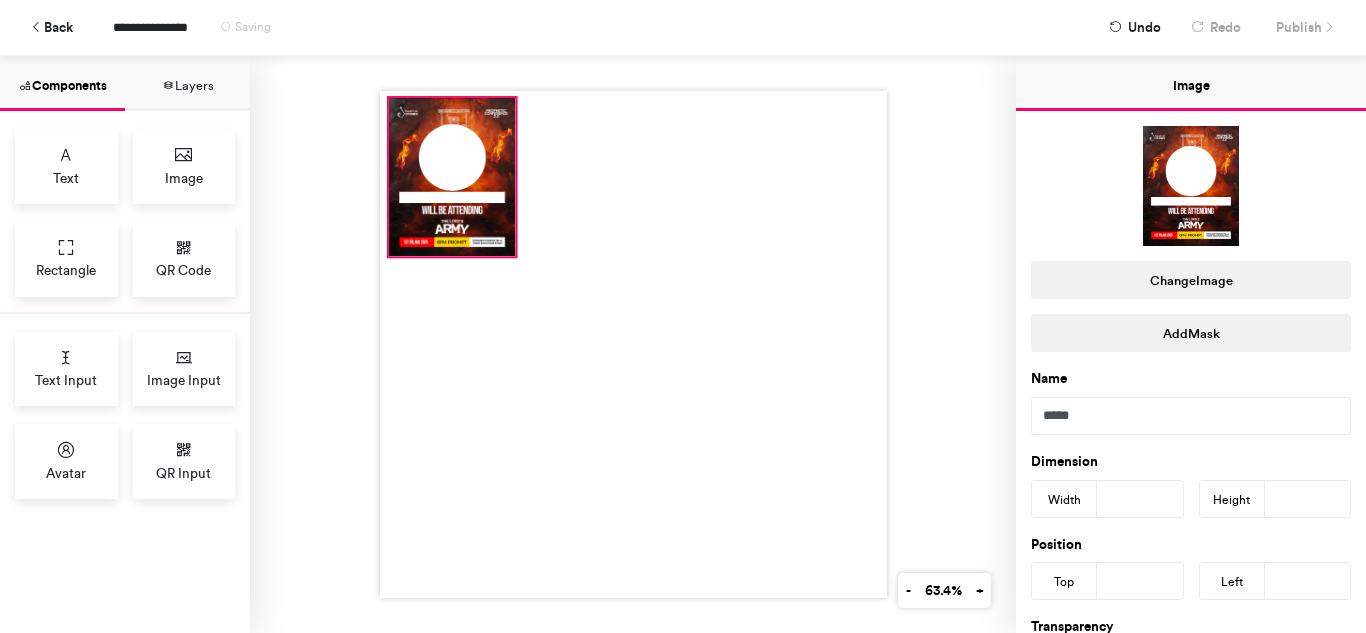 drag, startPoint x: 540, startPoint y: 308, endPoint x: 420, endPoint y: 187, distance: 170.4142 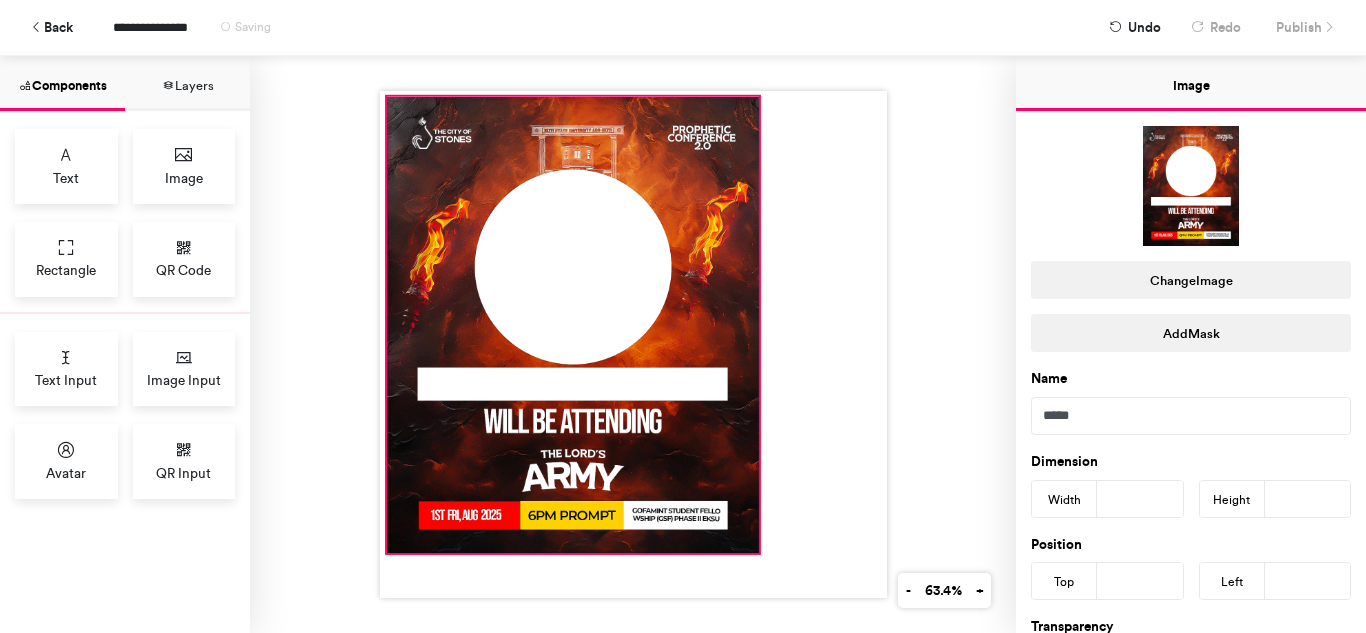 drag, startPoint x: 509, startPoint y: 247, endPoint x: 754, endPoint y: 545, distance: 385.78363 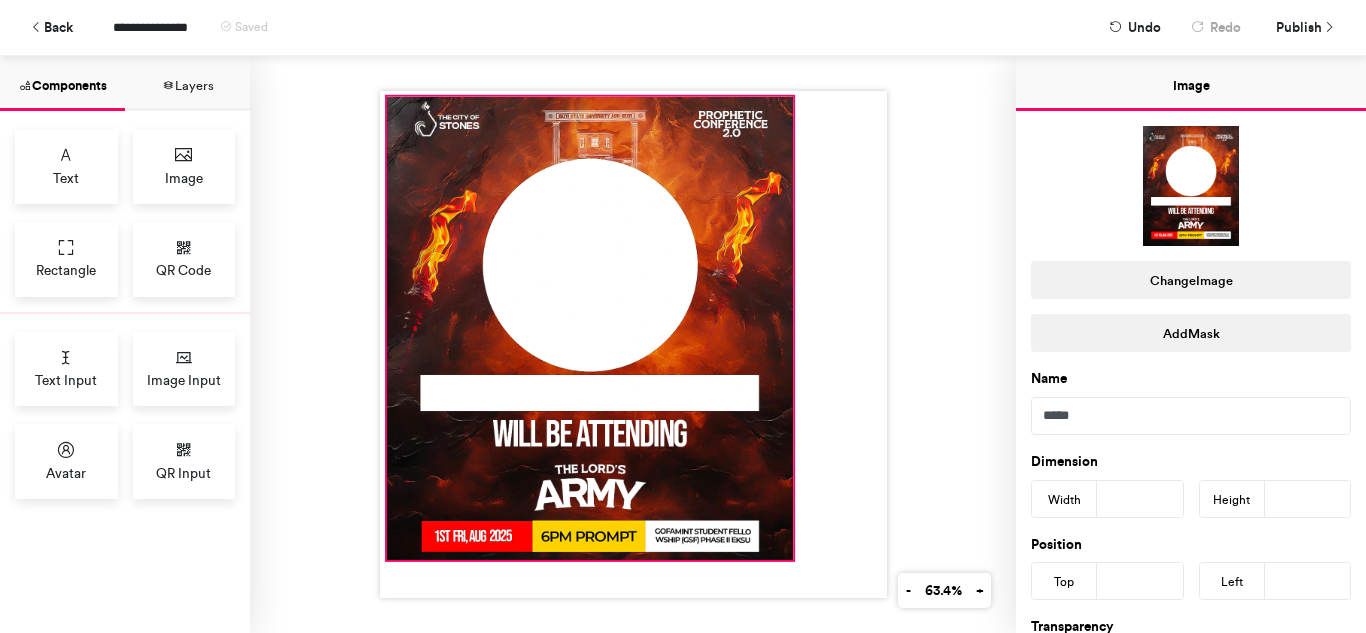 drag, startPoint x: 753, startPoint y: 549, endPoint x: 787, endPoint y: 556, distance: 34.713108 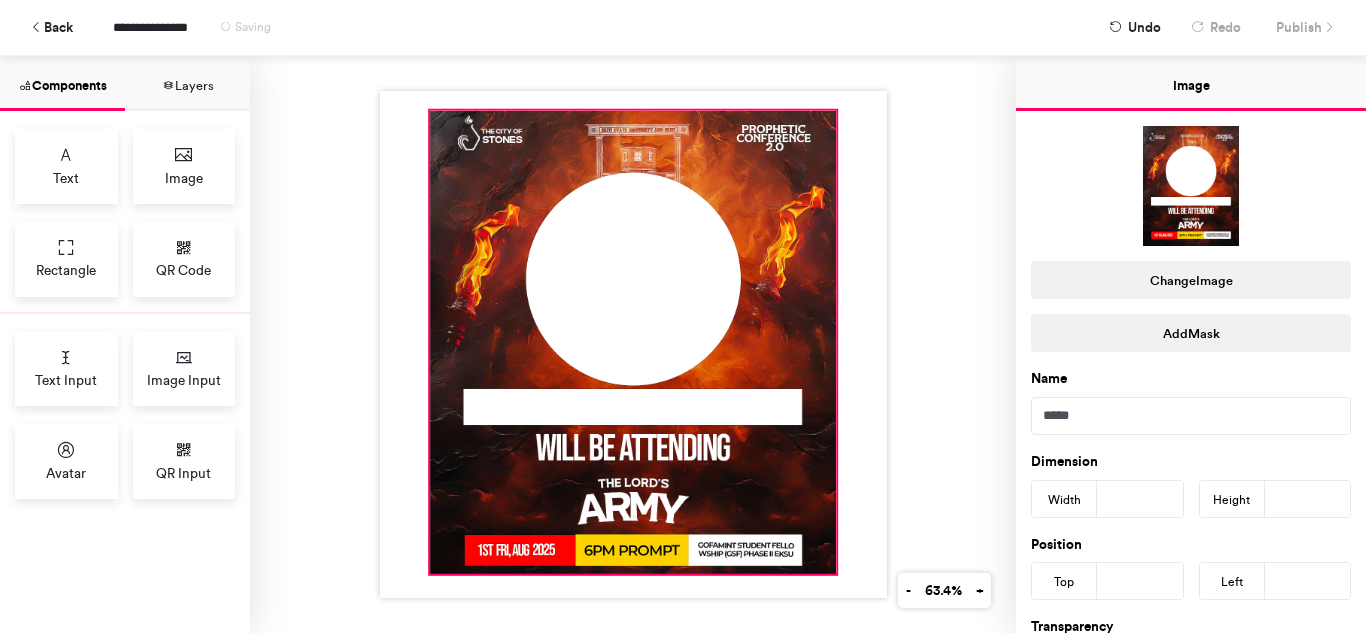 drag, startPoint x: 597, startPoint y: 311, endPoint x: 639, endPoint y: 325, distance: 44.27189 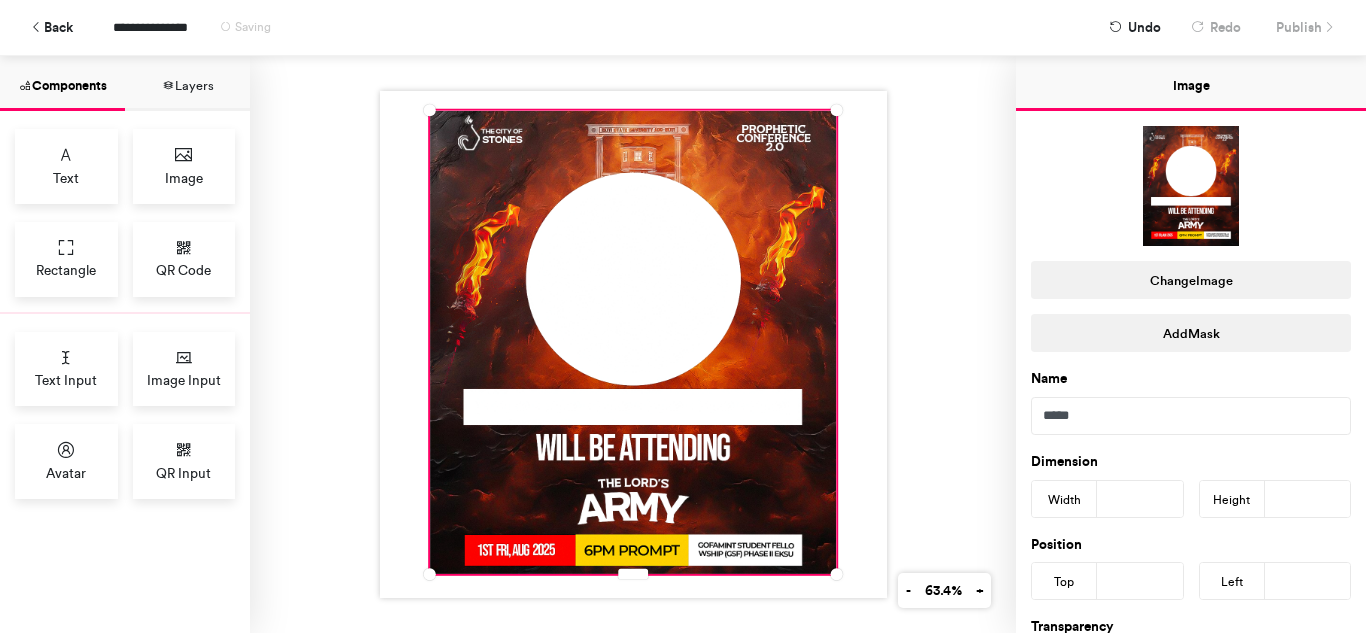 click at bounding box center [633, 342] 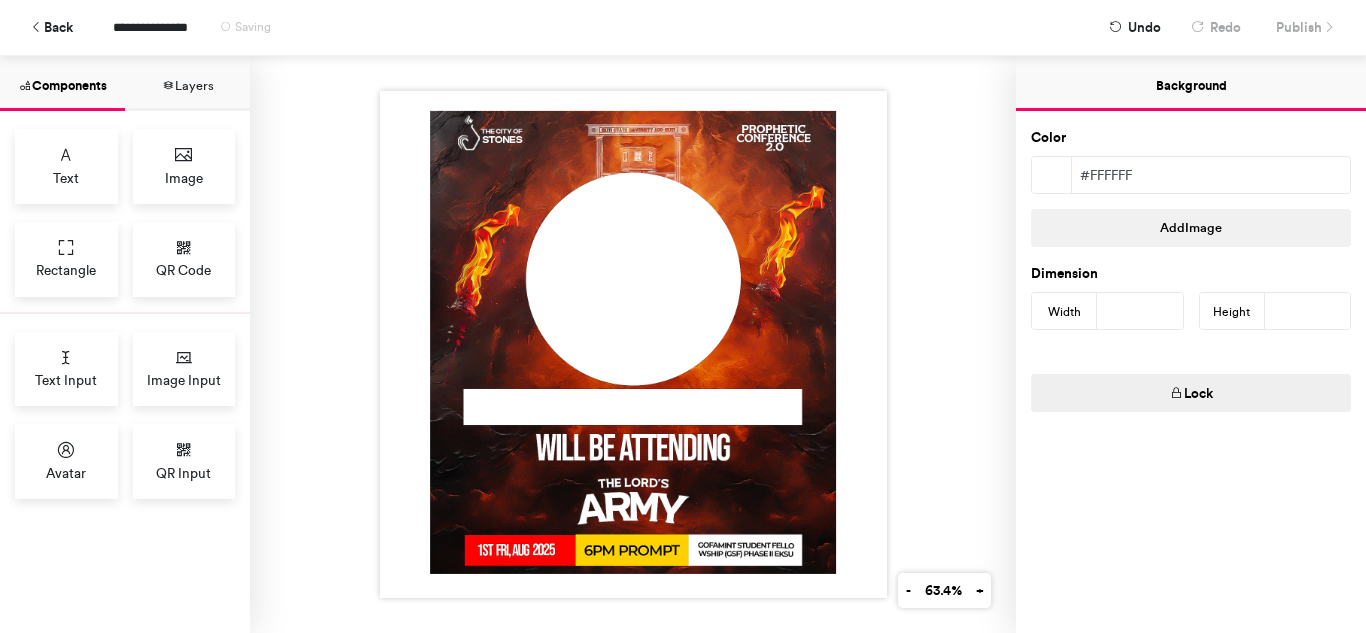 click at bounding box center [633, 344] 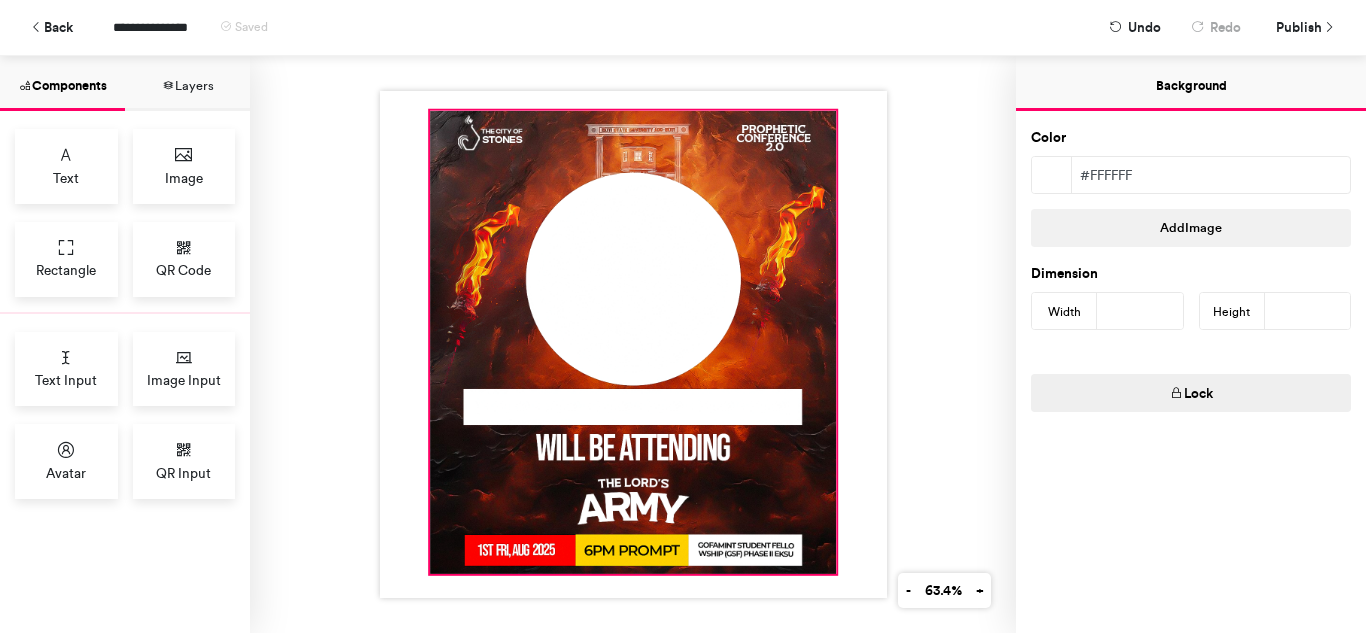 click at bounding box center (633, 342) 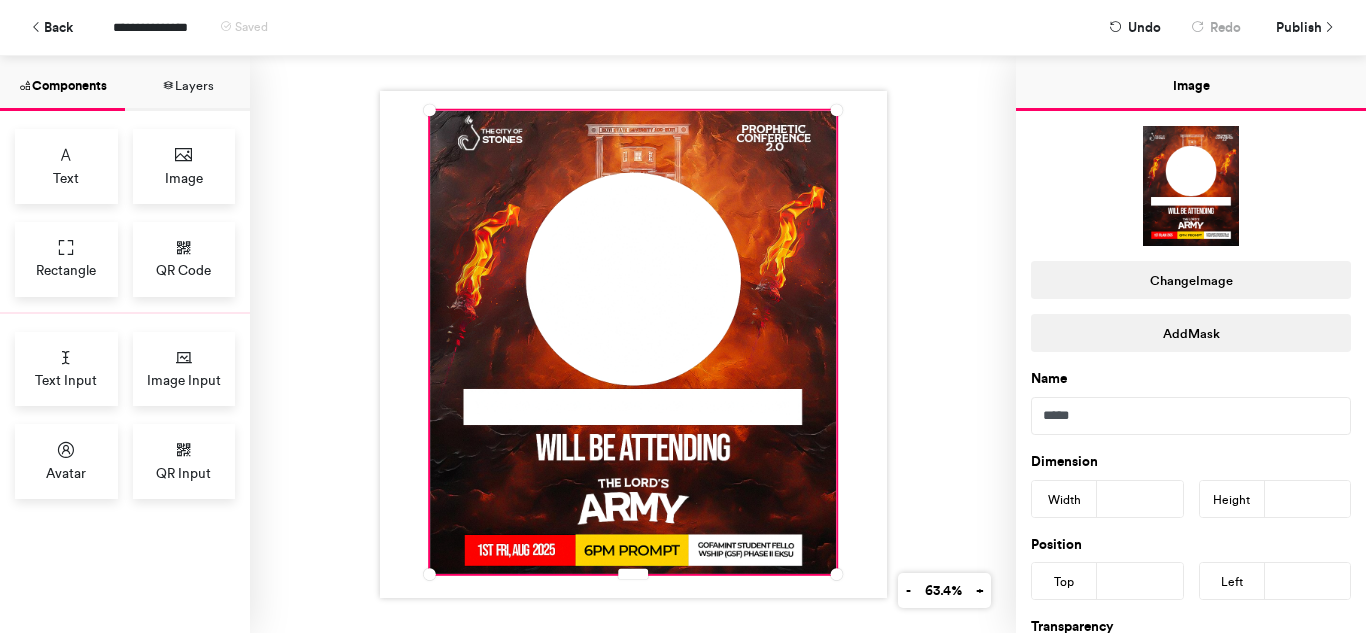 click at bounding box center [633, 344] 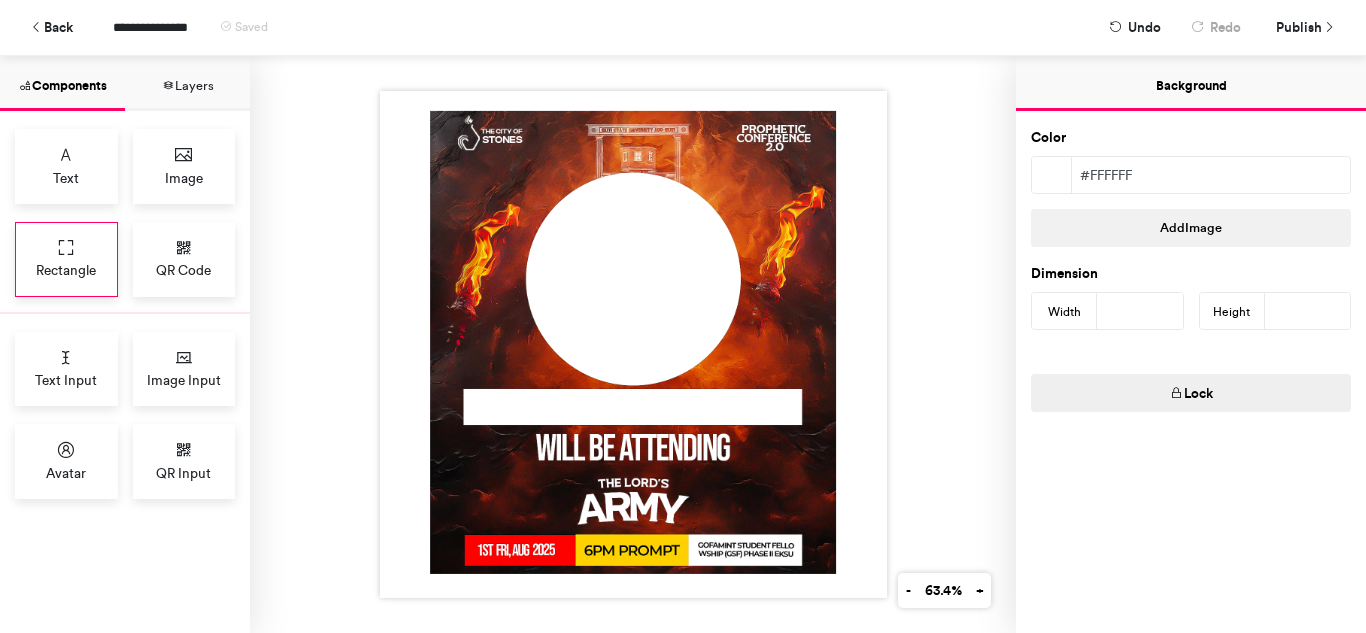 drag, startPoint x: 76, startPoint y: 277, endPoint x: 51, endPoint y: 262, distance: 29.15476 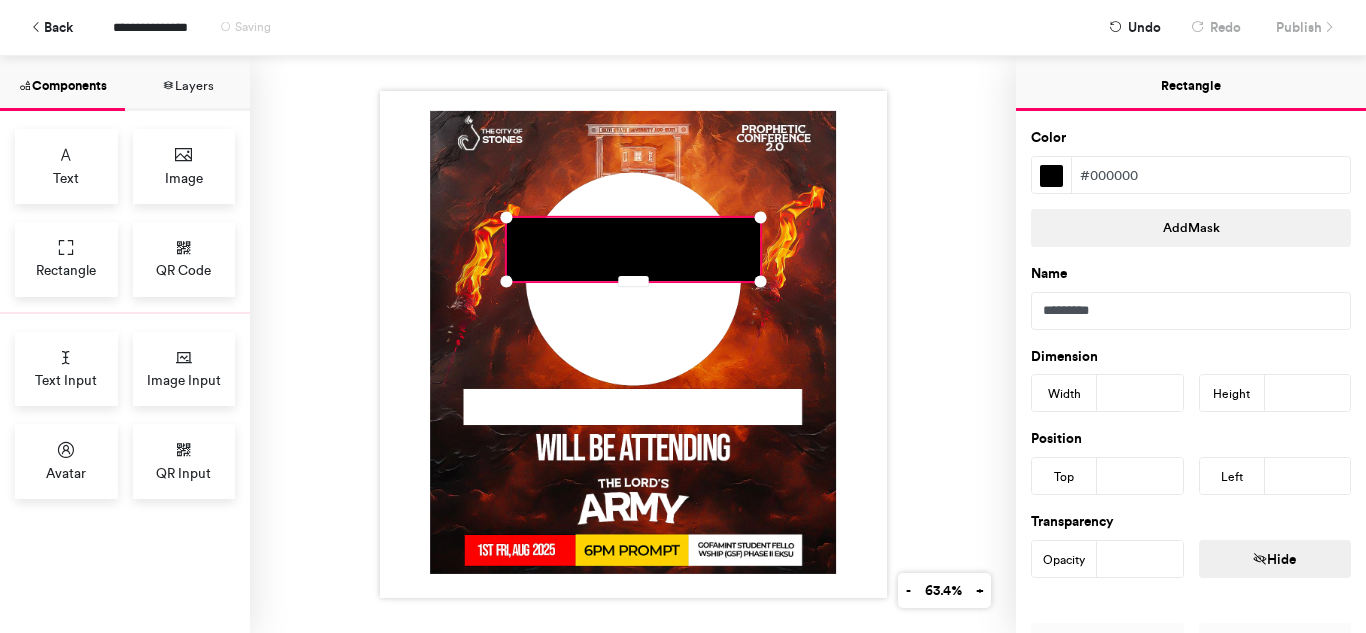 click at bounding box center (633, 344) 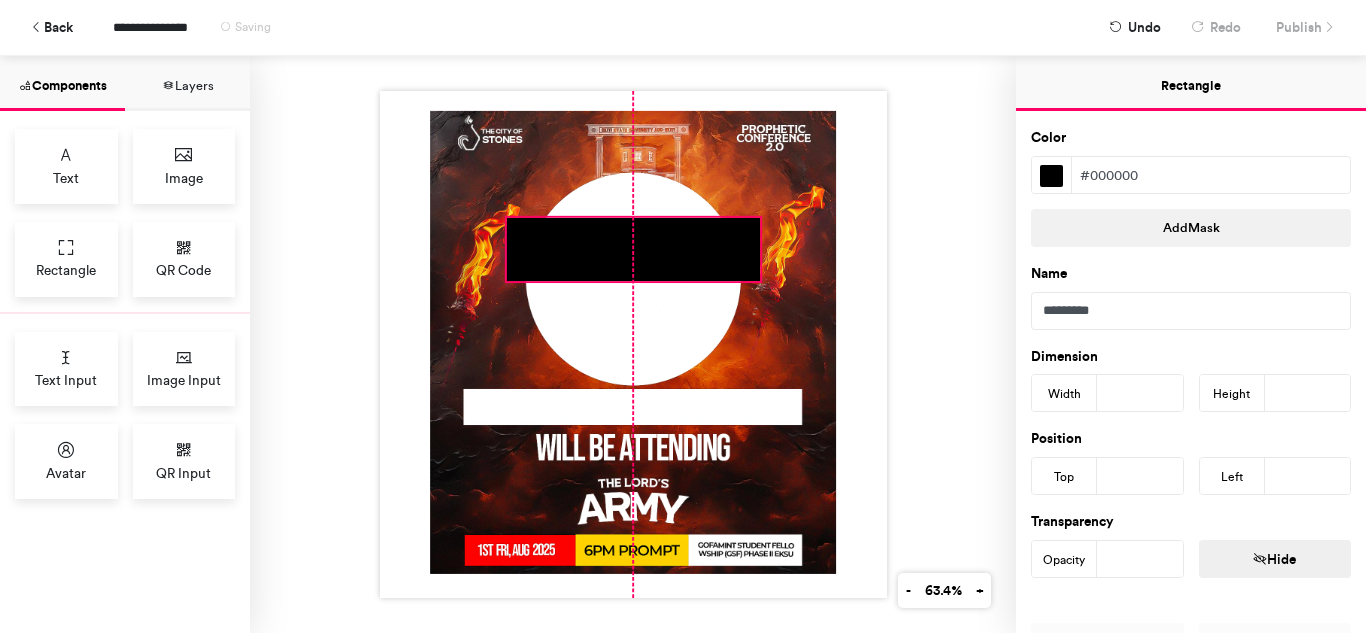 click at bounding box center (633, 249) 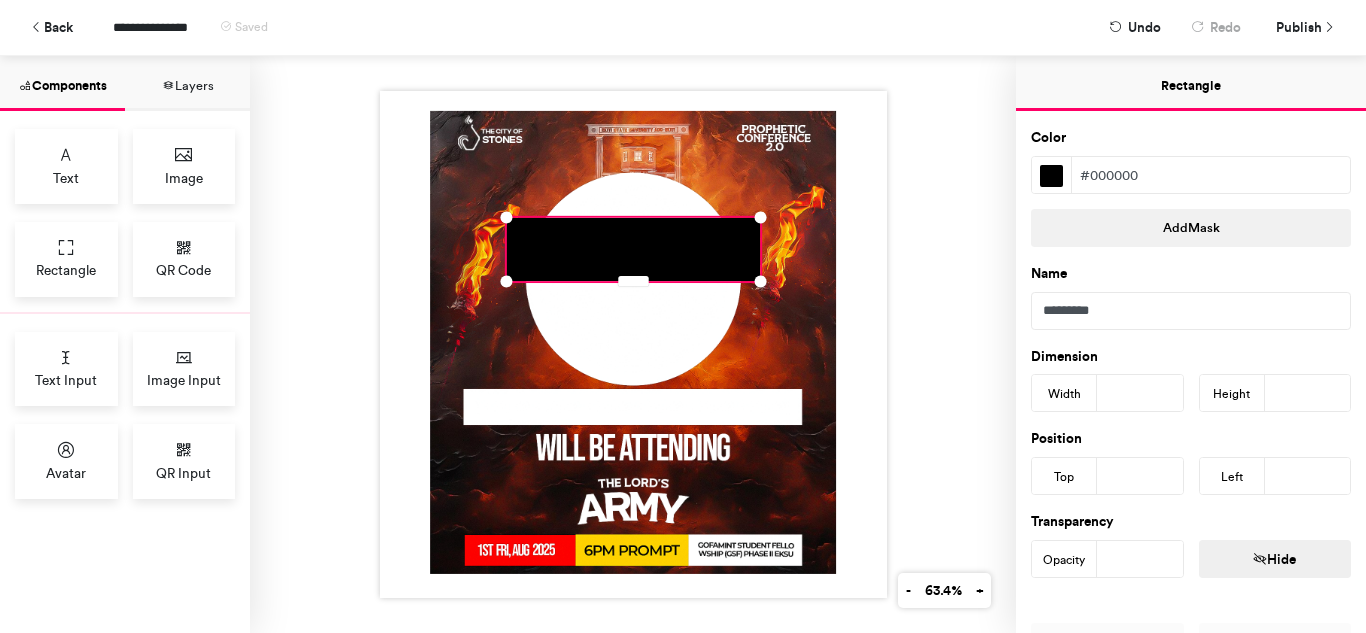 drag, startPoint x: 676, startPoint y: 257, endPoint x: 637, endPoint y: 238, distance: 43.382023 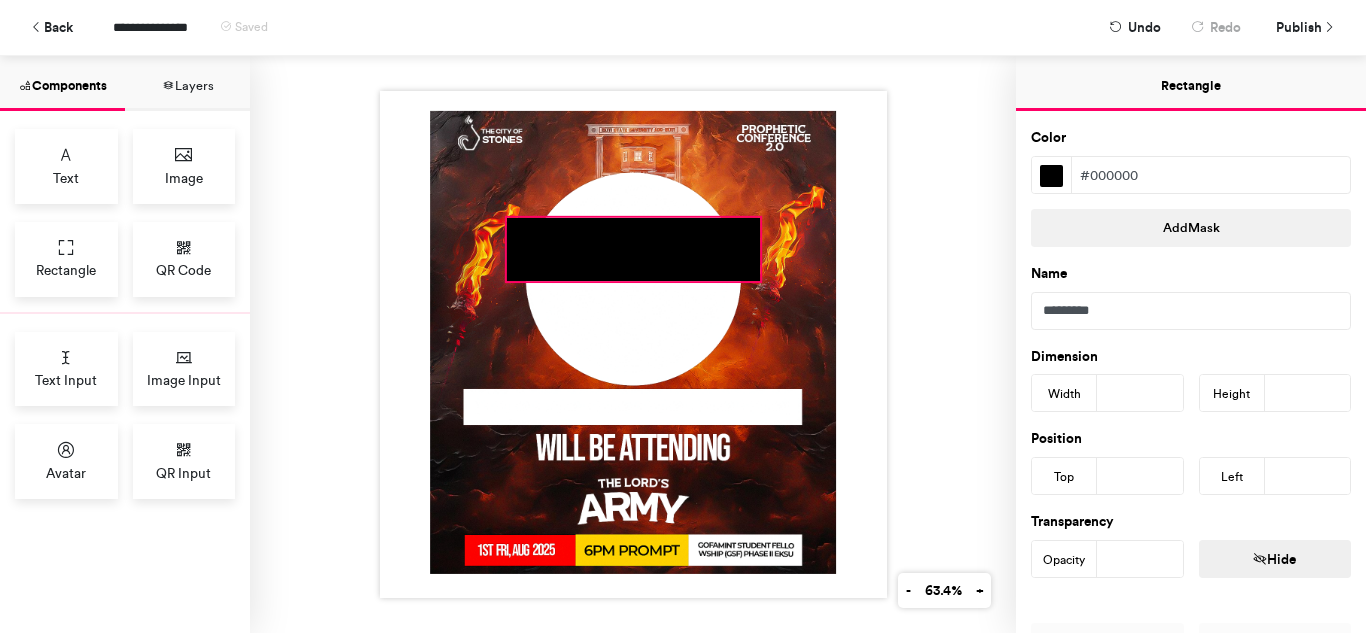 click at bounding box center [633, 249] 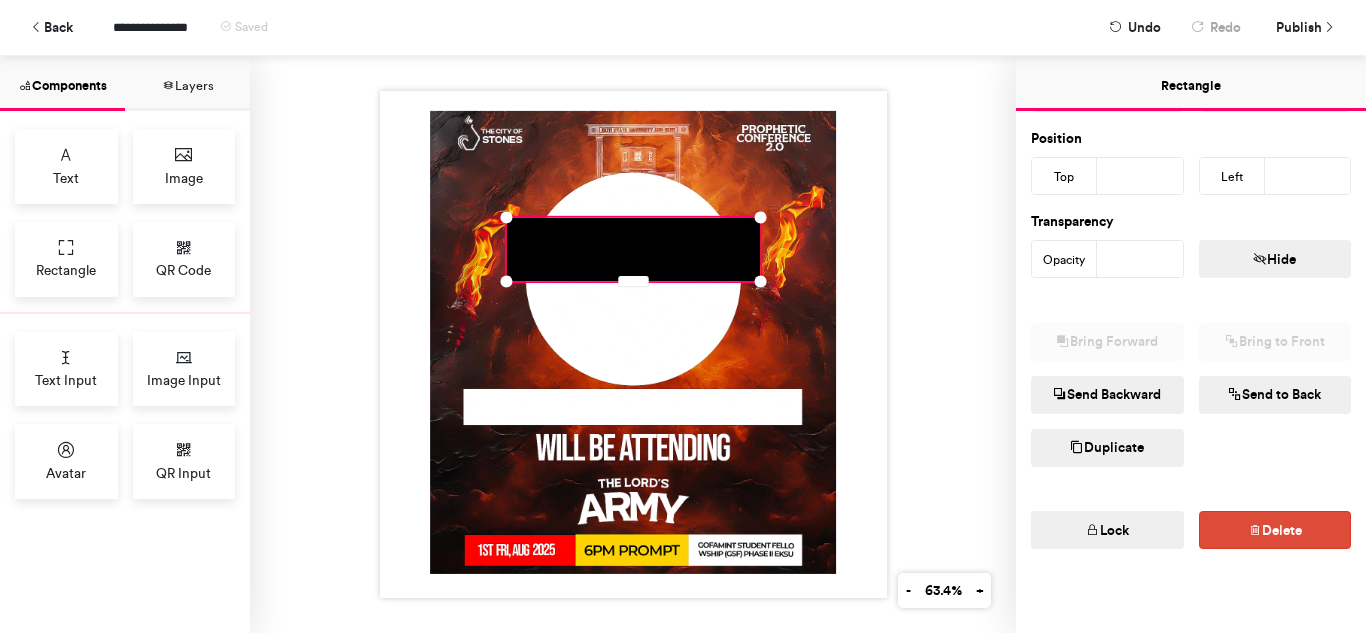 scroll, scrollTop: 306, scrollLeft: 0, axis: vertical 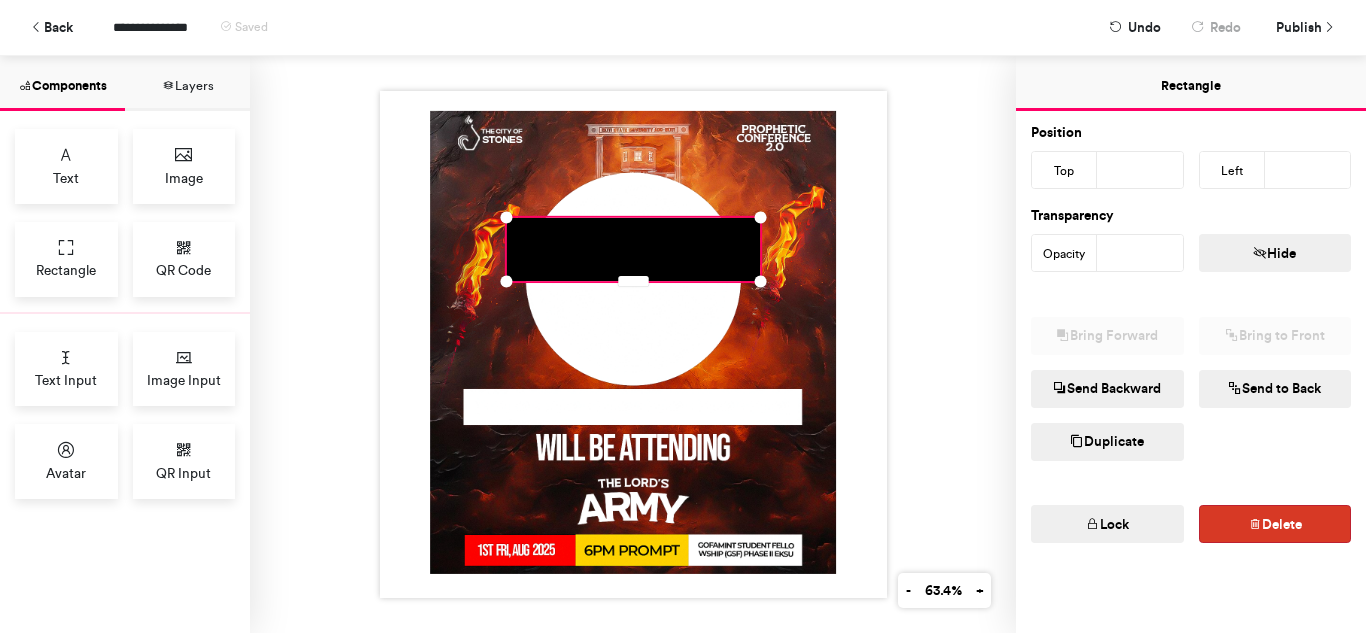 click on "Delete" at bounding box center [1275, 524] 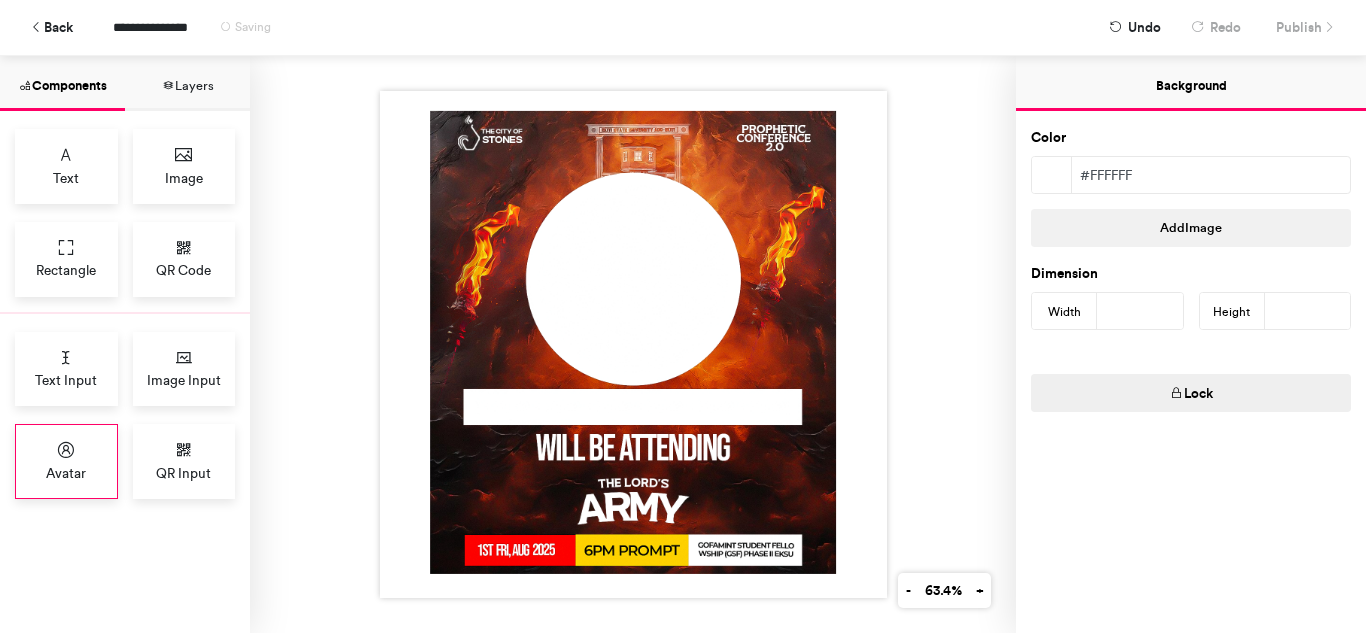 click on "Avatar" at bounding box center [66, 473] 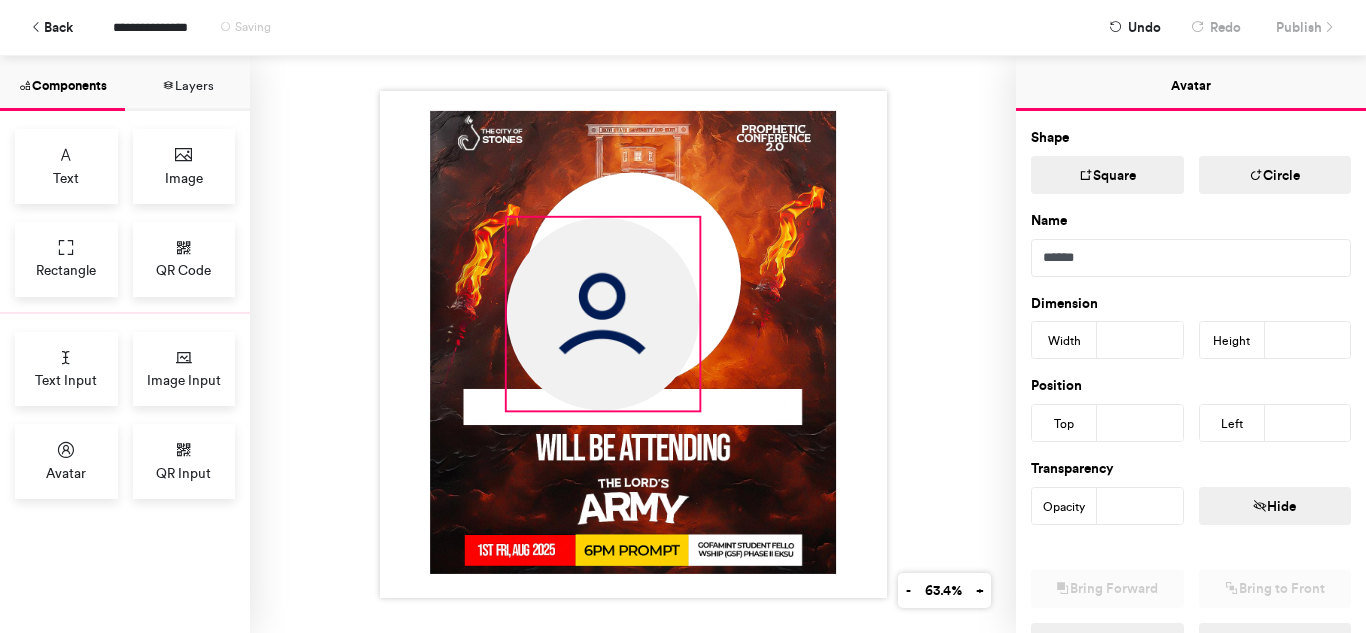 drag, startPoint x: 561, startPoint y: 274, endPoint x: 691, endPoint y: 472, distance: 236.86282 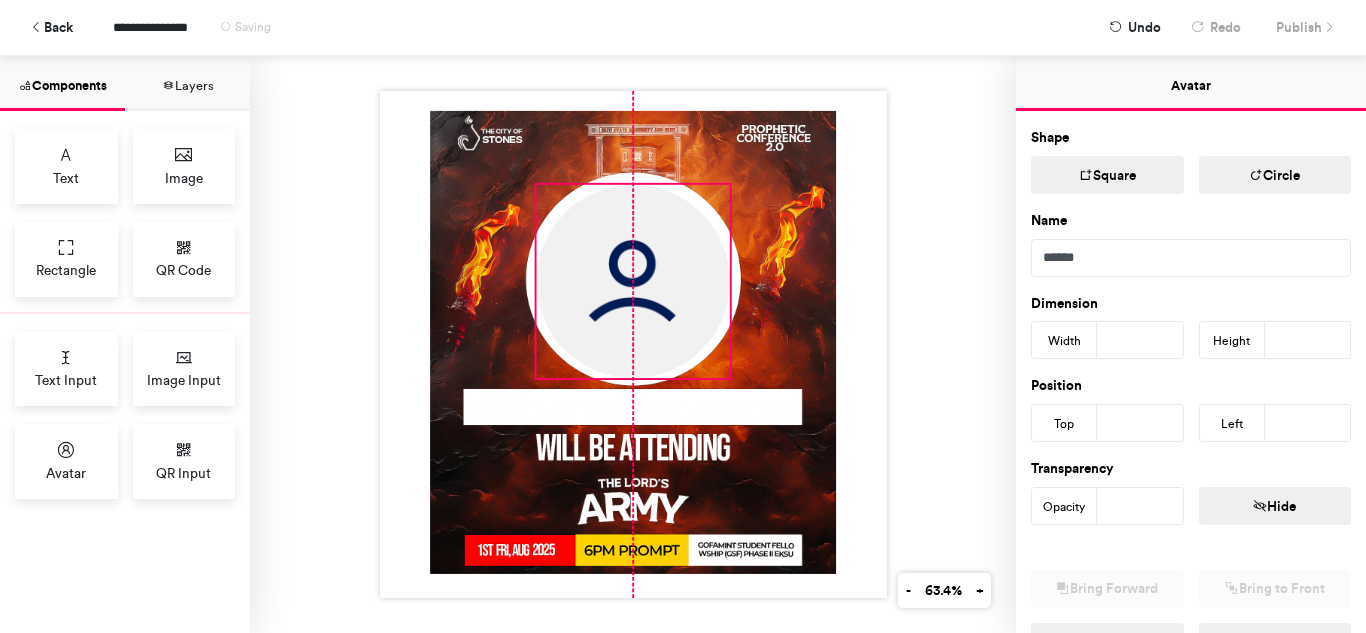 drag, startPoint x: 585, startPoint y: 300, endPoint x: 613, endPoint y: 267, distance: 43.27817 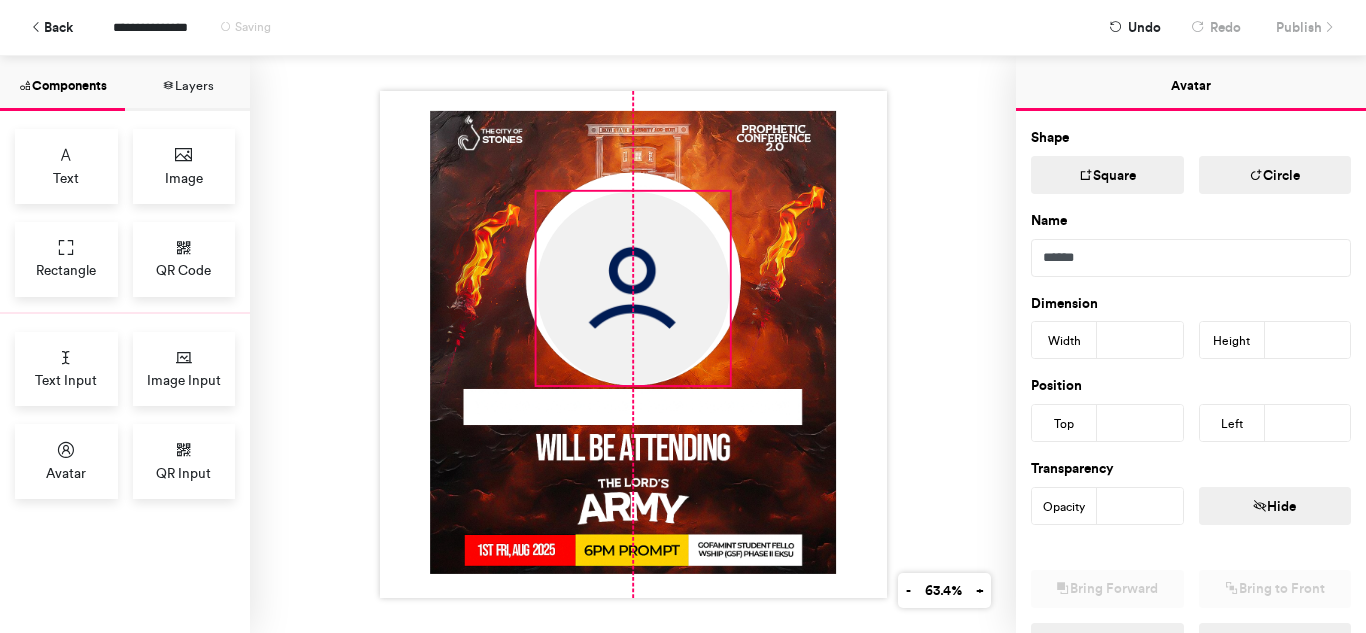 click at bounding box center (633, 344) 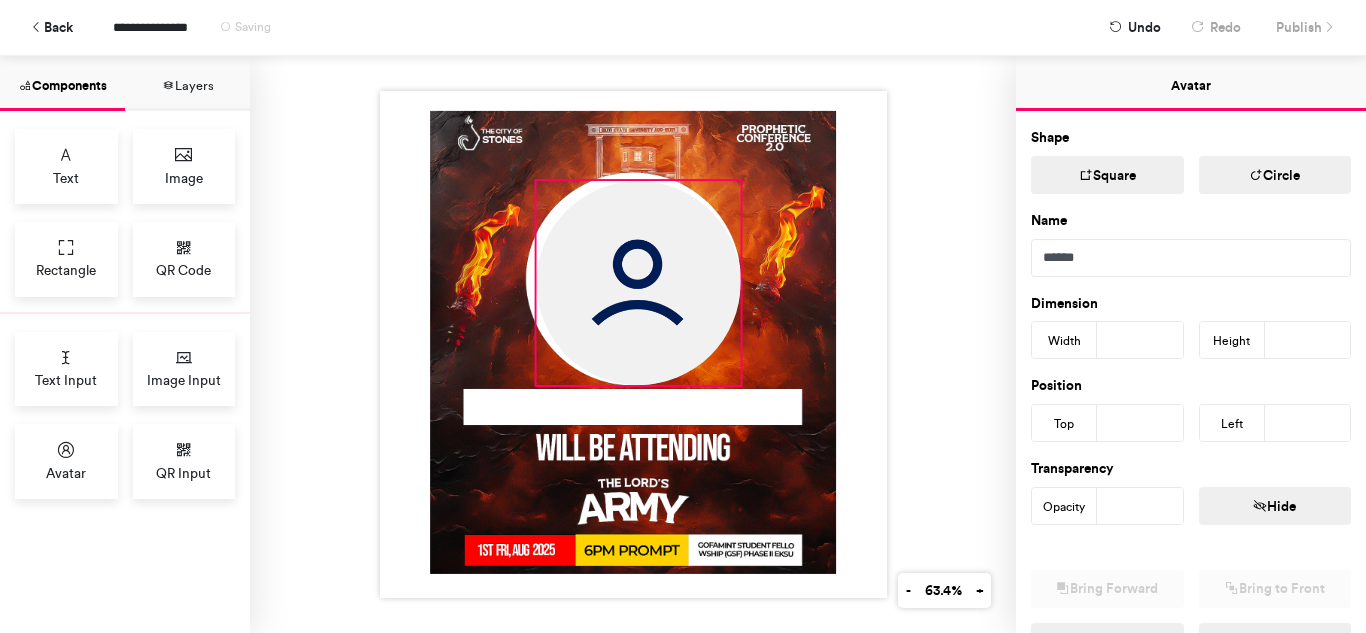 drag, startPoint x: 722, startPoint y: 186, endPoint x: 733, endPoint y: 172, distance: 17.804493 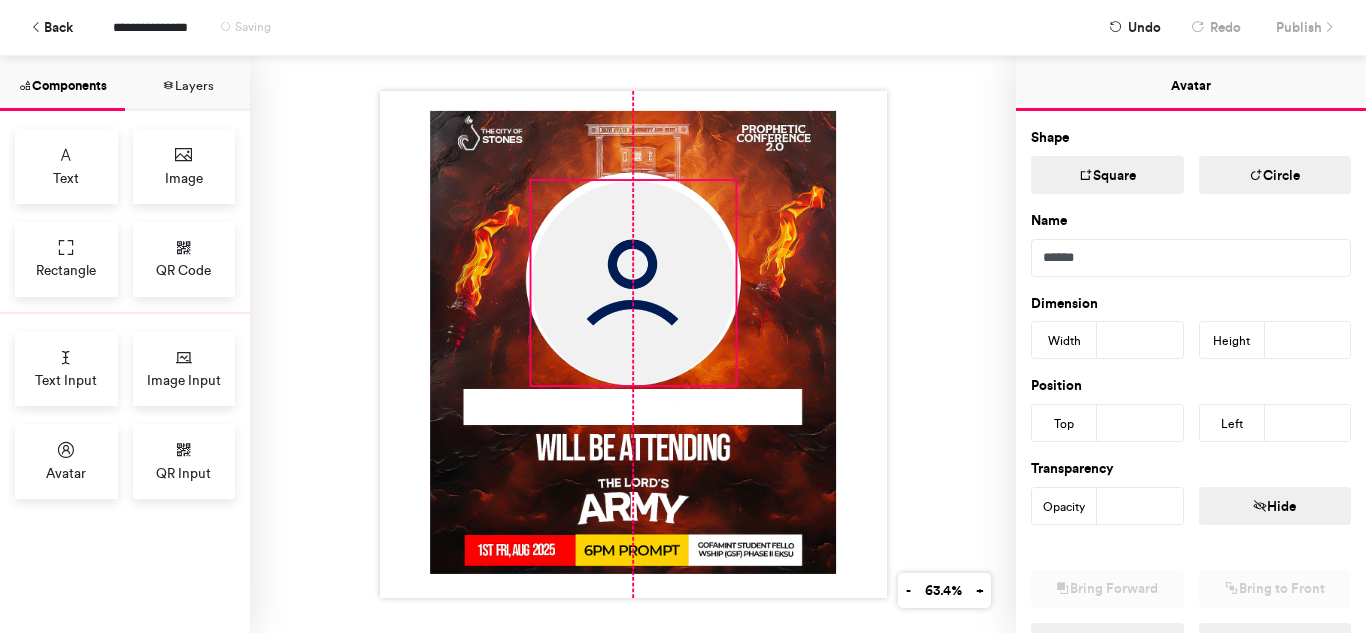 click at bounding box center [633, 283] 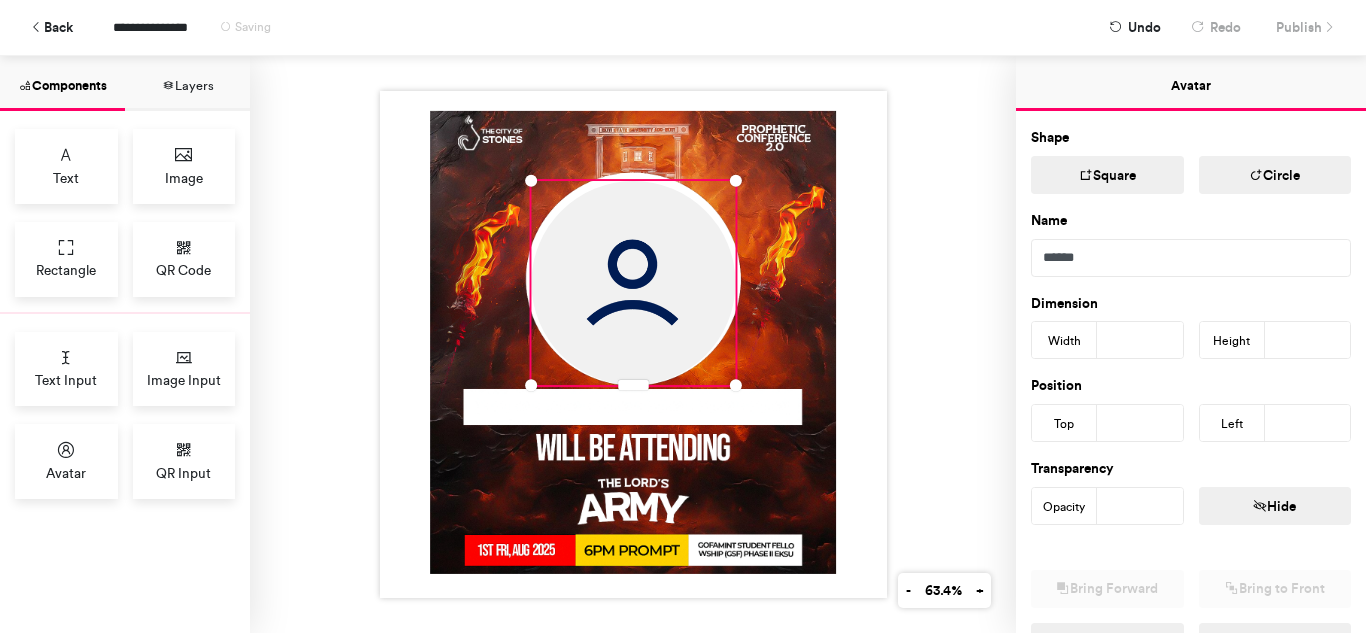 click at bounding box center [633, 344] 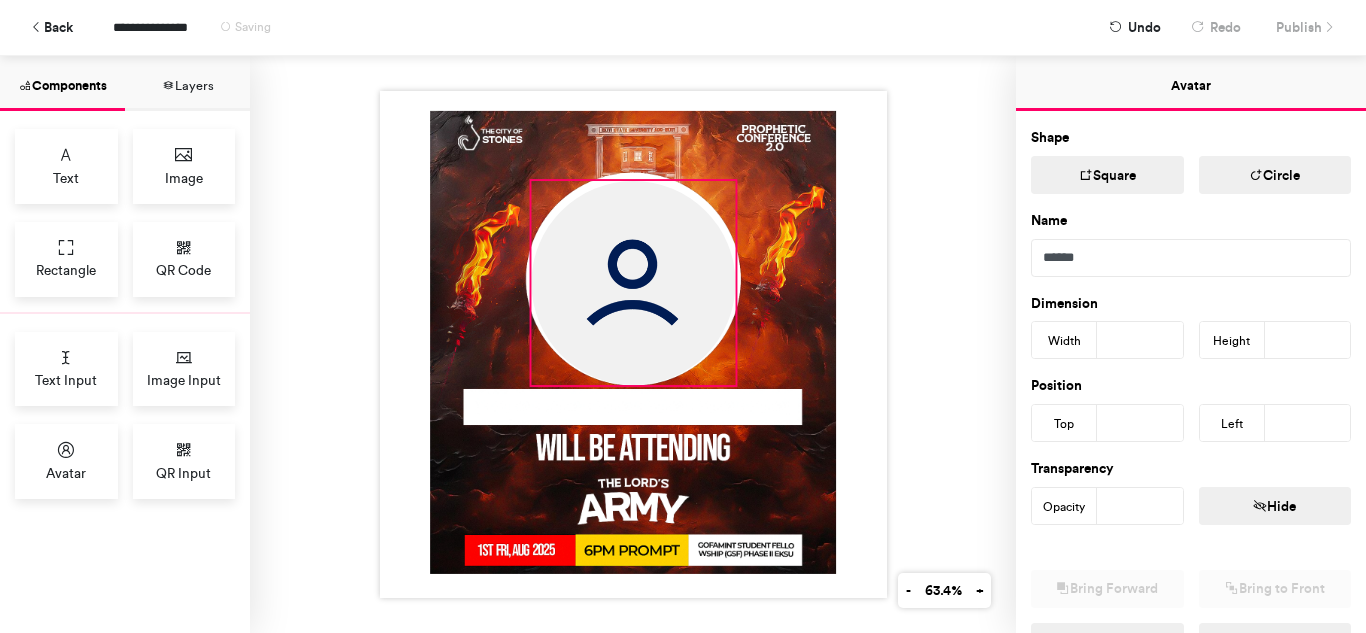 click at bounding box center (633, 283) 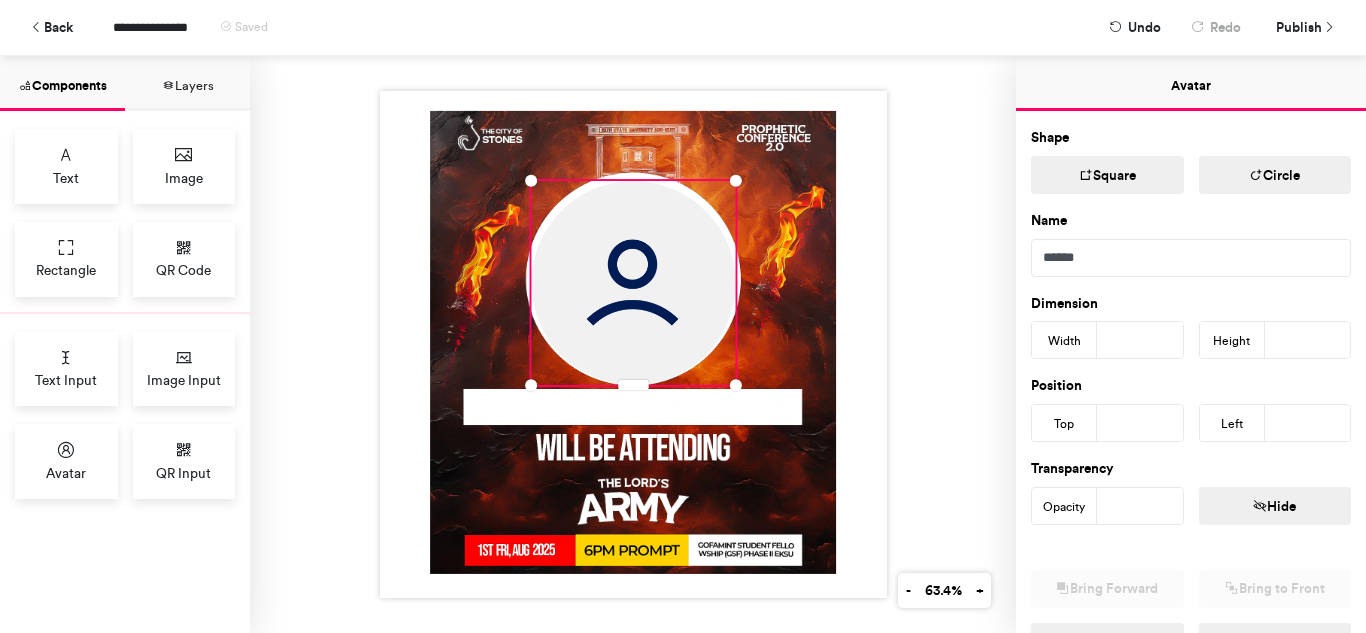 type on "***" 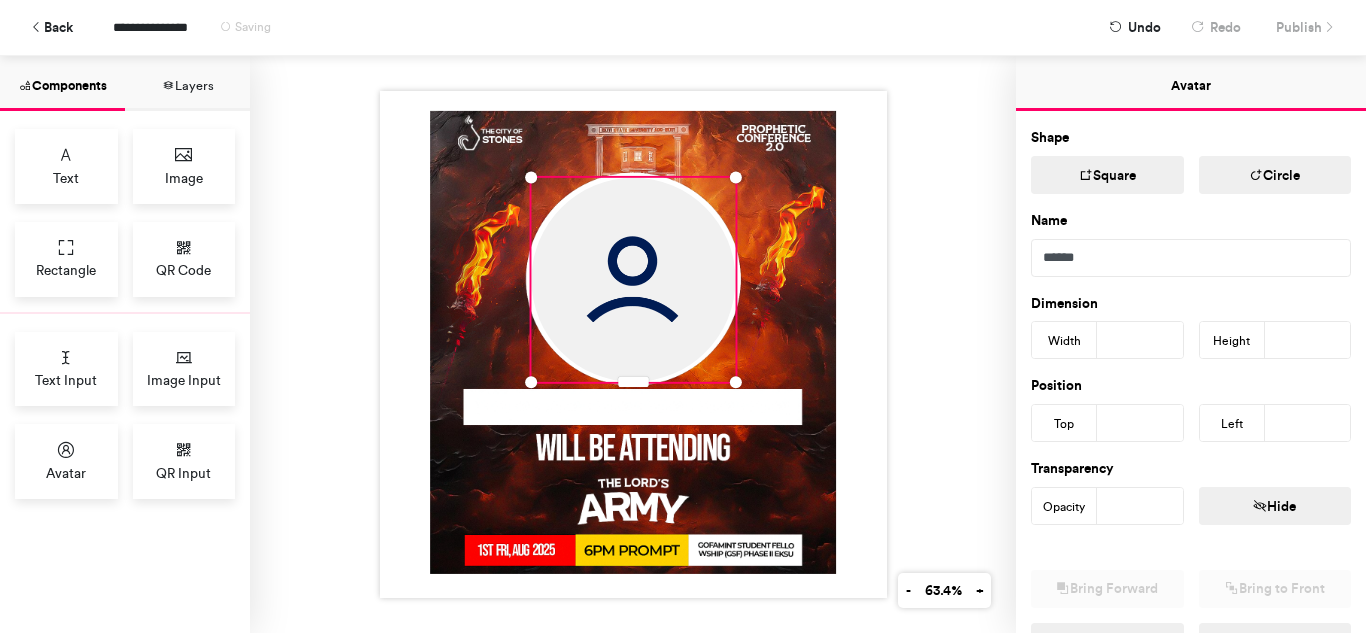 click at bounding box center [633, 344] 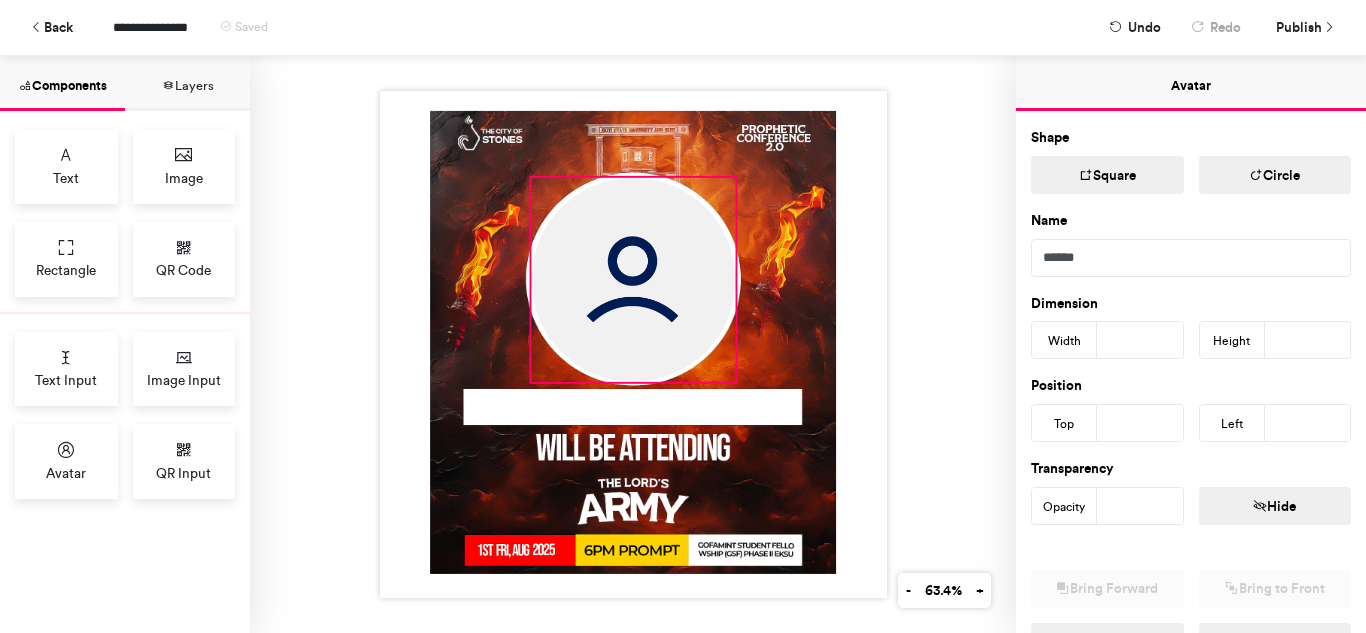click at bounding box center [633, 280] 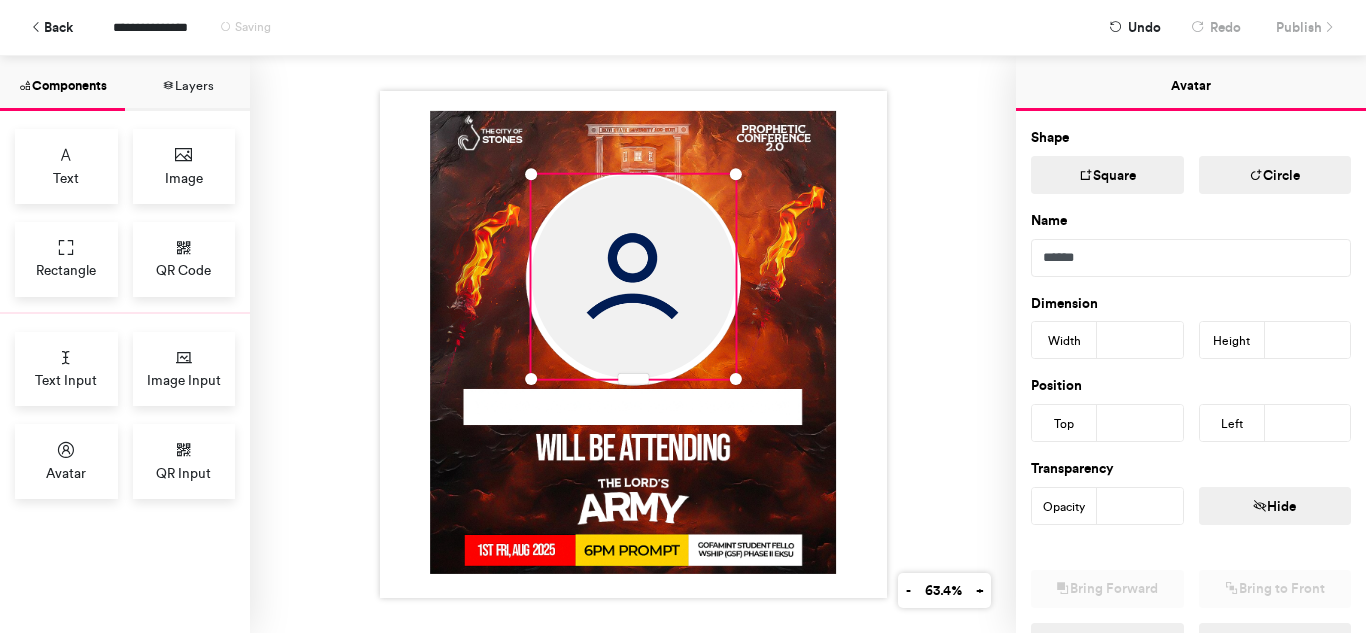 type on "***" 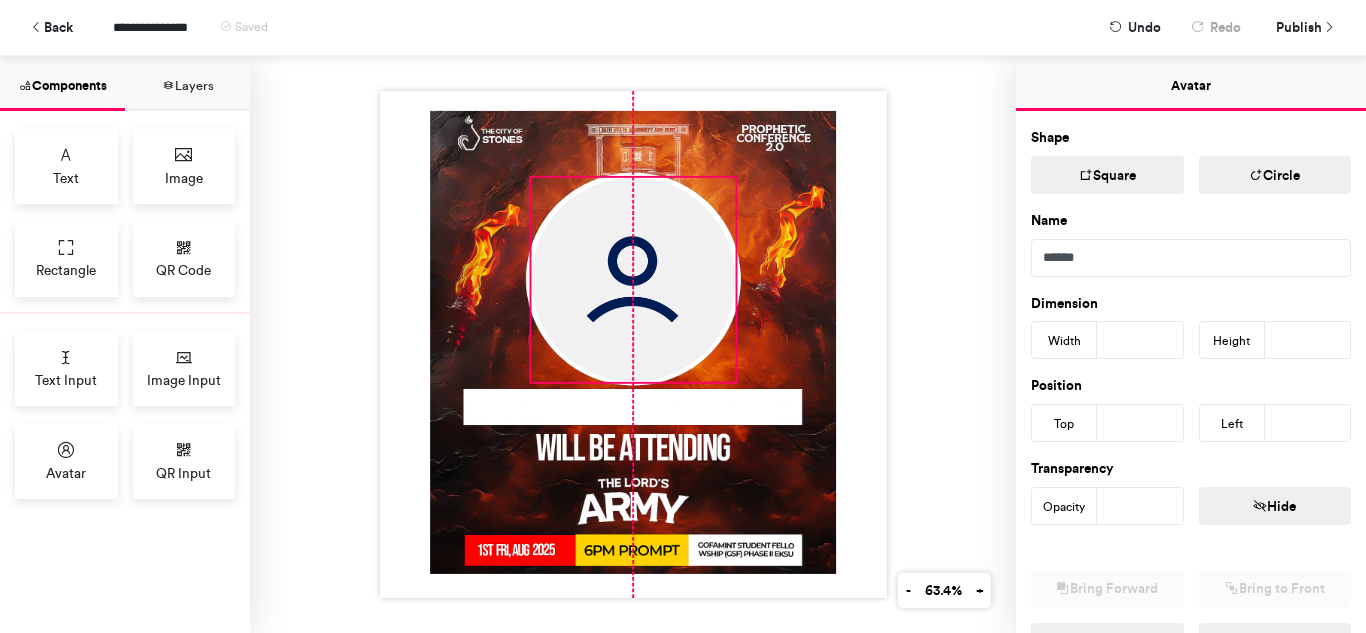 click at bounding box center (633, 280) 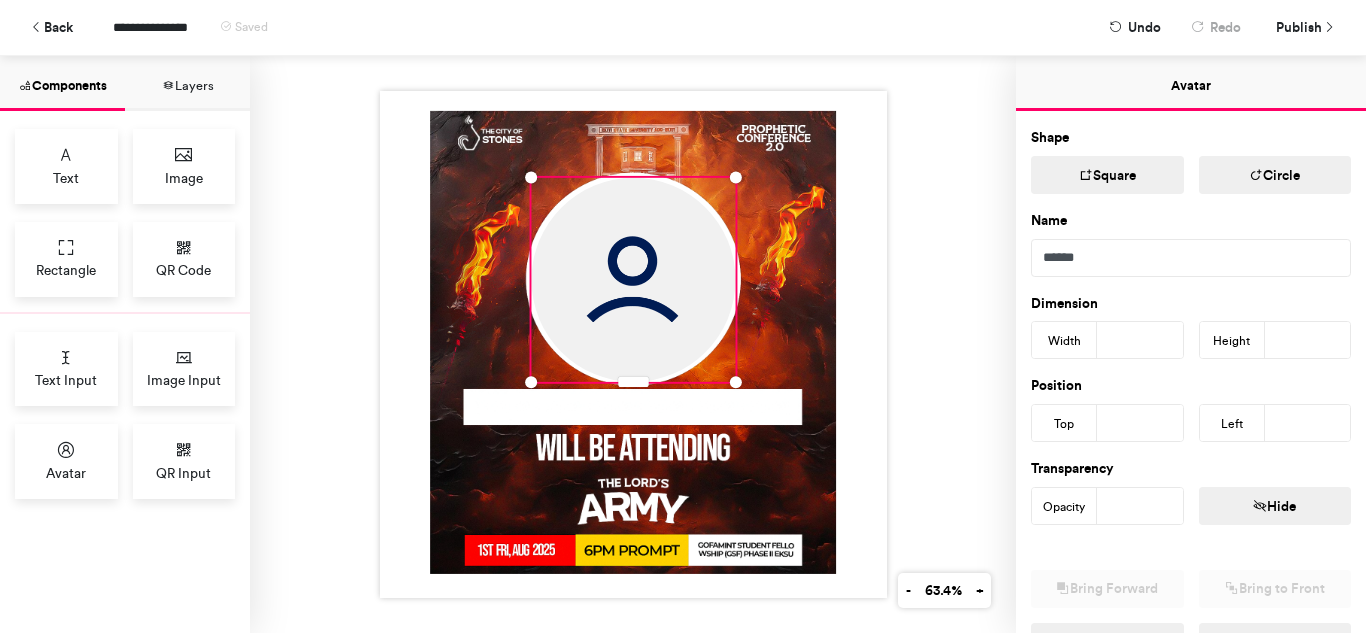 click at bounding box center (633, 344) 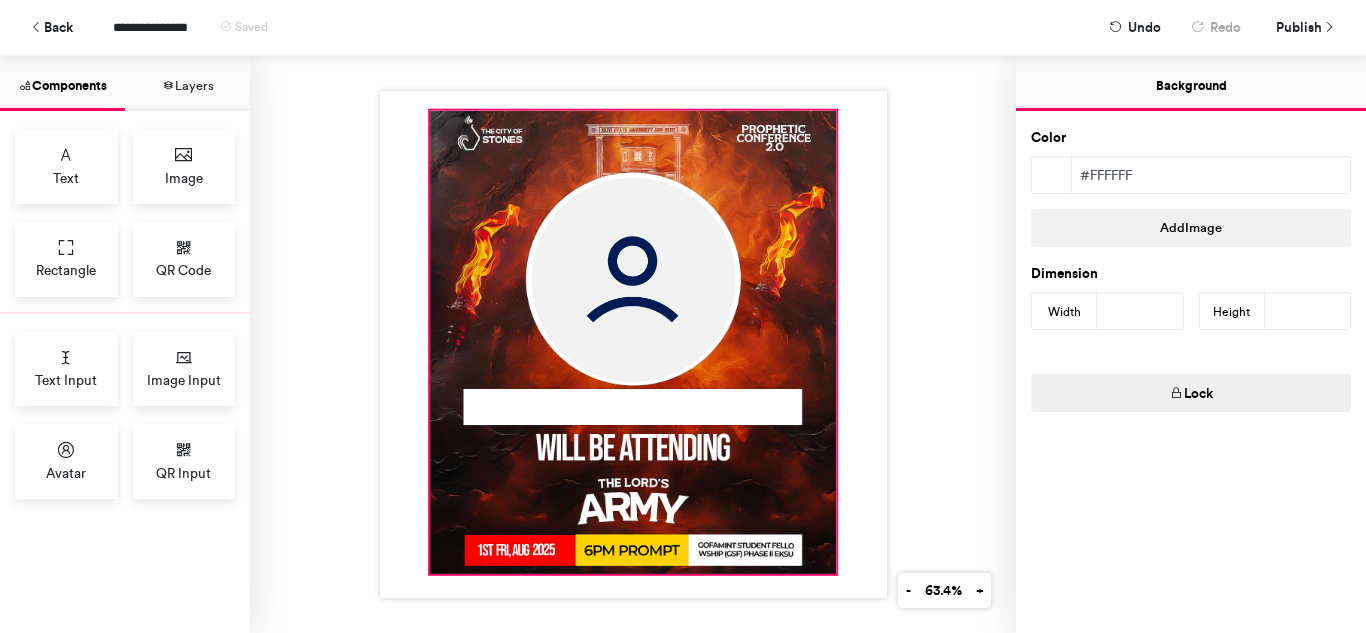 click at bounding box center [633, 342] 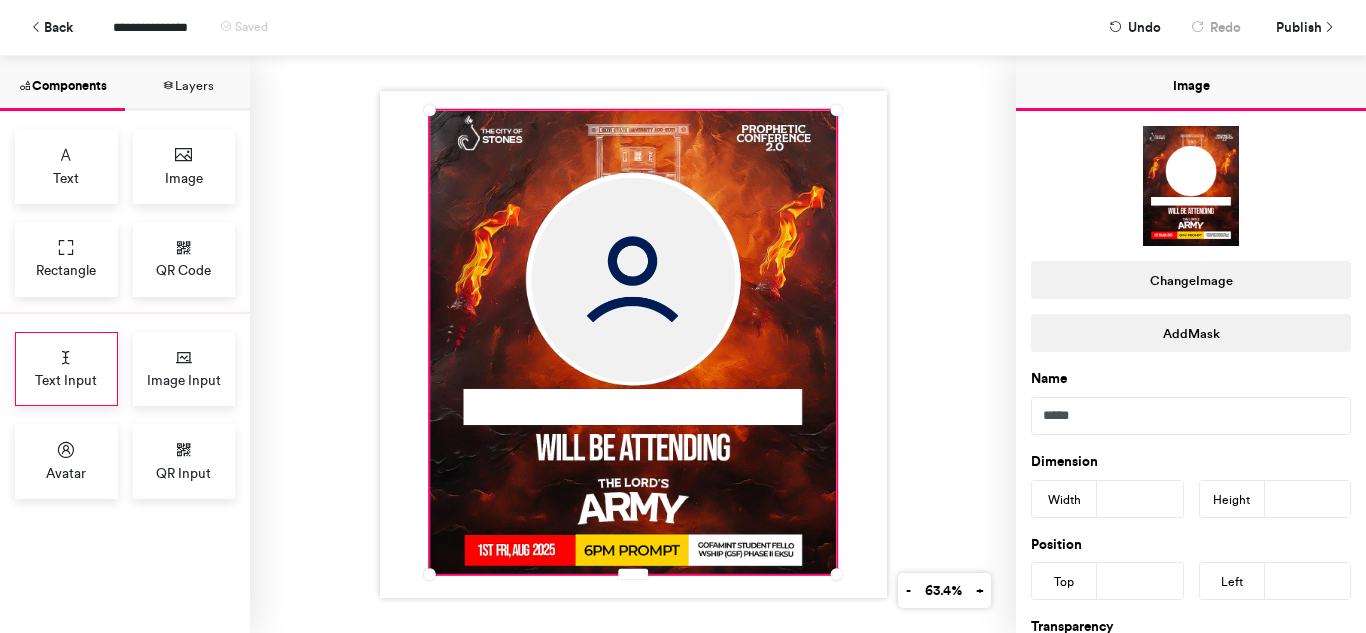 click on "Text Input" at bounding box center [66, 380] 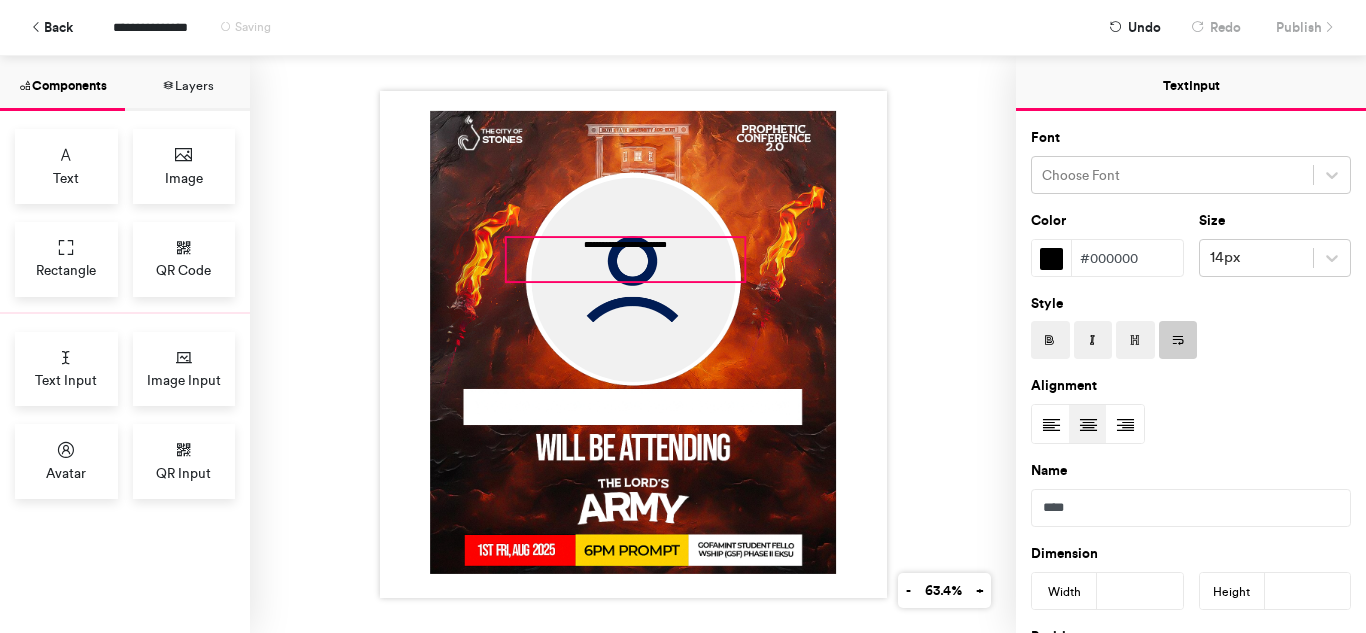 drag, startPoint x: 757, startPoint y: 210, endPoint x: 741, endPoint y: 230, distance: 25.612497 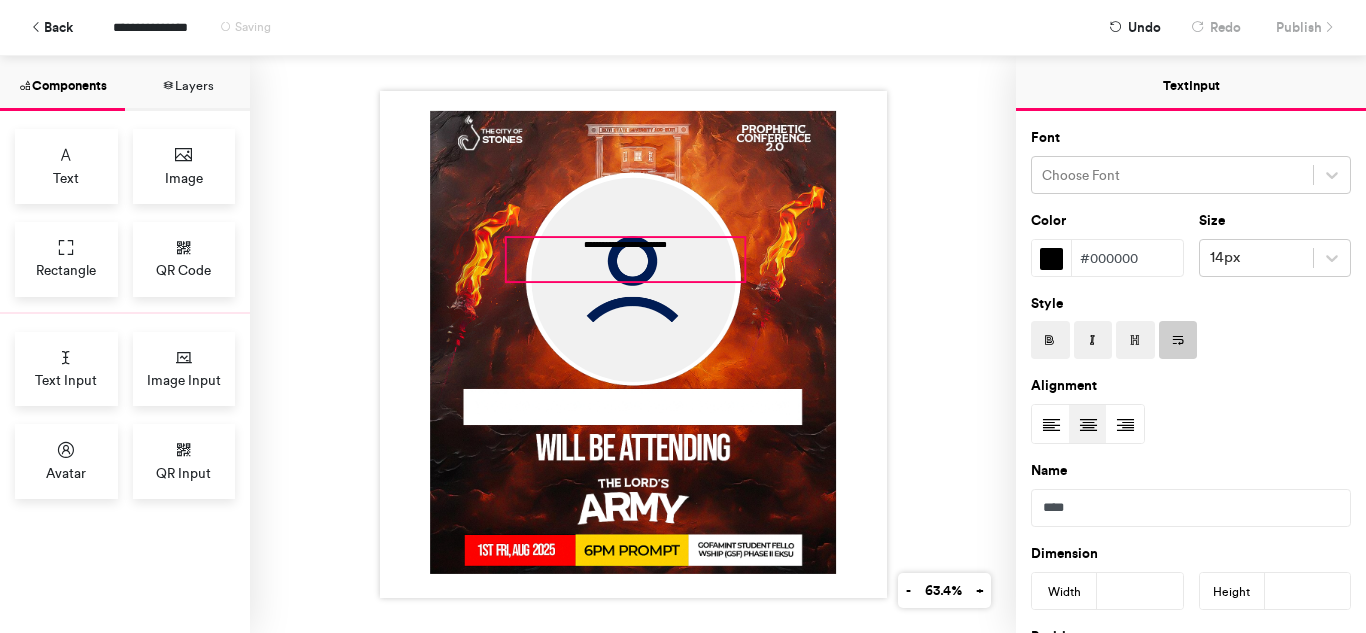 click on "**********" at bounding box center [633, 344] 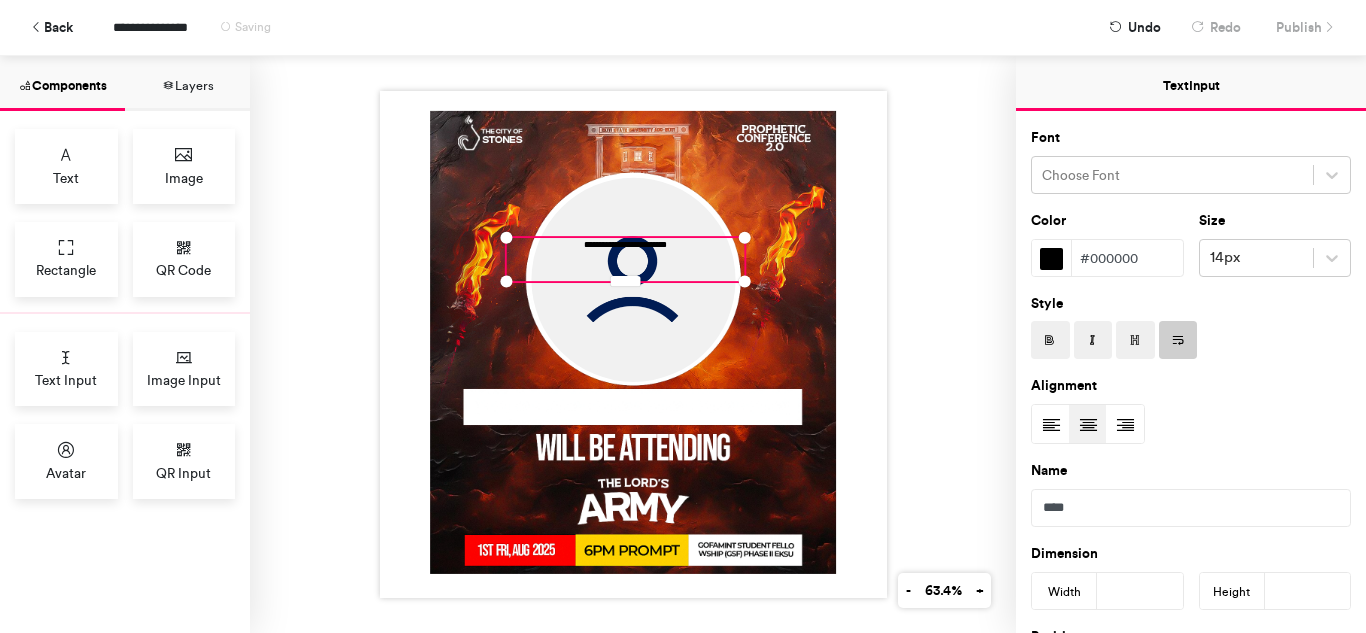 click on "**********" at bounding box center [625, 259] 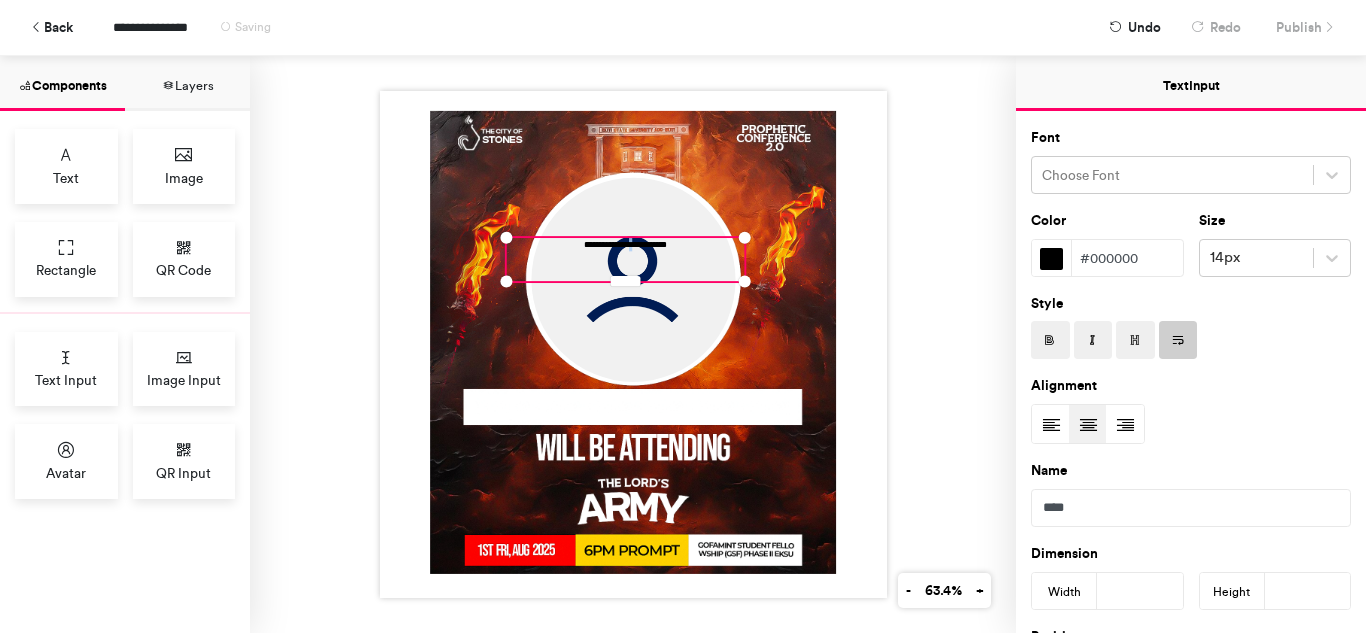 click on "**********" at bounding box center (625, 259) 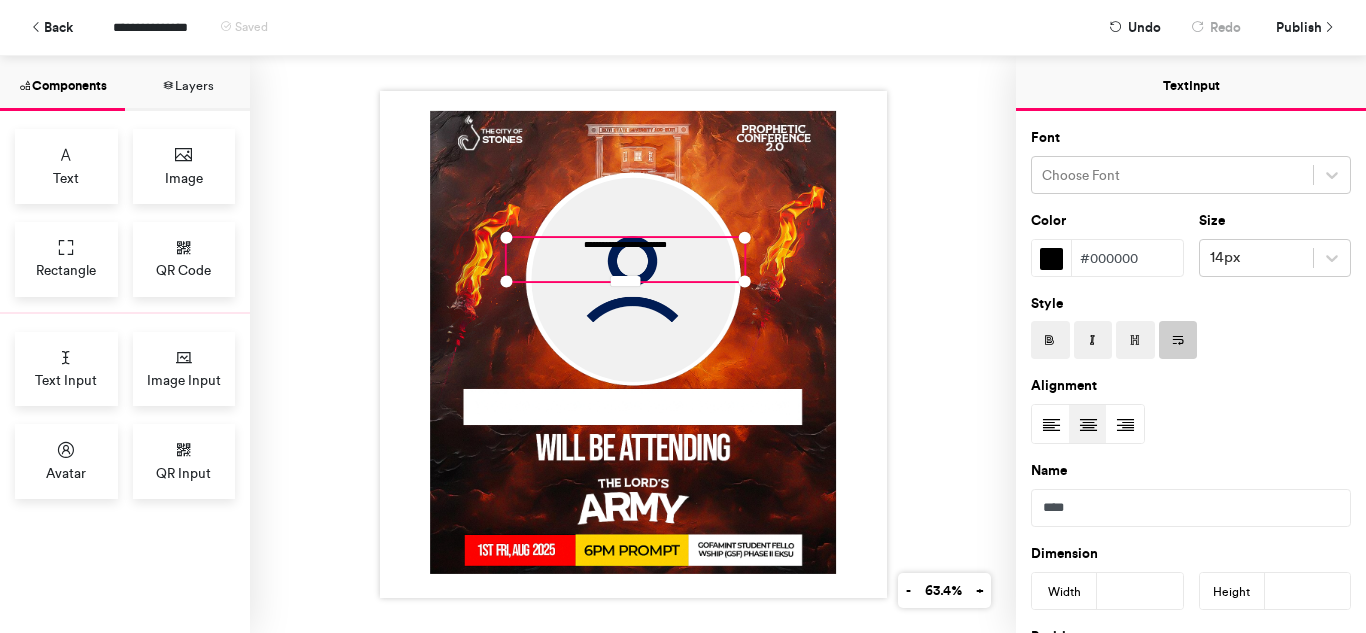 click at bounding box center (1088, 425) 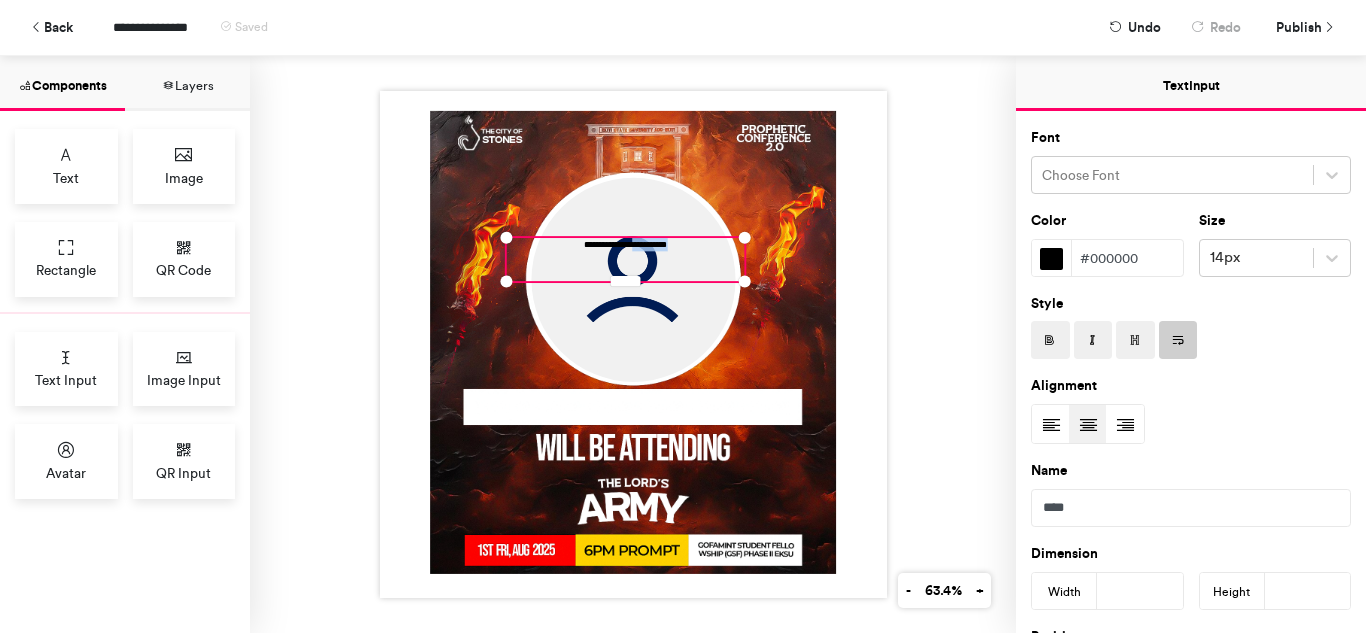 click on "**********" at bounding box center (625, 259) 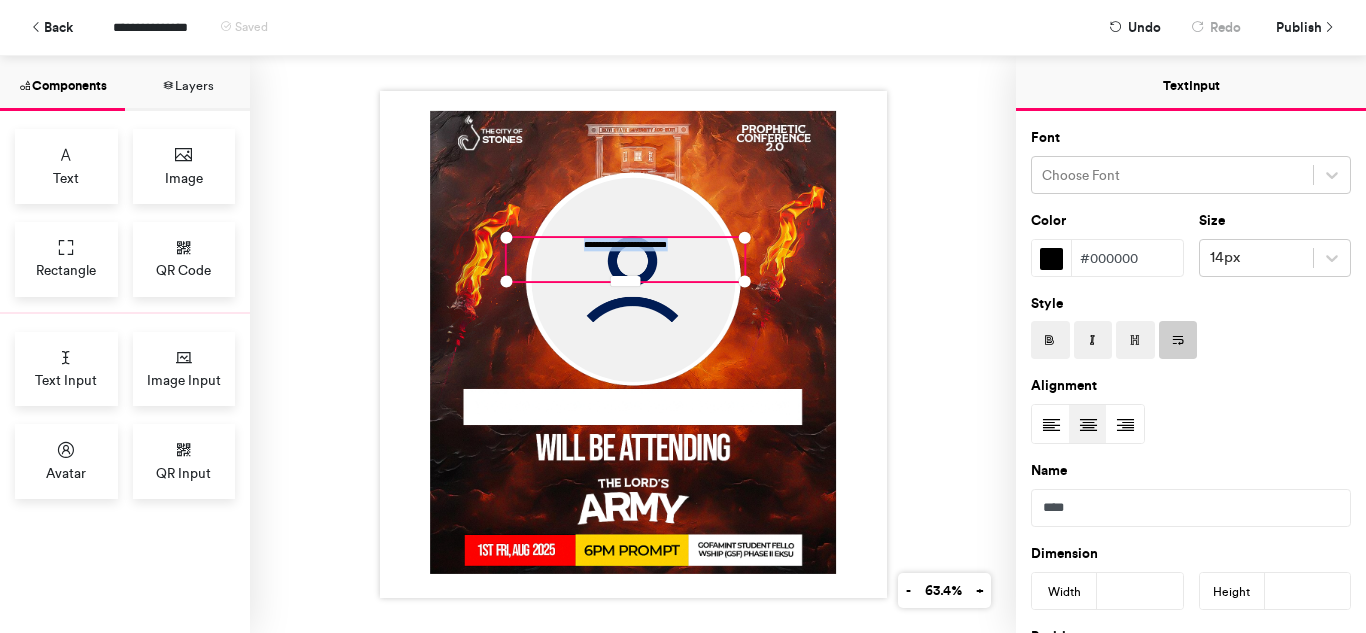 type 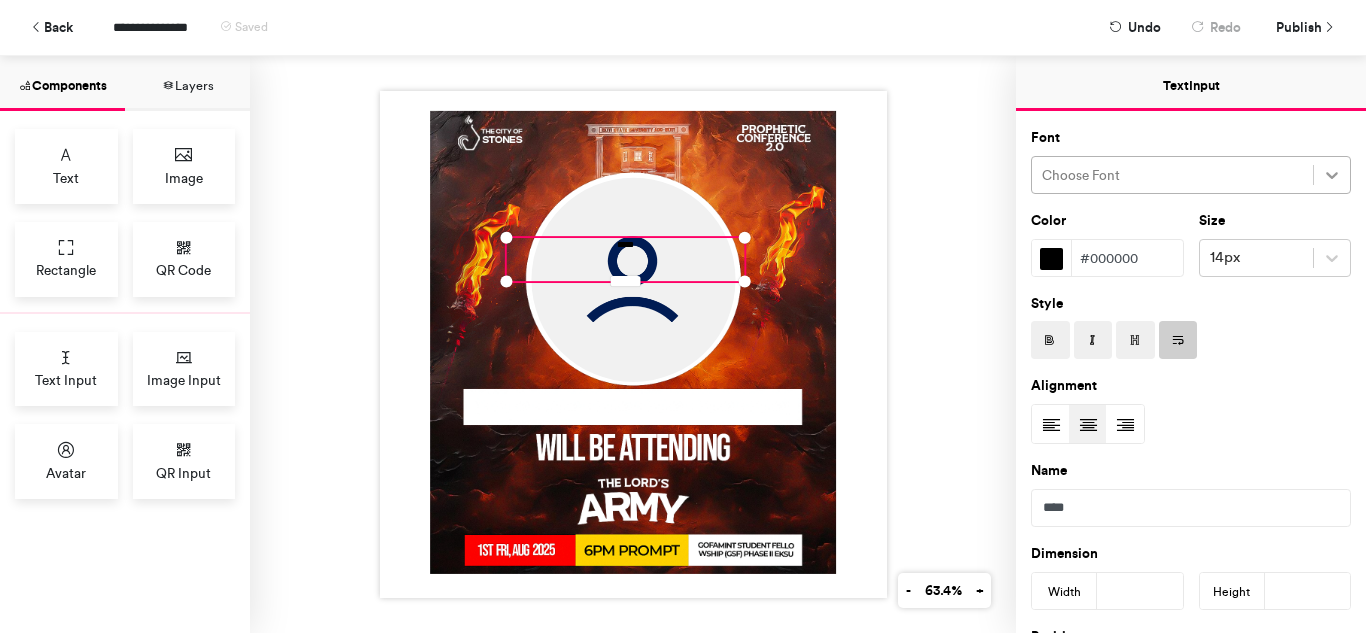click 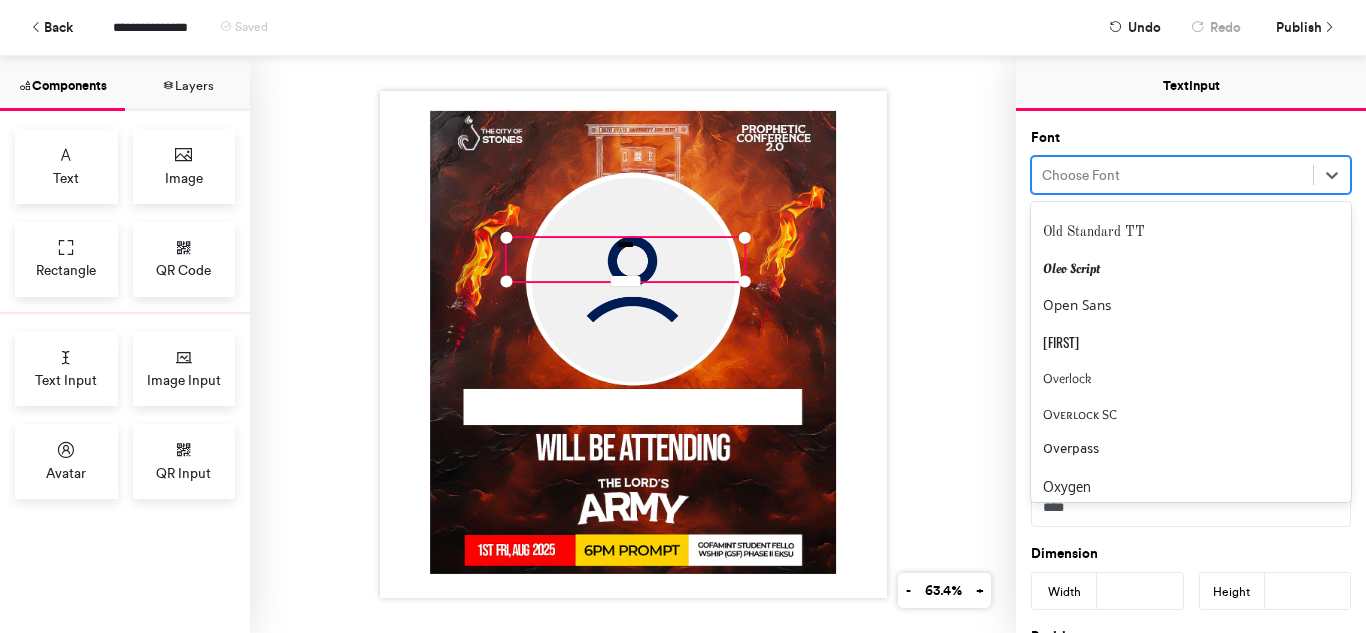 scroll, scrollTop: 2400, scrollLeft: 0, axis: vertical 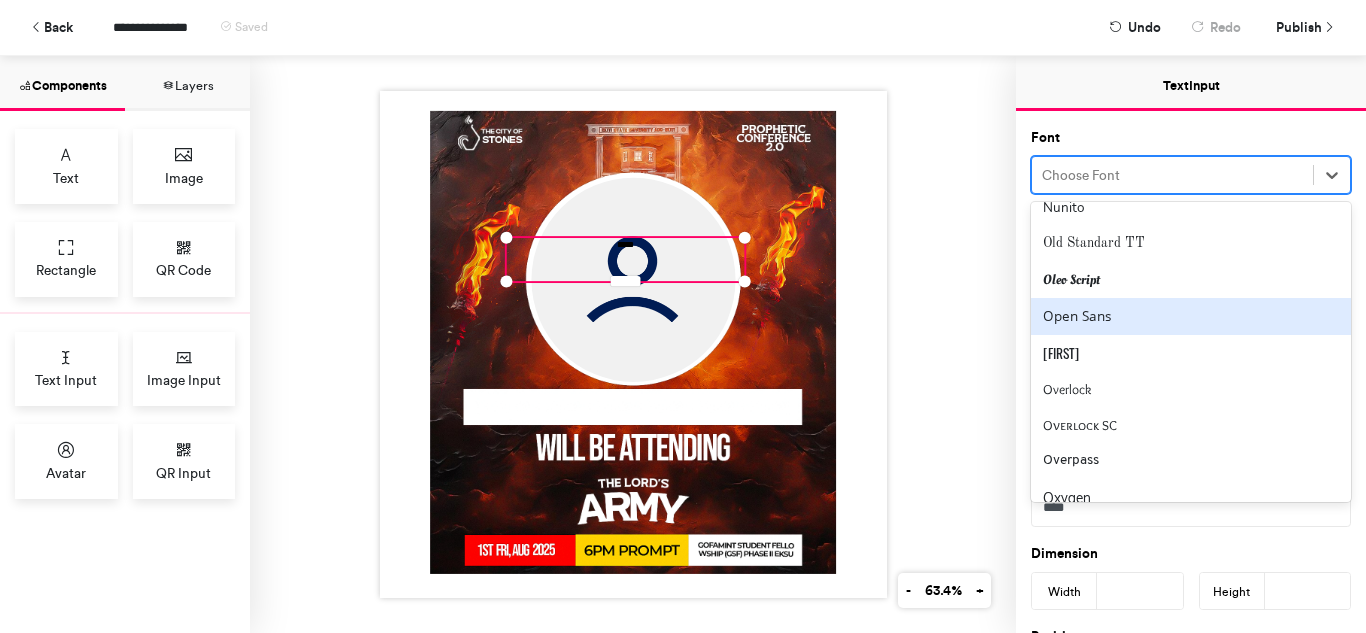 click on "Open Sans" at bounding box center (1191, 316) 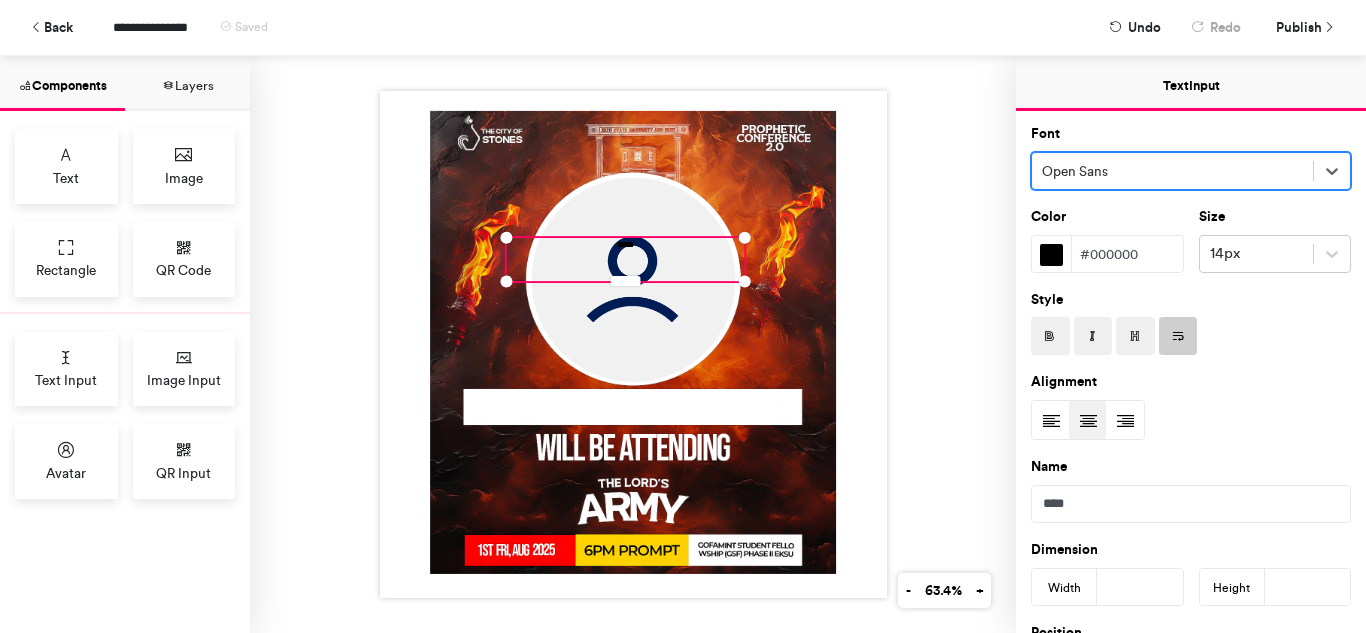 scroll, scrollTop: 0, scrollLeft: 0, axis: both 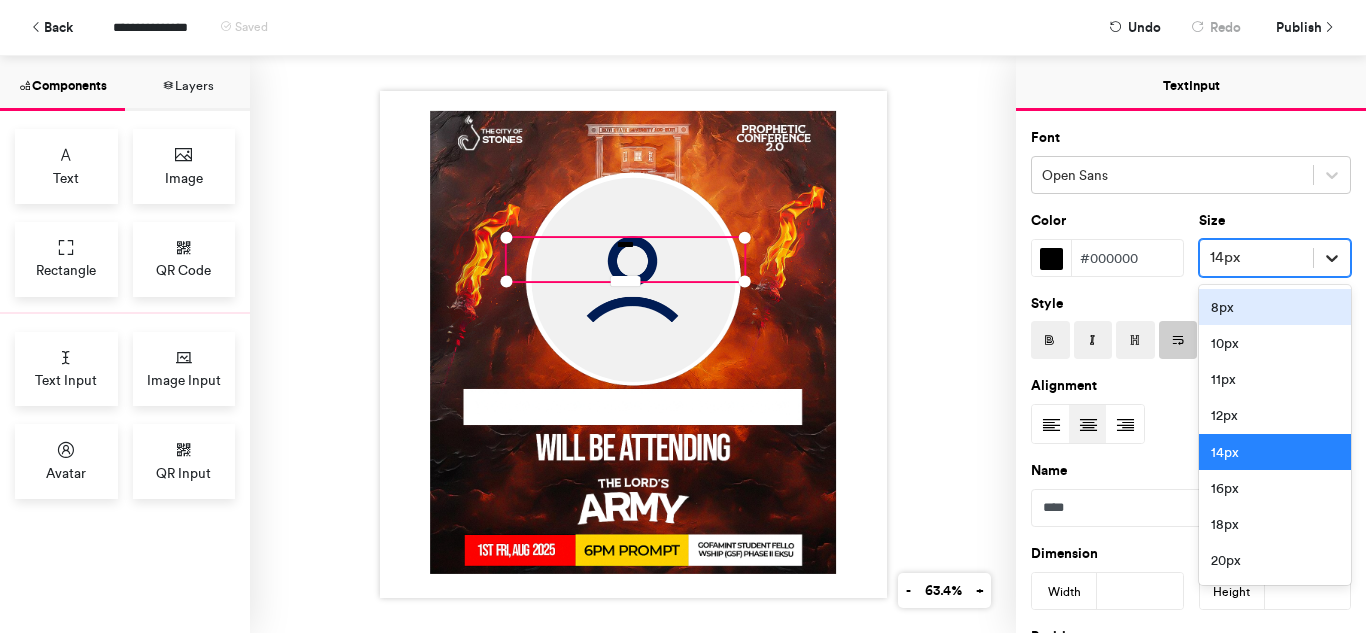 click 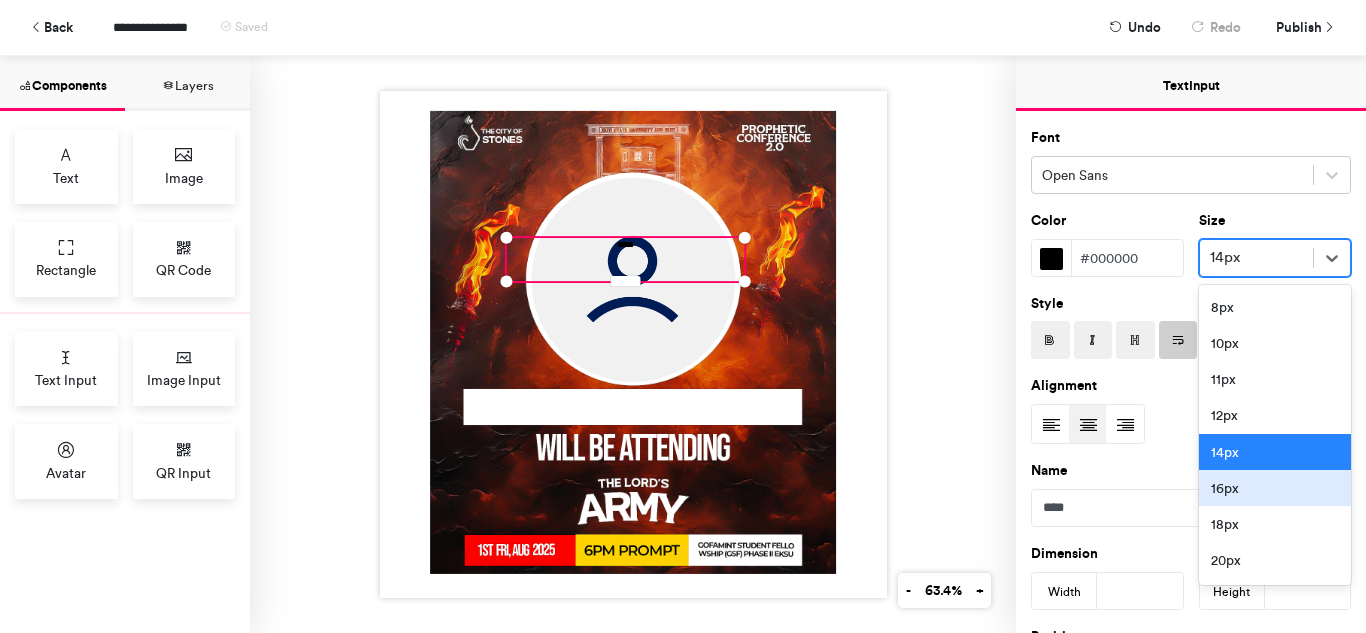 click on "16px" at bounding box center [1275, 488] 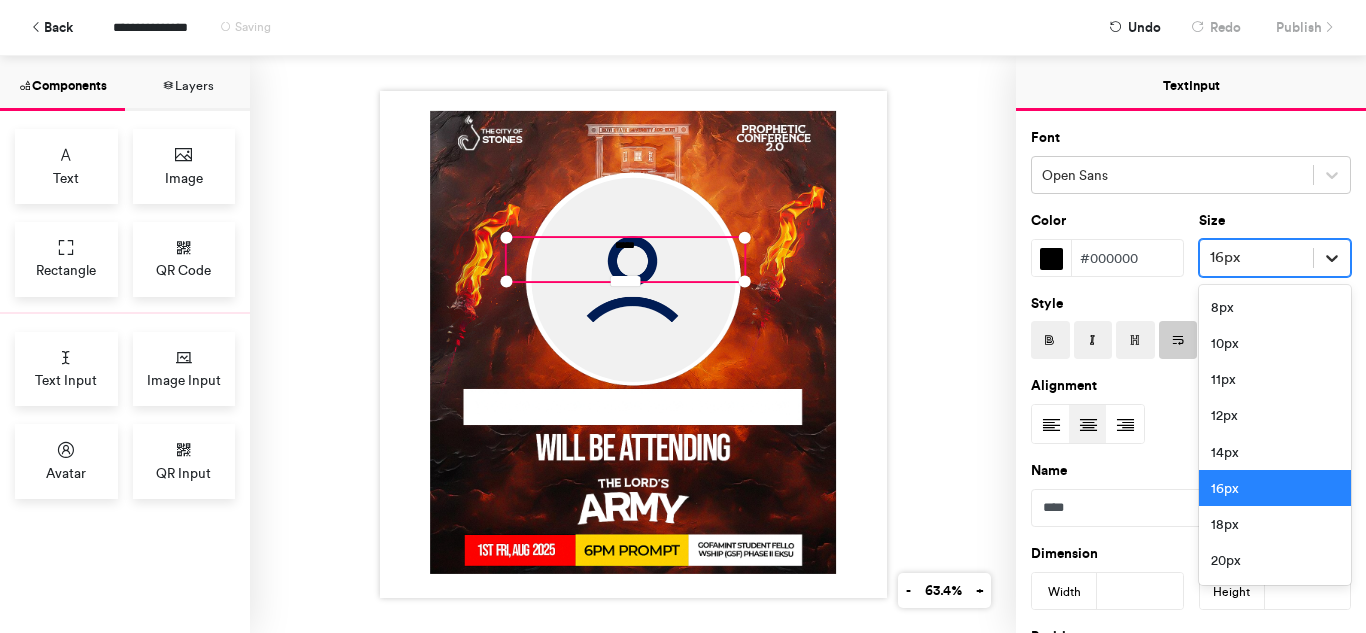 click 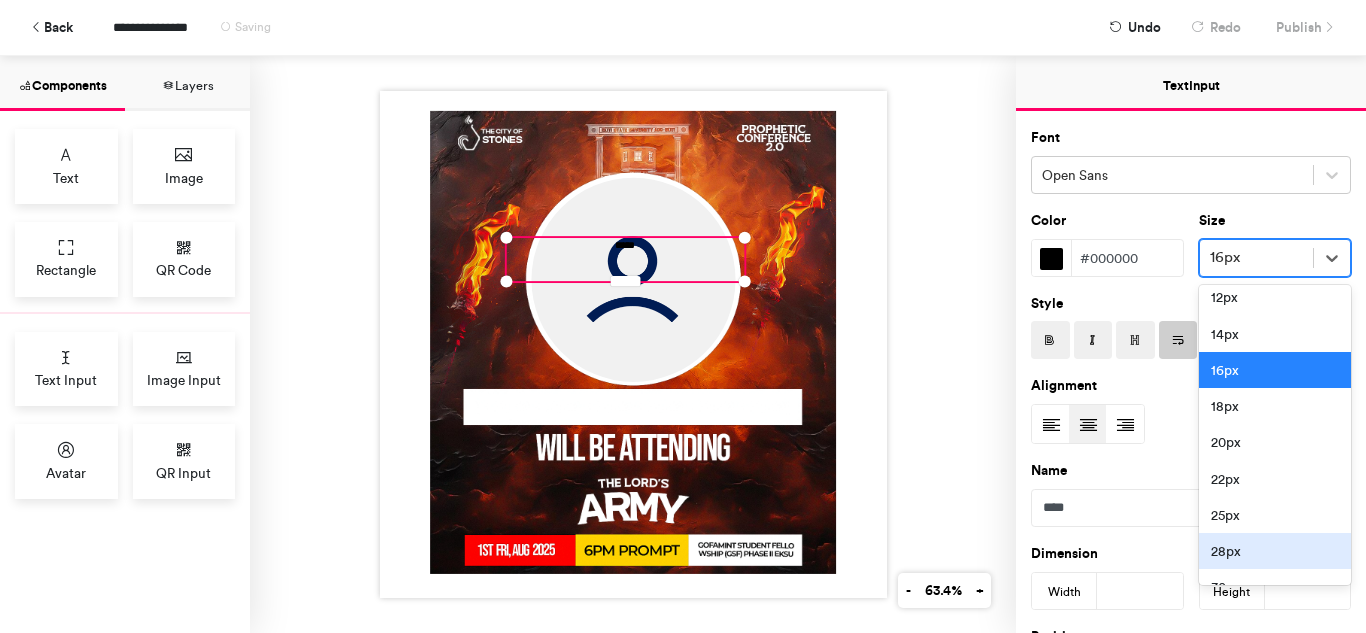 scroll, scrollTop: 200, scrollLeft: 0, axis: vertical 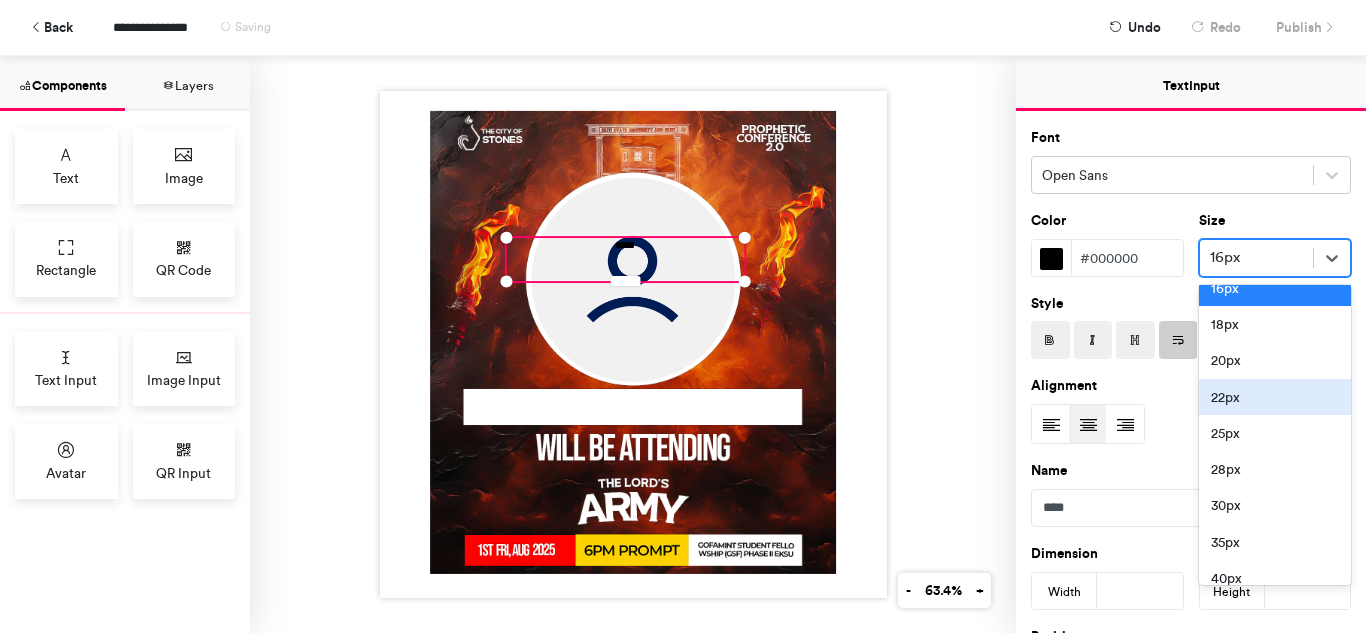click on "22px" at bounding box center [1275, 397] 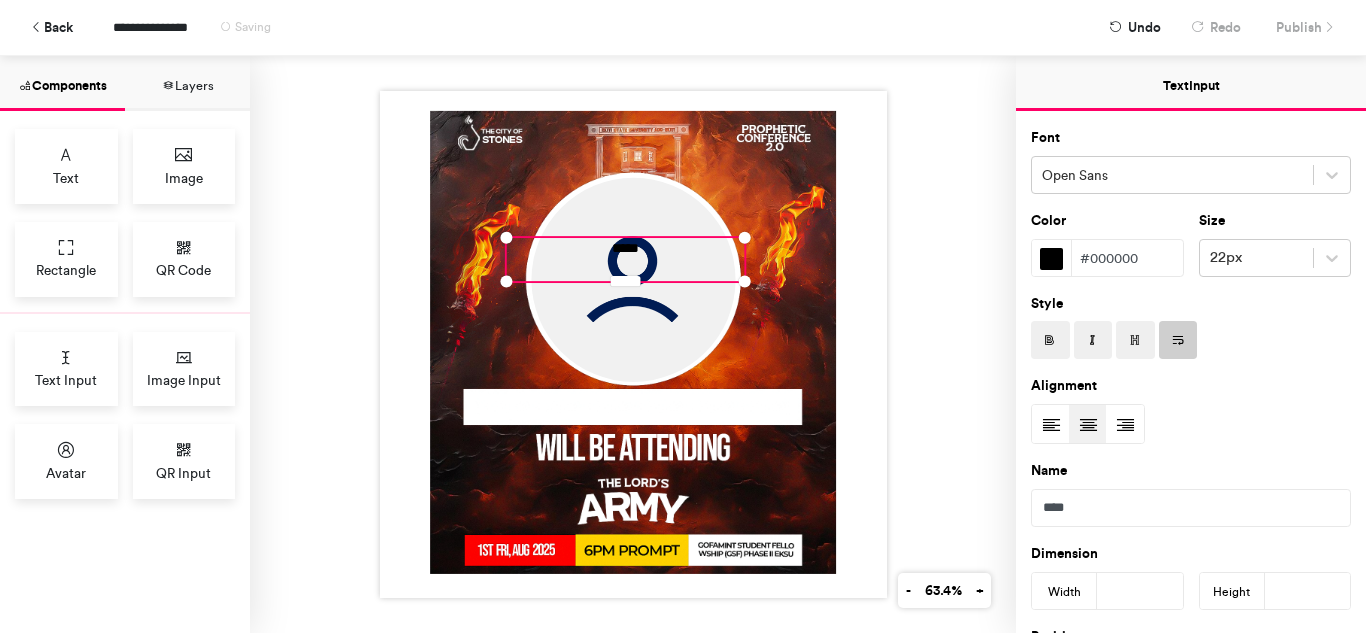 click on "*****" at bounding box center [633, 344] 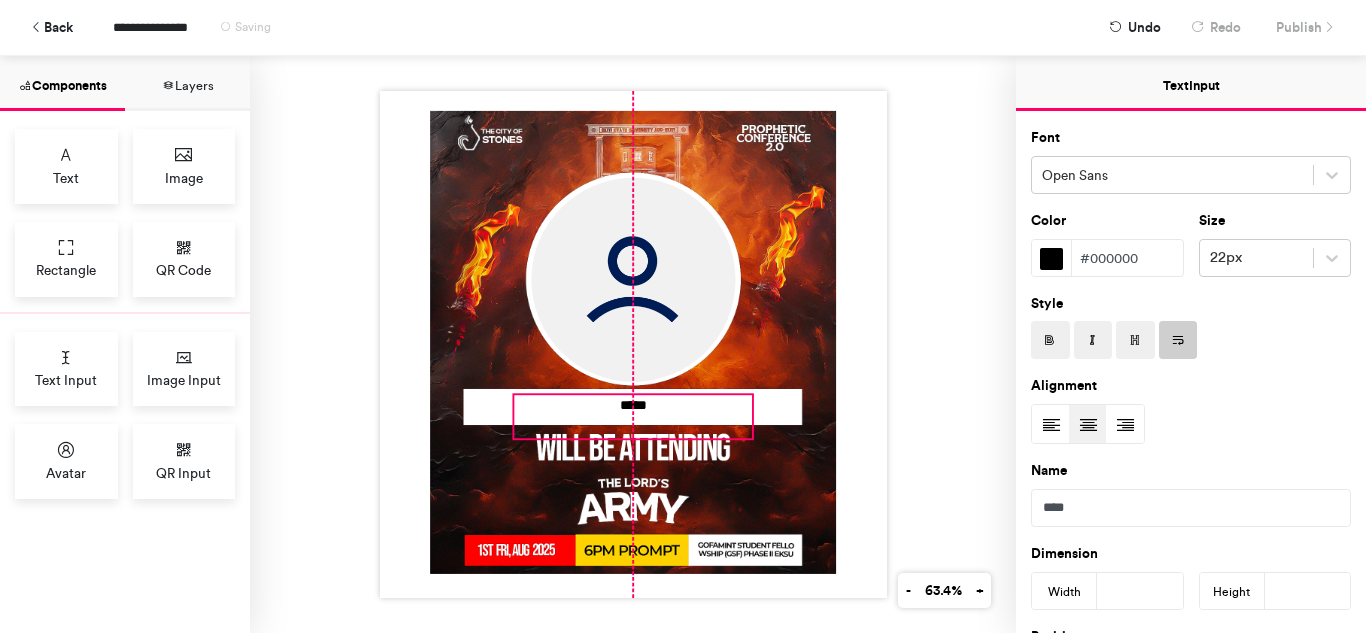 drag, startPoint x: 630, startPoint y: 238, endPoint x: 631, endPoint y: 395, distance: 157.00319 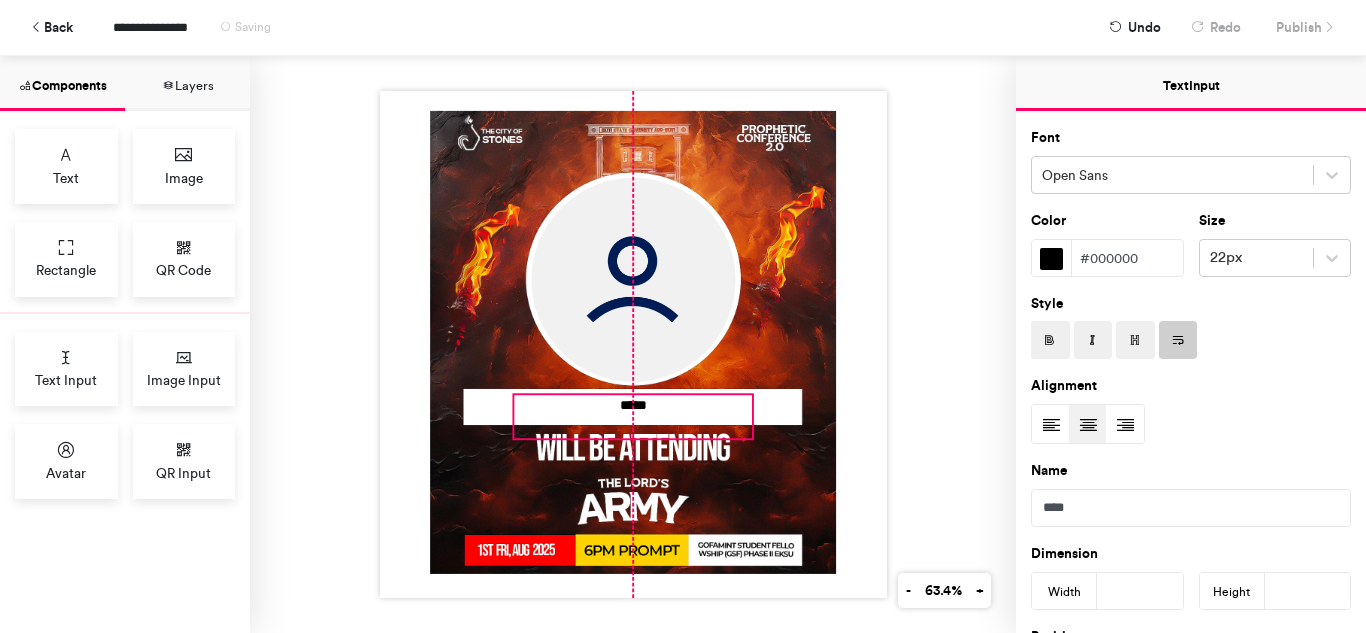 click on "*****" at bounding box center (633, 416) 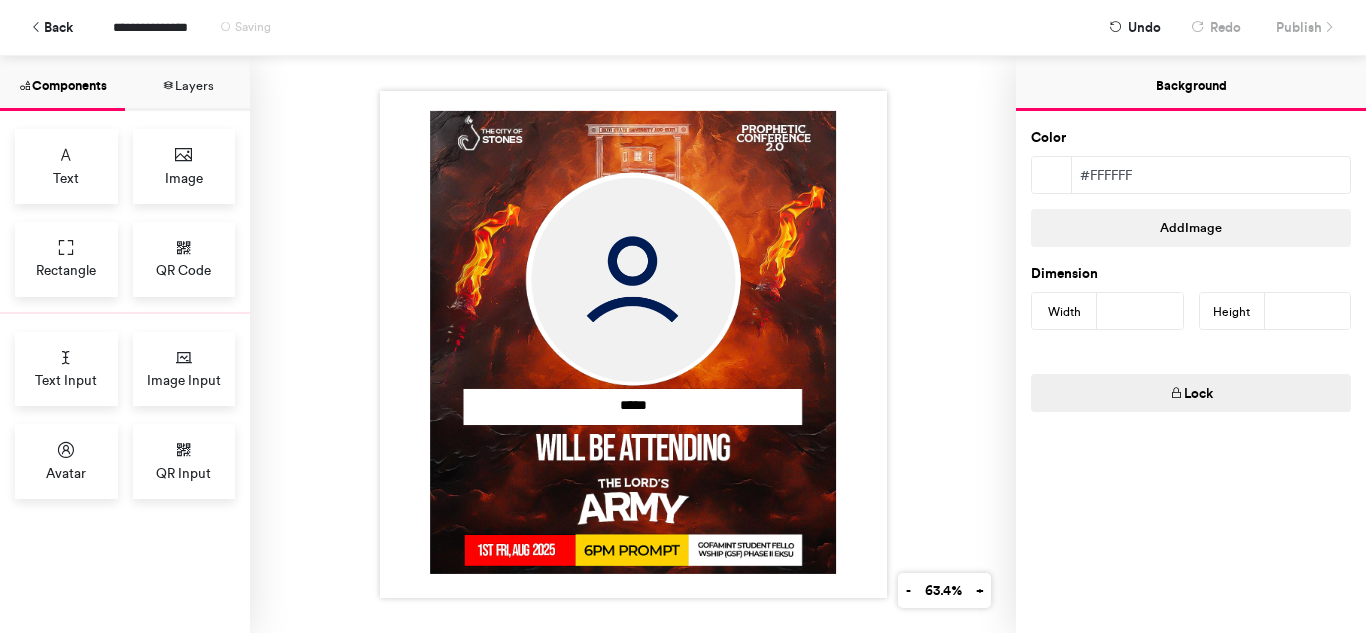 click at bounding box center (633, 344) 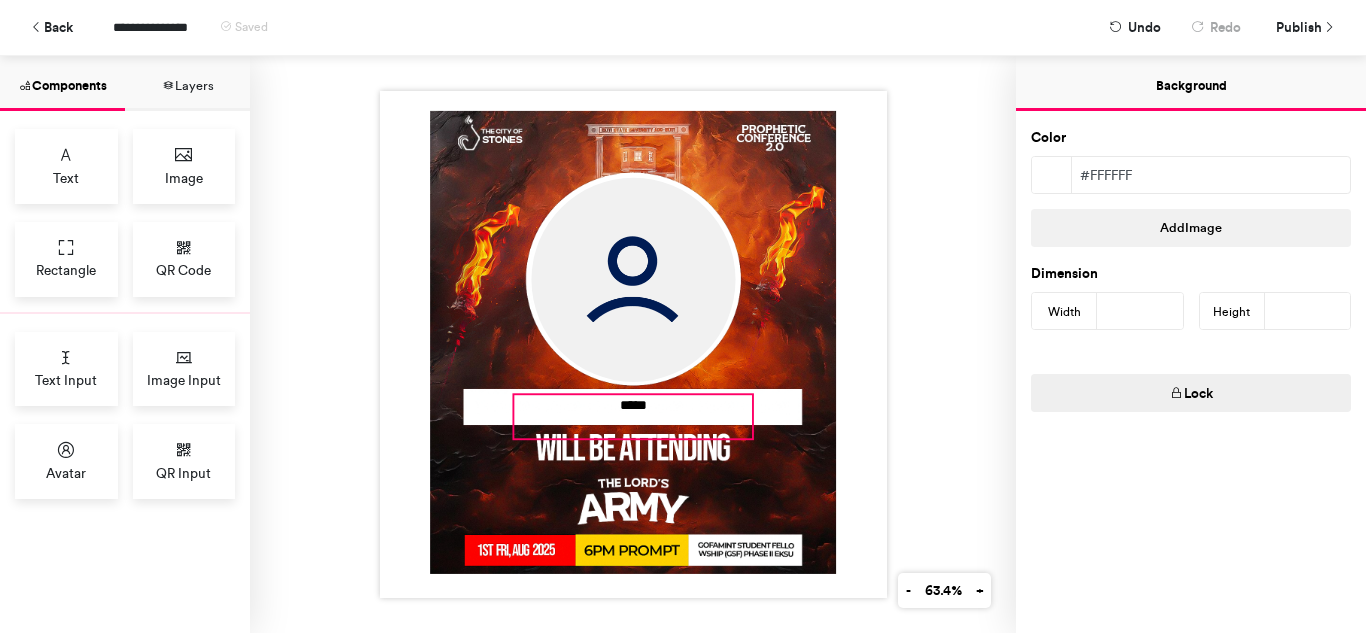 click on "*****" at bounding box center (633, 416) 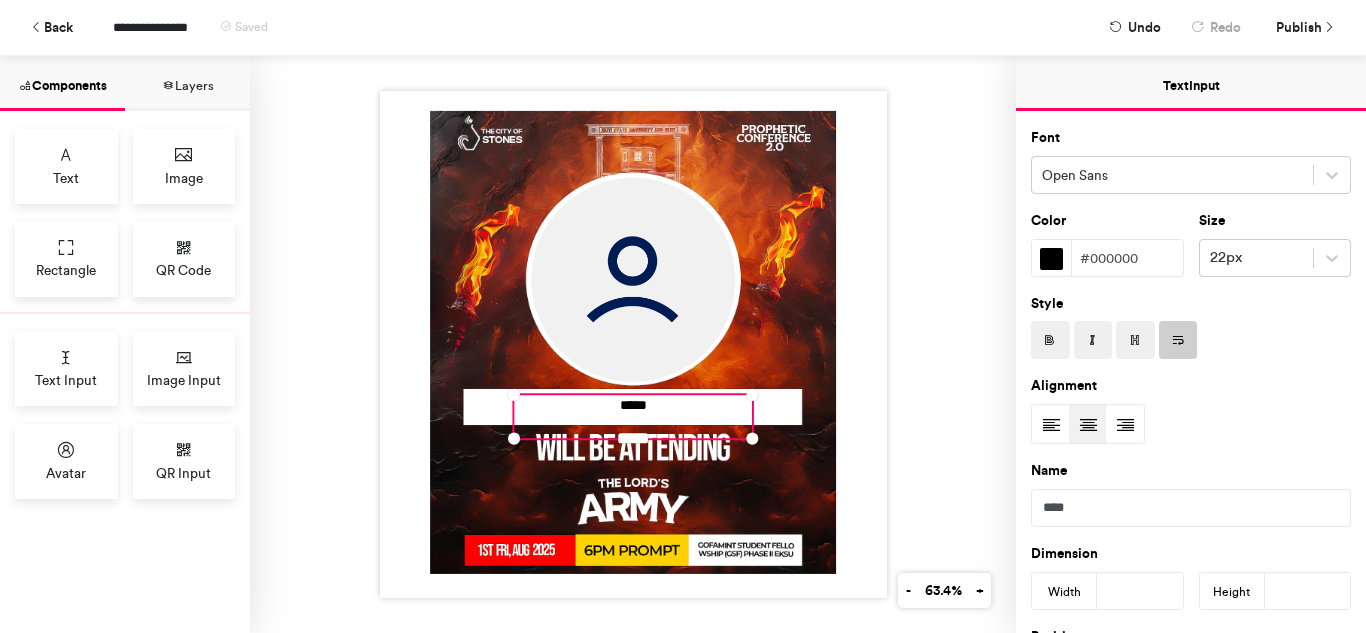 click on "*****" at bounding box center (633, 416) 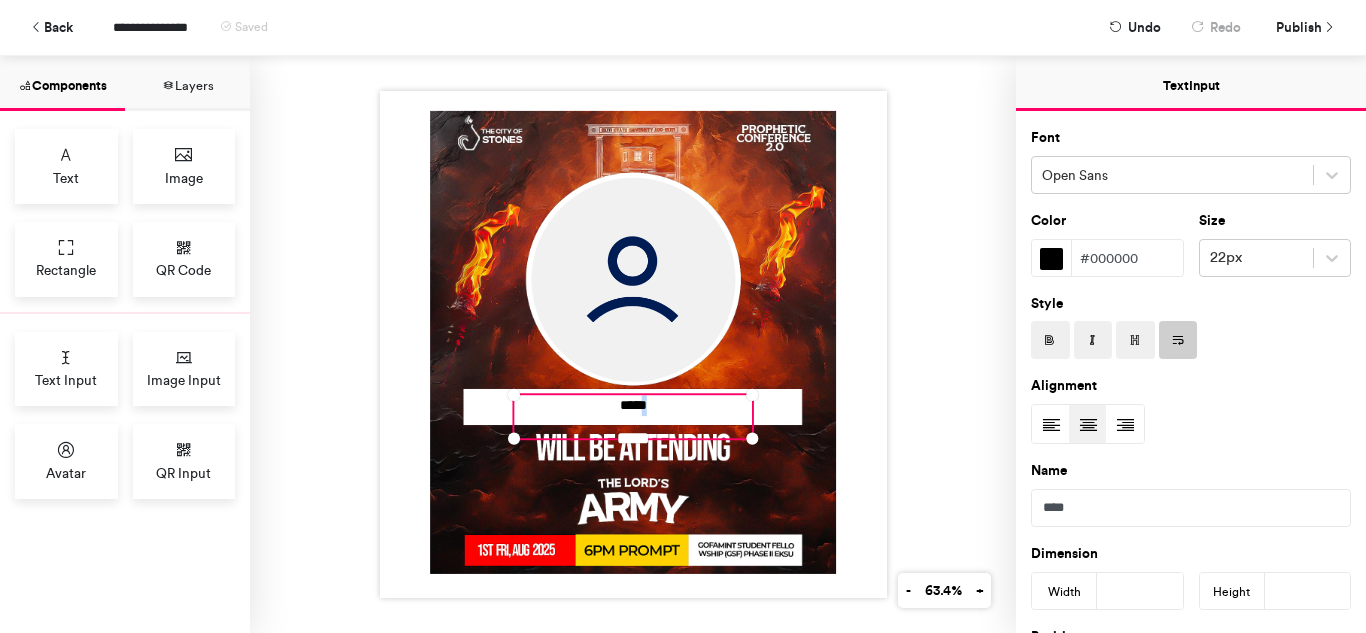 click on "*****" at bounding box center [633, 416] 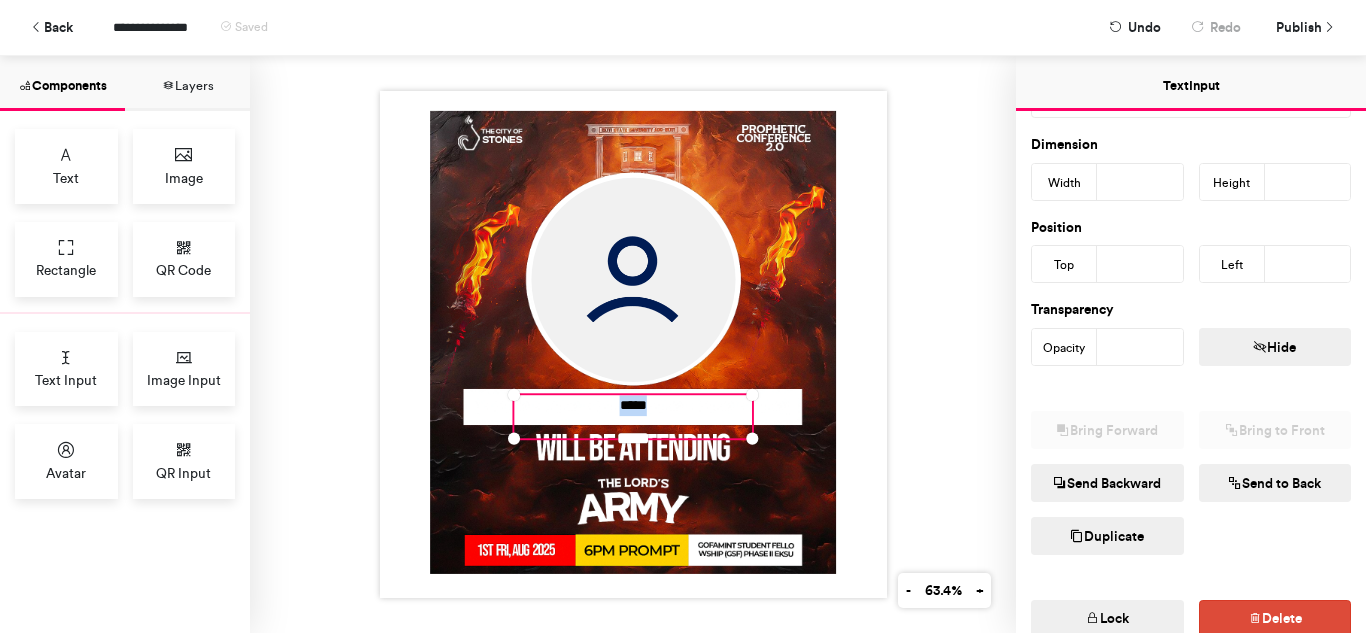 scroll, scrollTop: 404, scrollLeft: 0, axis: vertical 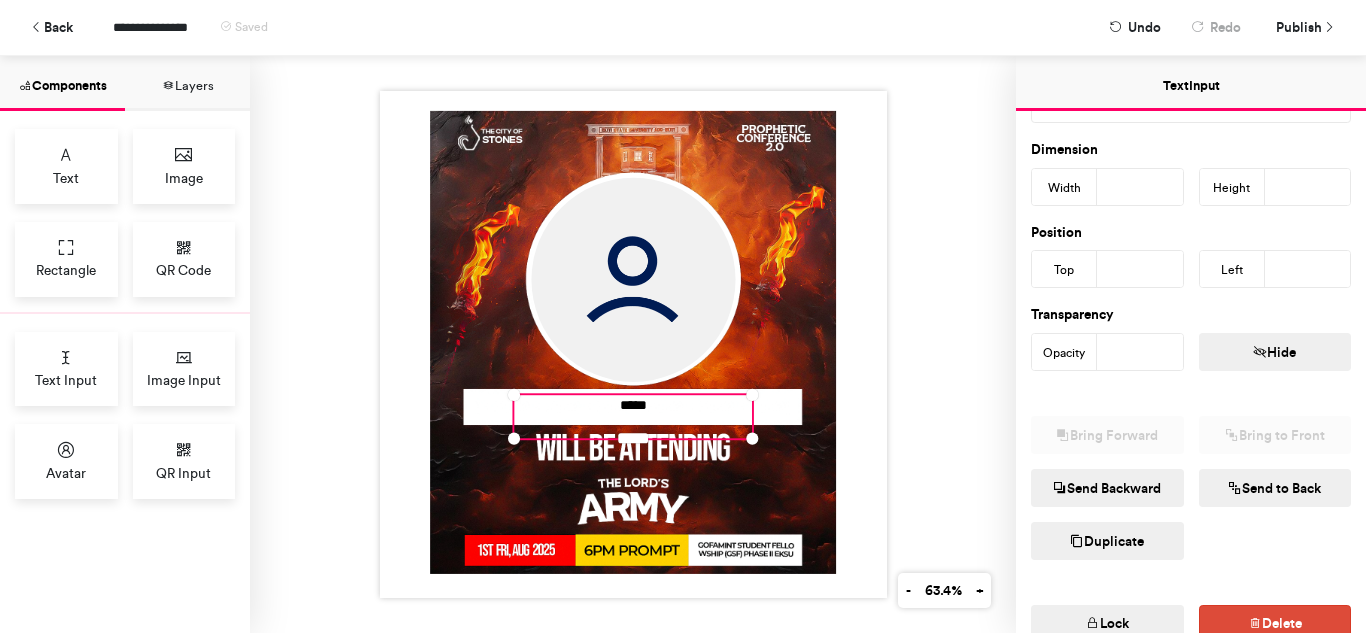 click on "*****" at bounding box center (633, 344) 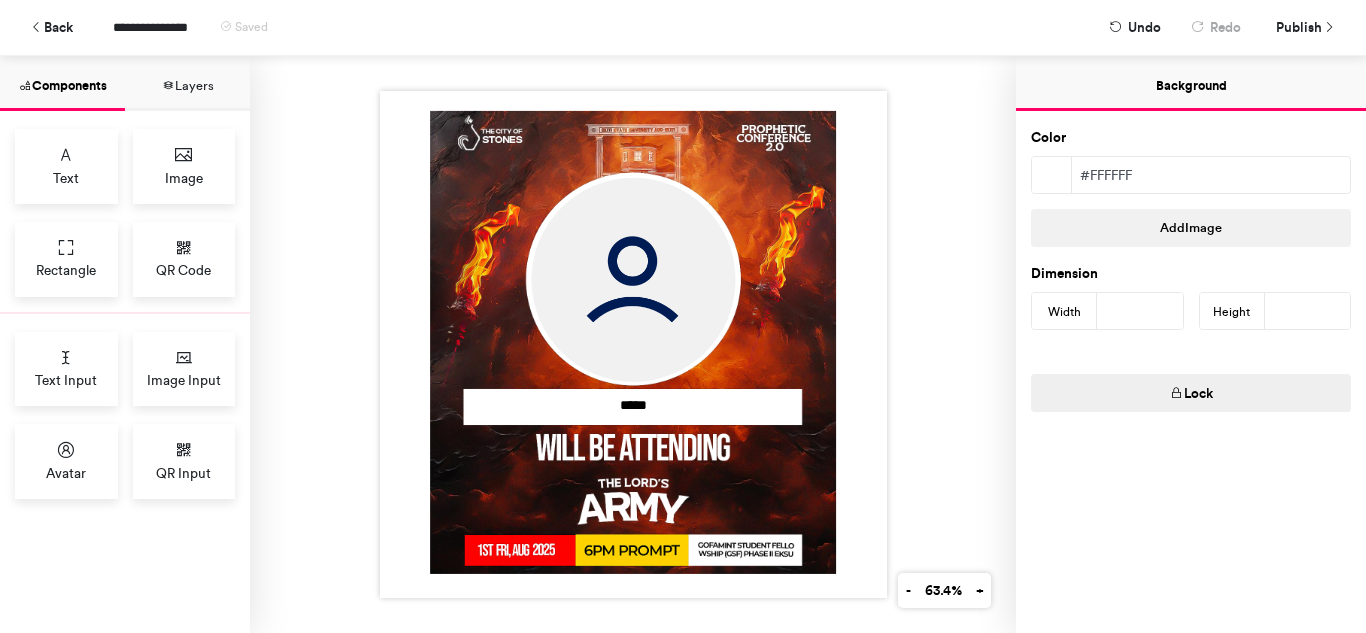 click at bounding box center [633, 344] 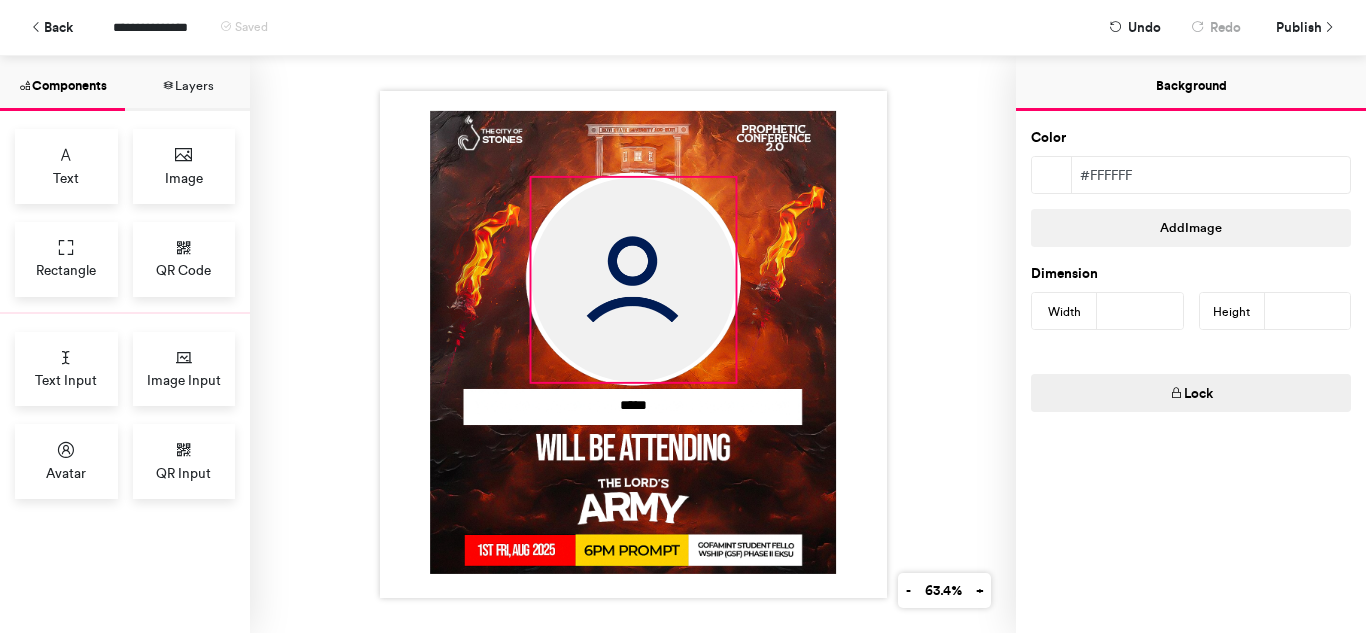 click at bounding box center [633, 280] 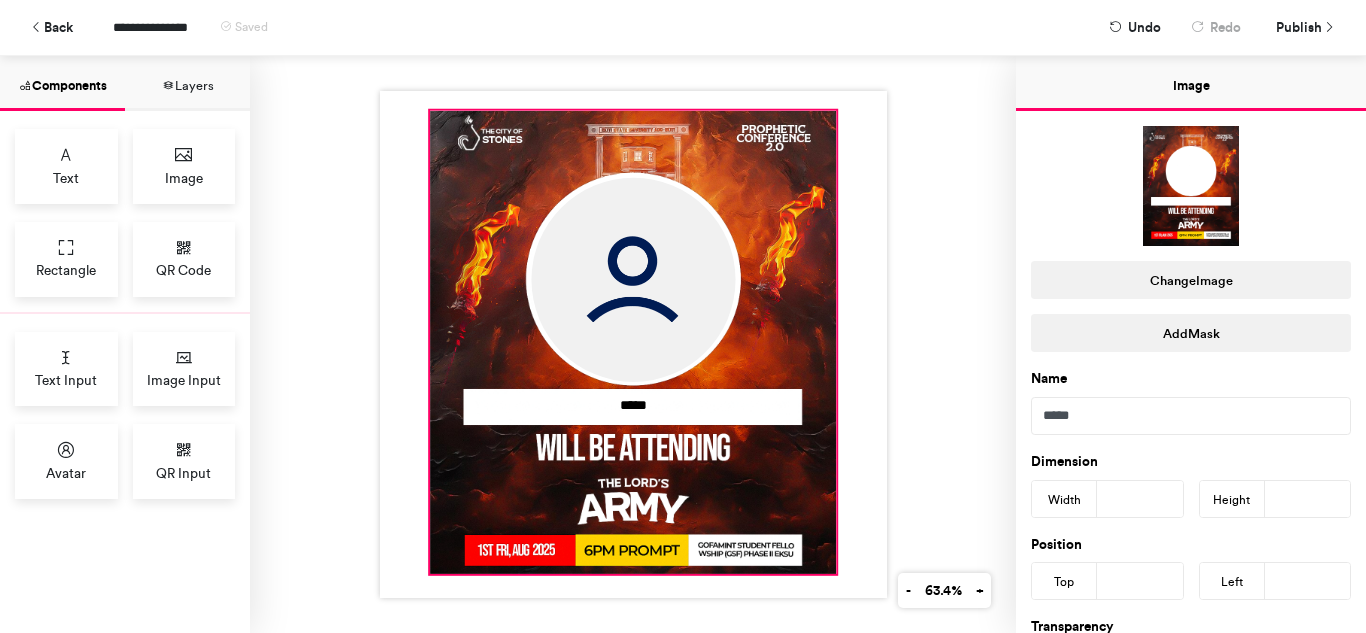 click at bounding box center [633, 342] 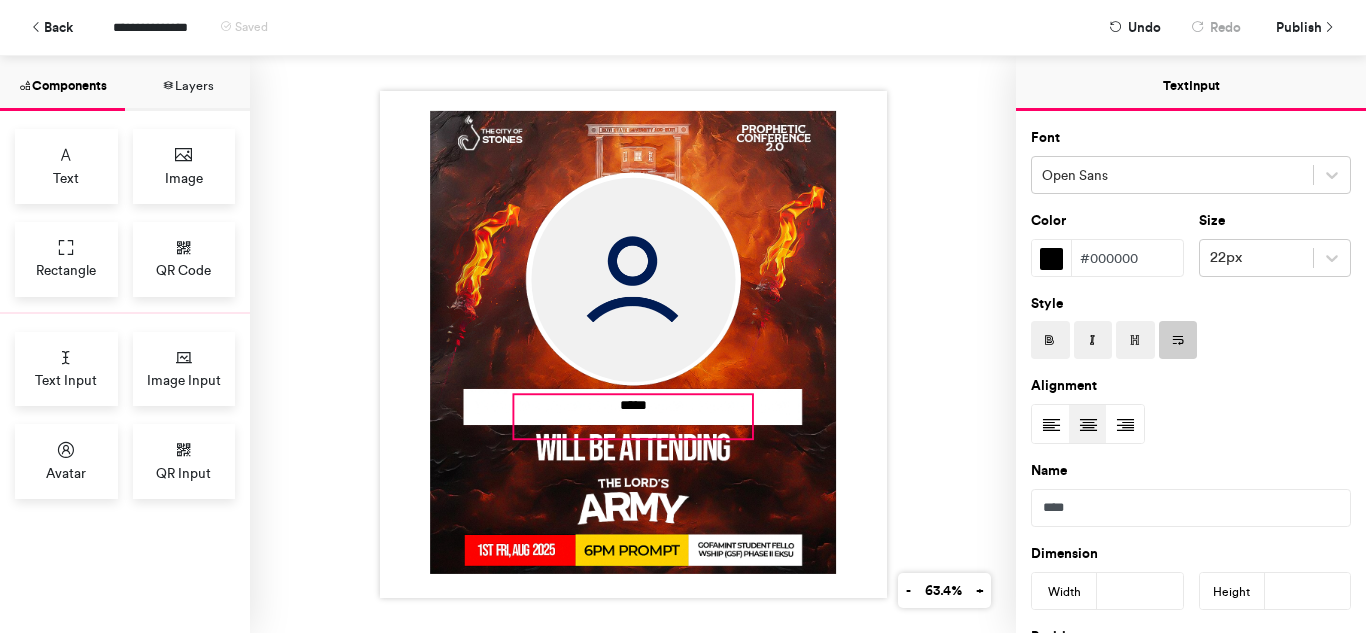 click on "*****" at bounding box center [633, 416] 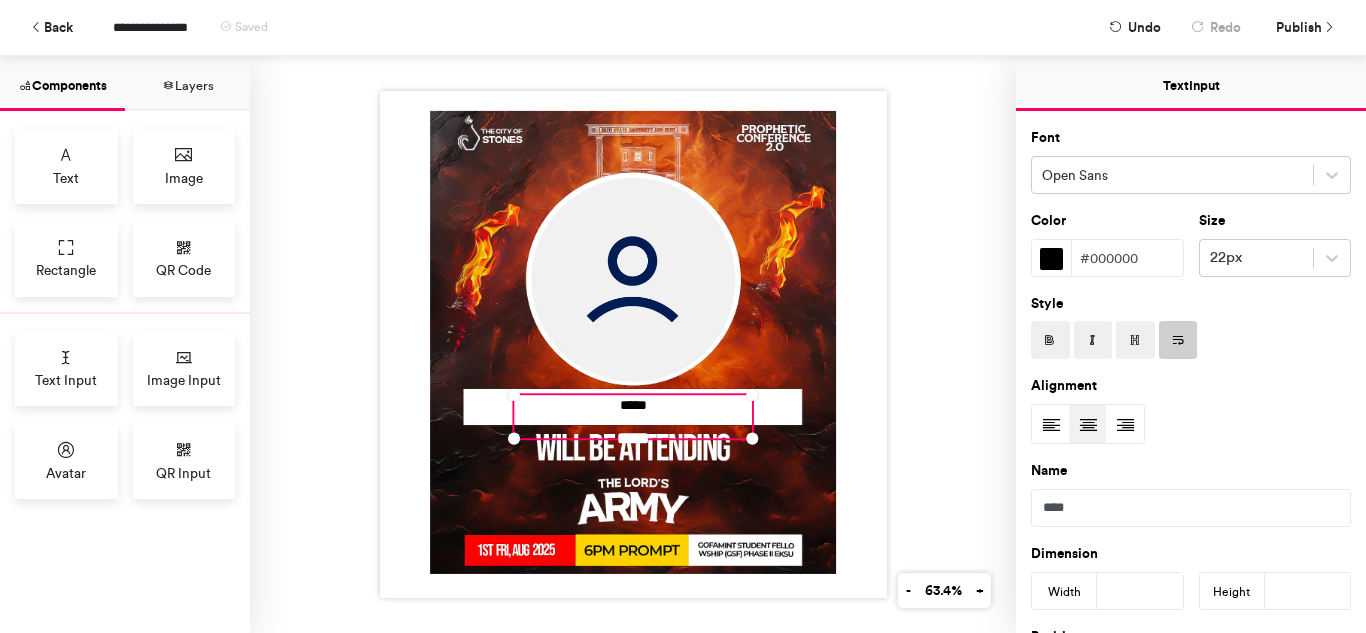 click on "*****" at bounding box center (633, 416) 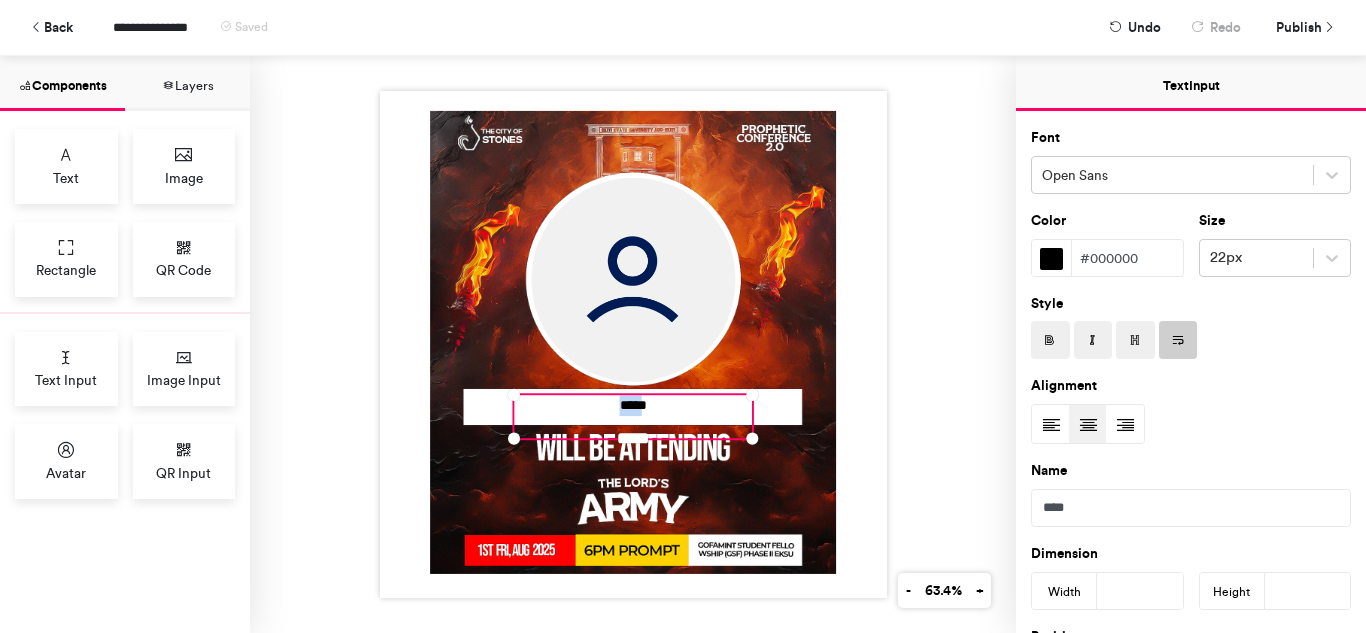 click on "*****" at bounding box center (633, 416) 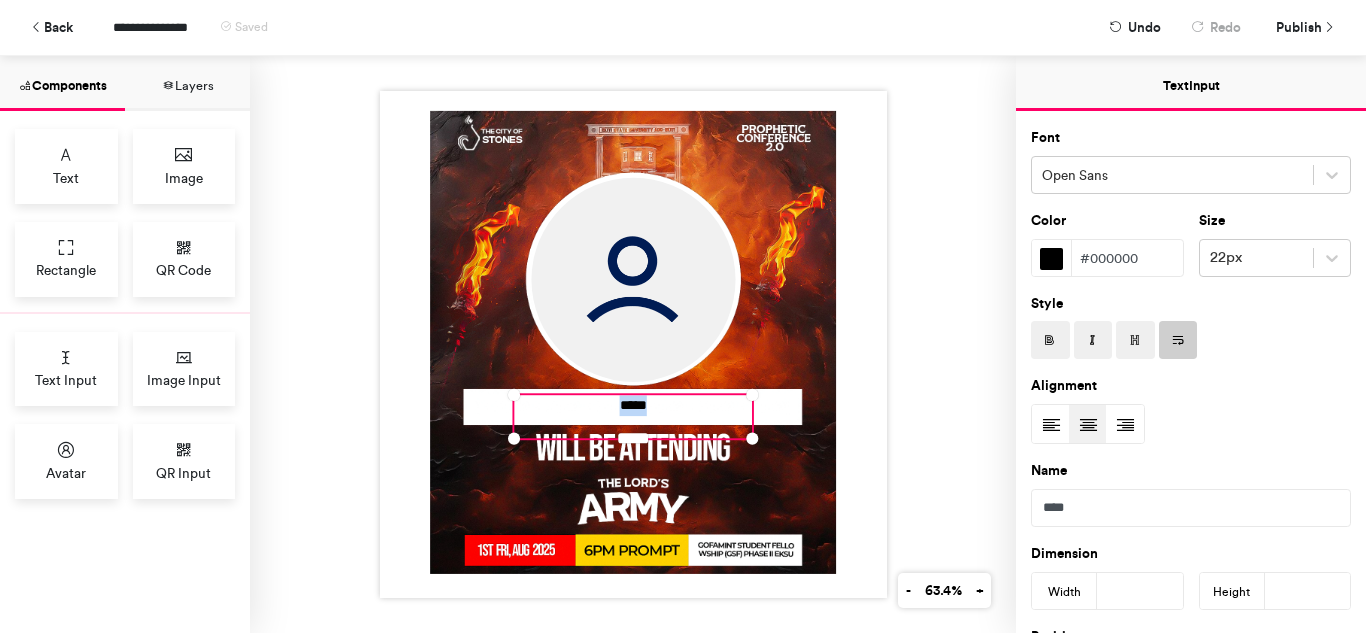 click on "*****" at bounding box center (633, 416) 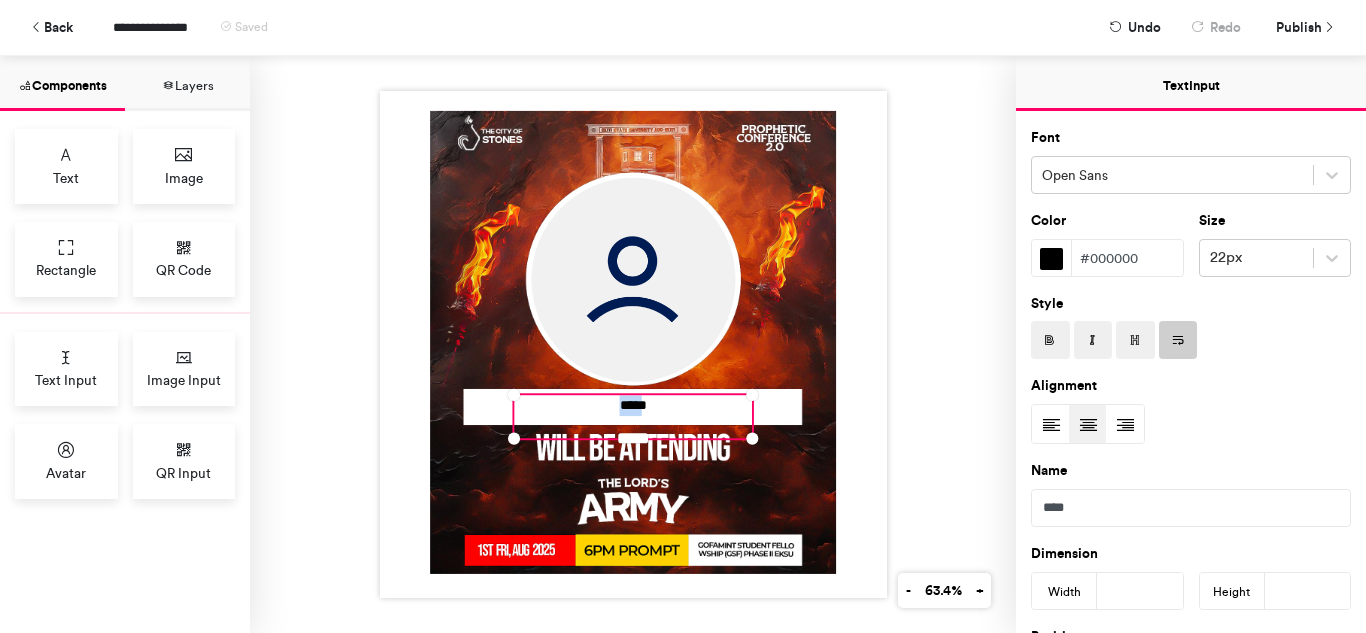 click on "*****" at bounding box center [633, 416] 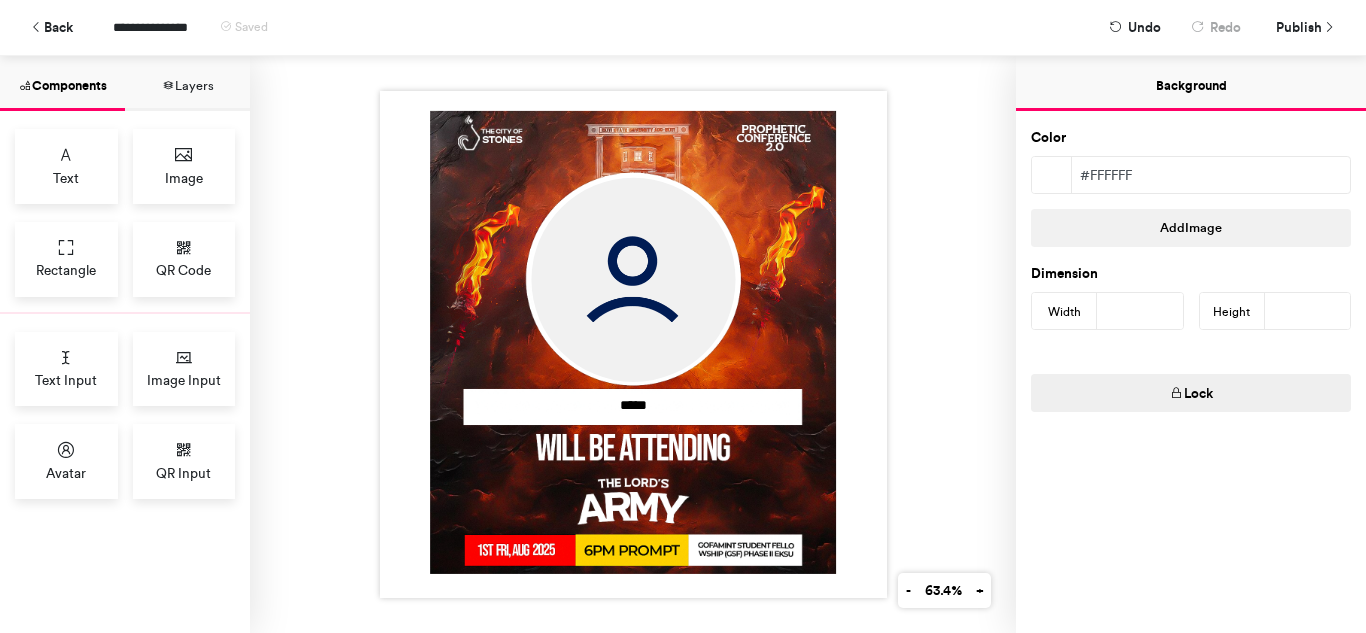 click at bounding box center (633, 344) 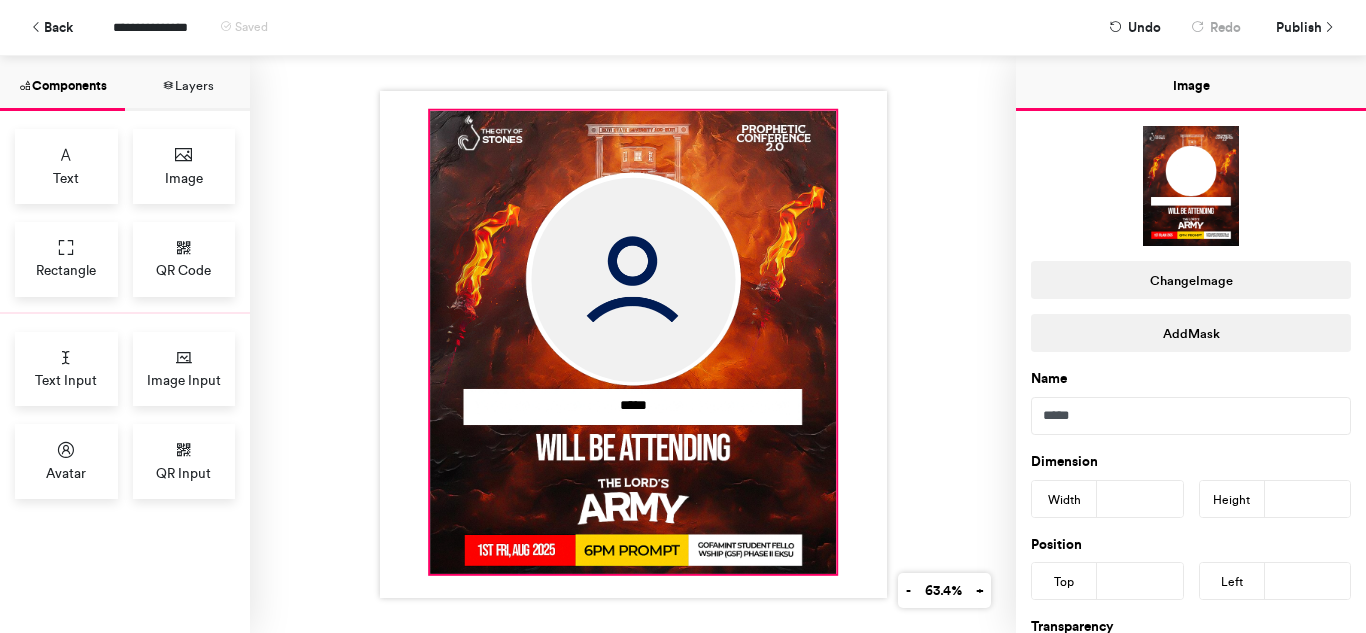 click at bounding box center (633, 342) 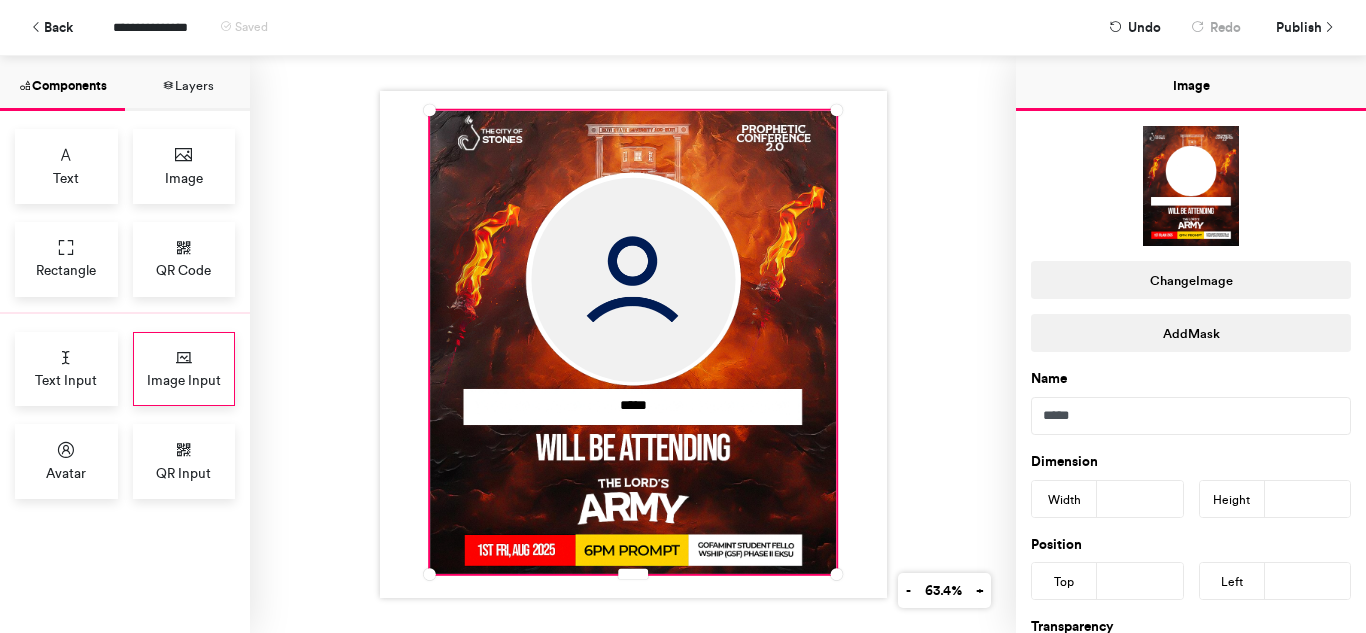 click at bounding box center (184, 358) 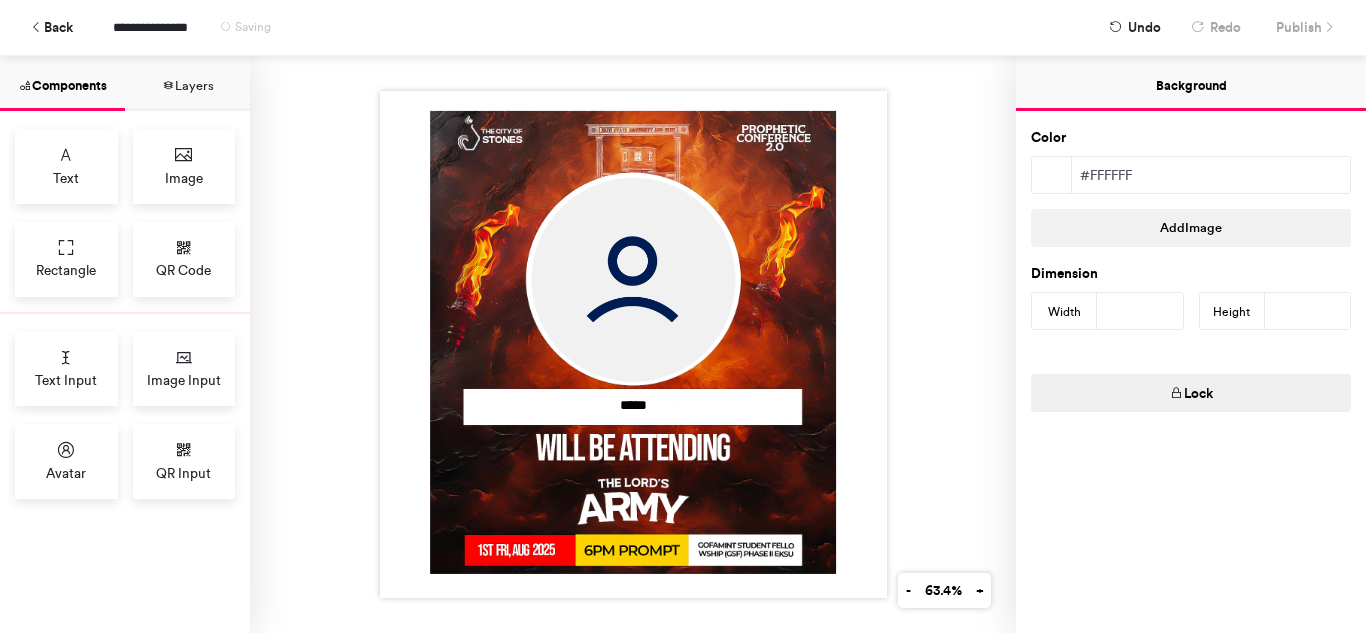 click on "*****" at bounding box center [633, 344] 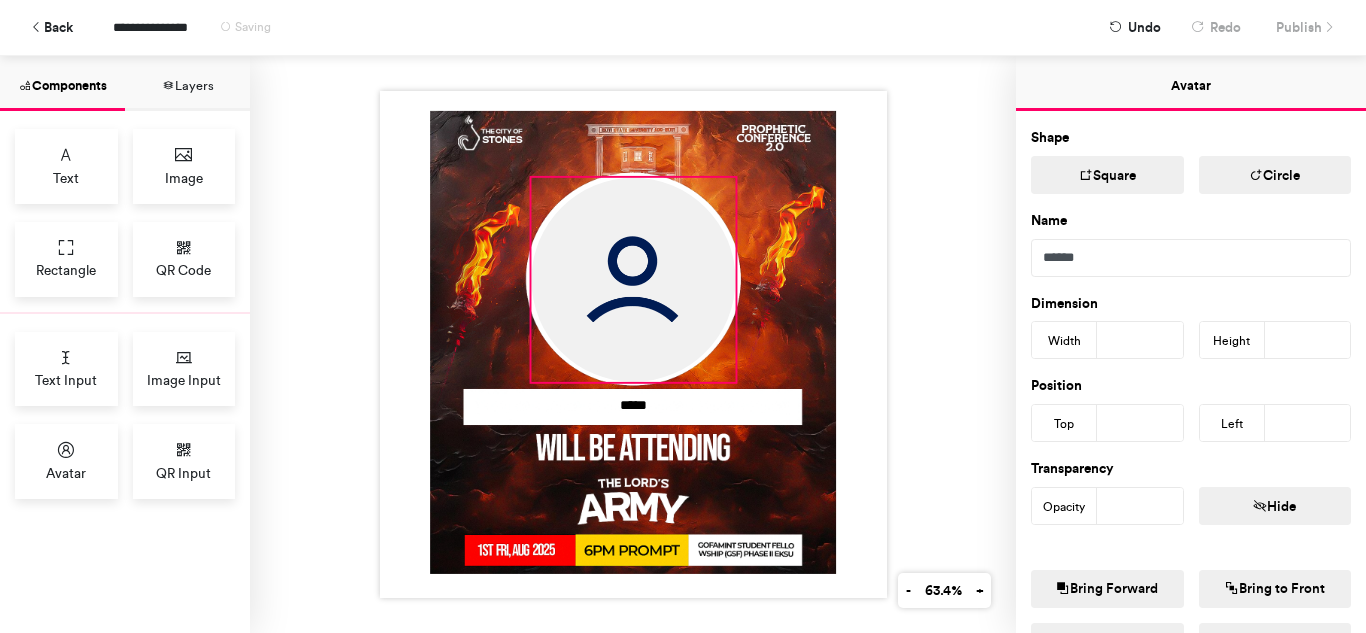 click at bounding box center [633, 280] 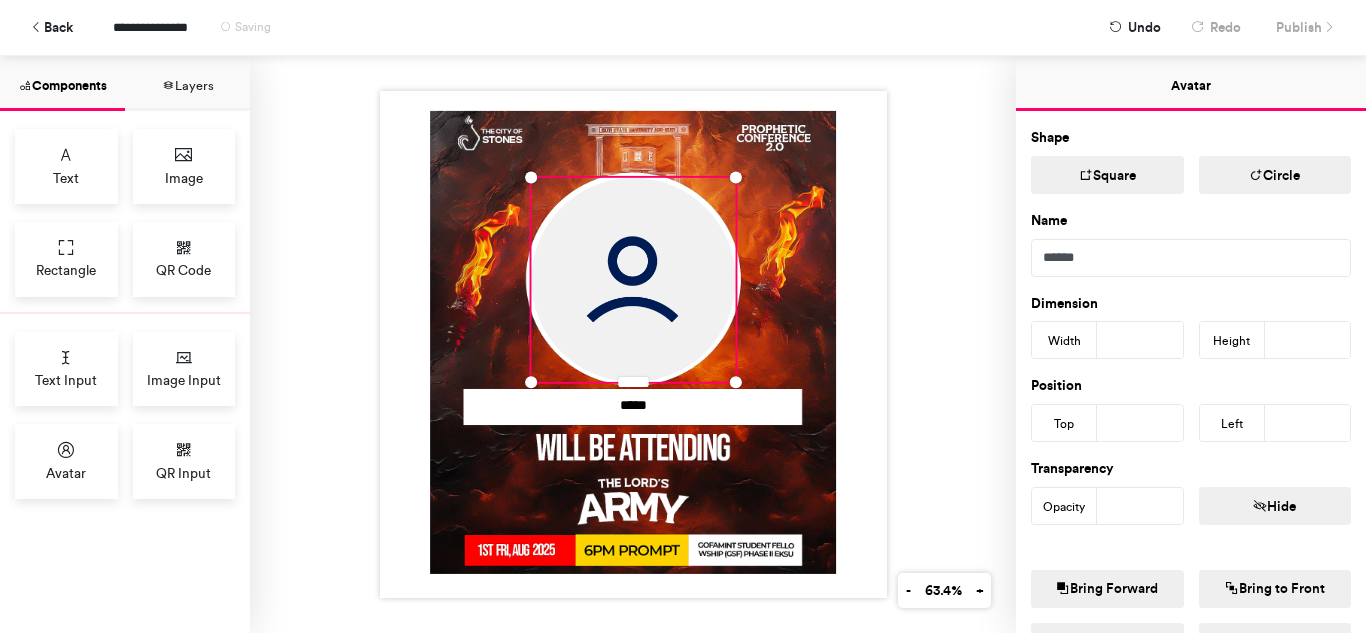 click on "*****" at bounding box center (633, 344) 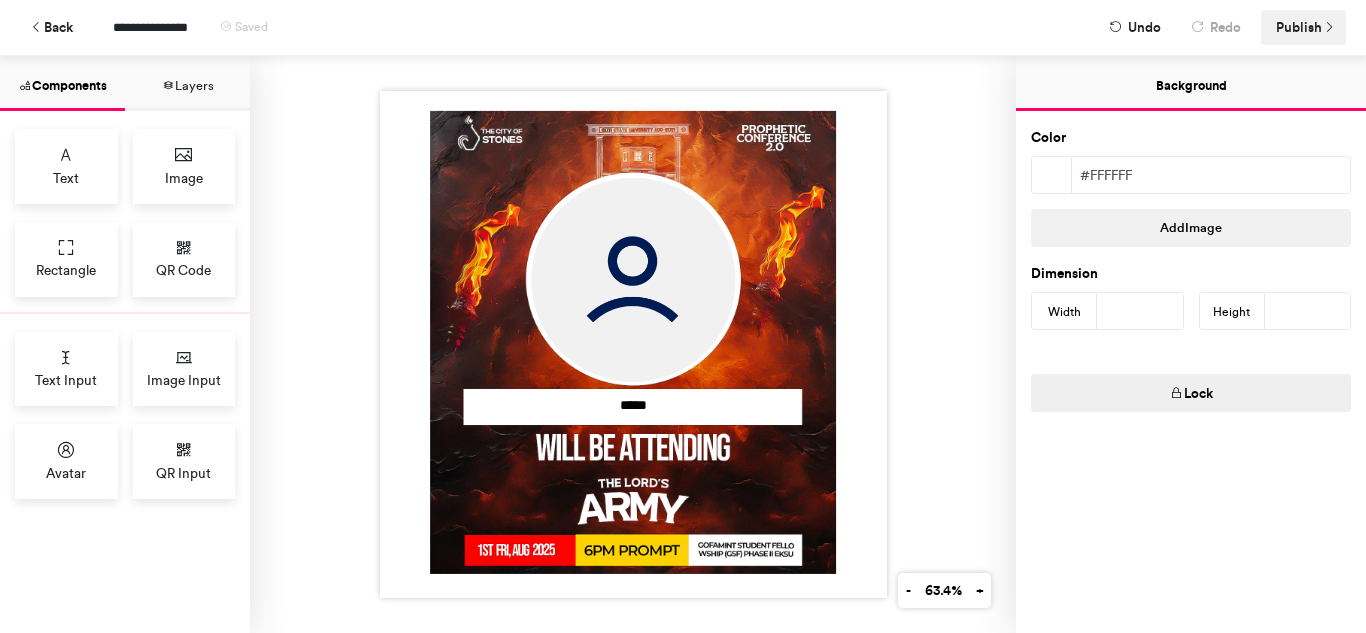click on "Publish" at bounding box center [1303, 27] 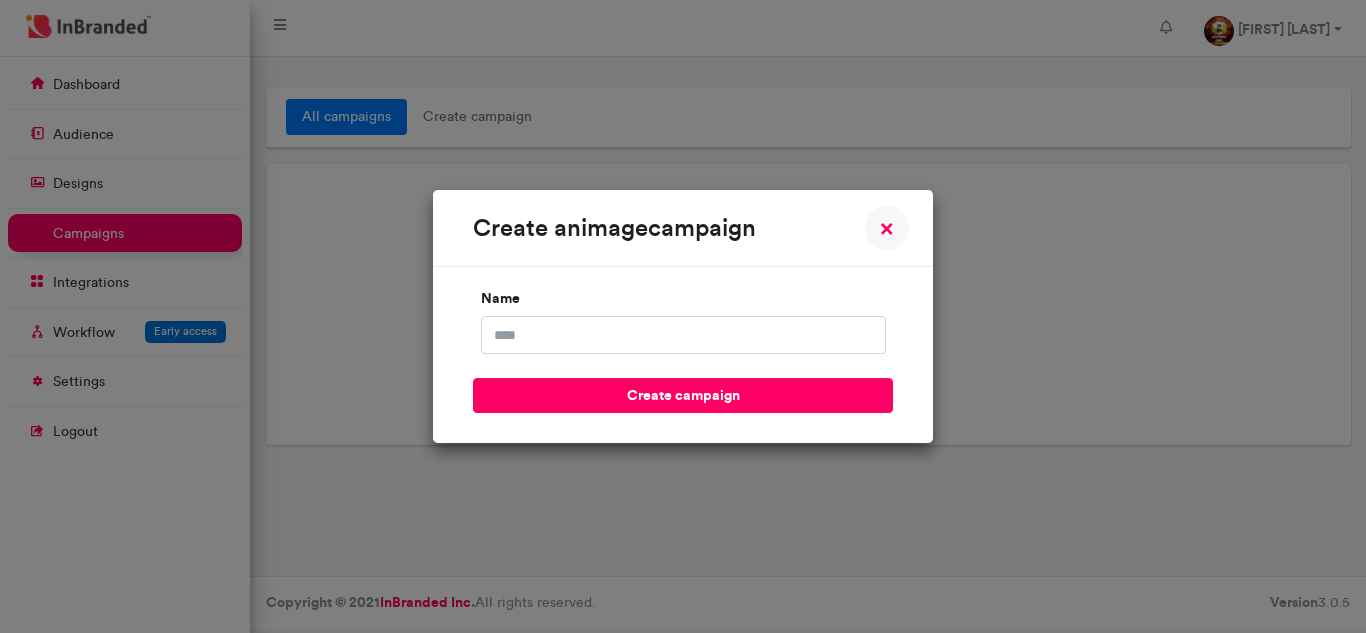 scroll, scrollTop: 0, scrollLeft: 0, axis: both 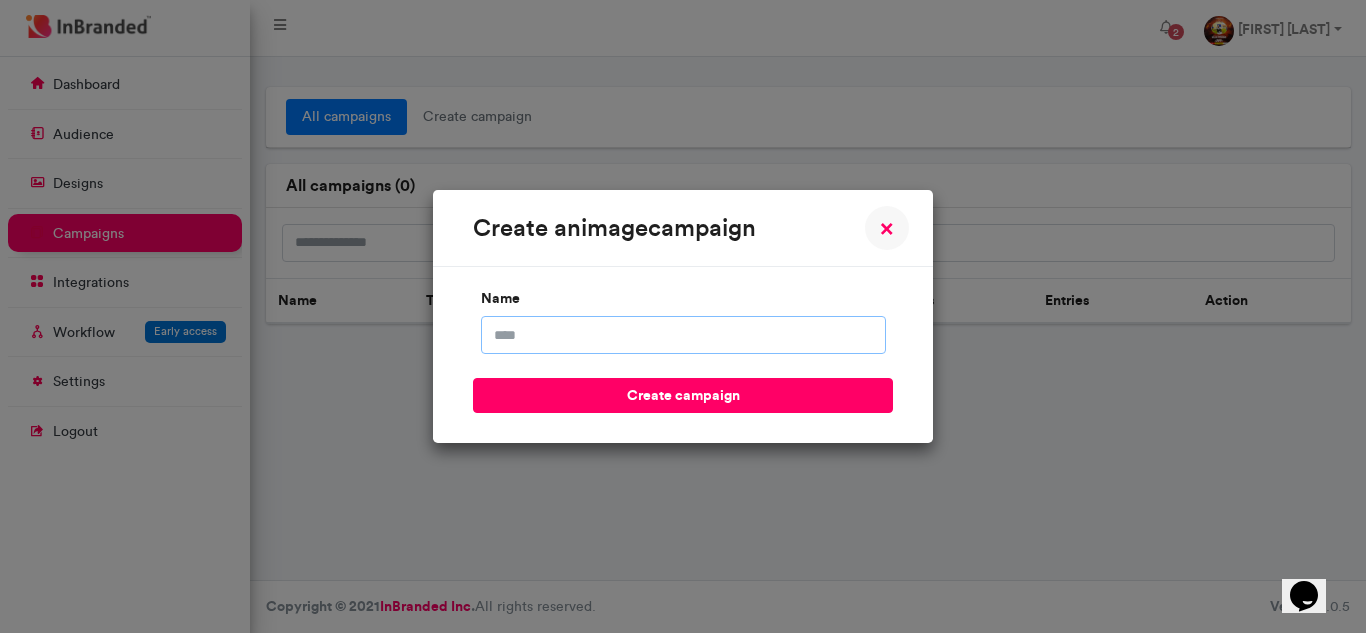 click on "name" at bounding box center [683, 335] 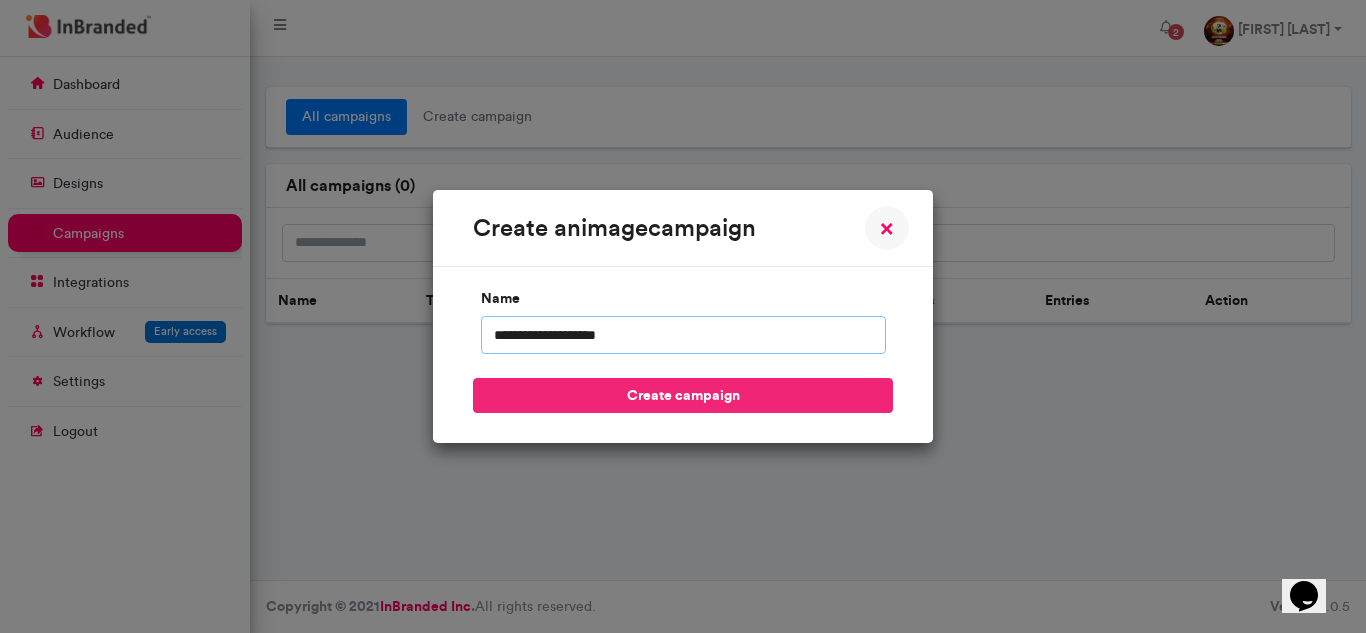 type on "**********" 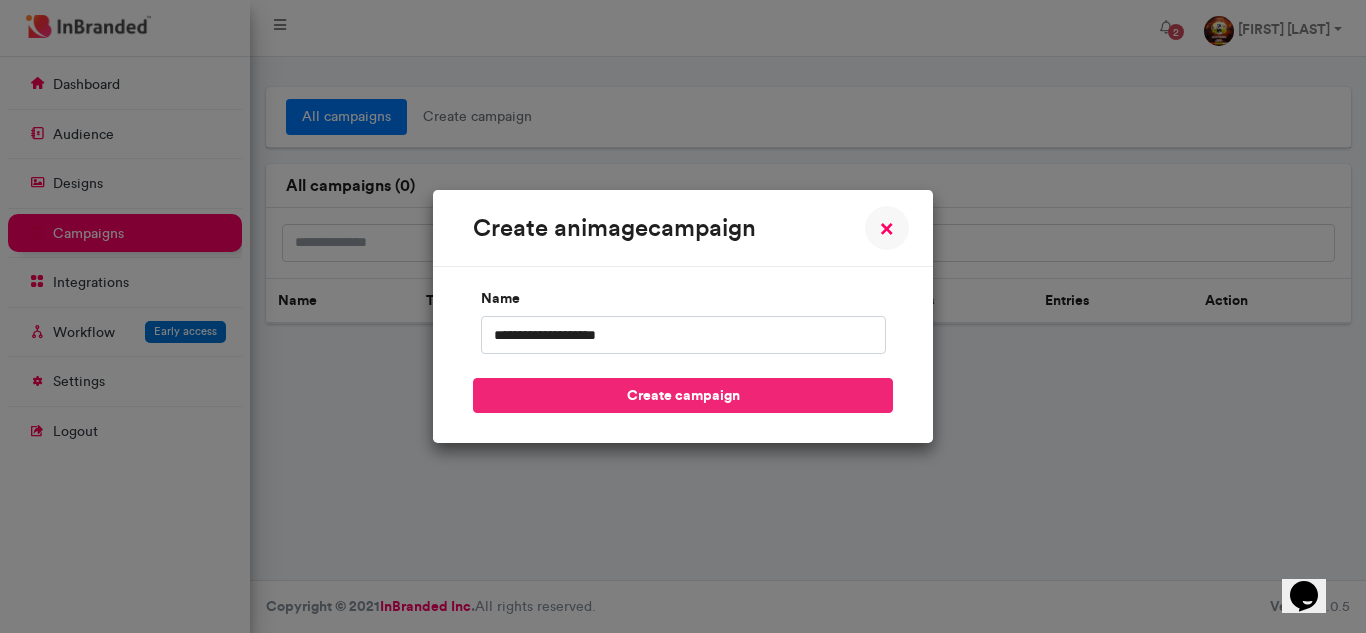 click on "create campaign" at bounding box center (683, 395) 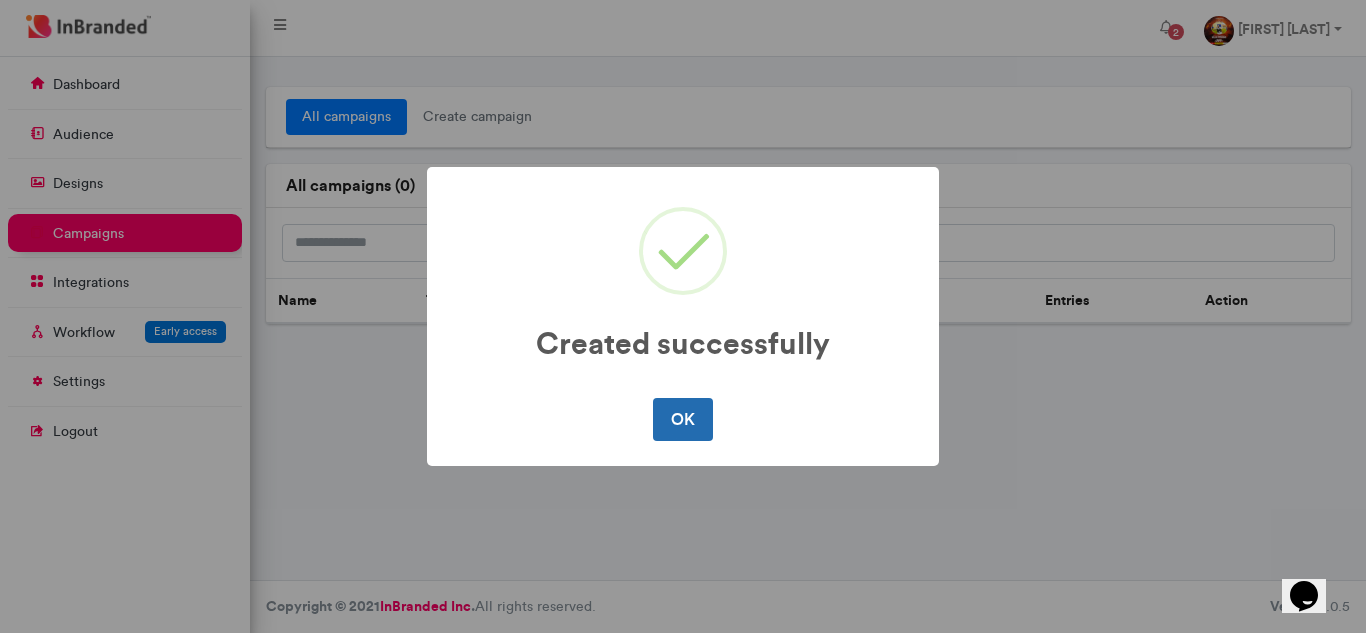 click on "OK" at bounding box center (682, 419) 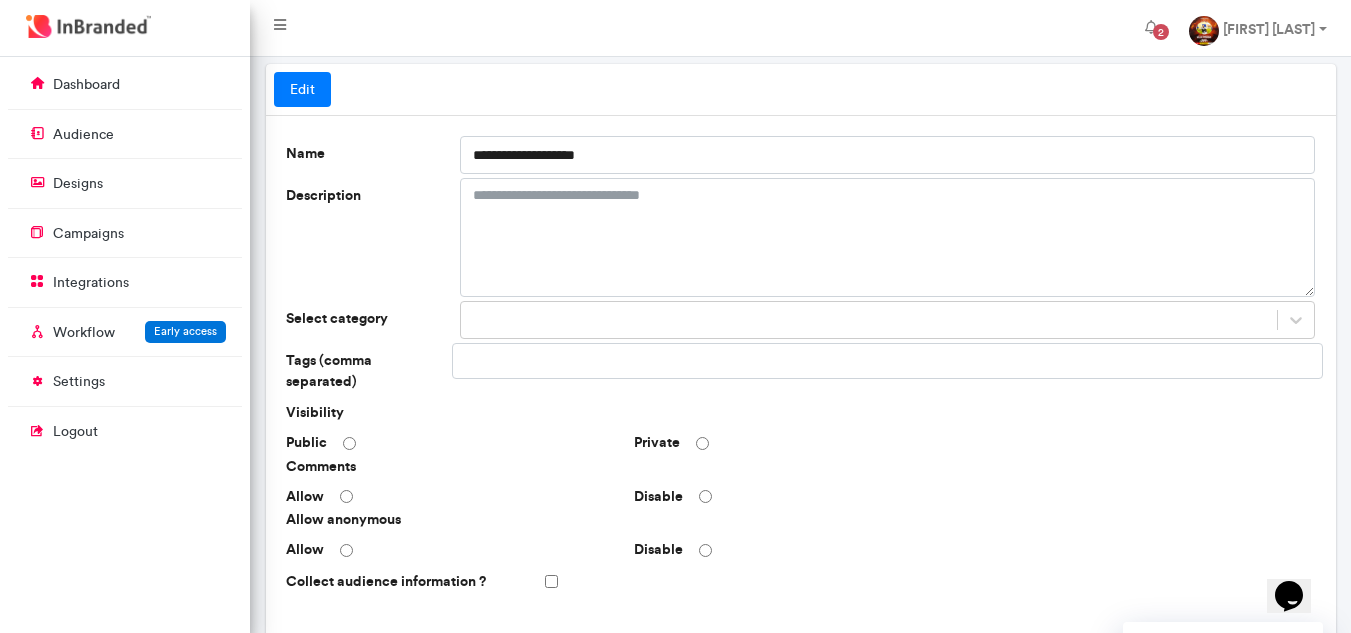 scroll, scrollTop: 100, scrollLeft: 0, axis: vertical 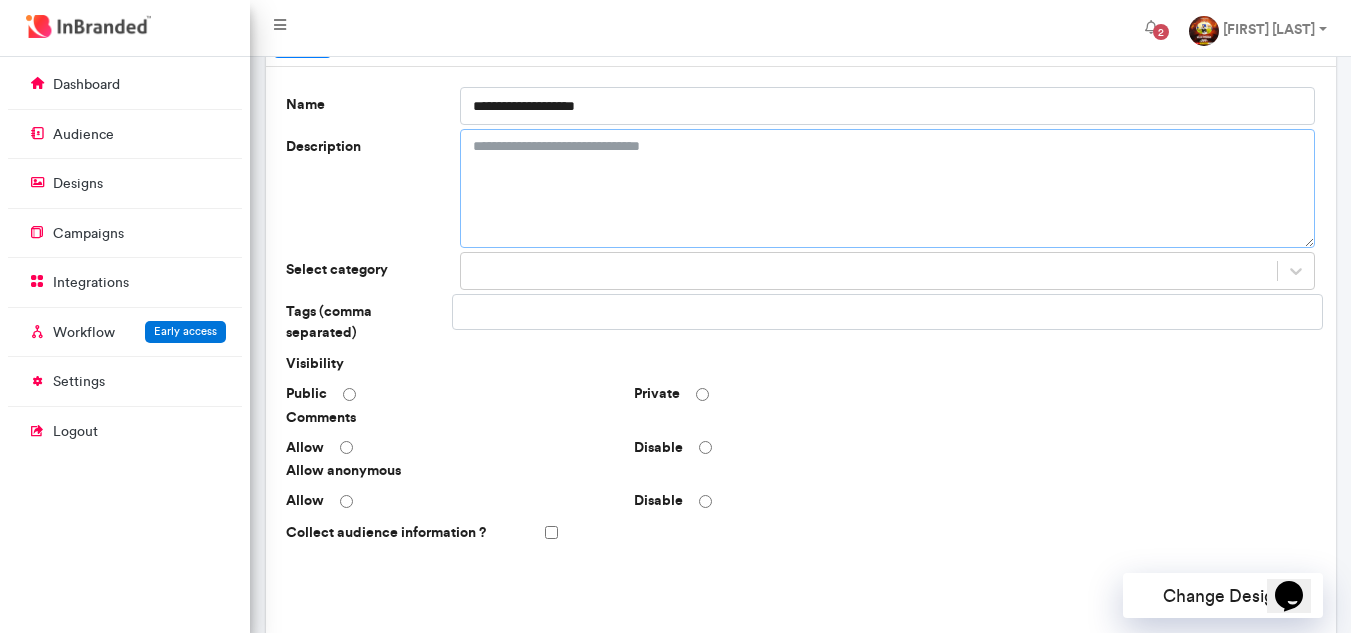 click on "Description" at bounding box center (888, 188) 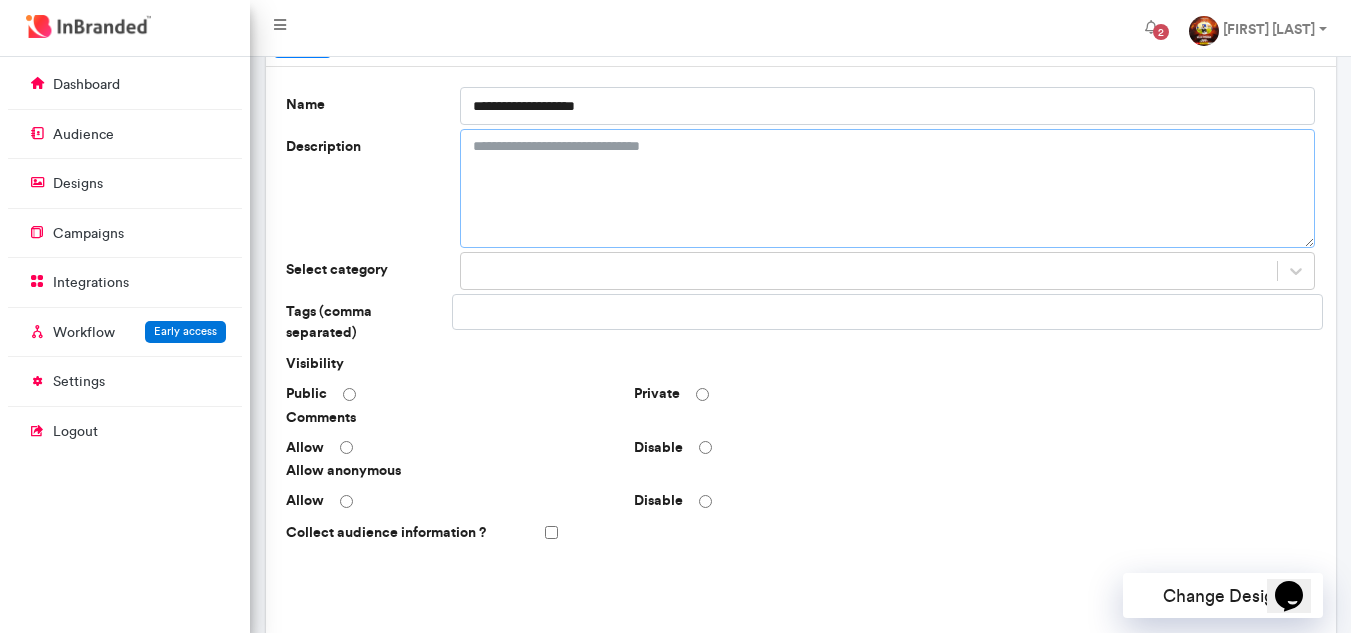 paste on "**********" 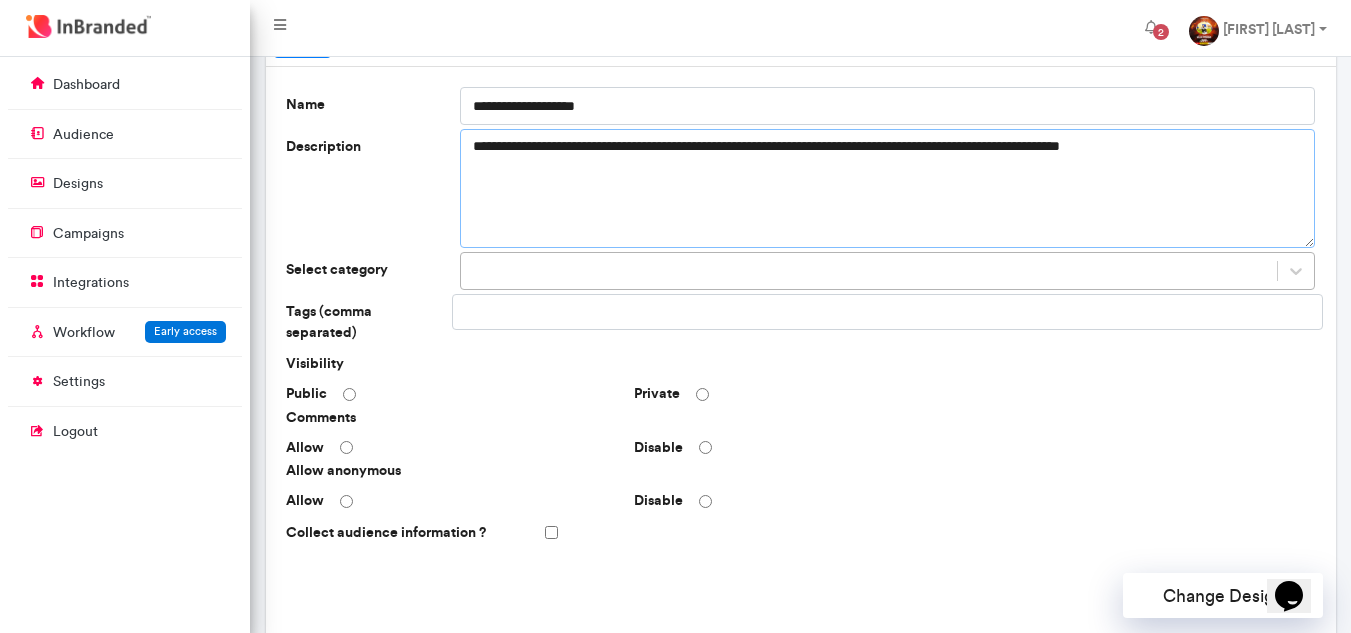 type on "**********" 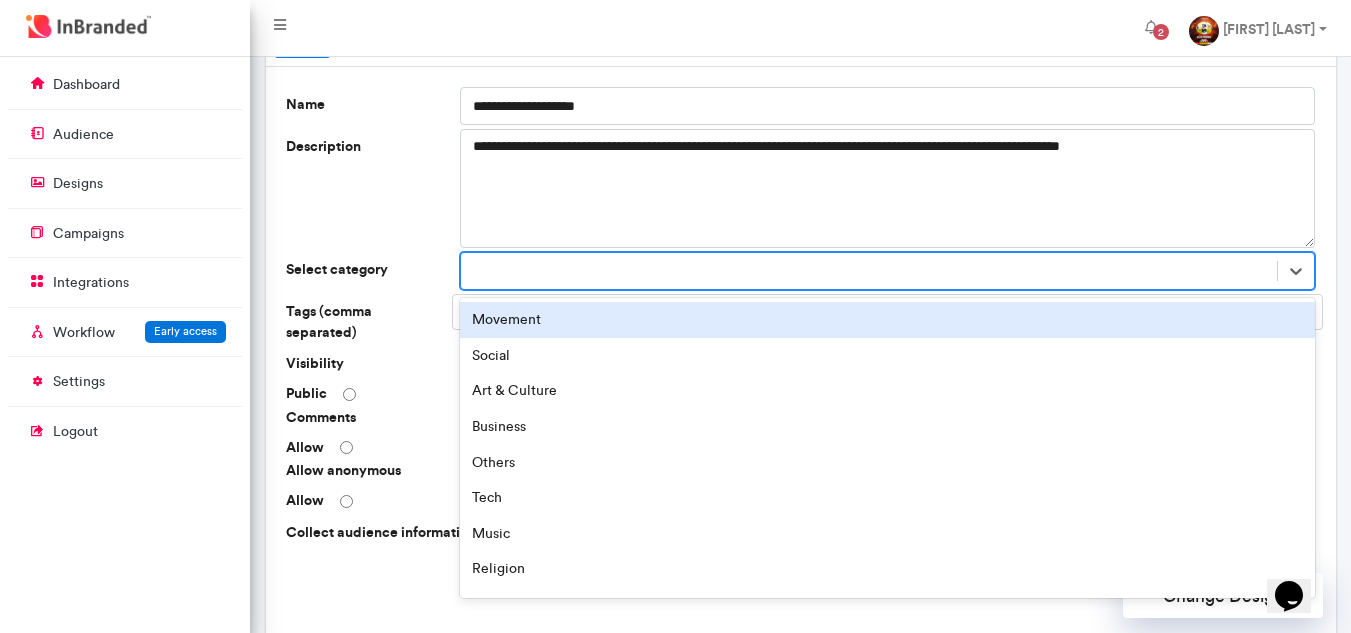 click at bounding box center (869, 271) 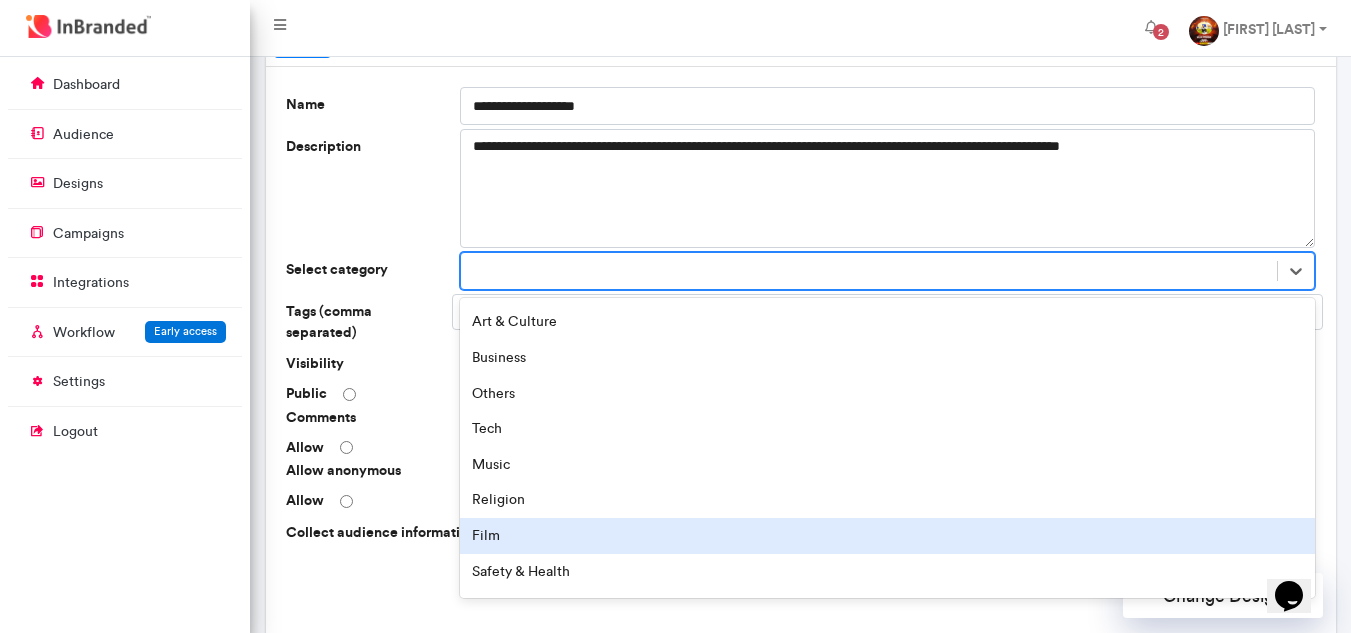 scroll, scrollTop: 100, scrollLeft: 0, axis: vertical 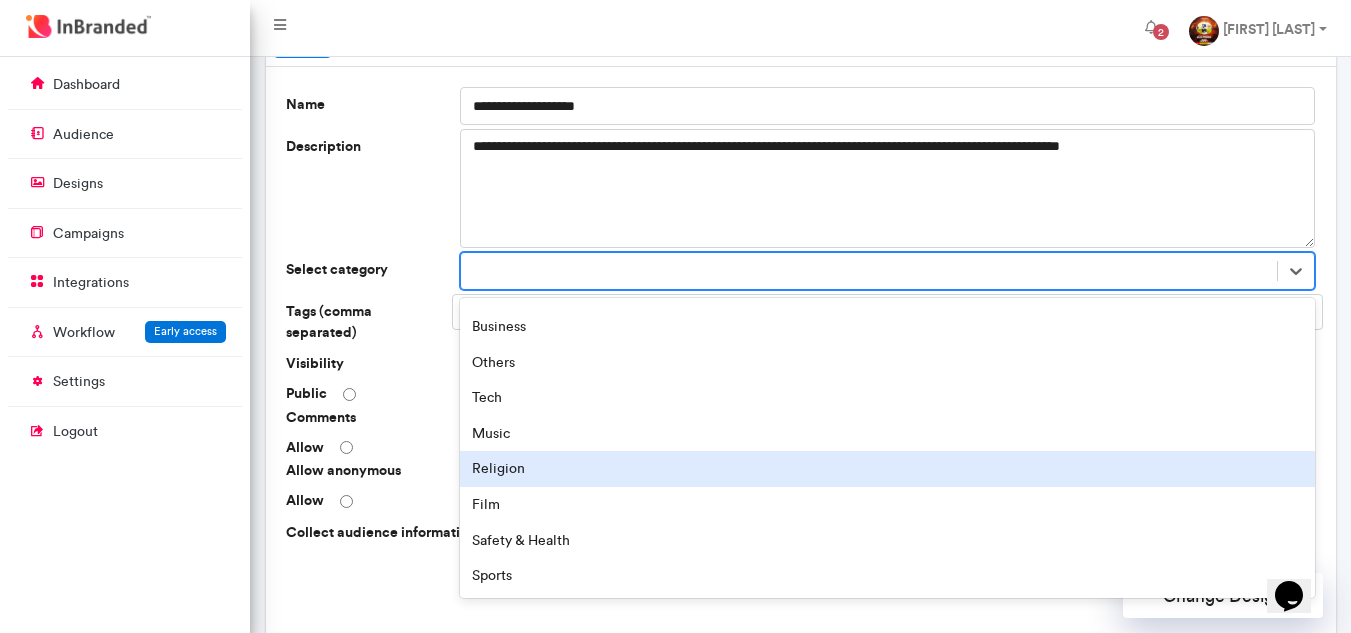 click on "Religion" at bounding box center [888, 469] 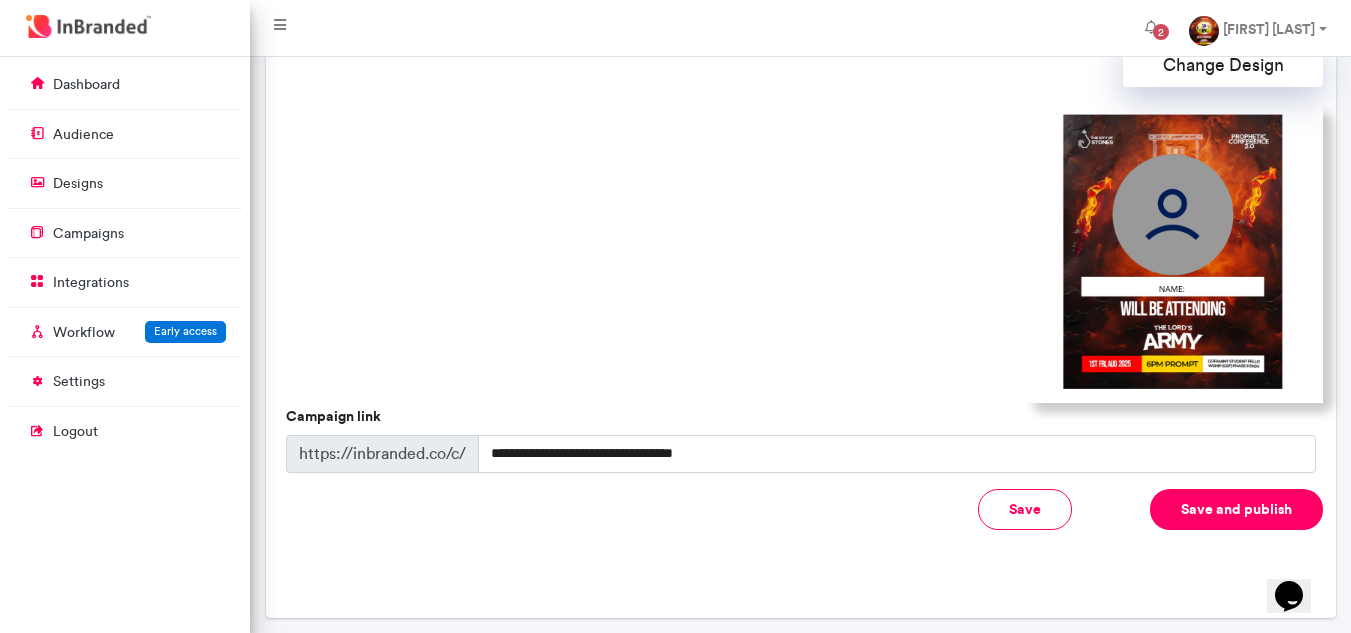 scroll, scrollTop: 664, scrollLeft: 0, axis: vertical 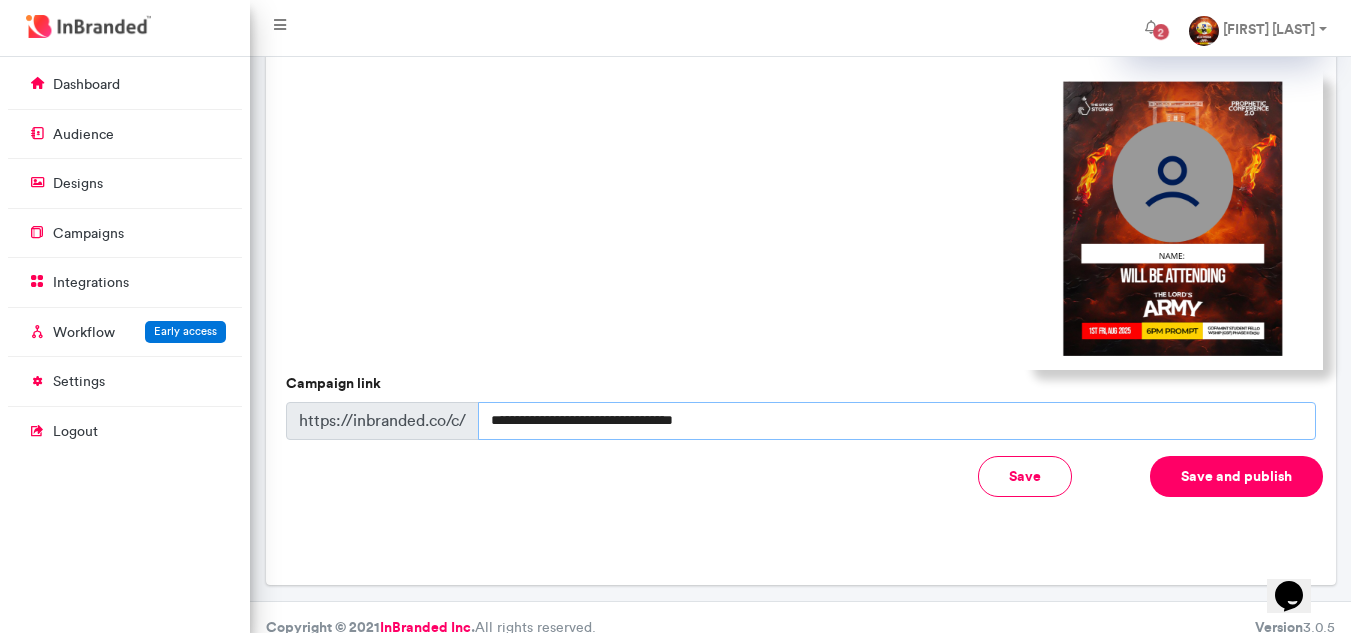 drag, startPoint x: 773, startPoint y: 405, endPoint x: 492, endPoint y: 424, distance: 281.6416 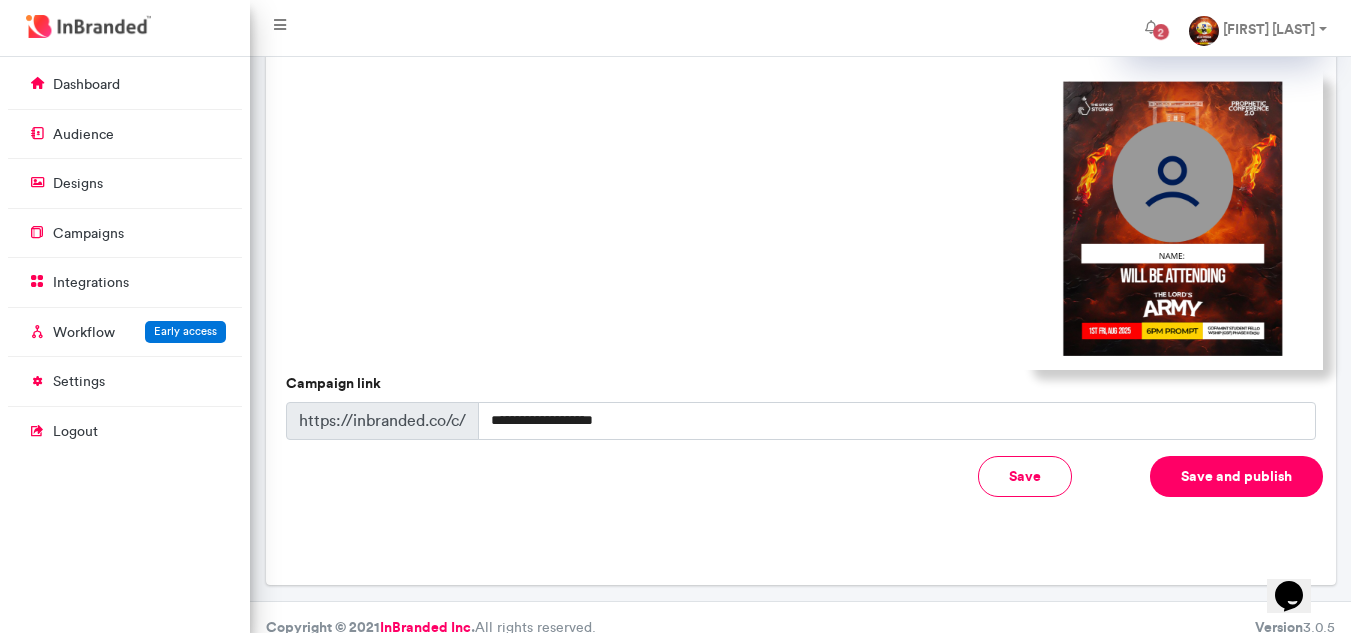 click on "Save" at bounding box center [1025, 476] 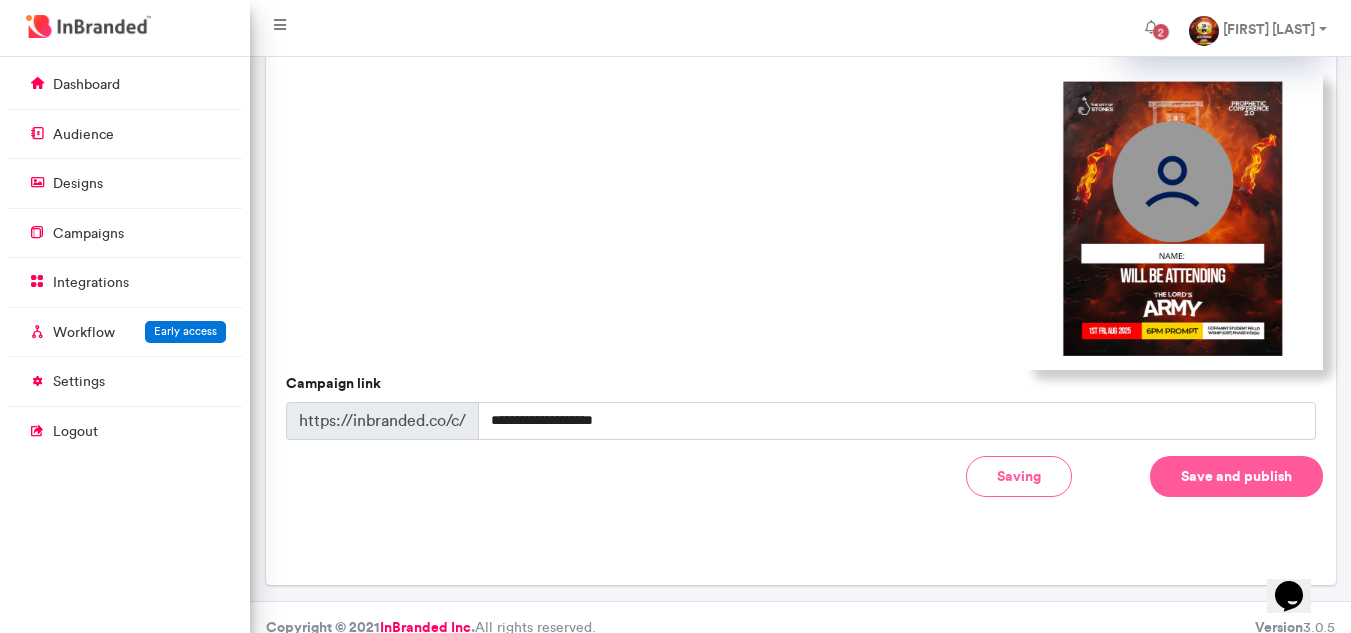 type on "**********" 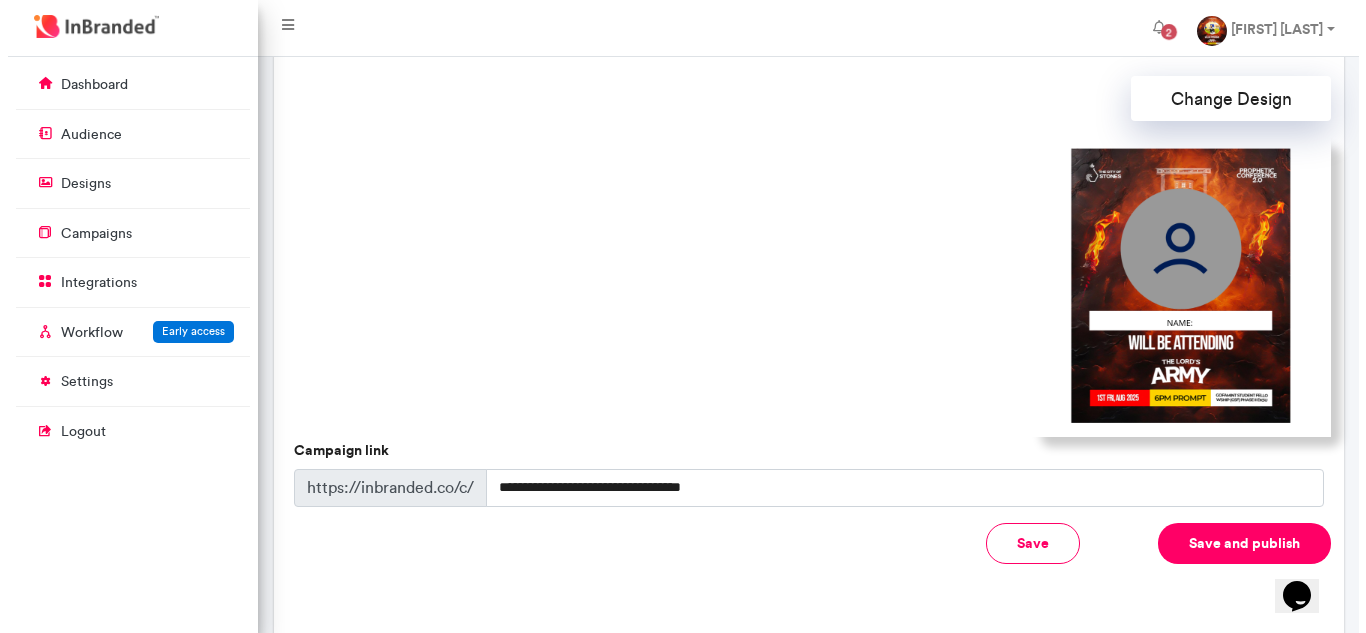 scroll, scrollTop: 664, scrollLeft: 0, axis: vertical 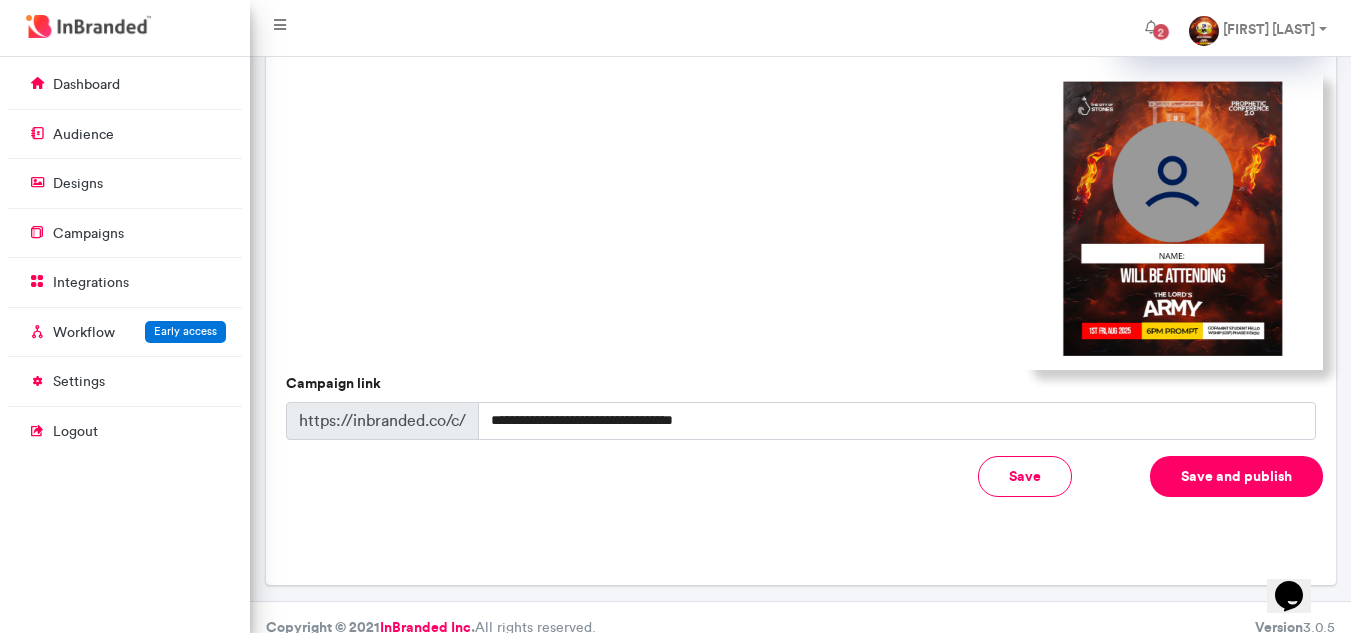 click on "Save and publish" at bounding box center [1236, 476] 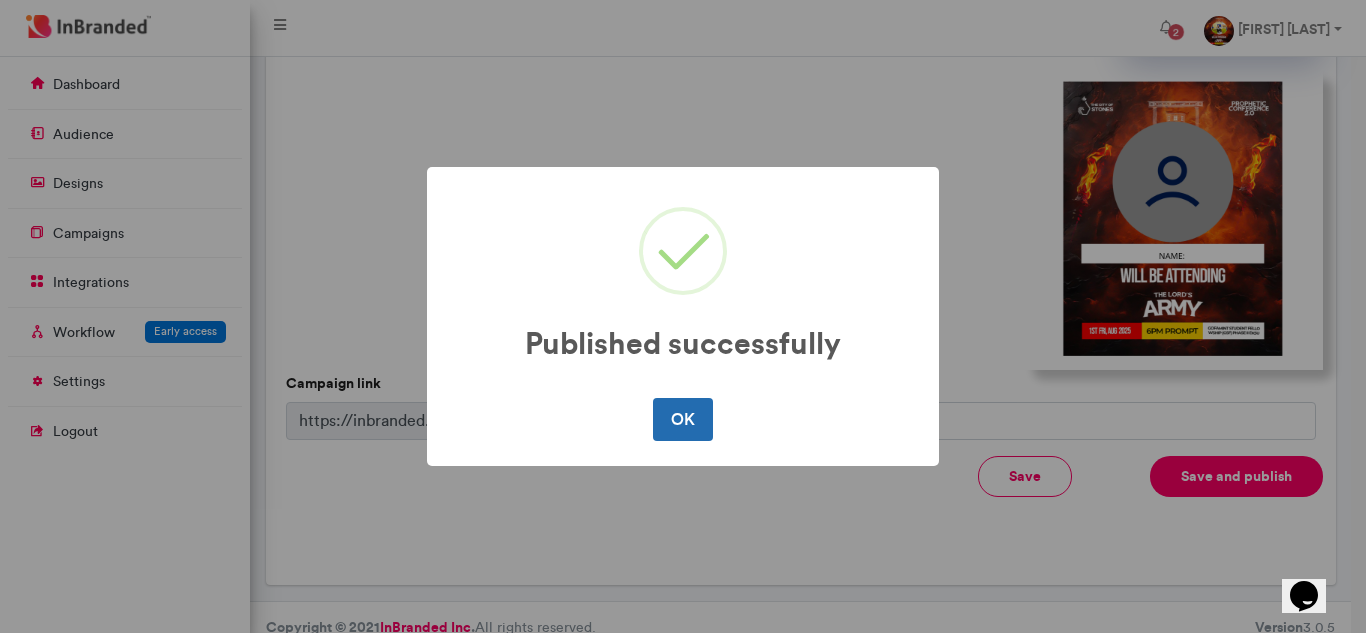 click on "OK" at bounding box center [682, 419] 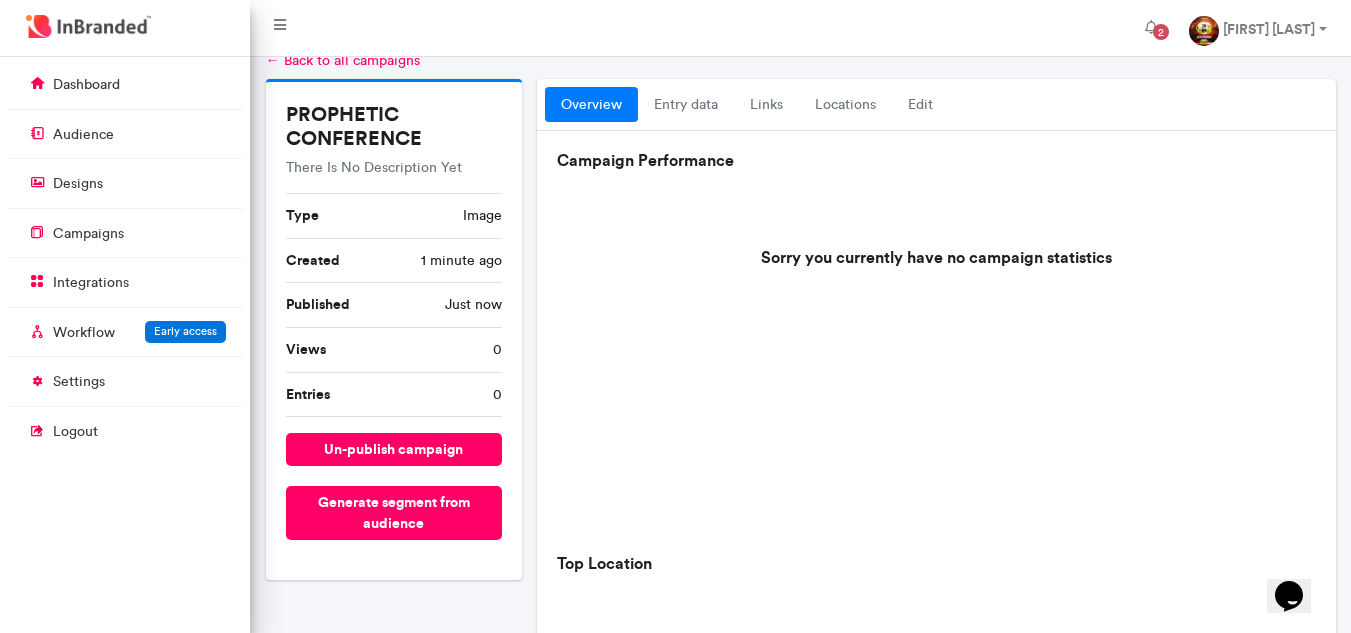 scroll, scrollTop: 0, scrollLeft: 0, axis: both 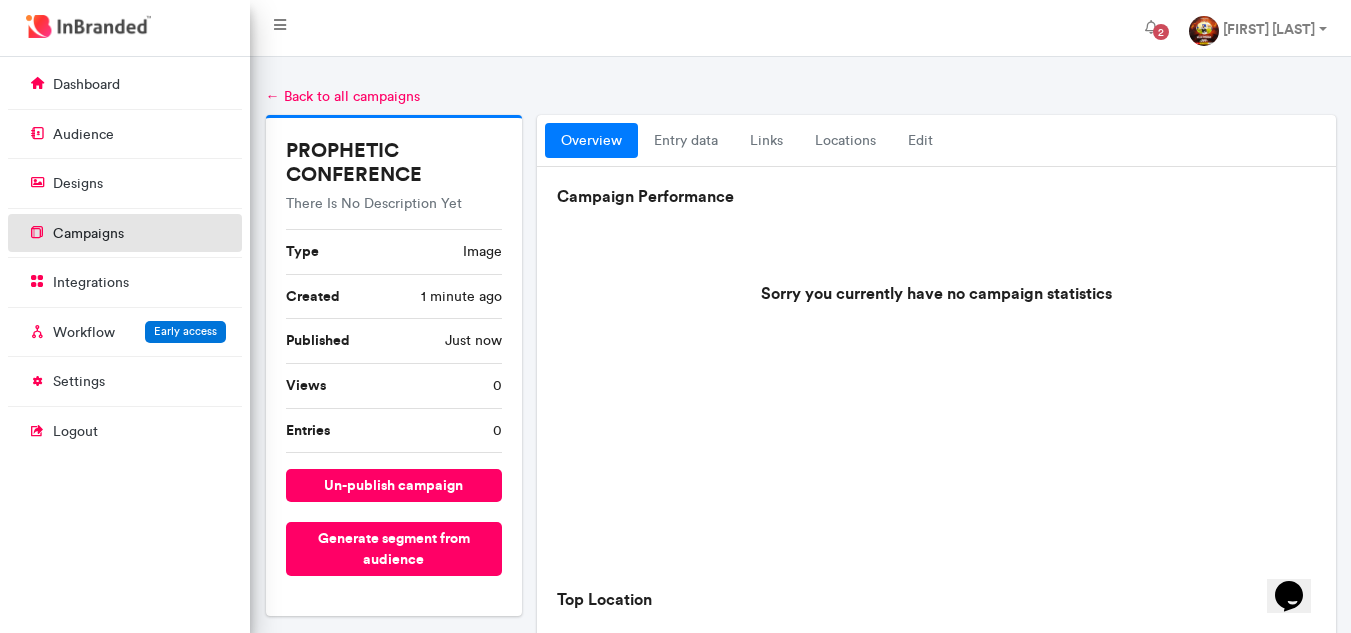 click on "campaigns" at bounding box center (125, 233) 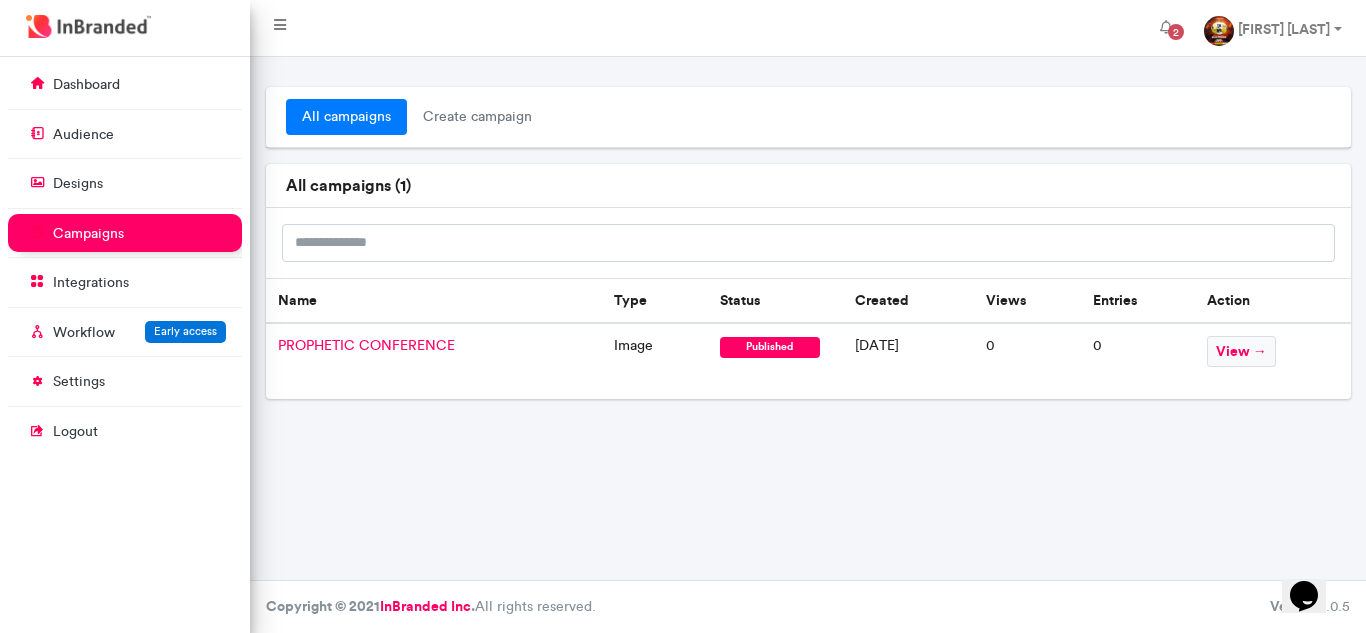 click on "PROPHETIC CONFERENCE" at bounding box center [434, 361] 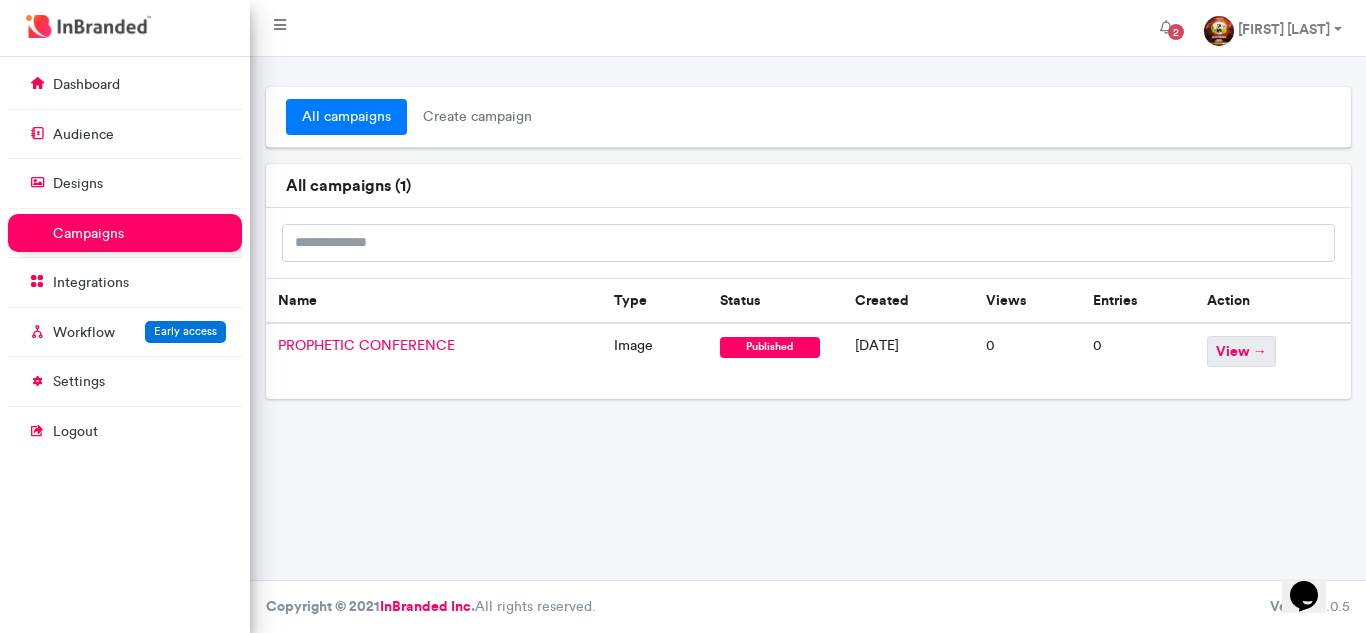 click on "view →" at bounding box center (1241, 351) 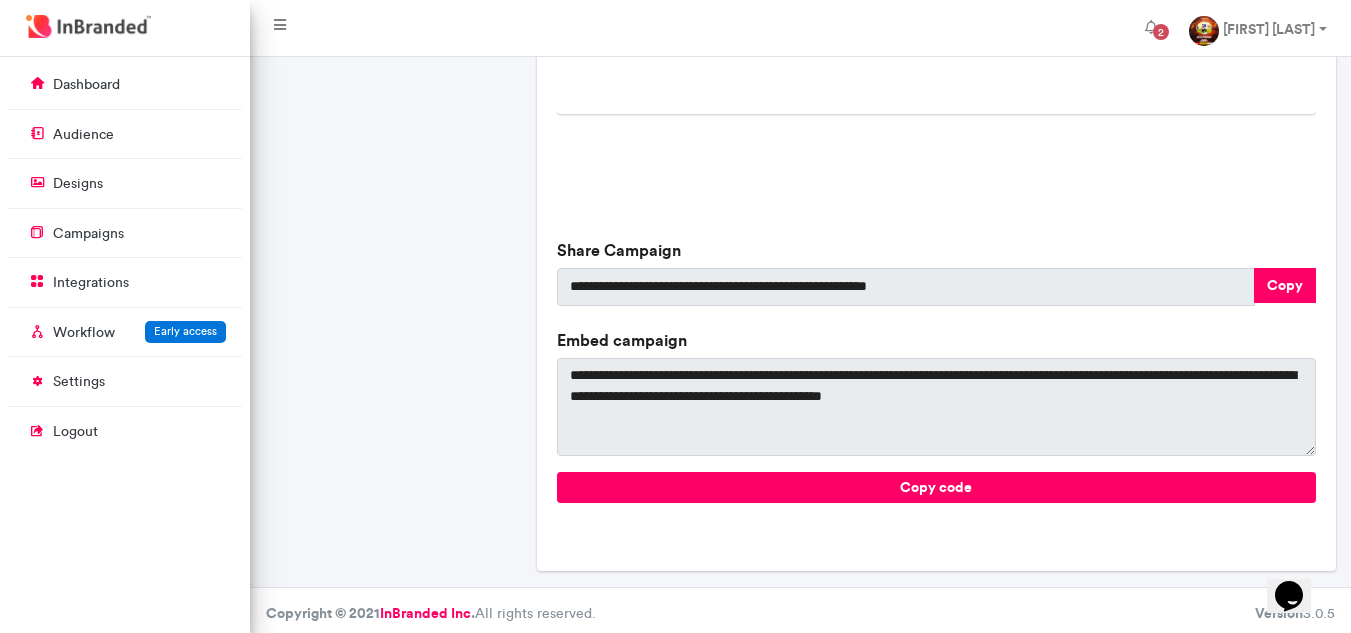 scroll, scrollTop: 708, scrollLeft: 0, axis: vertical 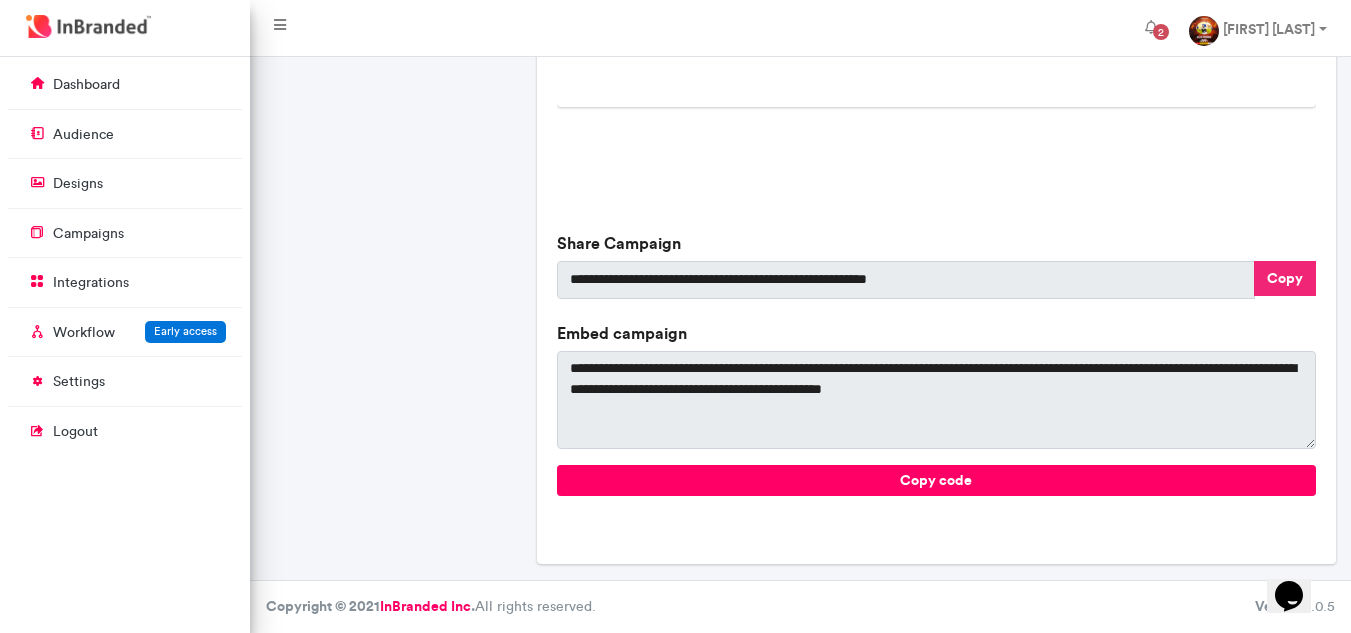 click on "Copy" at bounding box center (1285, 278) 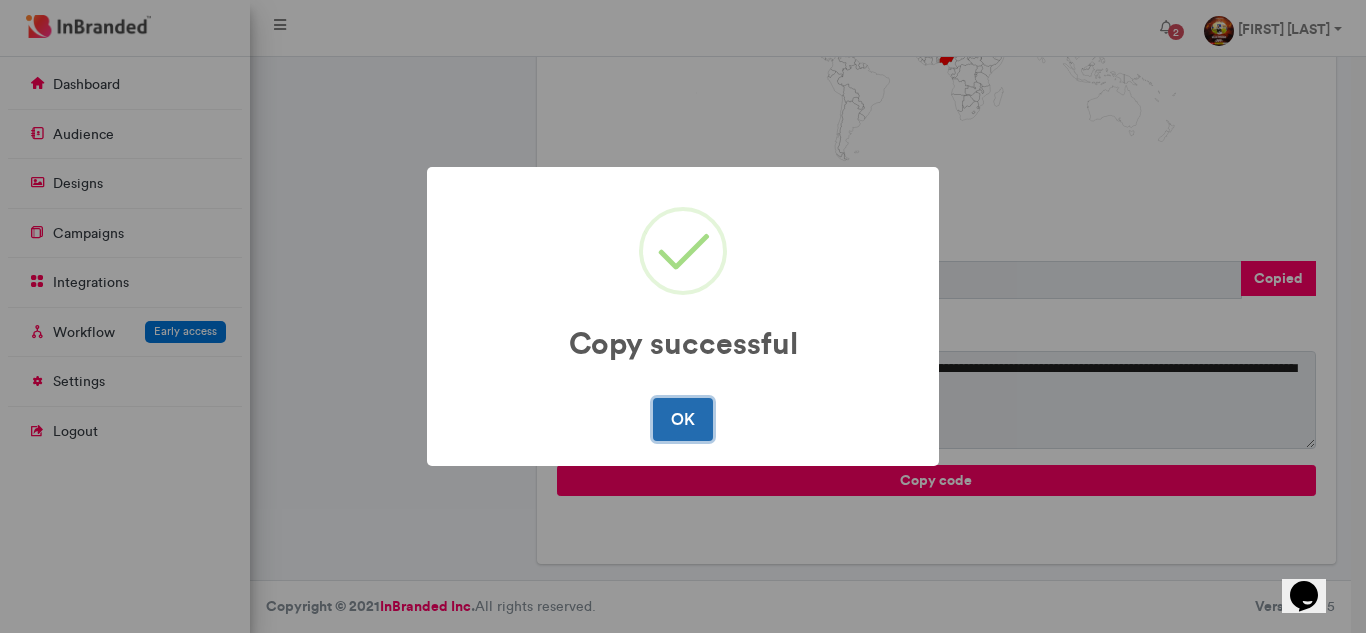 click on "OK" at bounding box center (682, 419) 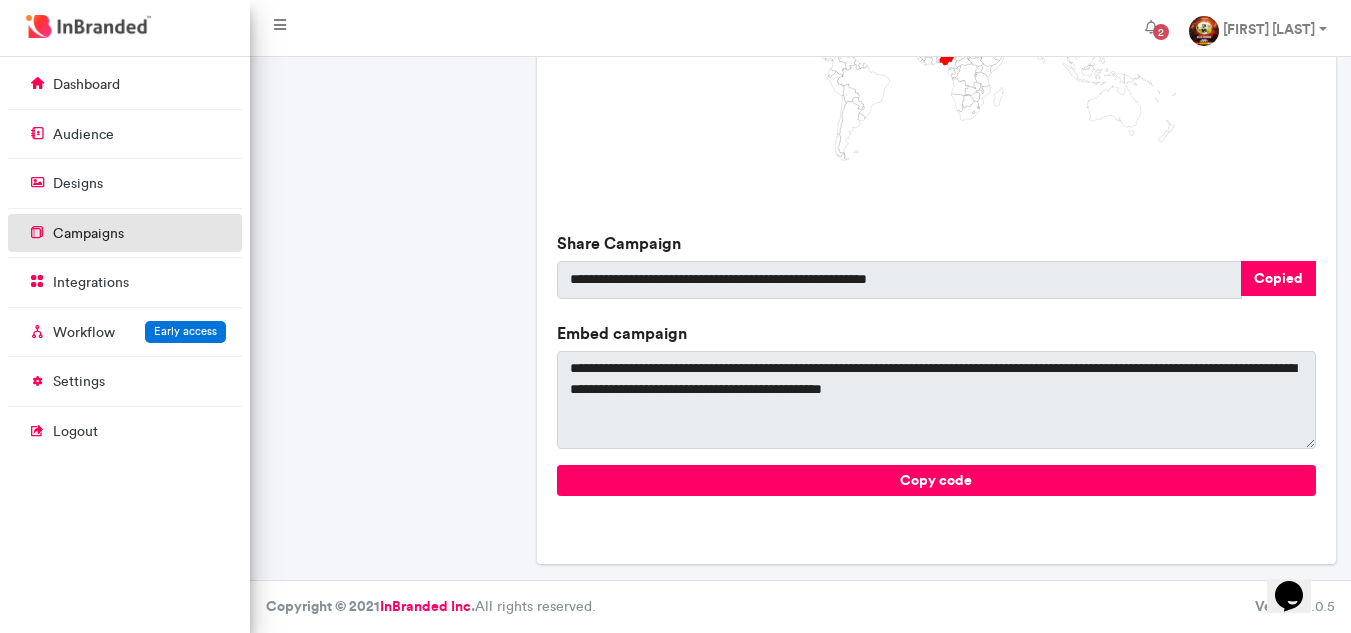 click on "campaigns" at bounding box center [88, 234] 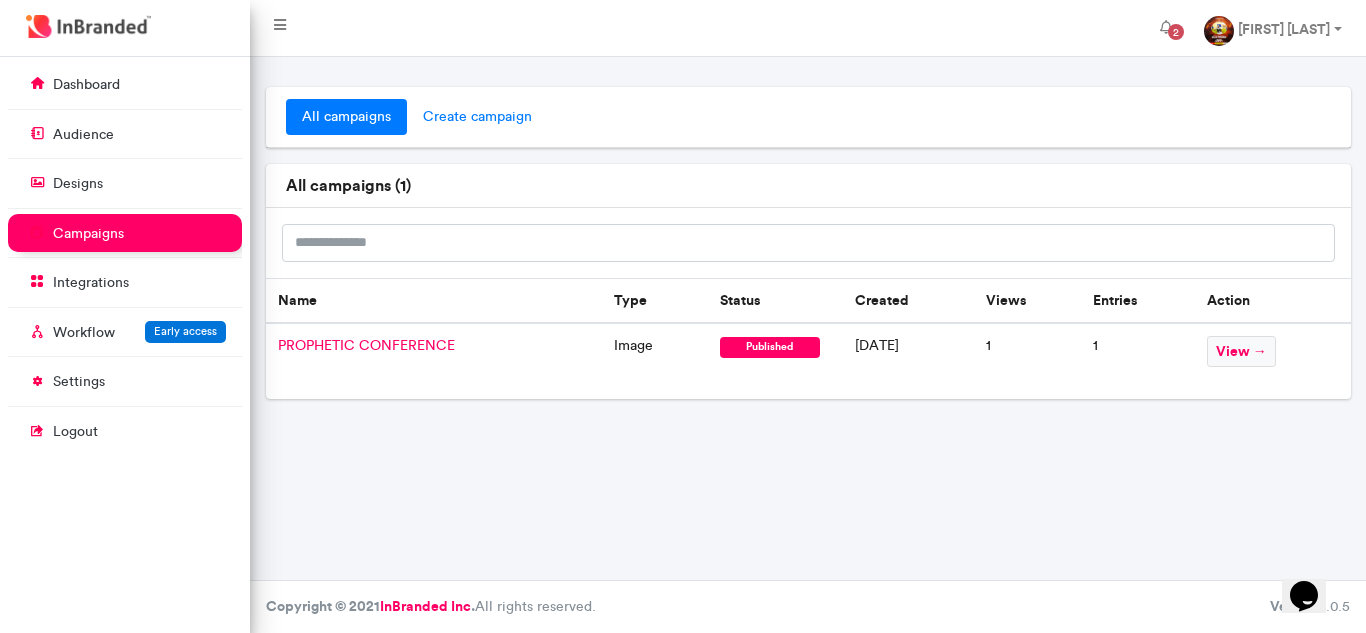 click on "create campaign" at bounding box center [477, 117] 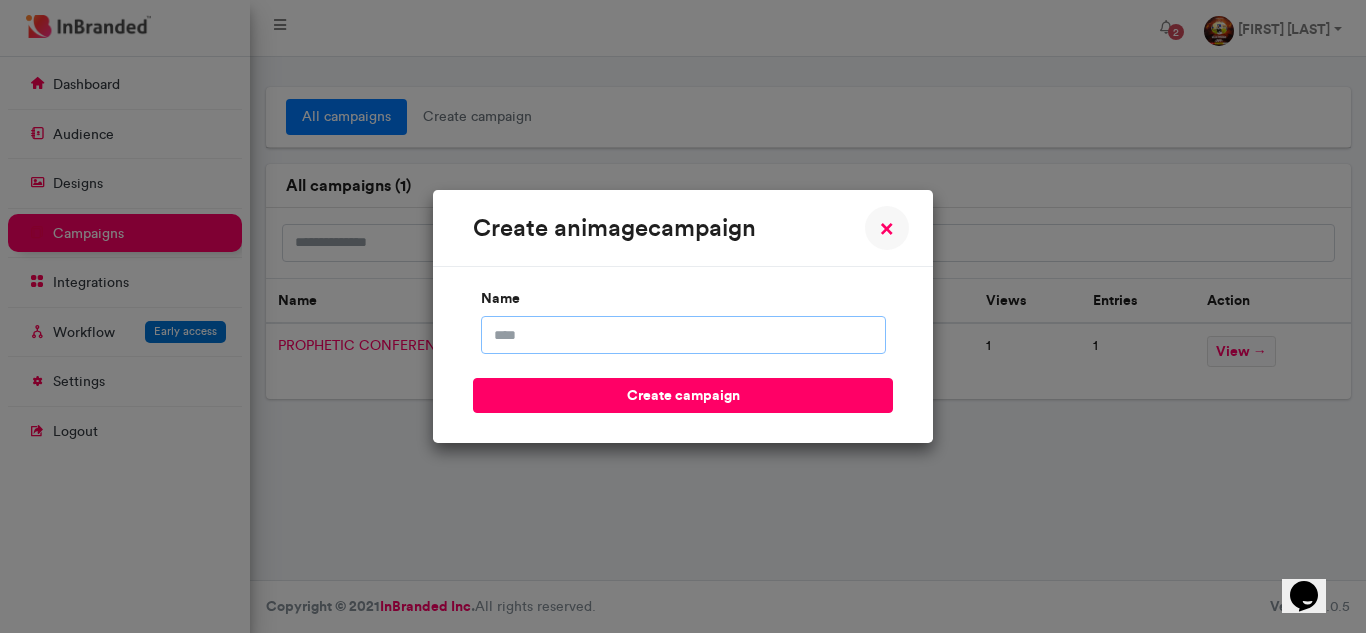 click on "name" at bounding box center [683, 335] 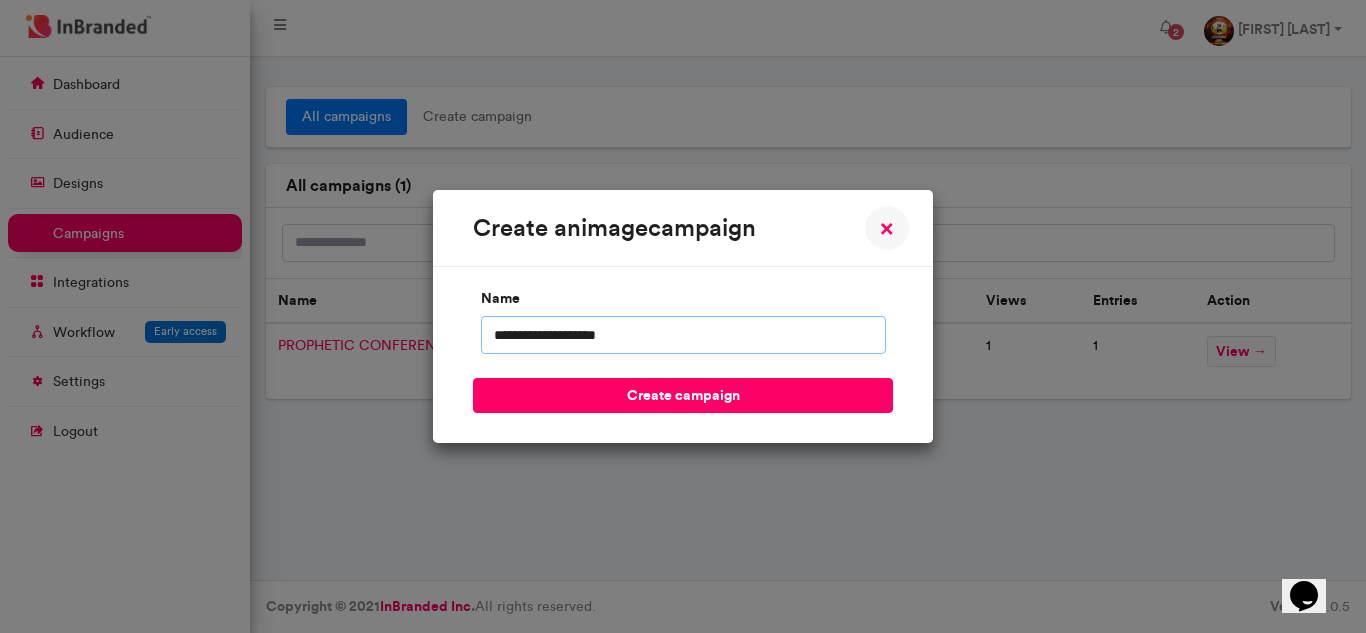 click on "**********" at bounding box center [683, 335] 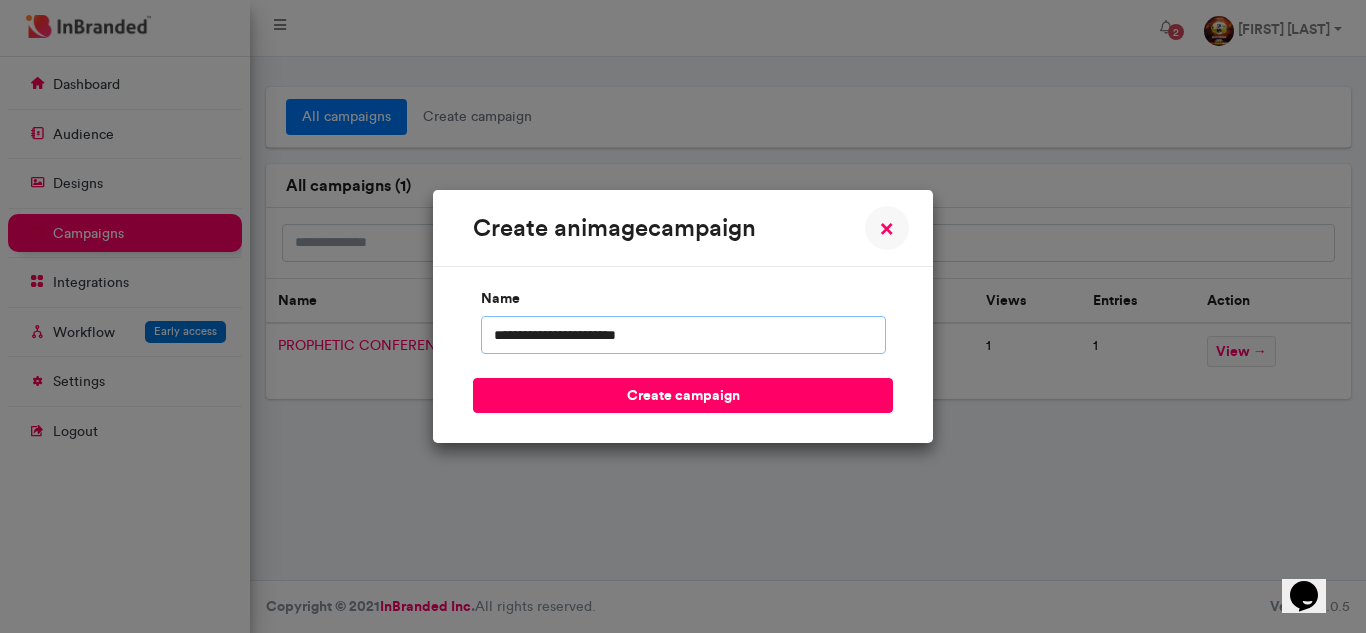 type on "**********" 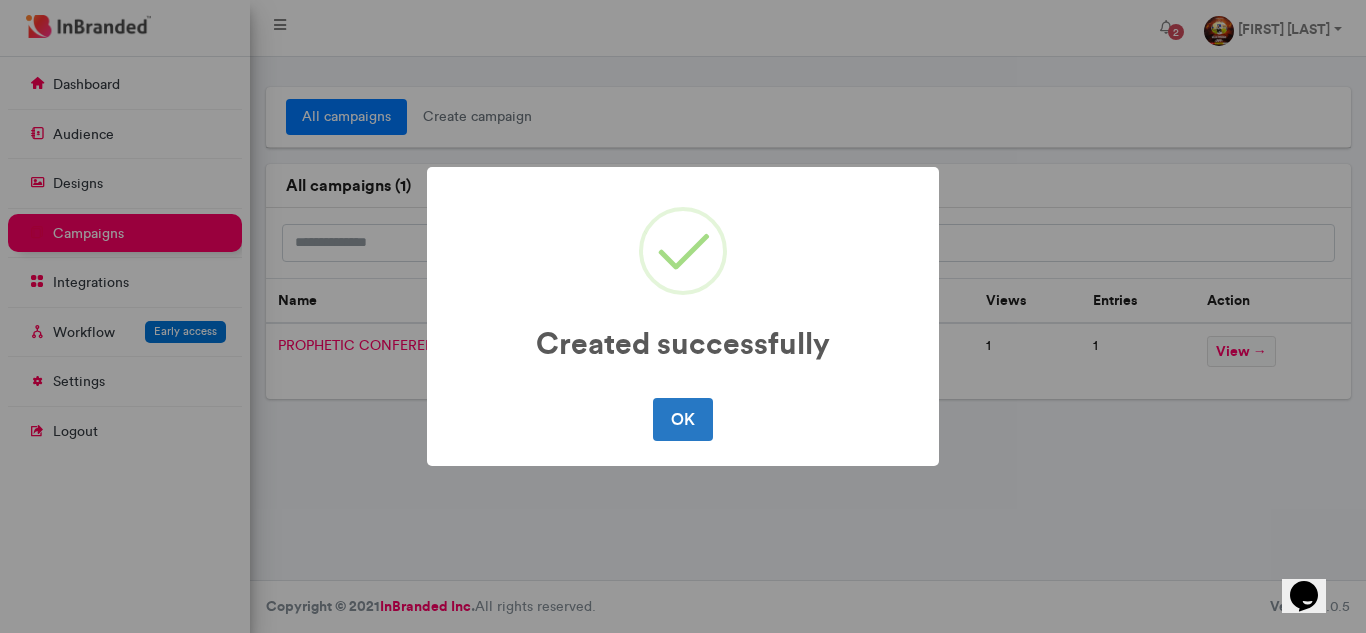 click on "OK No Cancel" at bounding box center [683, 419] 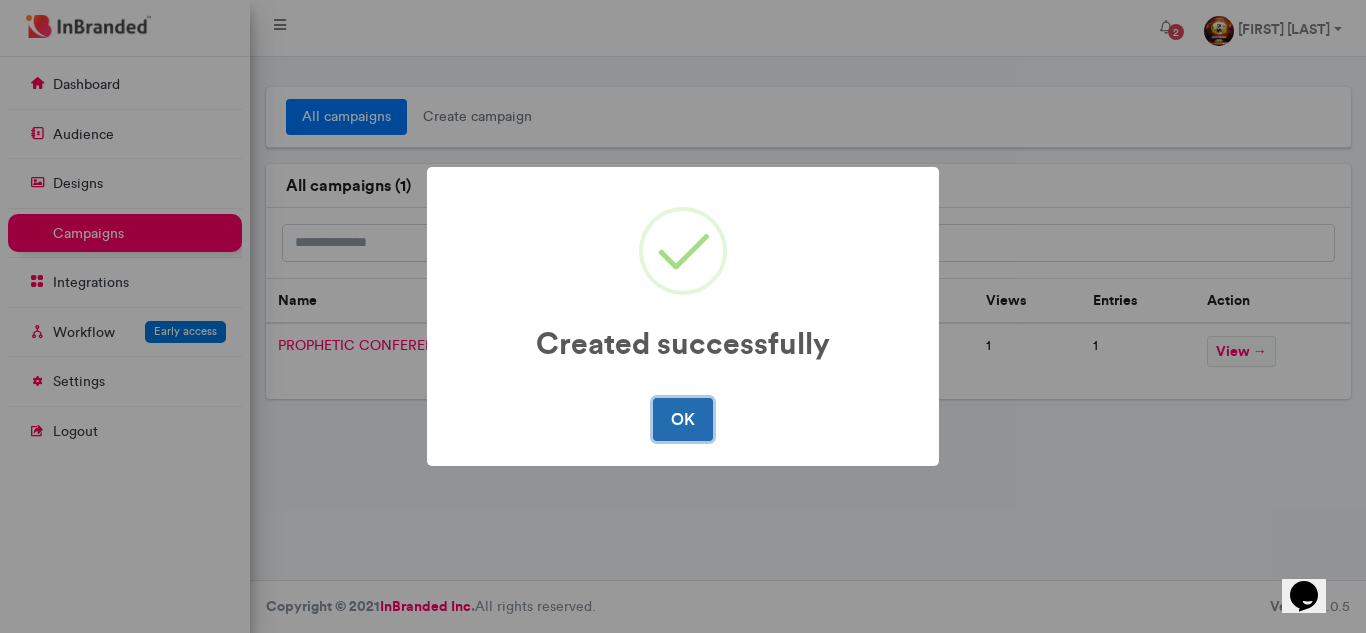 click on "OK" at bounding box center [682, 419] 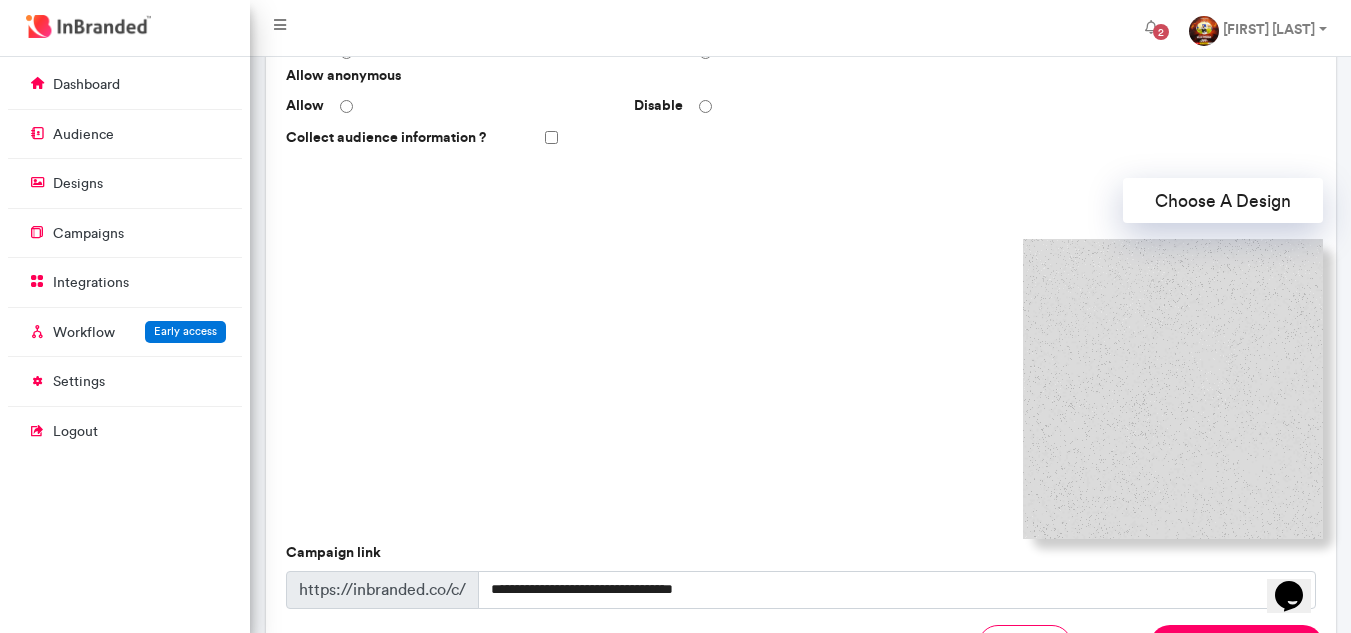 scroll, scrollTop: 500, scrollLeft: 0, axis: vertical 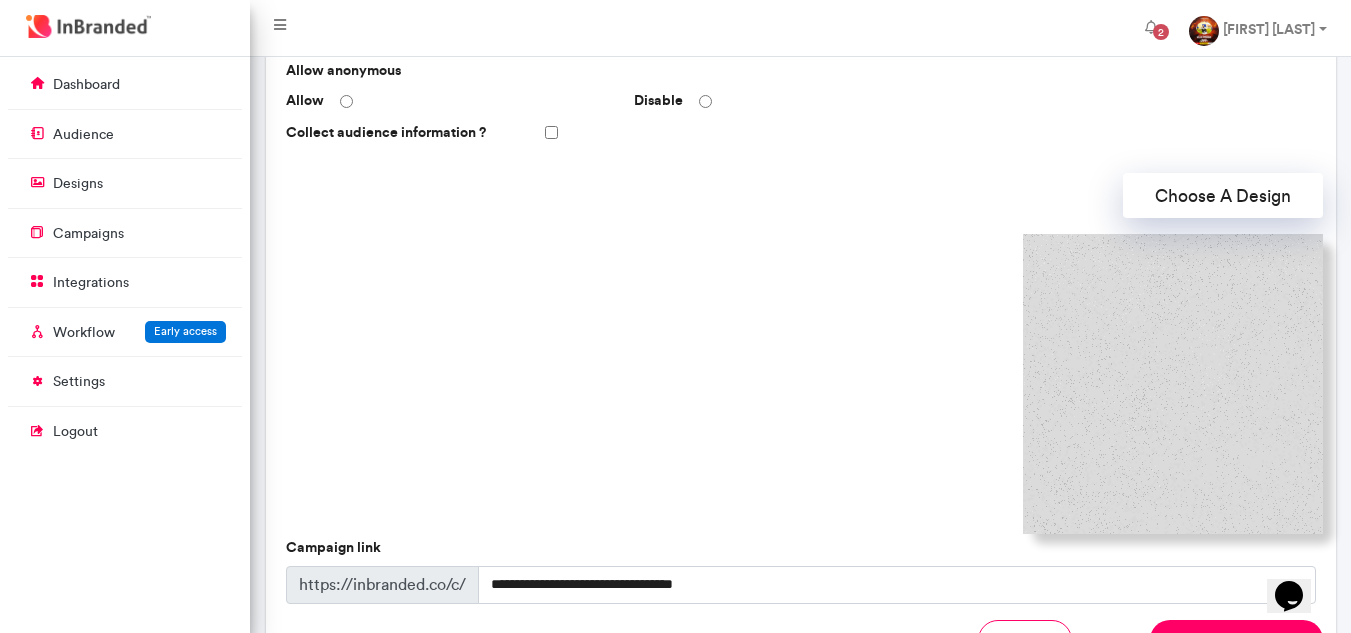 click at bounding box center [1173, 384] 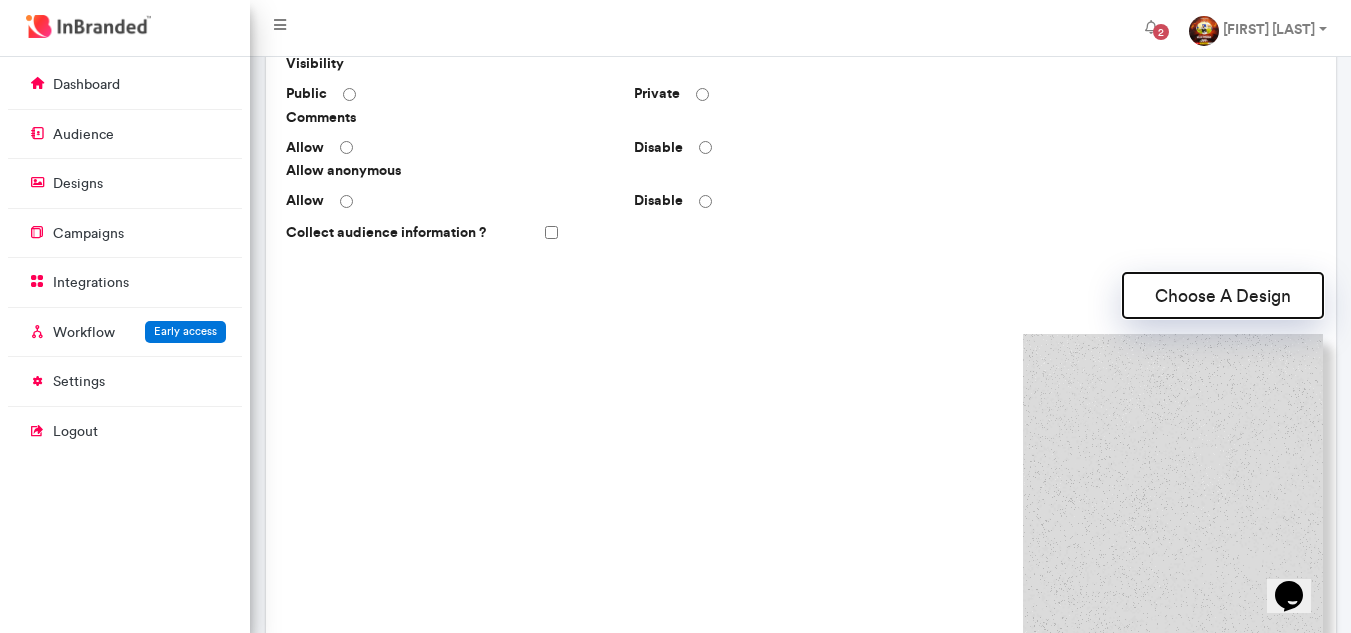 click on "Choose A Design" at bounding box center [1223, 295] 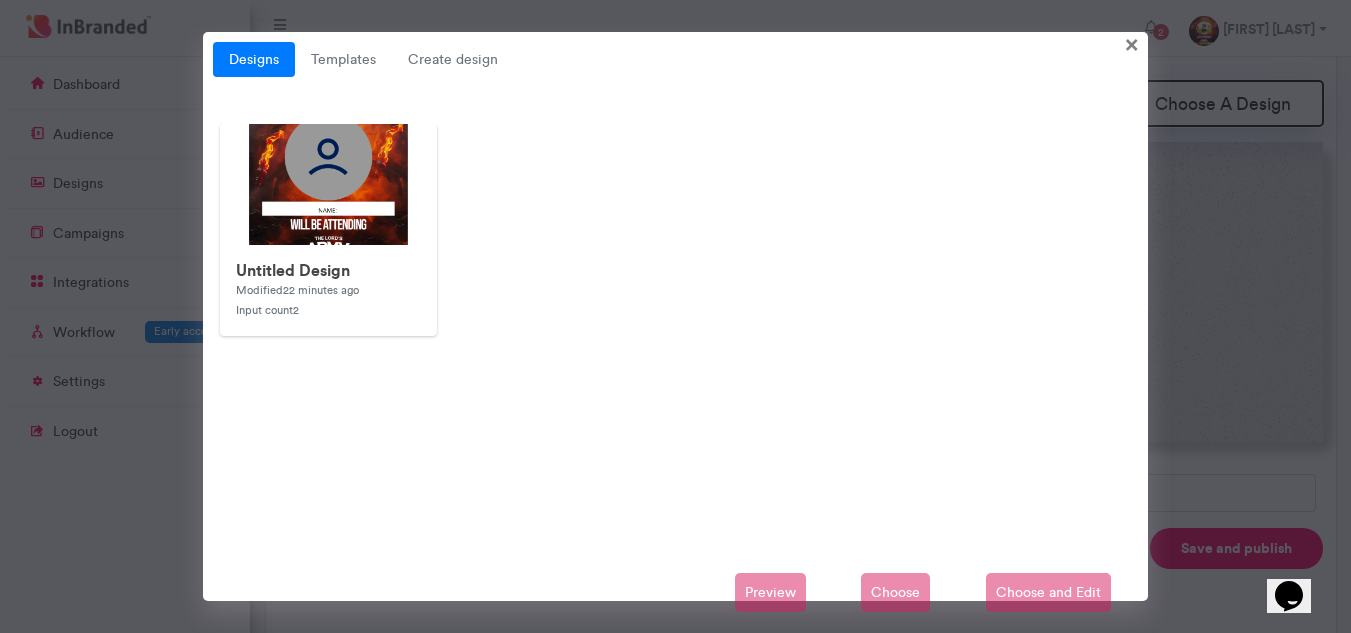 scroll, scrollTop: 600, scrollLeft: 0, axis: vertical 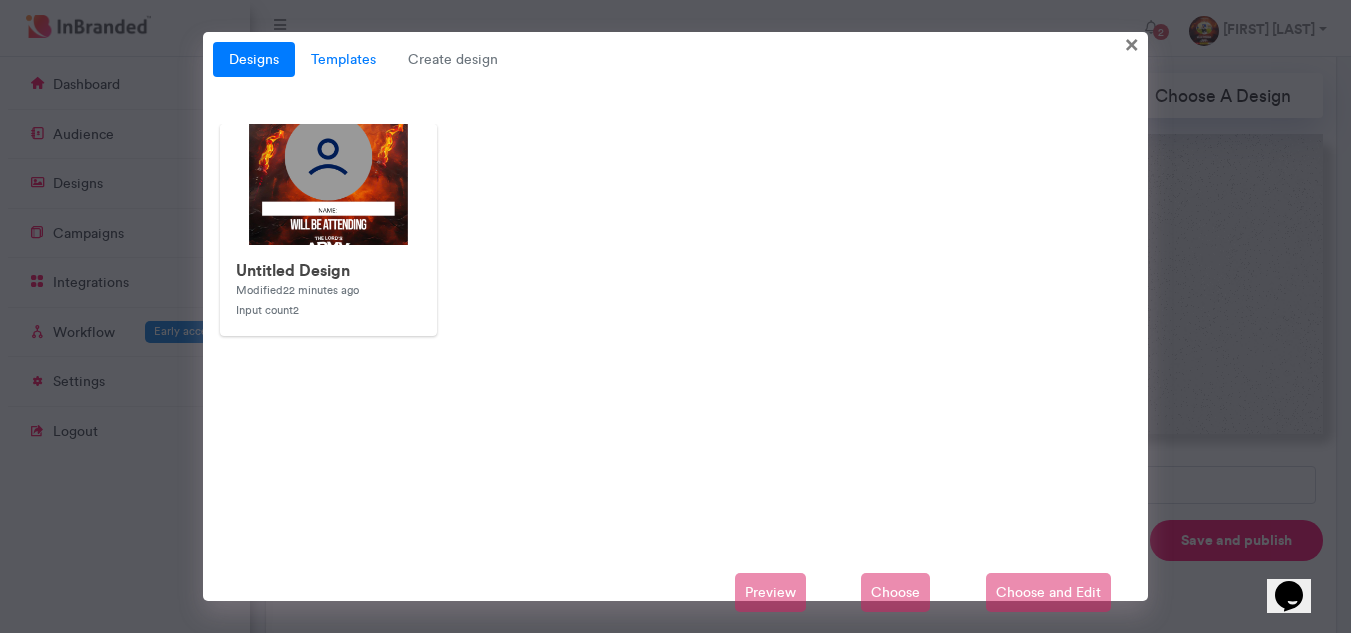 click on "Templates" at bounding box center [343, 60] 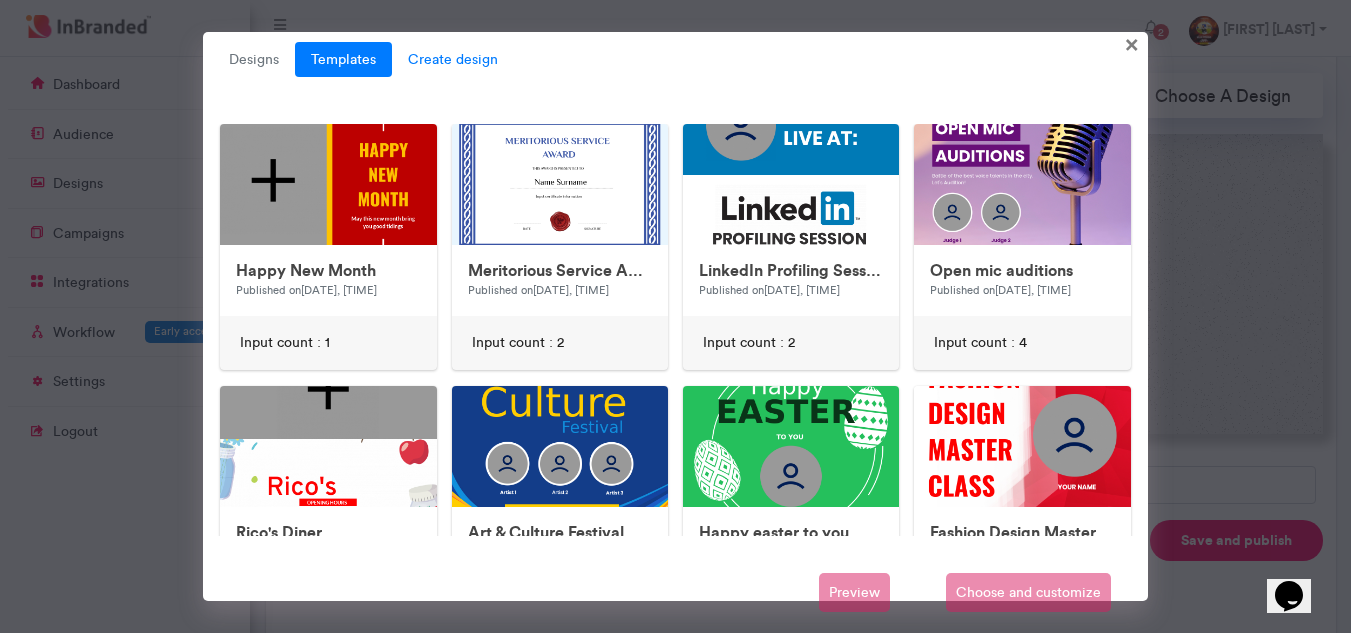 click on "Create design" at bounding box center (453, 60) 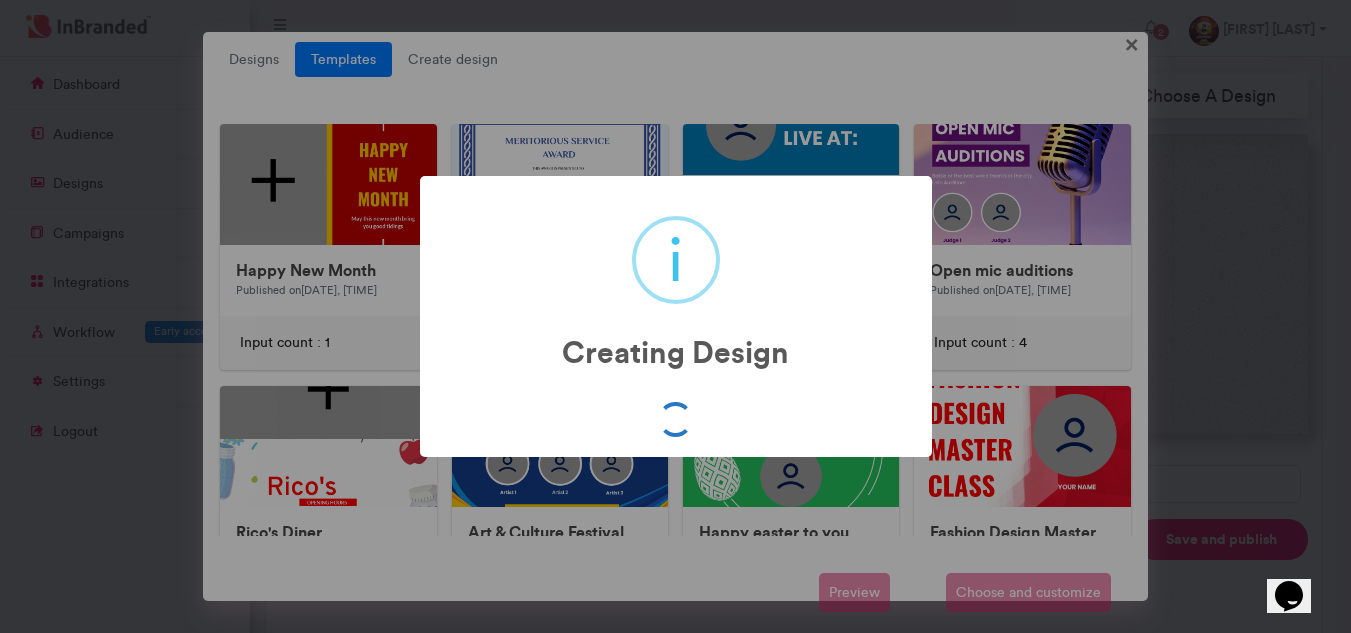 scroll, scrollTop: 601, scrollLeft: 0, axis: vertical 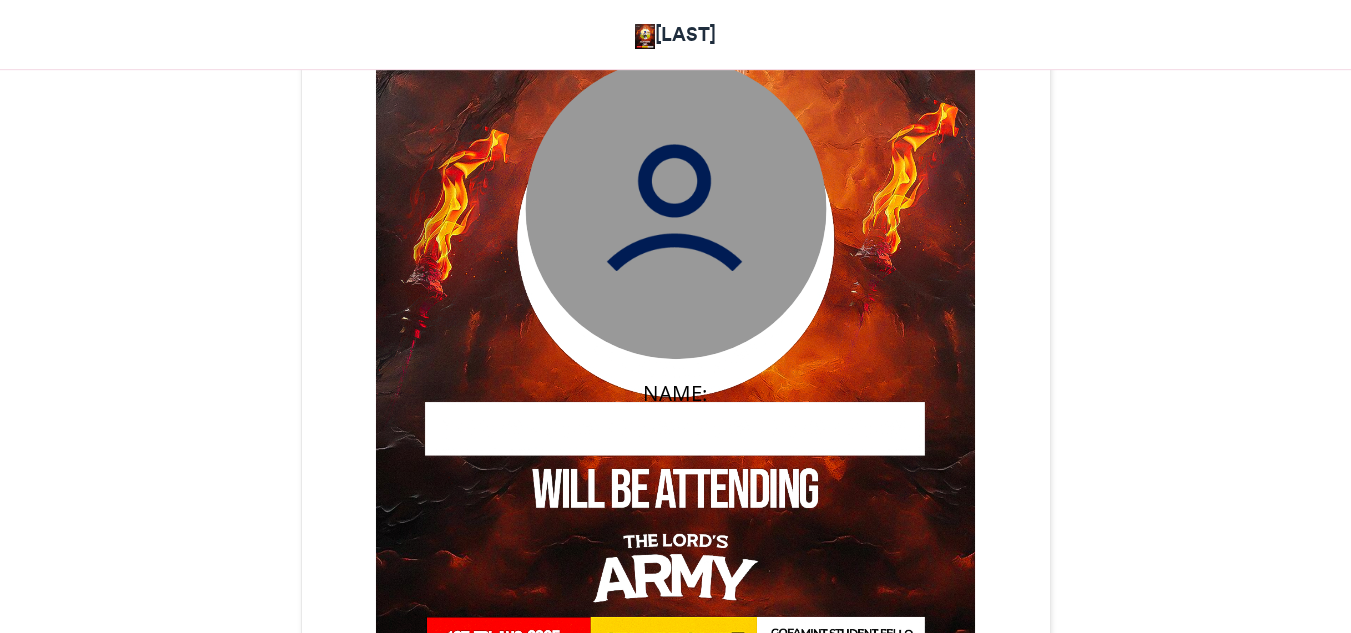 click at bounding box center (675, 208) 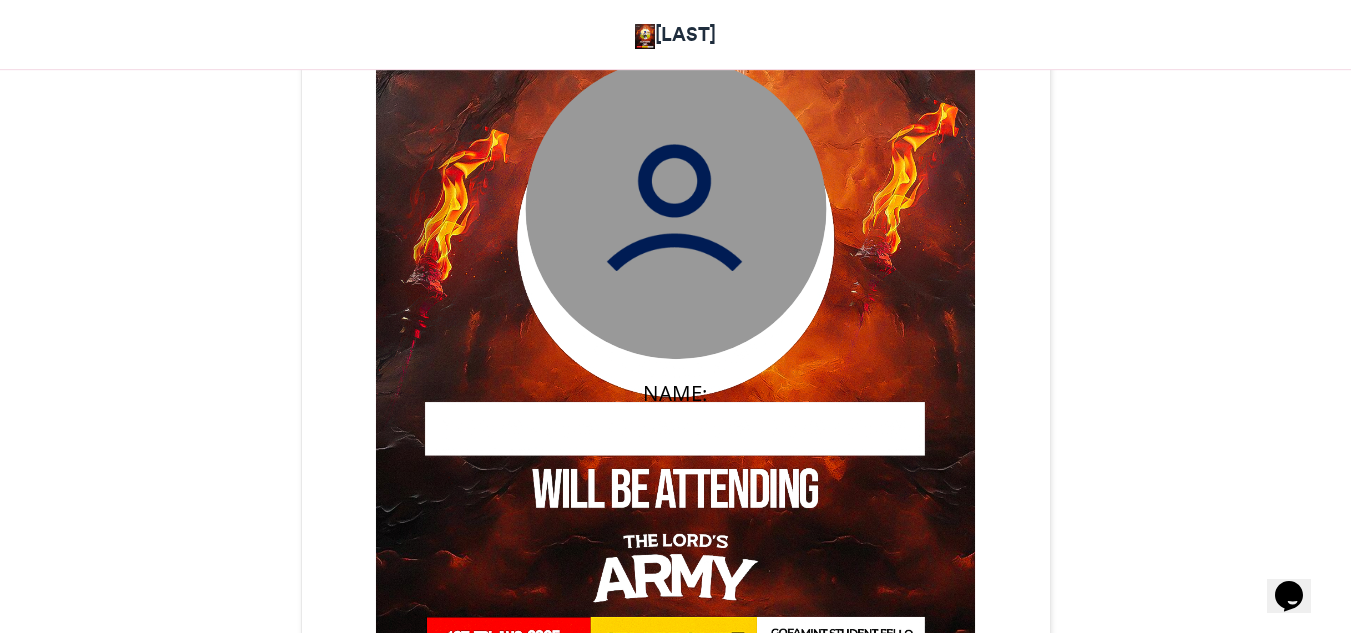 scroll, scrollTop: 0, scrollLeft: 0, axis: both 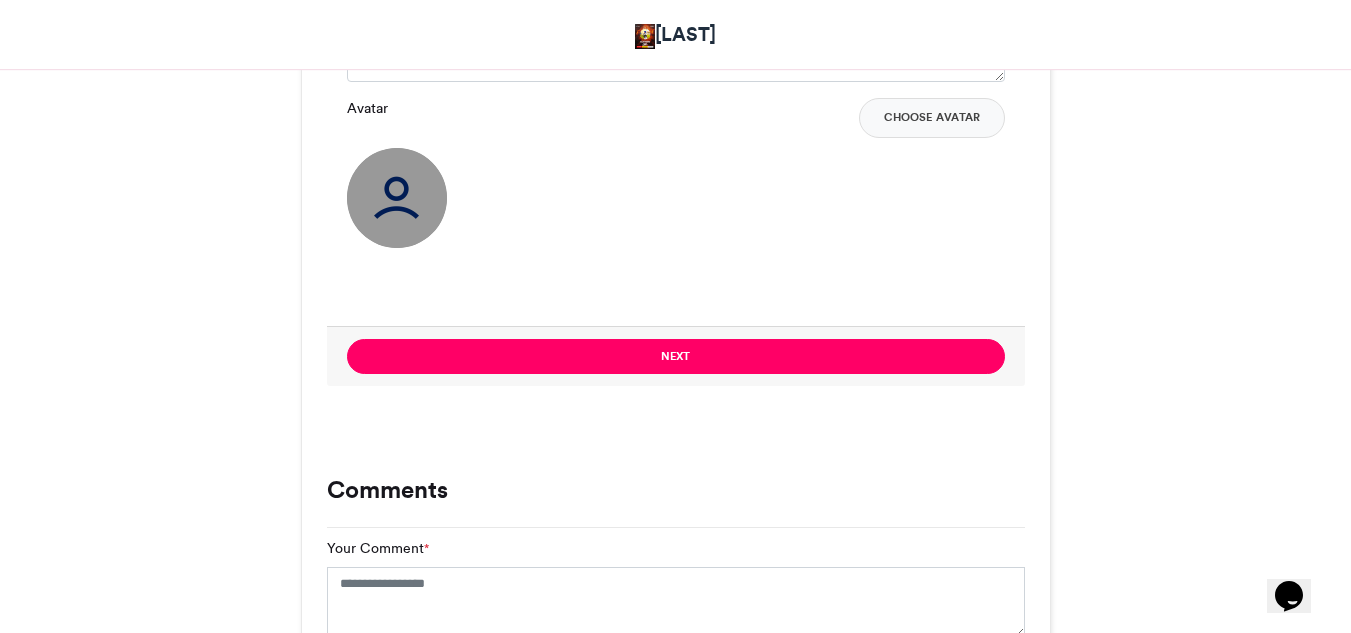 click at bounding box center (397, 198) 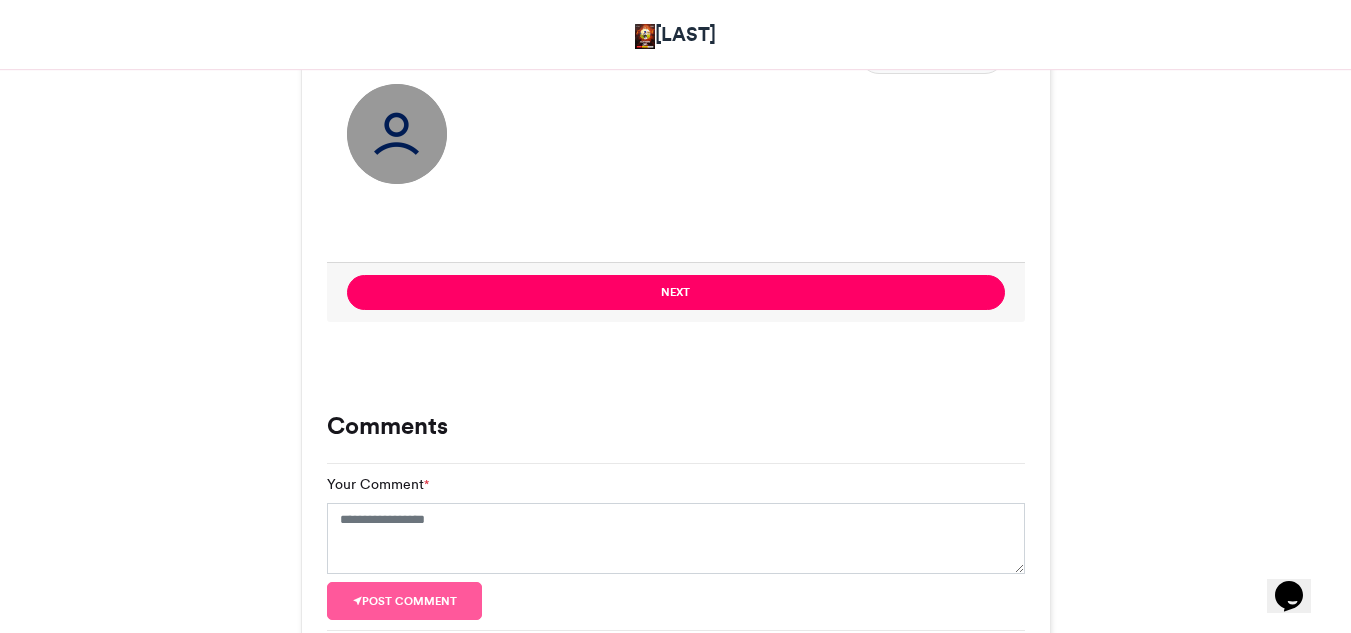 scroll, scrollTop: 1600, scrollLeft: 0, axis: vertical 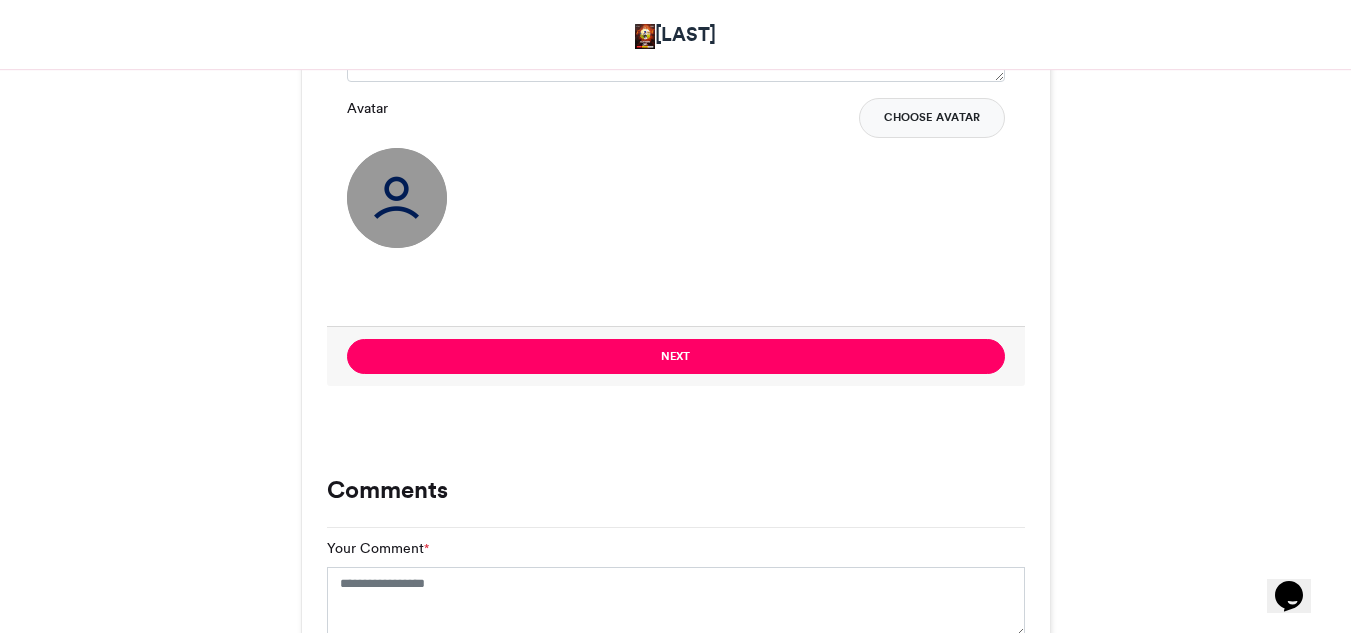 click on "Choose Avatar" at bounding box center (932, 118) 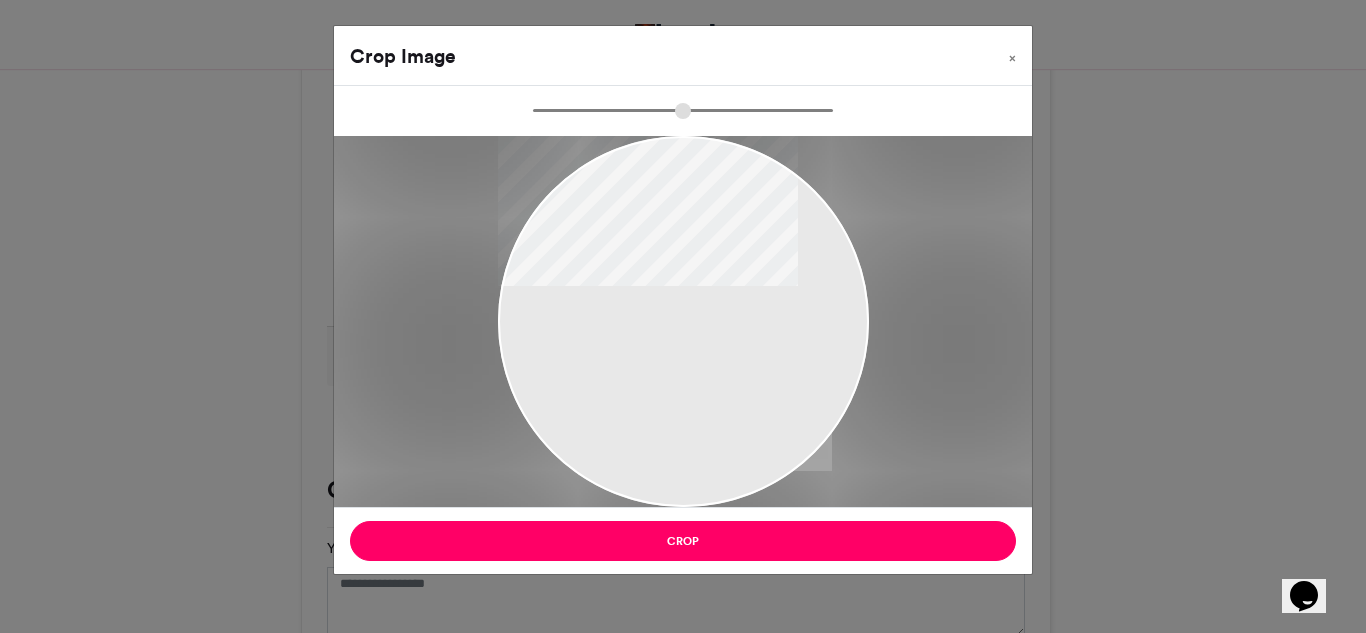 type on "******" 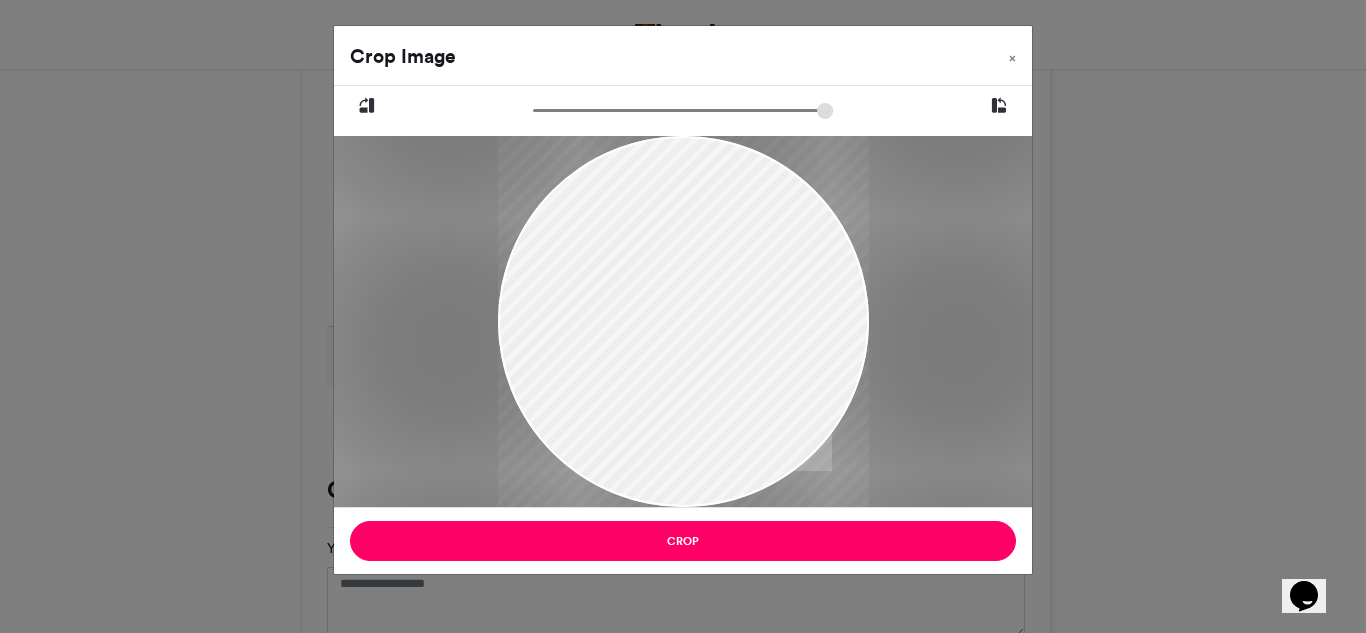 drag, startPoint x: 692, startPoint y: 295, endPoint x: 667, endPoint y: 327, distance: 40.60788 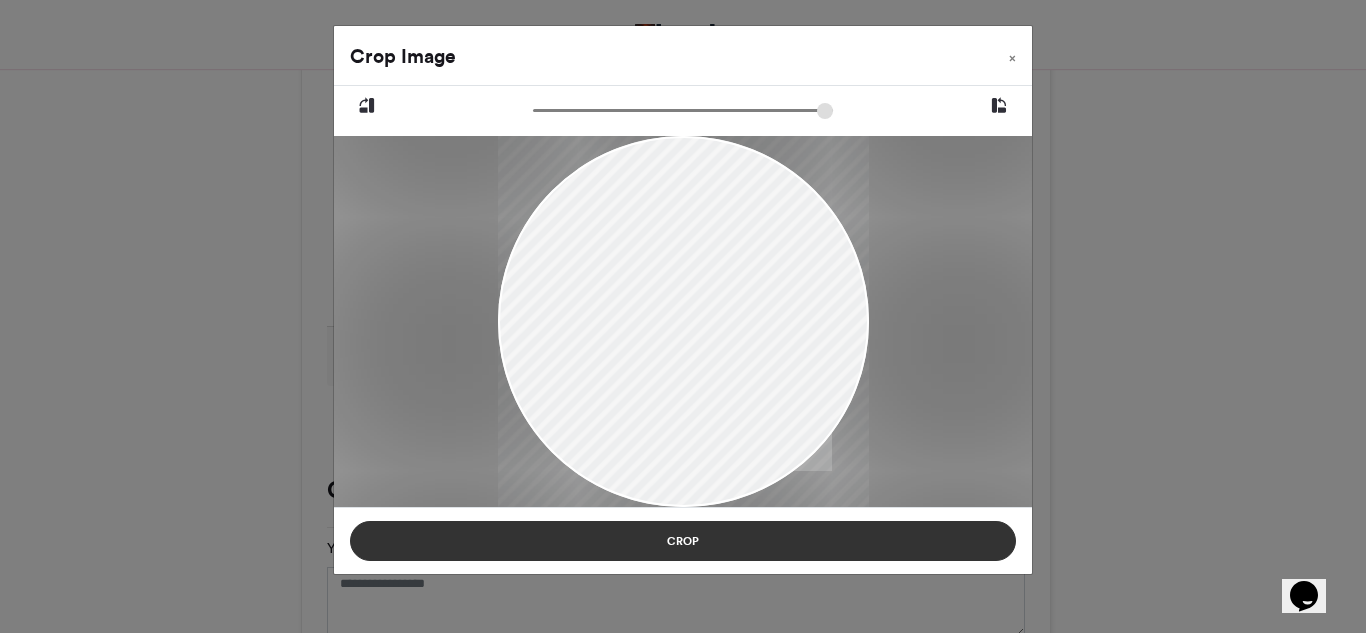 click on "Crop" at bounding box center [683, 541] 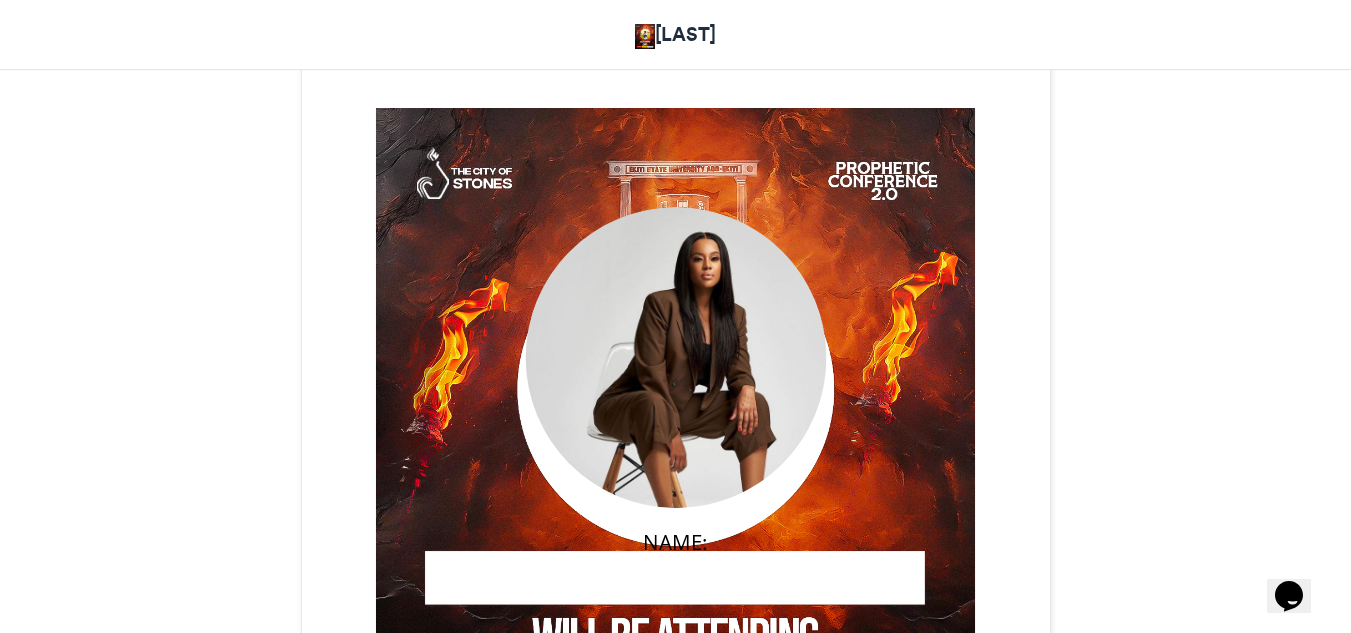 scroll, scrollTop: 600, scrollLeft: 0, axis: vertical 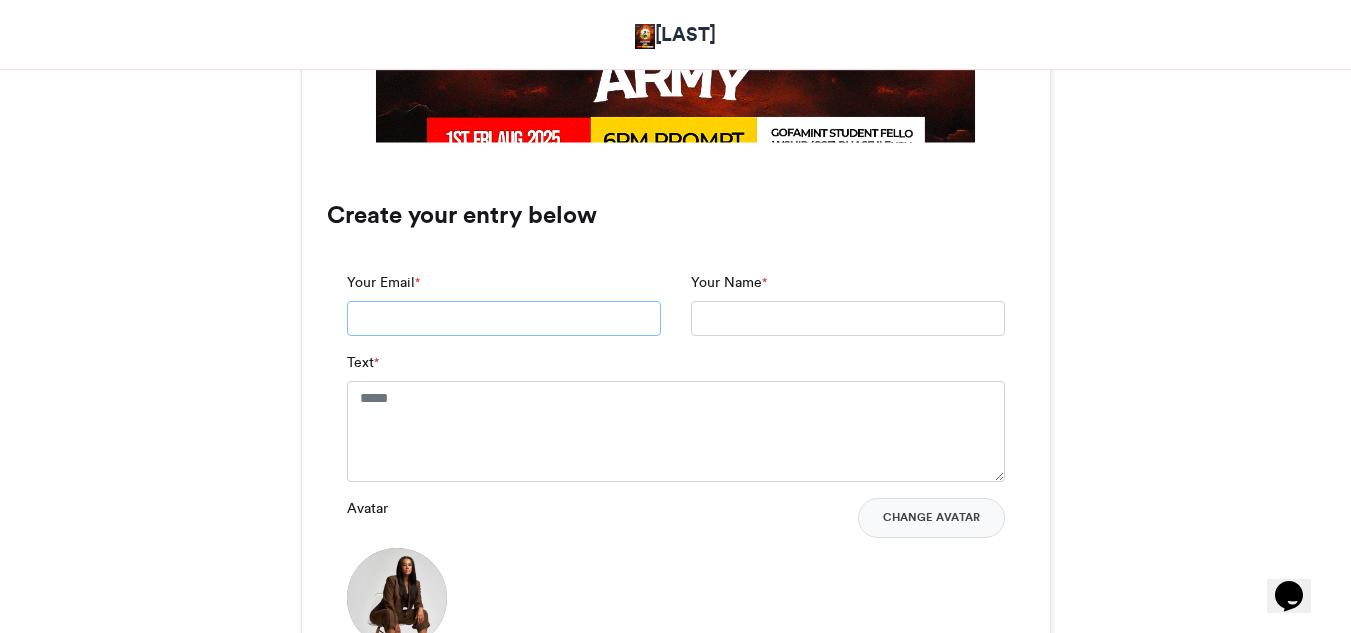 click on "Your Email  *" at bounding box center [504, 319] 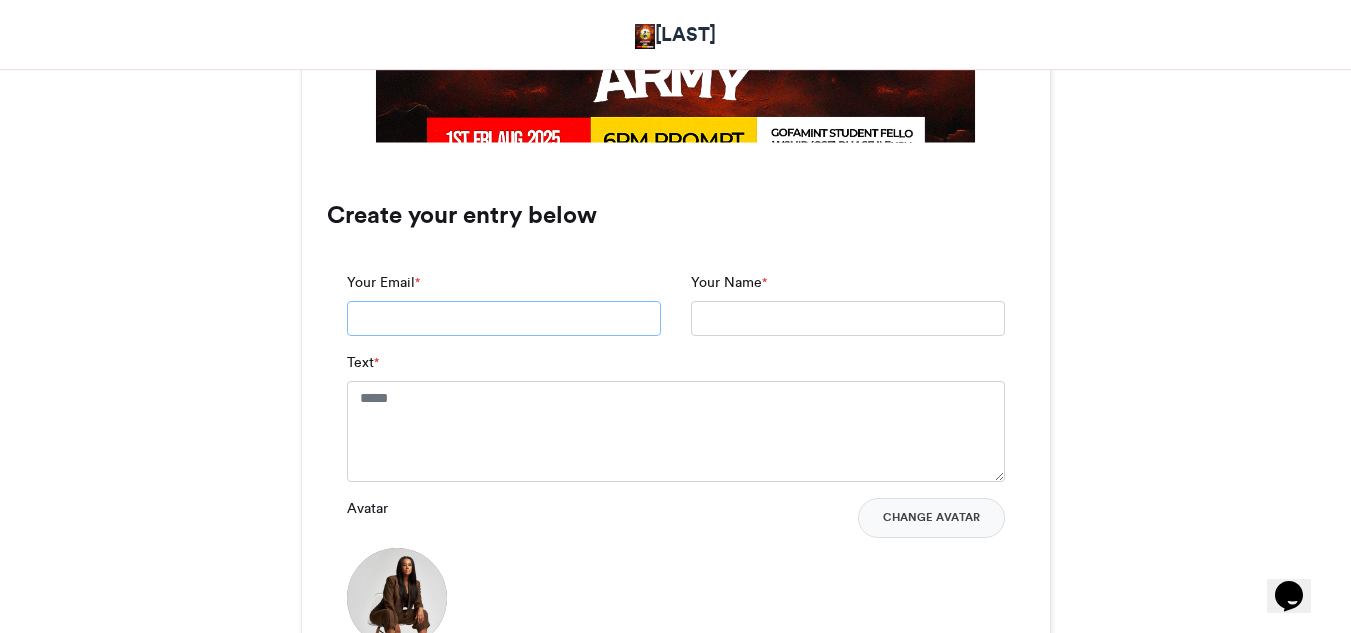 type on "**********" 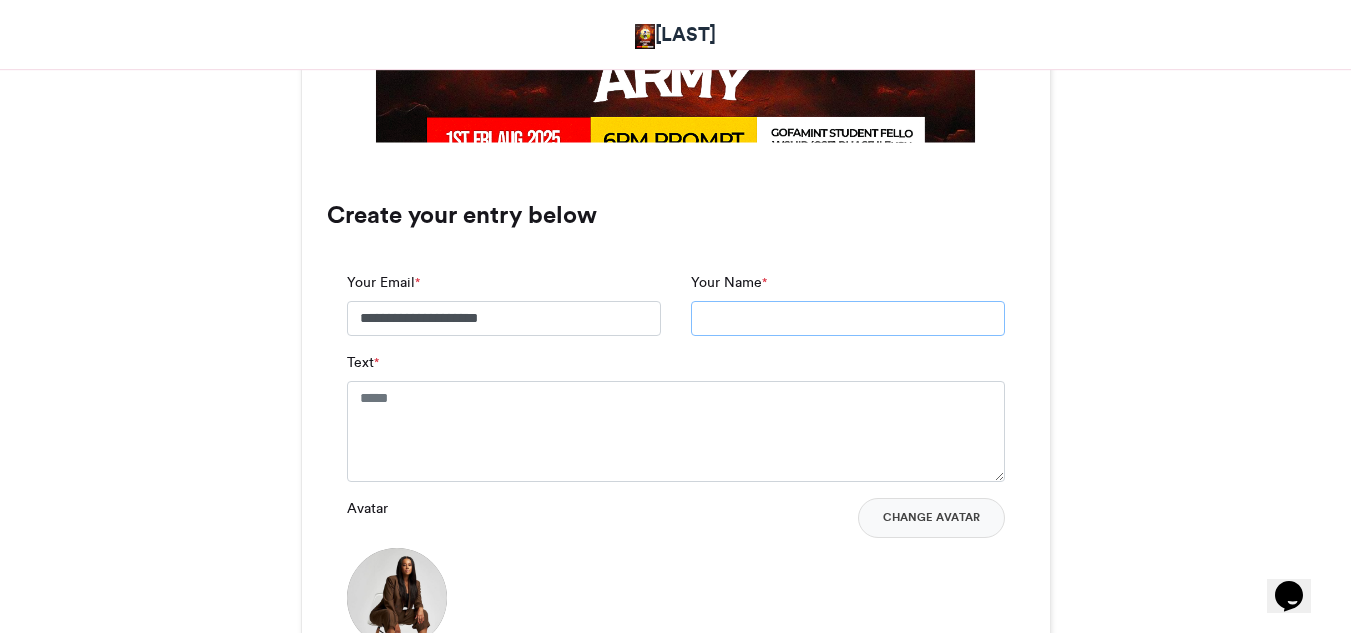 click on "Your Name  *" at bounding box center [848, 319] 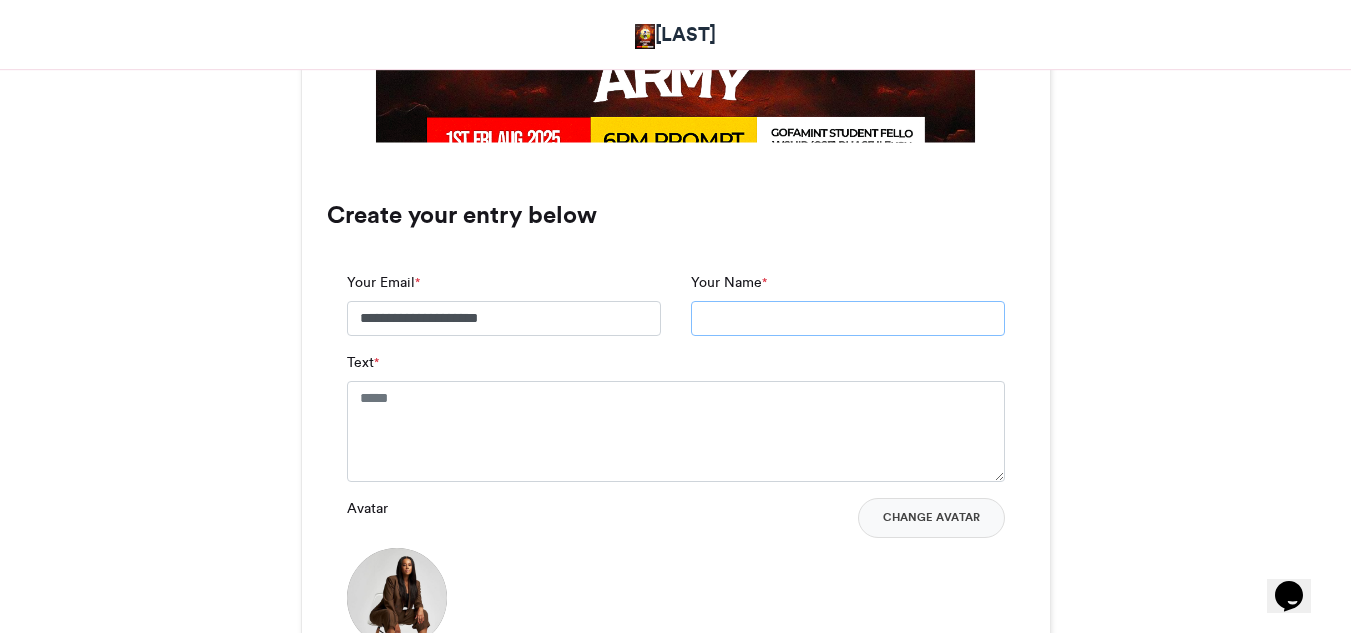 type on "**********" 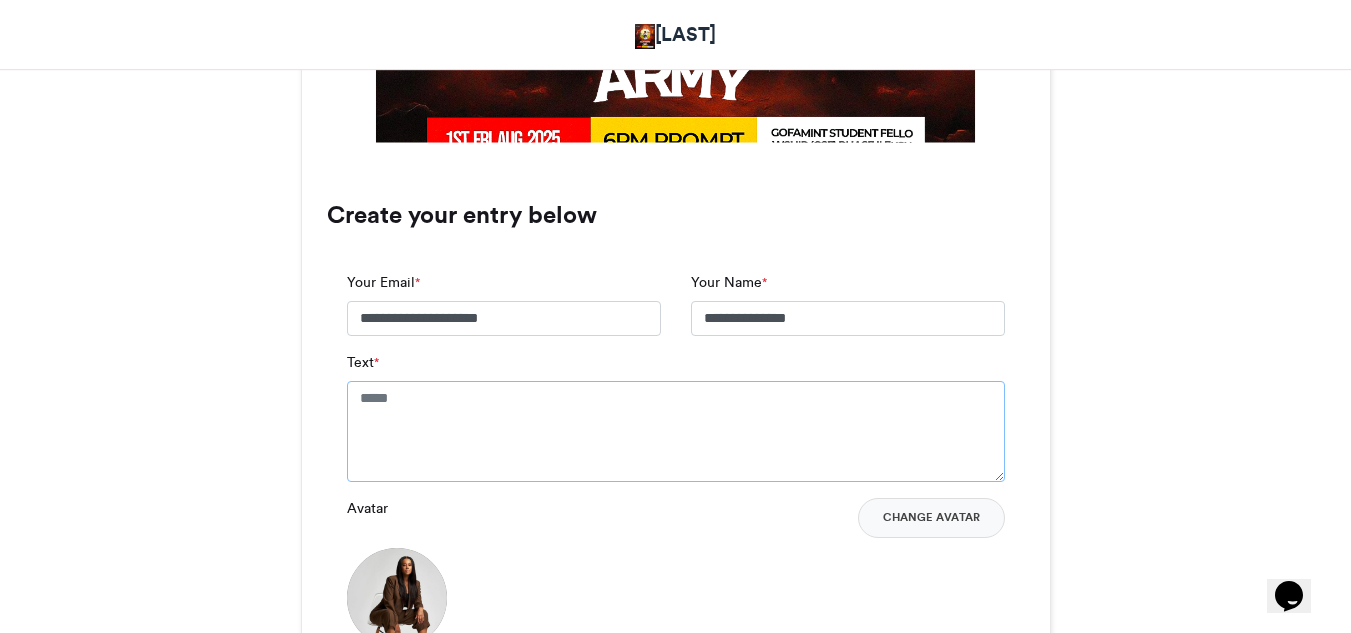 click on "Text  *" at bounding box center [676, 431] 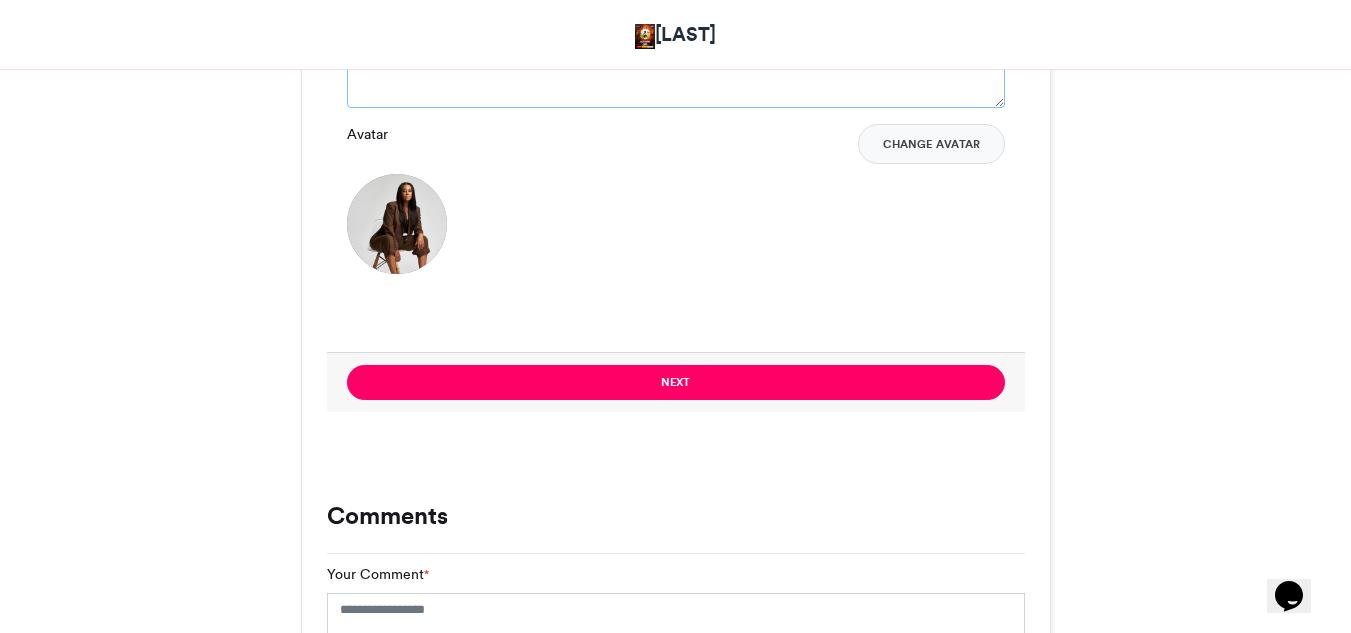 scroll, scrollTop: 1544, scrollLeft: 0, axis: vertical 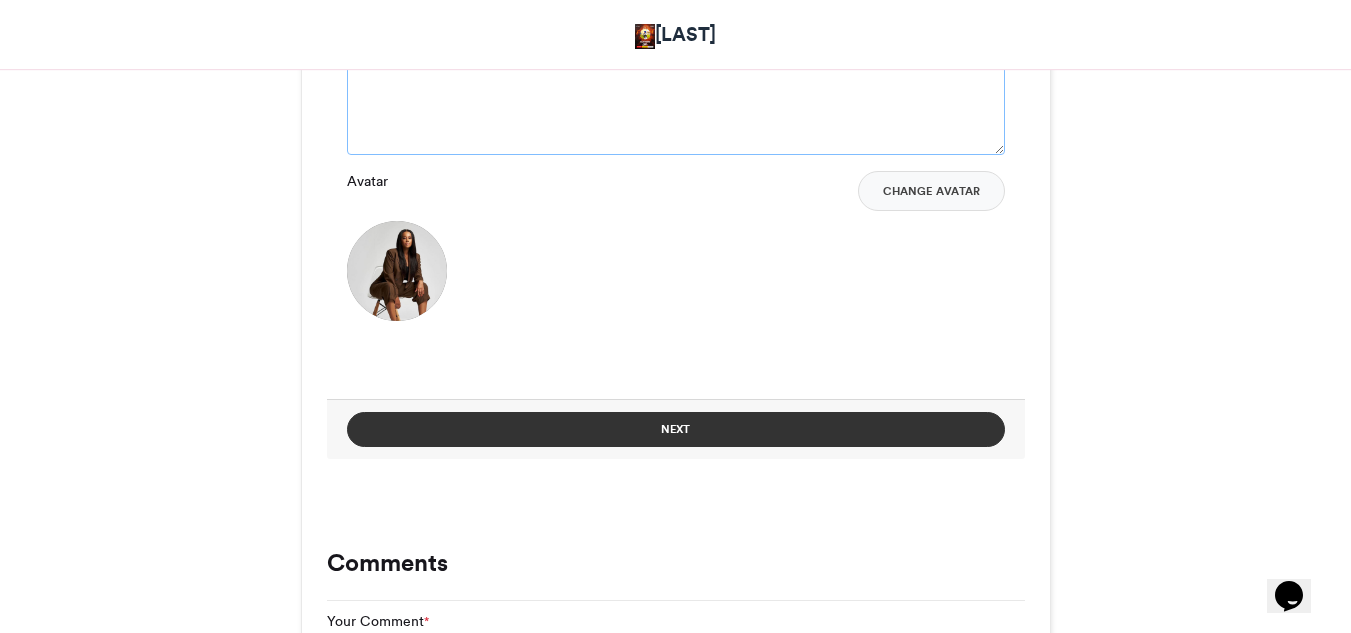 type on "****" 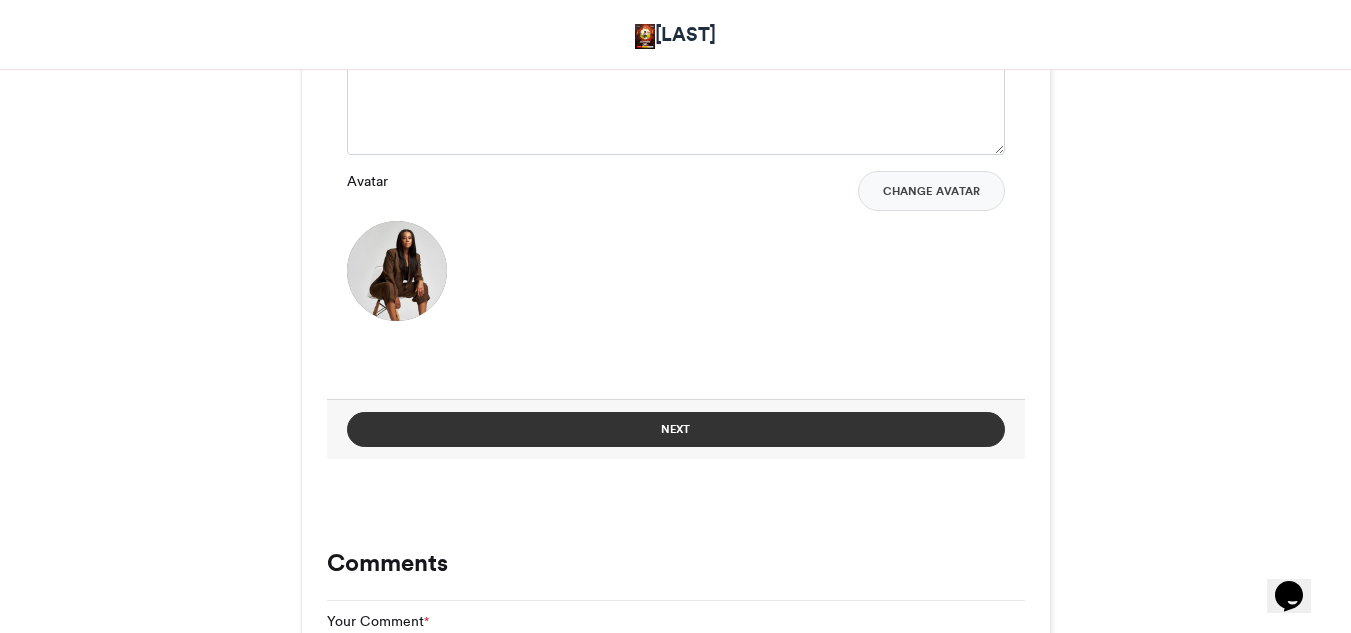 click on "Next" at bounding box center [676, 429] 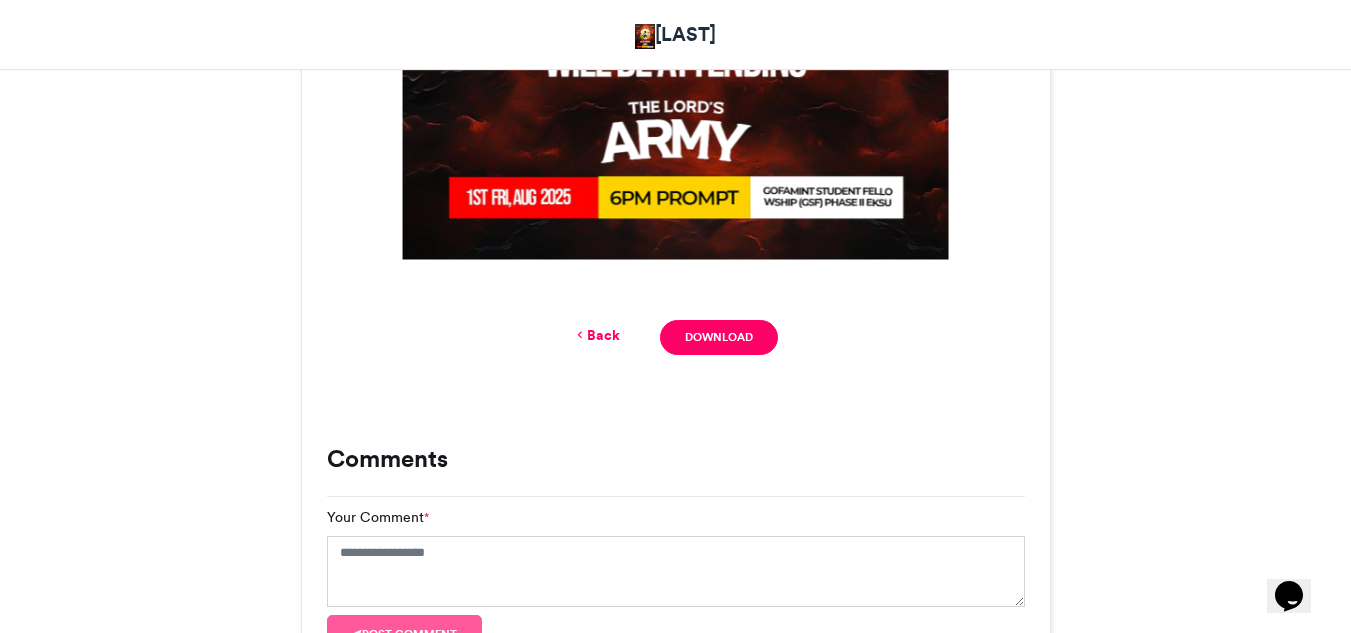 scroll, scrollTop: 1194, scrollLeft: 0, axis: vertical 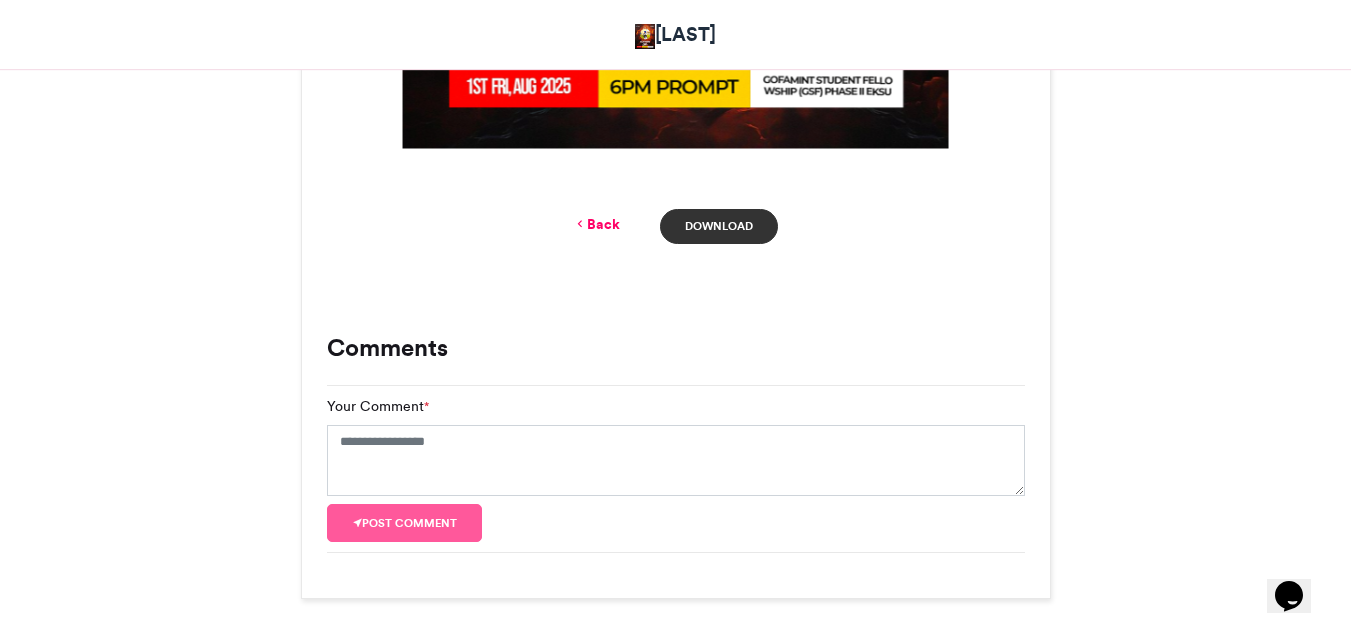 click on "Download" at bounding box center [718, 226] 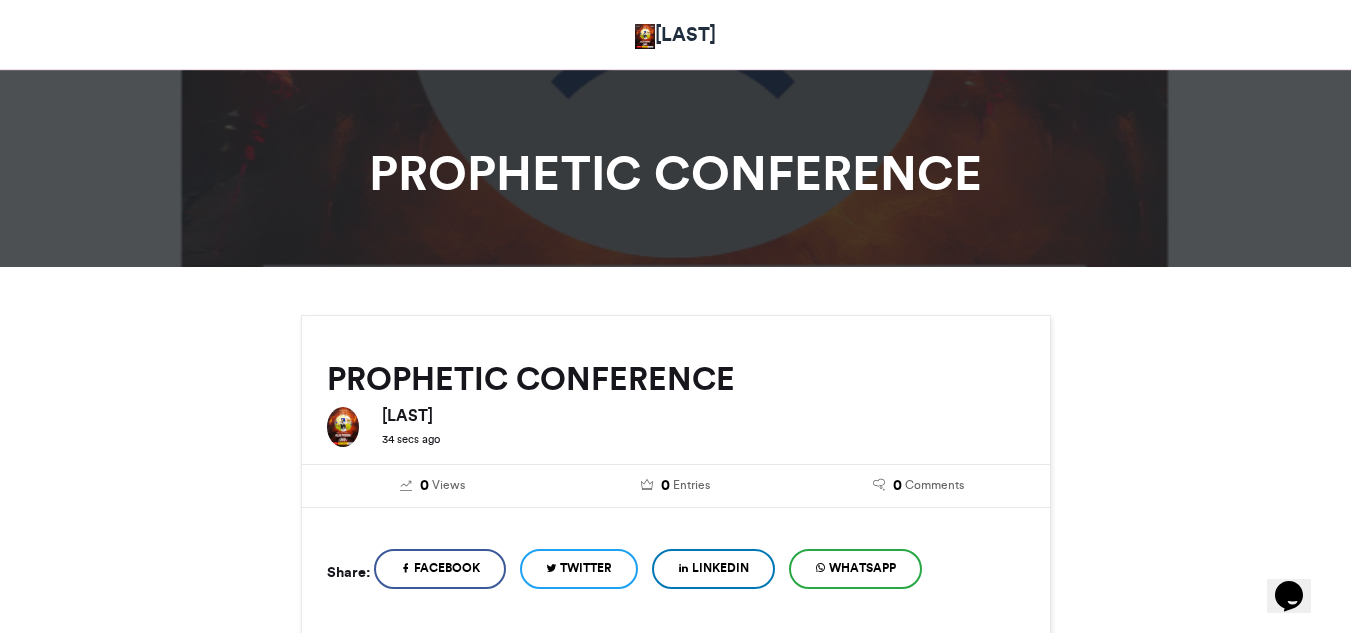 scroll, scrollTop: 0, scrollLeft: 0, axis: both 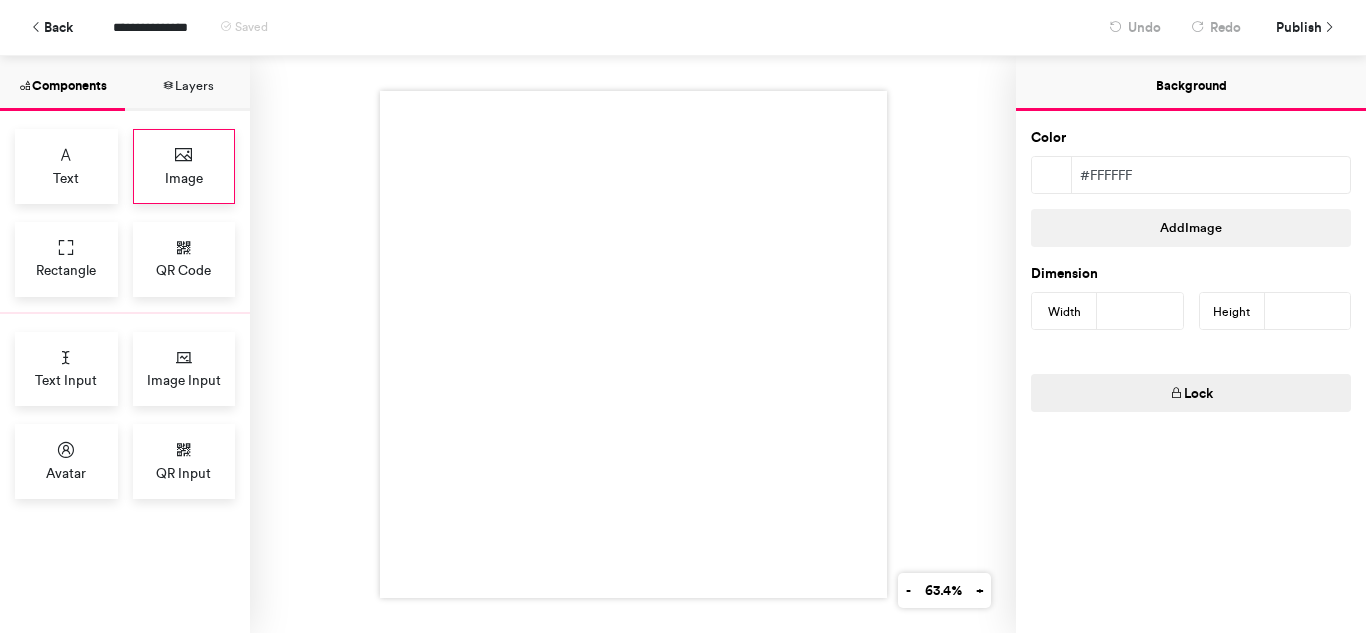 click on "Image" at bounding box center [184, 166] 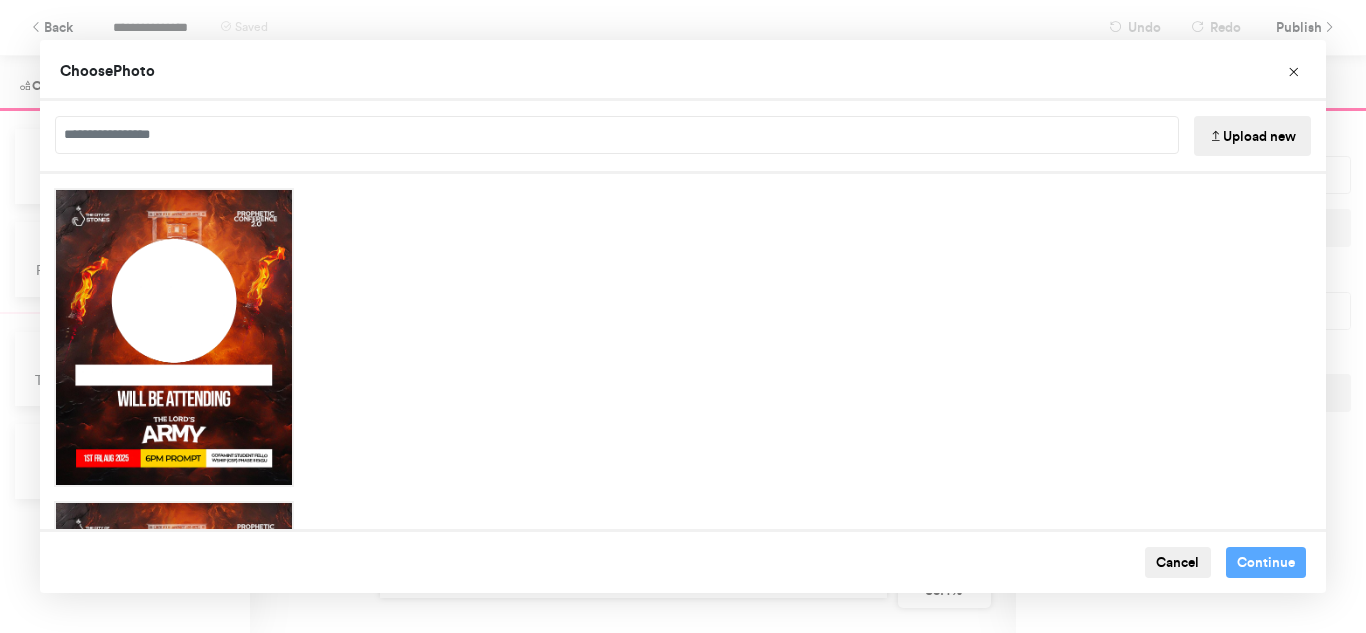 click on "Upload new" at bounding box center [1252, 136] 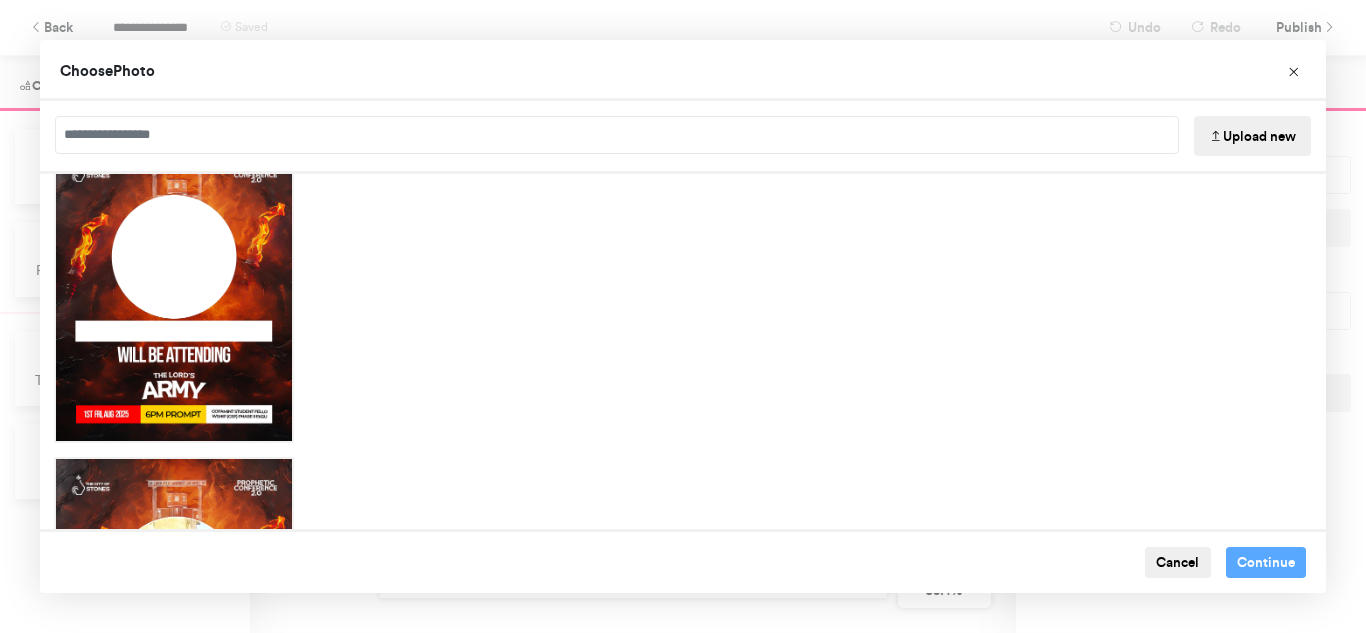 scroll, scrollTop: 0, scrollLeft: 0, axis: both 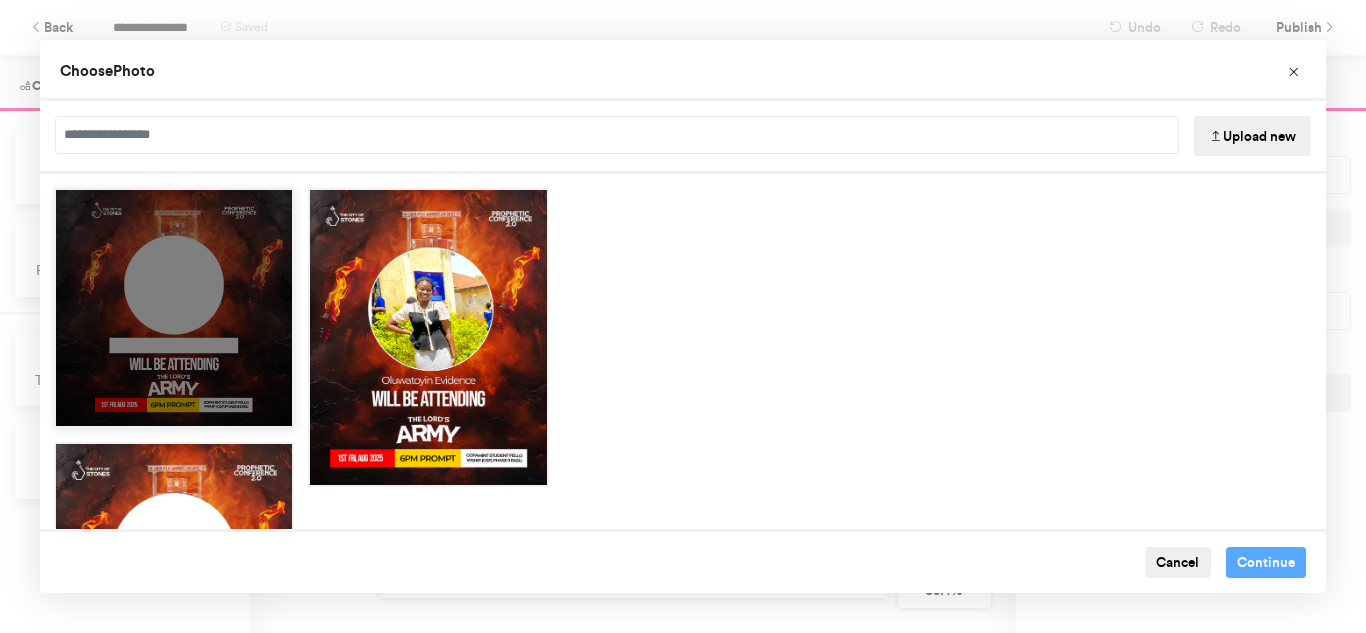 click at bounding box center (174, 308) 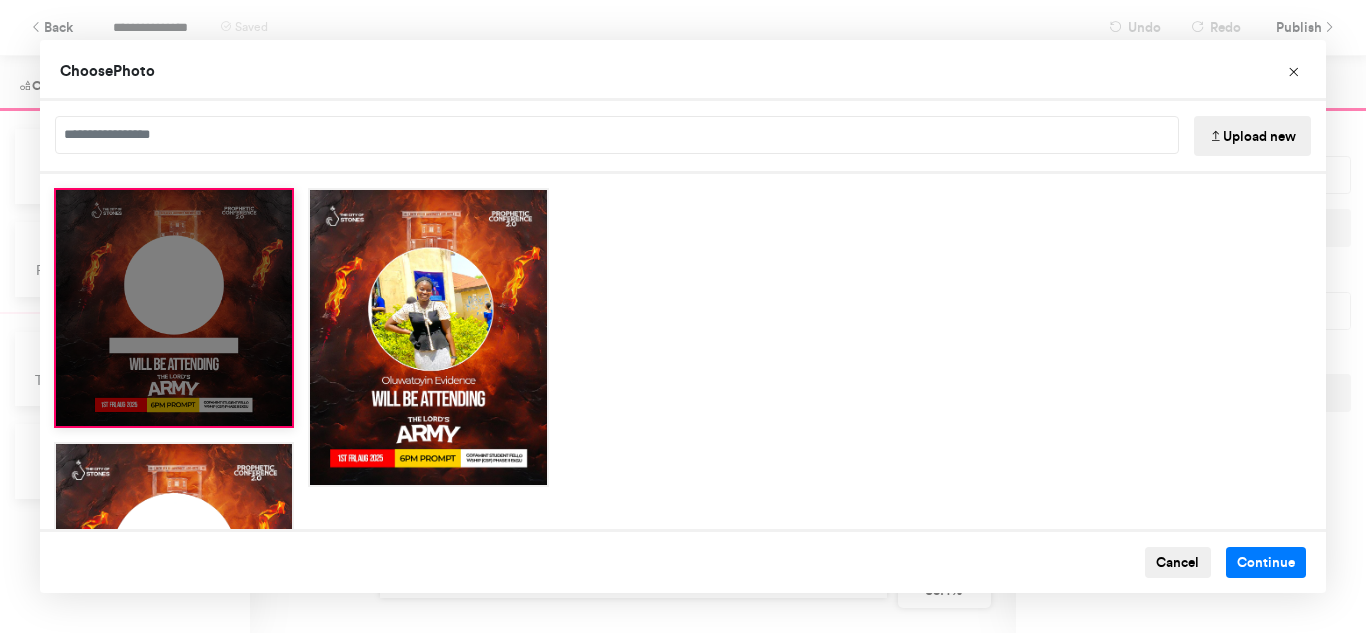 click at bounding box center [174, 308] 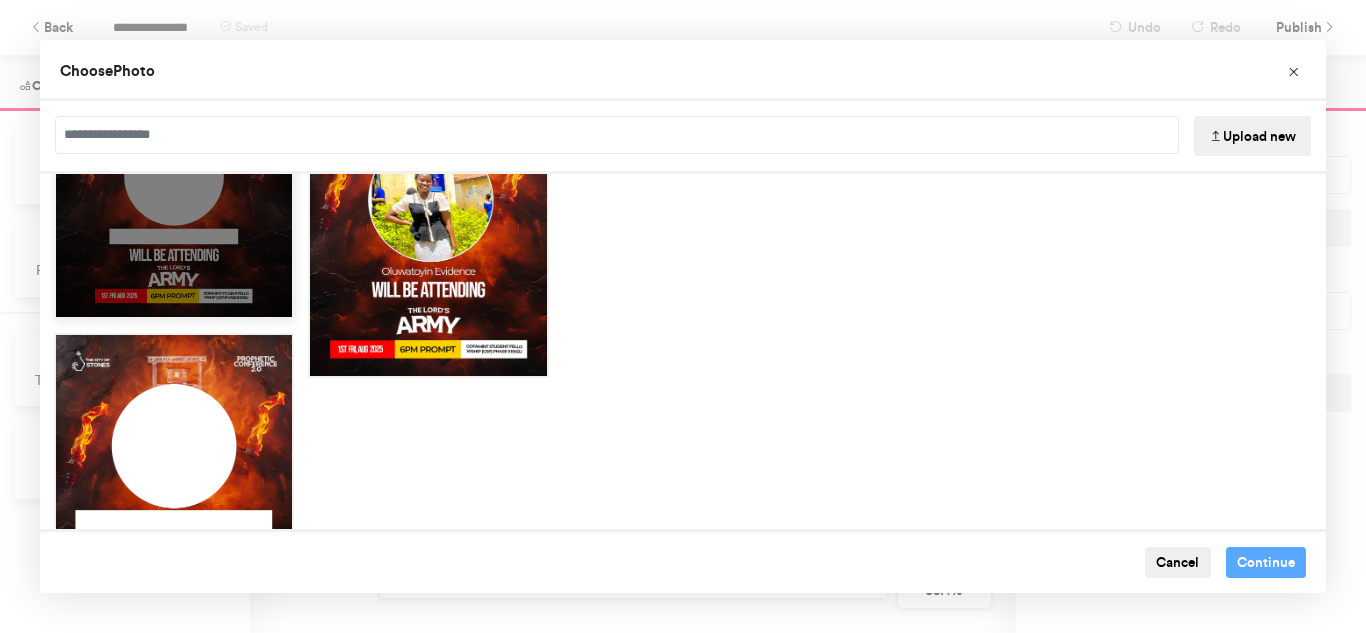 scroll, scrollTop: 0, scrollLeft: 0, axis: both 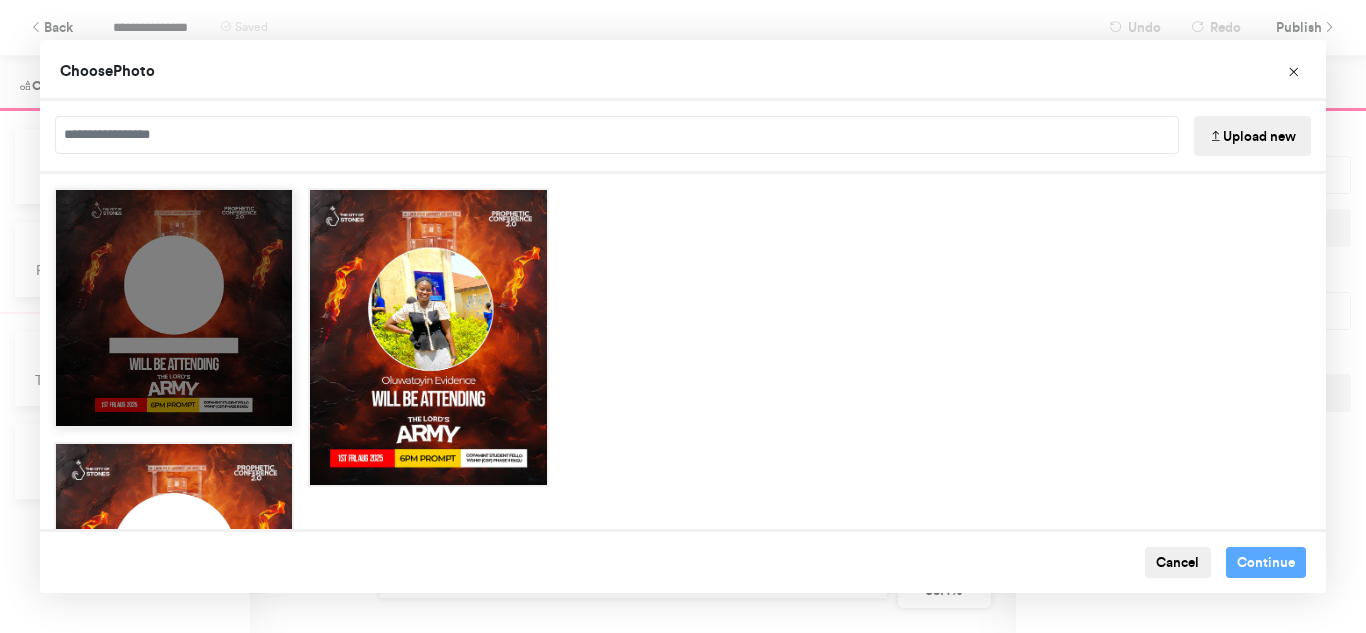 click at bounding box center (174, 308) 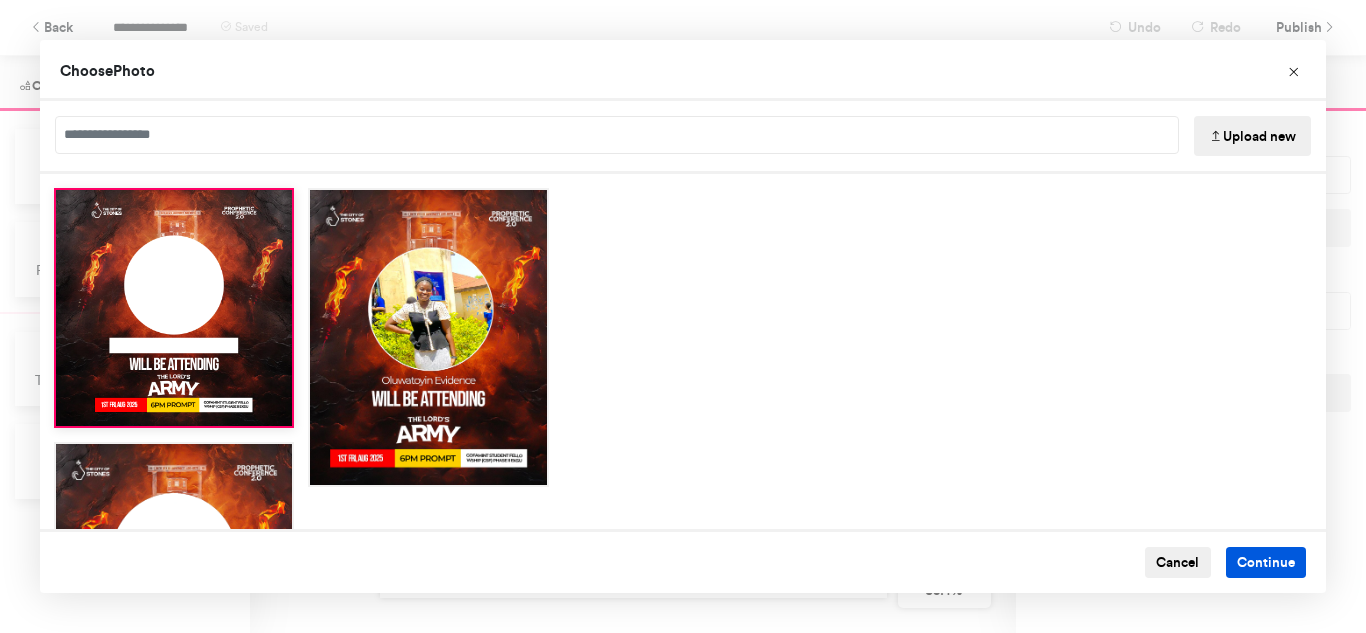 click on "Continue" at bounding box center (1266, 563) 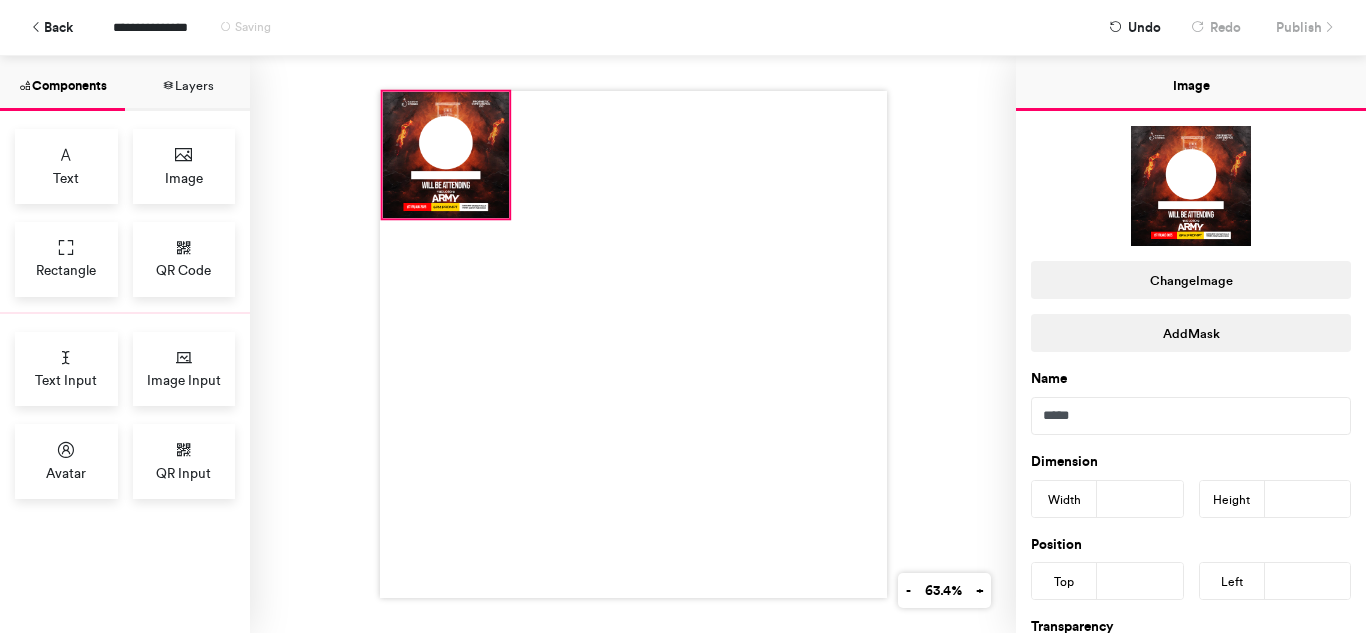 drag, startPoint x: 601, startPoint y: 302, endPoint x: 477, endPoint y: 176, distance: 176.78235 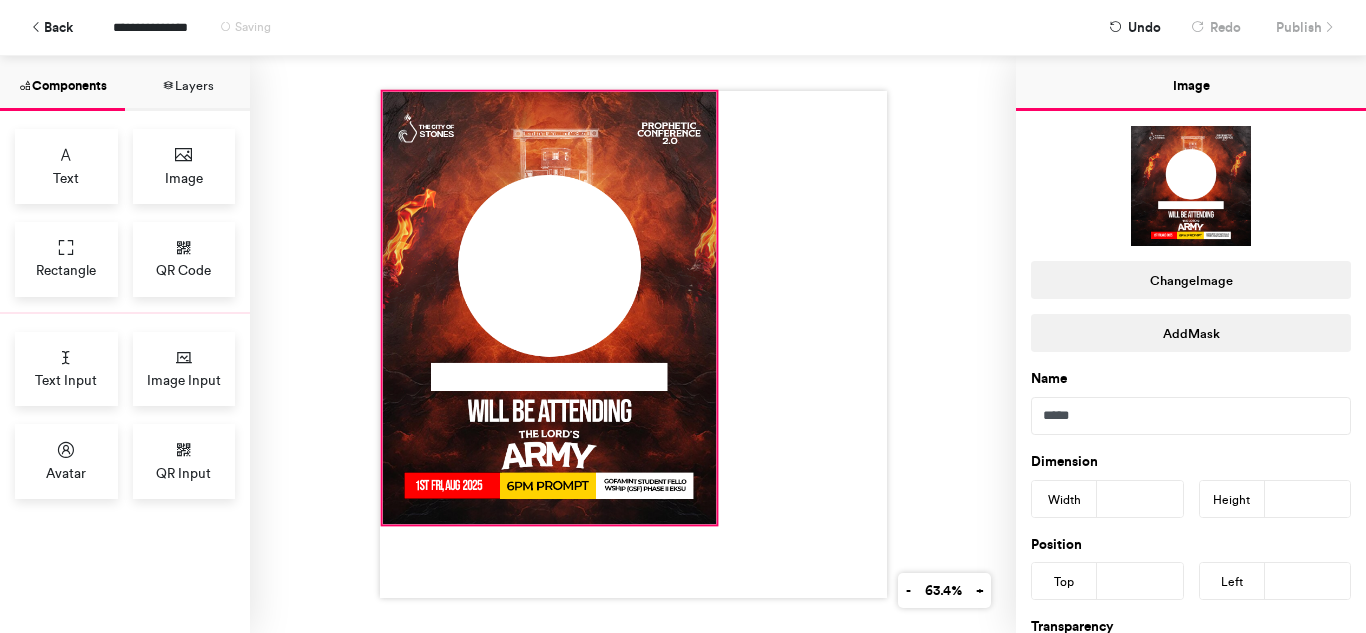 drag, startPoint x: 497, startPoint y: 213, endPoint x: 721, endPoint y: 535, distance: 392.2499 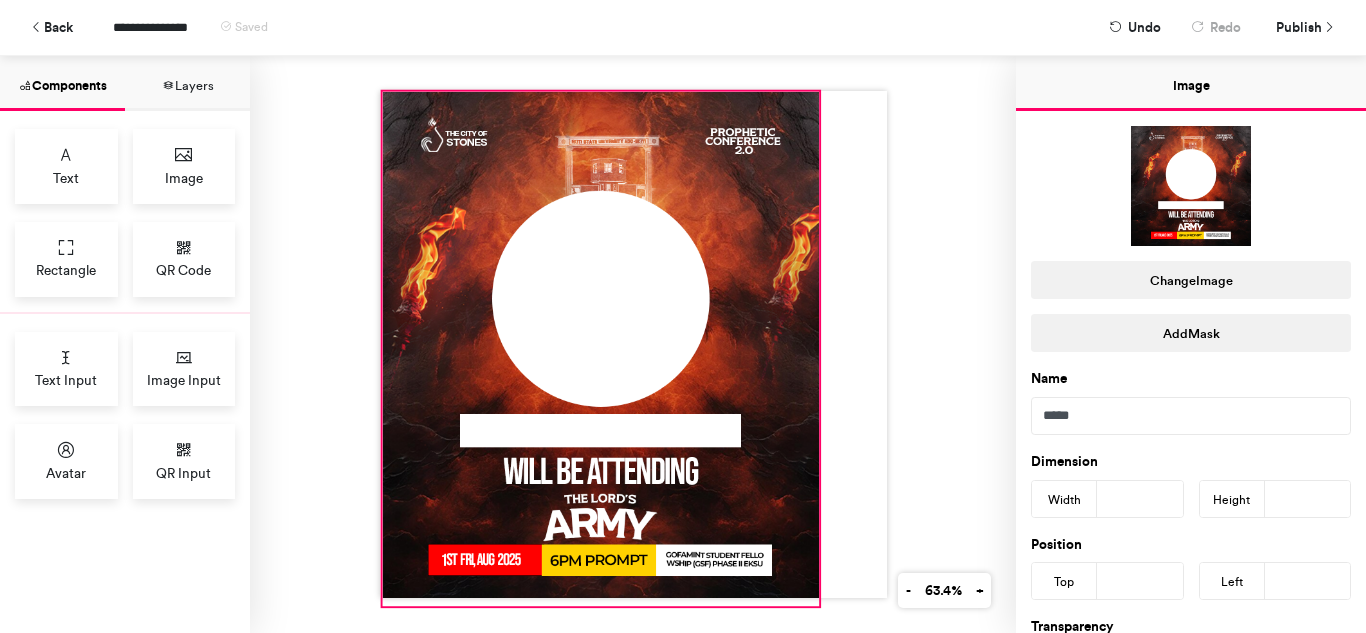 drag, startPoint x: 725, startPoint y: 533, endPoint x: 811, endPoint y: 599, distance: 108.40664 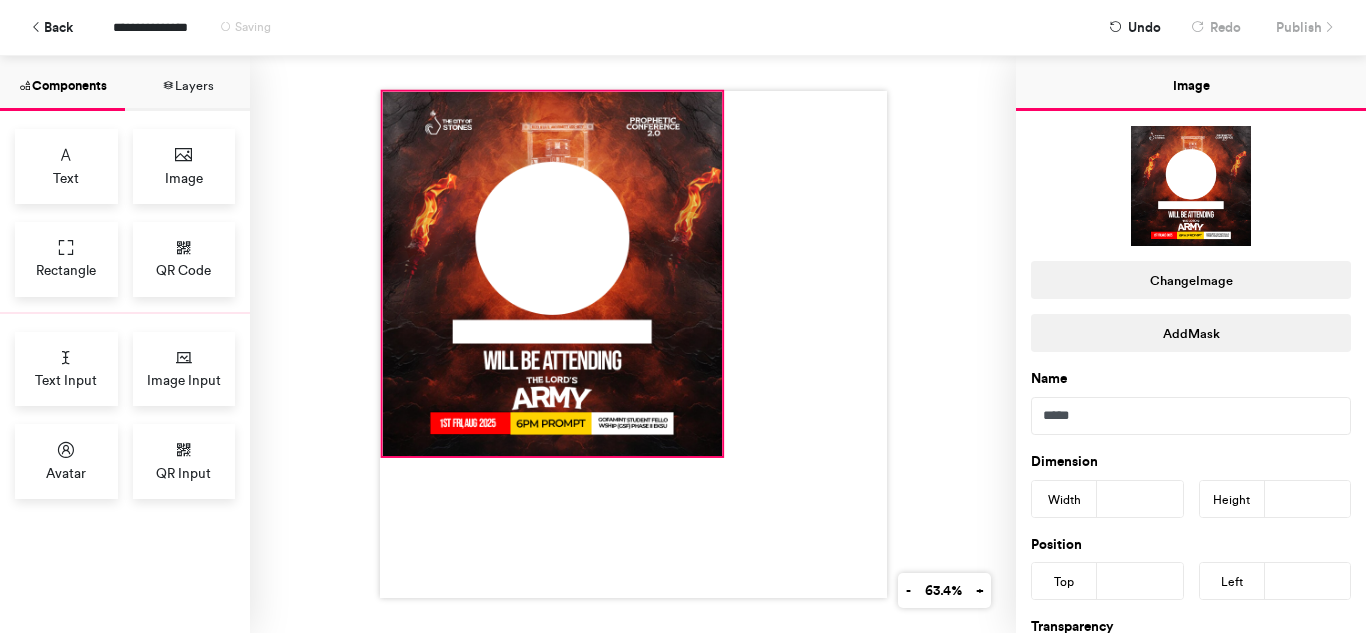 drag, startPoint x: 811, startPoint y: 595, endPoint x: 714, endPoint y: 445, distance: 178.6309 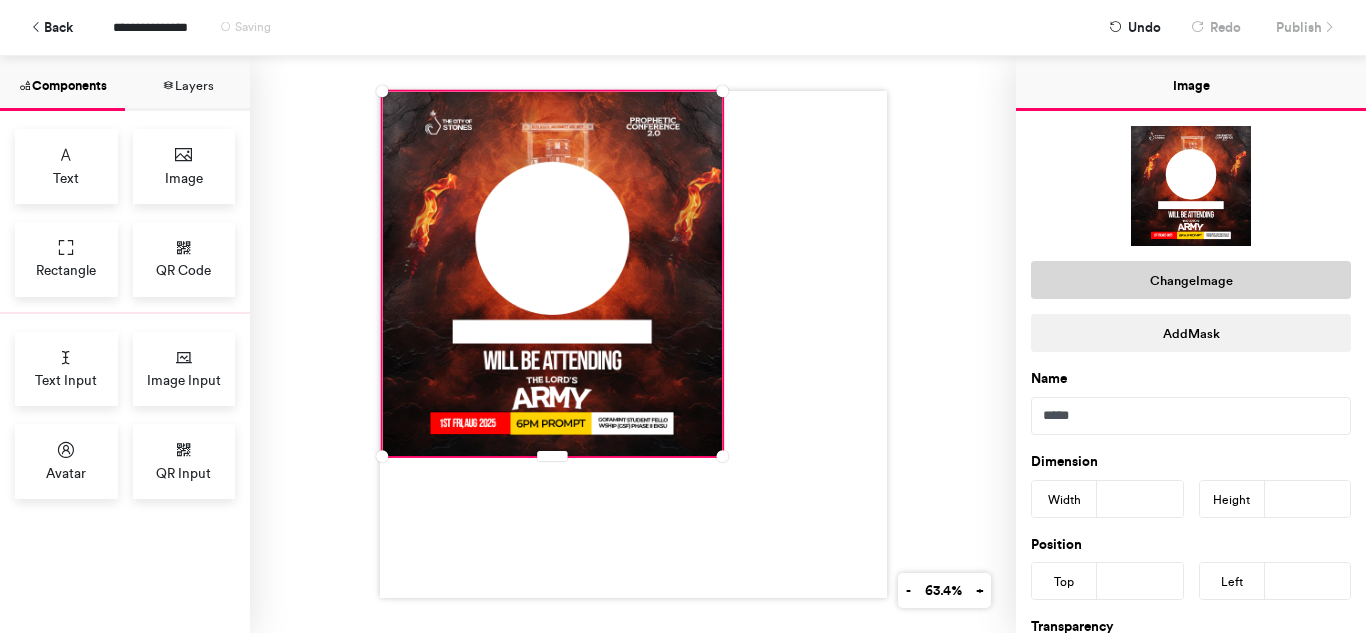 click on "Change  Image" at bounding box center (1191, 280) 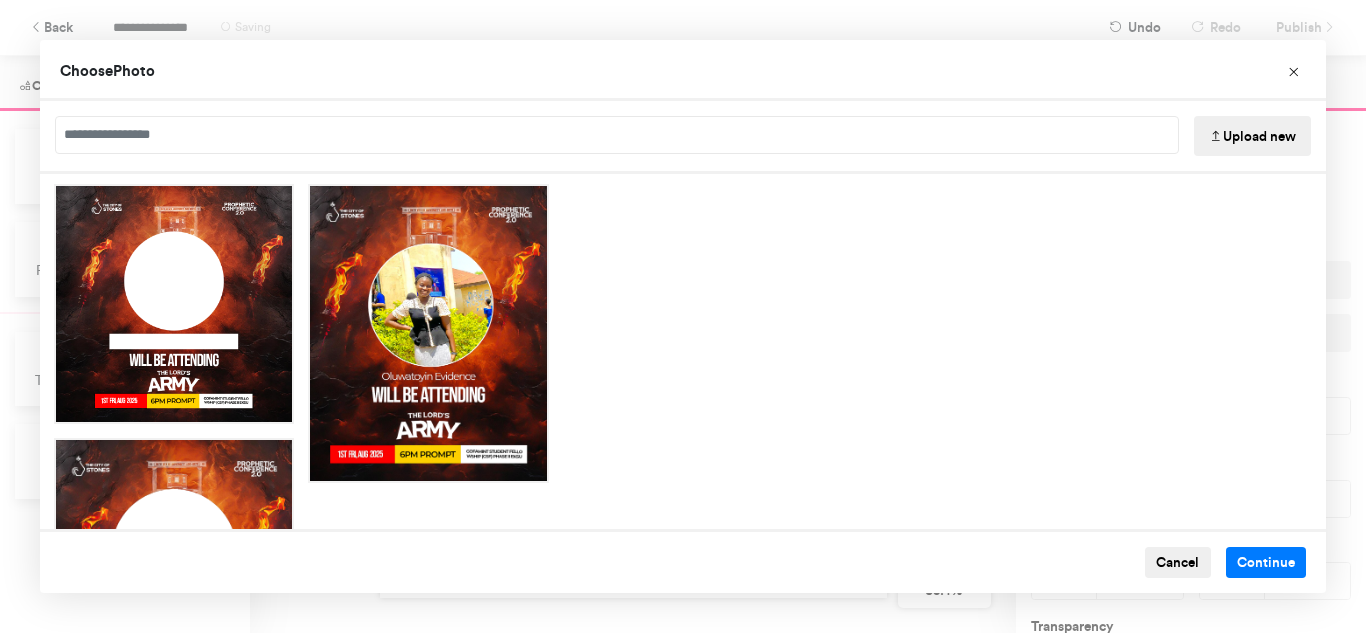 scroll, scrollTop: 0, scrollLeft: 0, axis: both 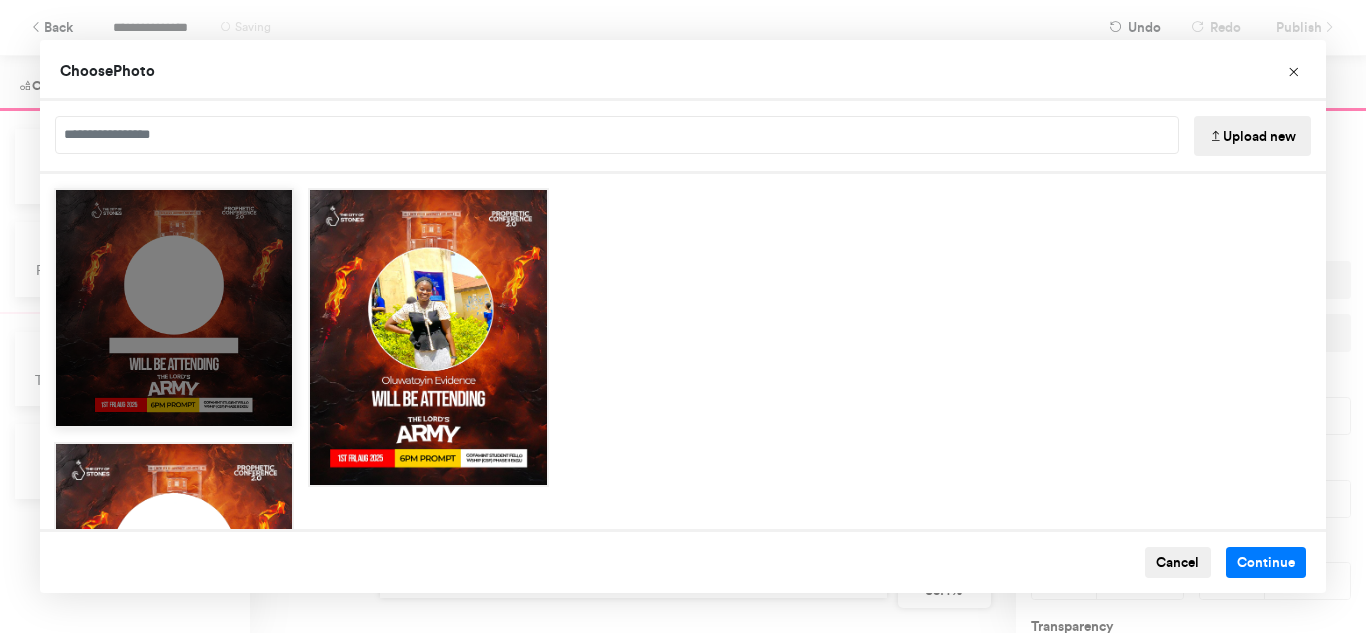 click at bounding box center [174, 308] 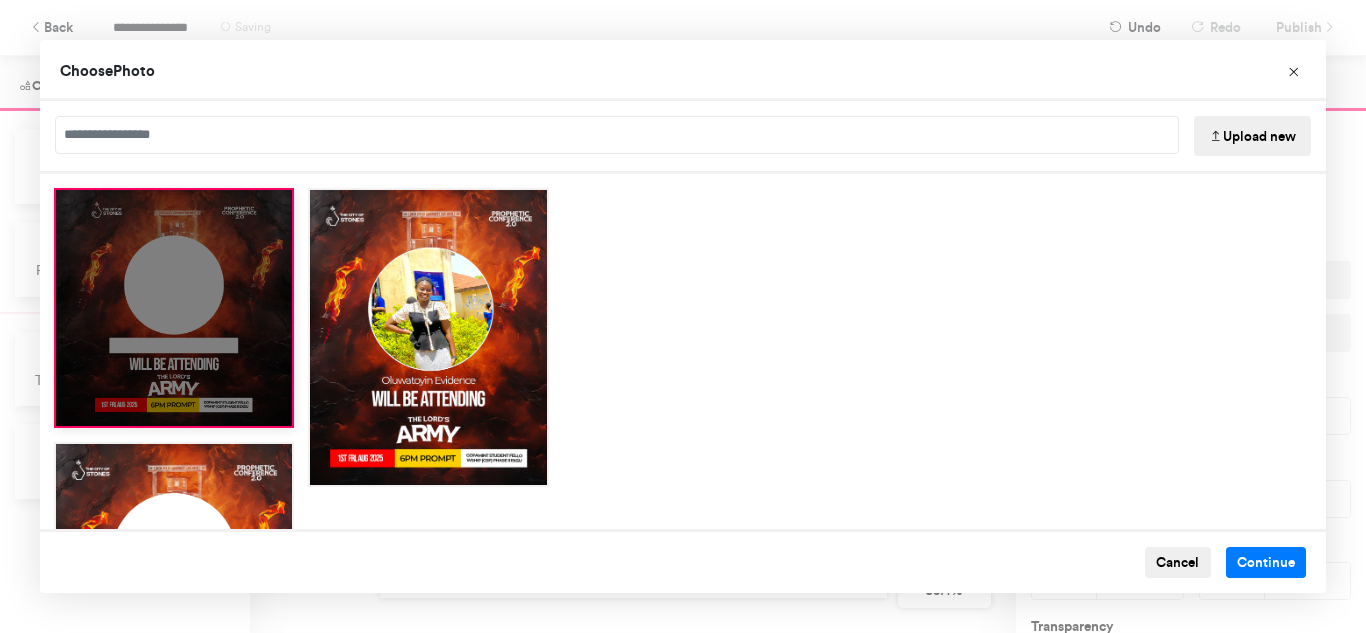 click at bounding box center [174, 308] 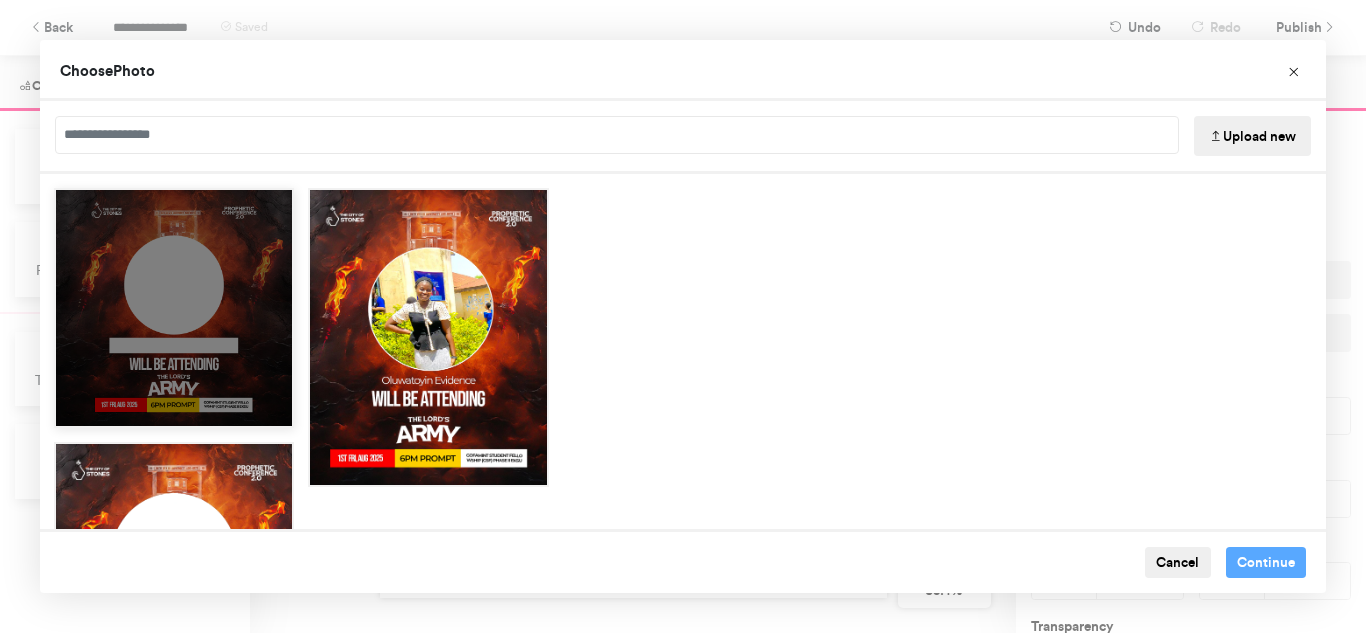 click at bounding box center (174, 308) 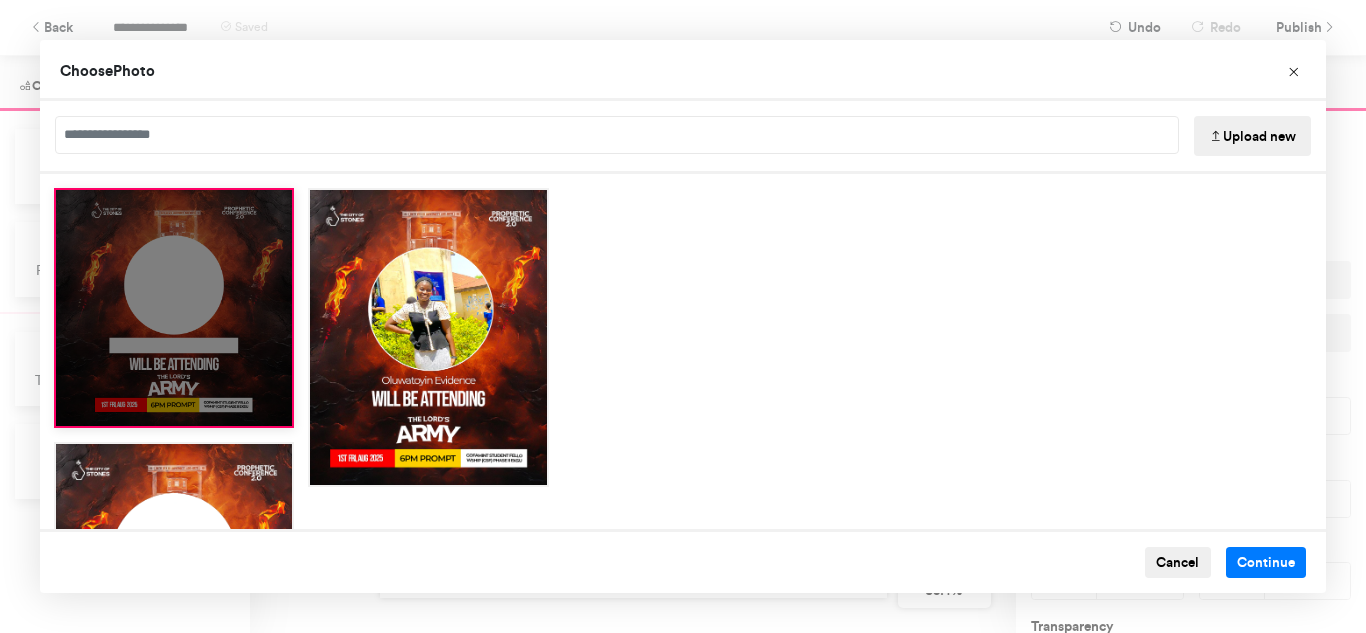 click at bounding box center (174, 308) 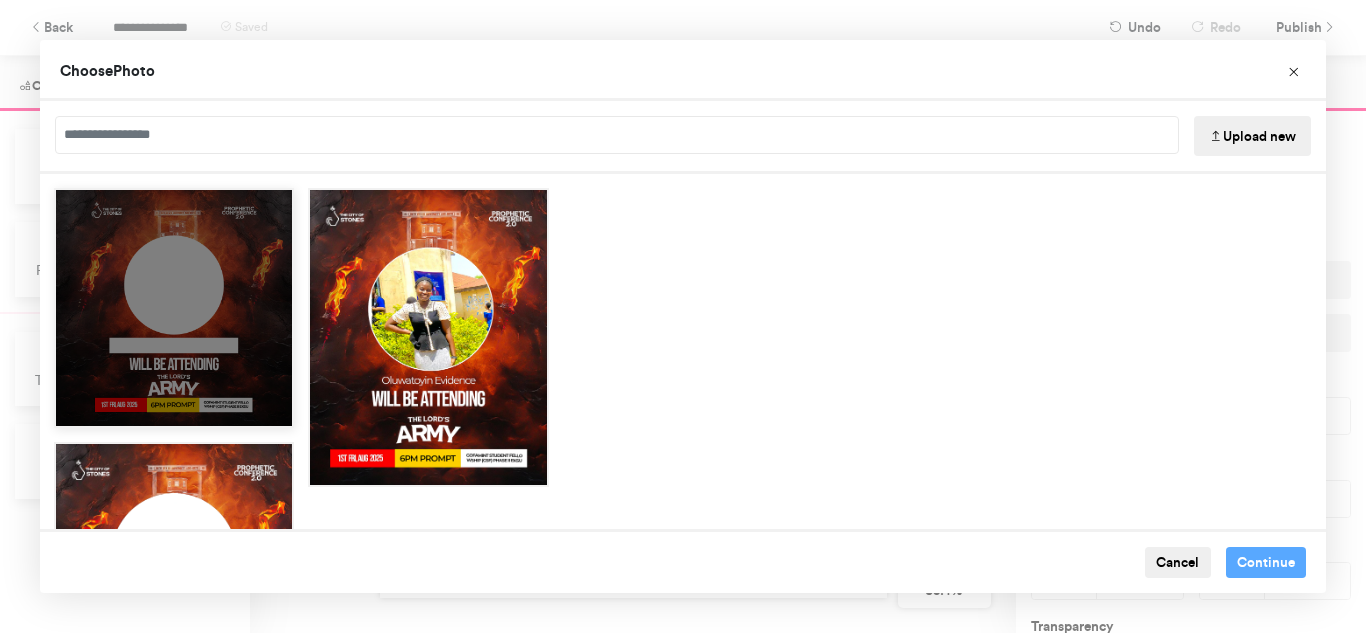 click at bounding box center [174, 308] 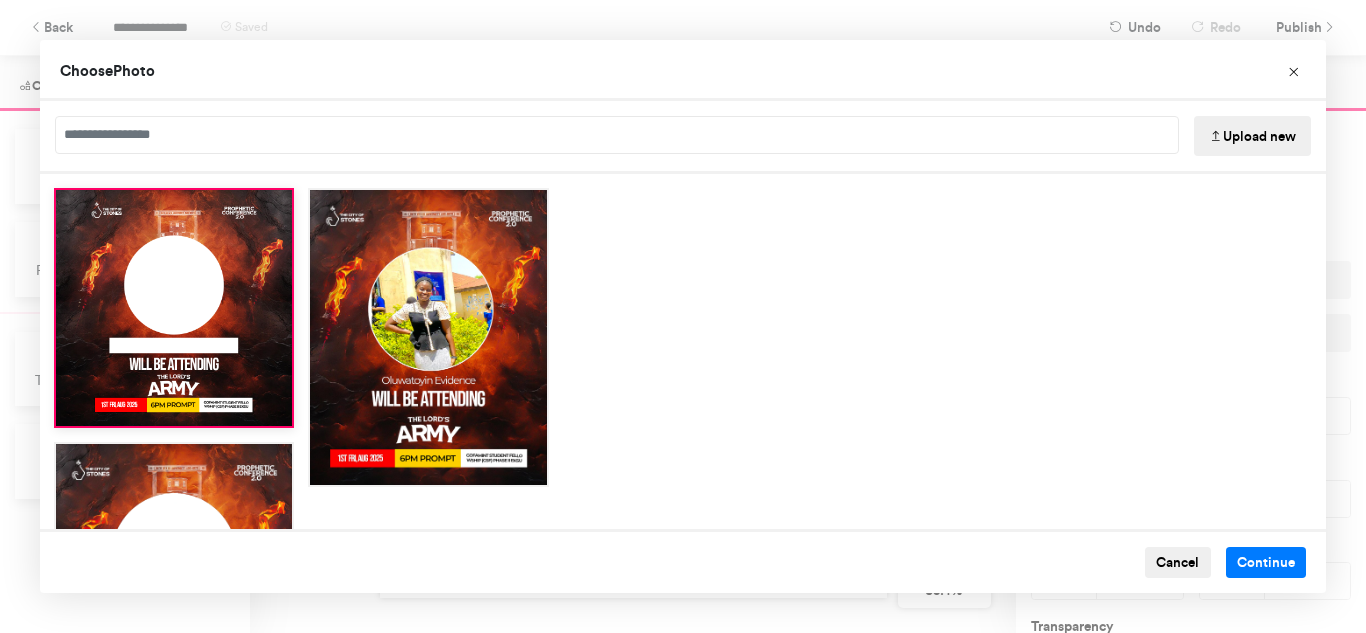 click on "Upload new" at bounding box center [1252, 136] 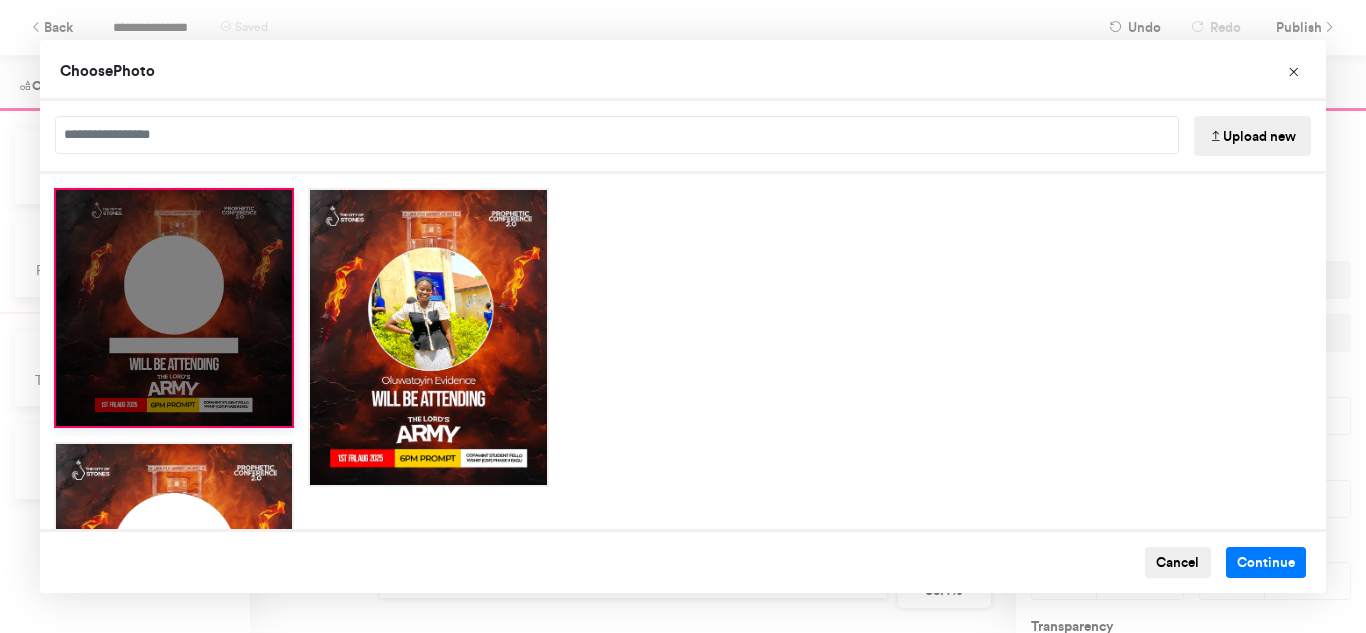 click at bounding box center [174, 308] 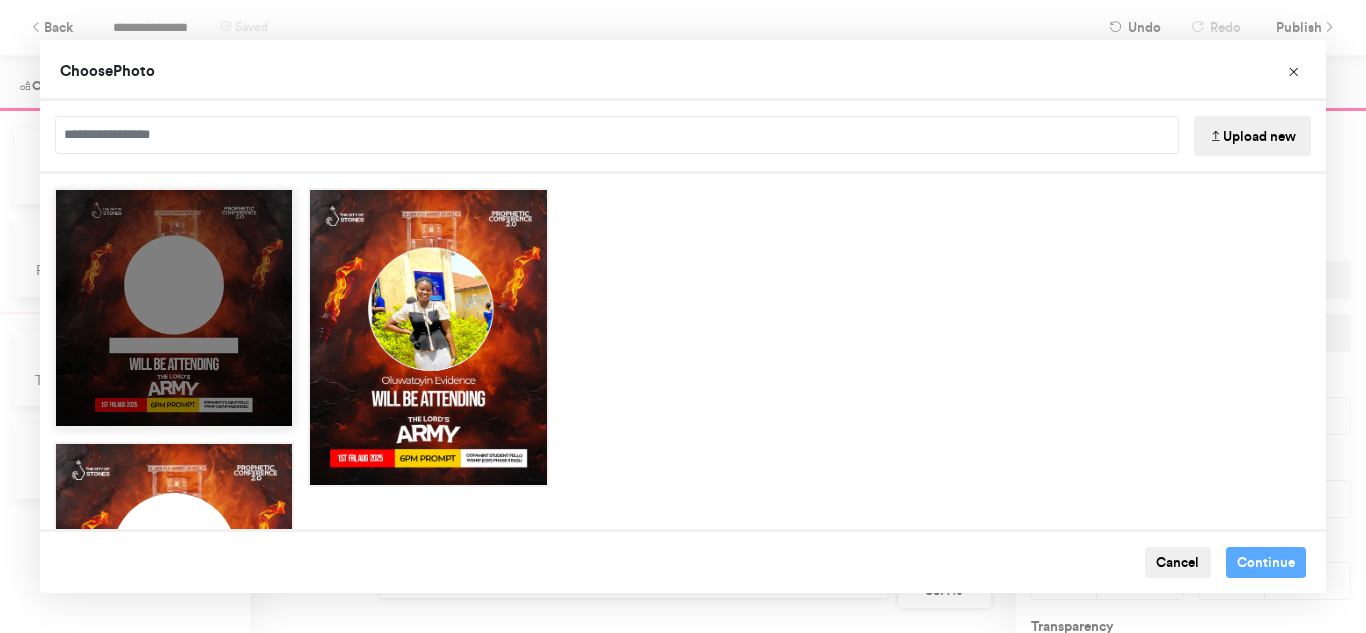 click at bounding box center (174, 308) 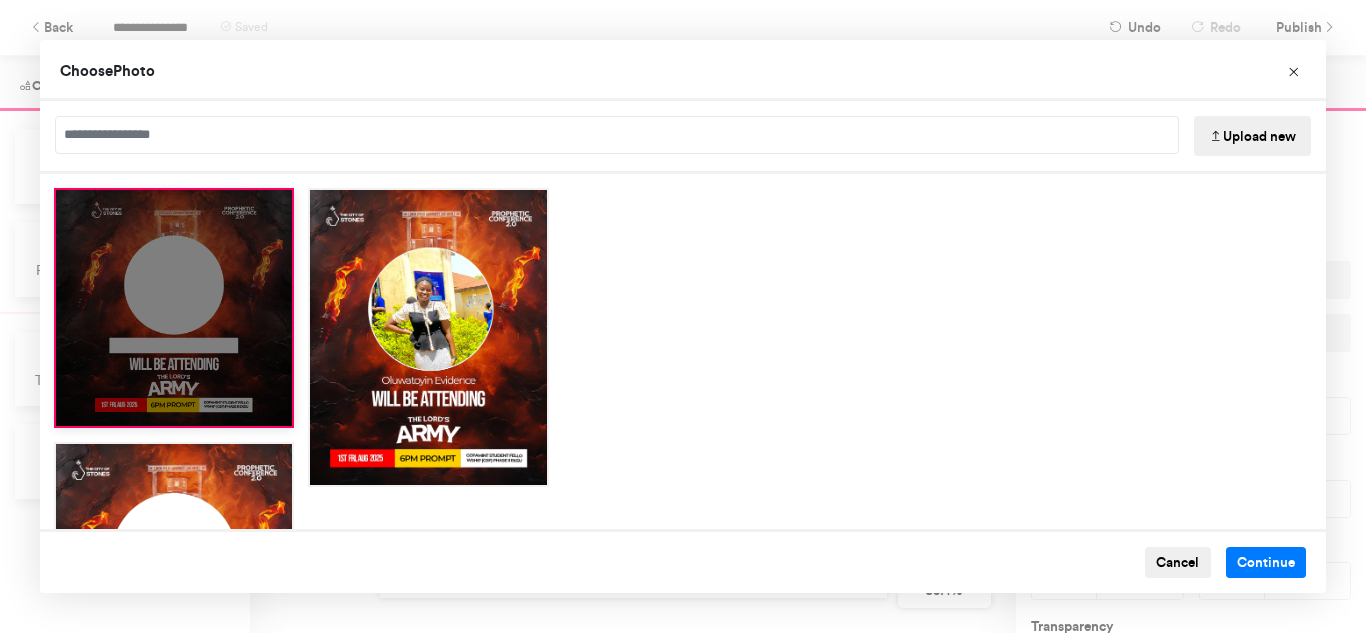 click at bounding box center (174, 308) 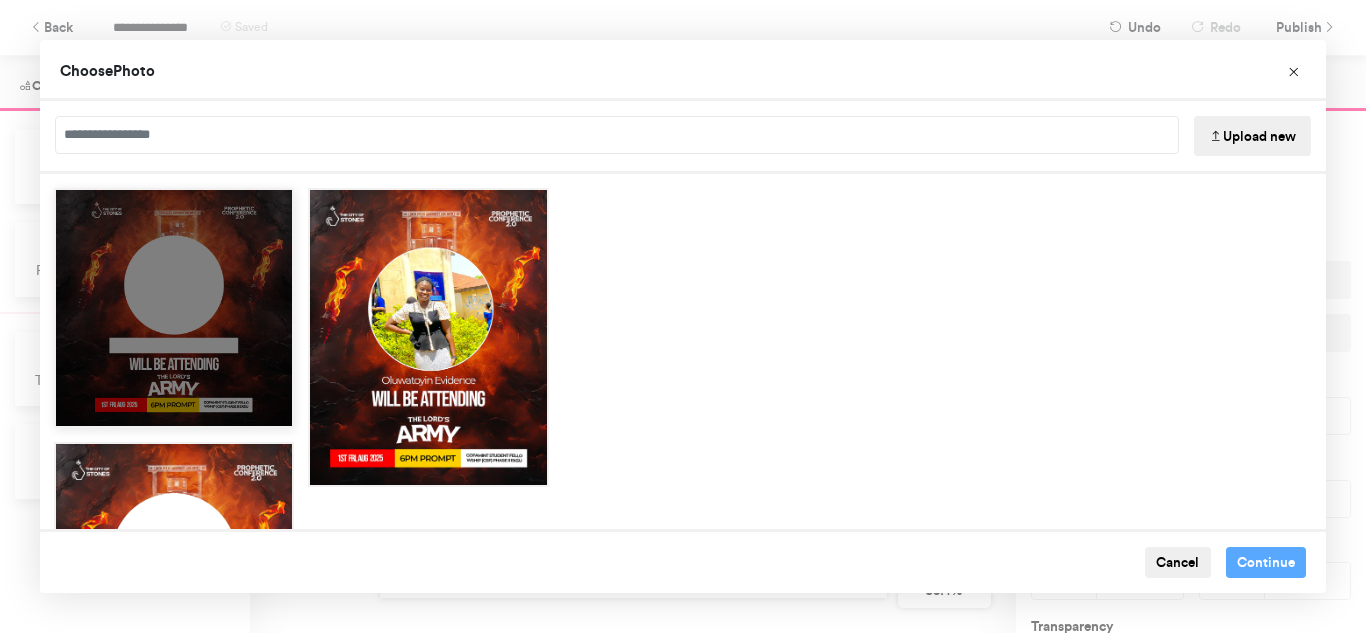 click at bounding box center (174, 308) 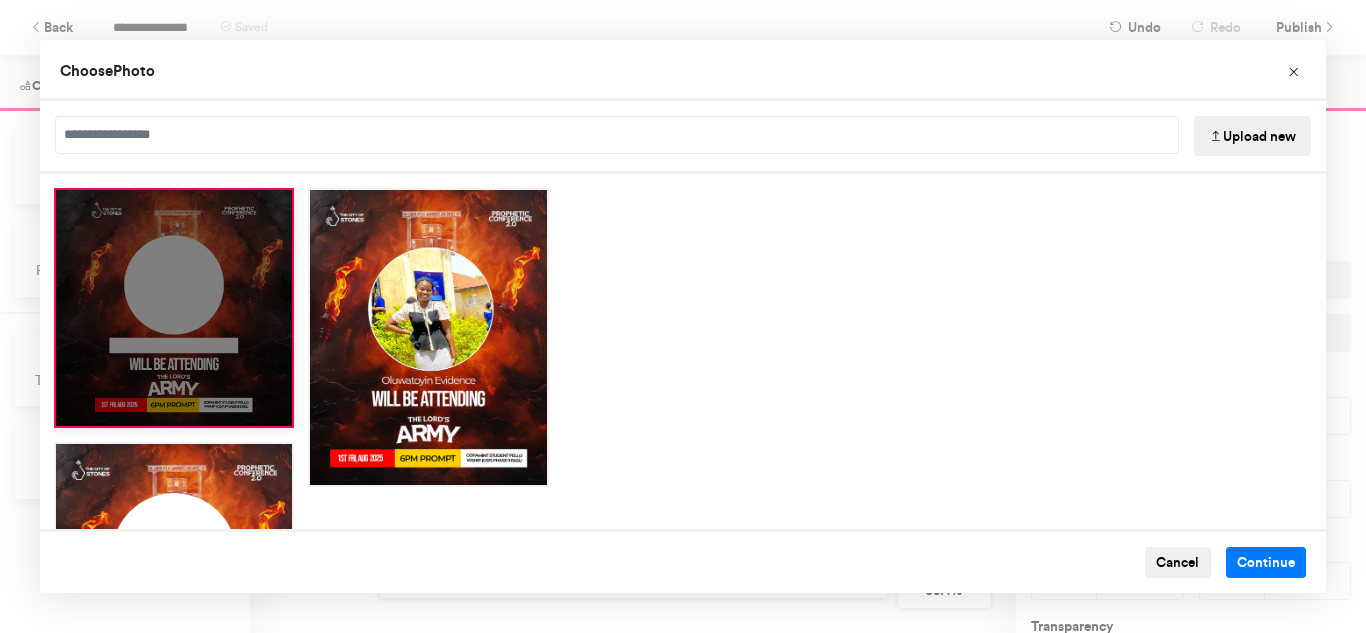 click at bounding box center (174, 308) 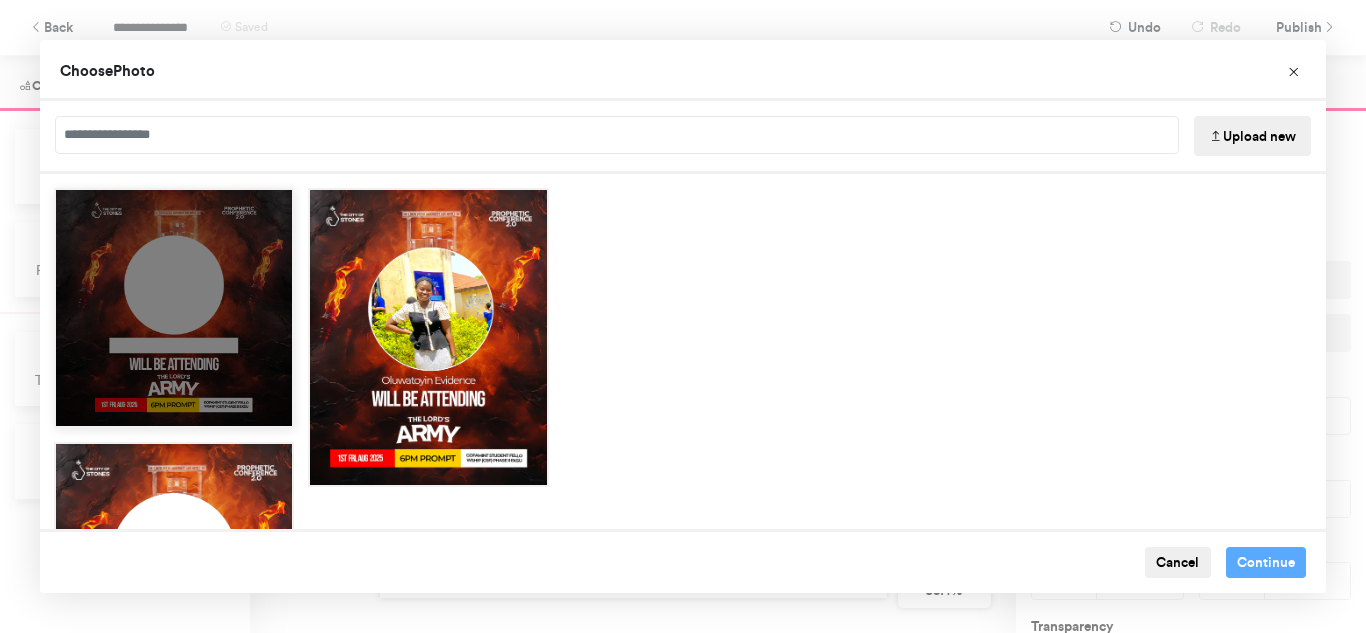 click at bounding box center [174, 308] 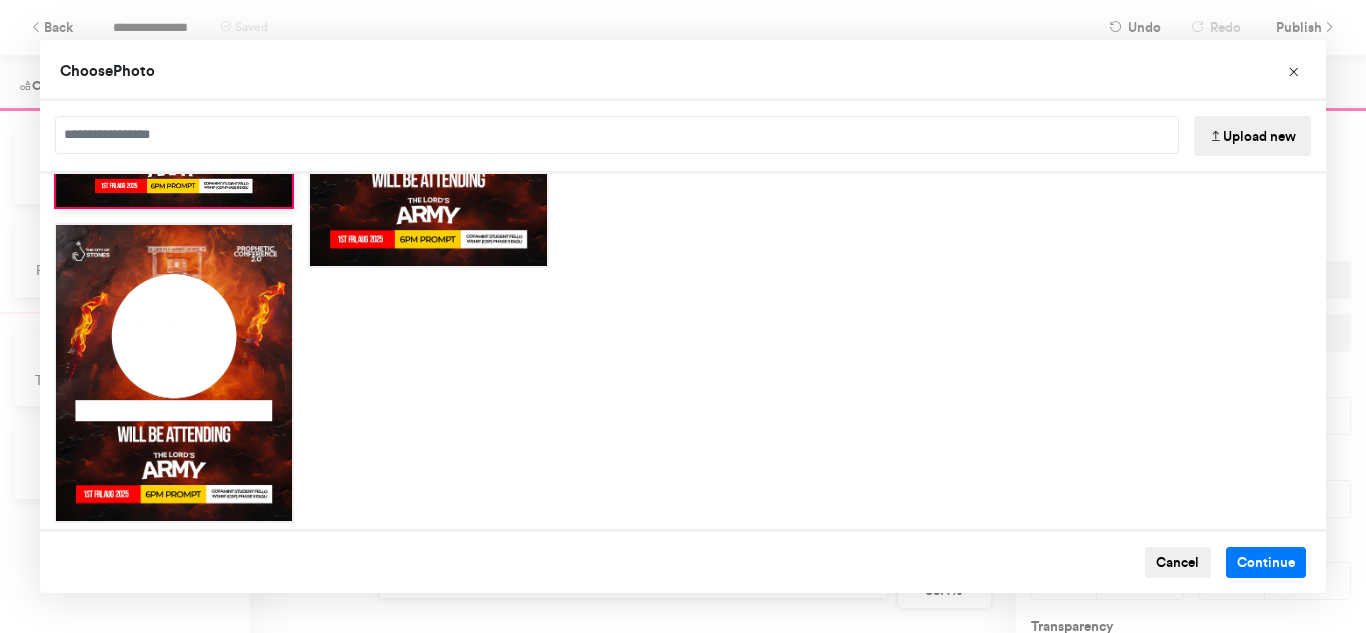 scroll, scrollTop: 220, scrollLeft: 0, axis: vertical 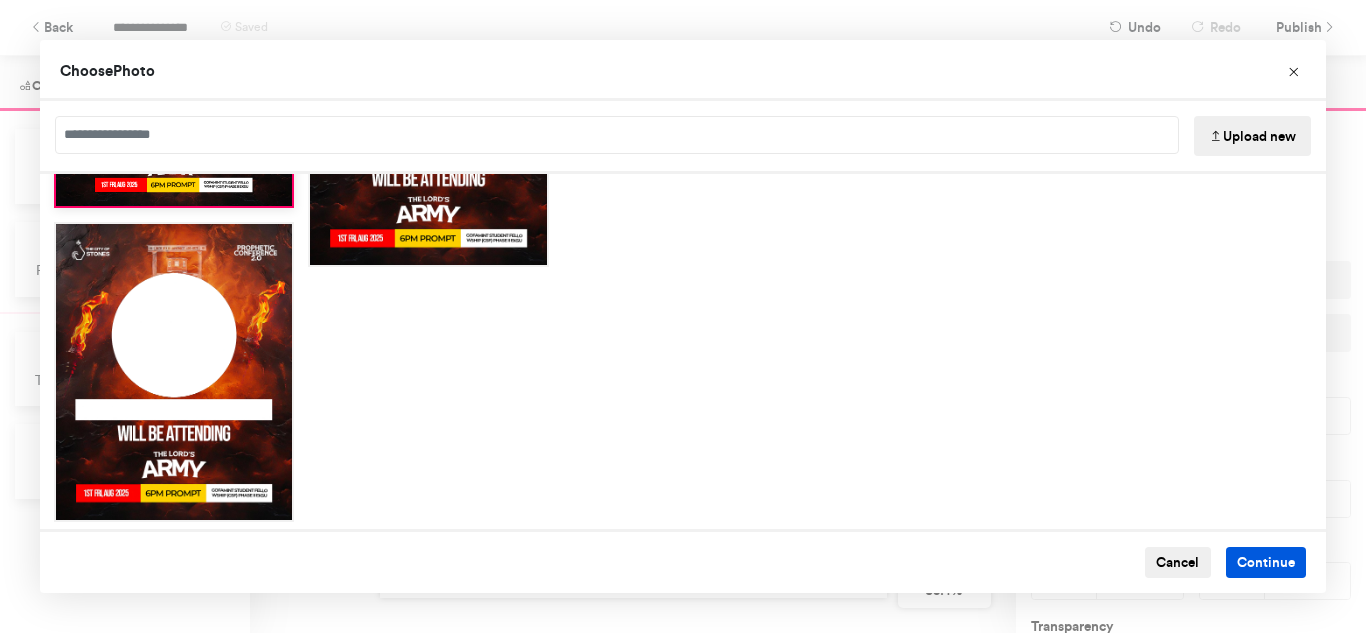 click on "Continue" at bounding box center [1266, 563] 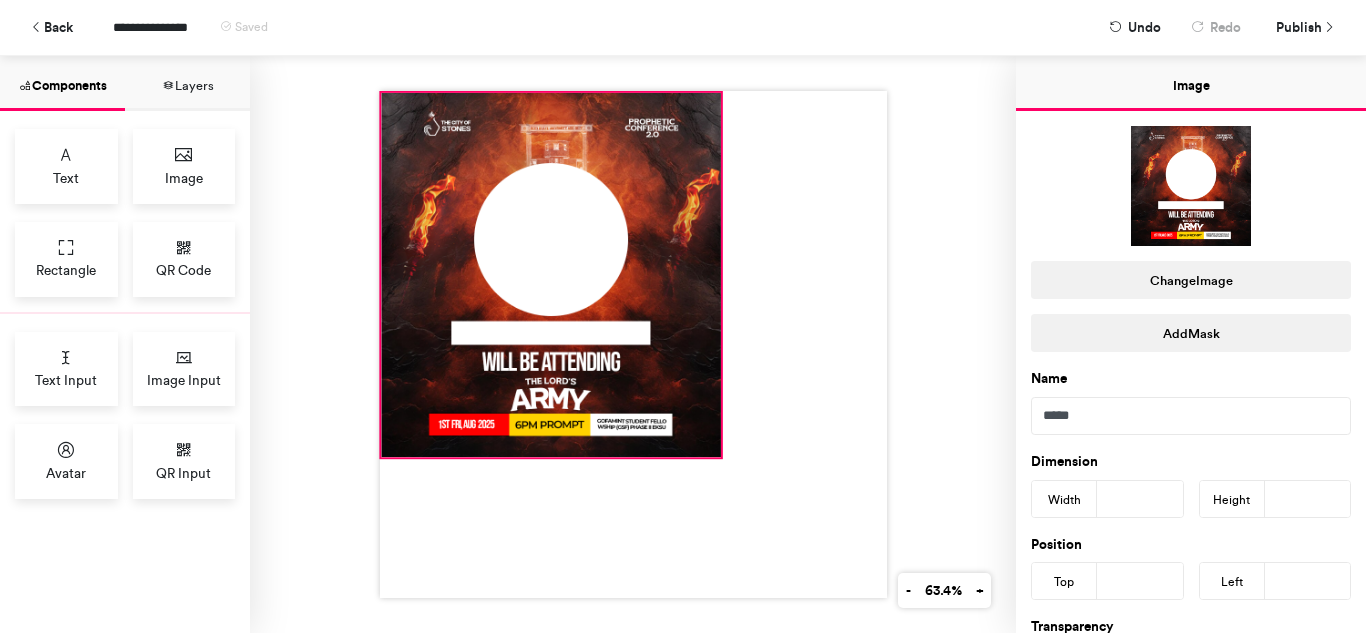 click at bounding box center (551, 275) 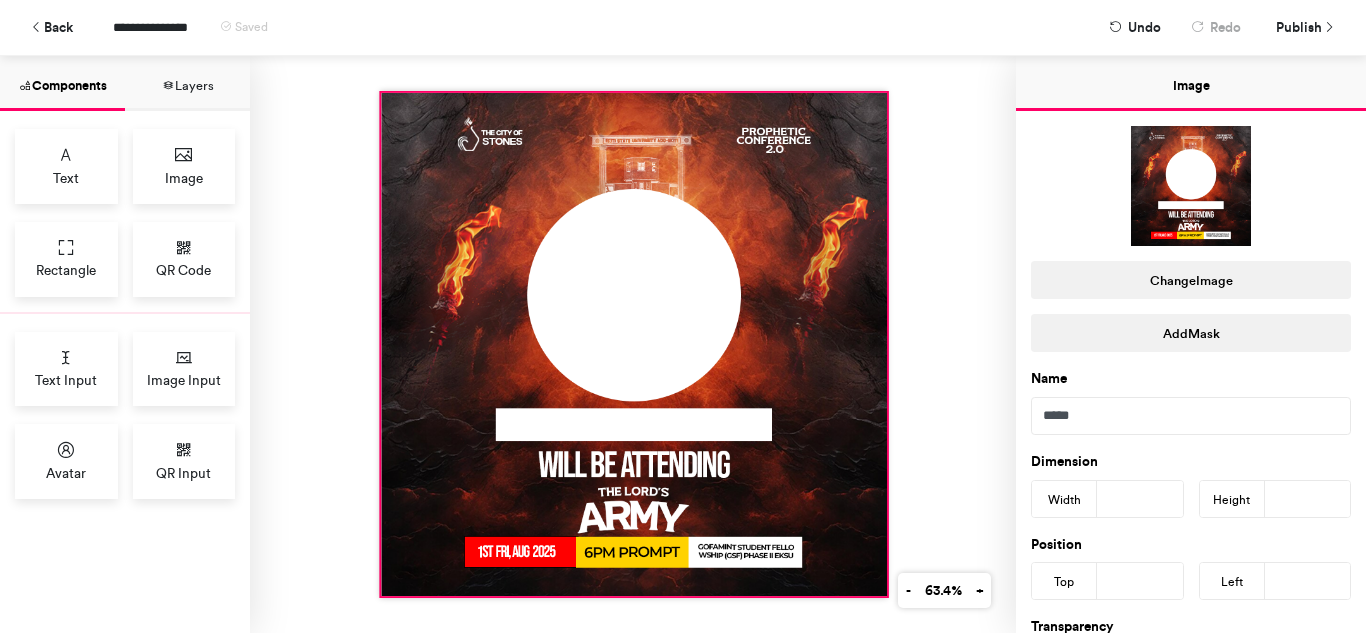 drag, startPoint x: 719, startPoint y: 458, endPoint x: 879, endPoint y: 589, distance: 206.78732 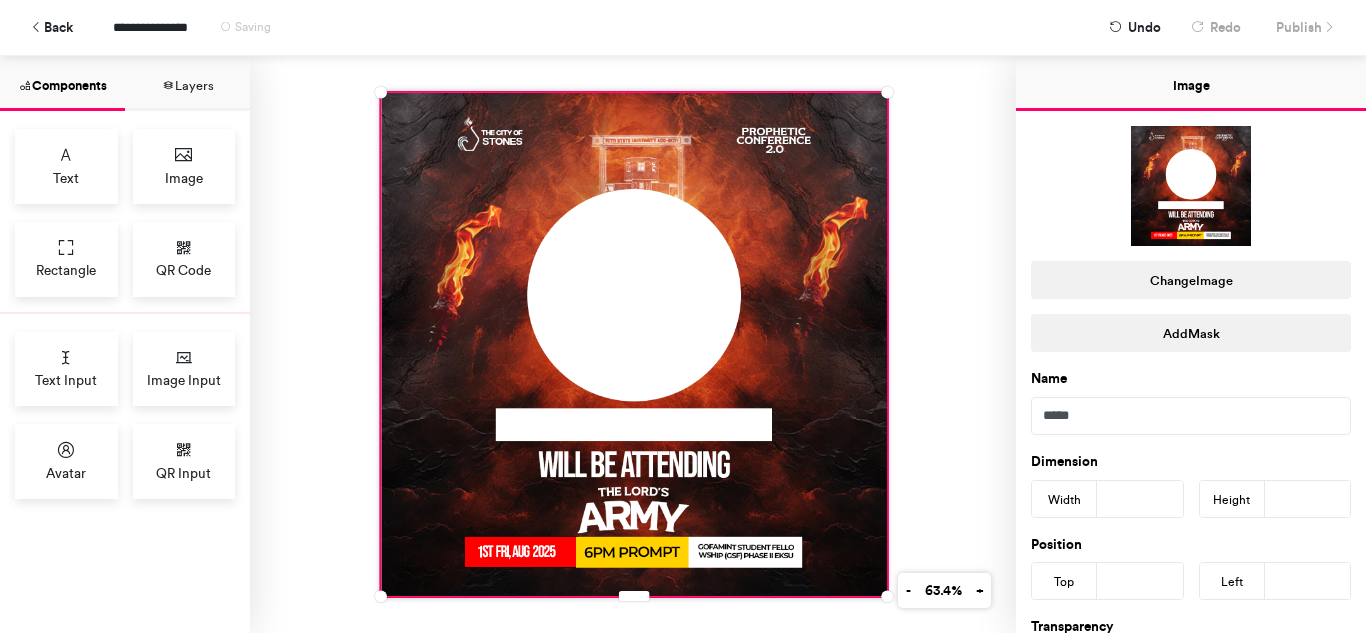 click at bounding box center (633, 344) 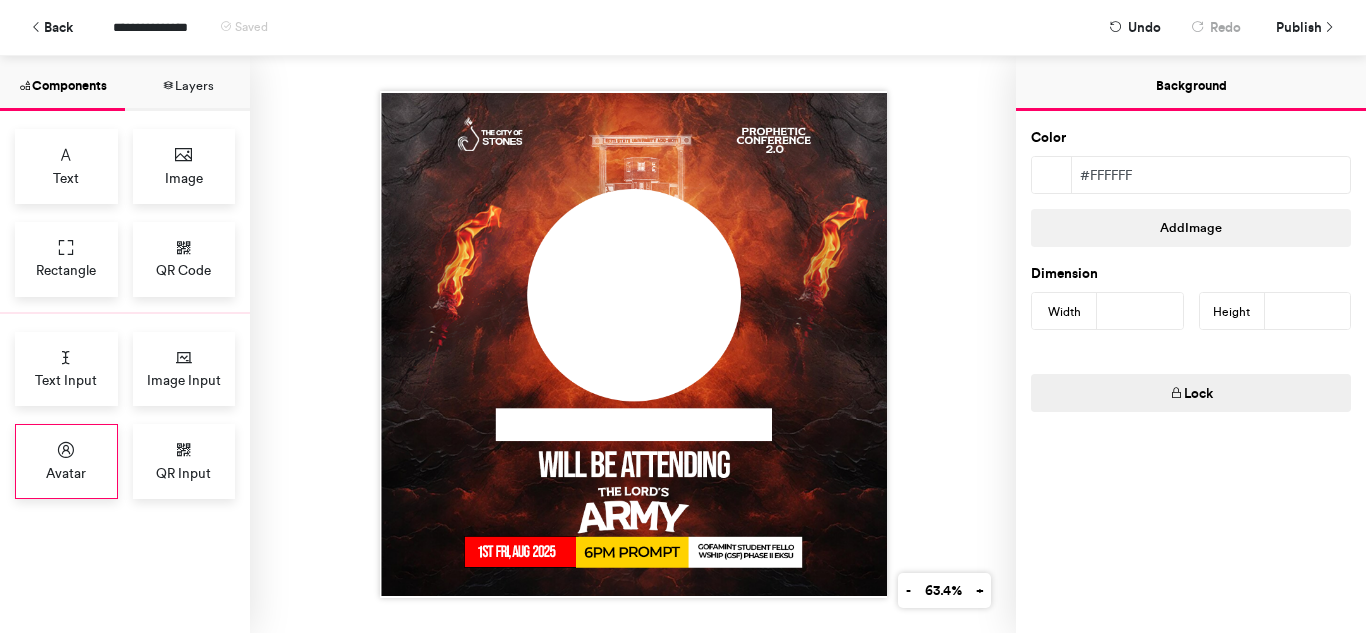click at bounding box center [66, 450] 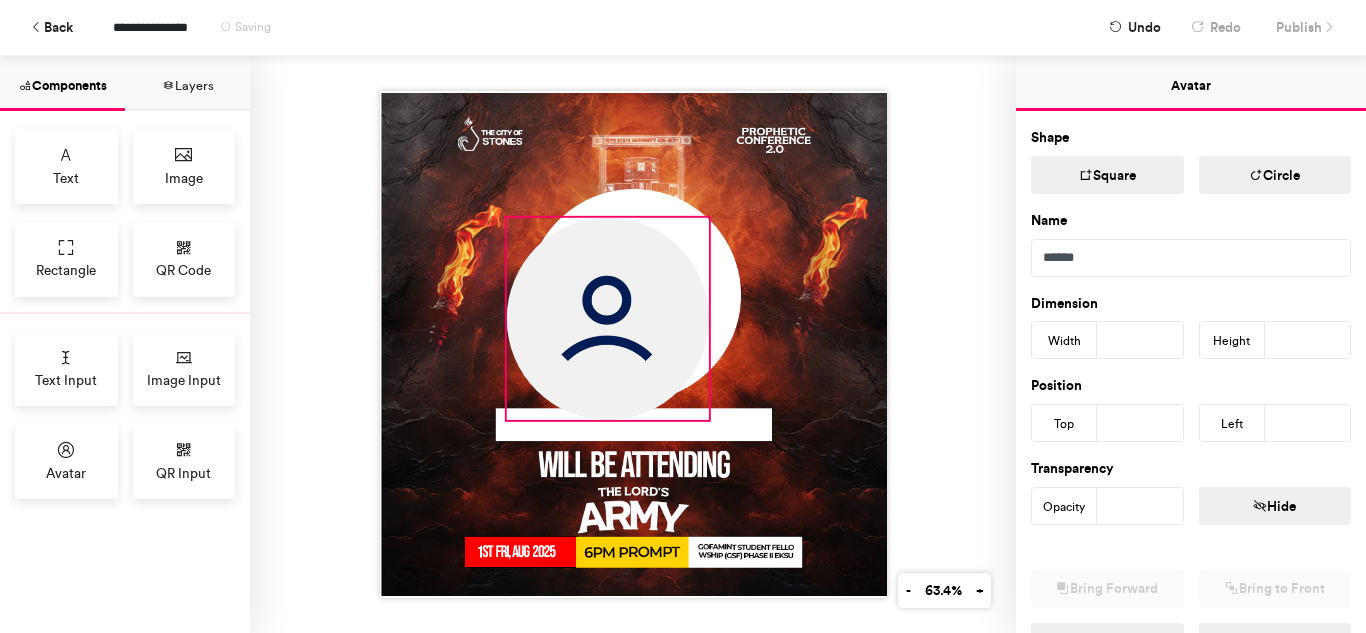 drag, startPoint x: 568, startPoint y: 285, endPoint x: 700, endPoint y: 376, distance: 160.32779 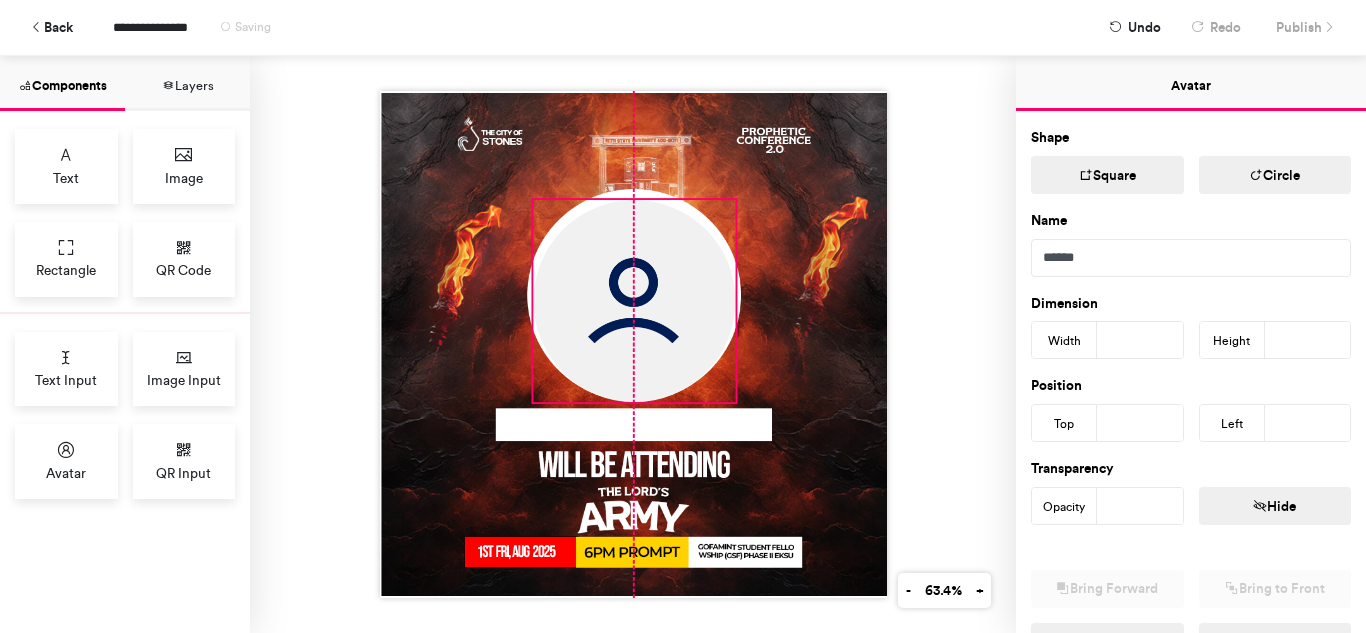 drag, startPoint x: 567, startPoint y: 320, endPoint x: 588, endPoint y: 302, distance: 27.658634 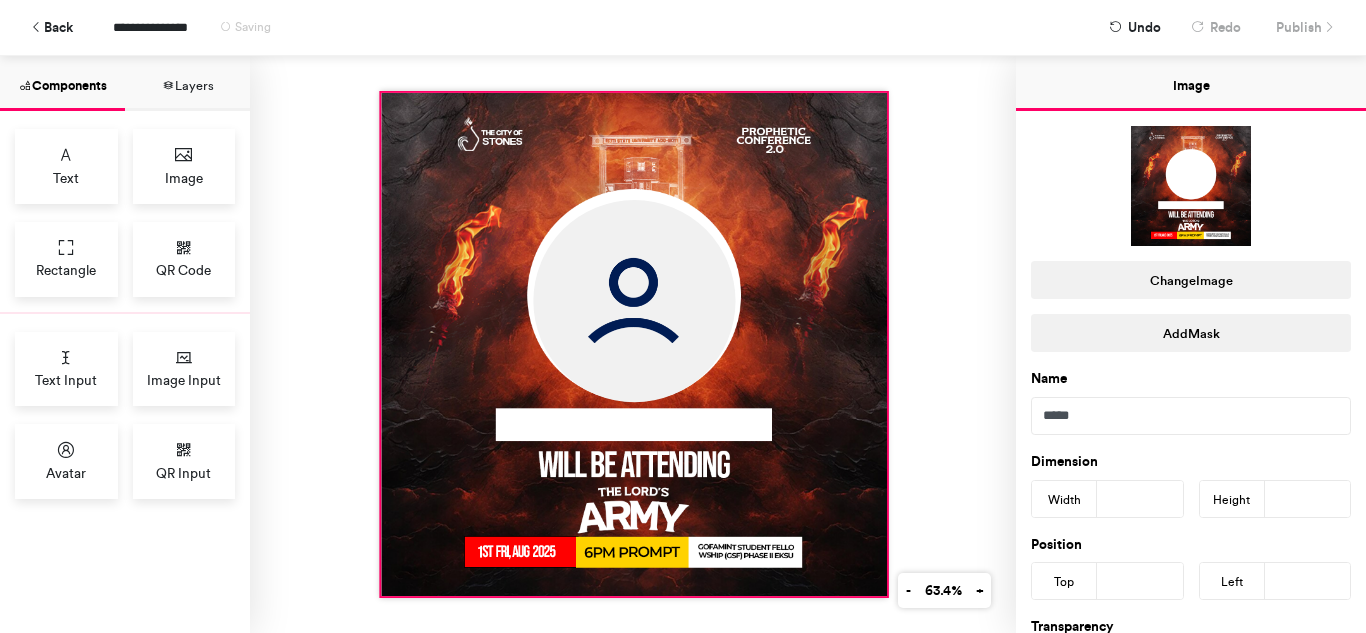 click at bounding box center (634, 344) 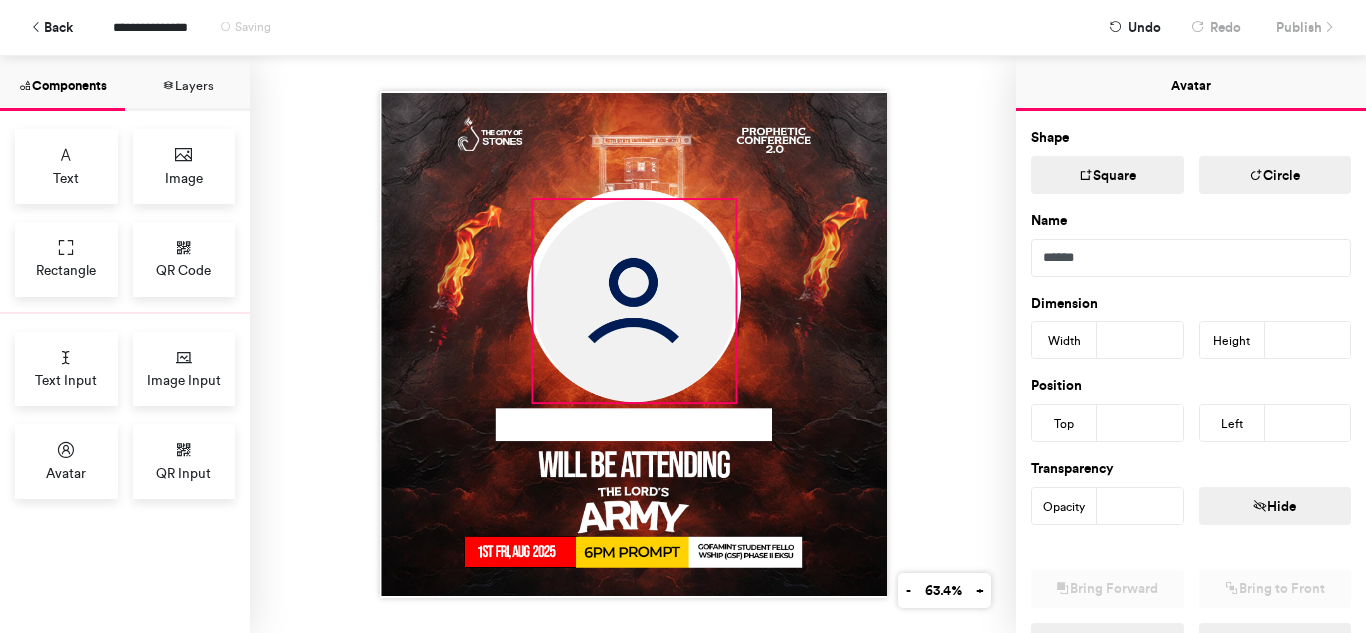 click at bounding box center [634, 301] 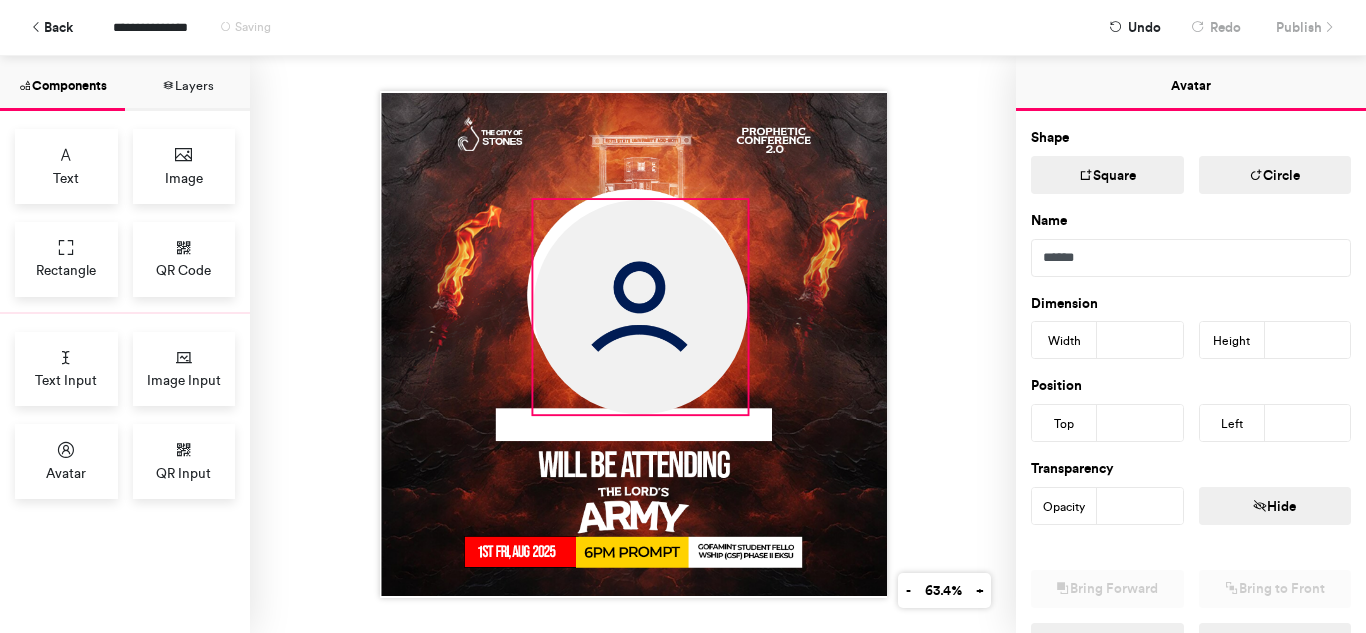 drag, startPoint x: 729, startPoint y: 396, endPoint x: 741, endPoint y: 409, distance: 17.691807 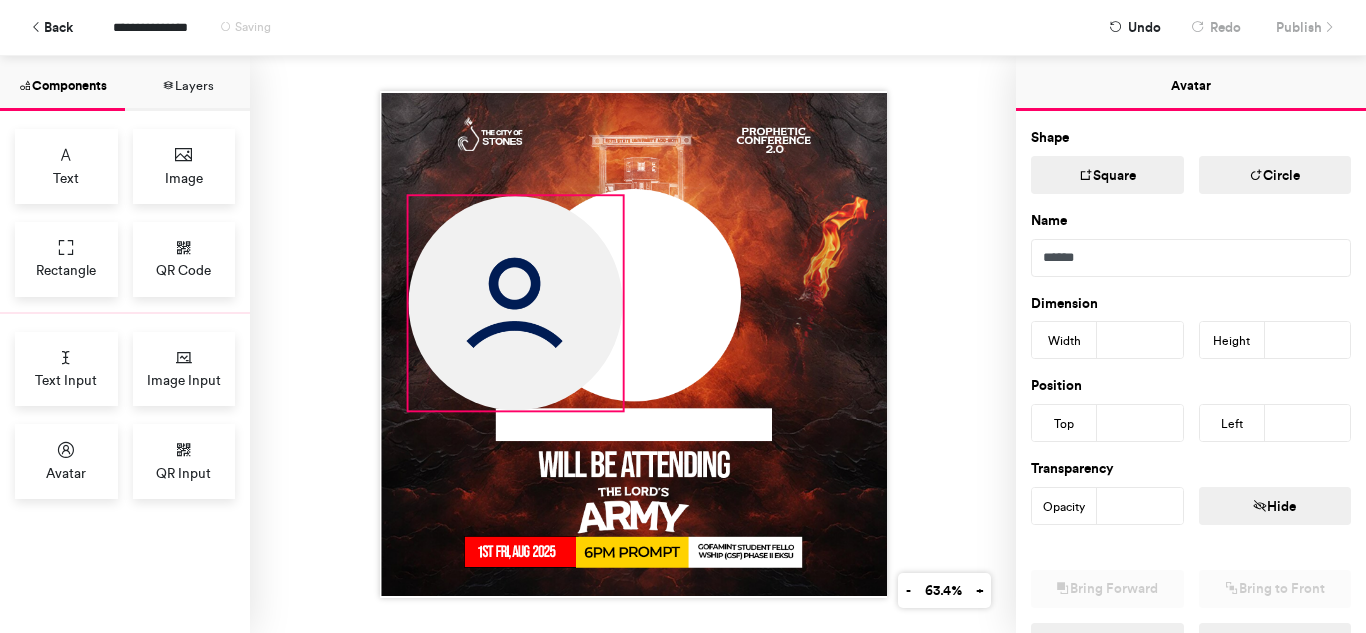 drag, startPoint x: 653, startPoint y: 327, endPoint x: 528, endPoint y: 323, distance: 125.06398 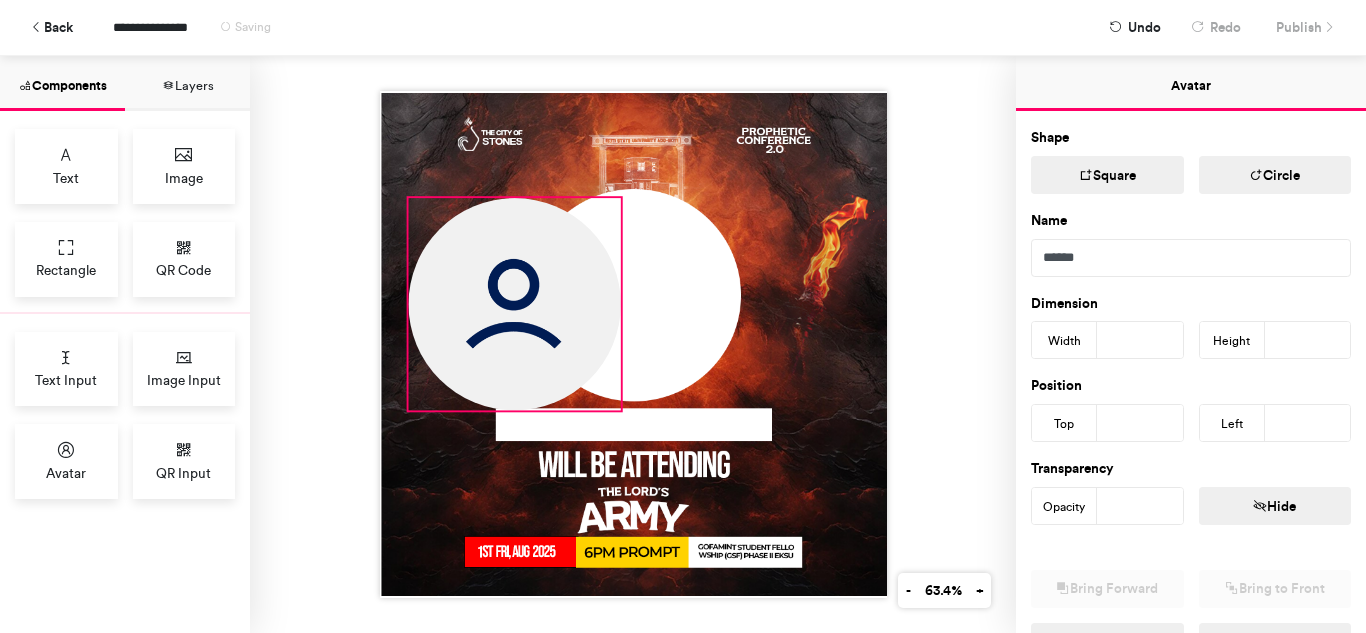 click at bounding box center [633, 344] 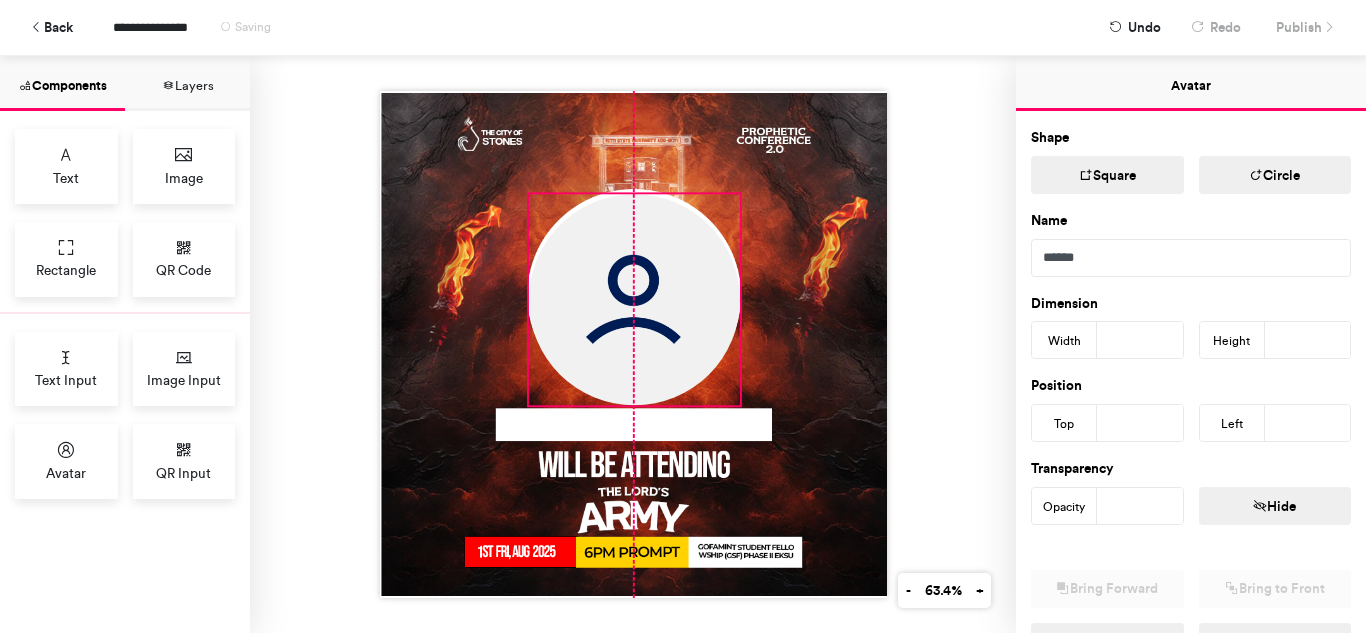 drag, startPoint x: 508, startPoint y: 279, endPoint x: 627, endPoint y: 274, distance: 119.104996 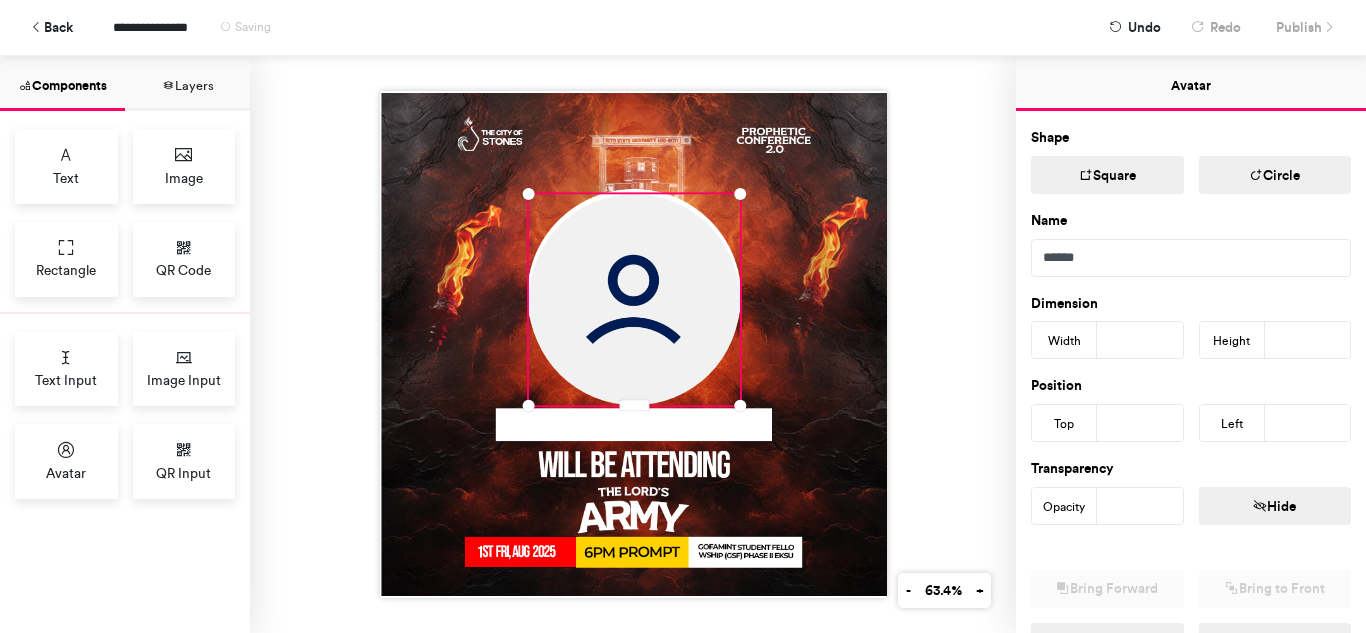 click at bounding box center [633, 344] 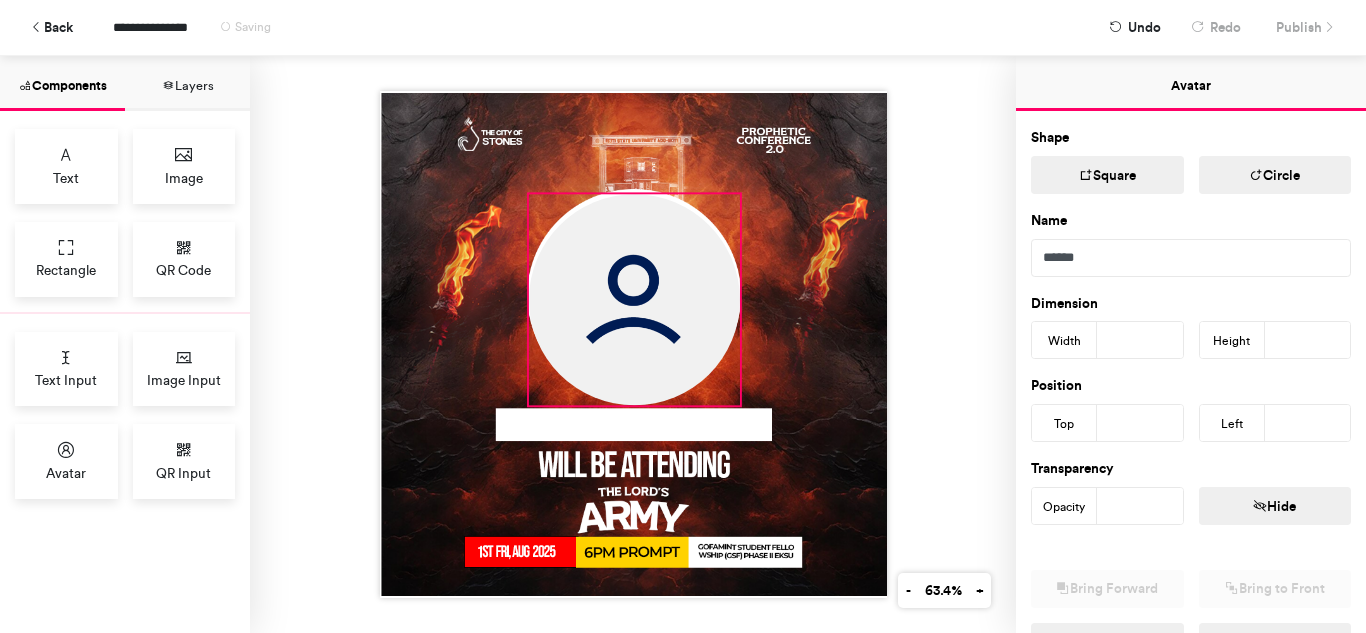 click at bounding box center (633, 299) 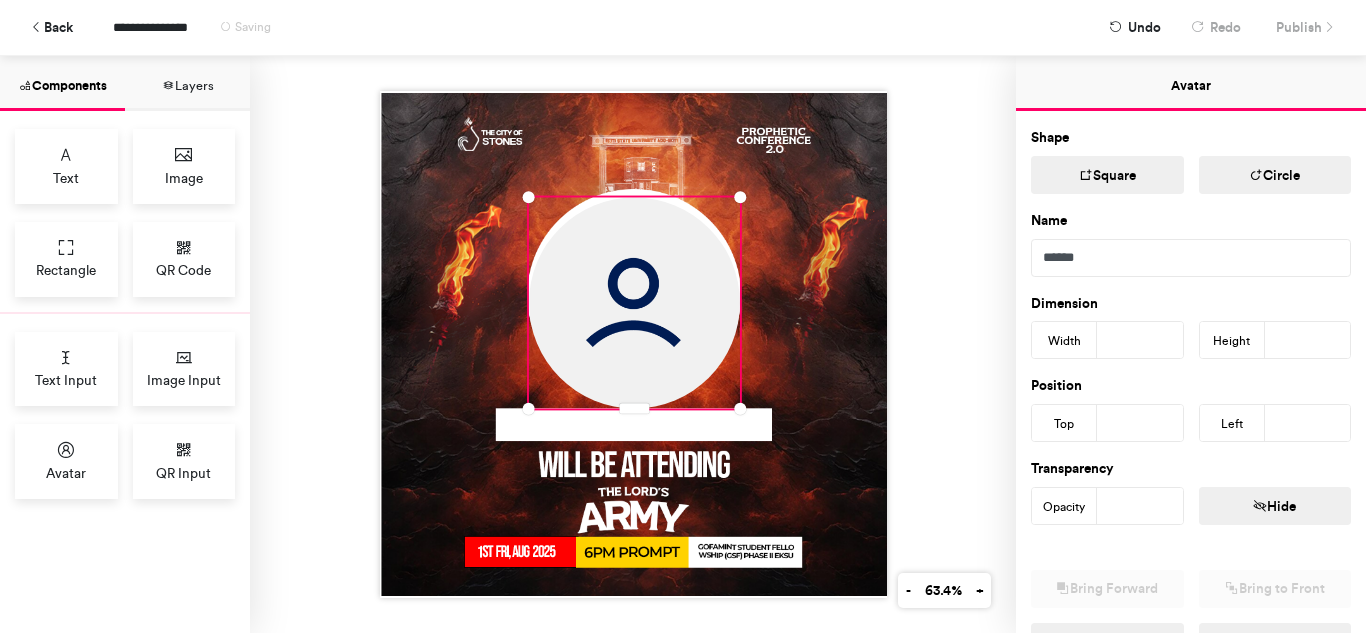 type on "***" 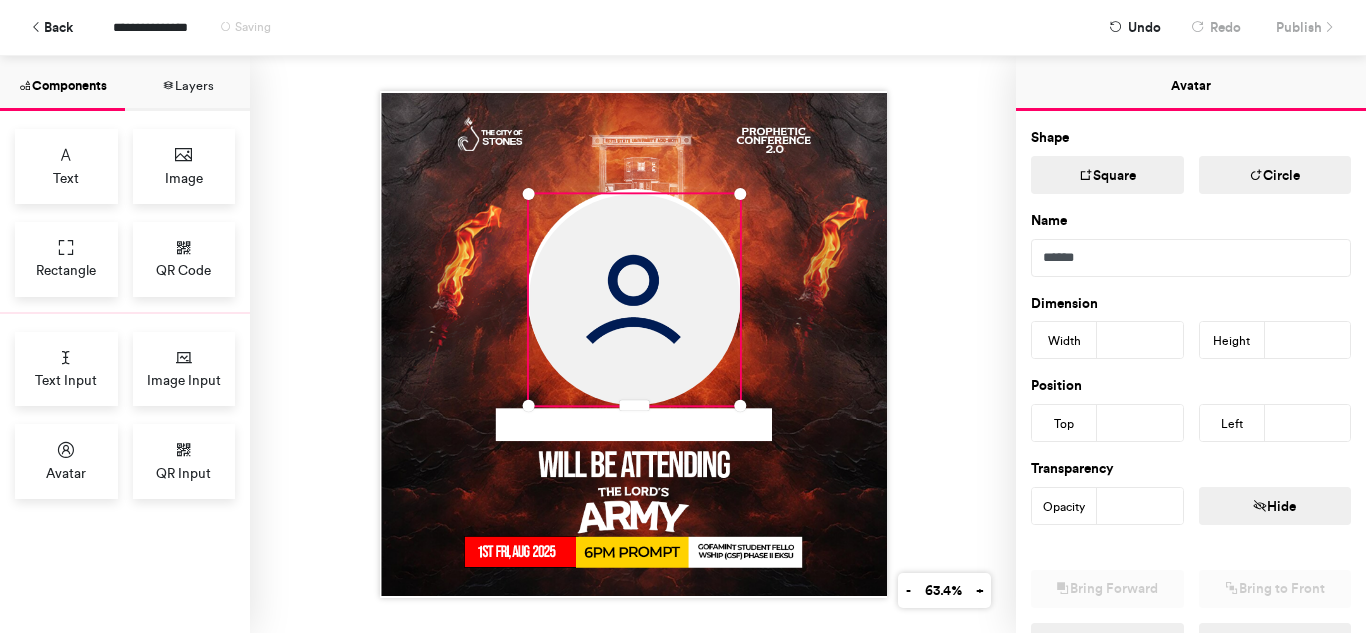 click at bounding box center [633, 344] 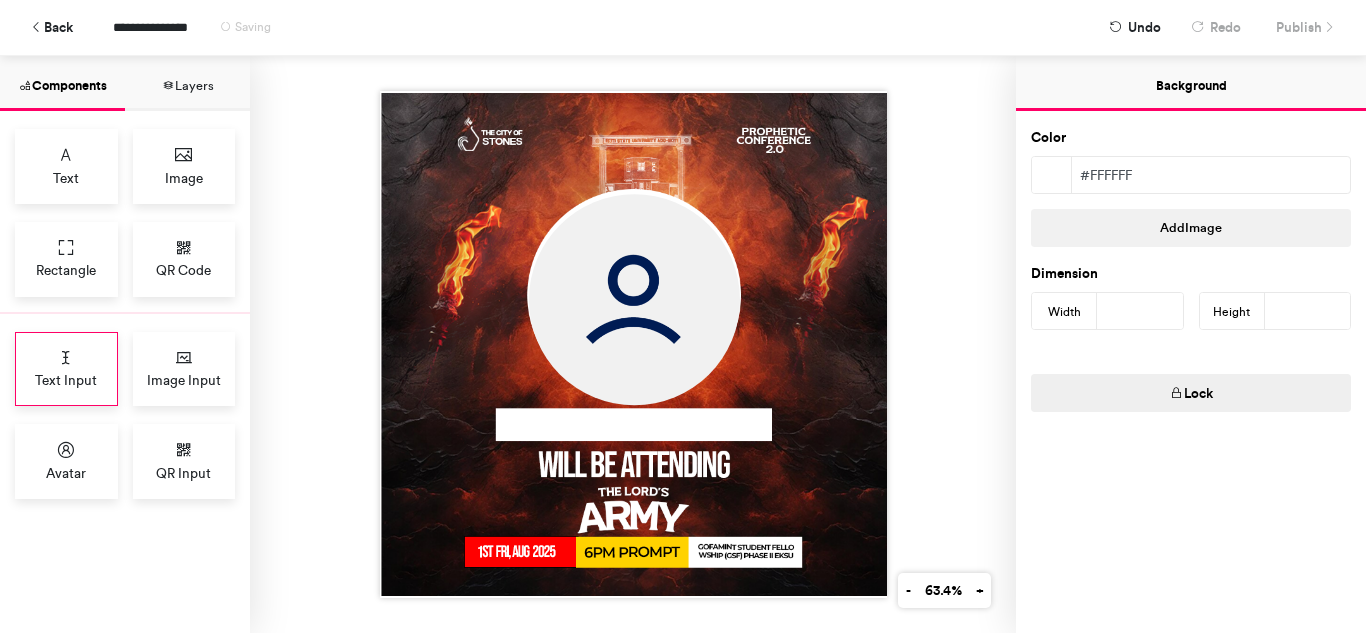 click at bounding box center [66, 358] 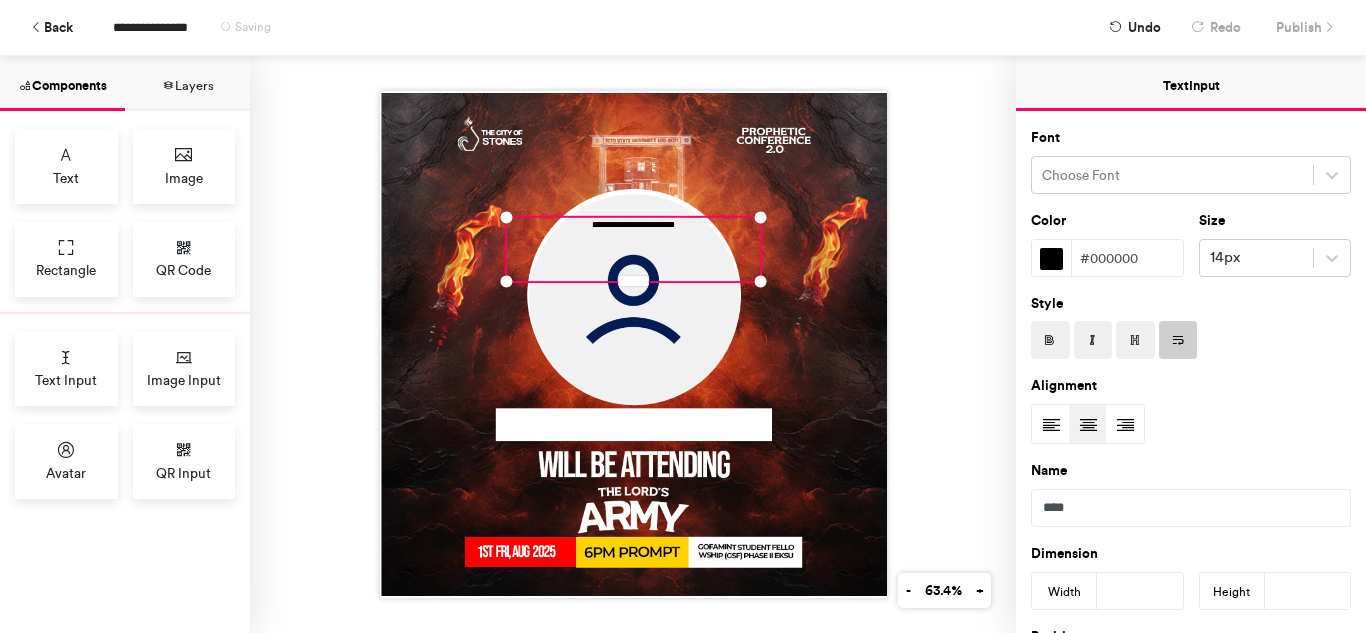 click on "**********" at bounding box center (633, 249) 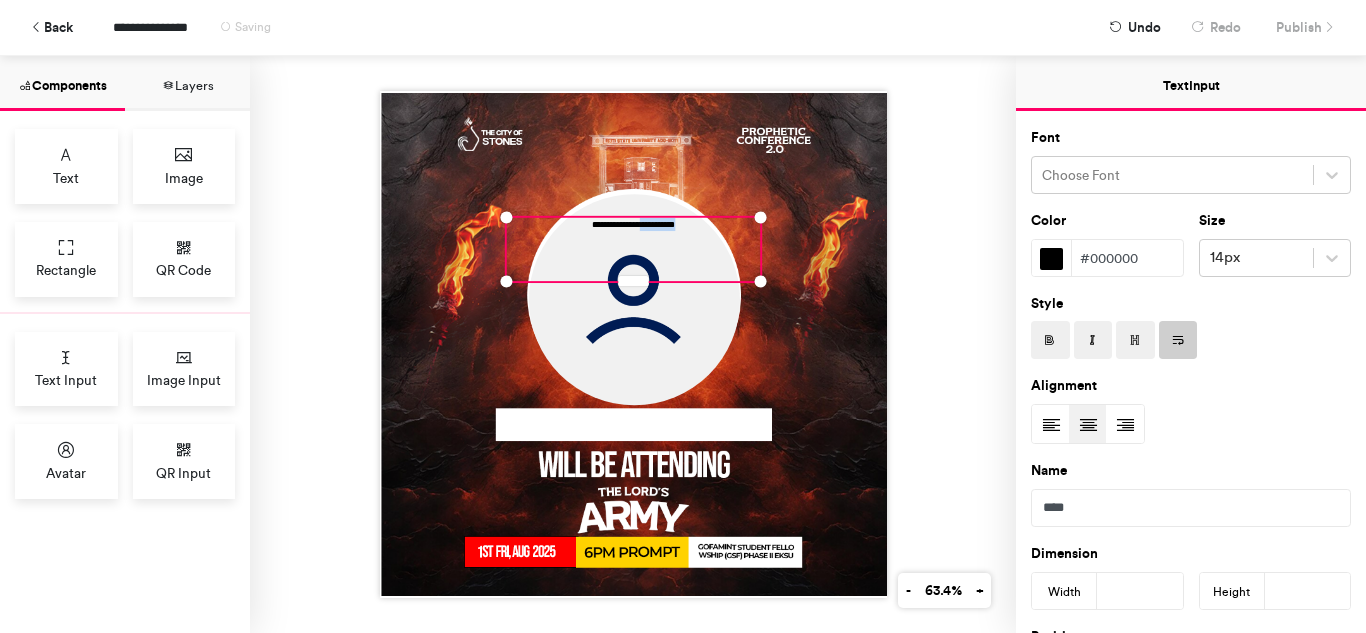 click on "**********" at bounding box center [633, 249] 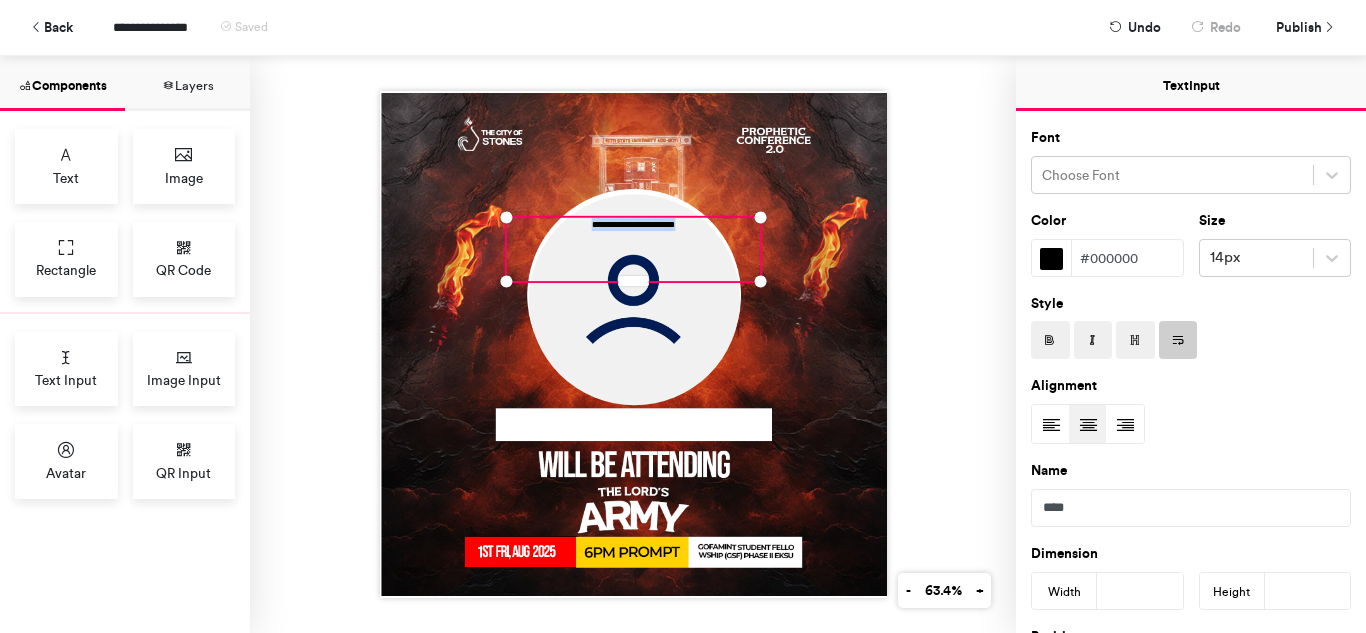 type 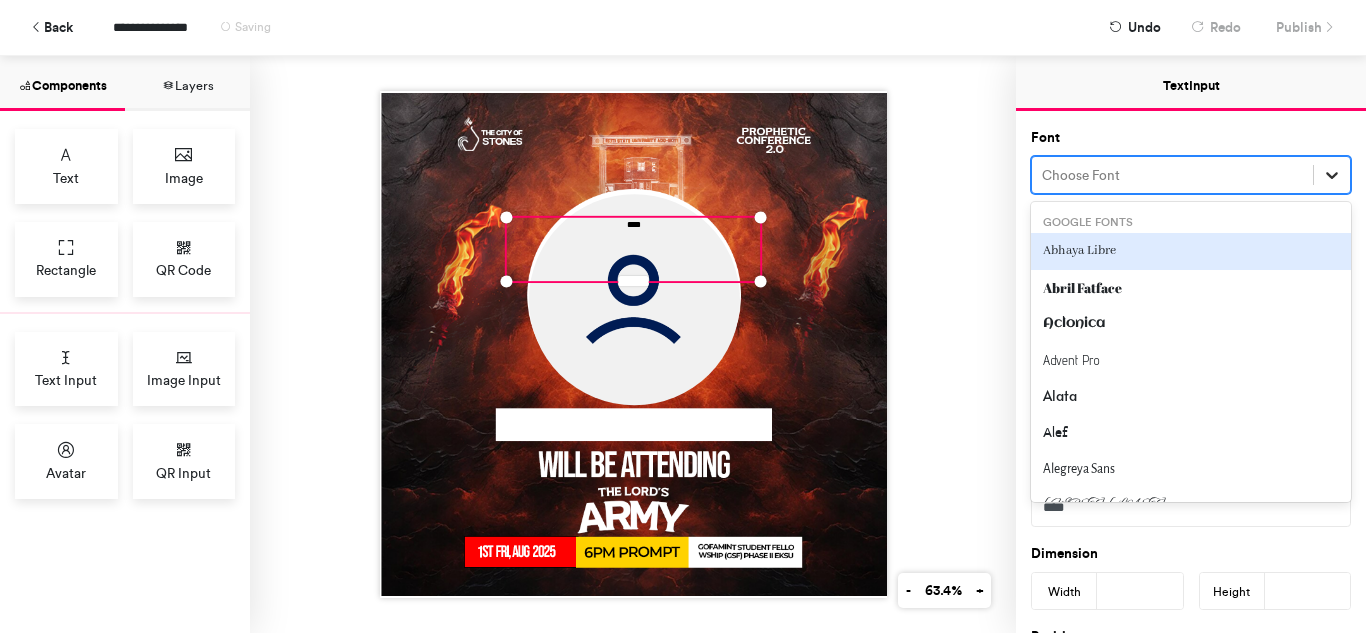 click at bounding box center [1332, 175] 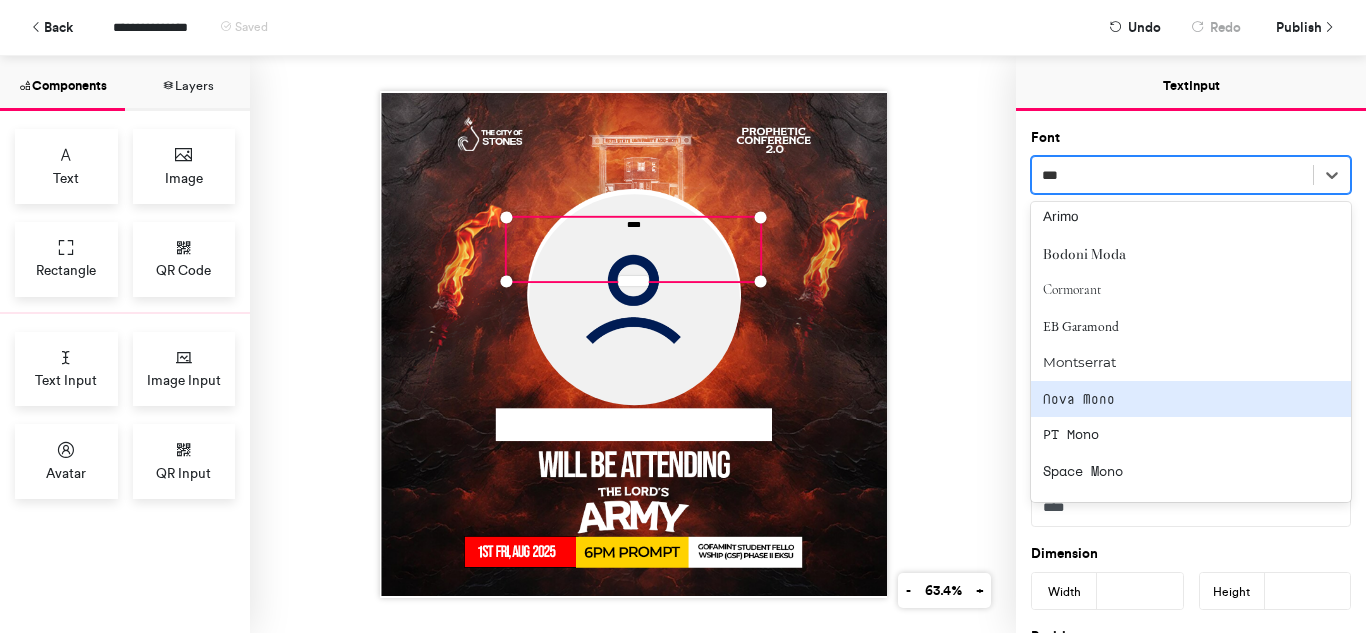 scroll, scrollTop: 0, scrollLeft: 0, axis: both 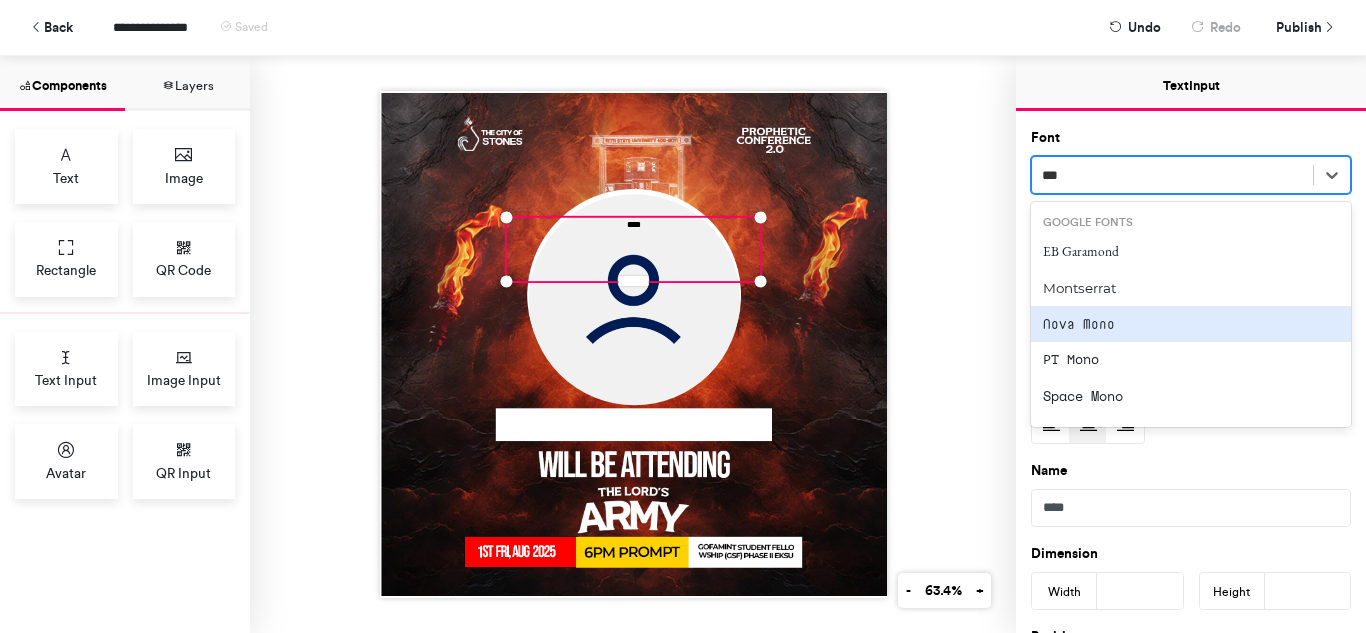 type on "****" 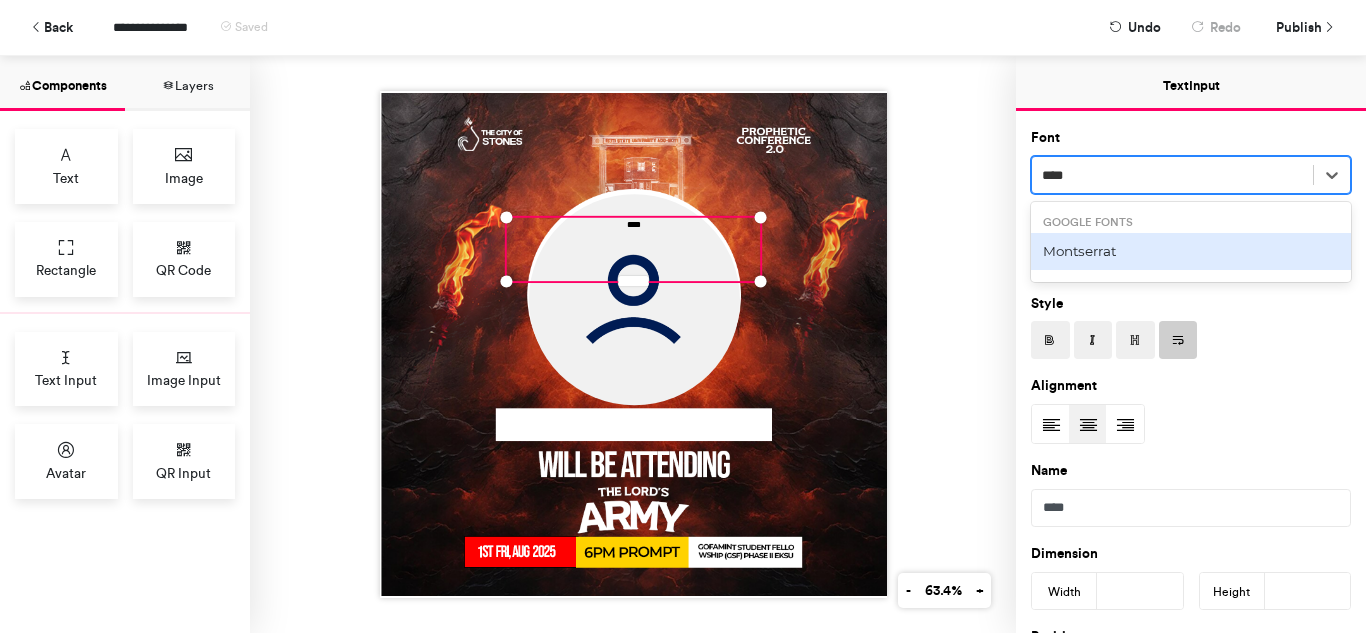 click on "Montserrat" at bounding box center (1191, 251) 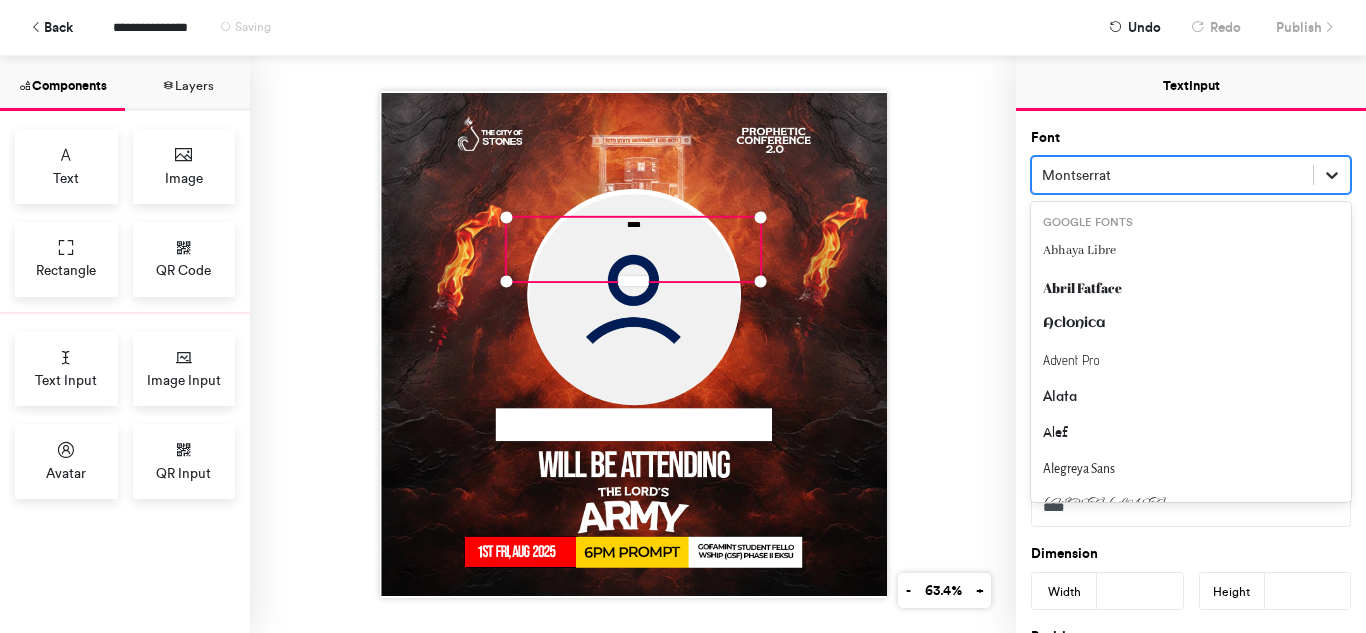click 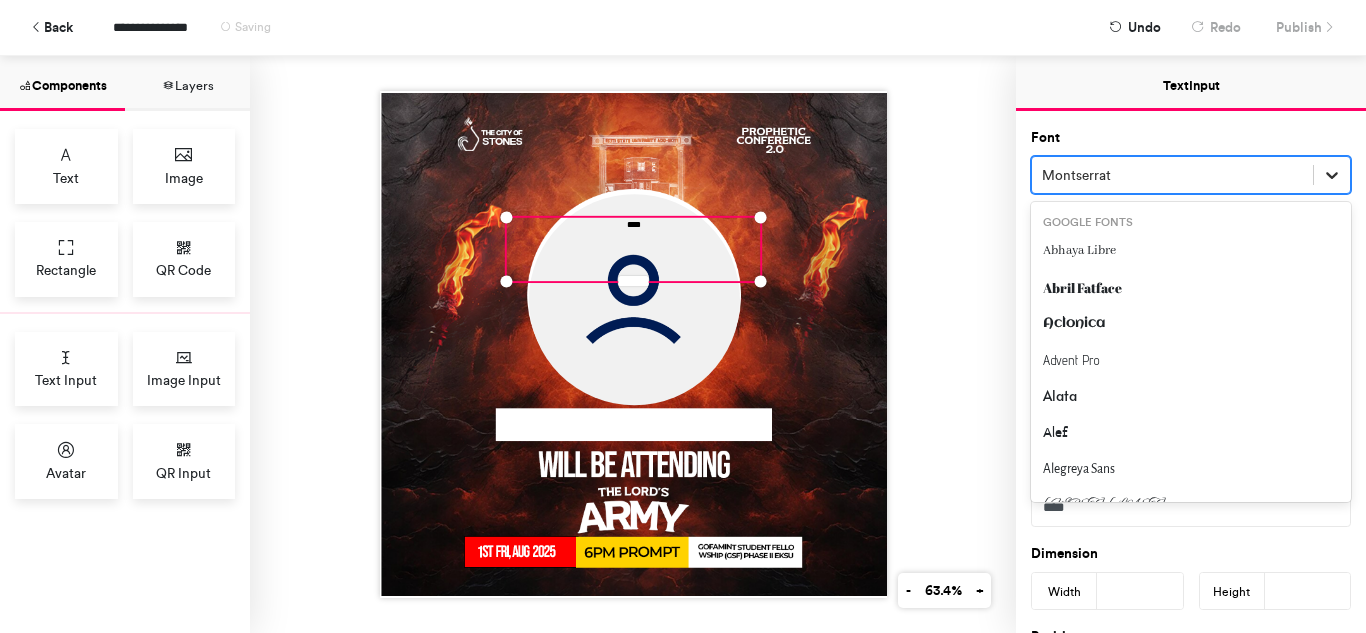 scroll, scrollTop: 1846, scrollLeft: 0, axis: vertical 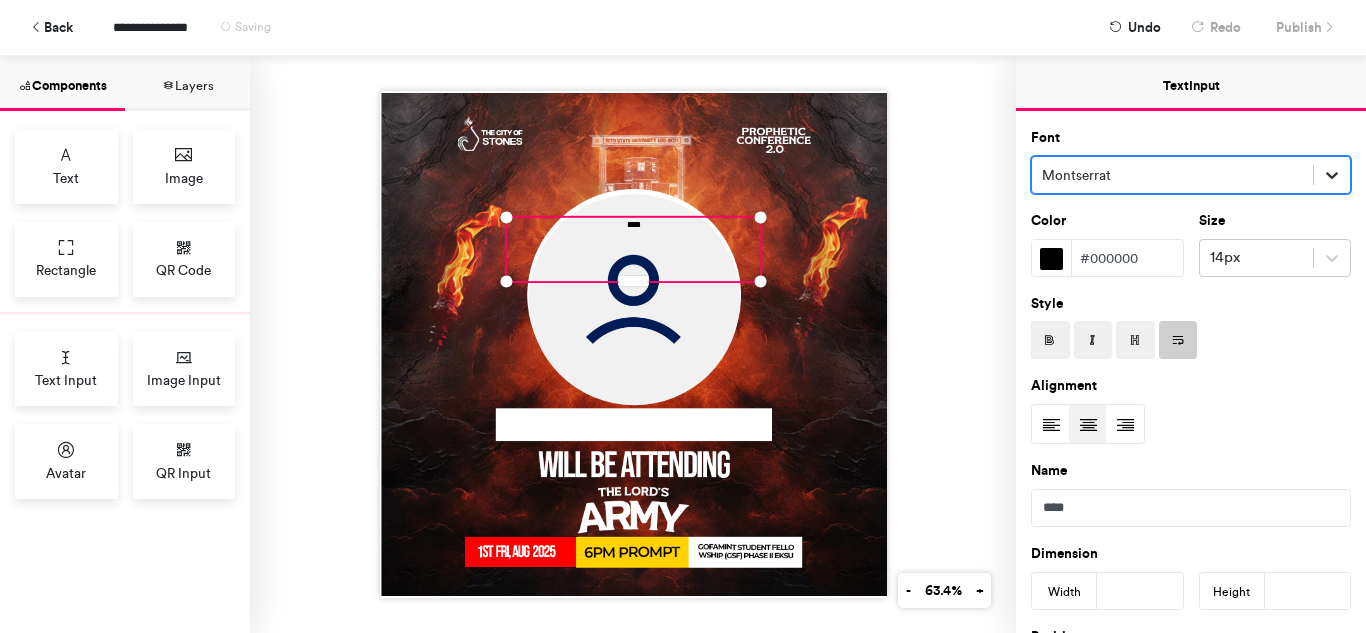 click 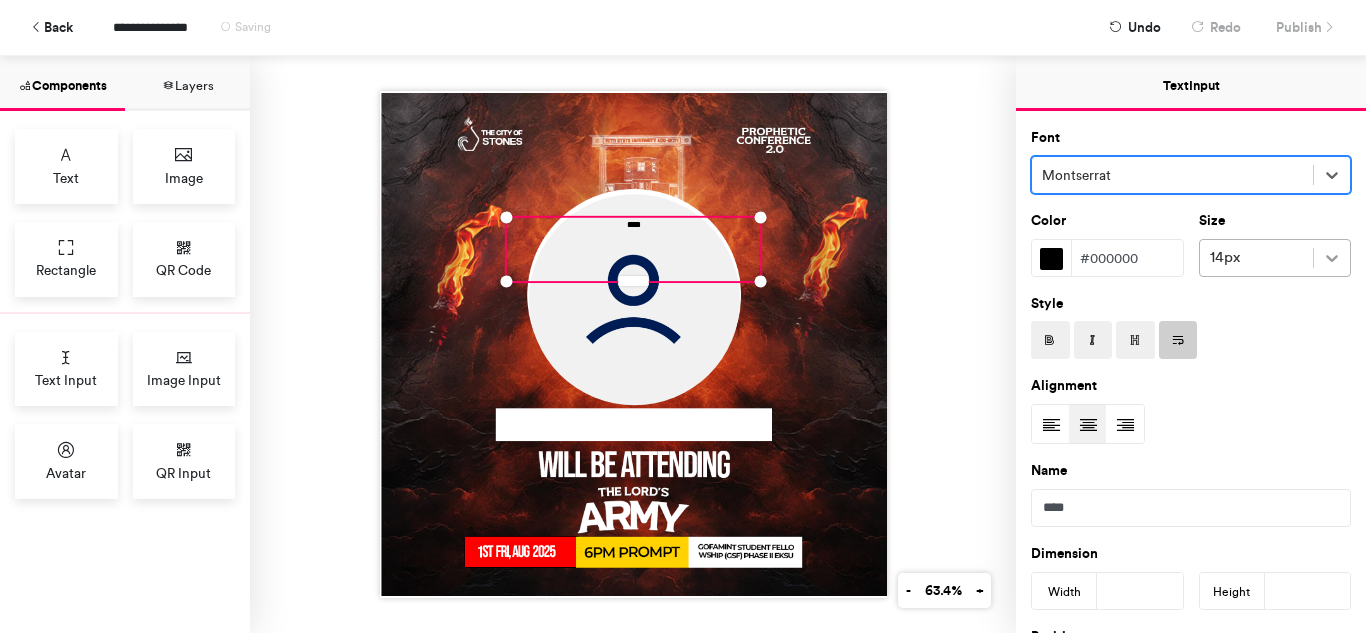 click 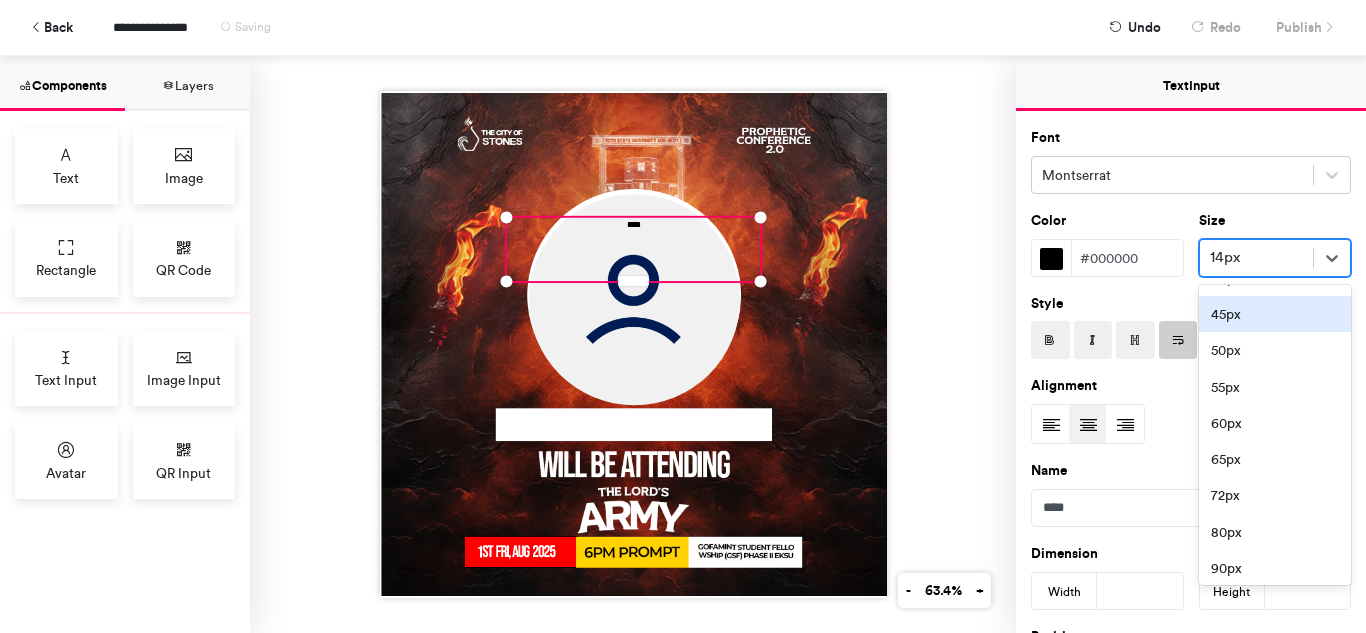 scroll, scrollTop: 300, scrollLeft: 0, axis: vertical 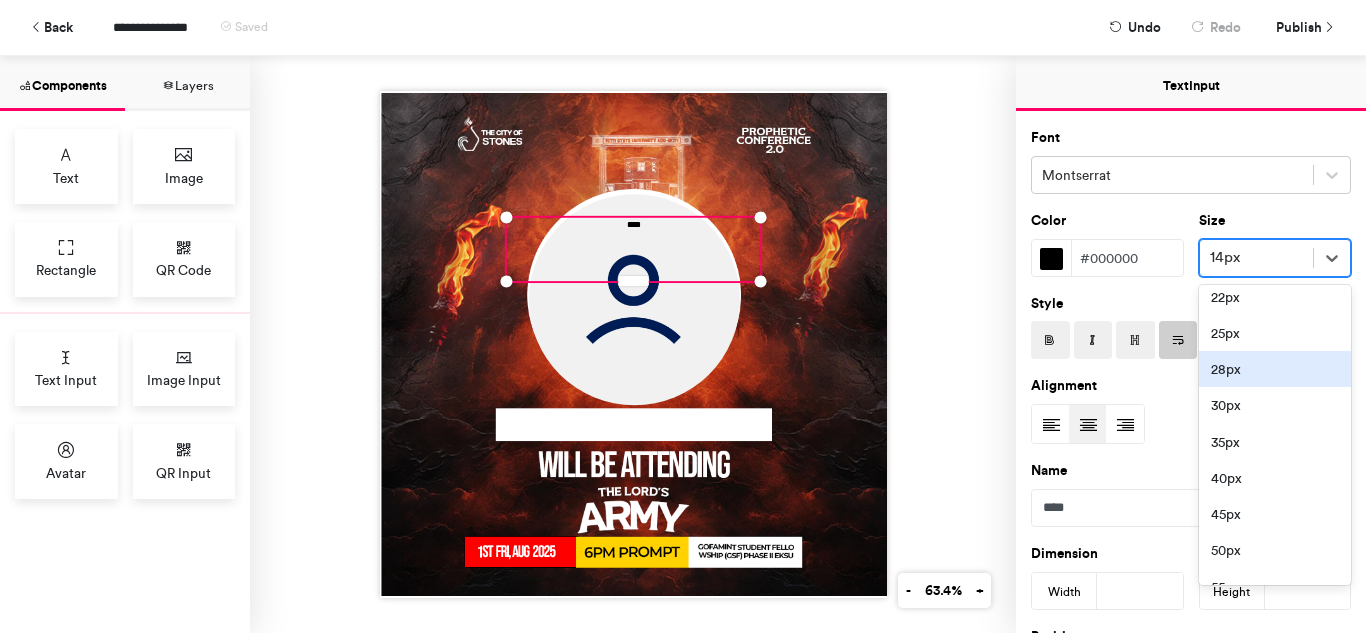 click on "28px" at bounding box center [1275, 369] 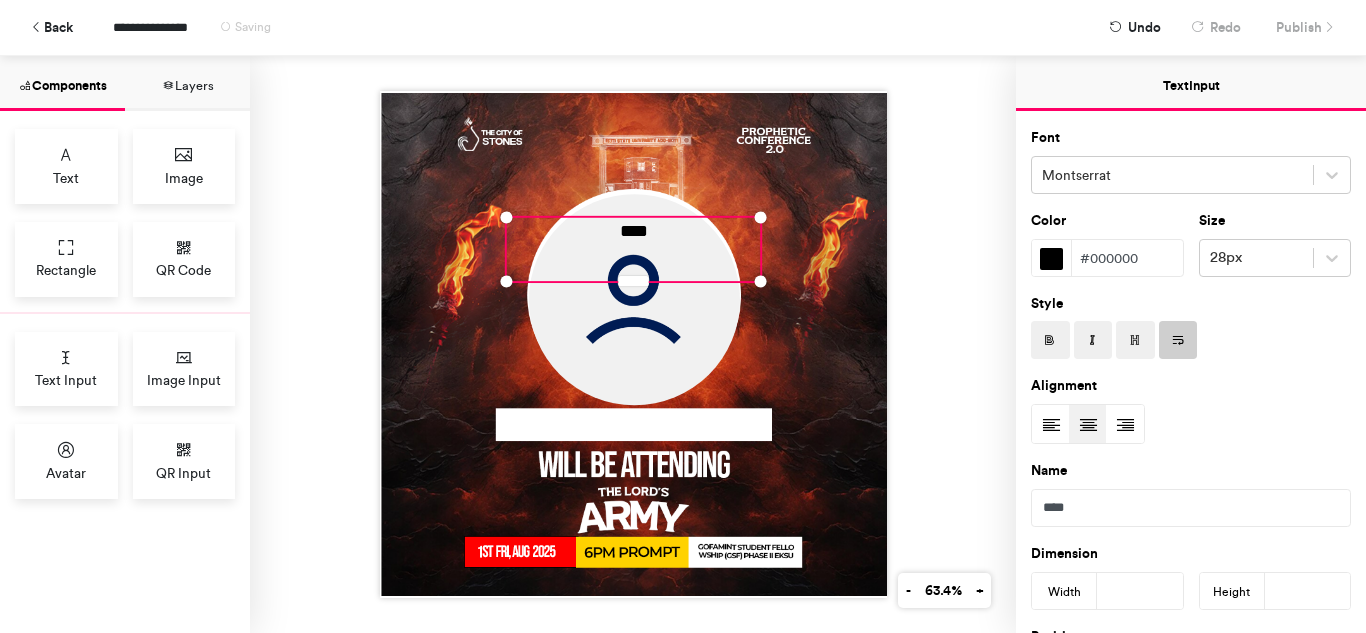 click at bounding box center (1050, 340) 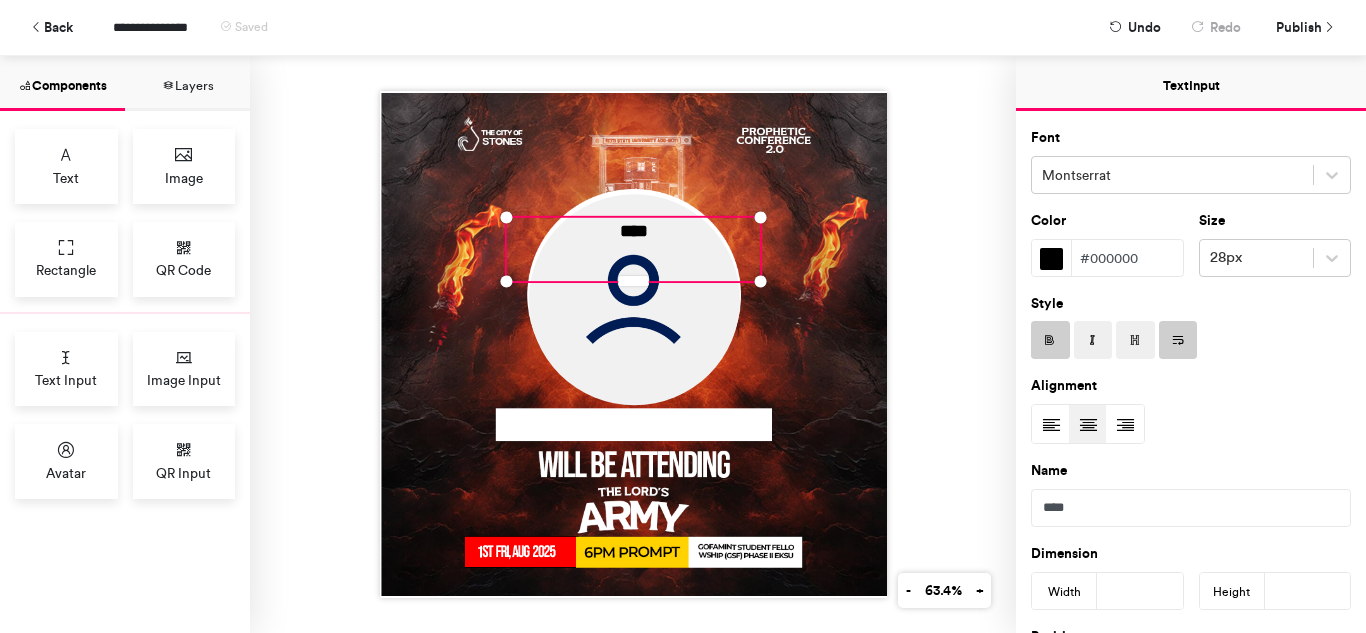 click on "****" at bounding box center (633, 249) 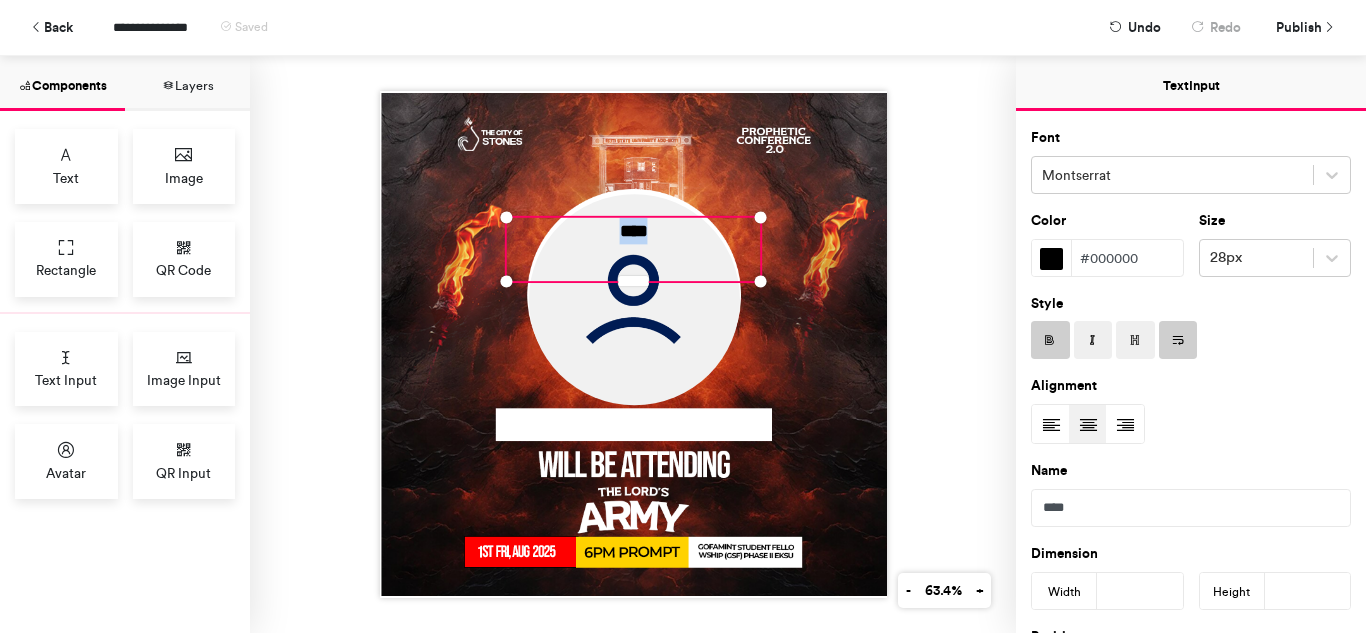 click on "****" at bounding box center [633, 249] 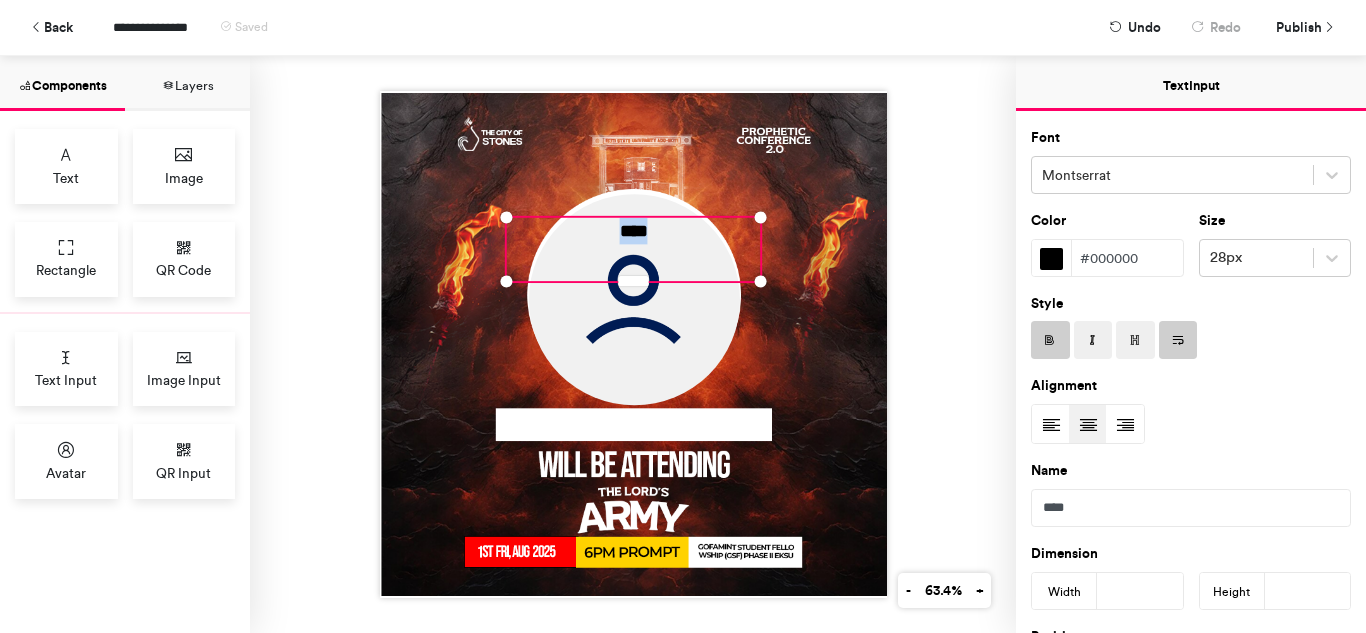 click at bounding box center [1088, 425] 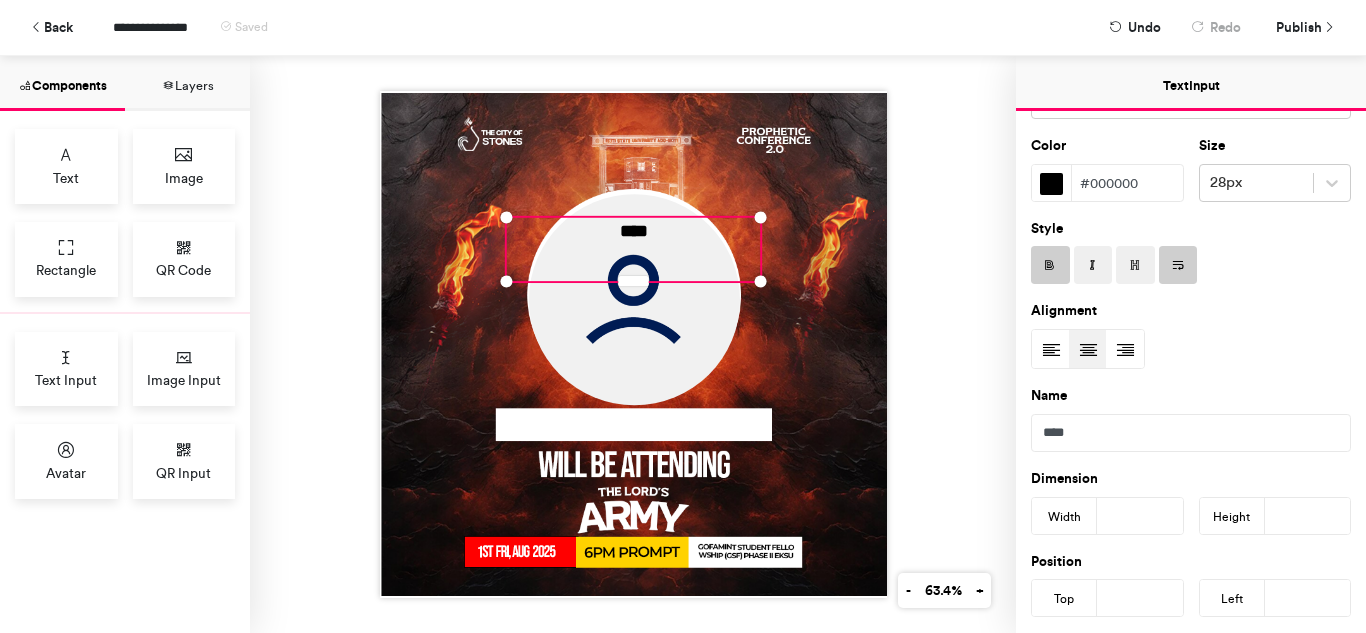 scroll, scrollTop: 0, scrollLeft: 0, axis: both 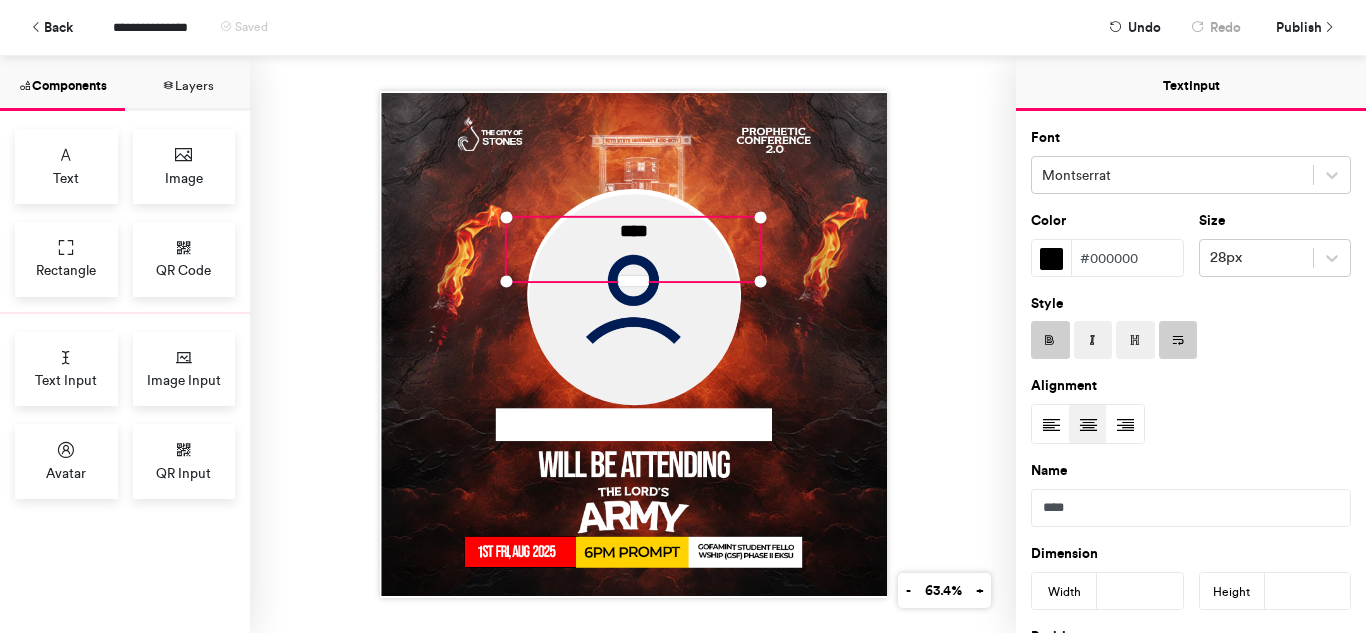 click on "****" at bounding box center (633, 344) 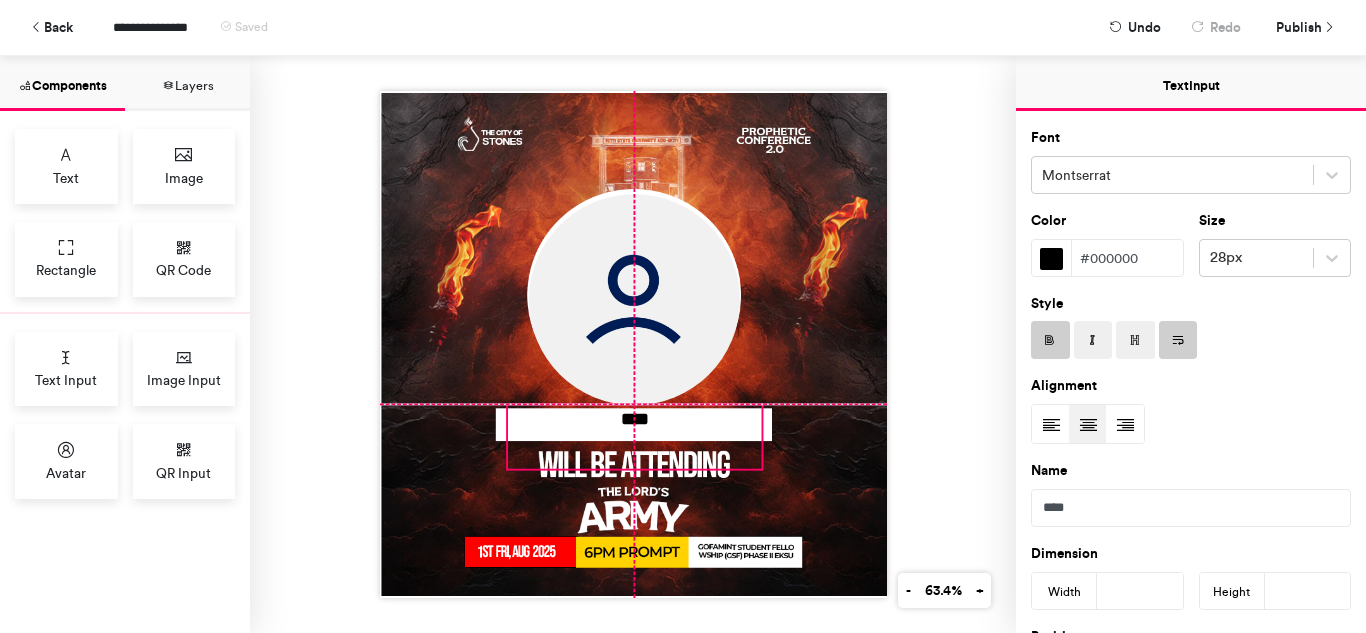 drag, startPoint x: 638, startPoint y: 223, endPoint x: 639, endPoint y: 406, distance: 183.00273 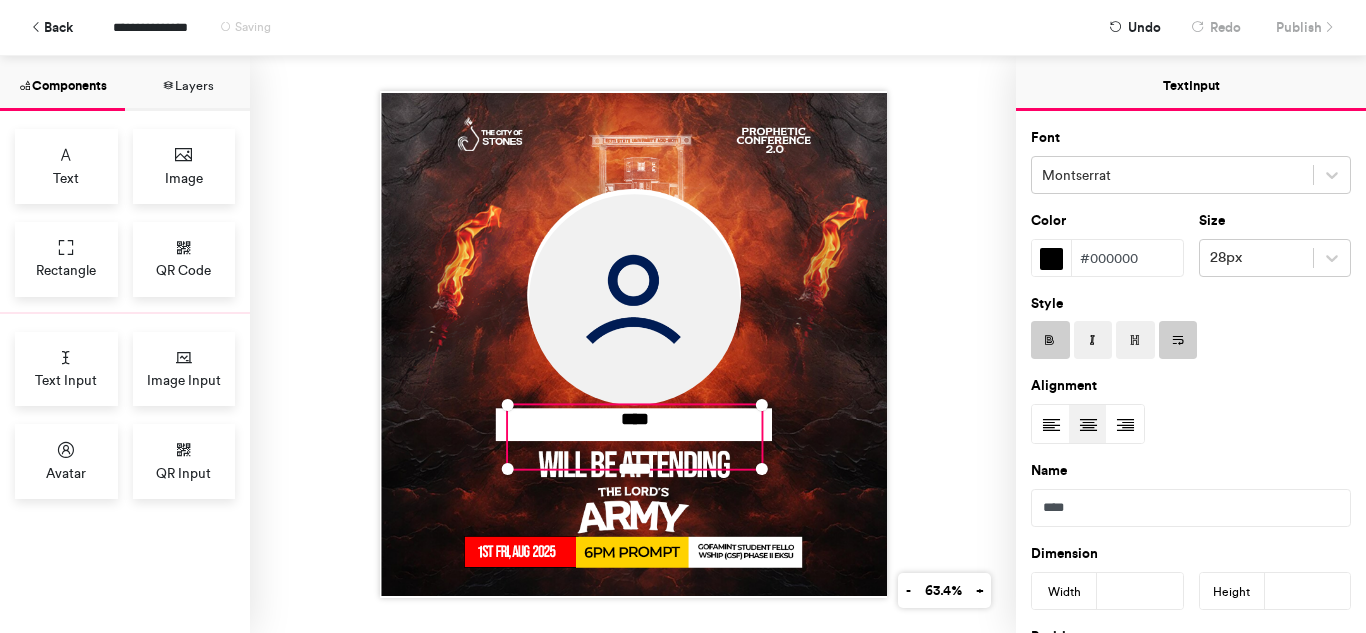 click on "****" at bounding box center [633, 344] 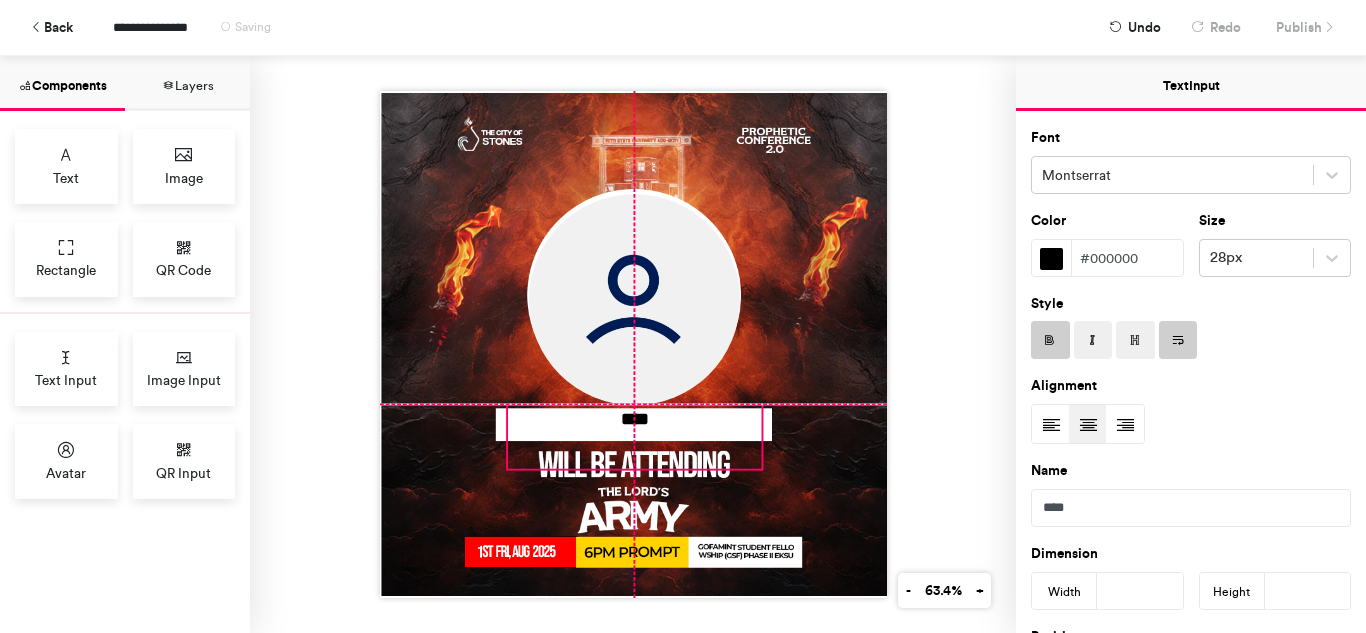 click on "****" at bounding box center (635, 436) 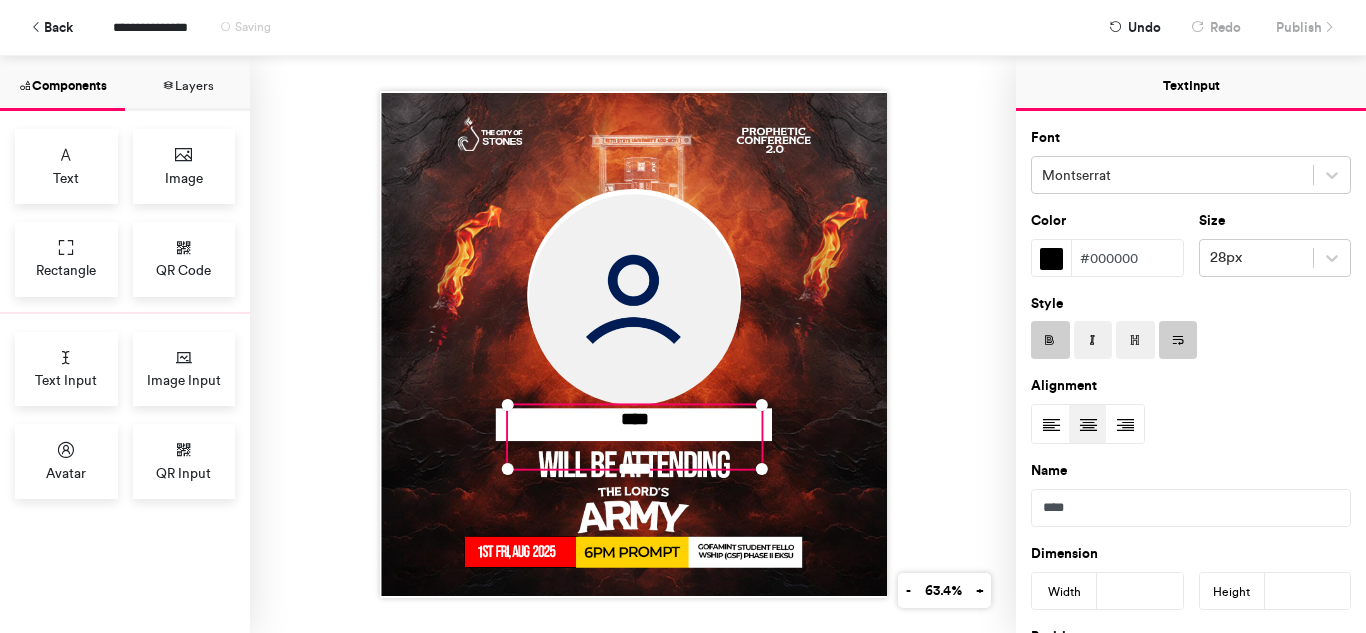 click on "****" at bounding box center [633, 344] 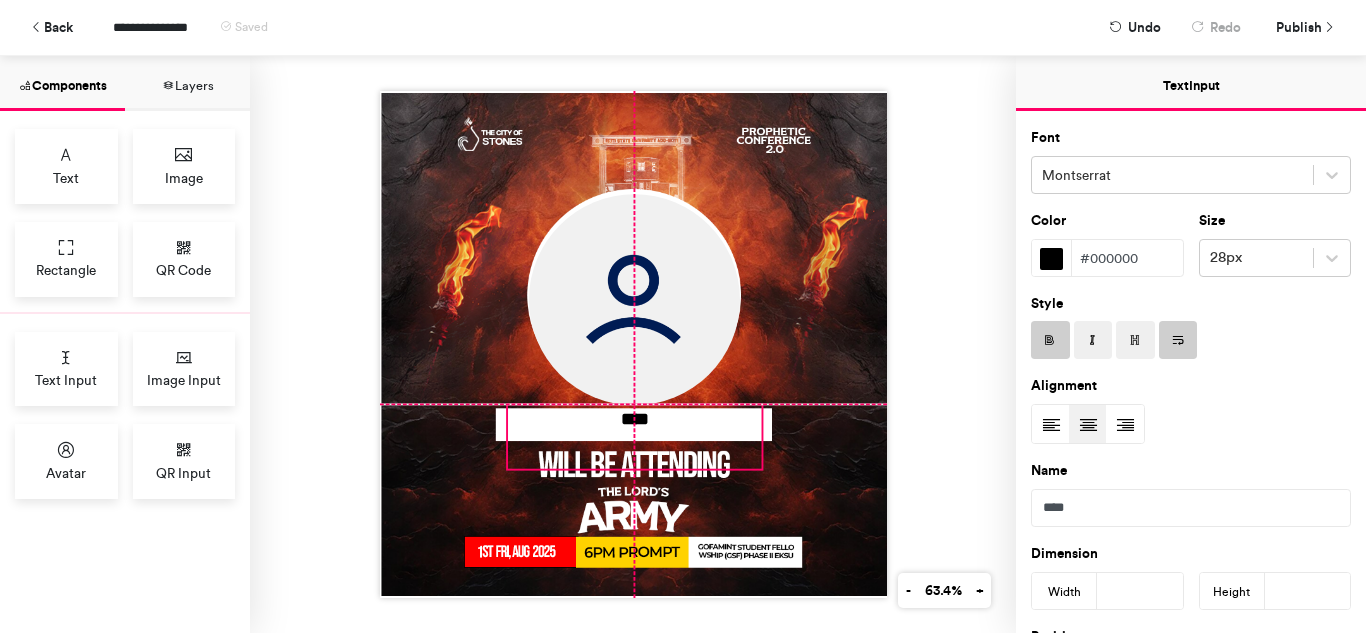 click on "****" at bounding box center [635, 436] 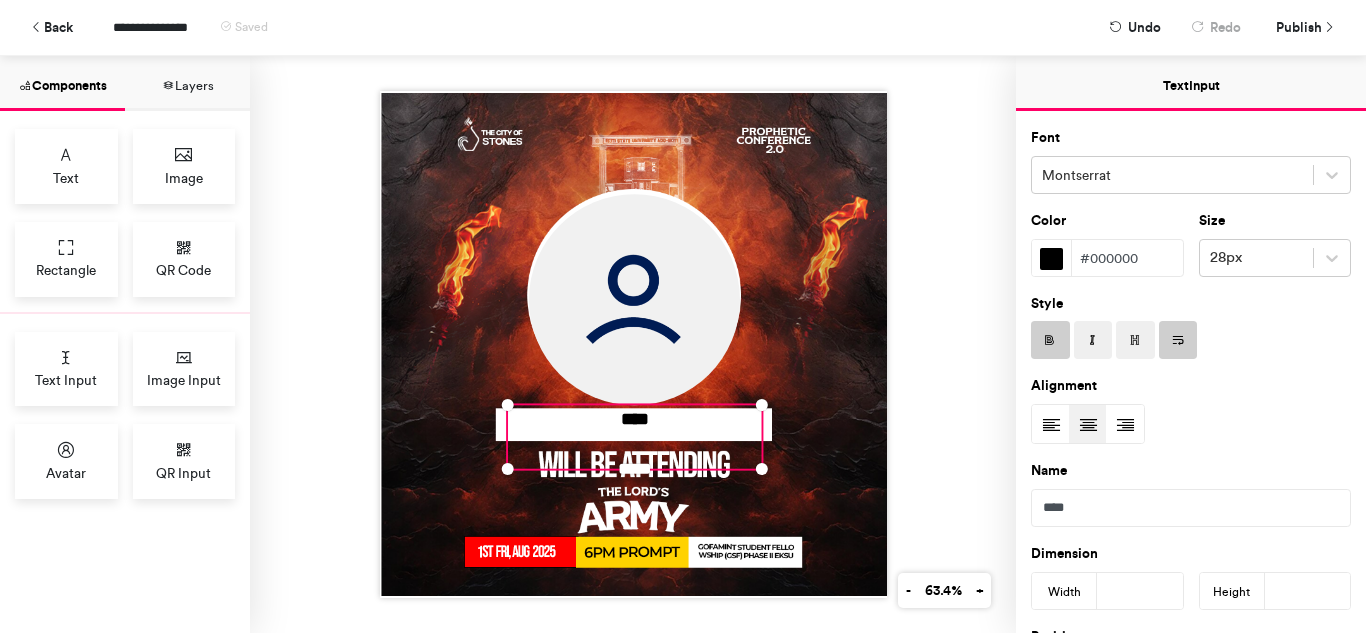 click on "****" at bounding box center [633, 344] 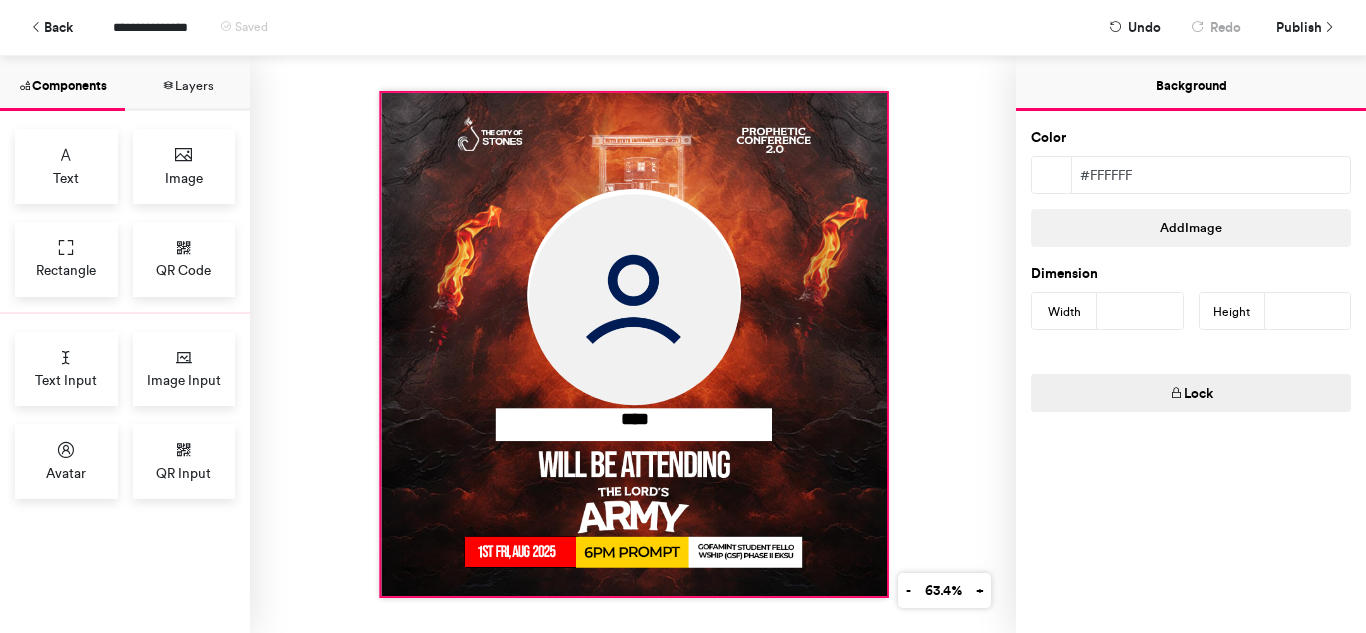 click at bounding box center [634, 344] 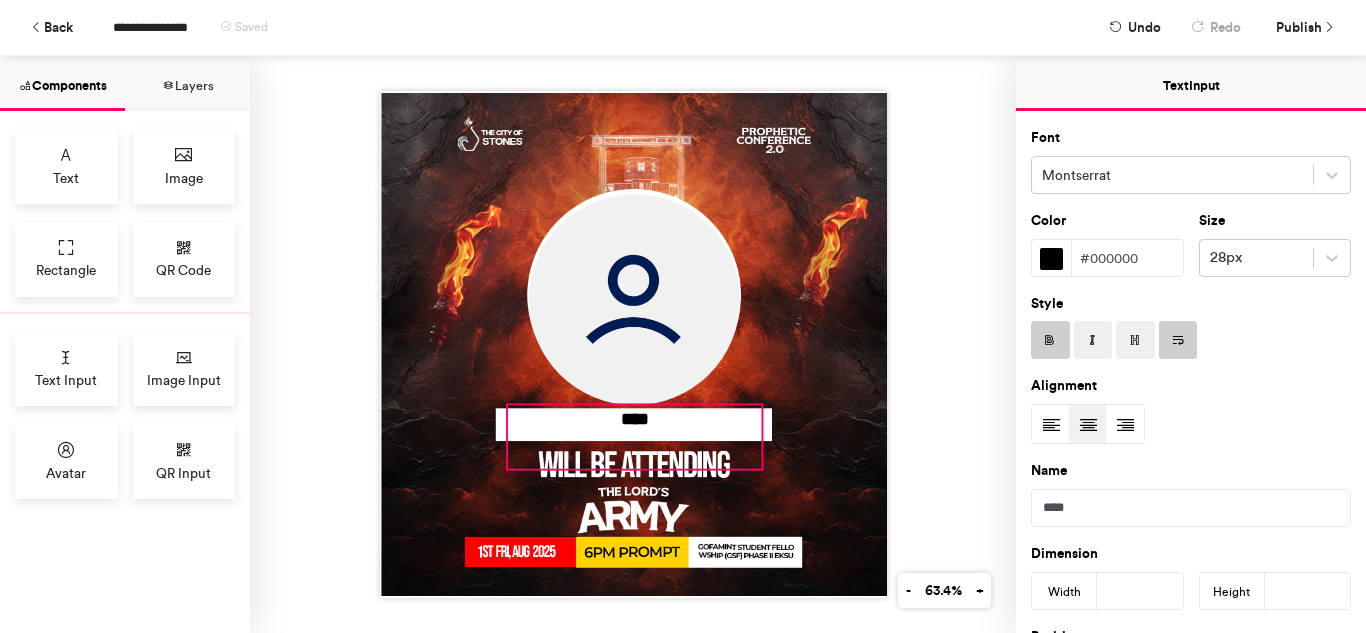 click on "****" at bounding box center (635, 436) 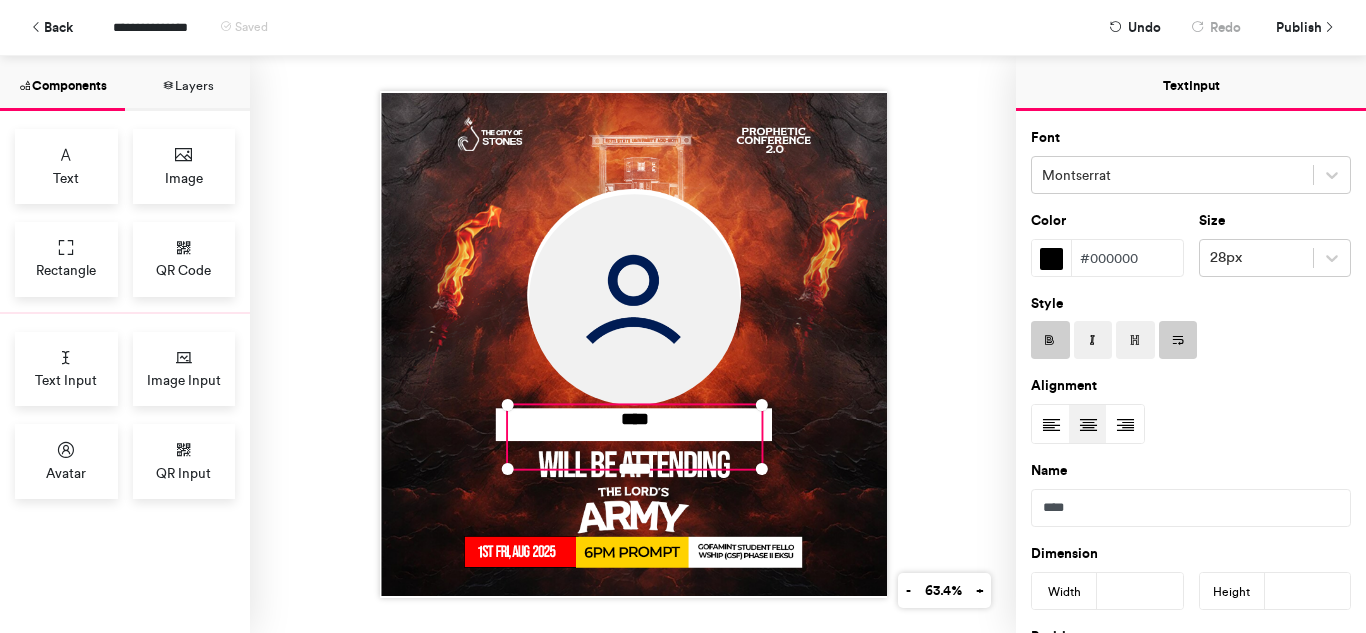 drag, startPoint x: 636, startPoint y: 410, endPoint x: 639, endPoint y: 421, distance: 11.401754 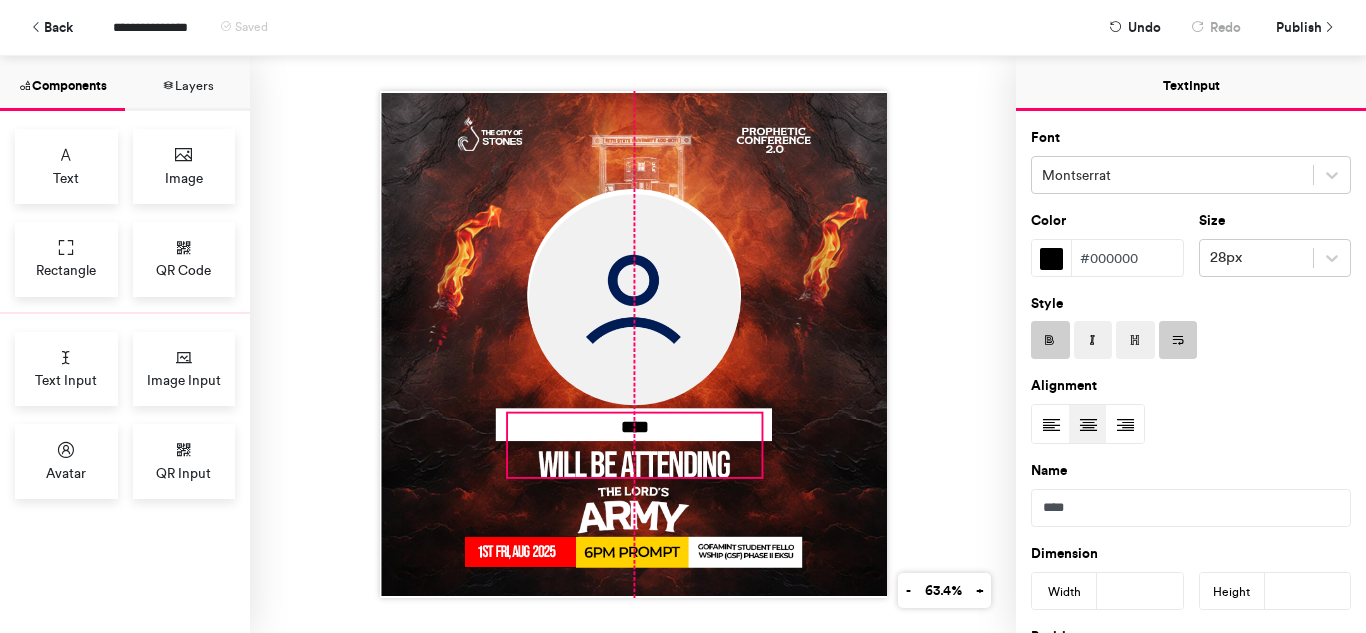 click on "****" at bounding box center [635, 445] 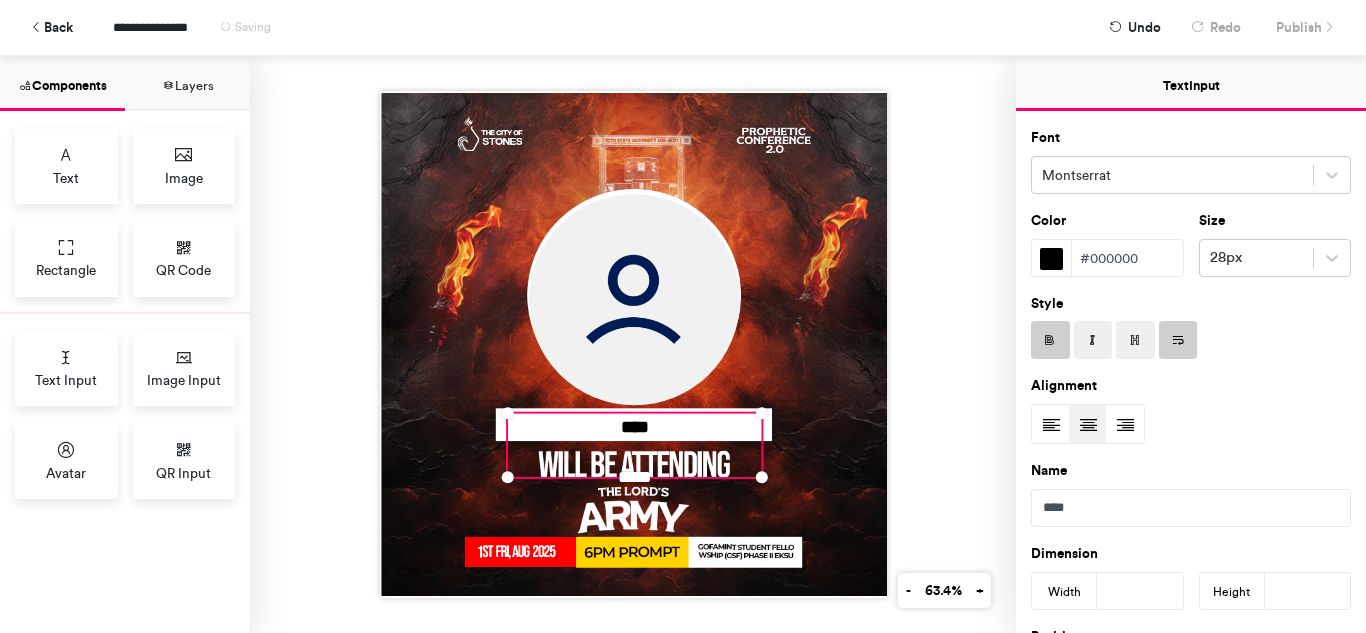 type on "***" 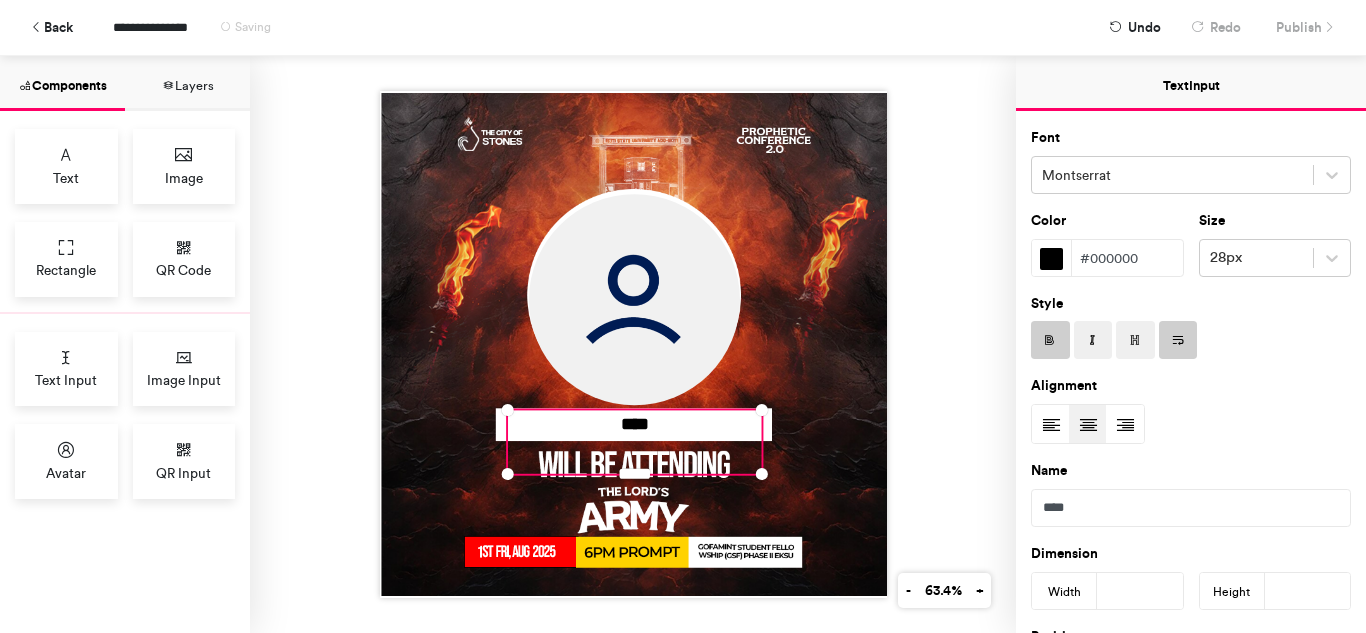 click on "****" at bounding box center [633, 344] 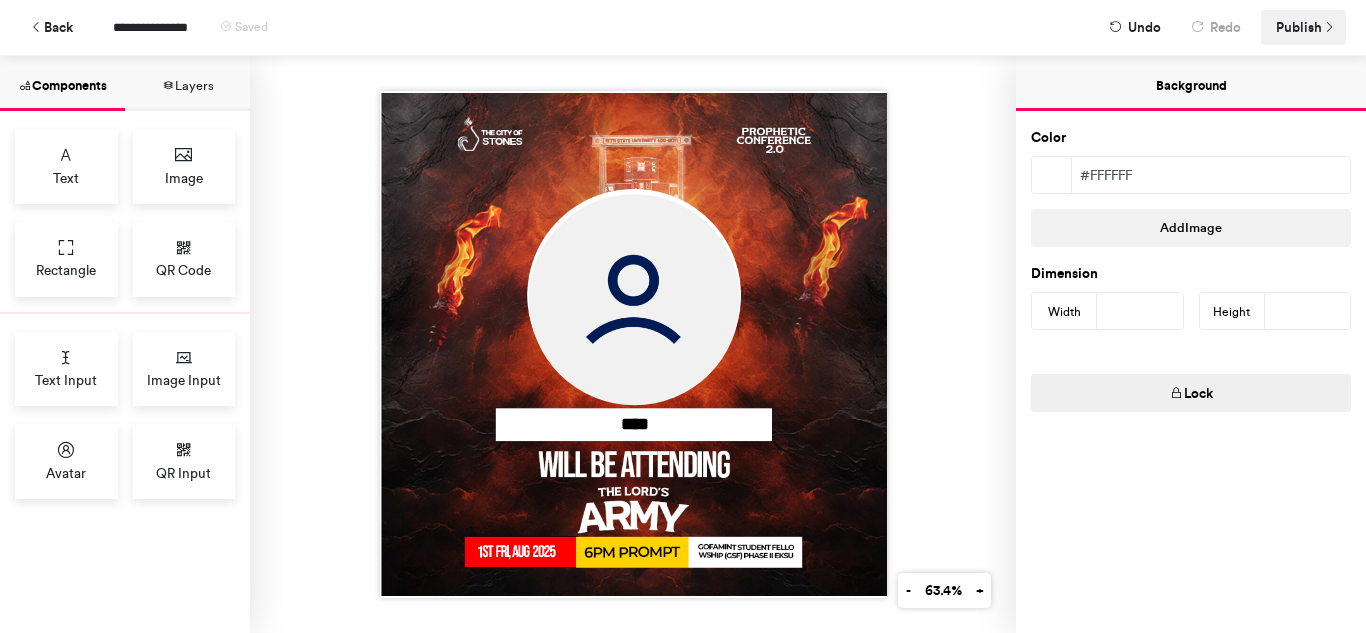 click on "Publish" at bounding box center [1299, 27] 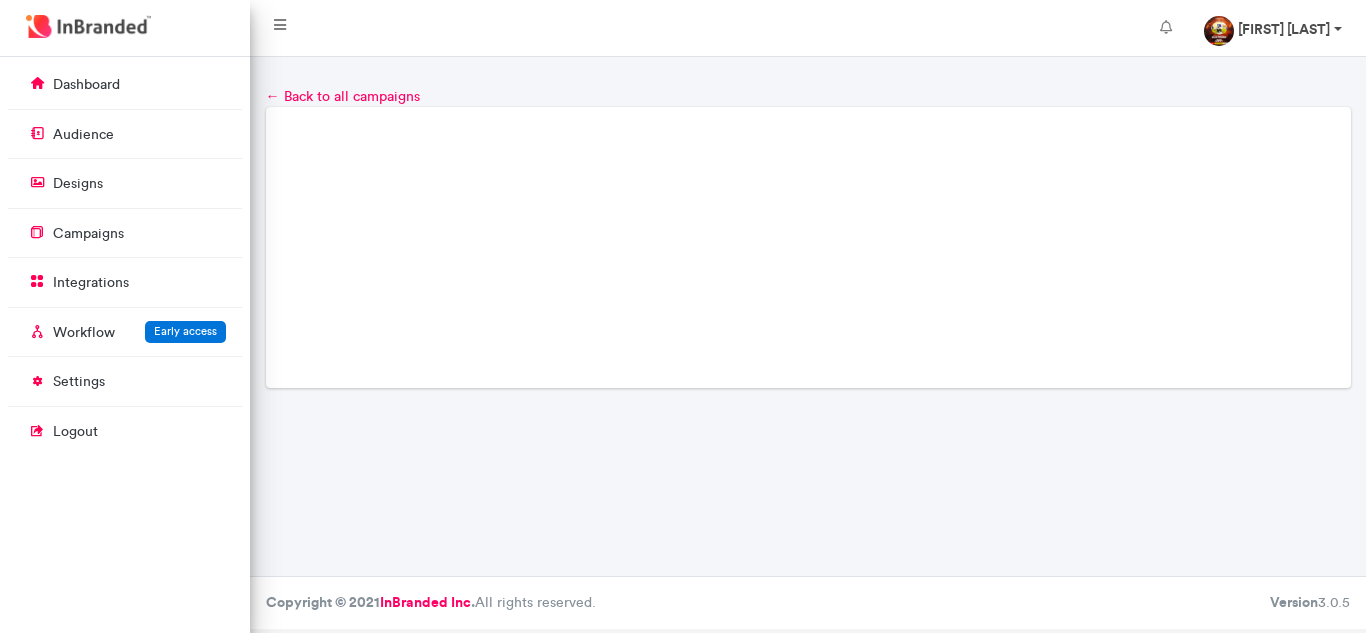 scroll, scrollTop: 0, scrollLeft: 0, axis: both 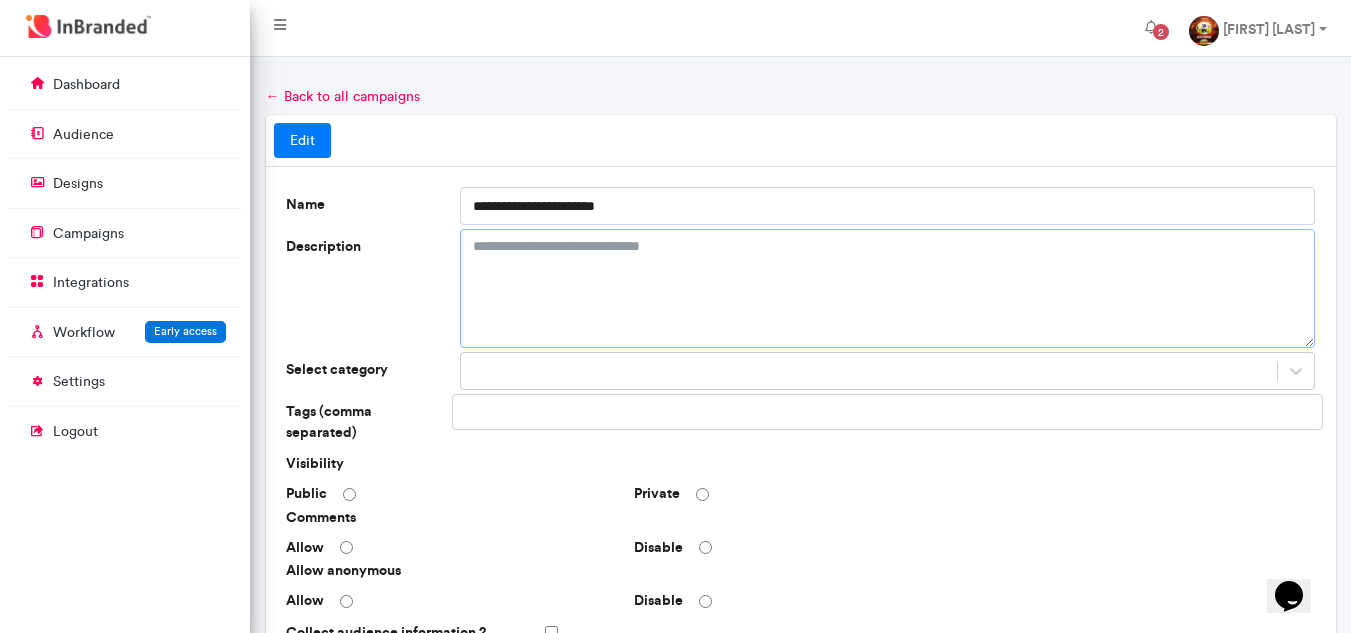 click on "Description" at bounding box center (888, 288) 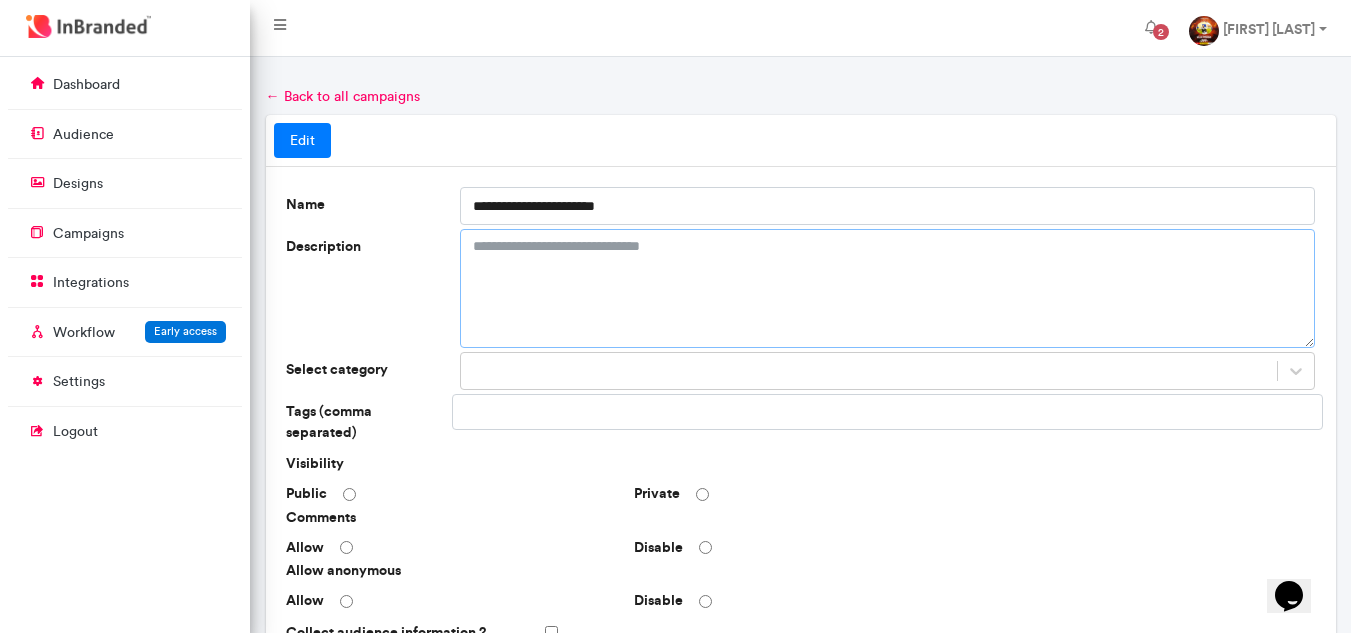 paste on "**********" 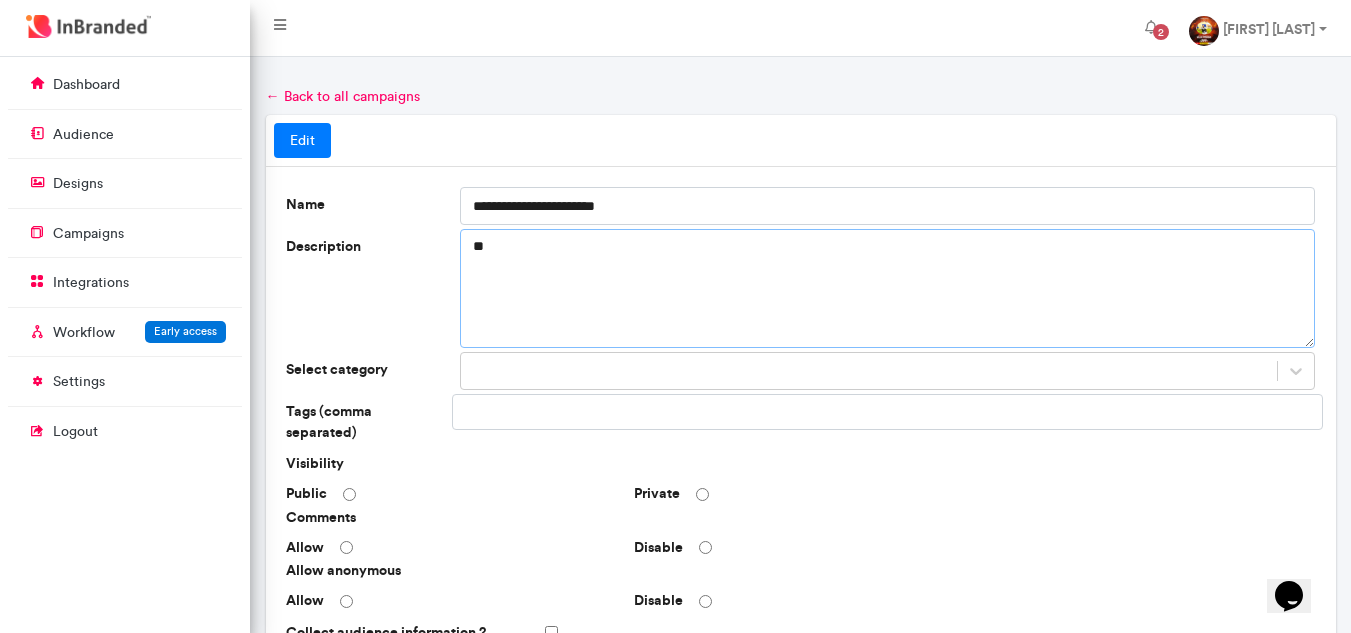 type on "*" 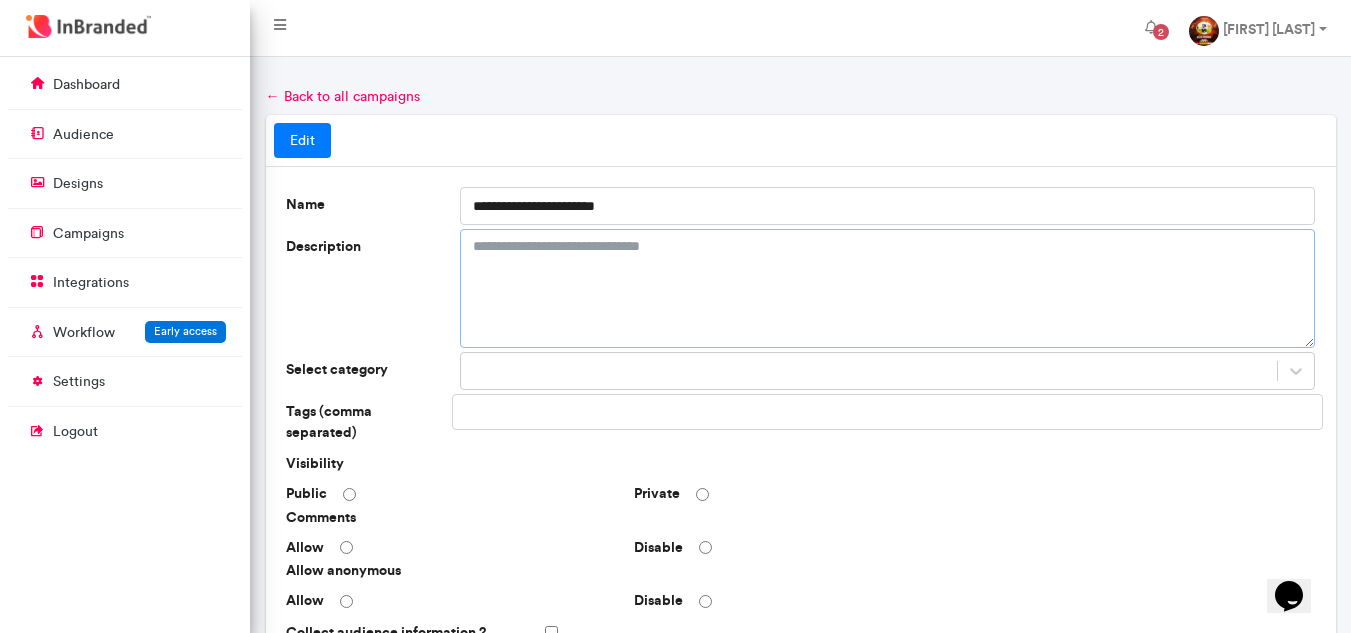 paste on "**********" 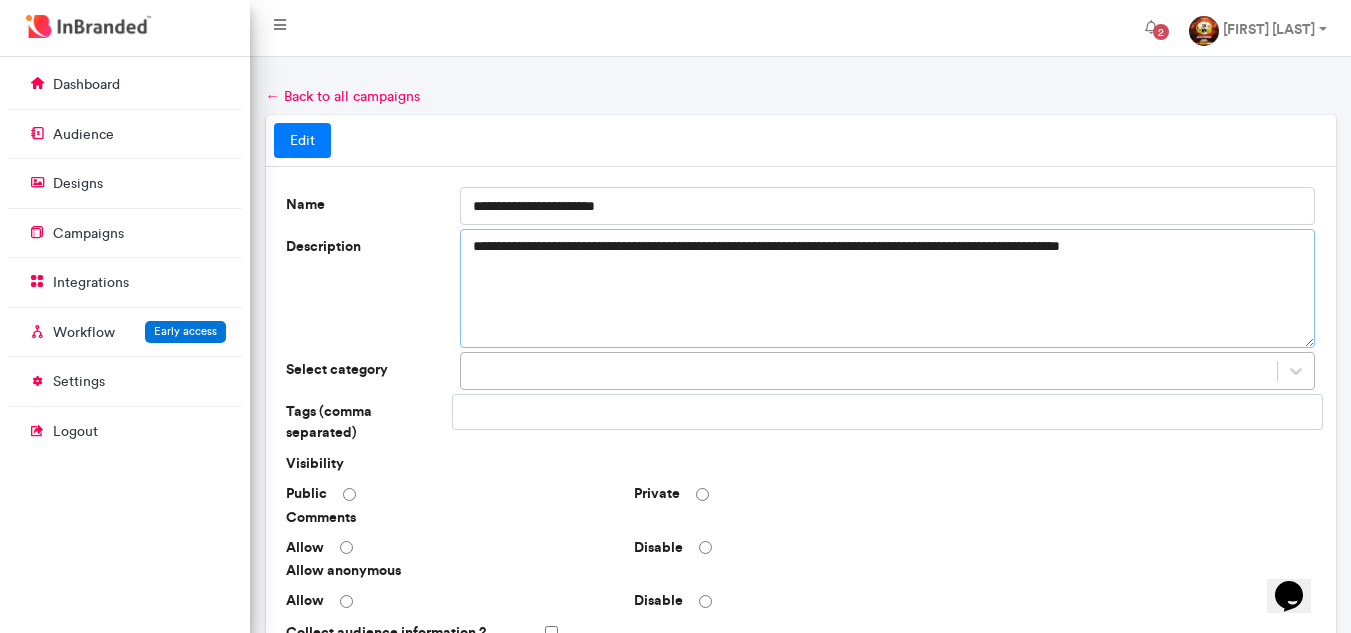 type on "**********" 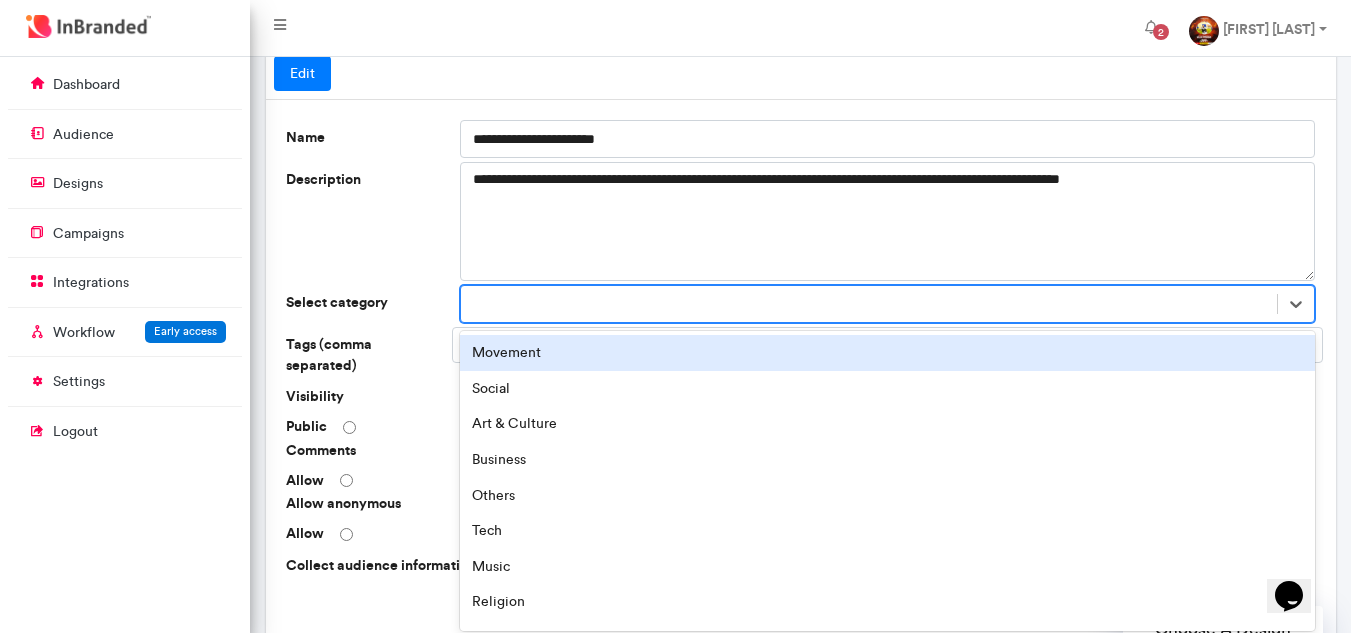 click on "option Movement focused, 1 of 16. 16 results available. Use Up and Down to choose options, press Enter to select the currently focused option, press Escape to exit the menu, press Tab to select the option and exit the menu. Movement Social Art  &  Culture Business Others Tech Music Religion Film Safety  &  Health Sports Fashion  &  Beauty Food  &  Drinks Education Celebration Event  &  Conference" at bounding box center (888, 304) 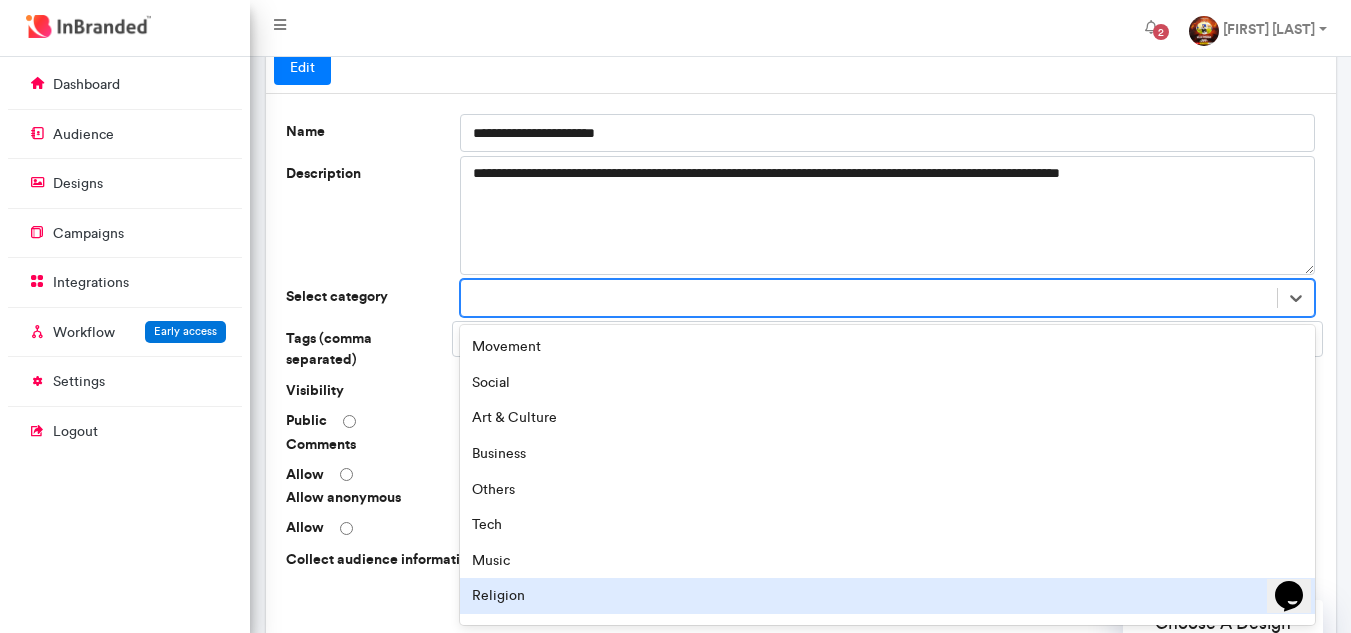 click on "Religion" at bounding box center [888, 596] 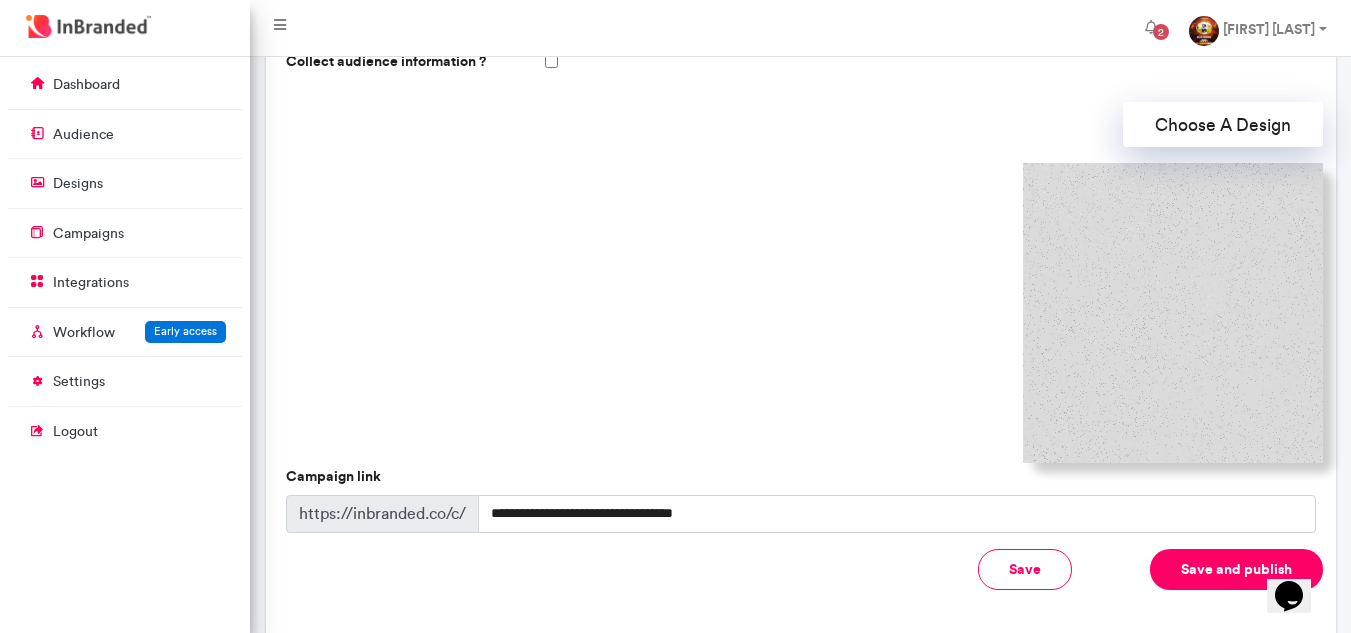 scroll, scrollTop: 664, scrollLeft: 0, axis: vertical 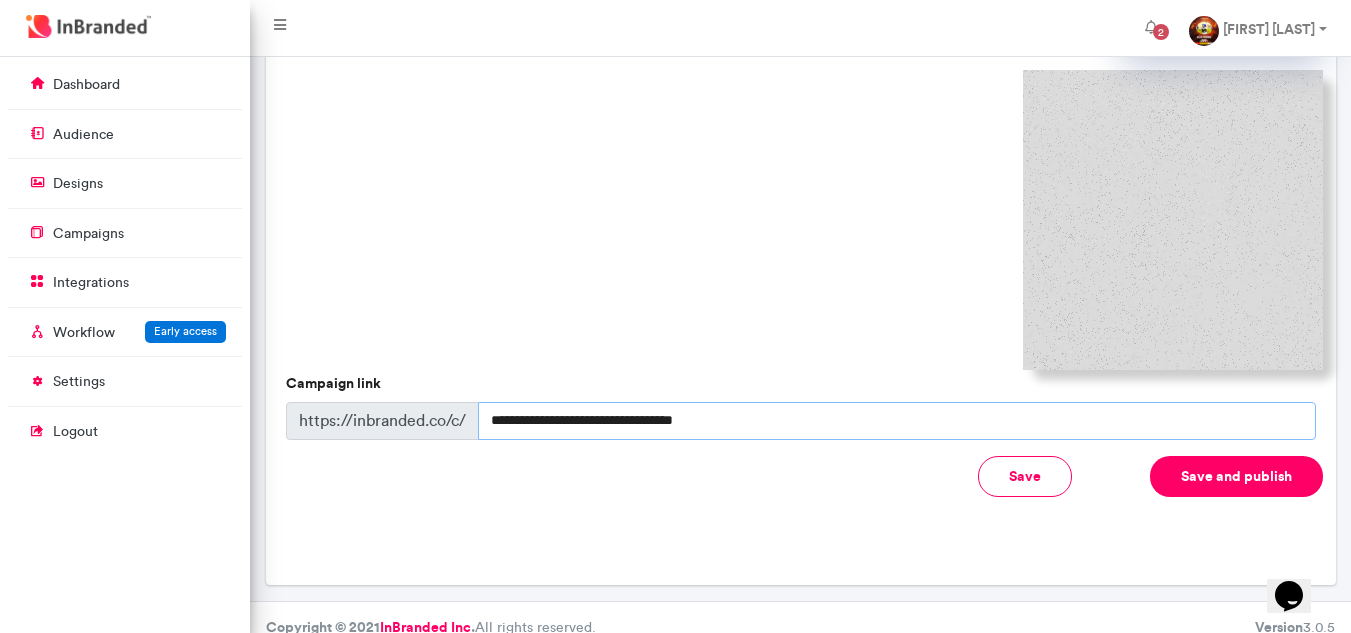 drag, startPoint x: 765, startPoint y: 404, endPoint x: 486, endPoint y: 410, distance: 279.0645 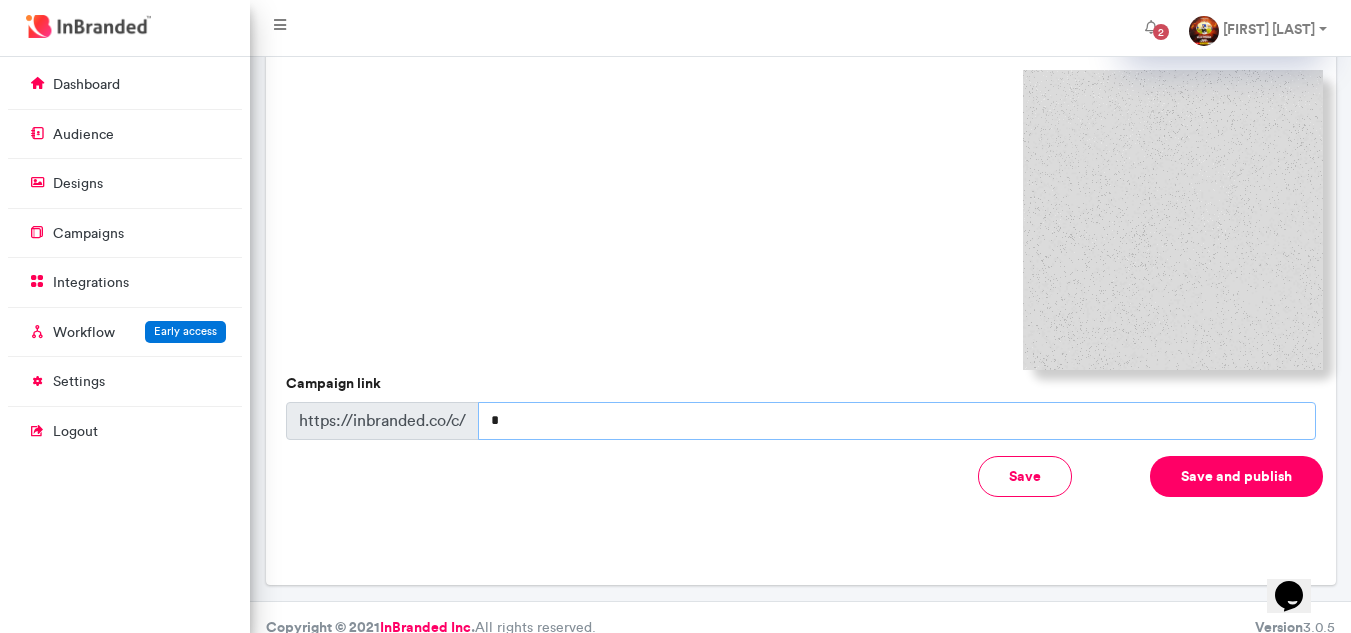 type on "**********" 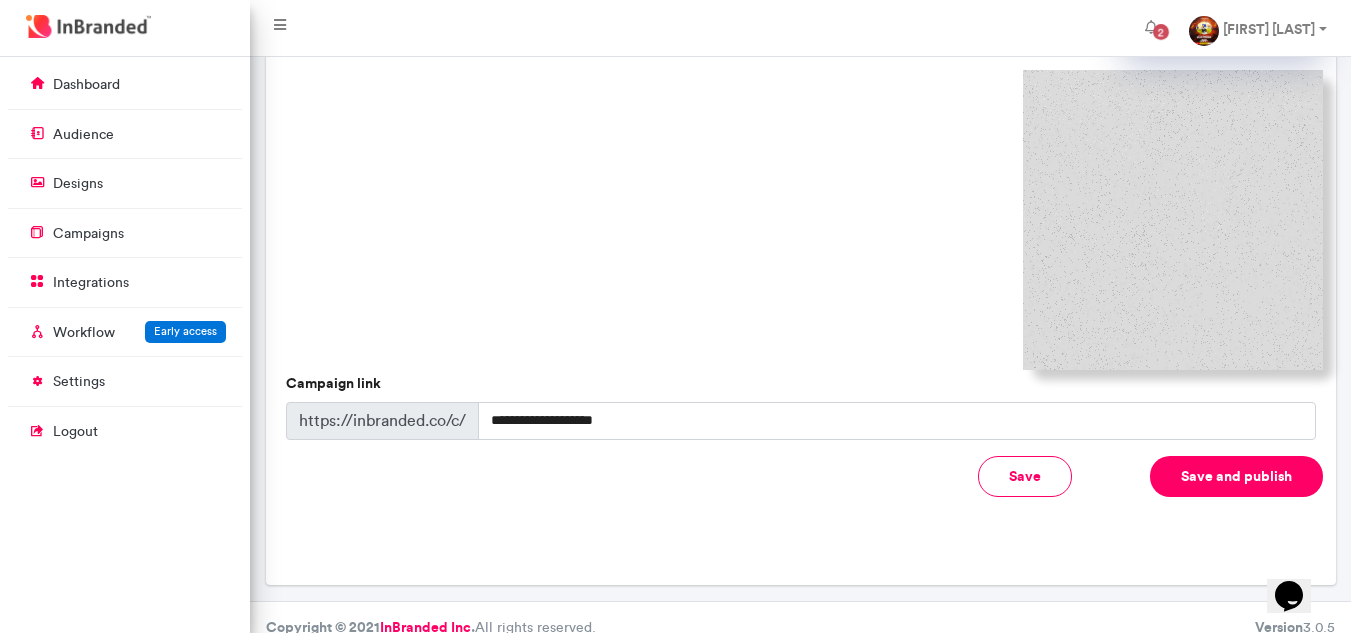 click on "**********" at bounding box center (801, 44) 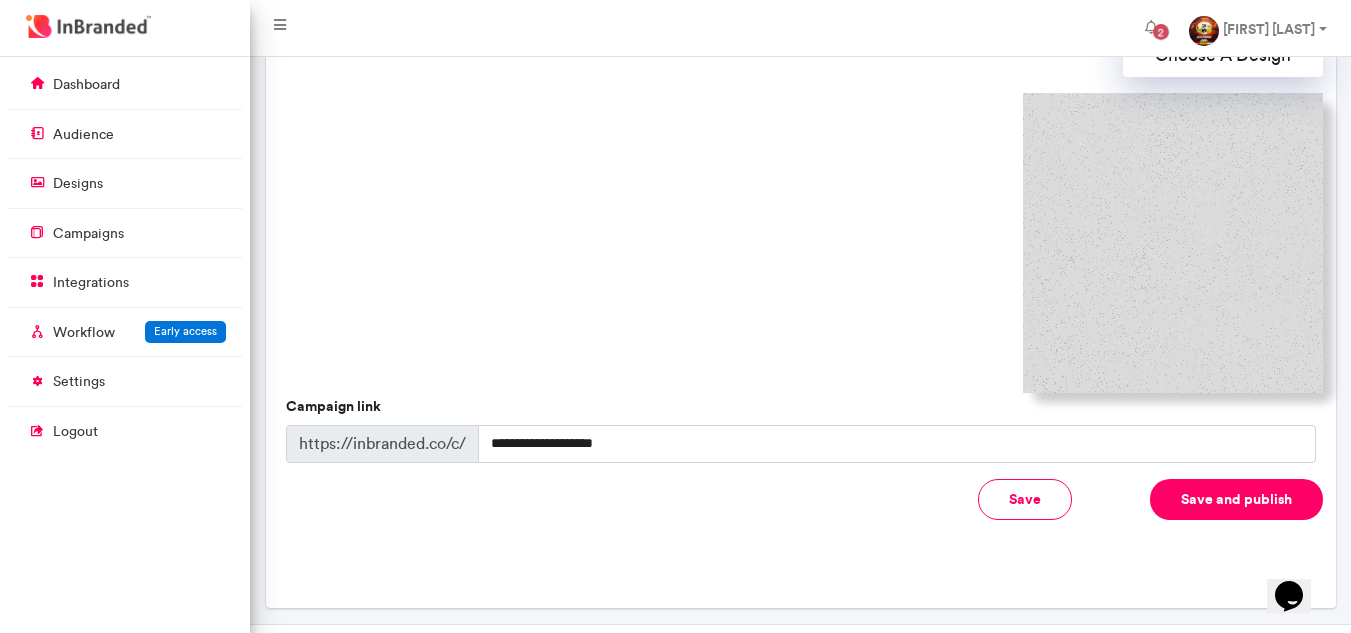 scroll, scrollTop: 664, scrollLeft: 0, axis: vertical 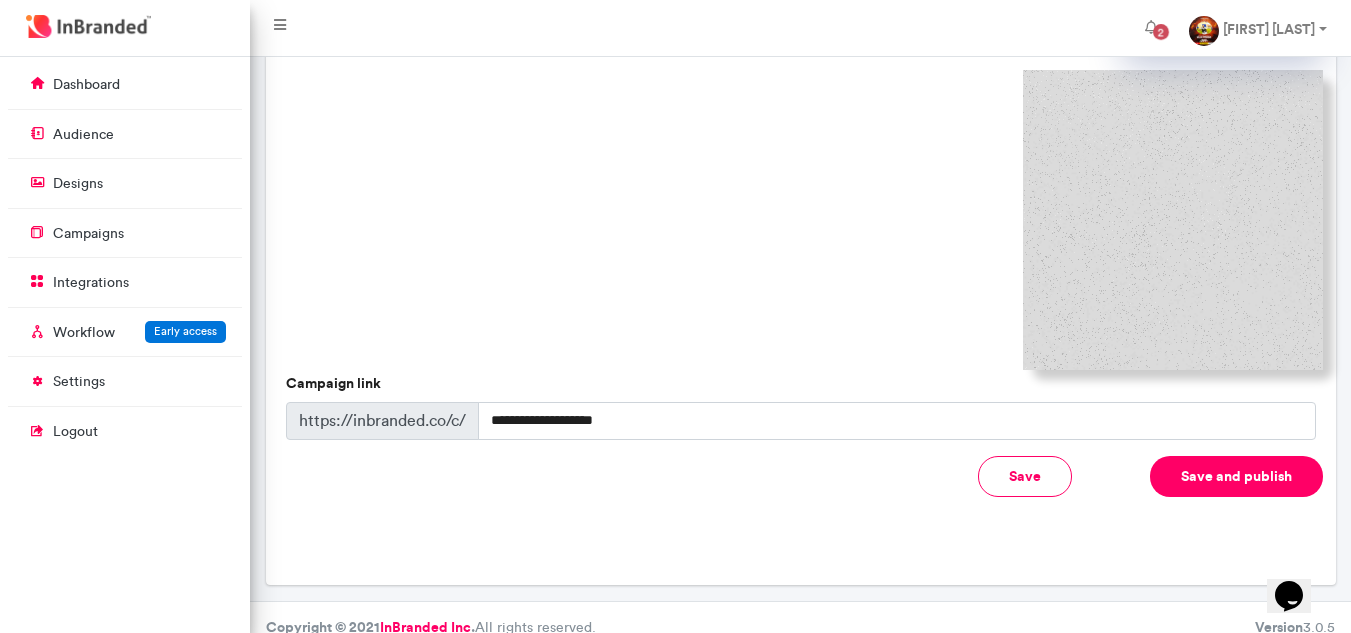 click on "Save" at bounding box center [1025, 476] 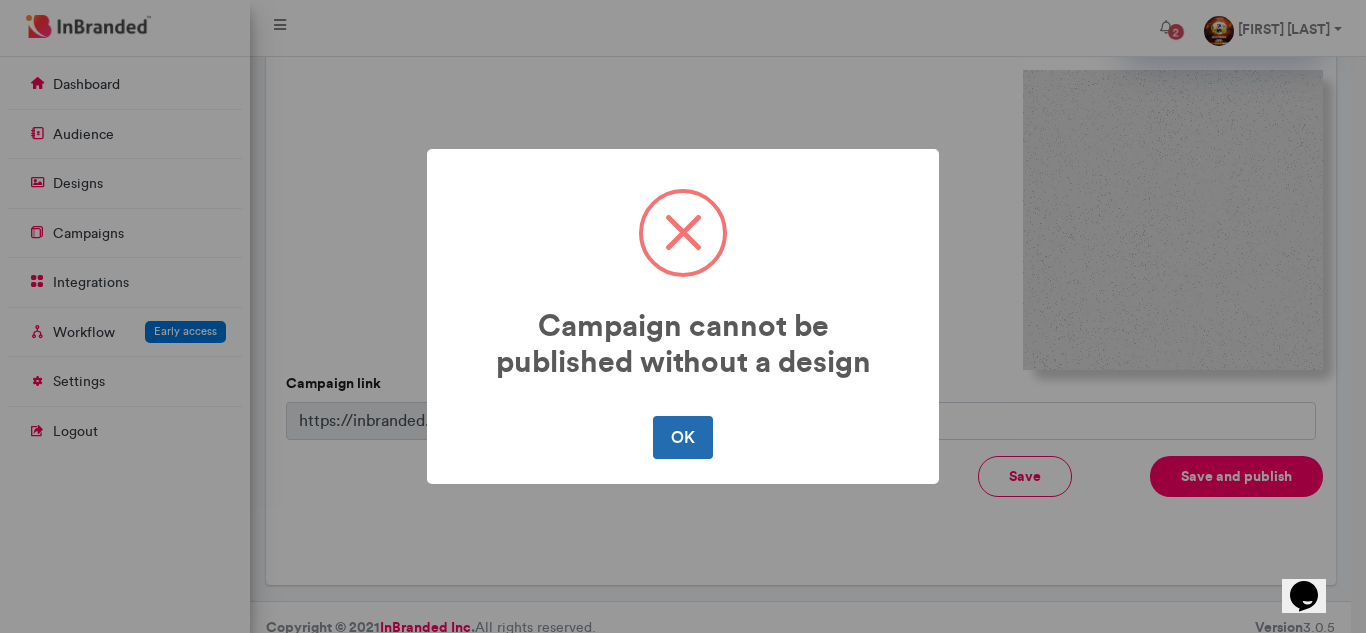 click on "OK" at bounding box center (682, 437) 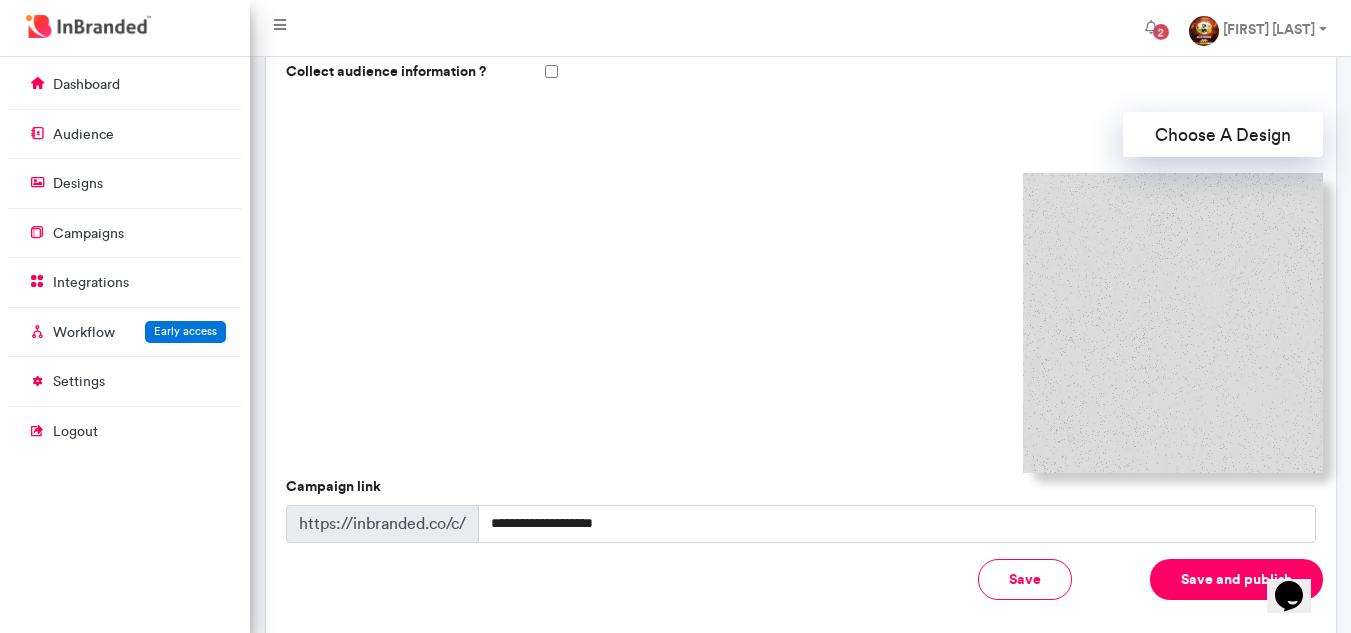 scroll, scrollTop: 464, scrollLeft: 0, axis: vertical 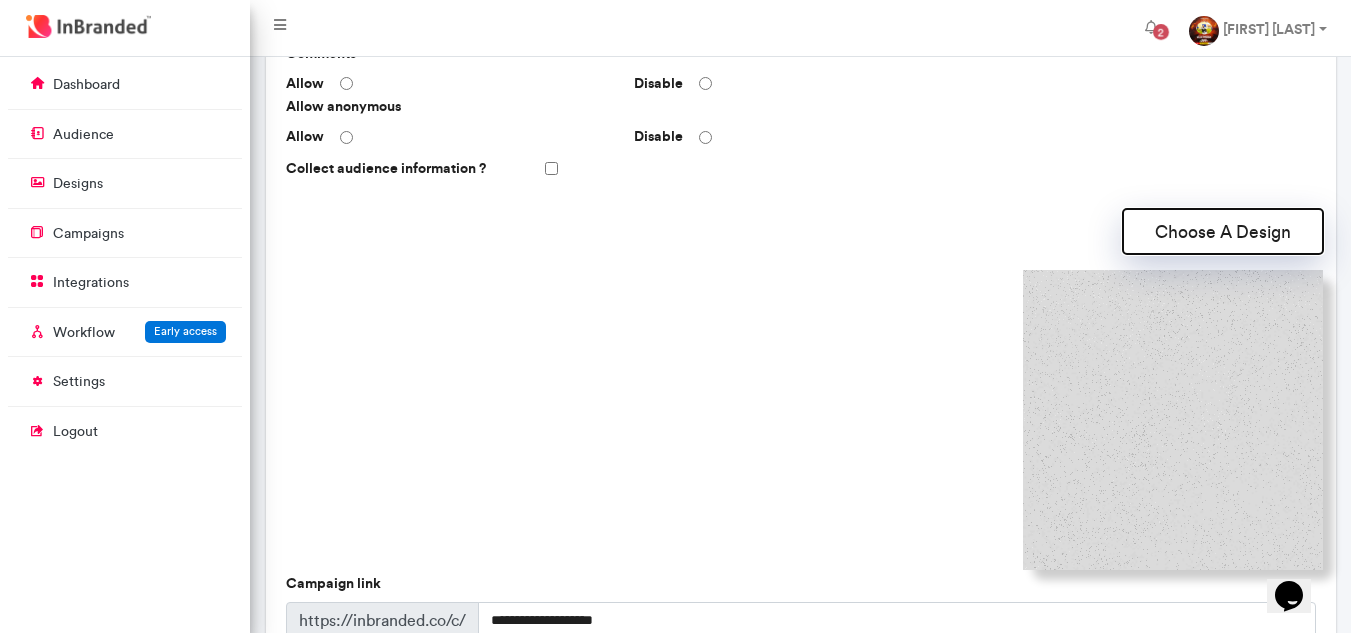 click on "Choose A Design" at bounding box center [1223, 231] 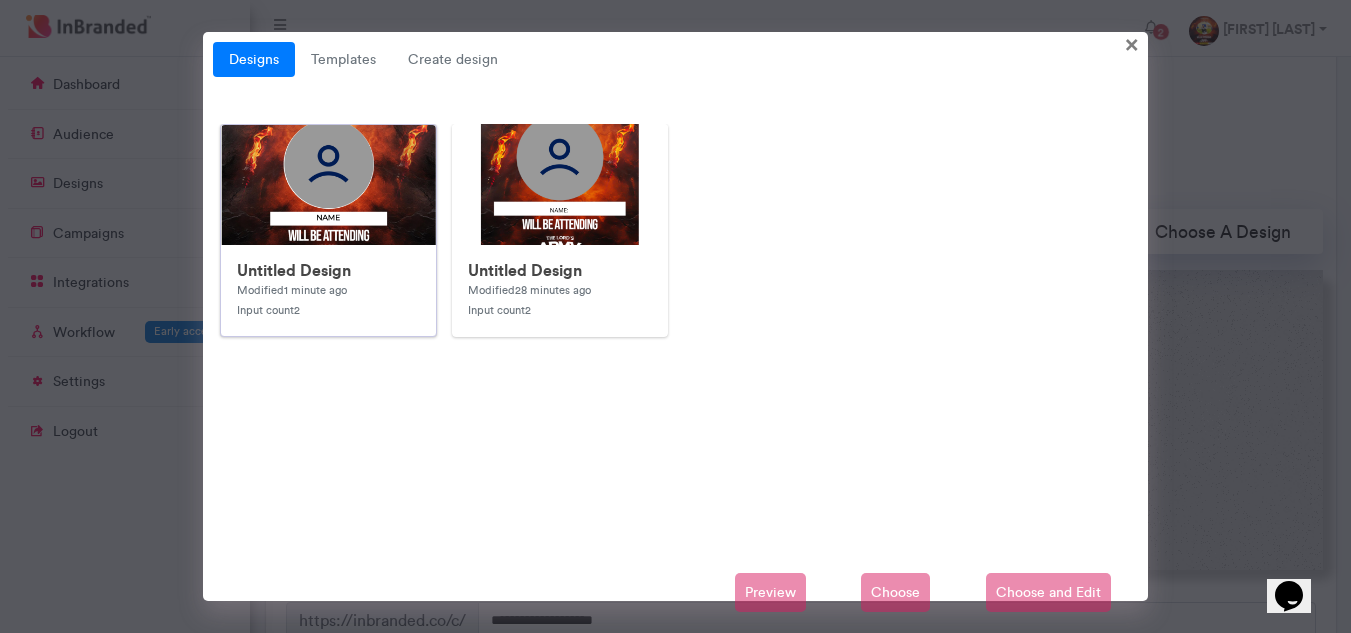 click at bounding box center [621, 525] 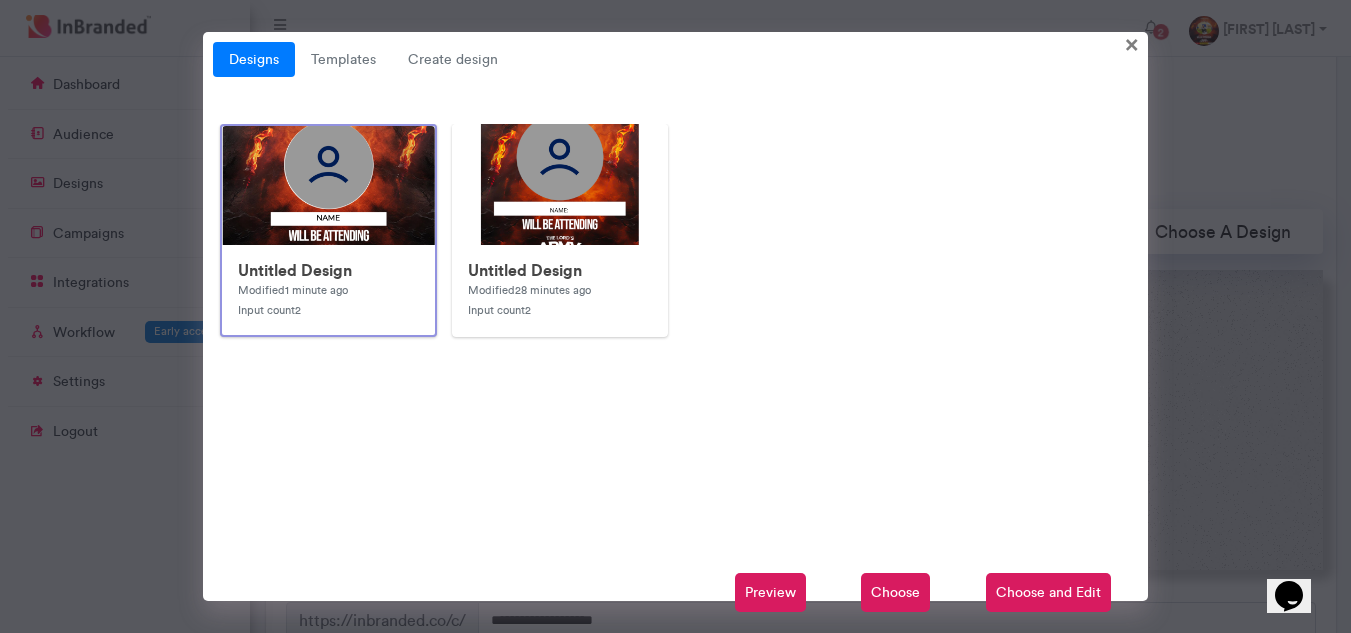 click on "Choose and Edit" at bounding box center [1048, 593] 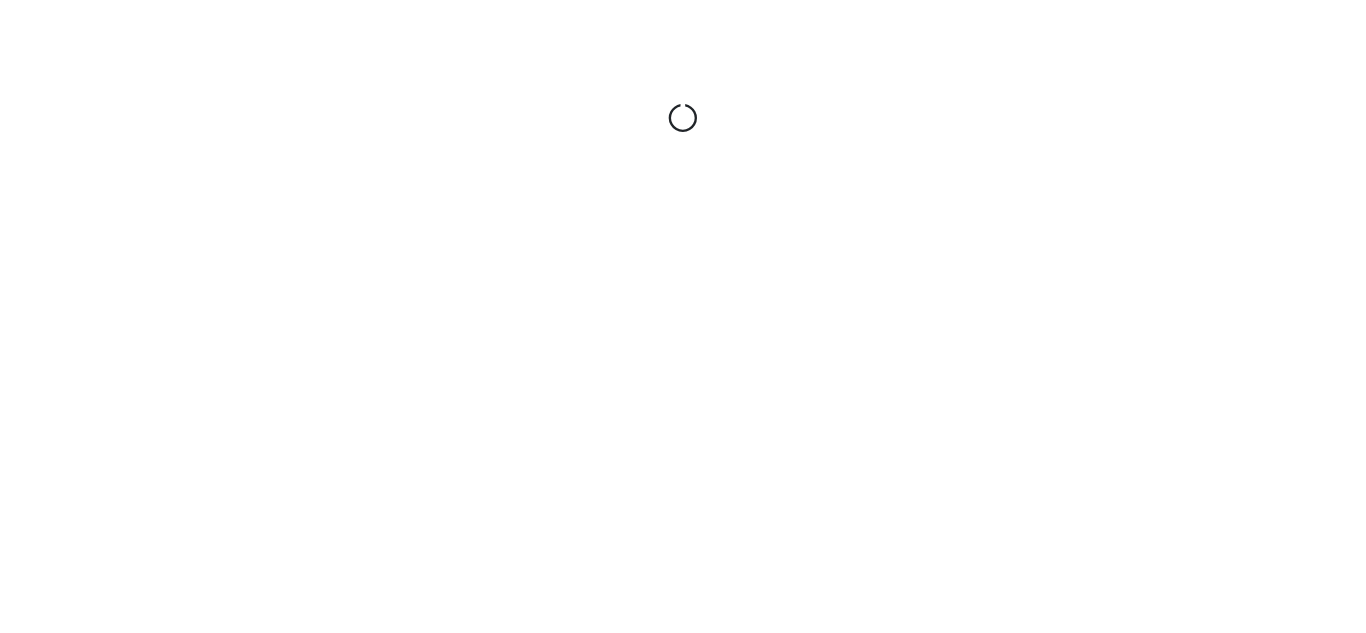 scroll, scrollTop: 0, scrollLeft: 0, axis: both 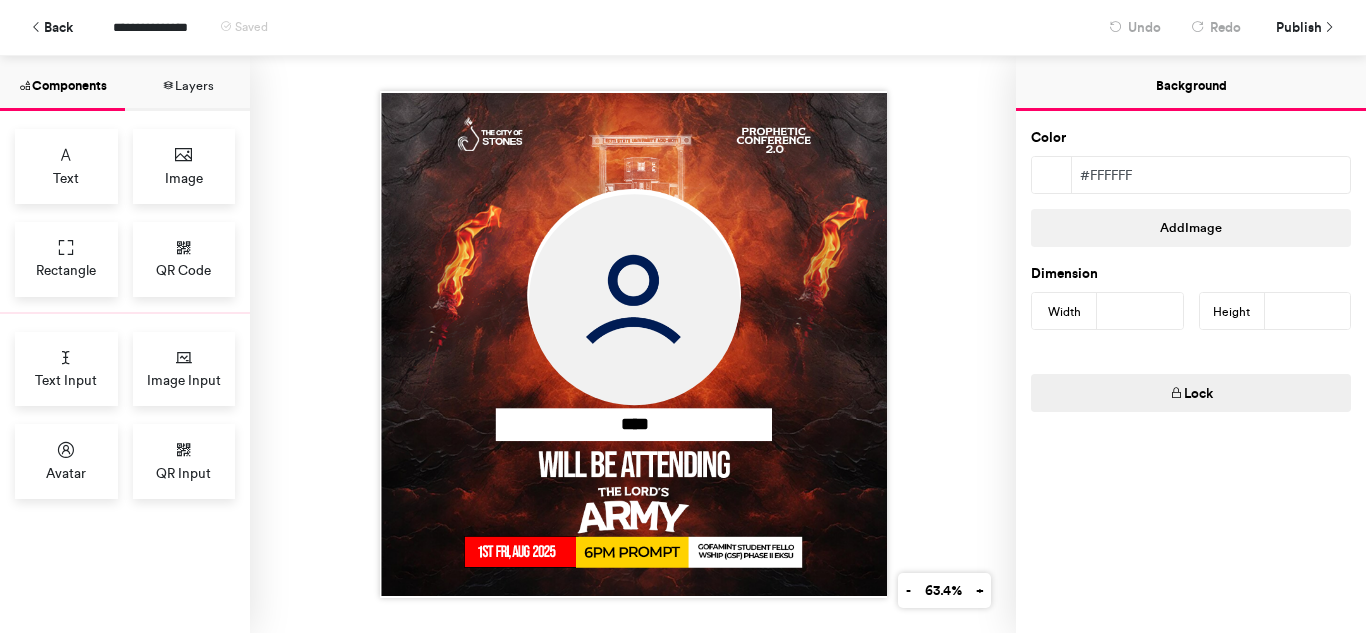 click on "****" at bounding box center (633, 344) 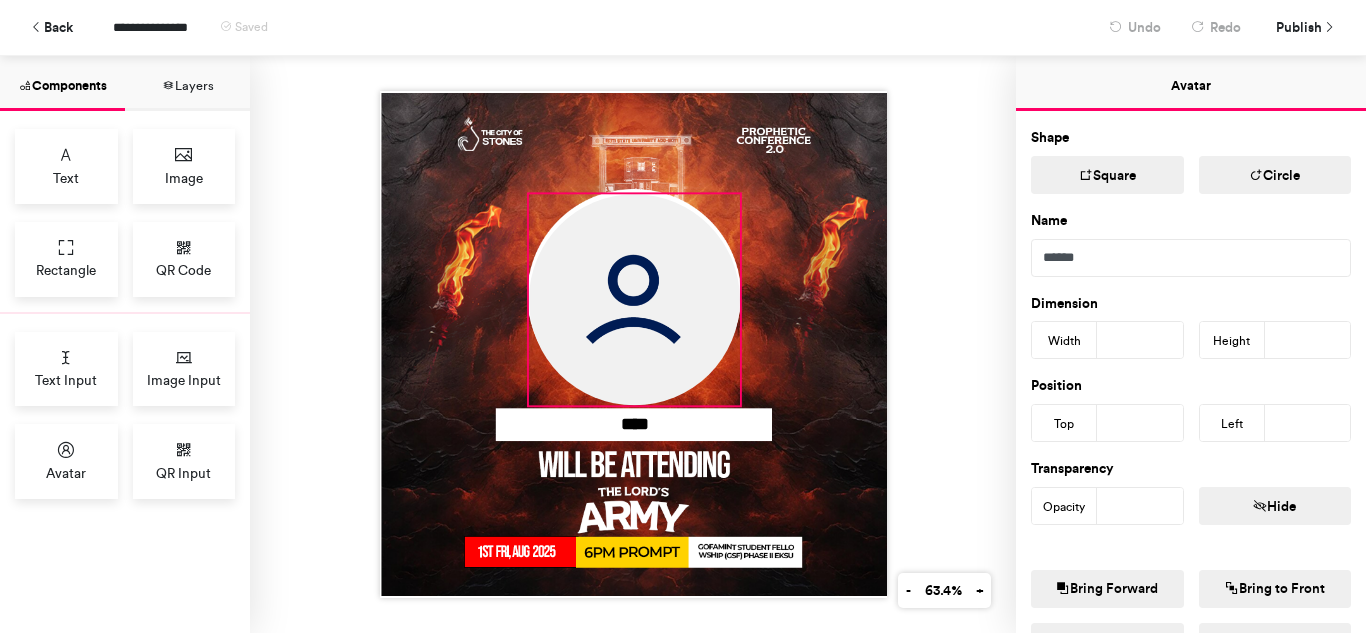 click at bounding box center (633, 299) 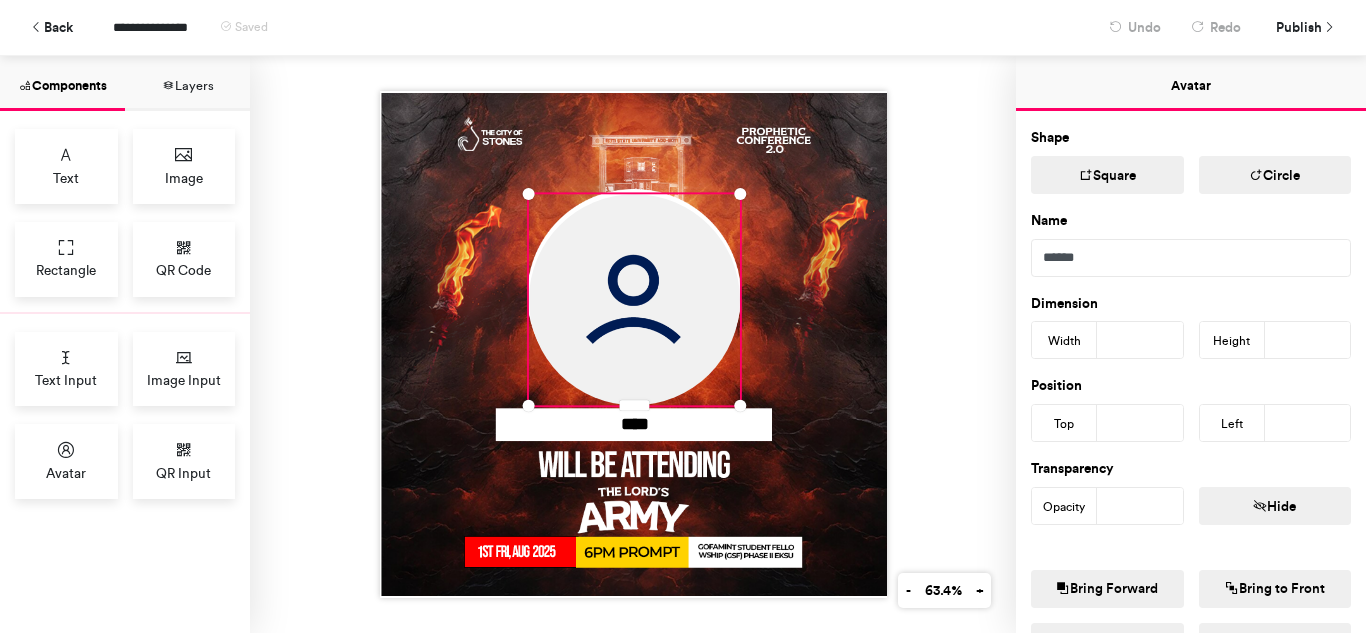 click on "****" at bounding box center (633, 344) 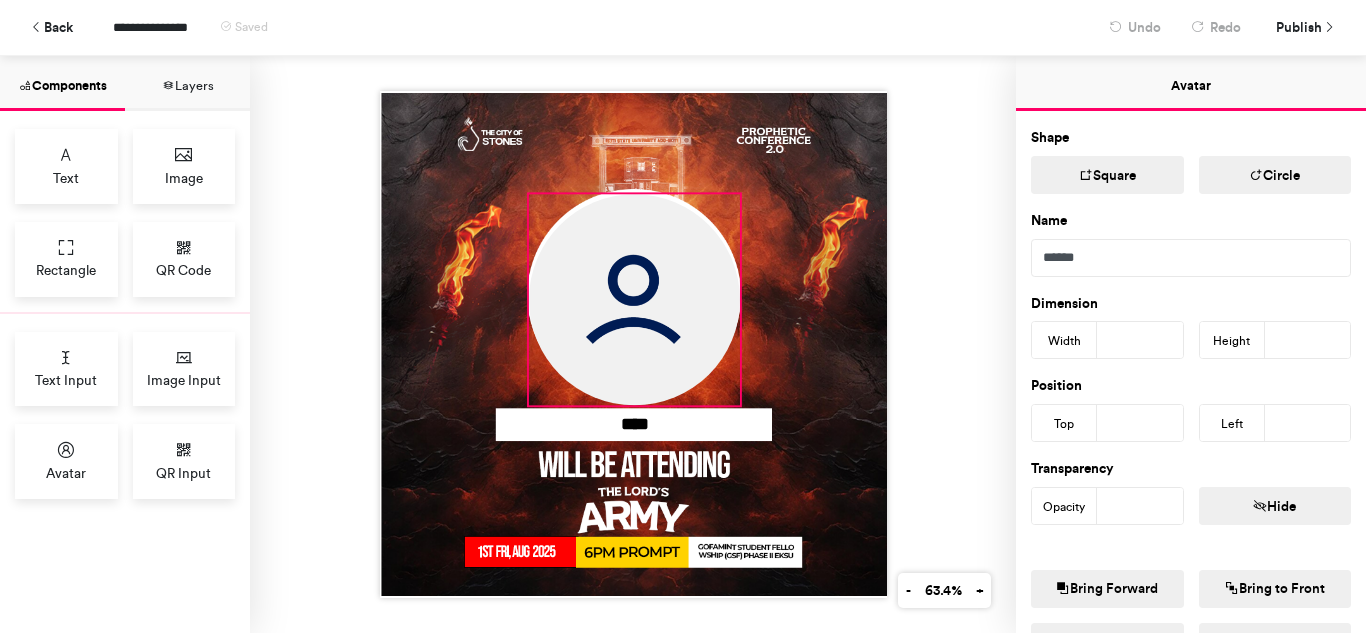 click at bounding box center [633, 299] 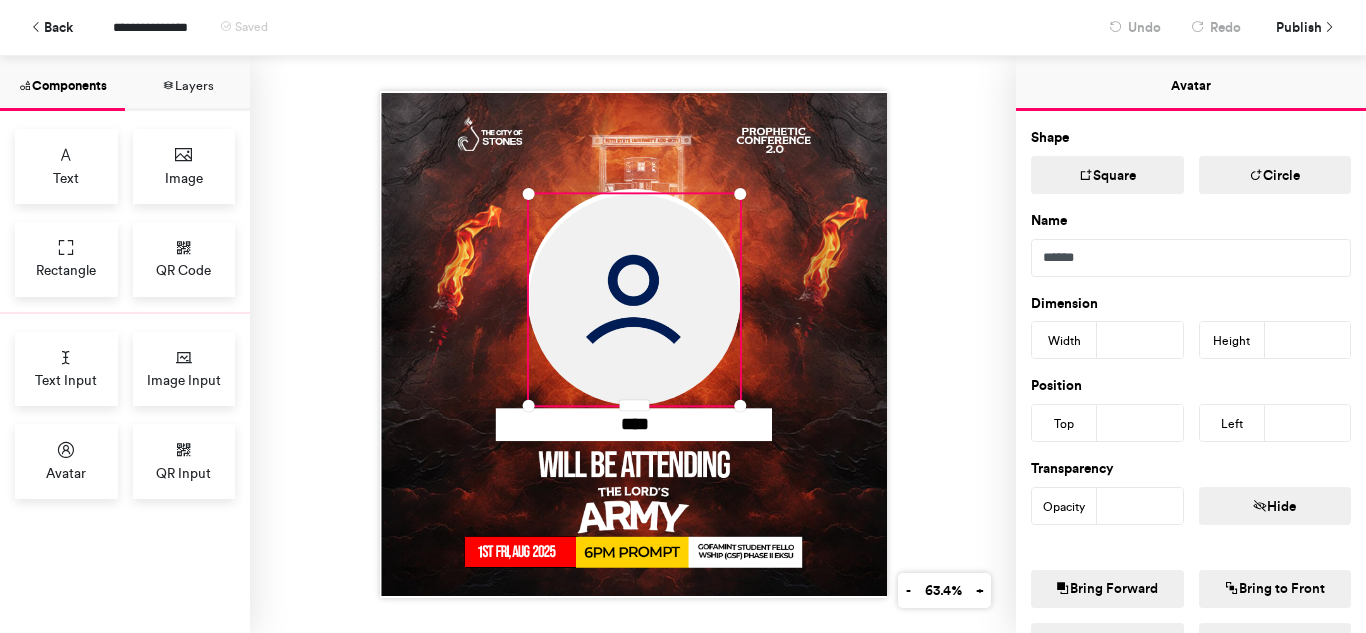 click on "****" at bounding box center [633, 344] 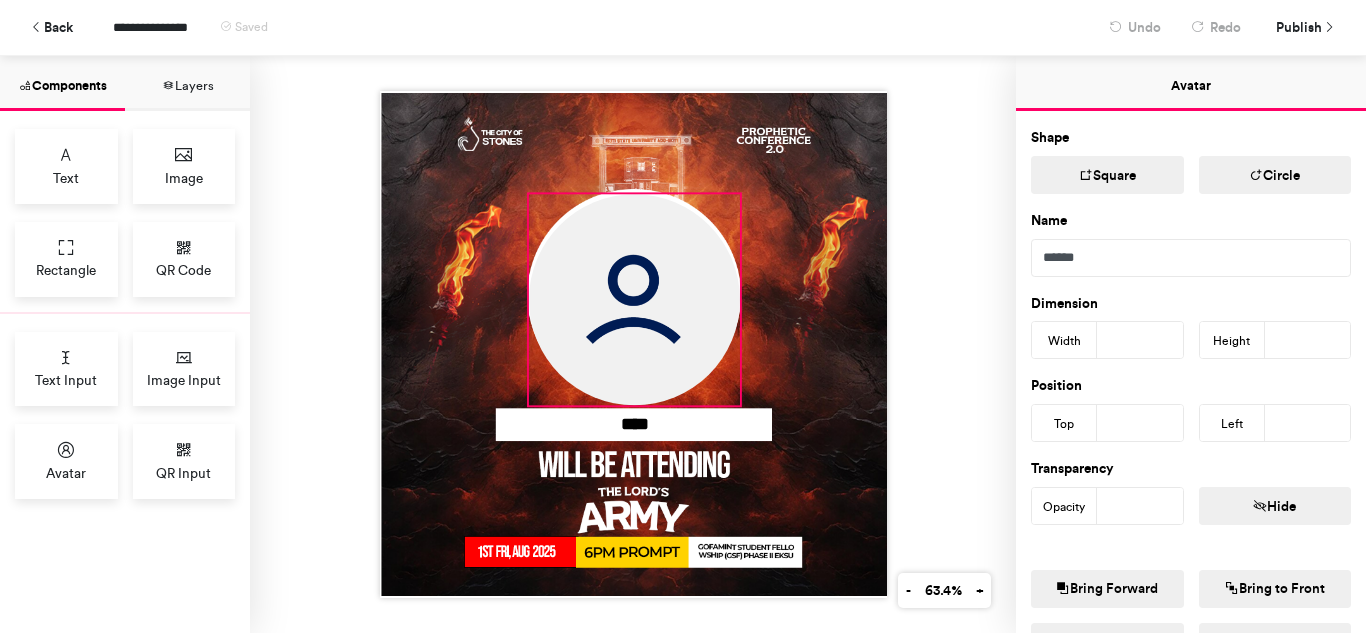 click at bounding box center [633, 299] 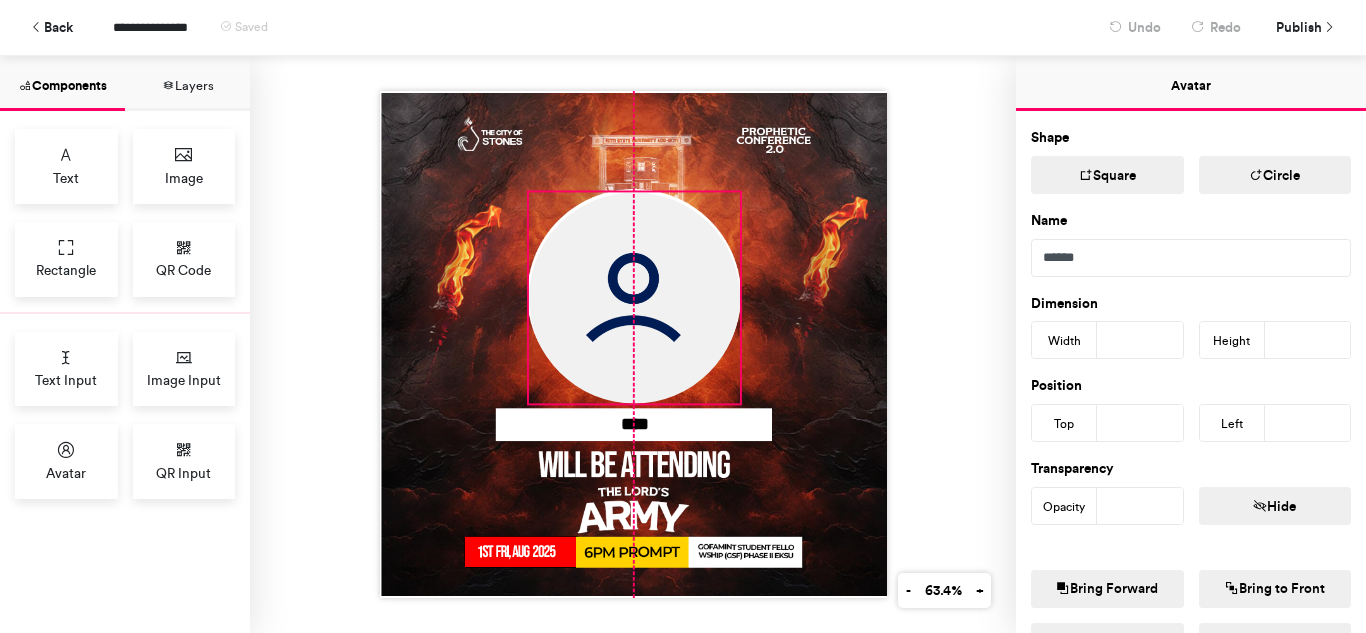 click at bounding box center [633, 297] 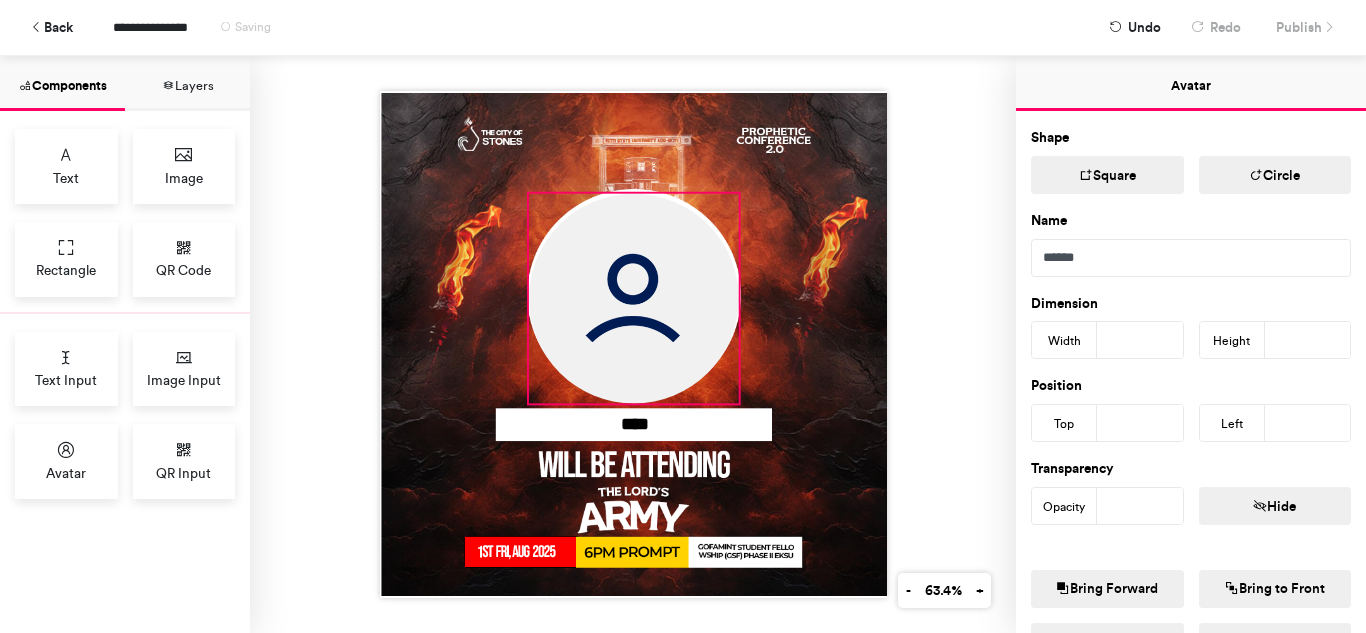 click on "****" at bounding box center (633, 344) 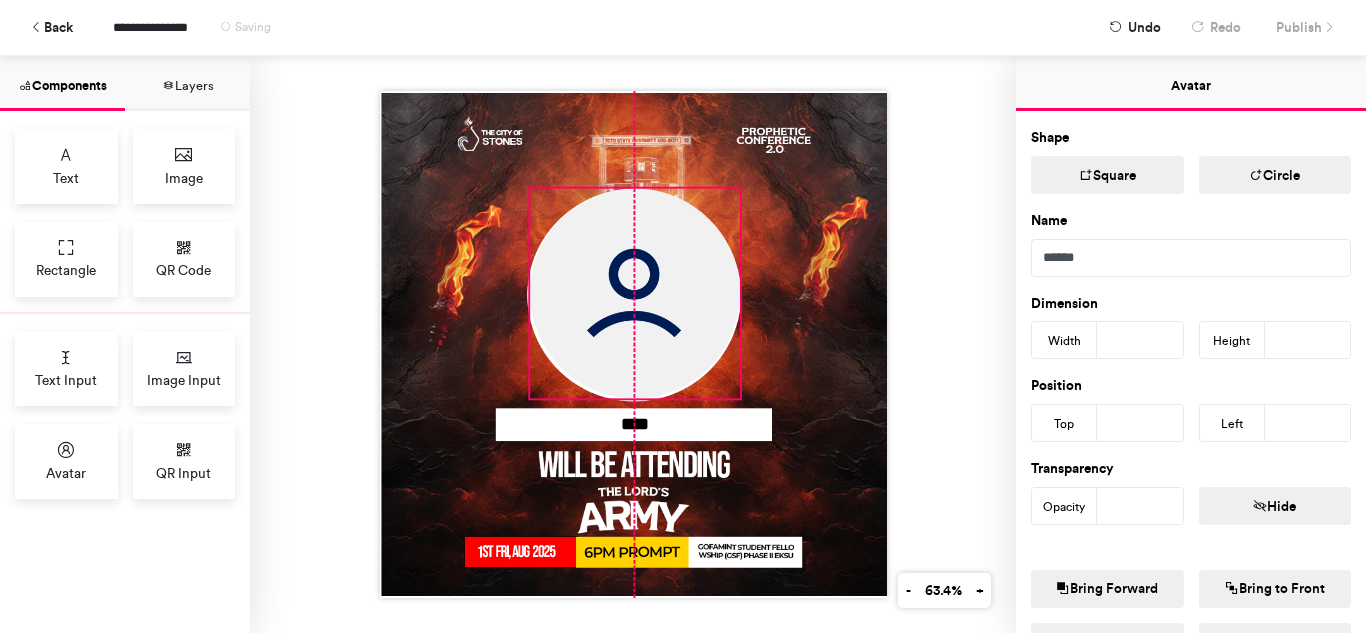 click at bounding box center [635, 294] 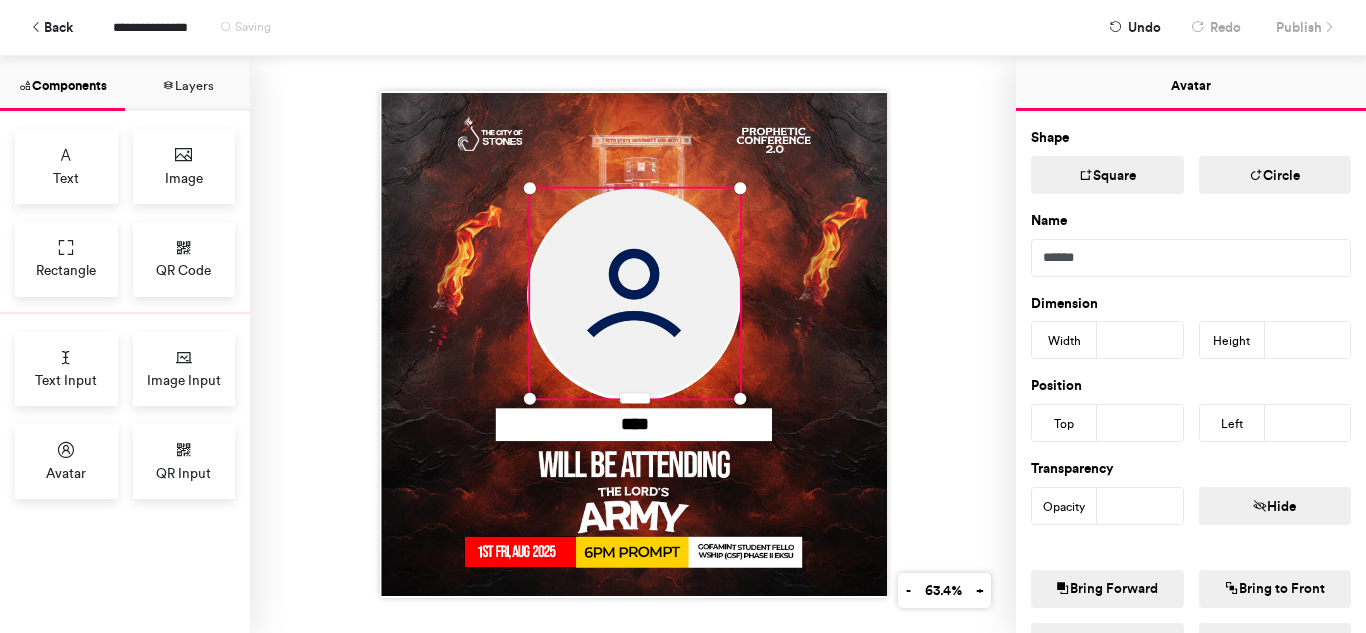 click on "****" at bounding box center (633, 344) 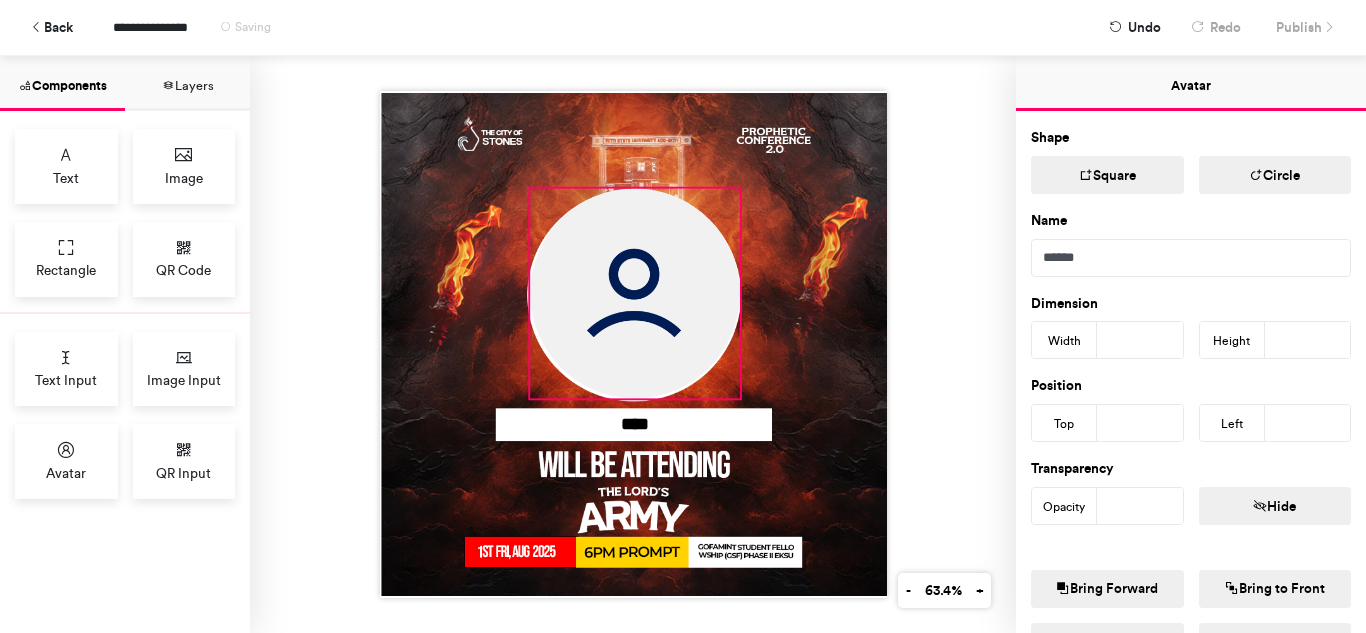 click at bounding box center [635, 294] 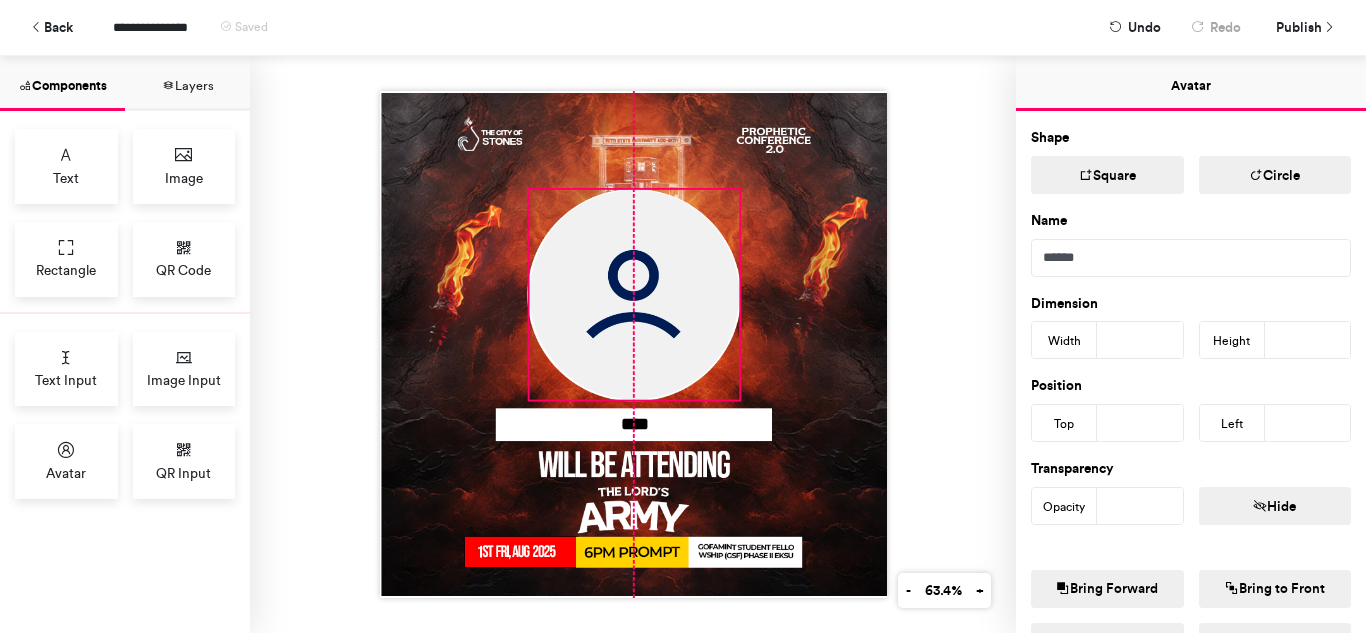 click at bounding box center [634, 295] 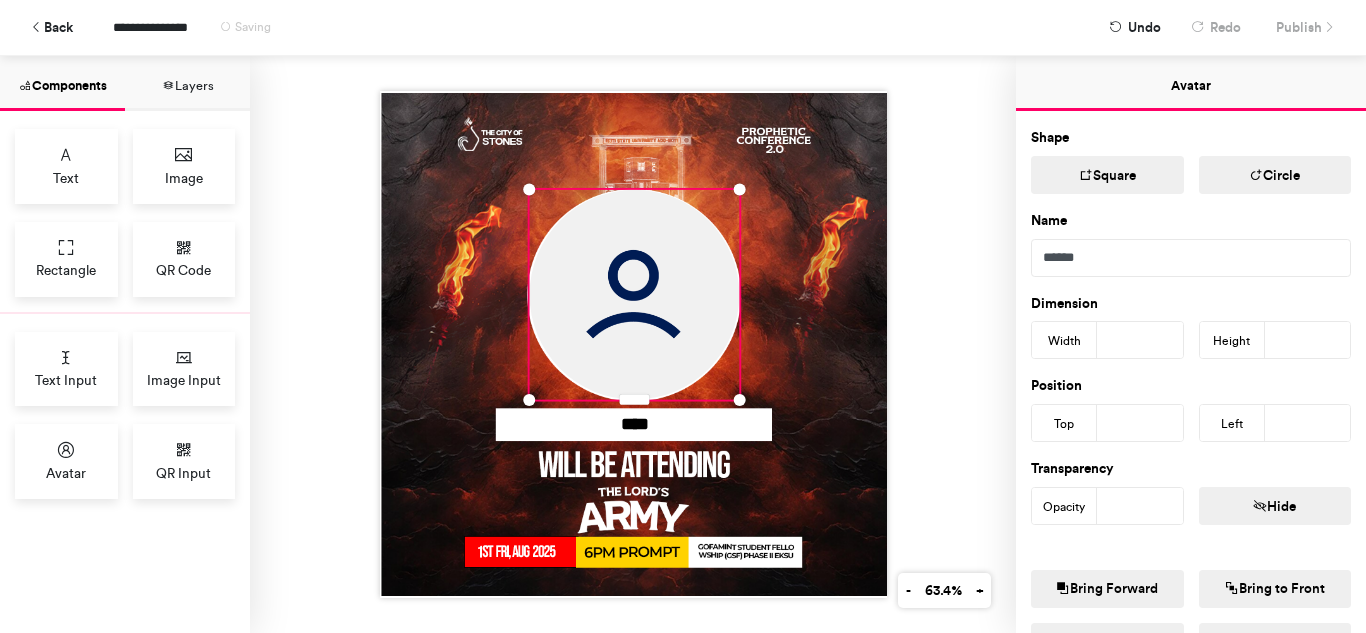 click on "****" at bounding box center [633, 344] 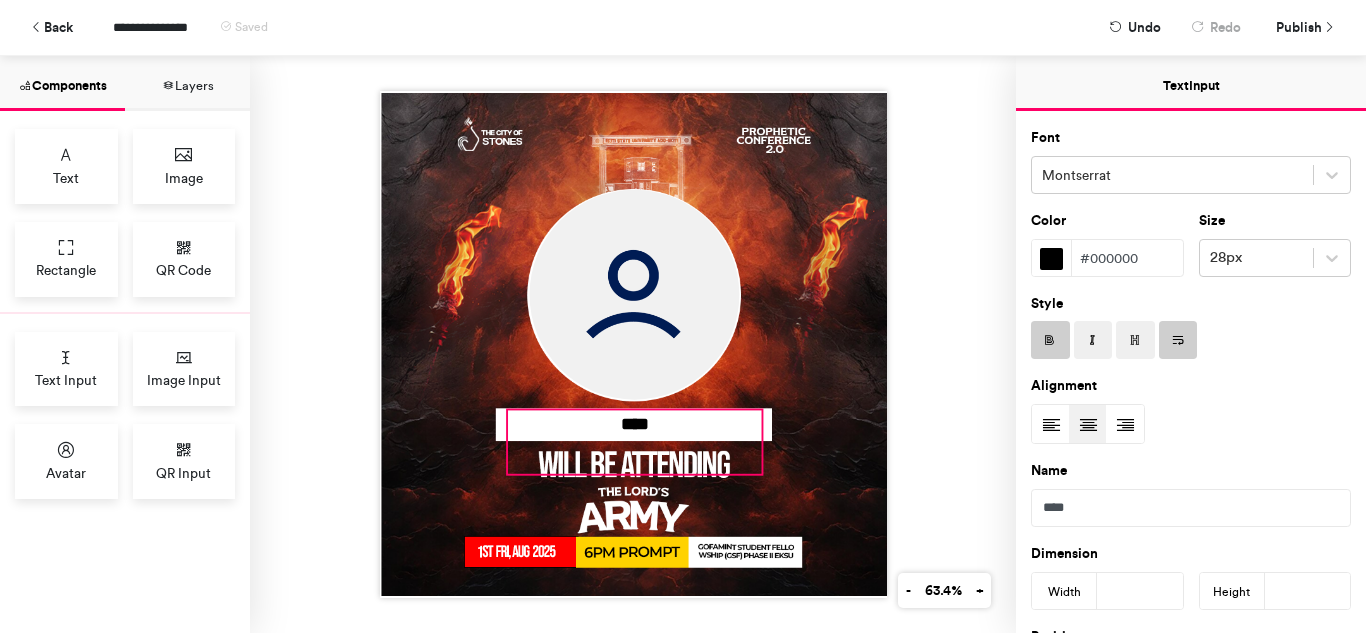 click on "****" at bounding box center (635, 441) 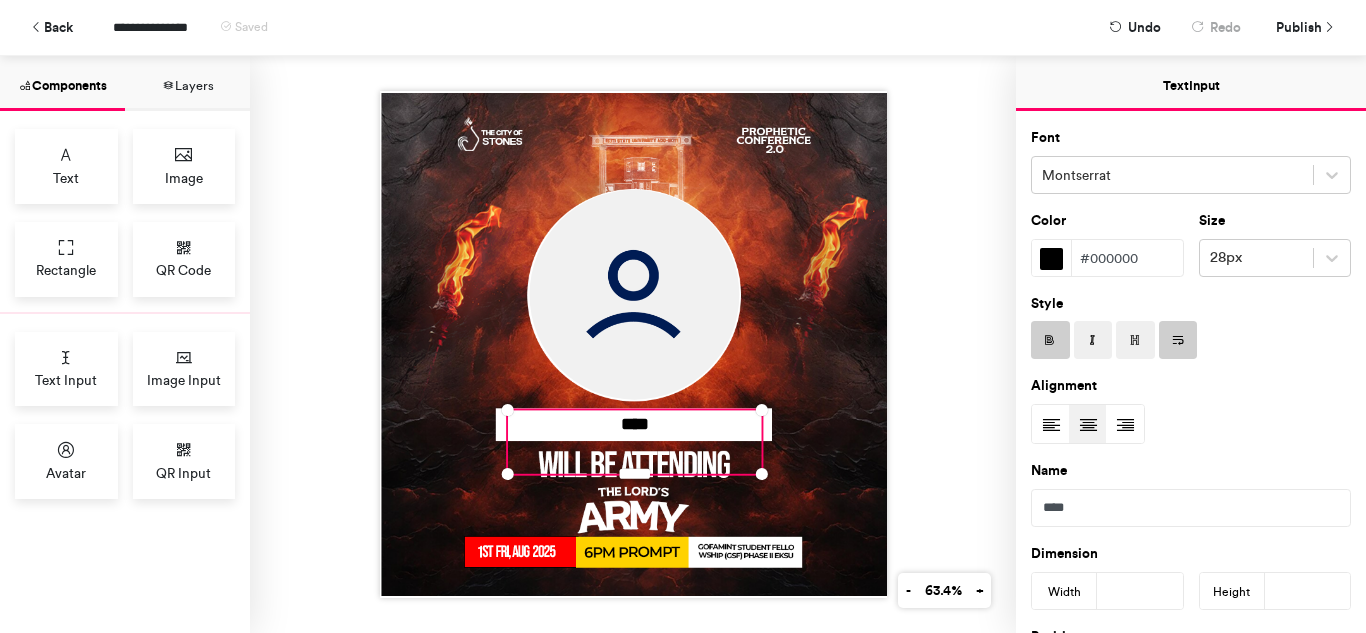 type on "***" 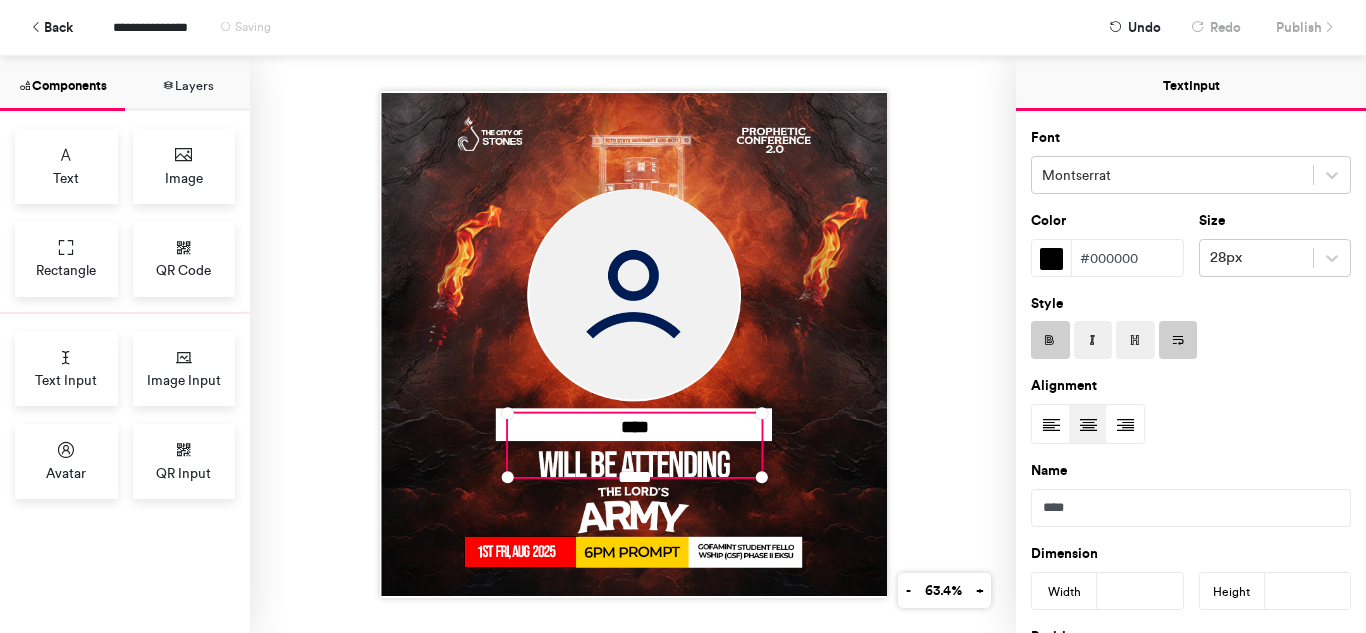 click on "****" at bounding box center (633, 344) 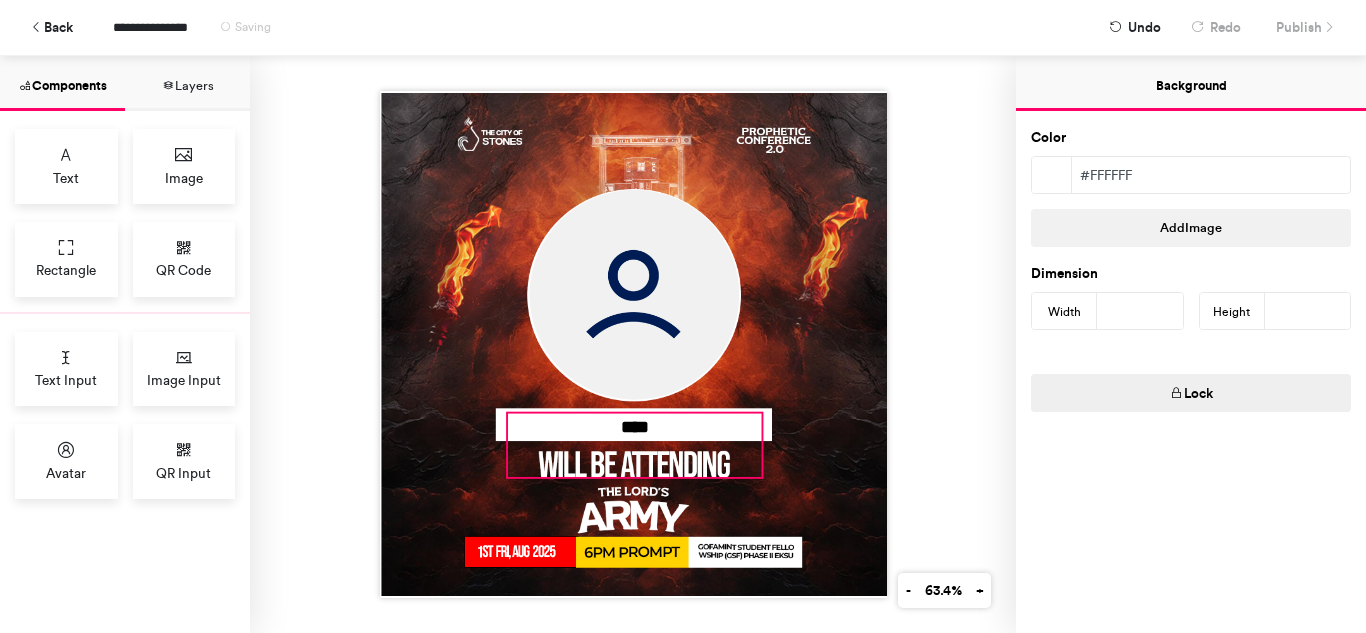 click on "****" at bounding box center (635, 445) 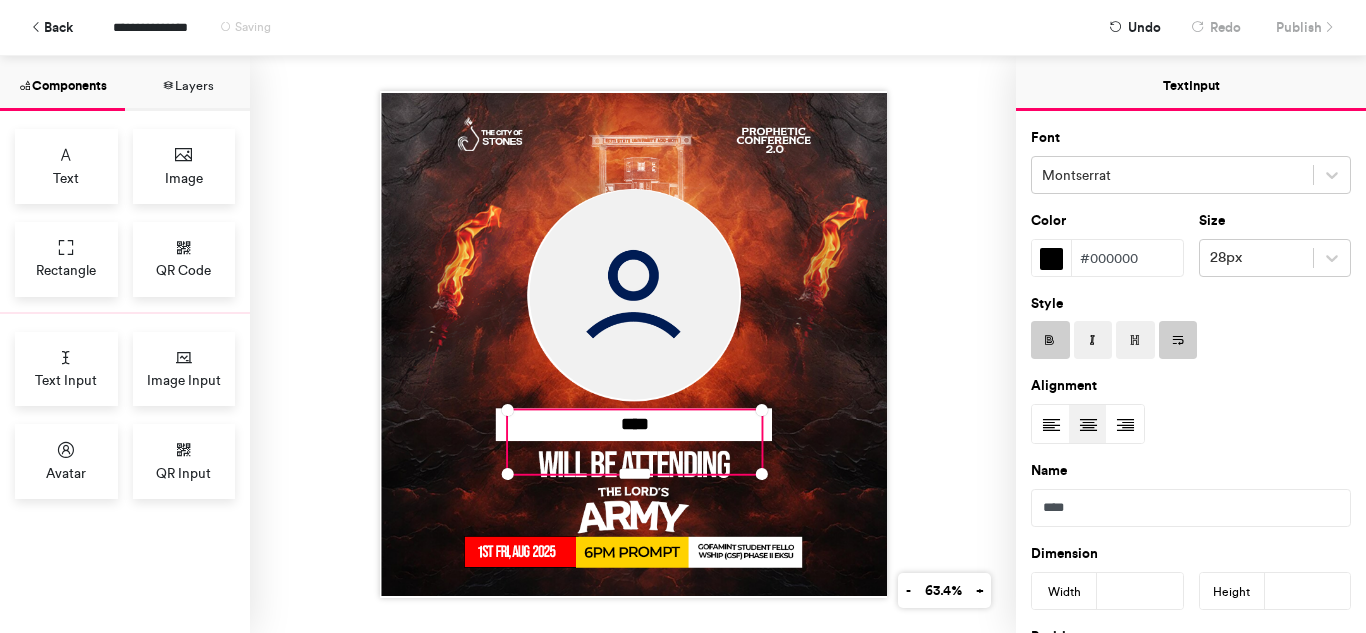 type on "***" 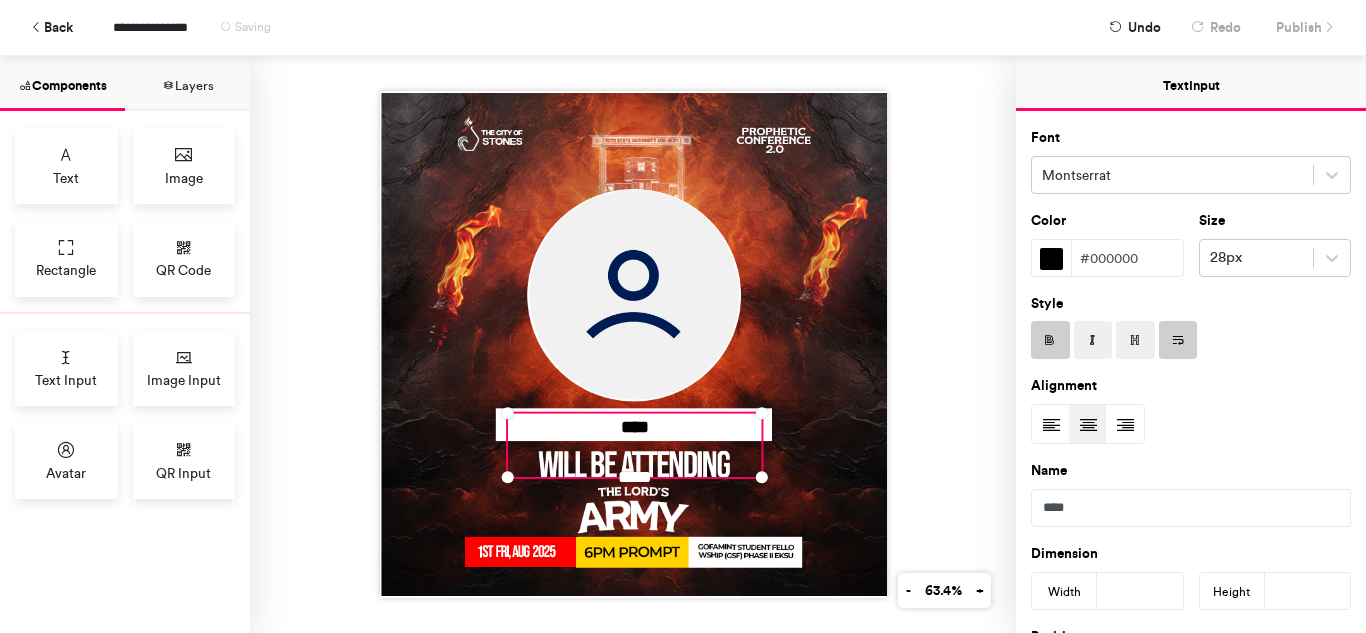 click on "****" at bounding box center (633, 344) 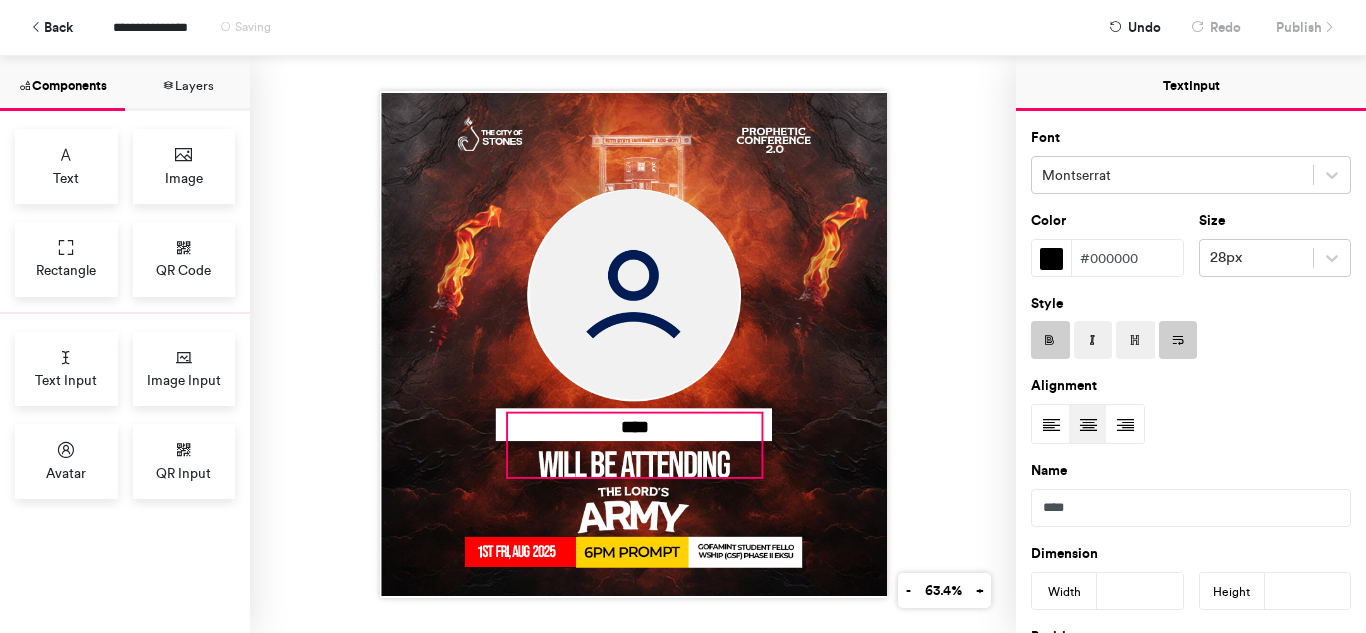 click on "****" at bounding box center [635, 445] 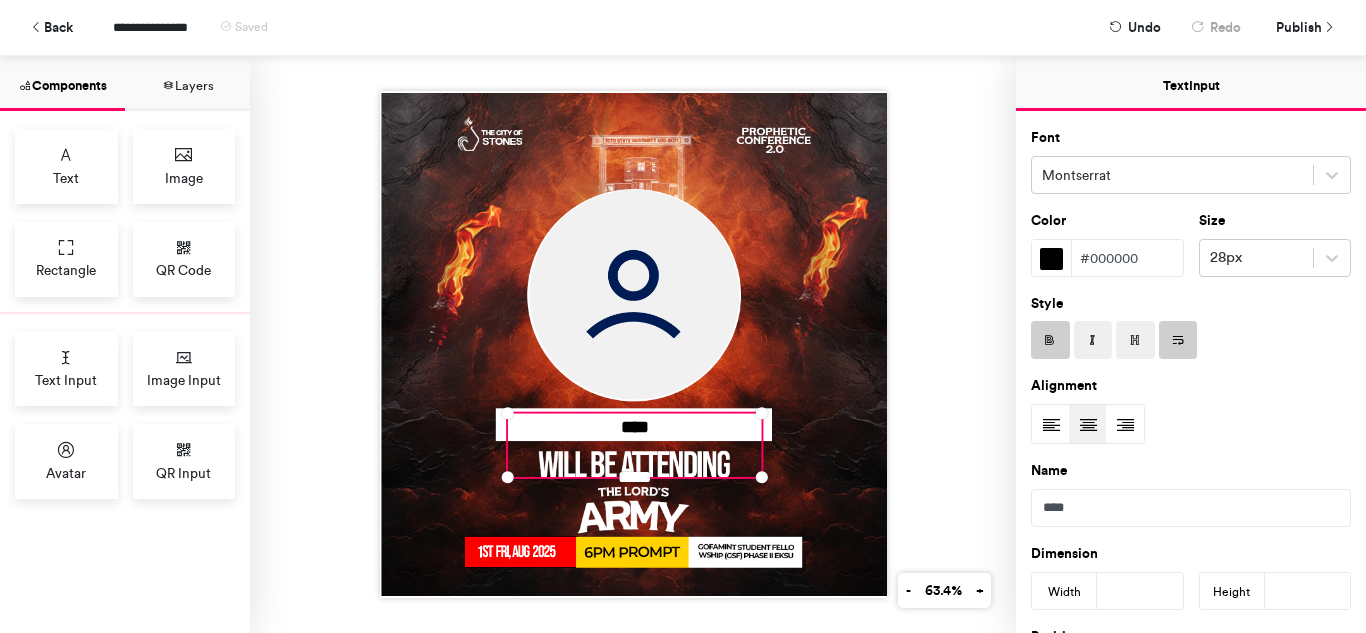 type on "***" 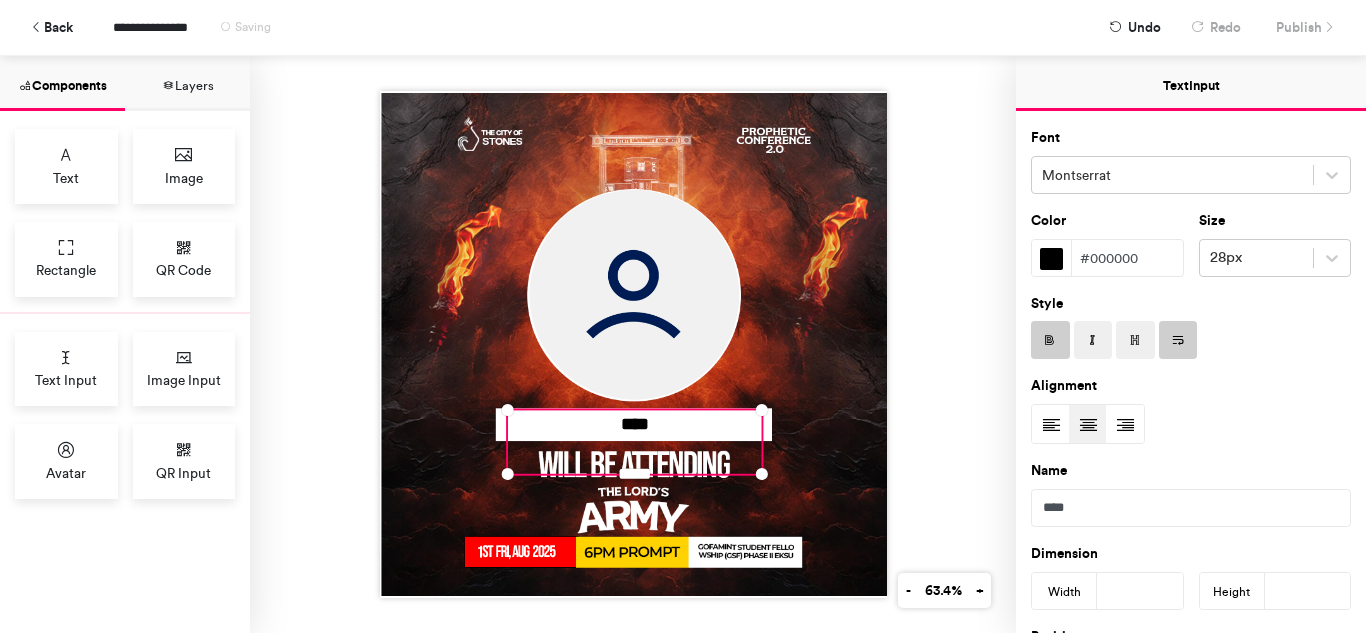 click on "****" at bounding box center (633, 344) 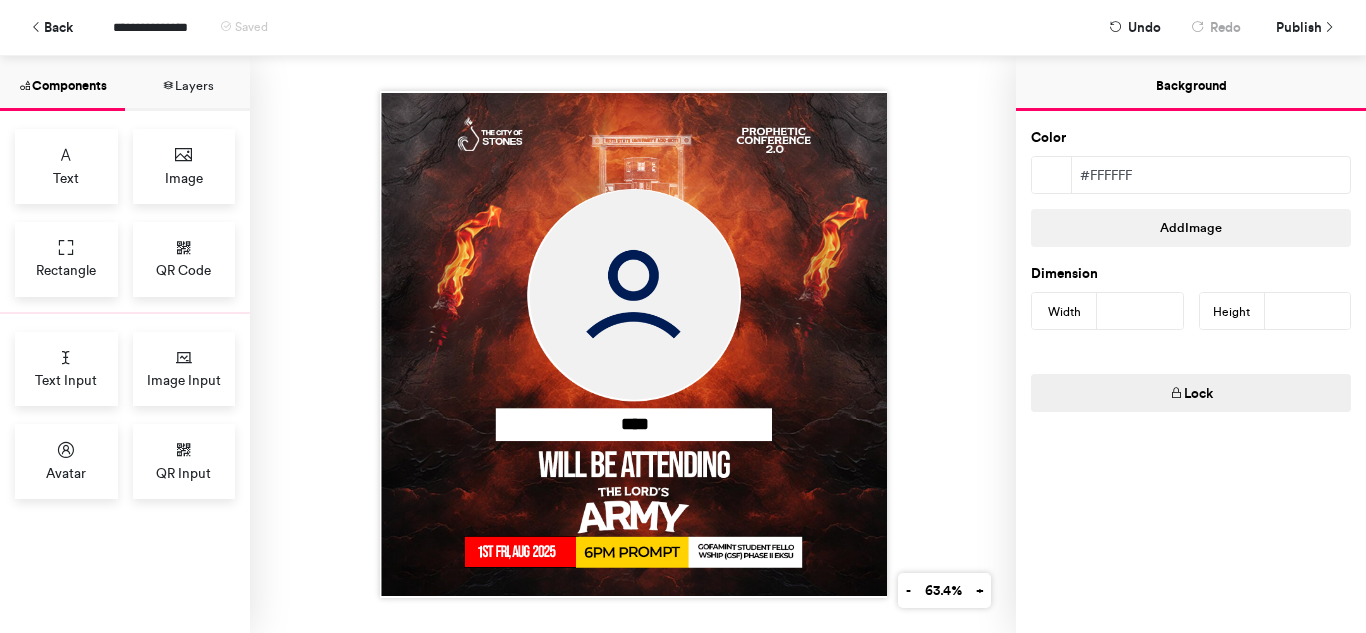 click on "****" at bounding box center [633, 344] 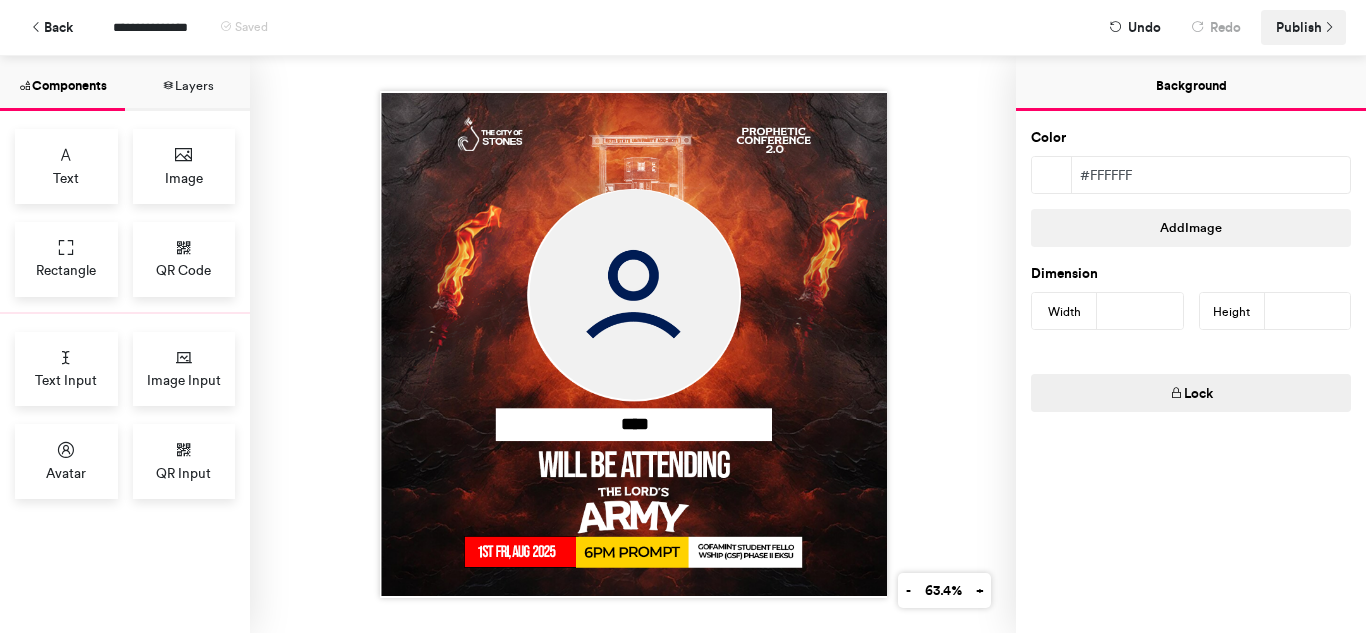 click on "Publish" at bounding box center (1299, 27) 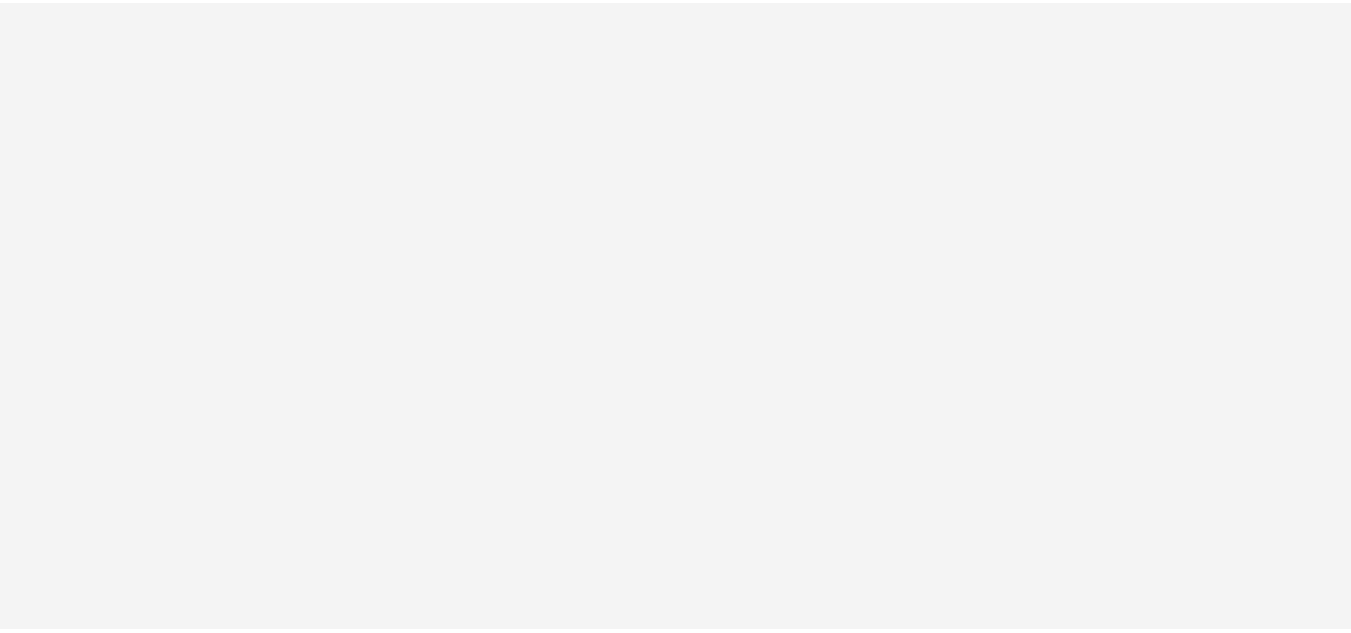 scroll, scrollTop: 0, scrollLeft: 0, axis: both 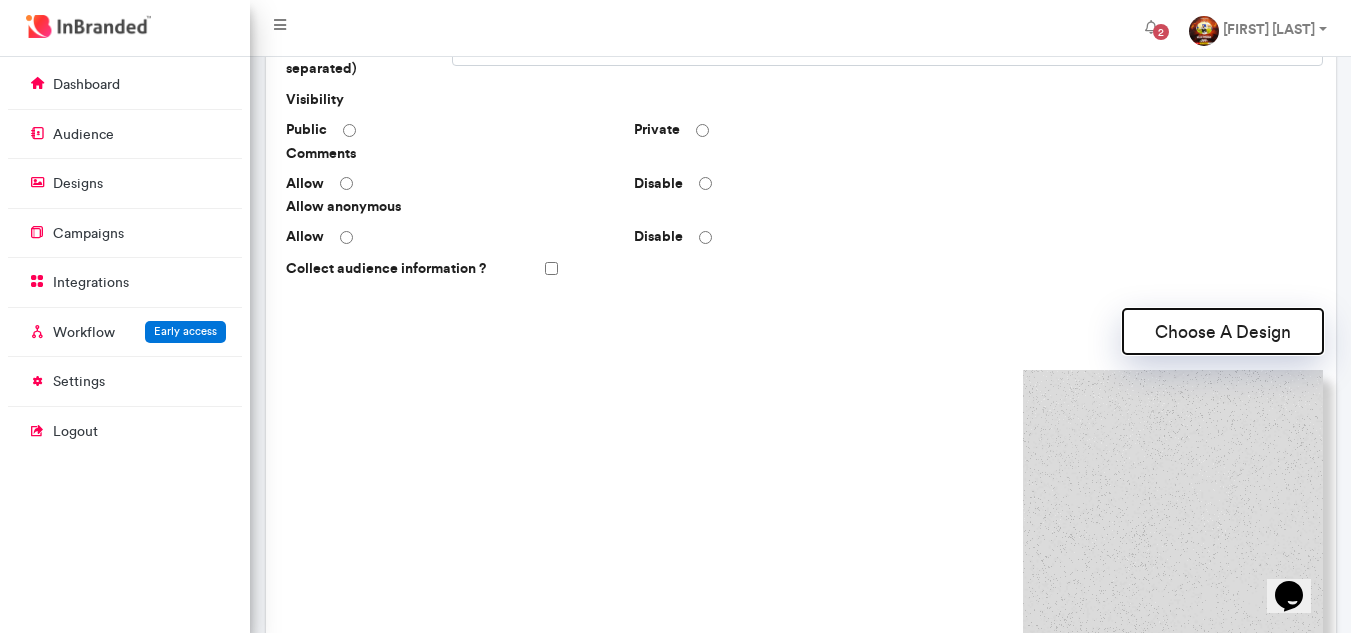 click on "Choose A Design" at bounding box center (1223, 331) 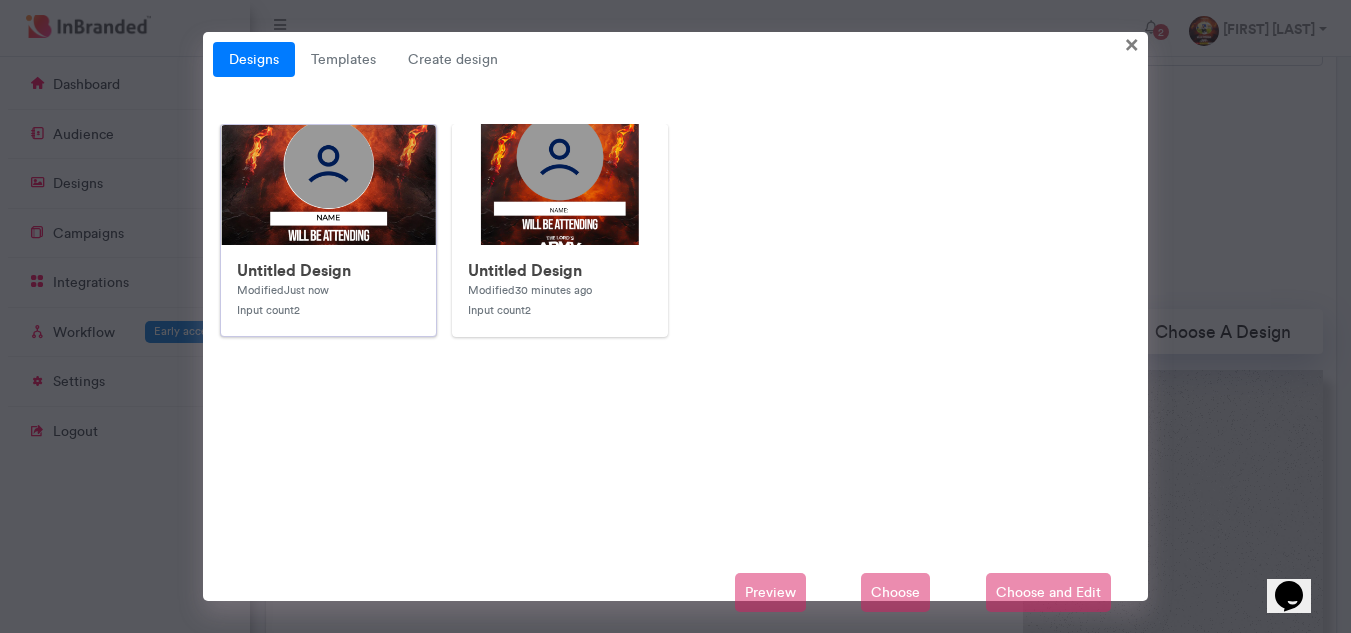 click at bounding box center (621, 525) 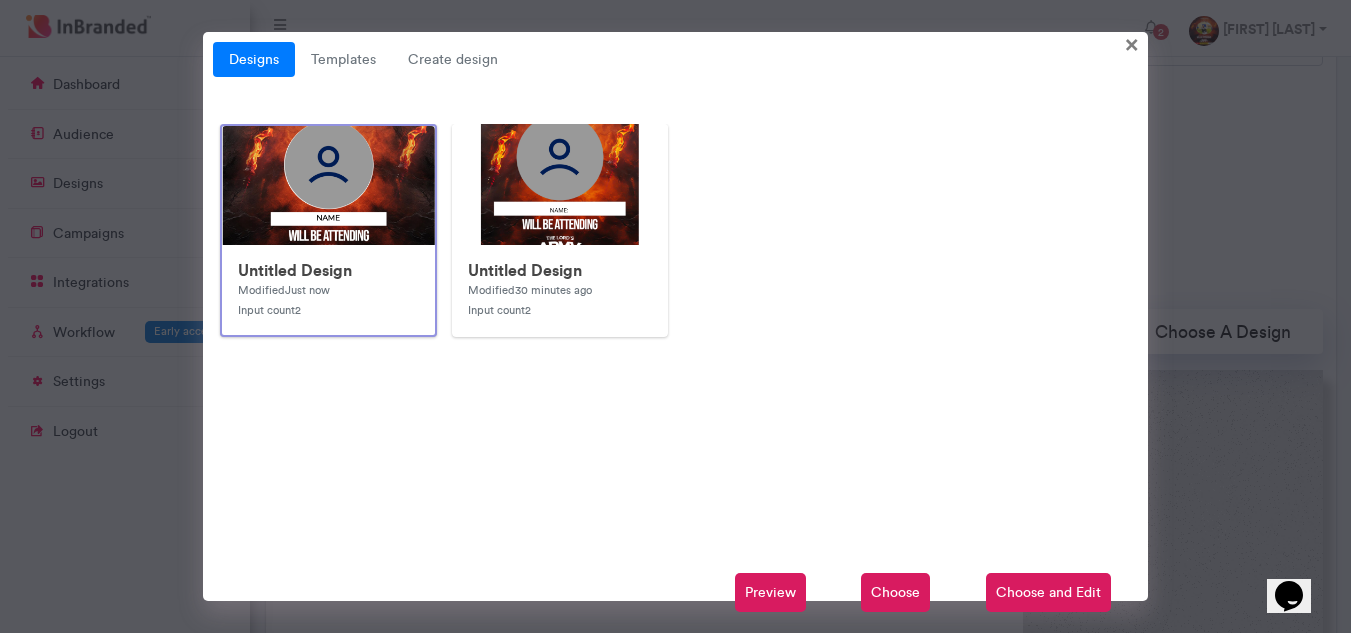 click on "Preview" at bounding box center (770, 593) 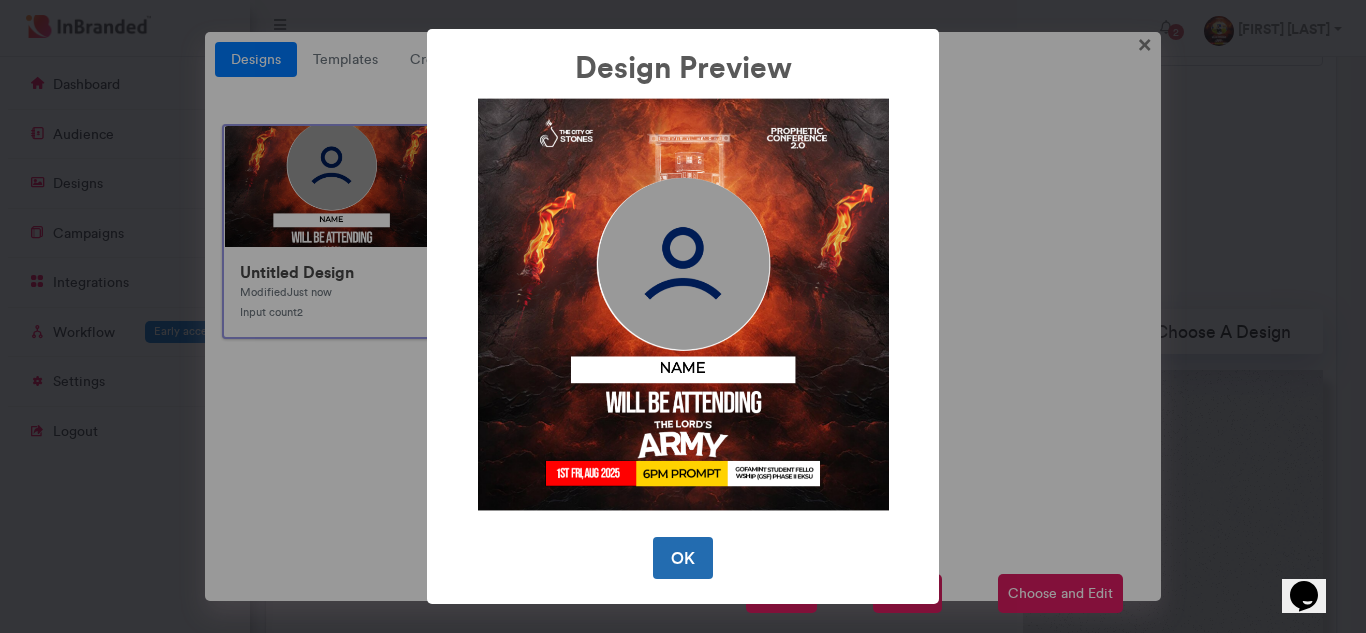 click on "OK" at bounding box center (682, 558) 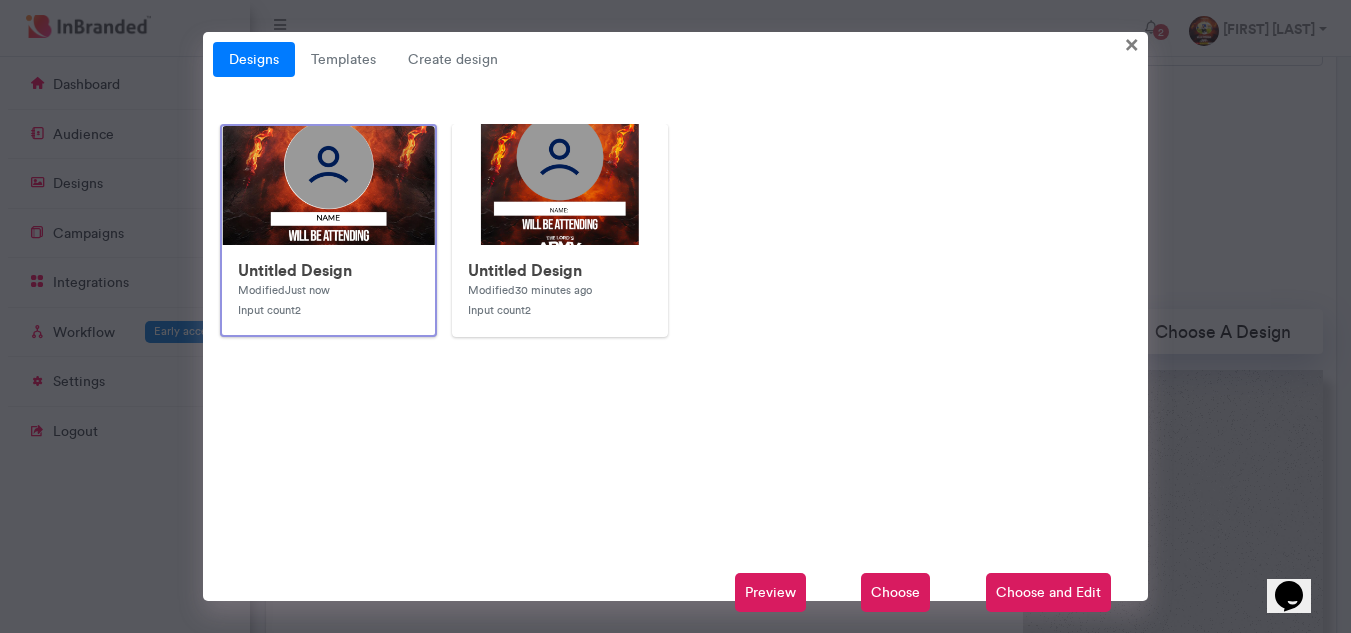 click on "Choose and Edit" at bounding box center (1048, 593) 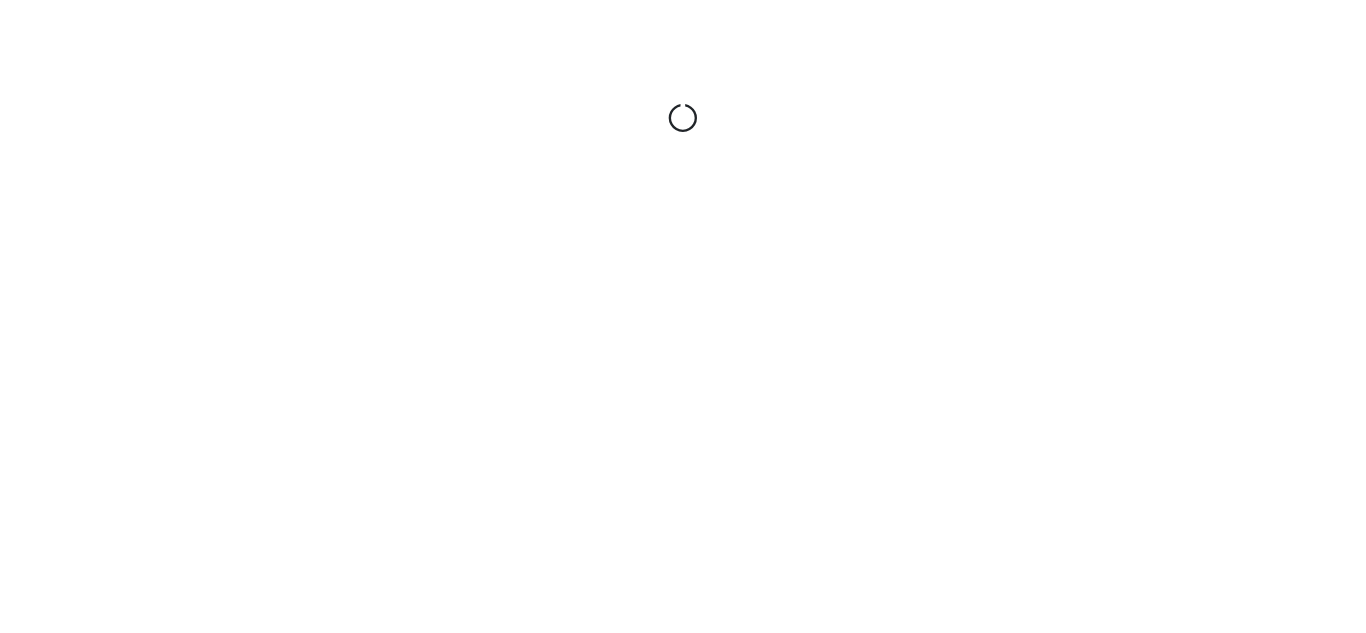 scroll, scrollTop: 0, scrollLeft: 0, axis: both 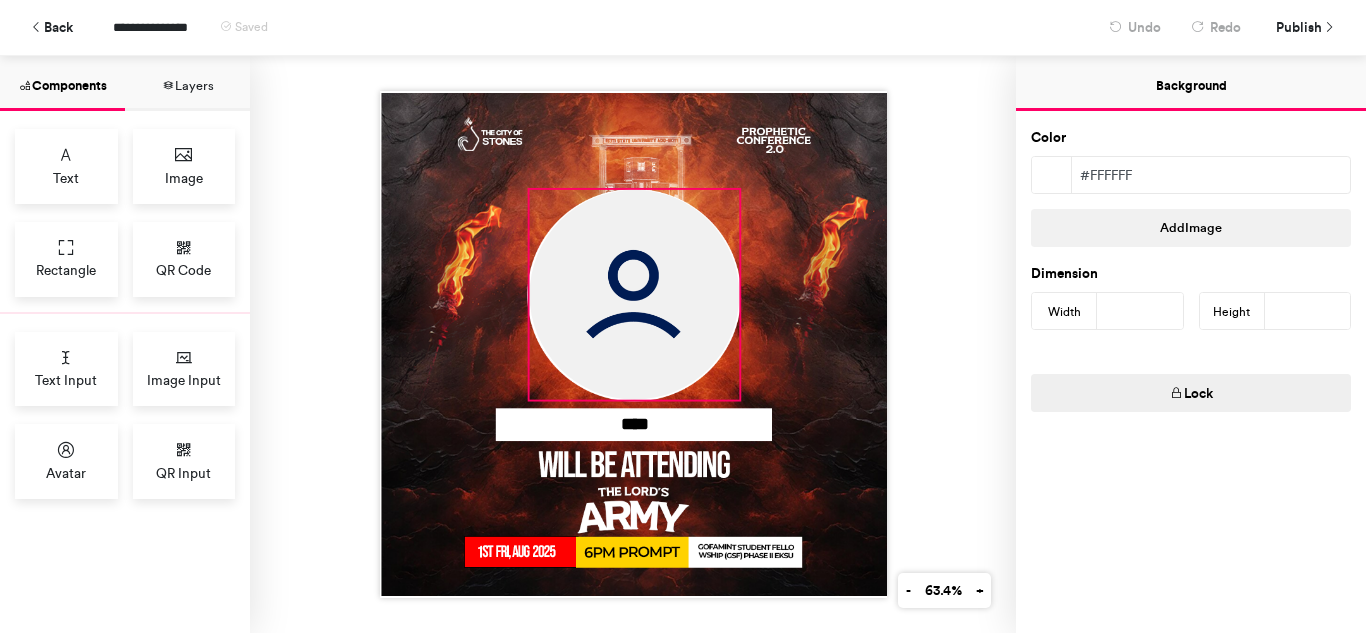 click at bounding box center (634, 295) 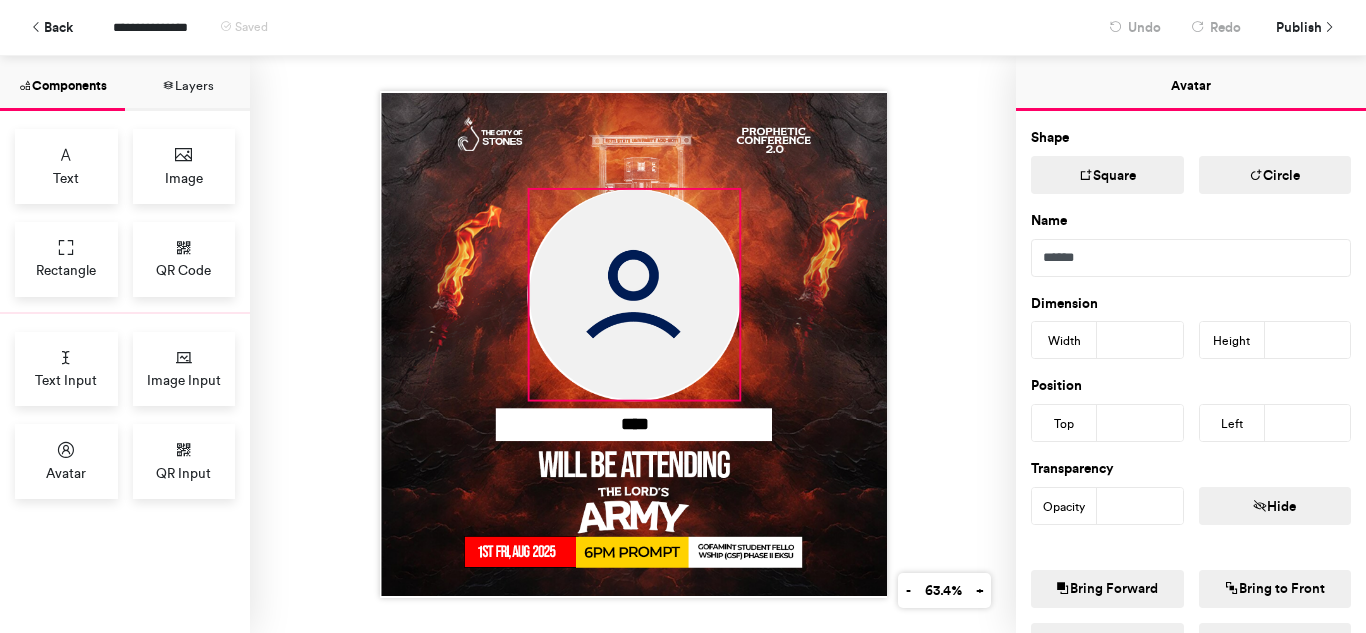 click on "****" at bounding box center [633, 344] 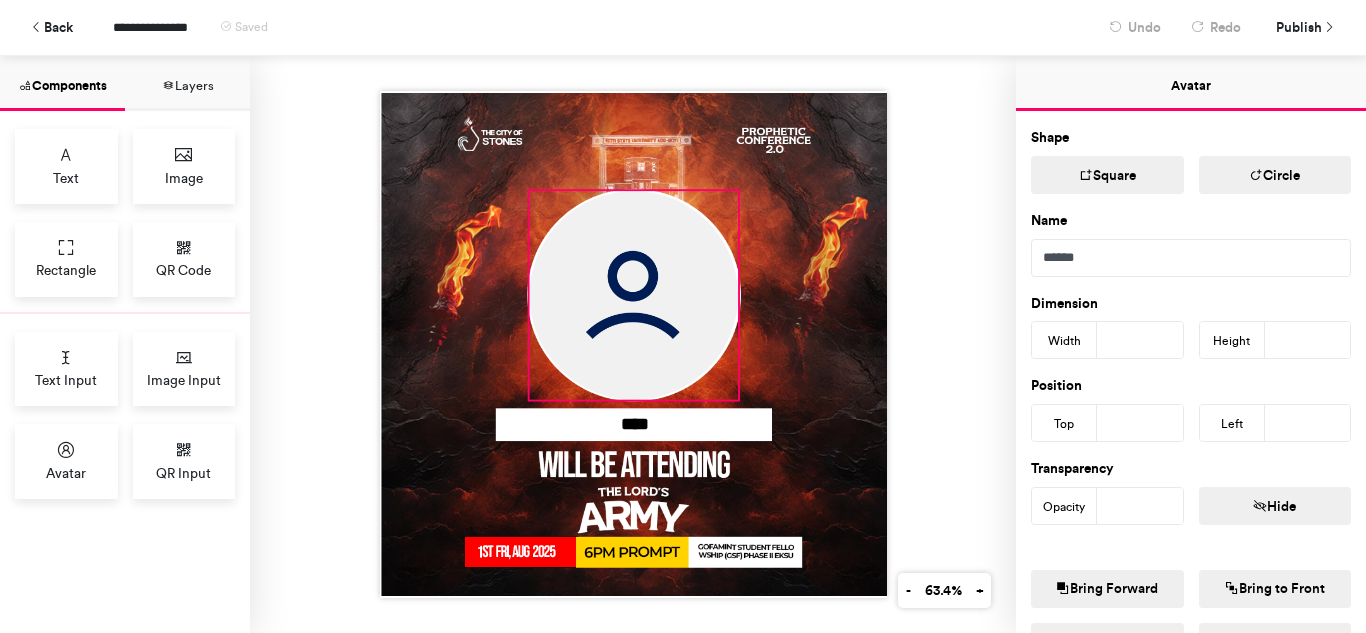 click on "****" at bounding box center (633, 344) 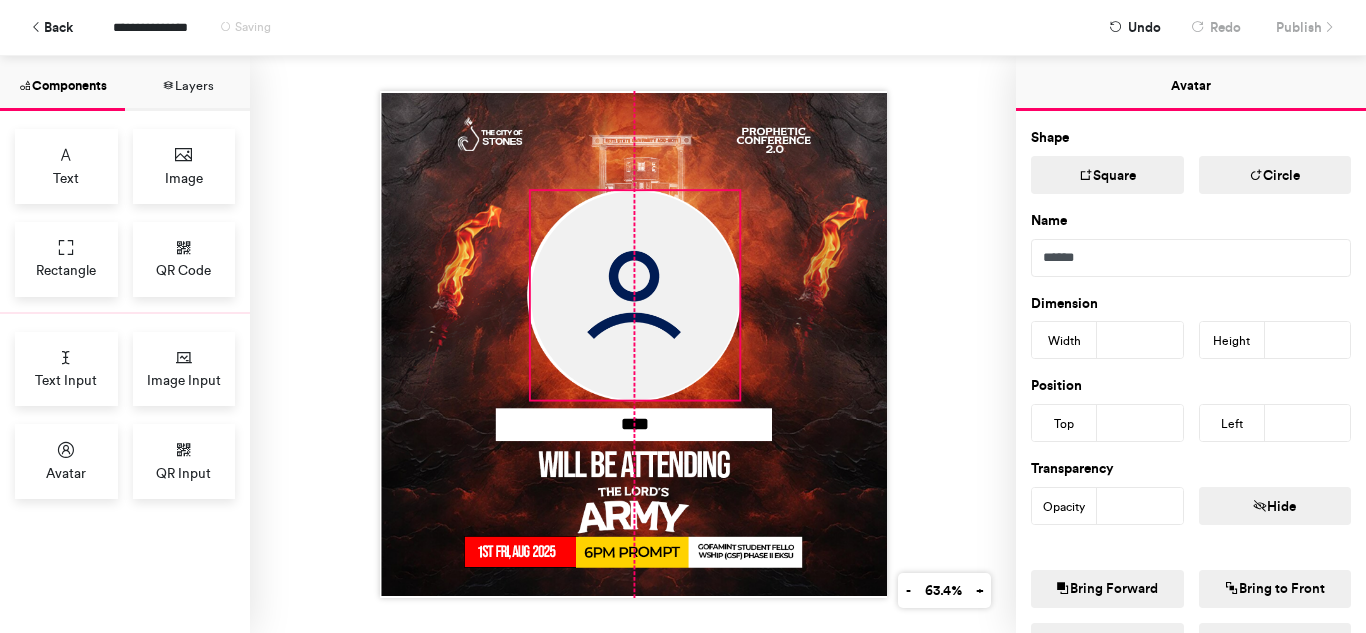 click at bounding box center [634, 295] 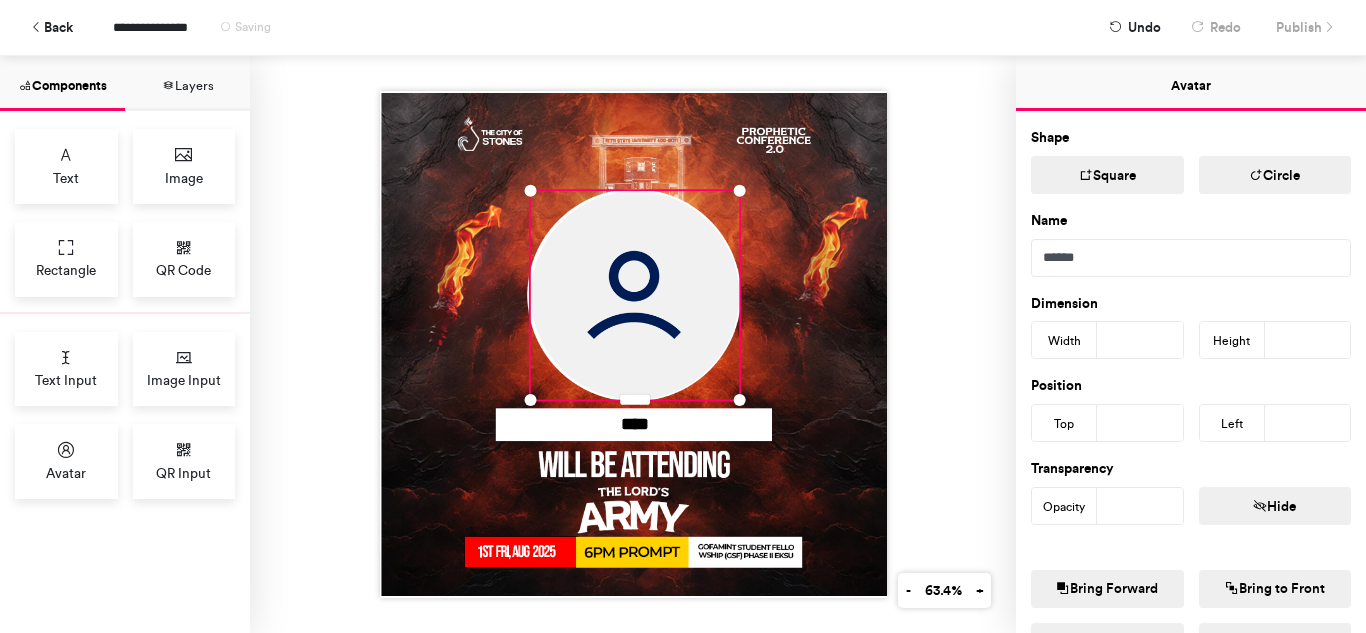 click on "****" at bounding box center [633, 344] 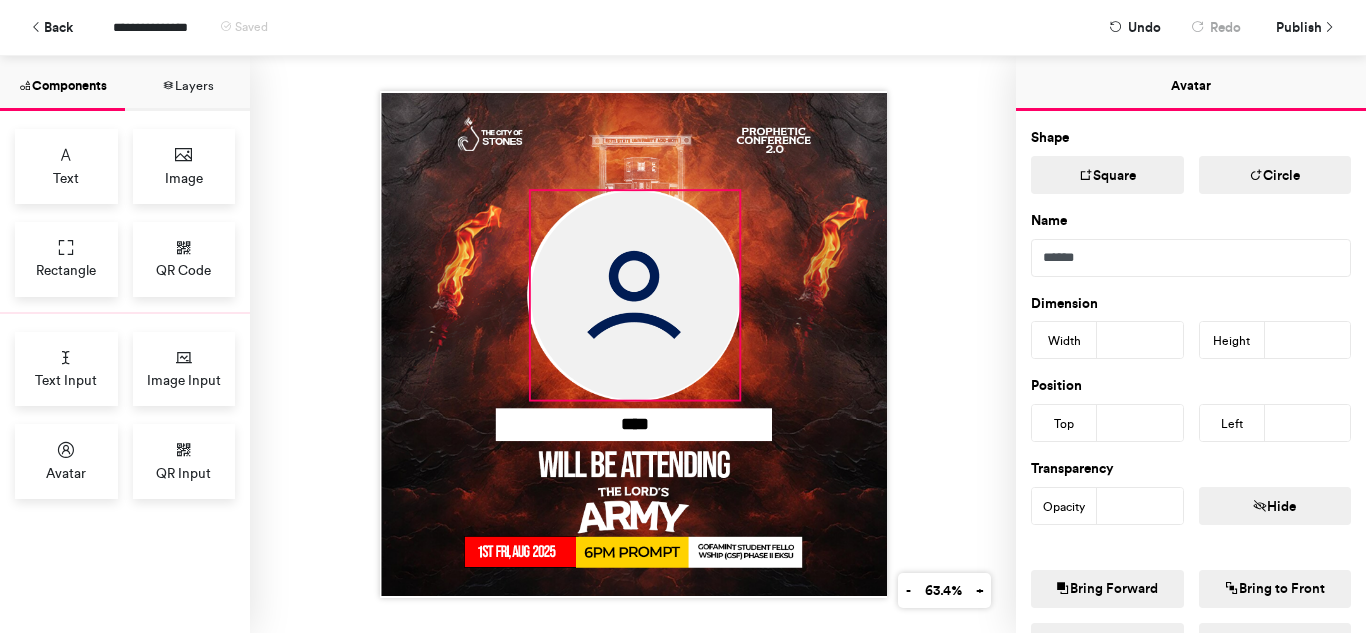 click at bounding box center (634, 295) 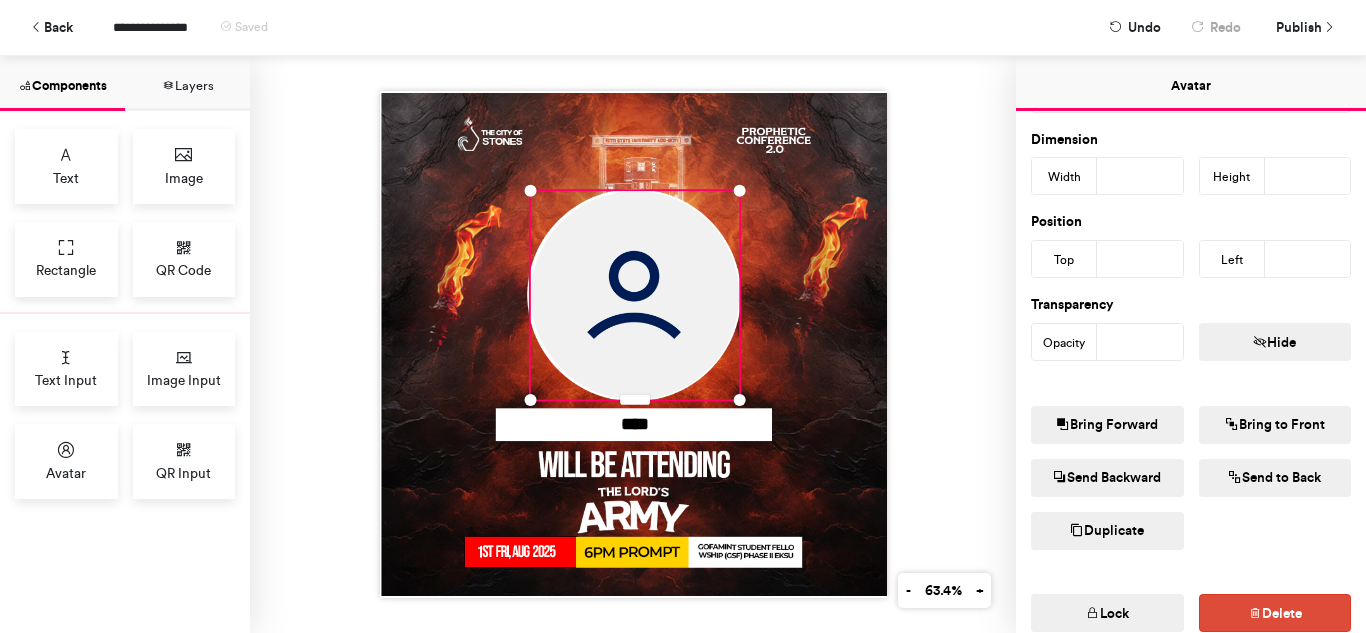 scroll, scrollTop: 200, scrollLeft: 0, axis: vertical 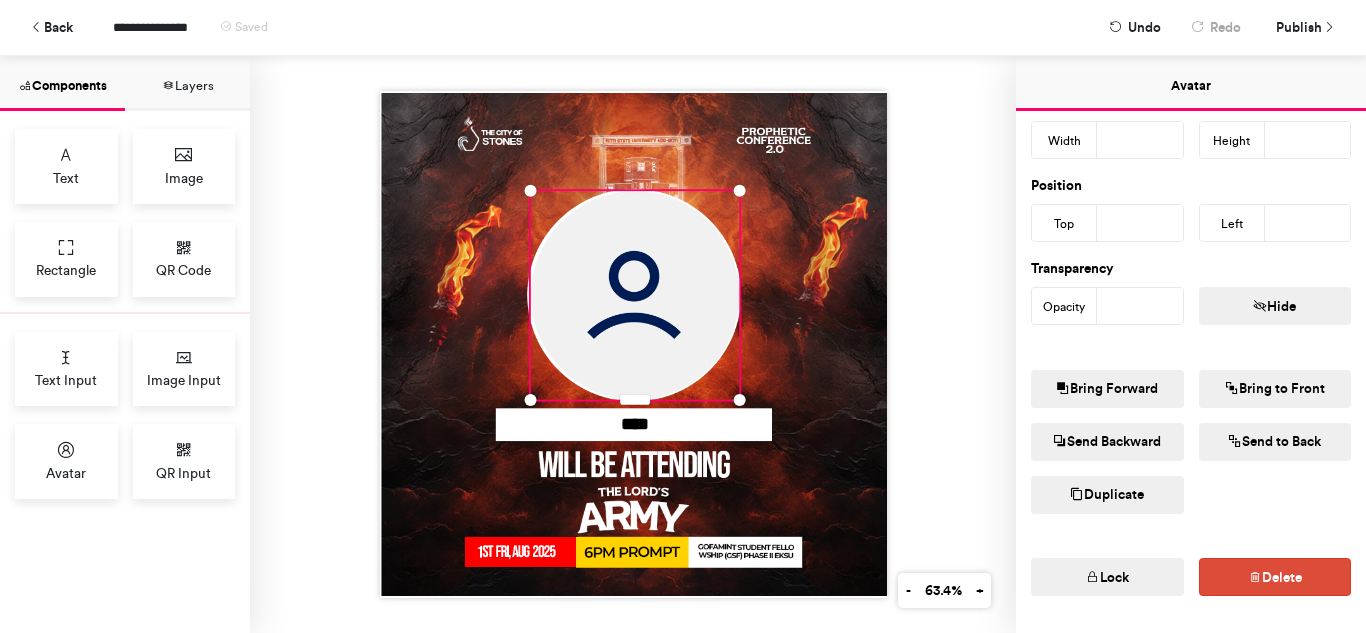 click at bounding box center (1260, 307) 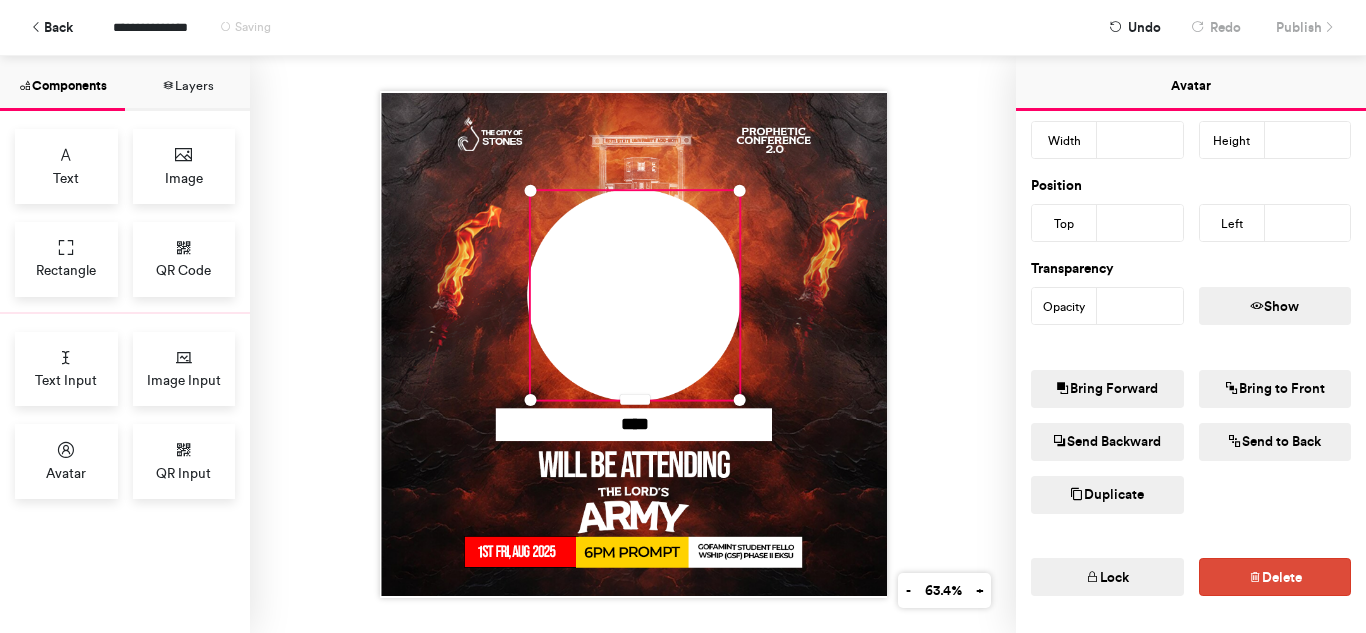click at bounding box center (1257, 307) 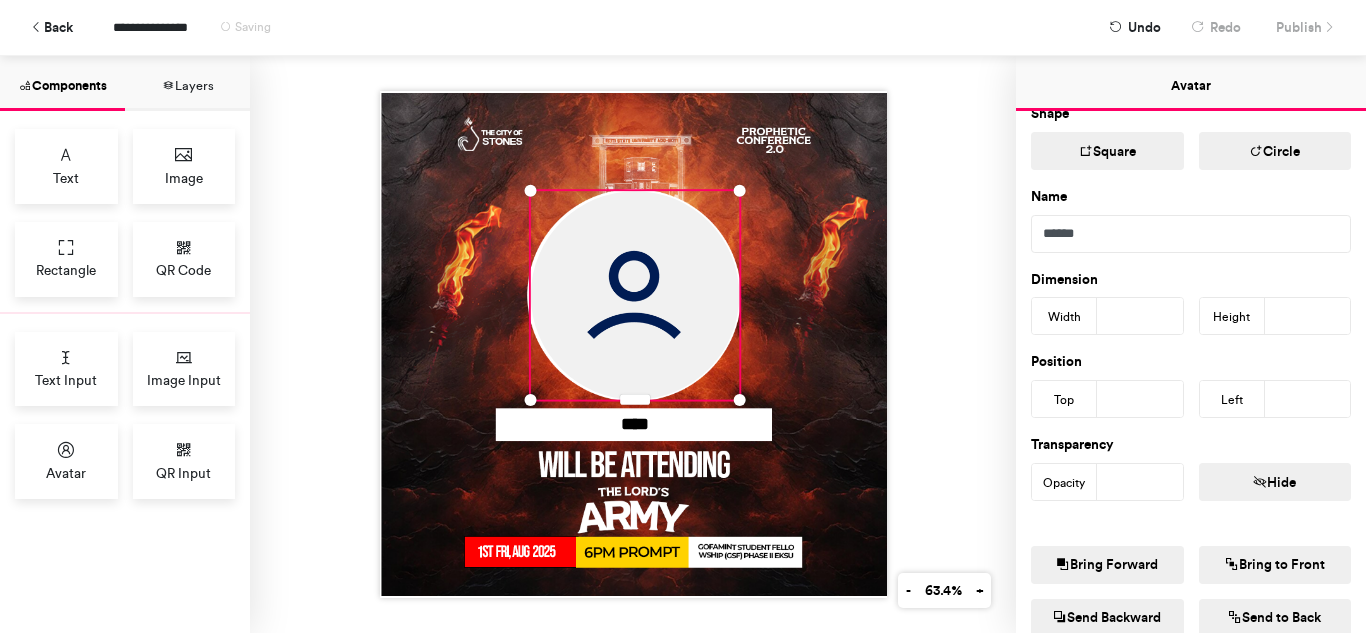 scroll, scrollTop: 0, scrollLeft: 0, axis: both 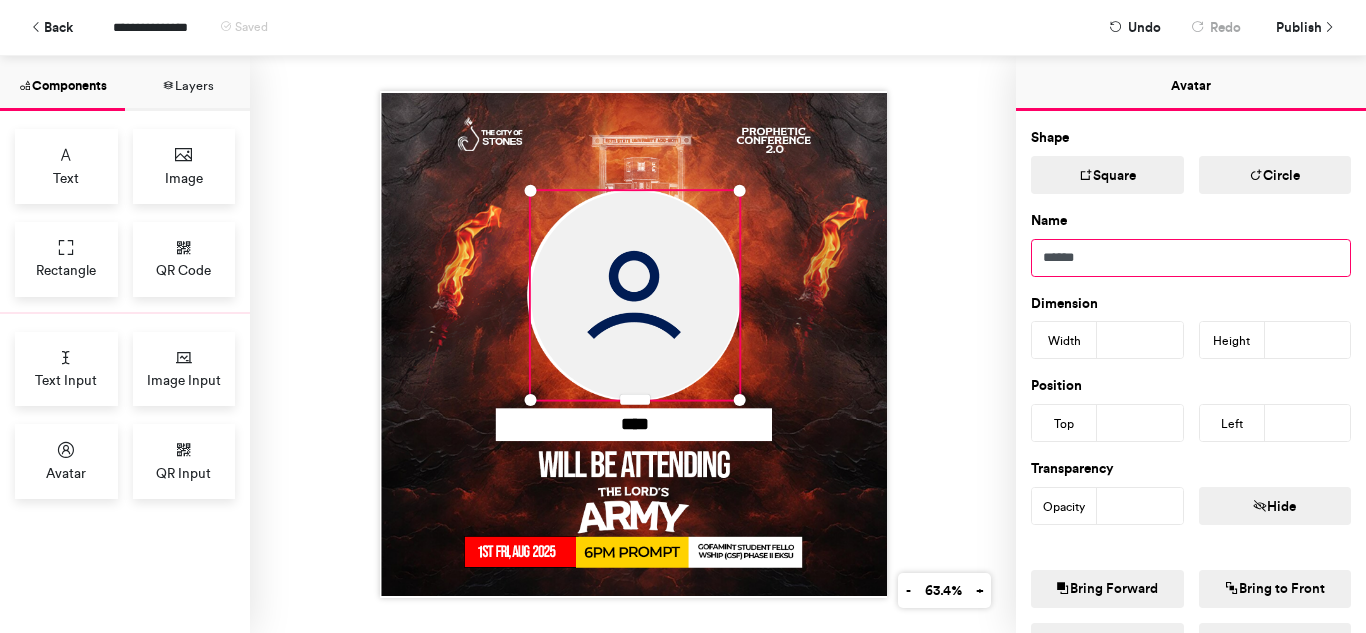 drag, startPoint x: 1093, startPoint y: 258, endPoint x: 1017, endPoint y: 270, distance: 76.941536 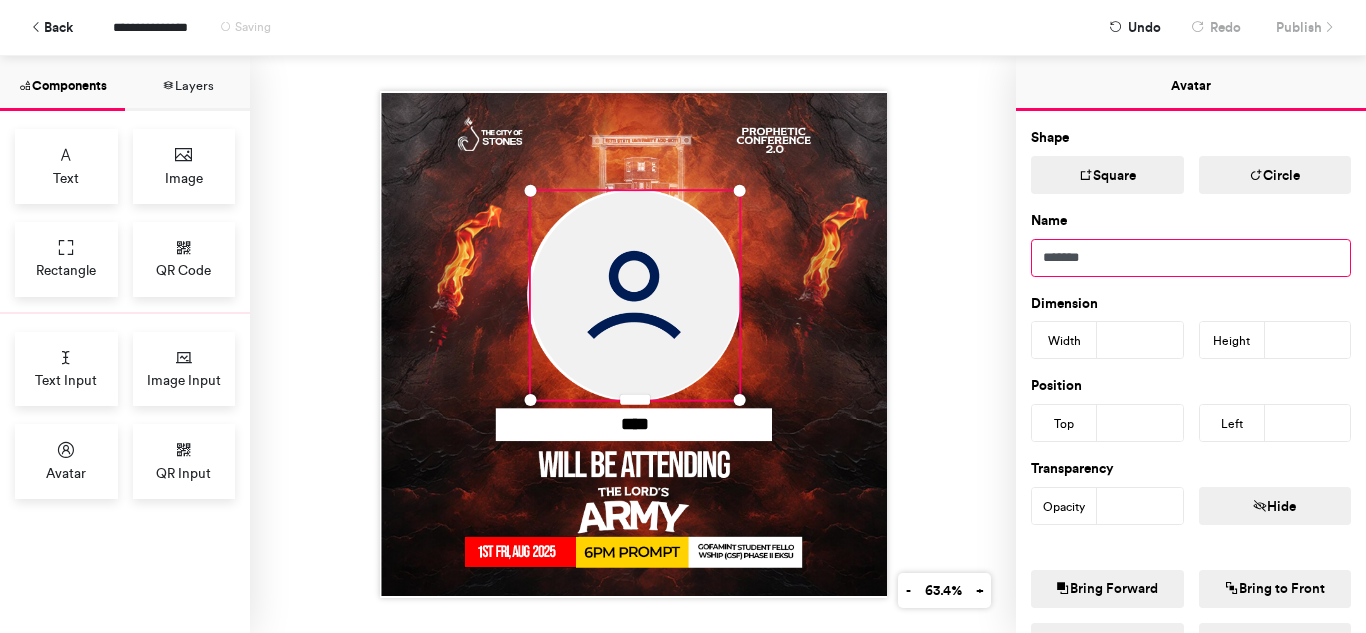 type on "*******" 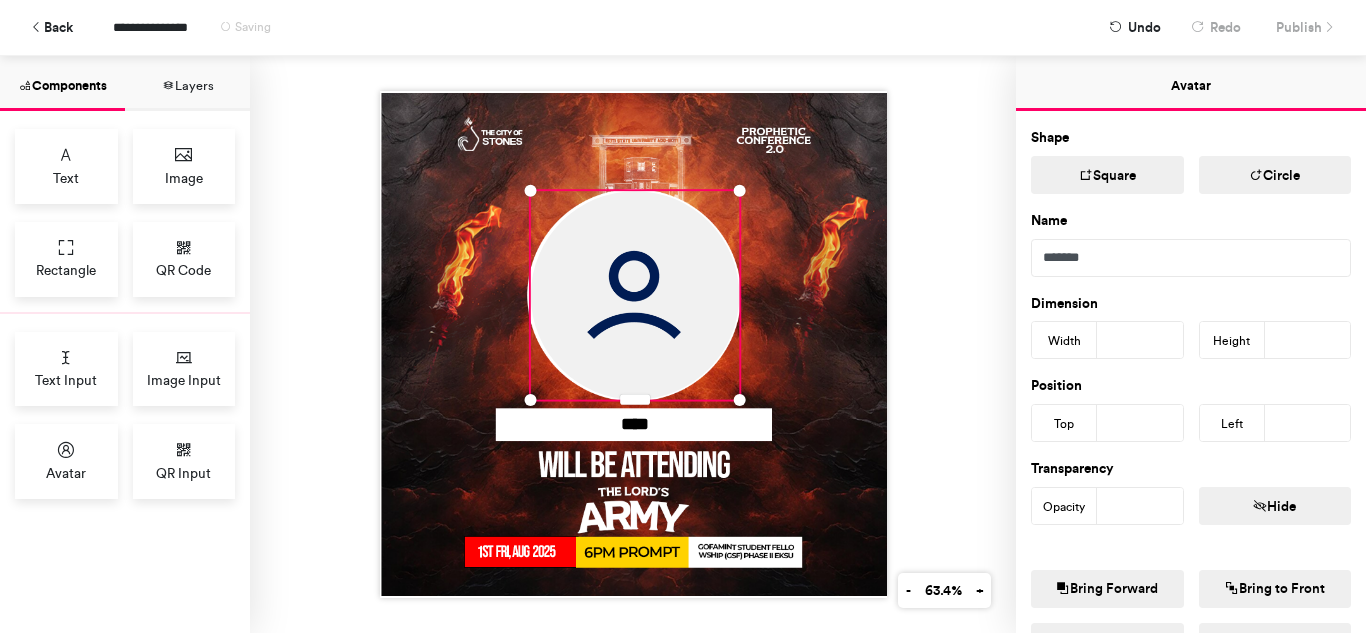 click on "****" at bounding box center [633, 344] 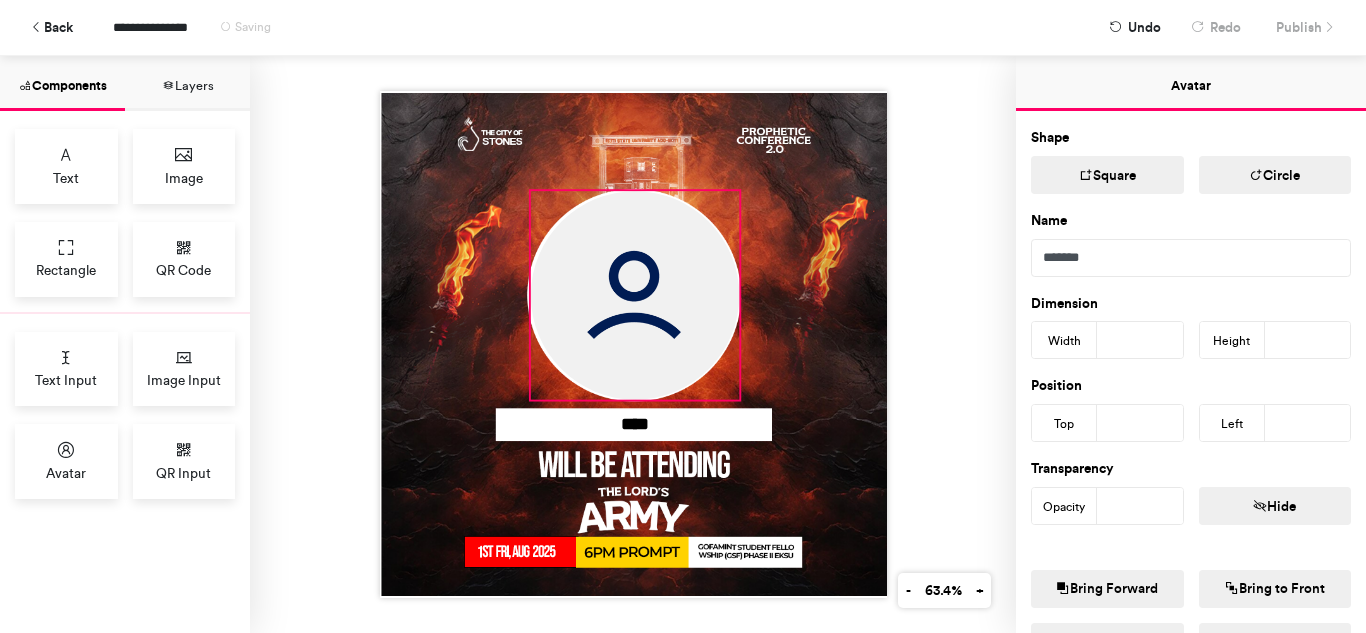 click at bounding box center (634, 295) 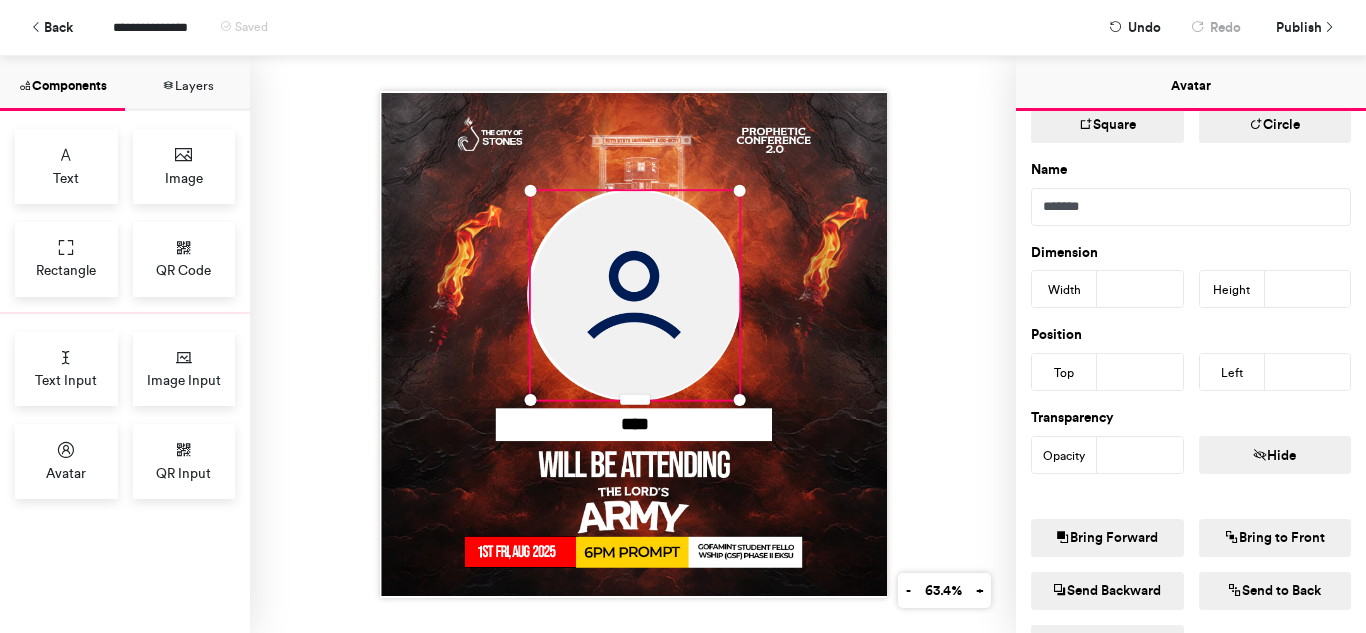scroll, scrollTop: 100, scrollLeft: 0, axis: vertical 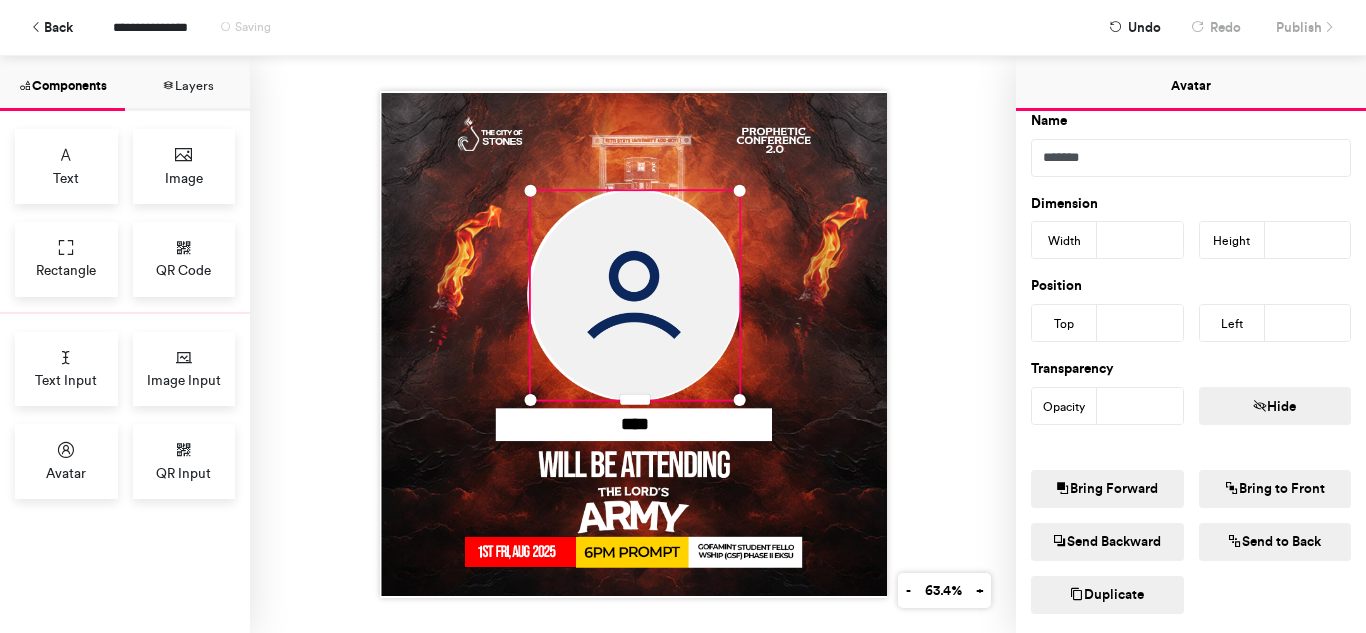 click on "**" at bounding box center (1140, 406) 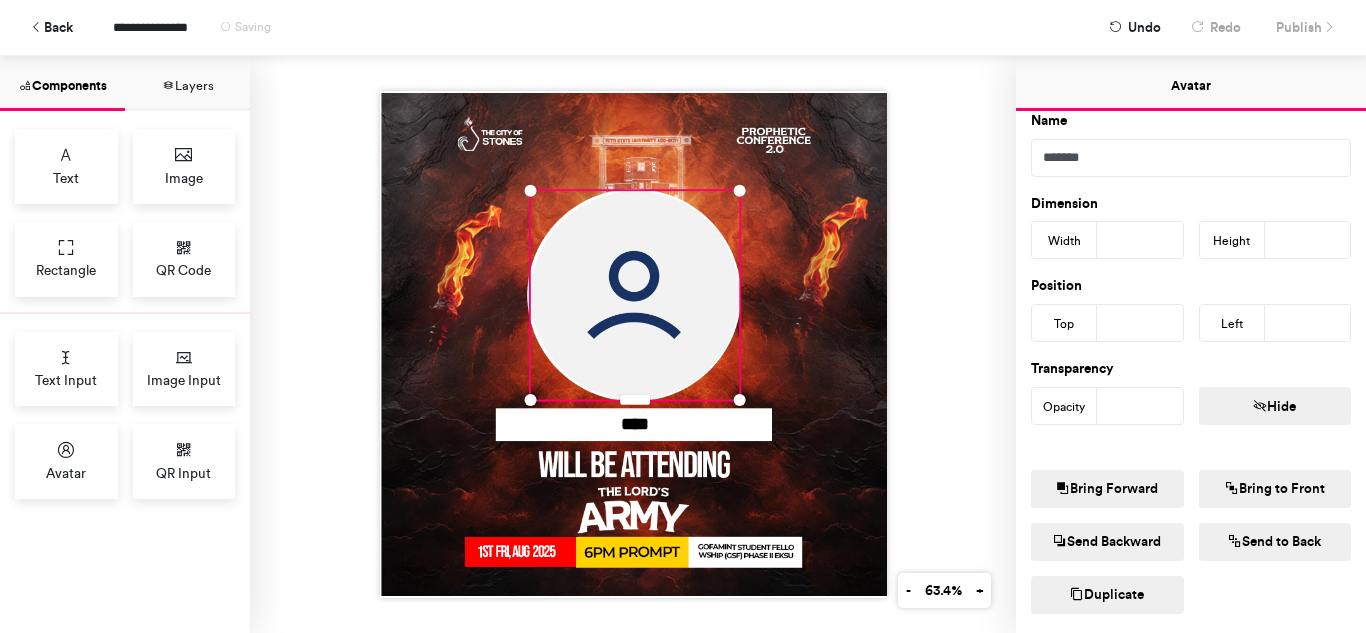click on "**" at bounding box center (1140, 406) 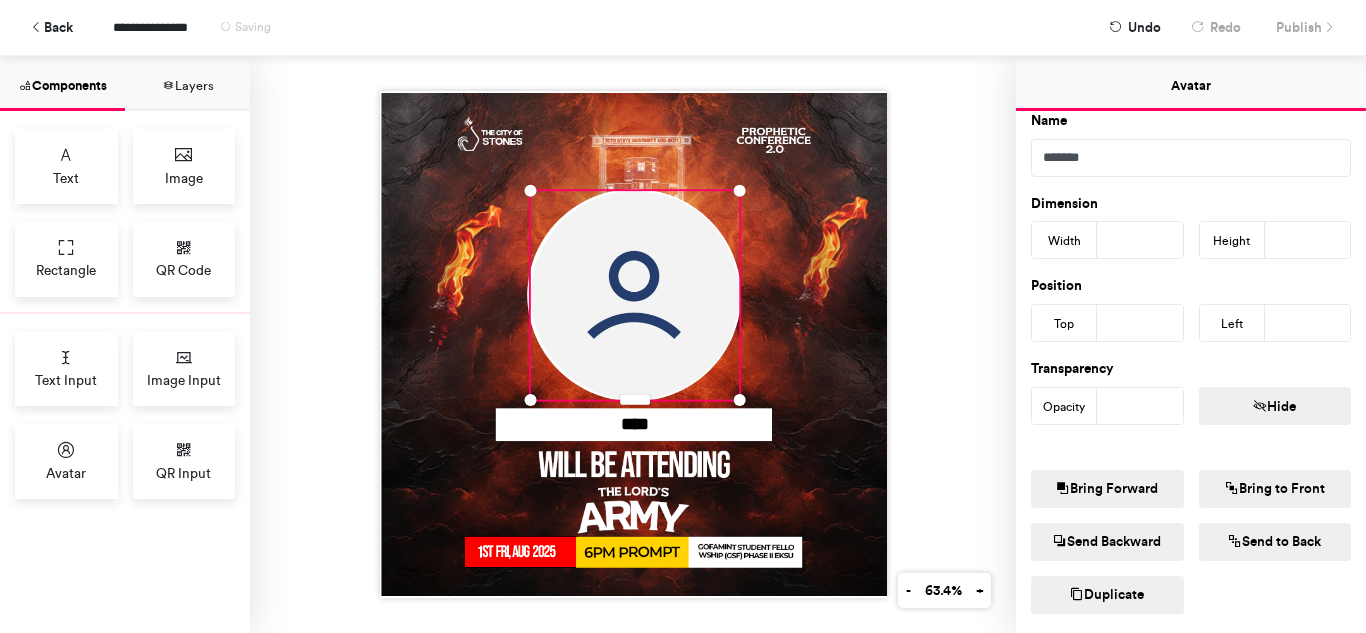 click on "**" at bounding box center (1140, 406) 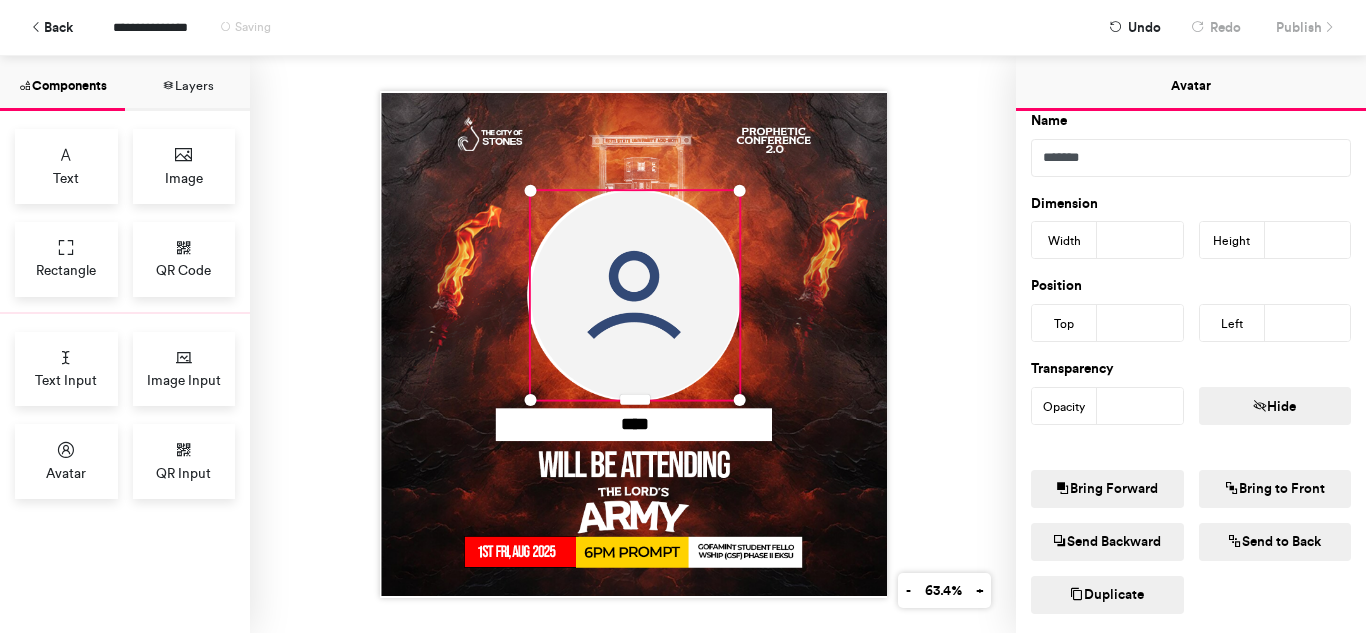 click on "**" at bounding box center [1140, 406] 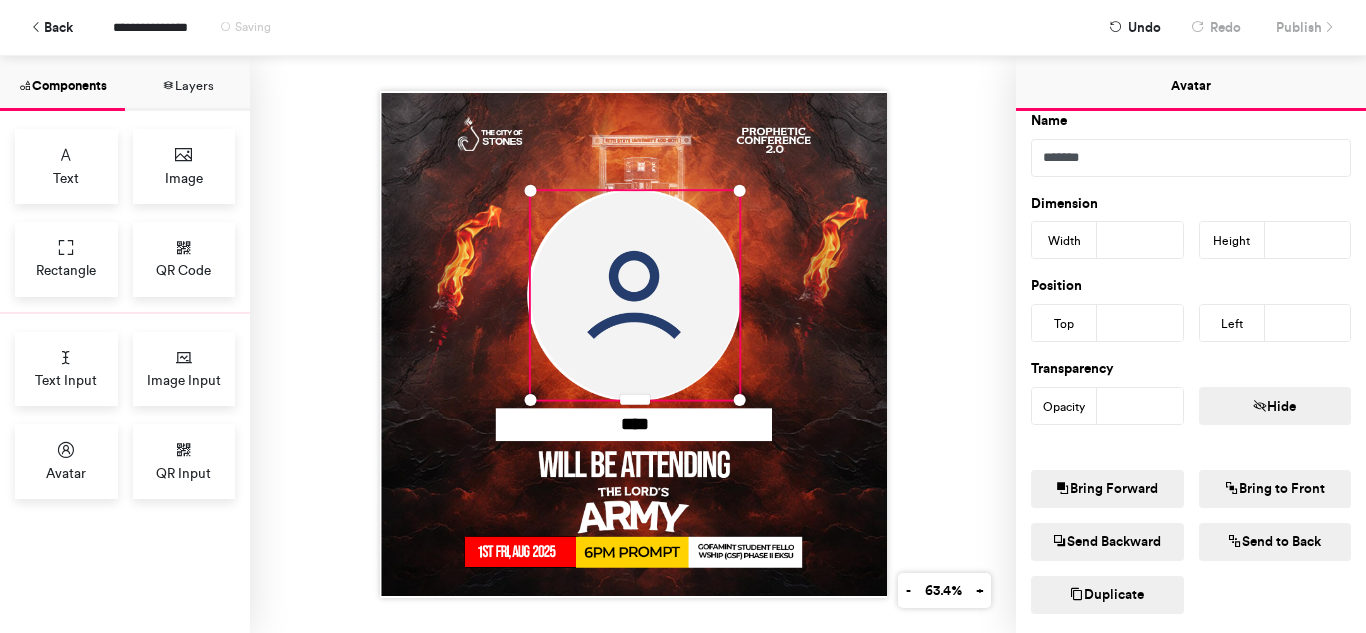 click on "**" at bounding box center (1140, 406) 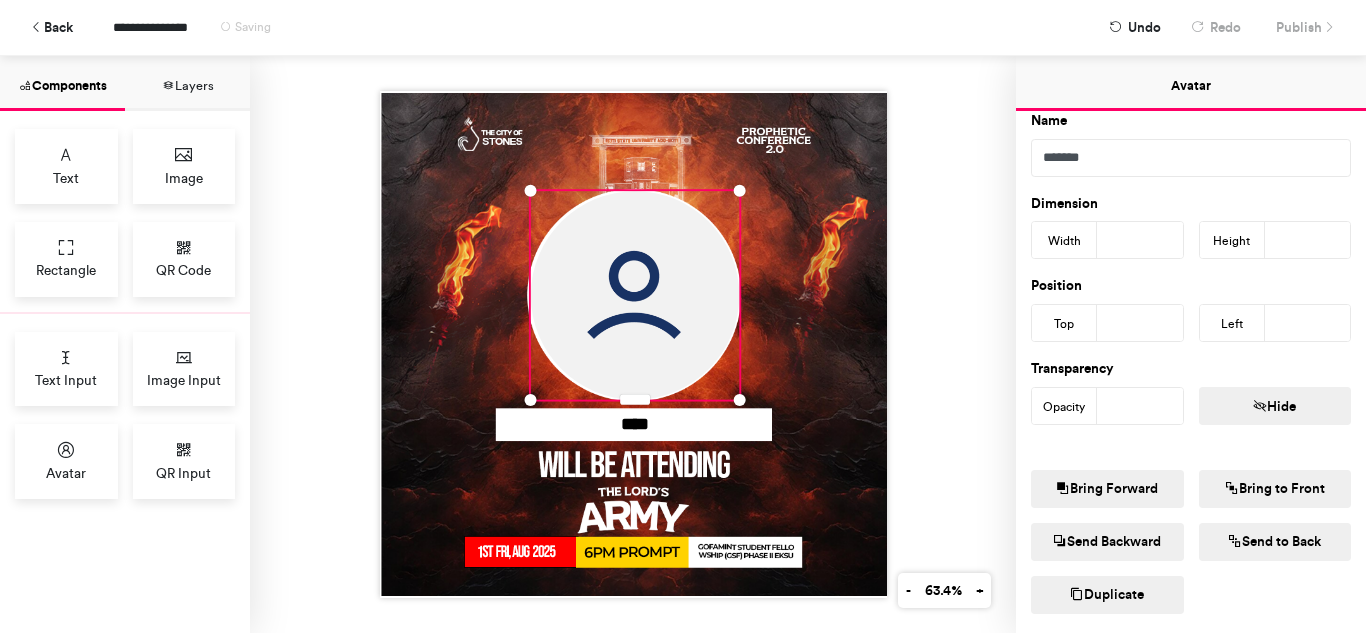 click on "**" at bounding box center [1140, 406] 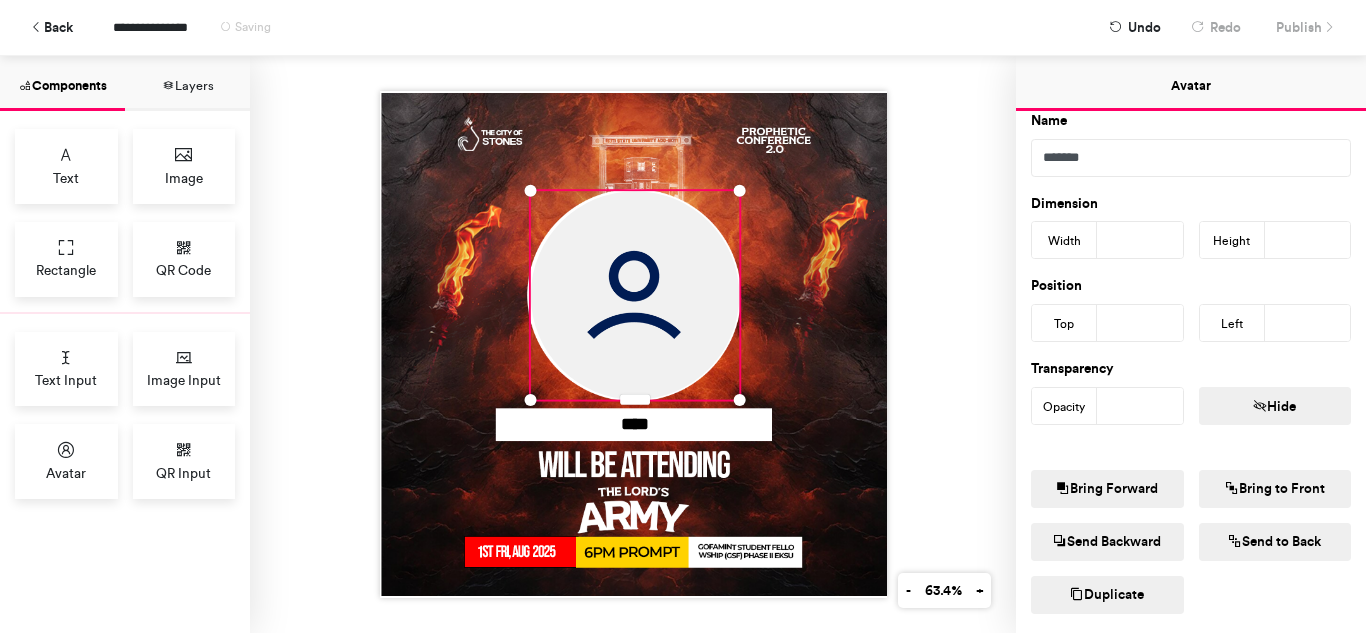 type on "***" 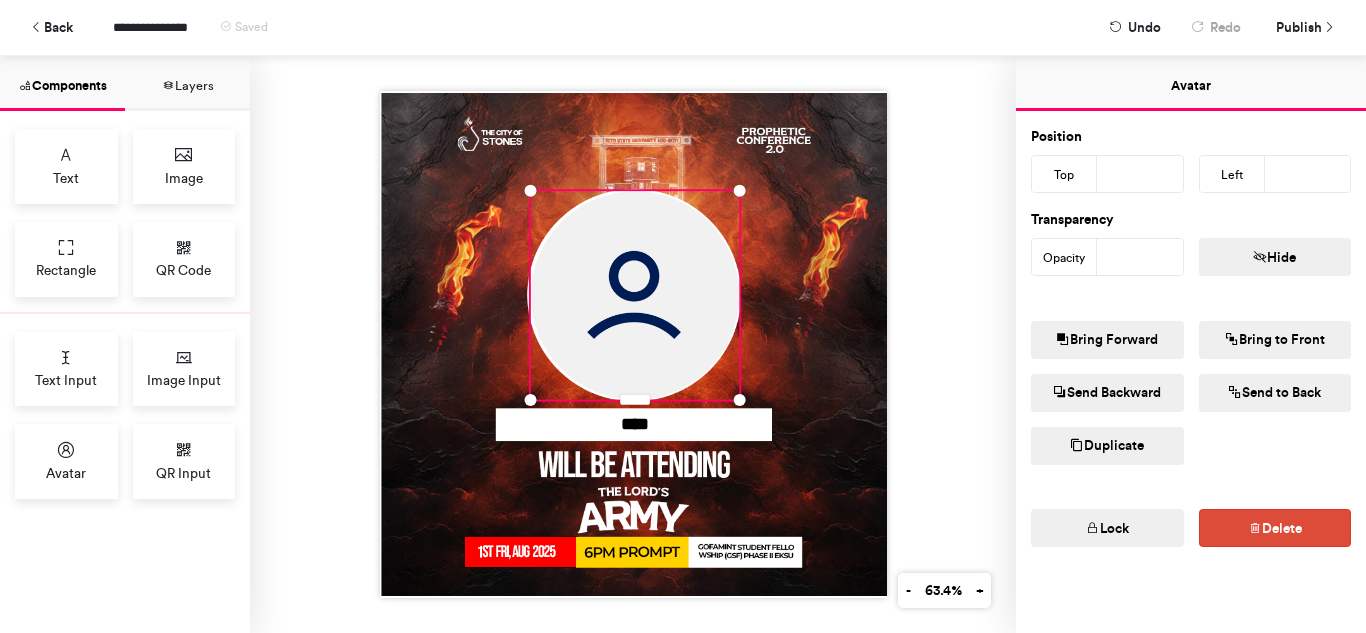 scroll, scrollTop: 253, scrollLeft: 0, axis: vertical 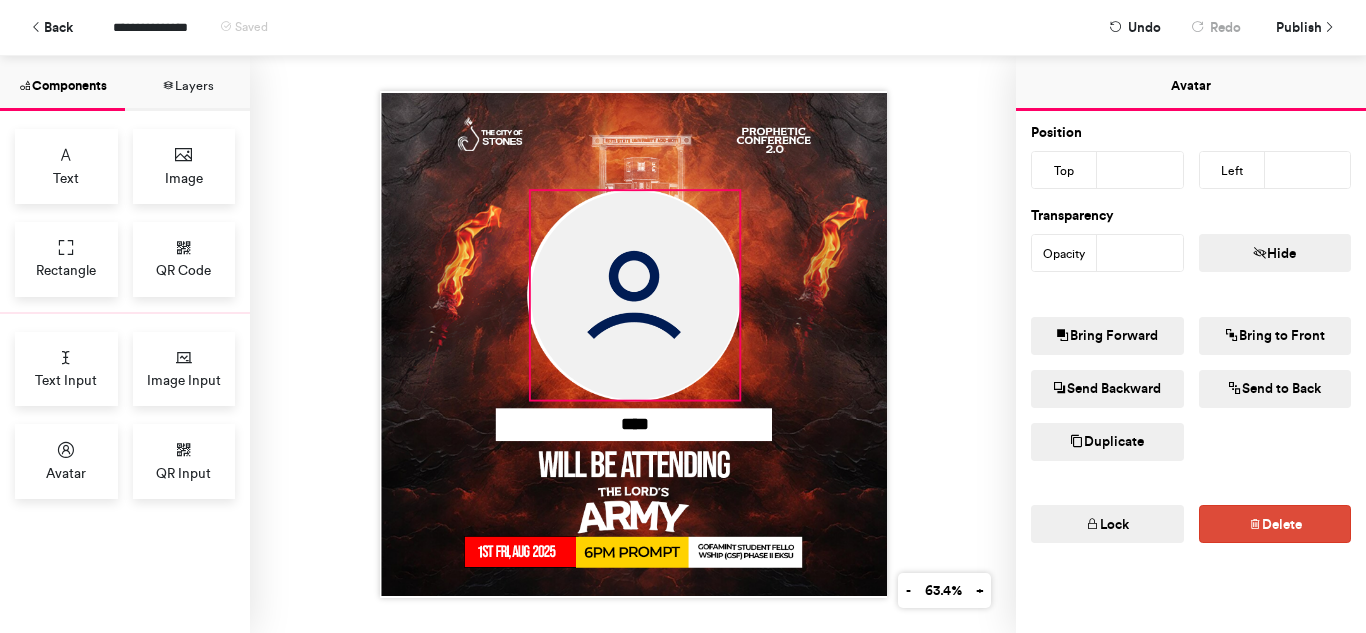 click at bounding box center [634, 295] 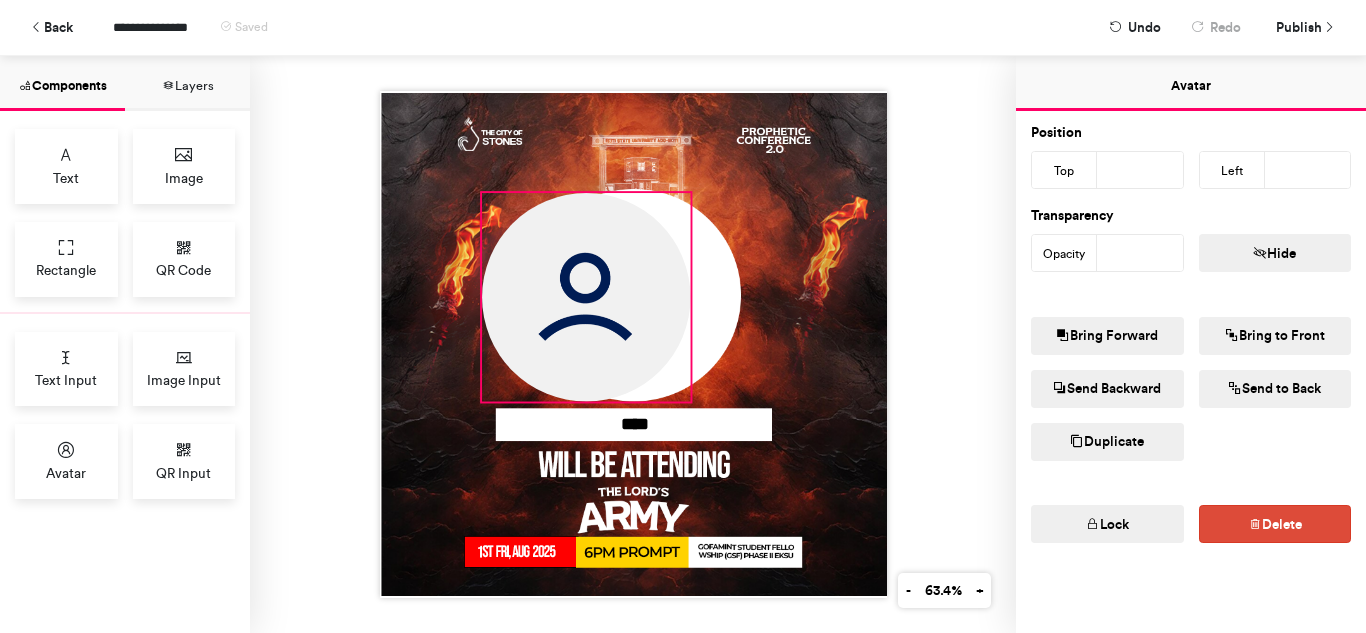 drag, startPoint x: 617, startPoint y: 309, endPoint x: 568, endPoint y: 311, distance: 49.0408 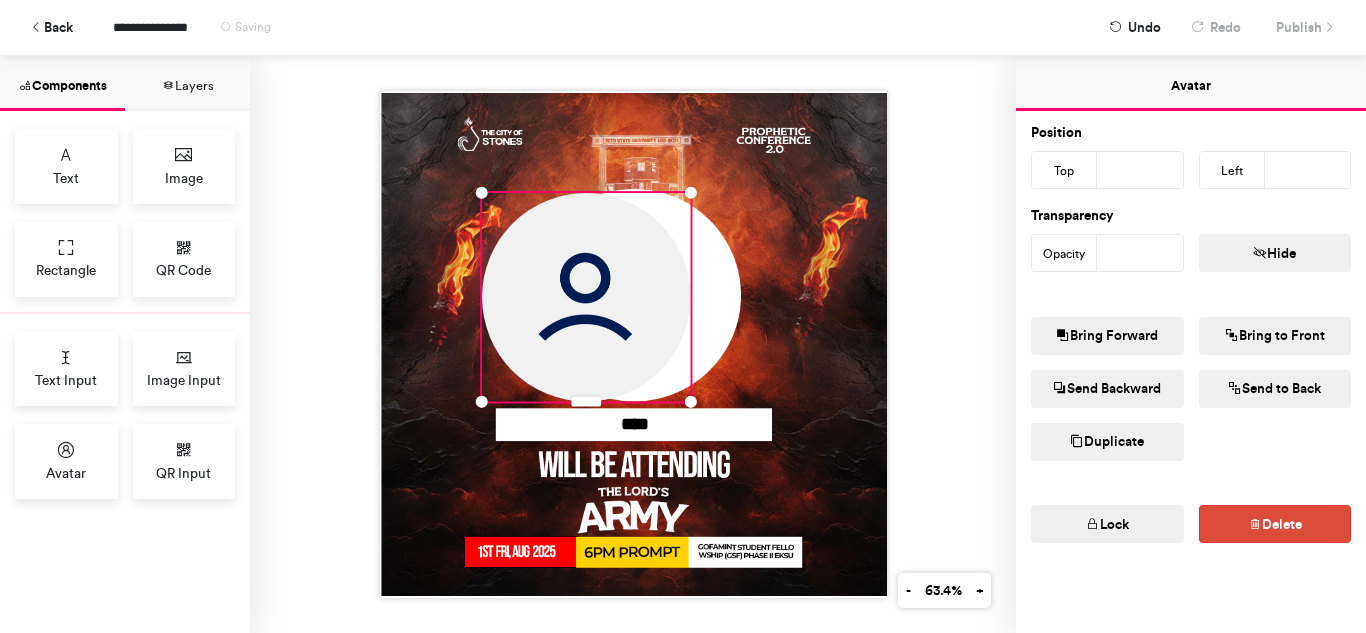 click on "****" at bounding box center [633, 344] 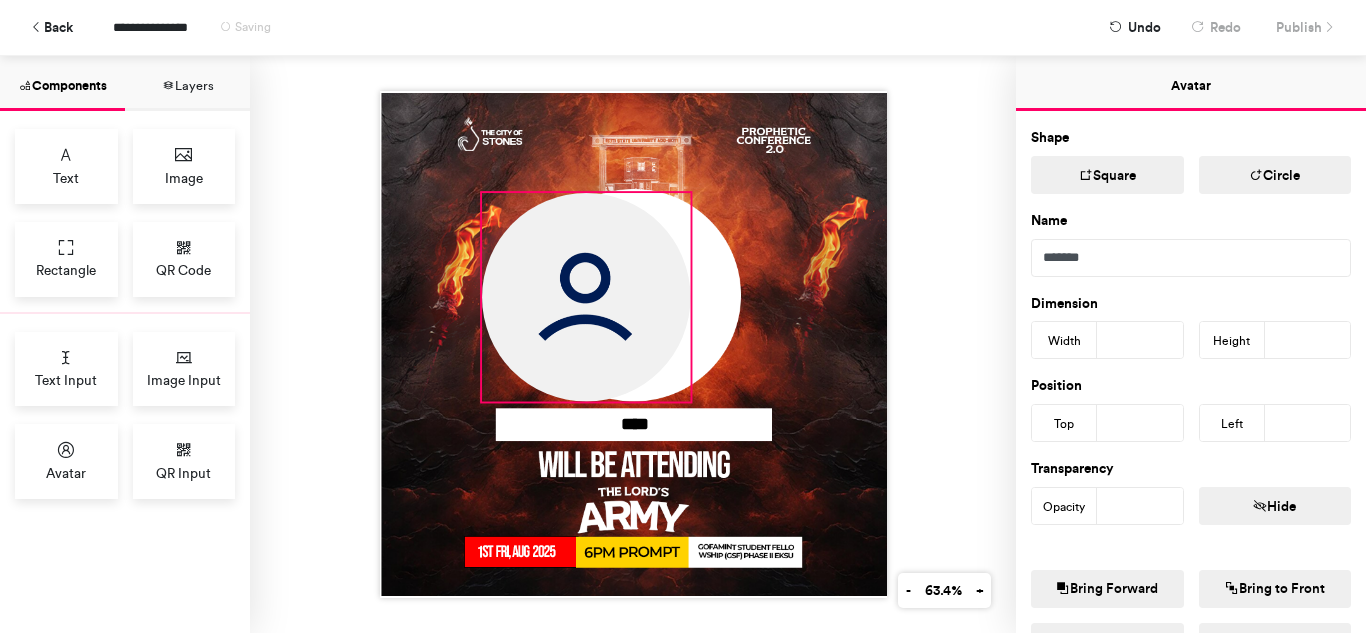 click at bounding box center [586, 297] 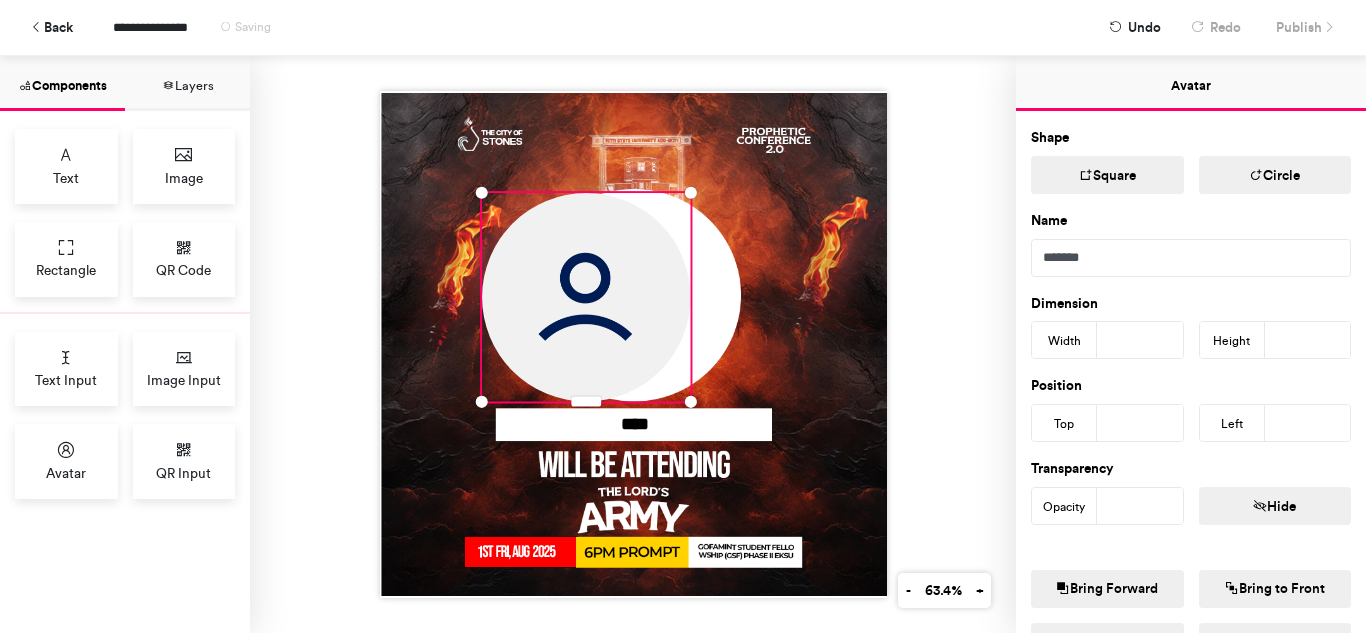 type on "***" 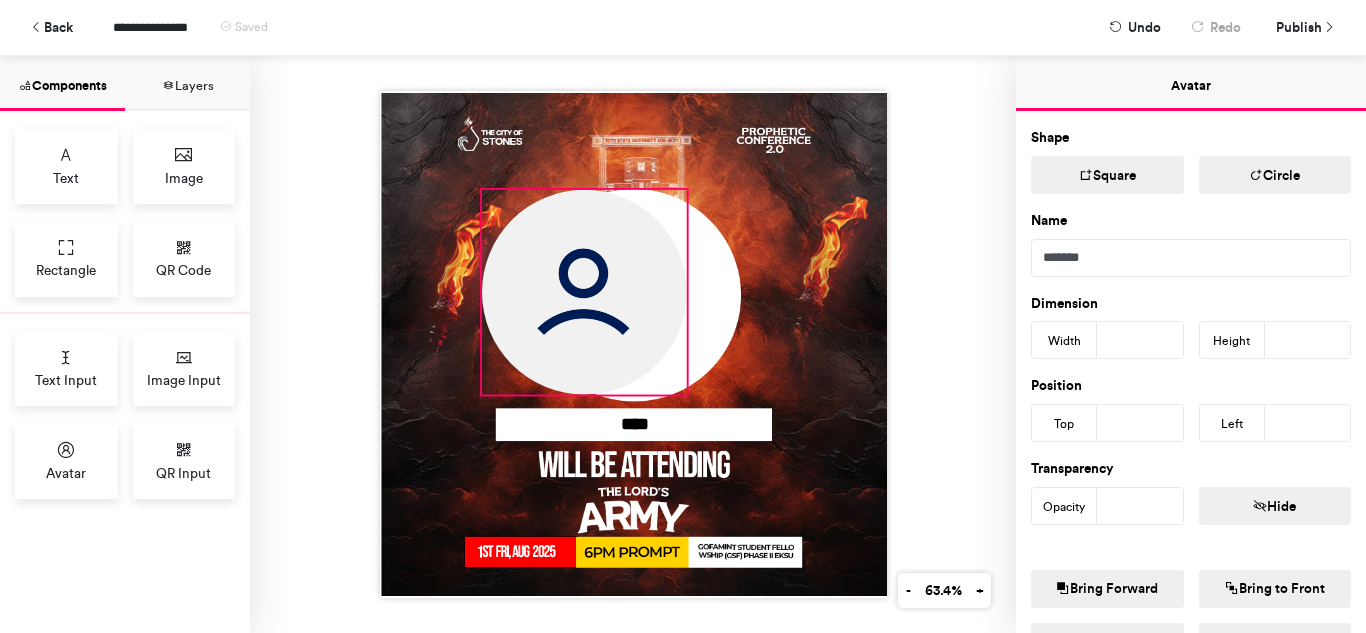 click on "****" at bounding box center (633, 344) 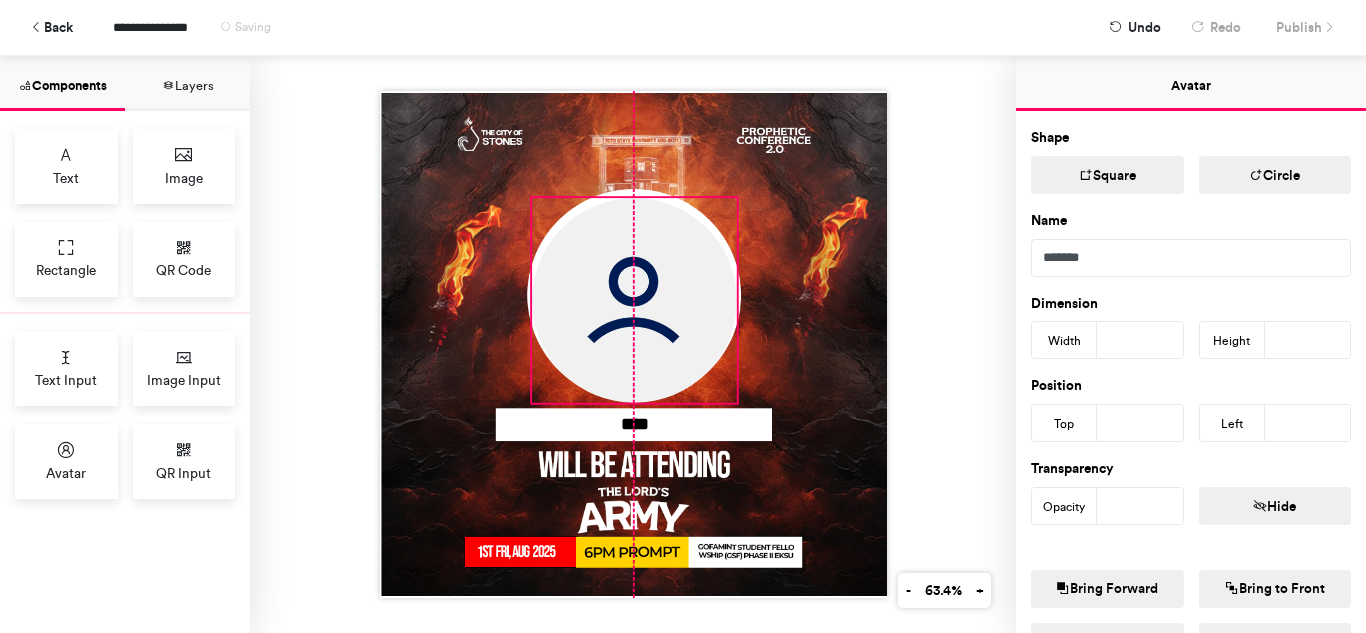 drag, startPoint x: 580, startPoint y: 309, endPoint x: 620, endPoint y: 314, distance: 40.311287 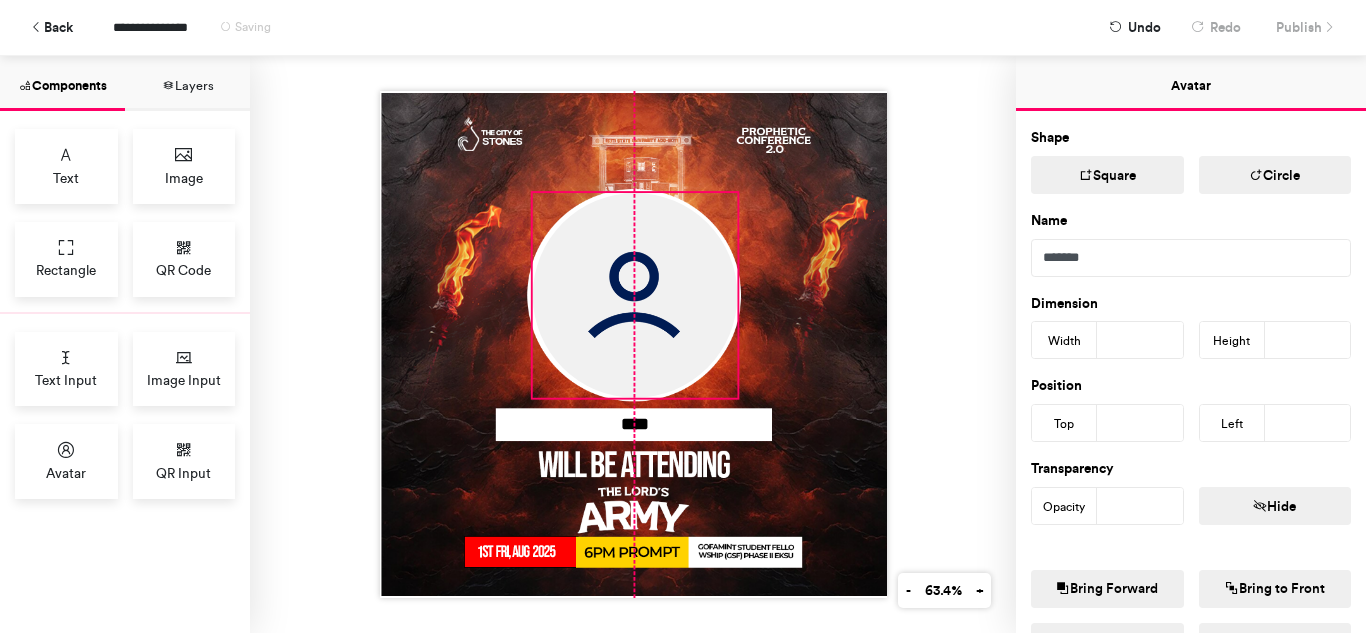 click at bounding box center (634, 295) 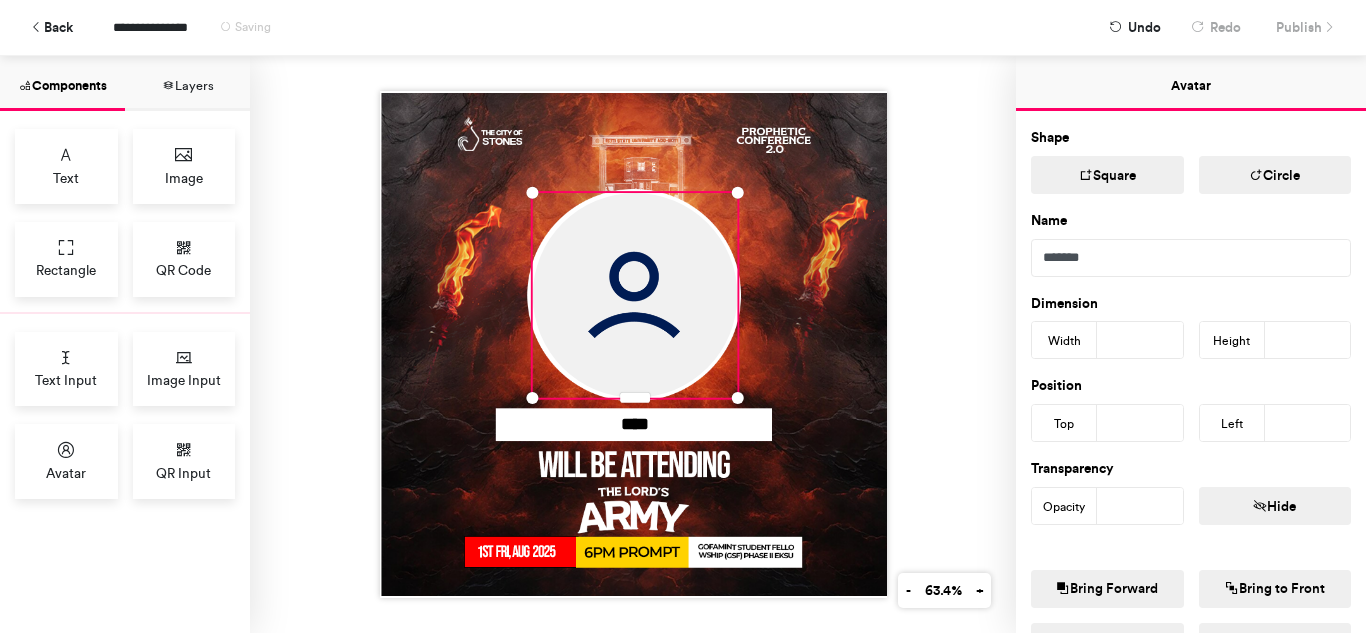 click on "****" at bounding box center (633, 344) 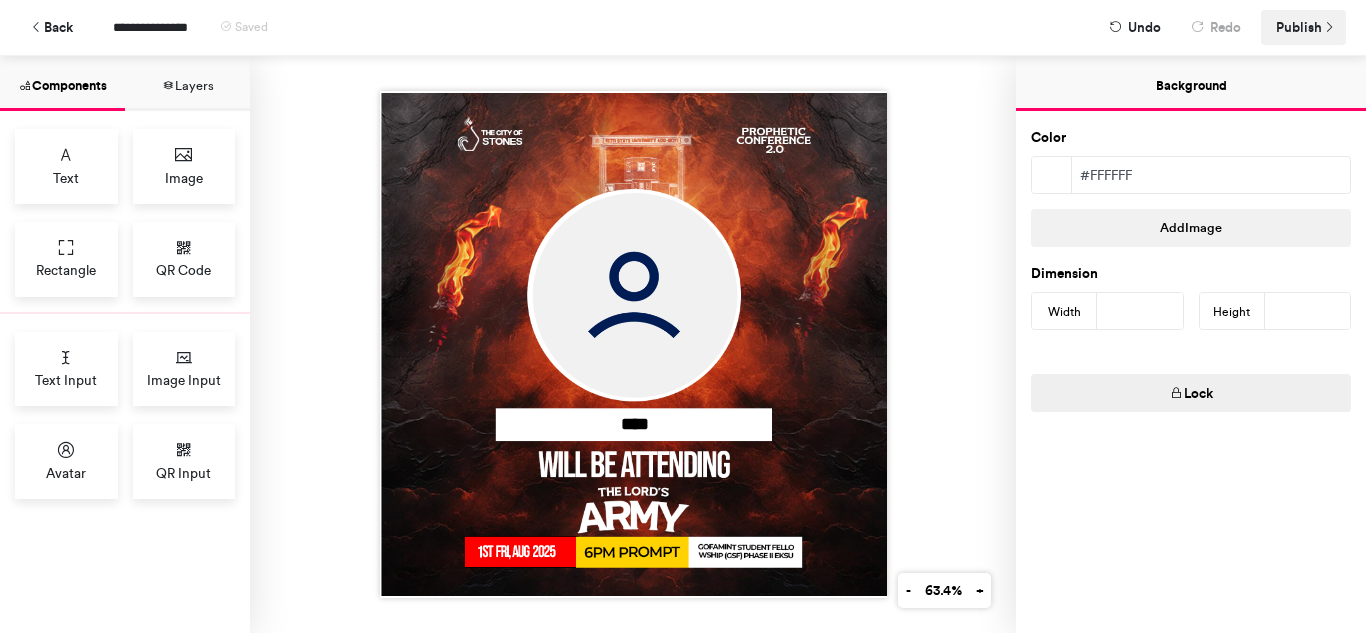 click on "Publish" at bounding box center [1299, 27] 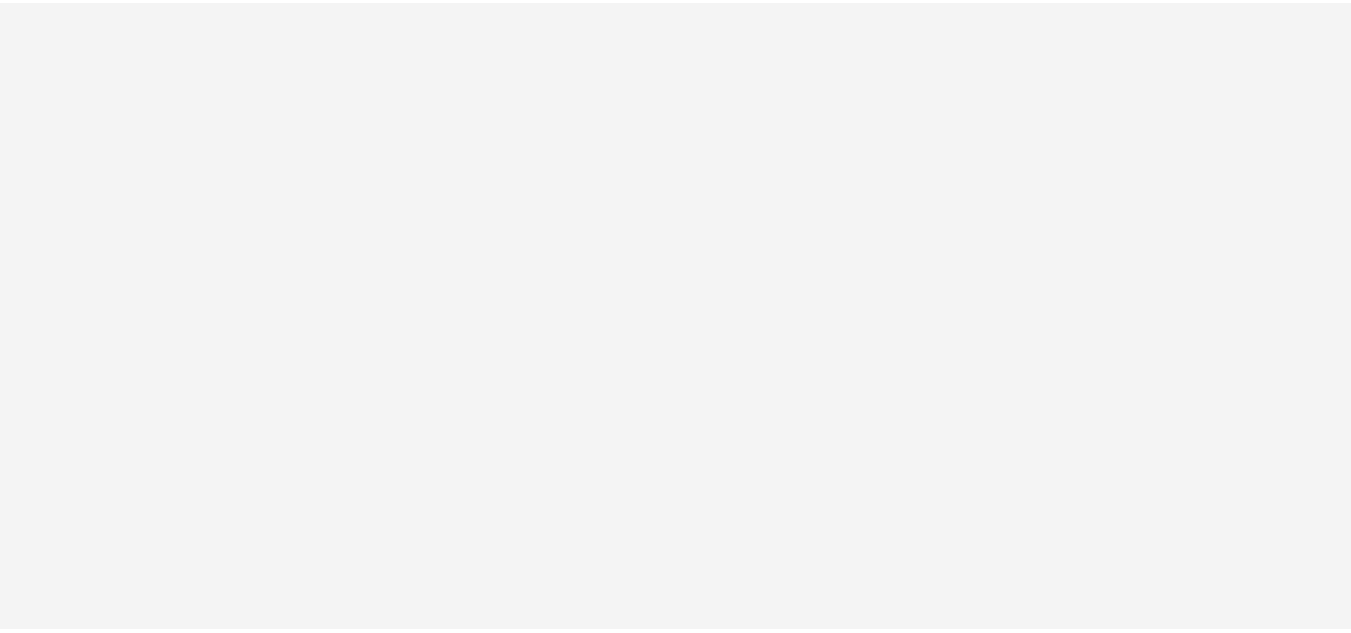 scroll, scrollTop: 0, scrollLeft: 0, axis: both 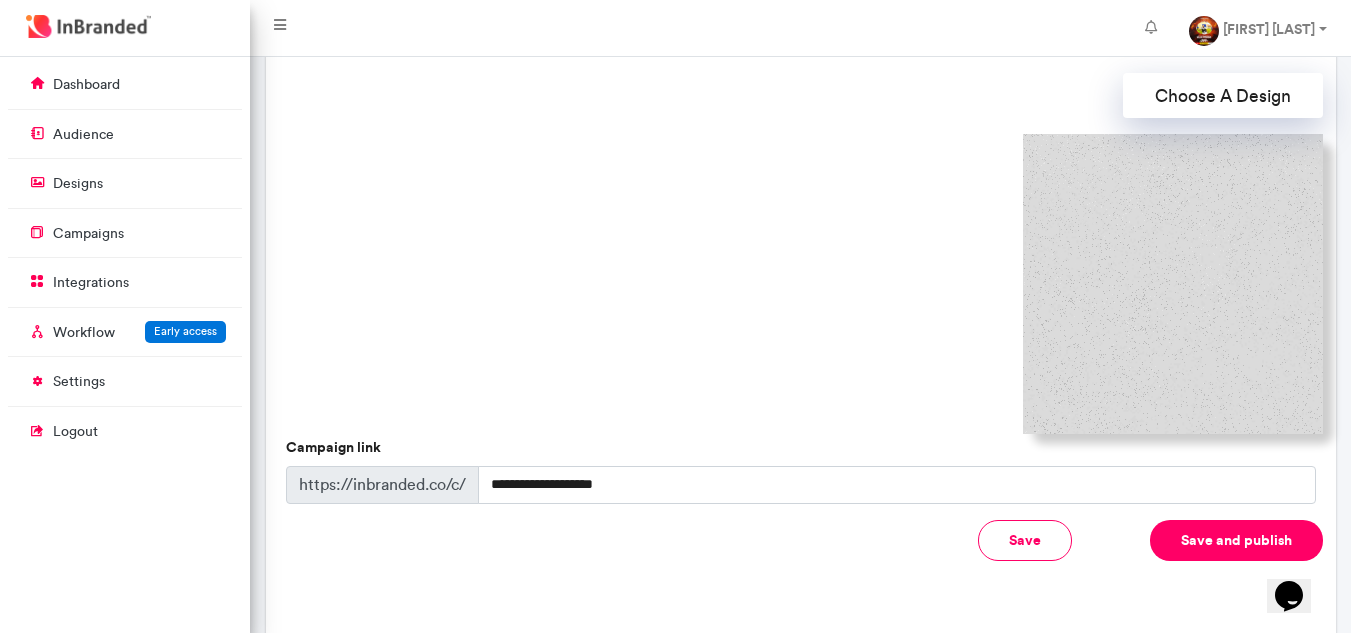 click on "Save and publish" at bounding box center [1236, 540] 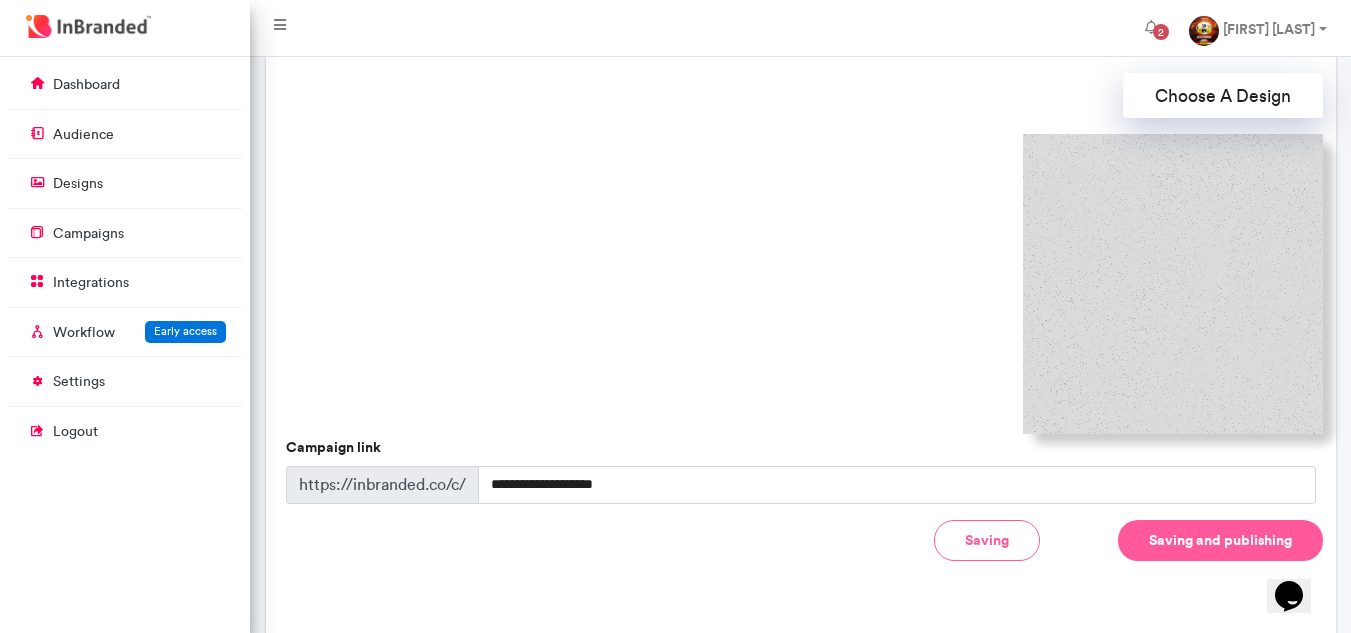 scroll, scrollTop: 601, scrollLeft: 0, axis: vertical 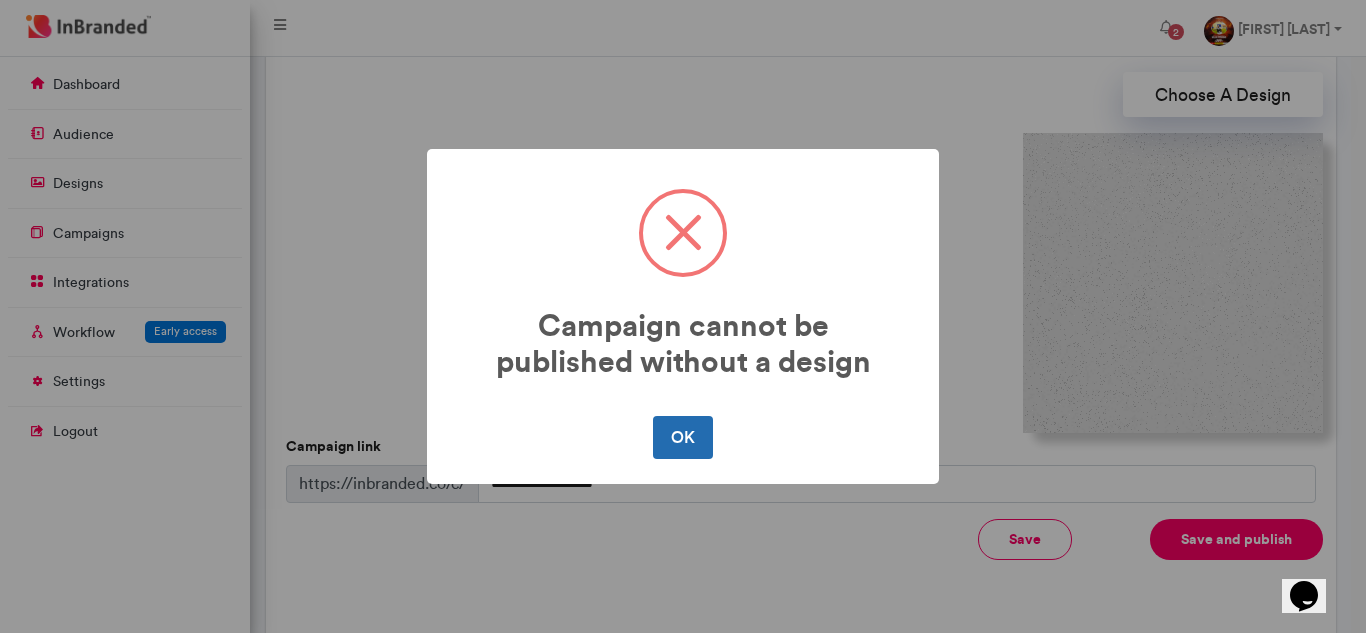 click on "OK" at bounding box center (682, 437) 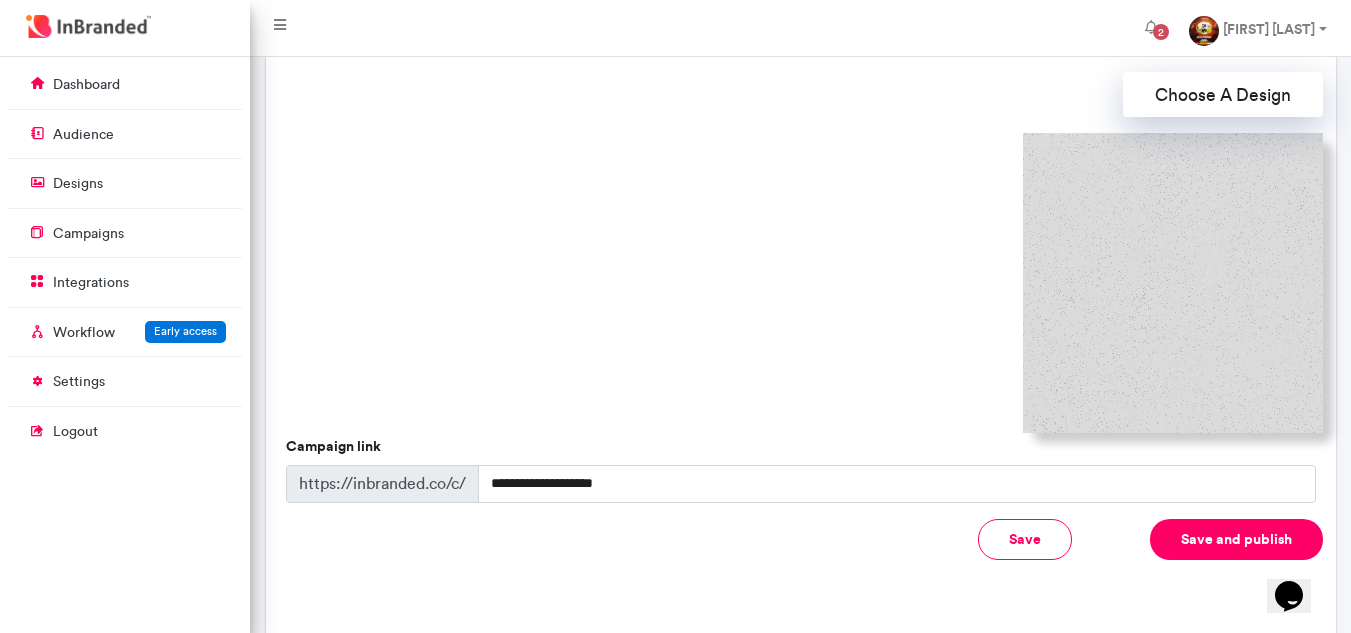 click at bounding box center (1173, 283) 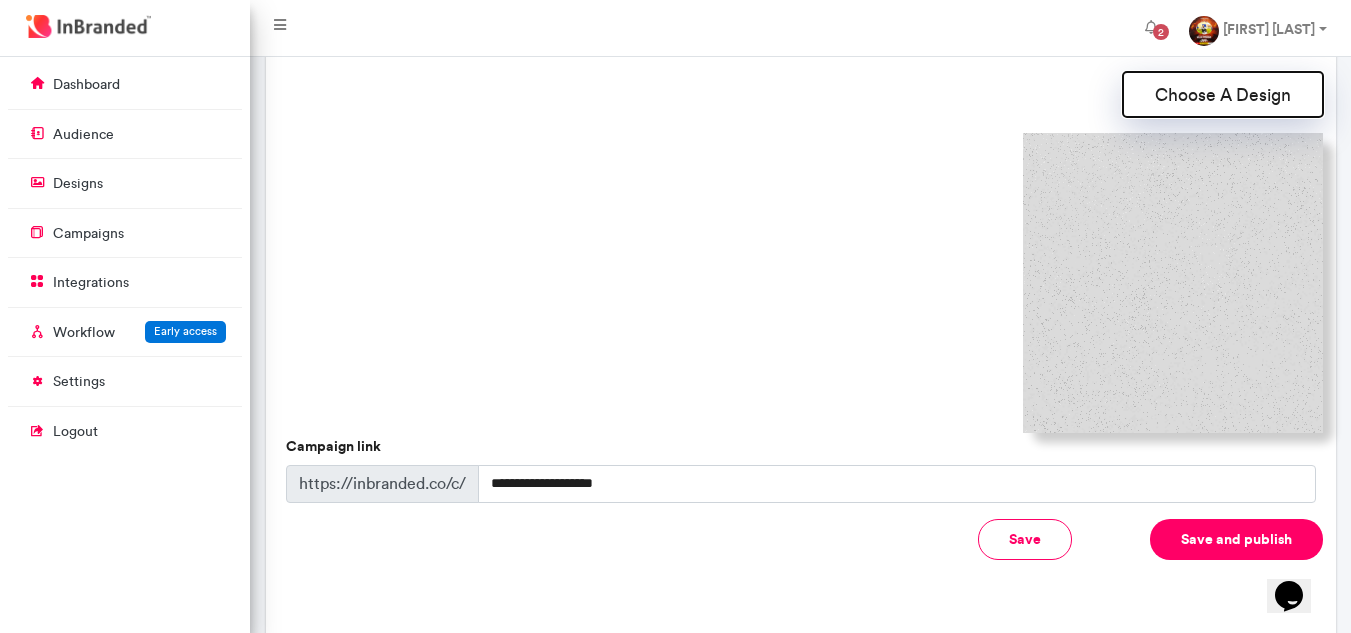click on "Choose A Design" at bounding box center [1223, 94] 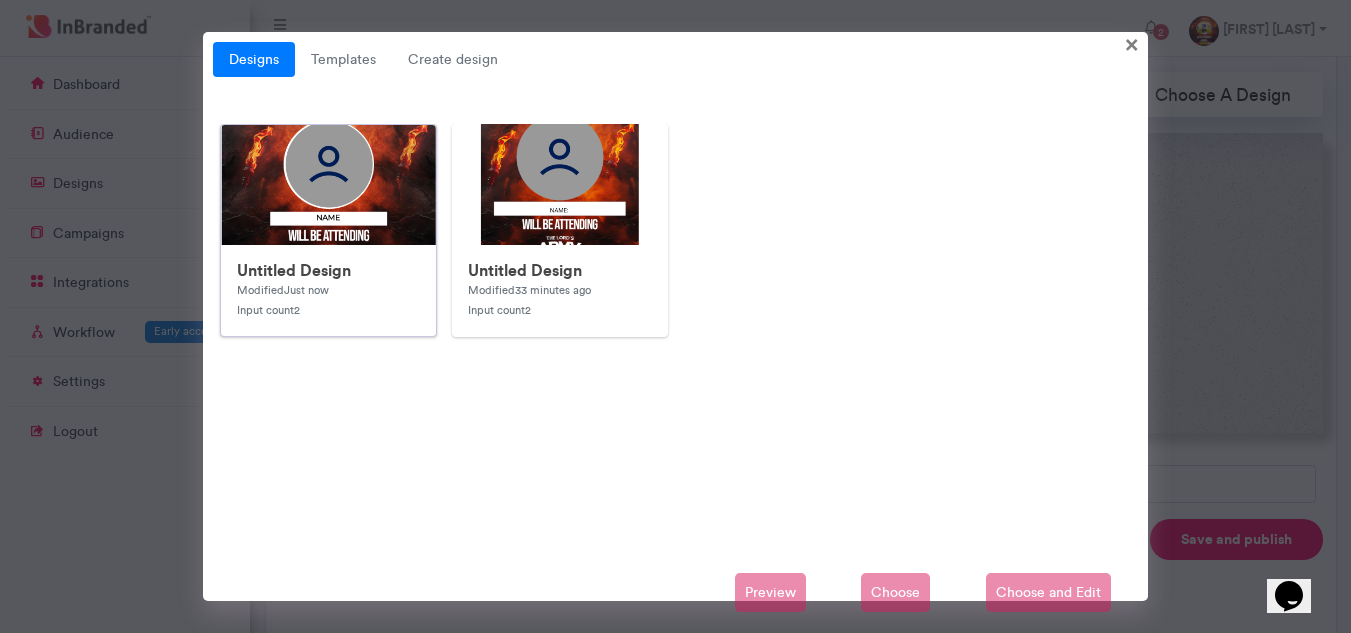 click at bounding box center (621, 525) 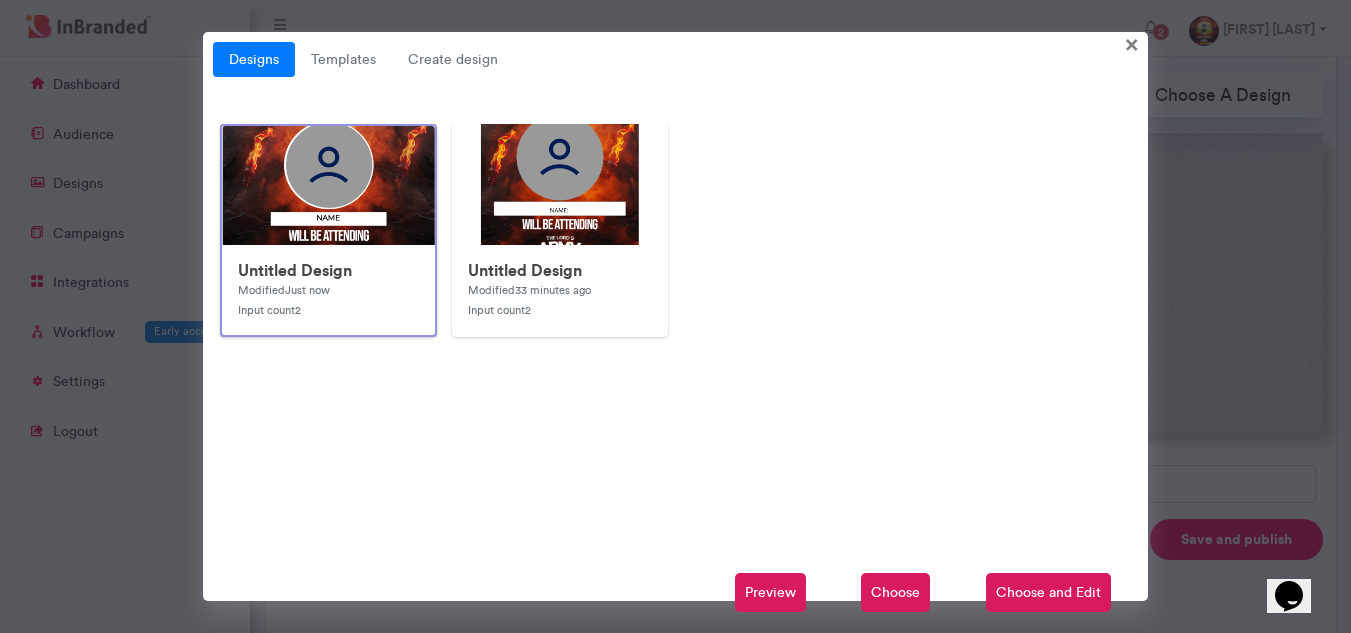 click on "Preview" at bounding box center (770, 593) 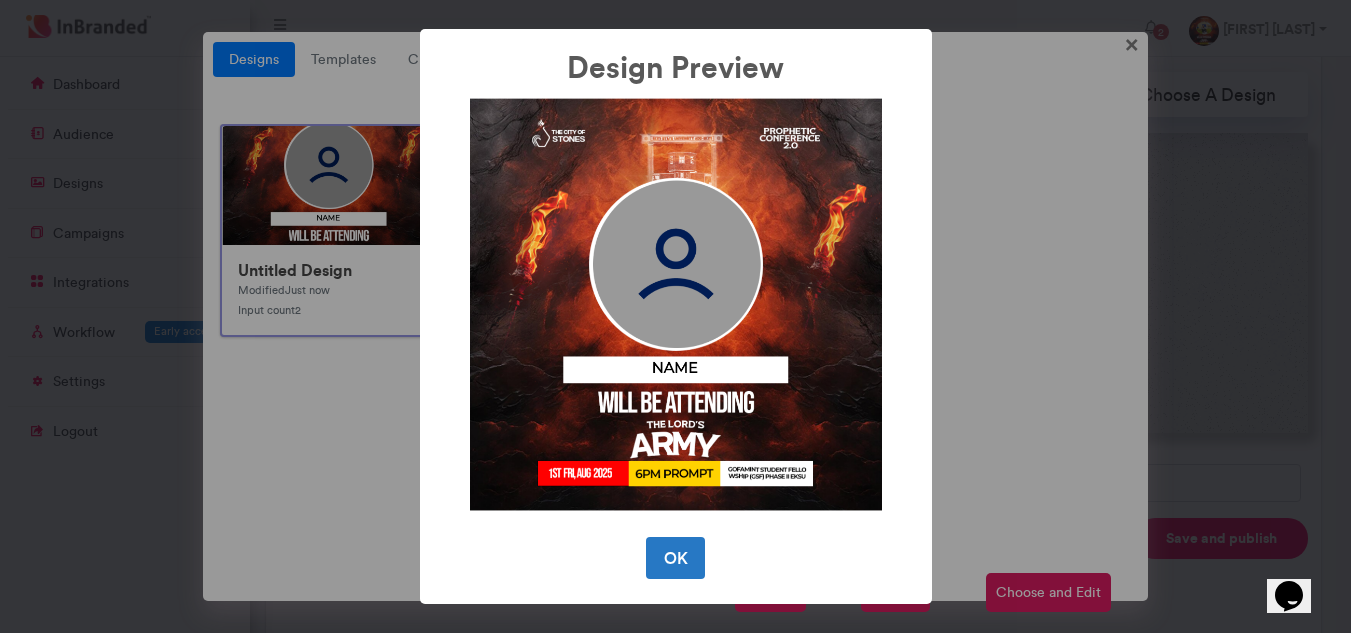 scroll, scrollTop: 602, scrollLeft: 0, axis: vertical 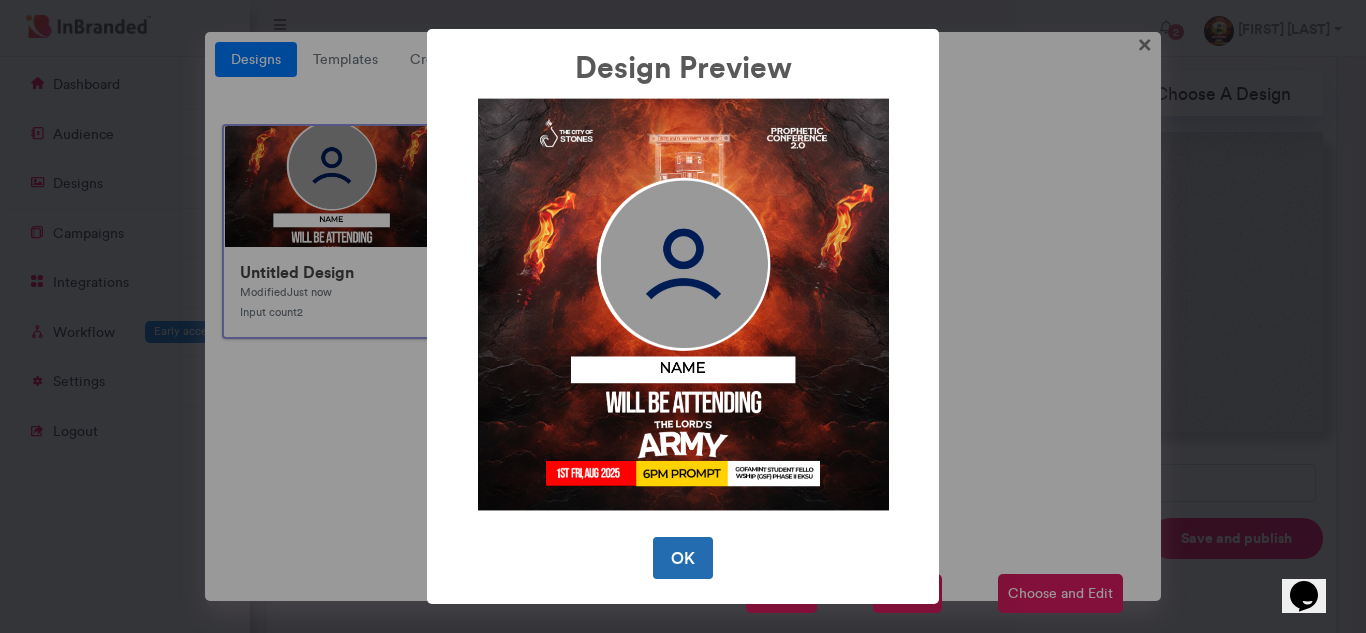 click on "OK" at bounding box center [682, 558] 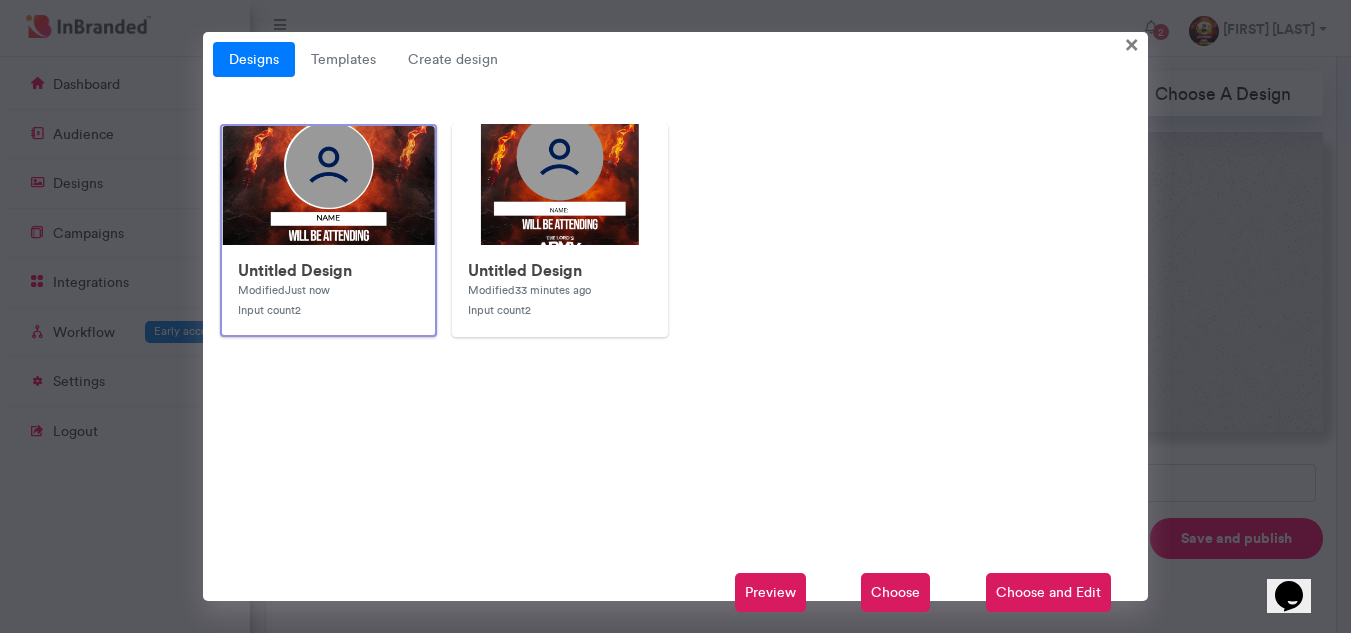 click on "Choose" at bounding box center (895, 593) 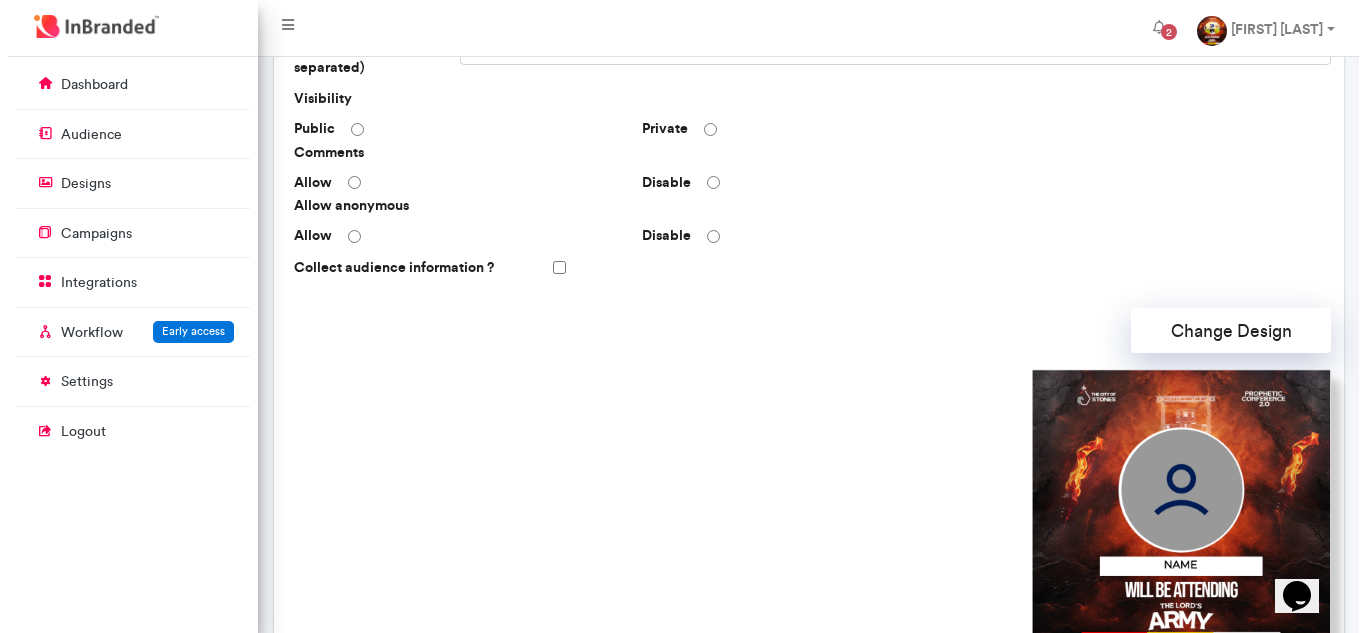 scroll, scrollTop: 664, scrollLeft: 0, axis: vertical 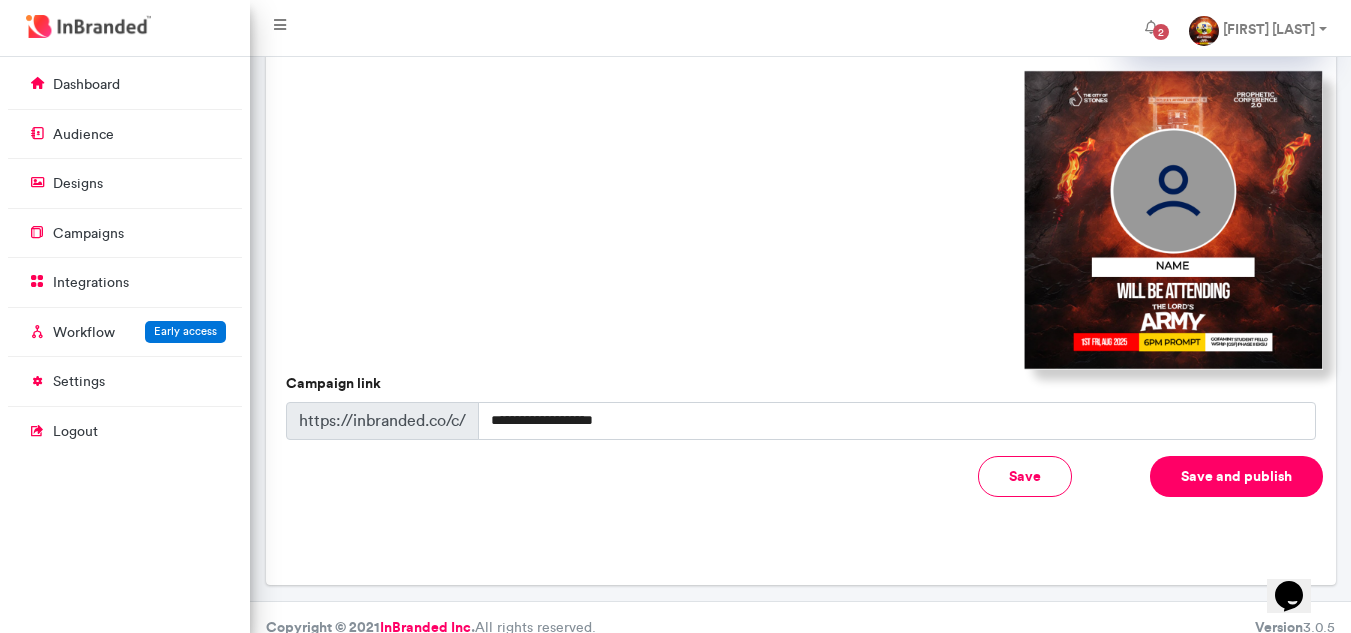 click on "Save" at bounding box center (1025, 476) 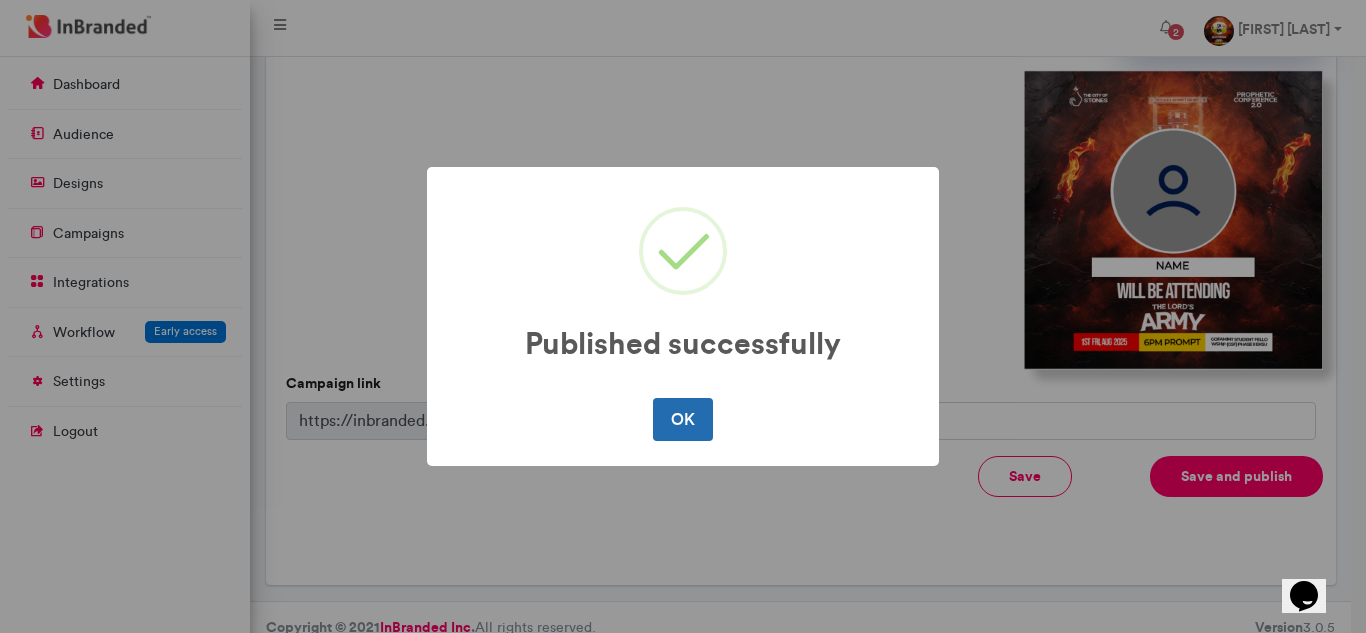 click on "OK" at bounding box center [682, 419] 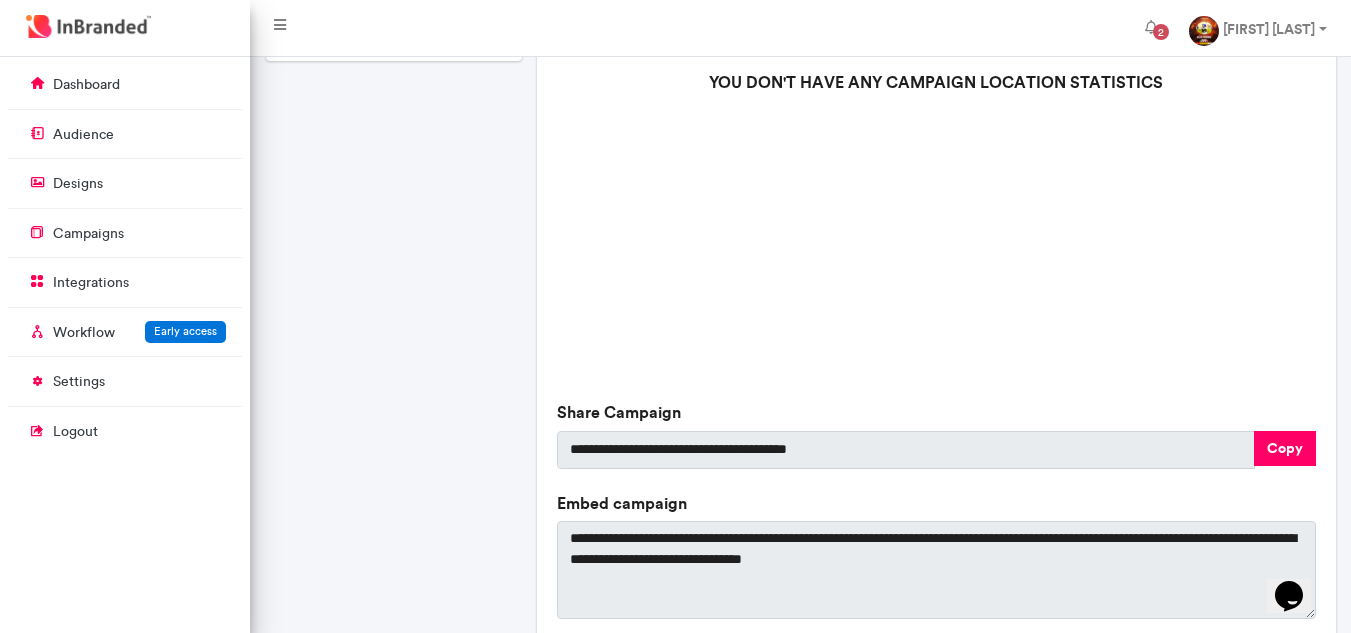 scroll, scrollTop: 783, scrollLeft: 0, axis: vertical 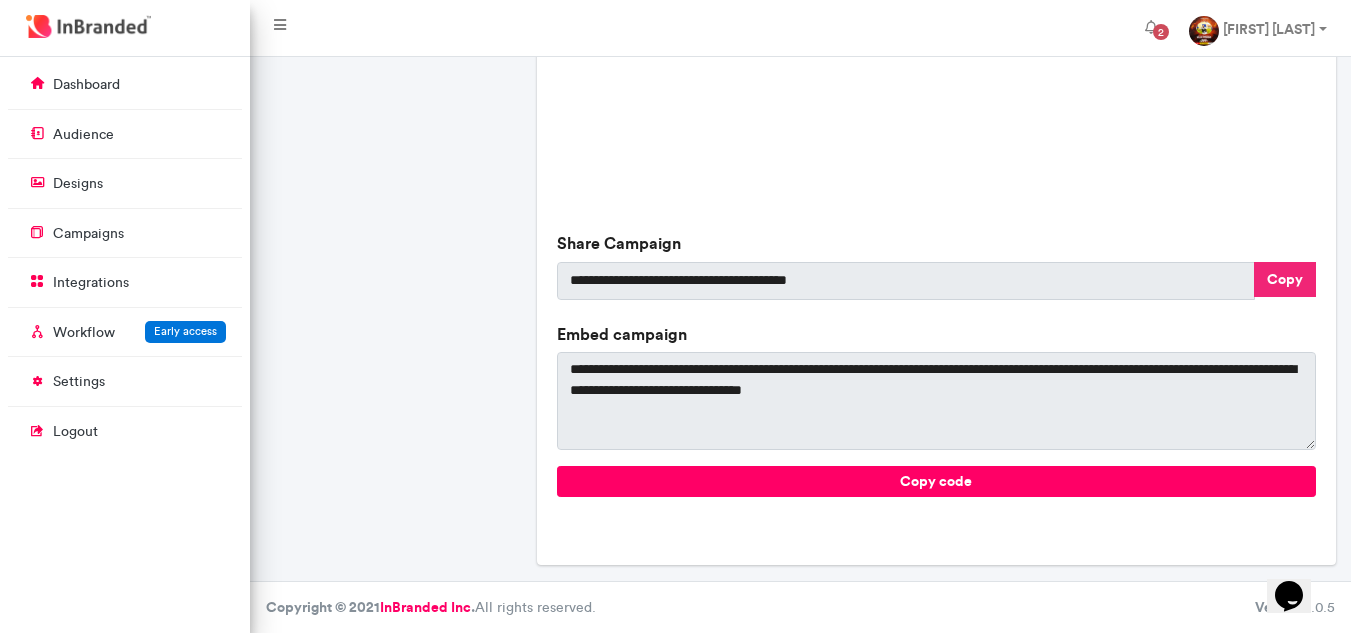 click on "Copy" at bounding box center (1285, 279) 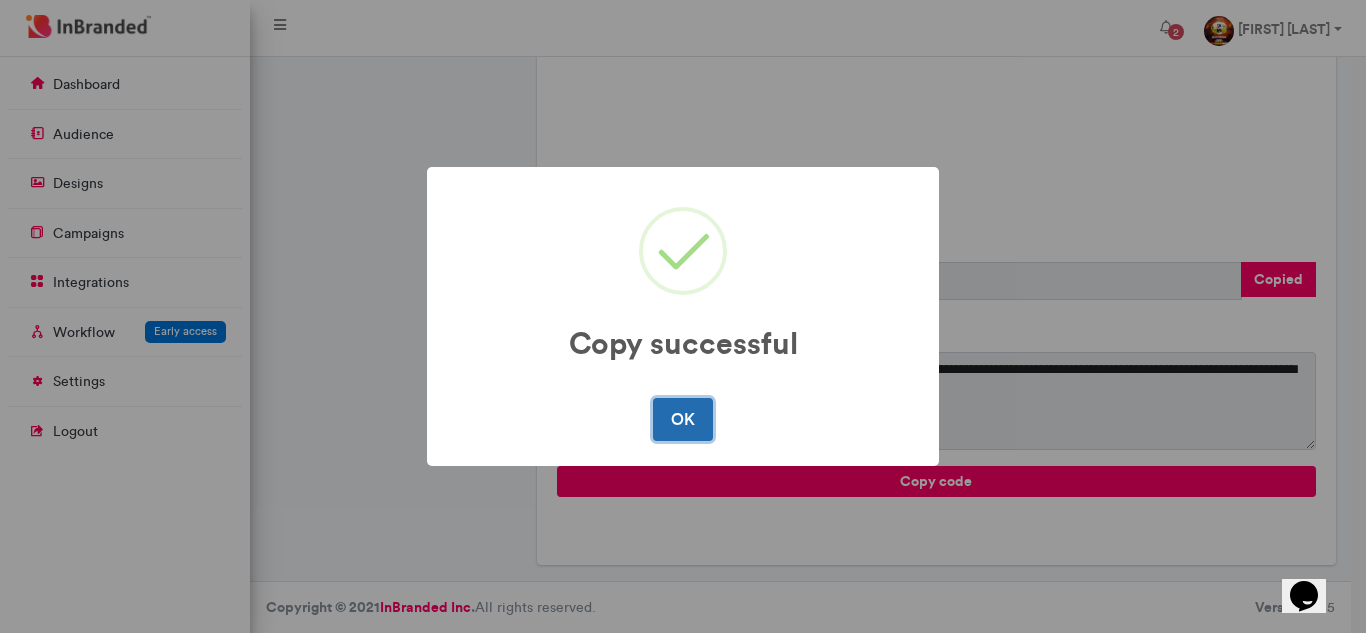 click on "OK" at bounding box center [682, 419] 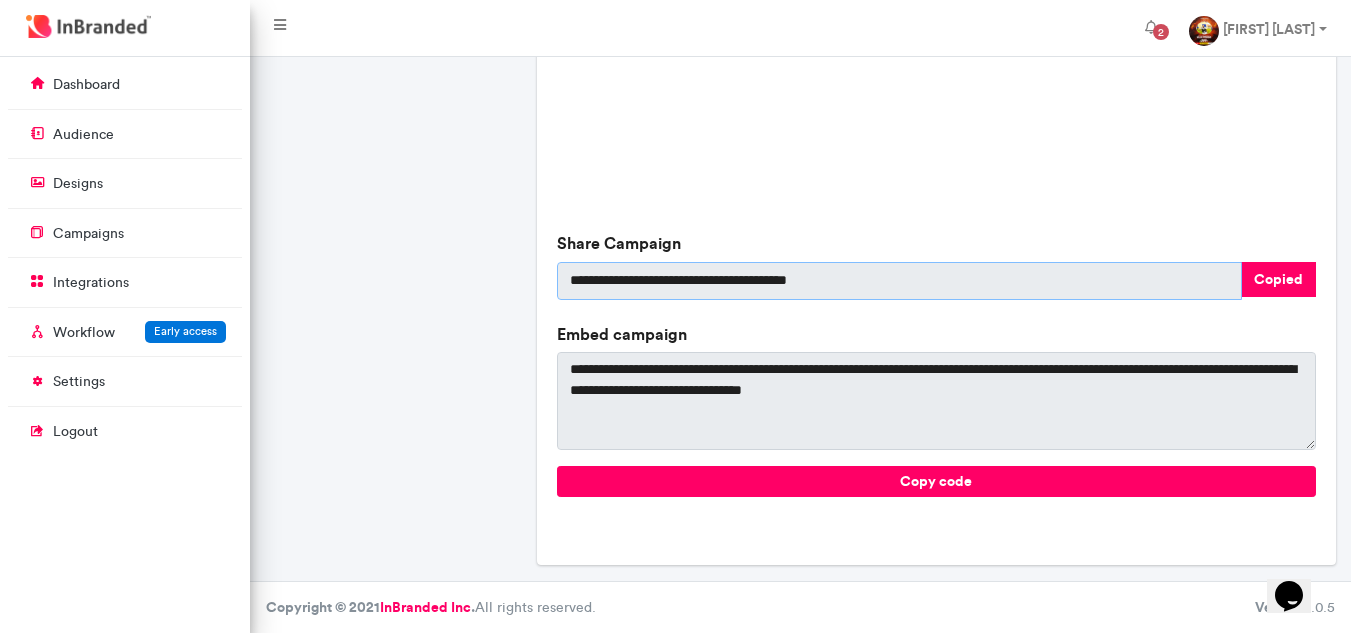 click on "**********" at bounding box center [899, 281] 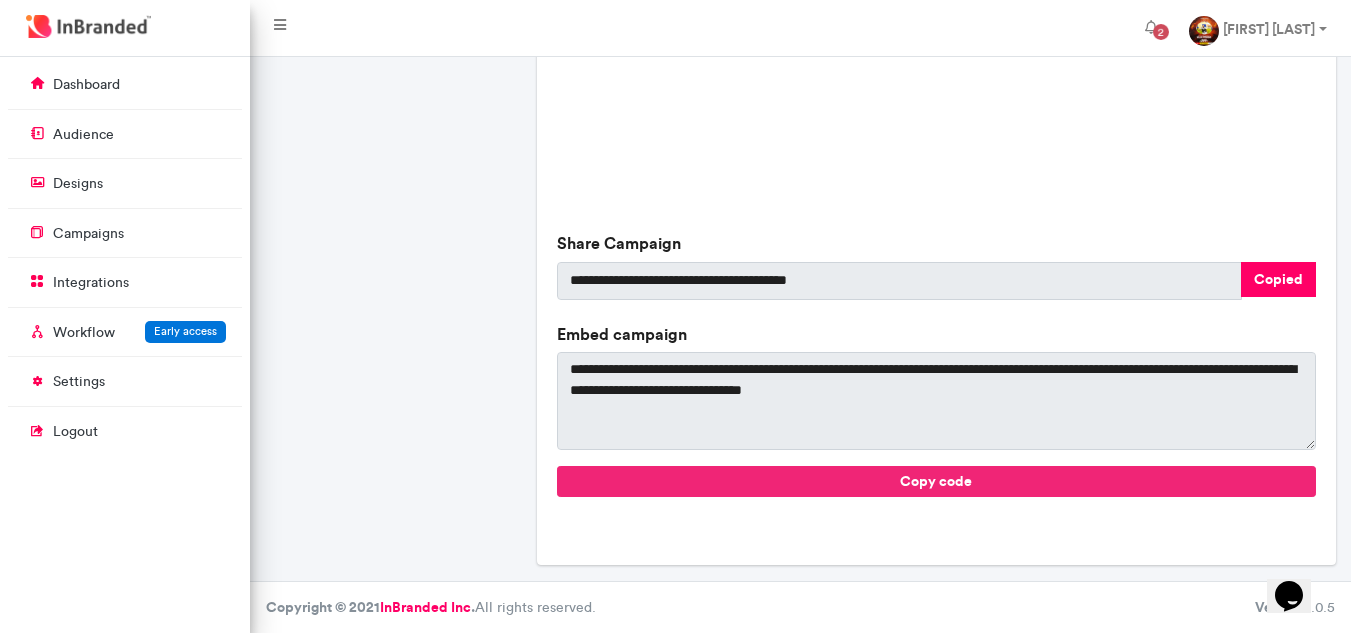 click on "Copy code" at bounding box center (936, 481) 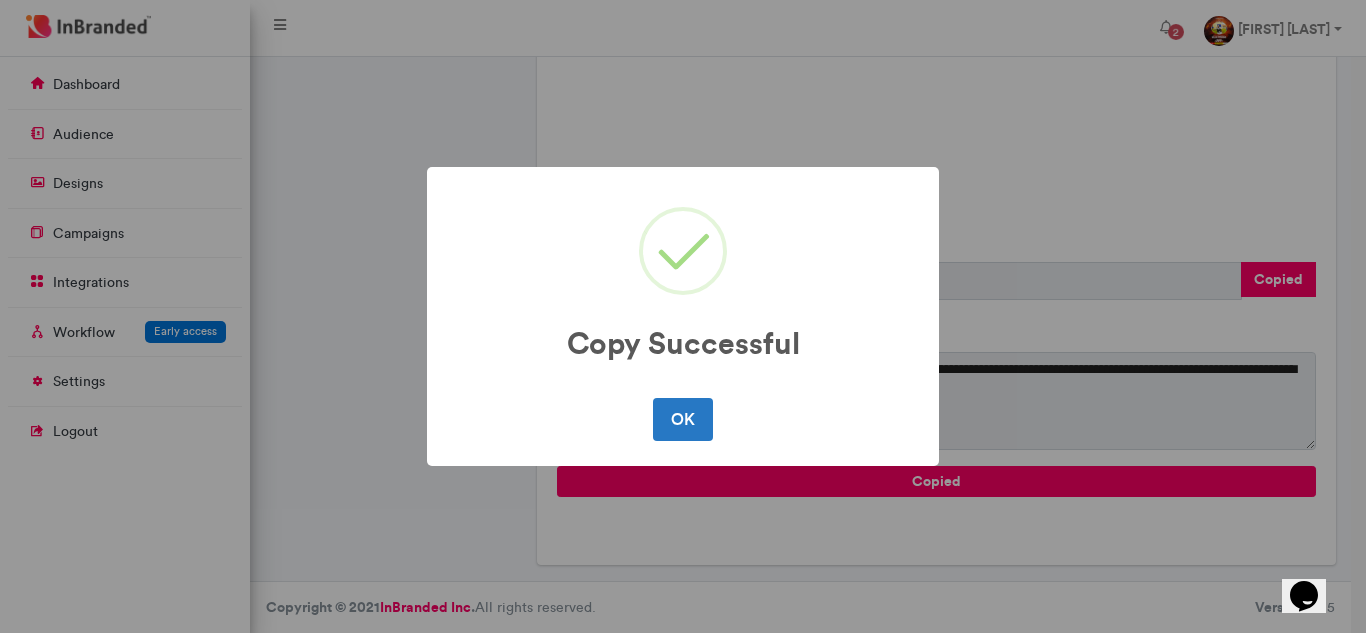 click on "Copy Successful × OK No Cancel" at bounding box center [683, 316] 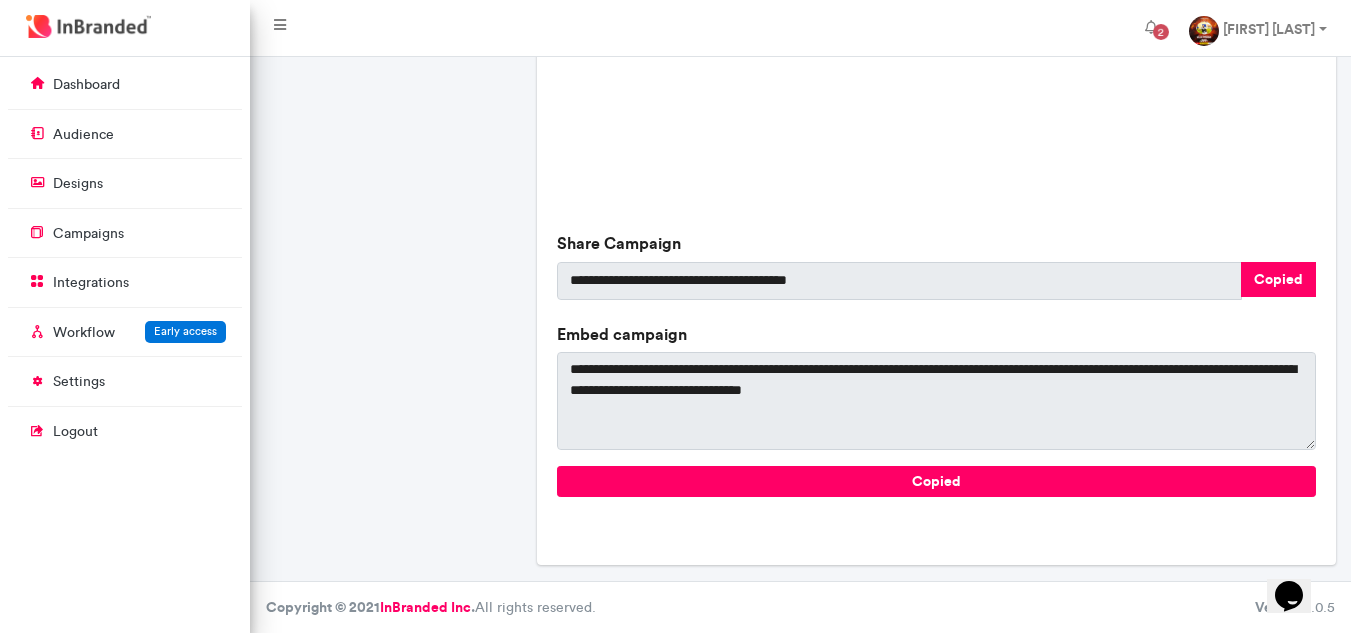 click on "PROPHETIC CONFERENCE 2.0 This is a prophetic meeting where believers gather together to be raised, equipped and strenghtened in the prophetic. Type   image Created   11 minutes ago Published   Just now Views   0 Entries   0 publish campaign un-publish campaign Generate segment from audience" at bounding box center [393, -44] 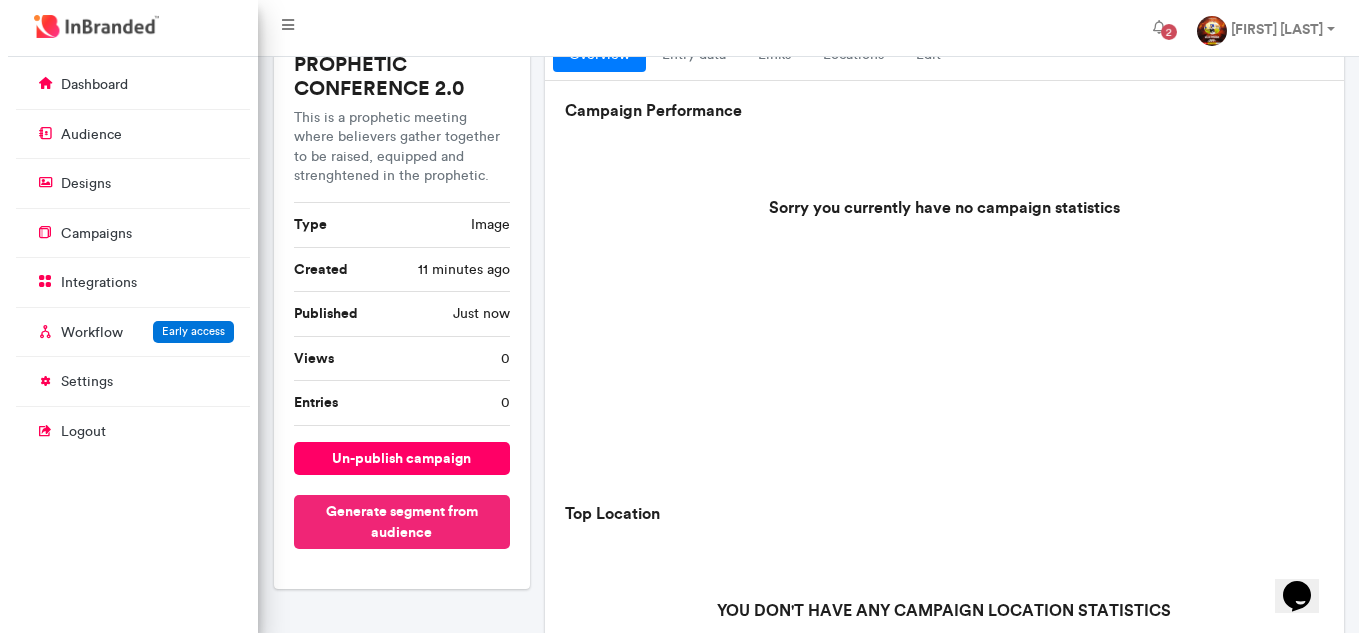 scroll, scrollTop: 200, scrollLeft: 0, axis: vertical 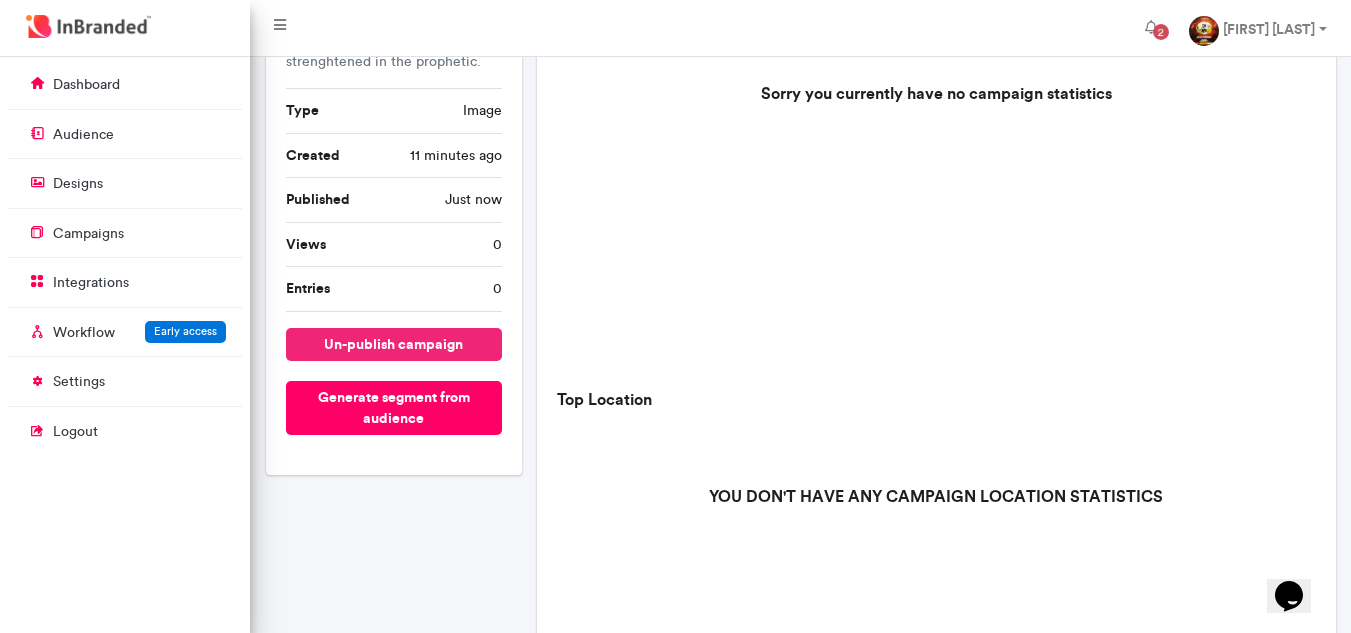 click on "un-publish campaign" at bounding box center (394, 344) 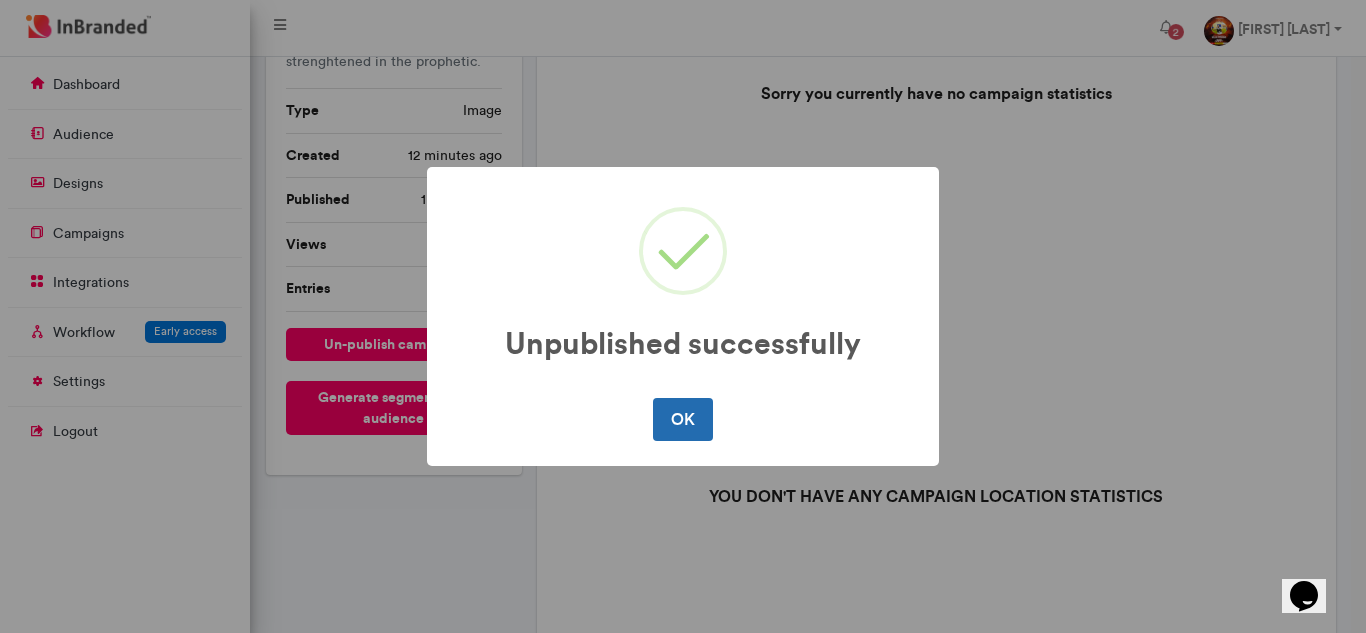 click on "OK" at bounding box center (682, 419) 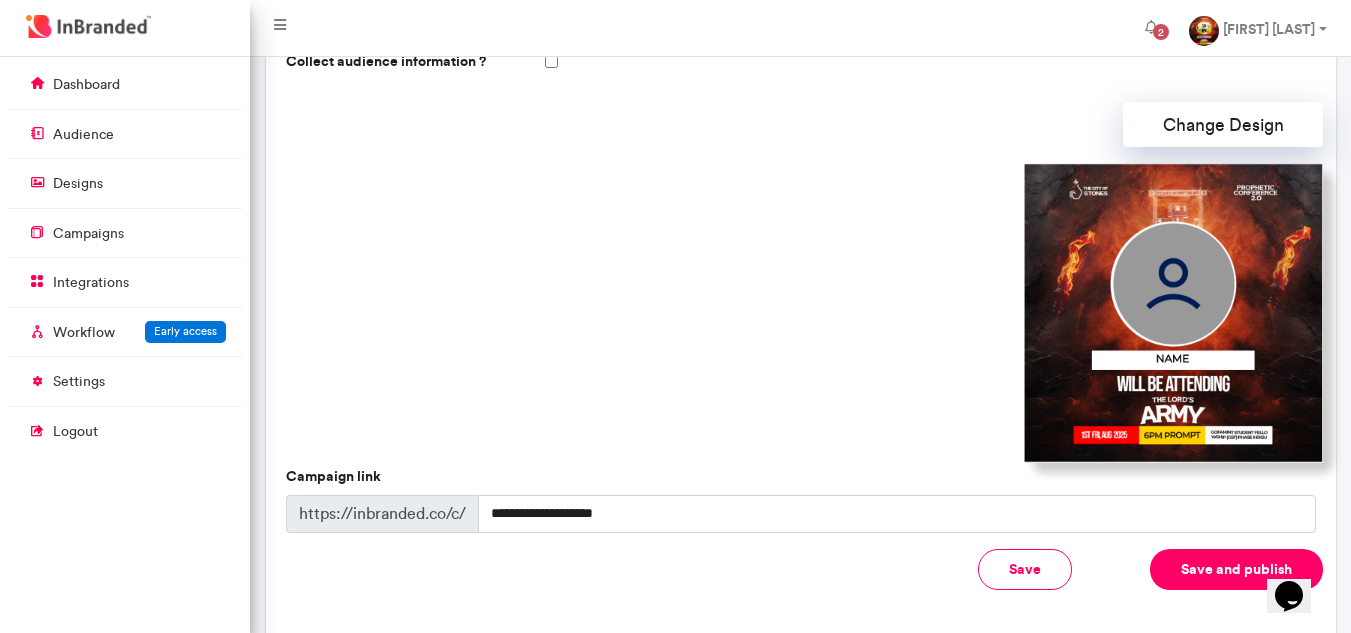 scroll, scrollTop: 664, scrollLeft: 0, axis: vertical 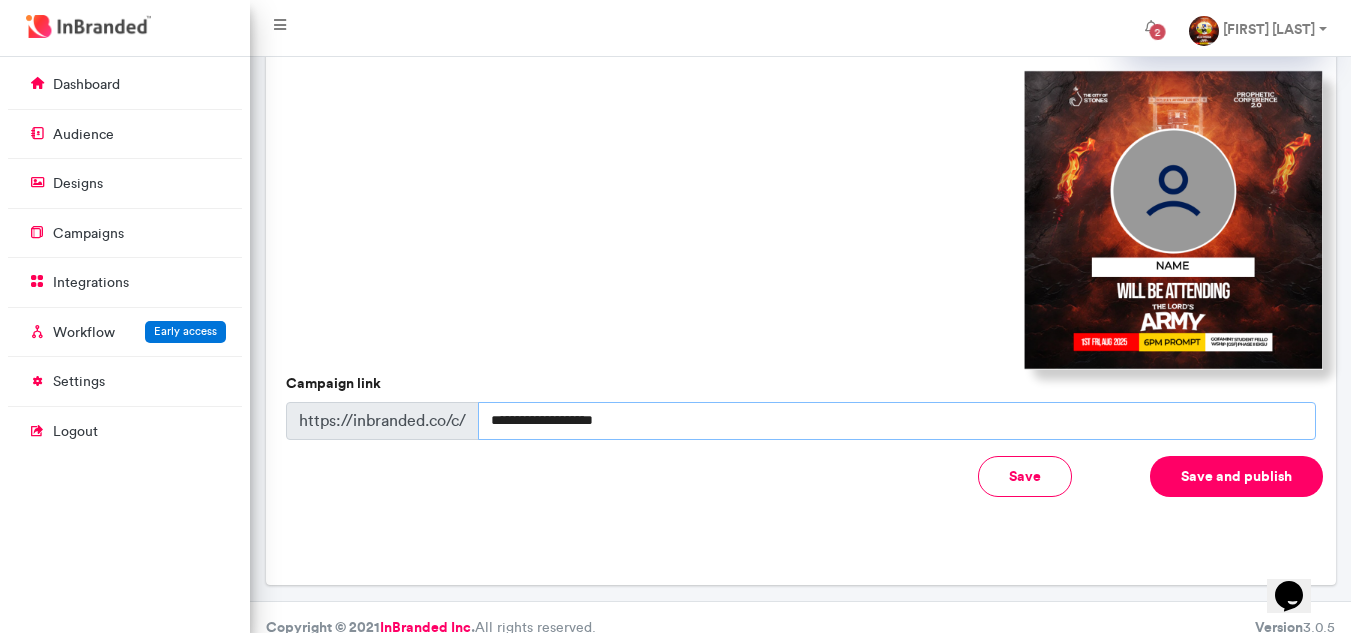 drag, startPoint x: 691, startPoint y: 395, endPoint x: 494, endPoint y: 419, distance: 198.45654 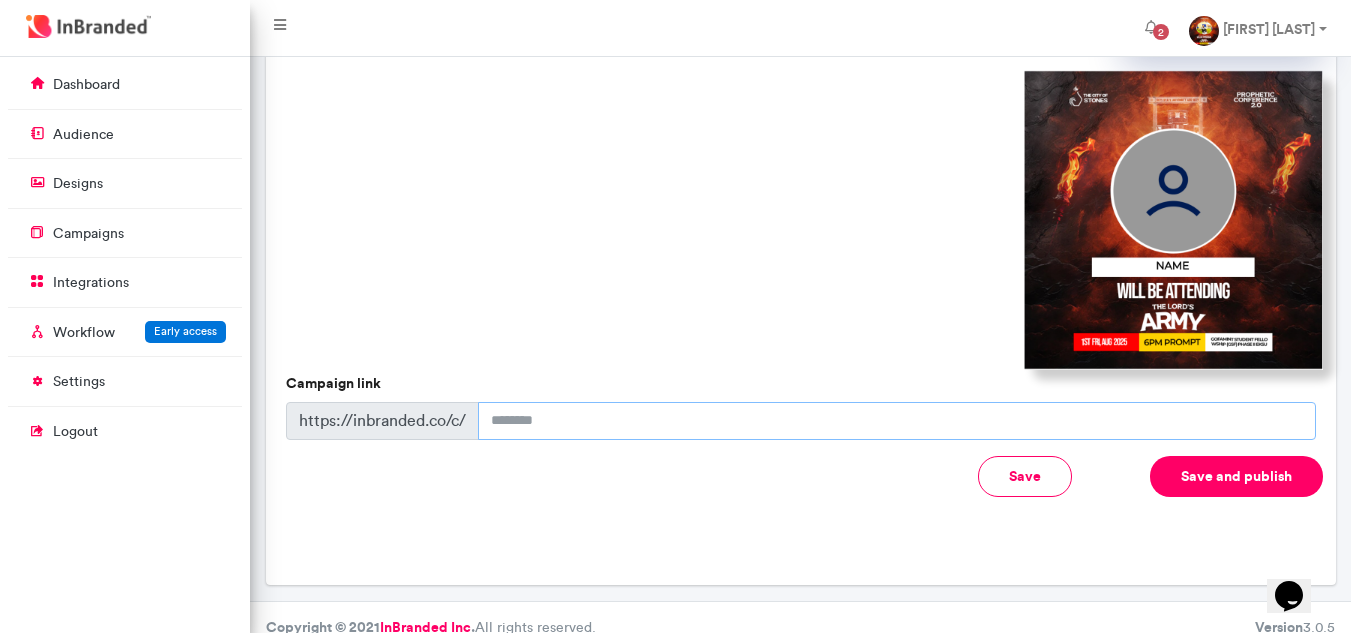 type 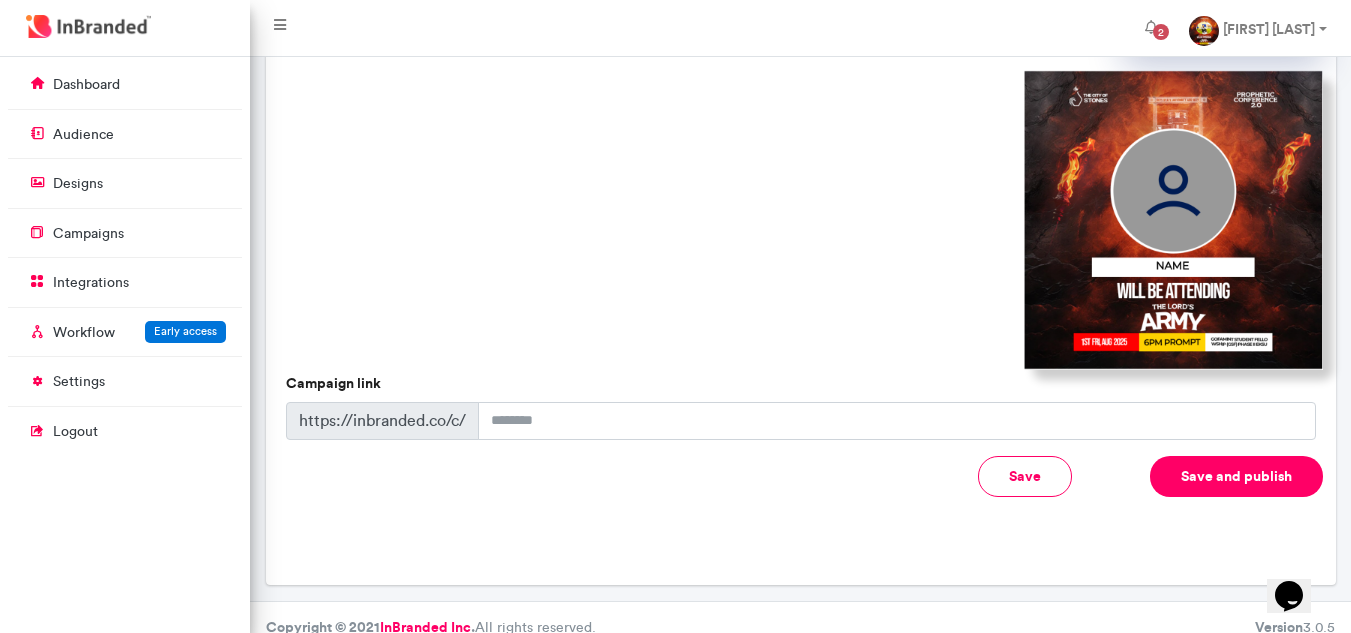 click on "**********" at bounding box center (801, 44) 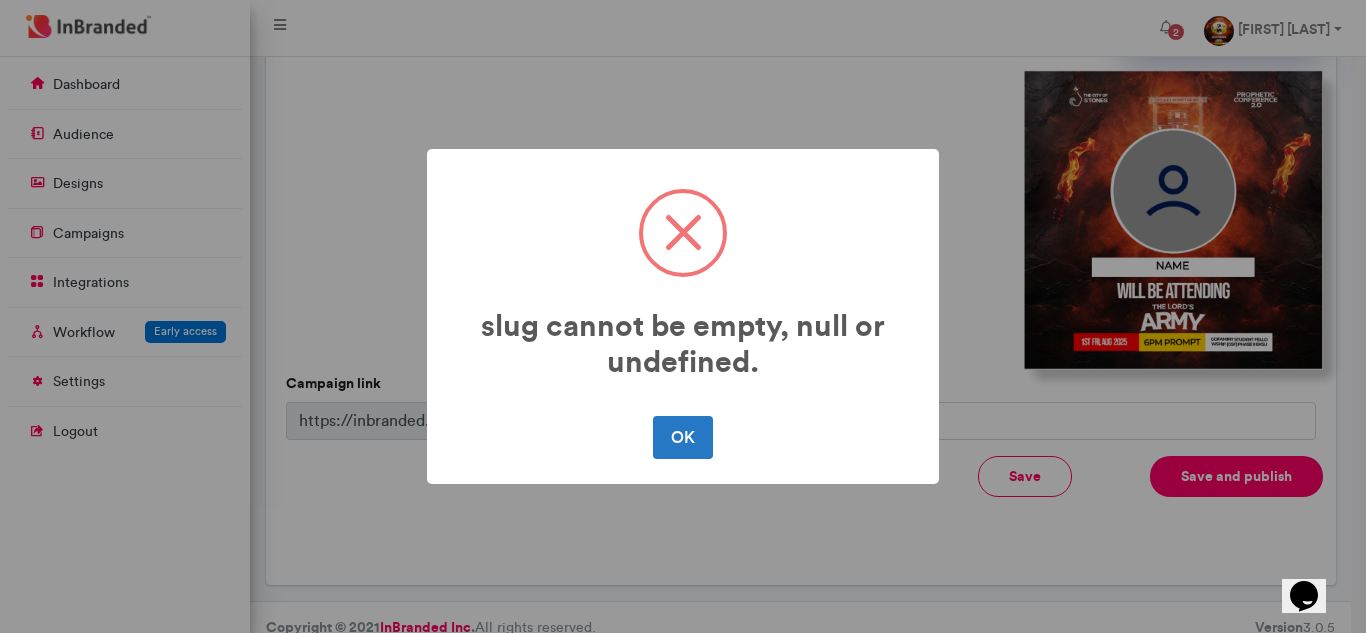 drag, startPoint x: 672, startPoint y: 442, endPoint x: 681, endPoint y: 459, distance: 19.235384 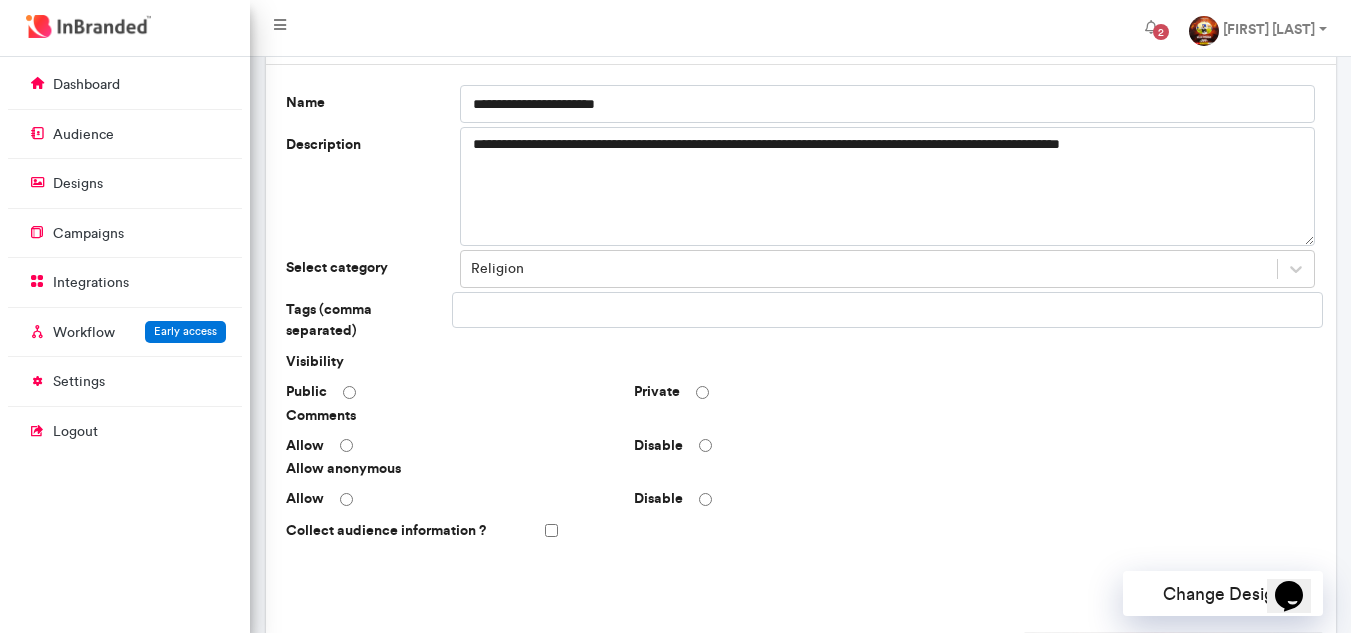 scroll, scrollTop: 0, scrollLeft: 0, axis: both 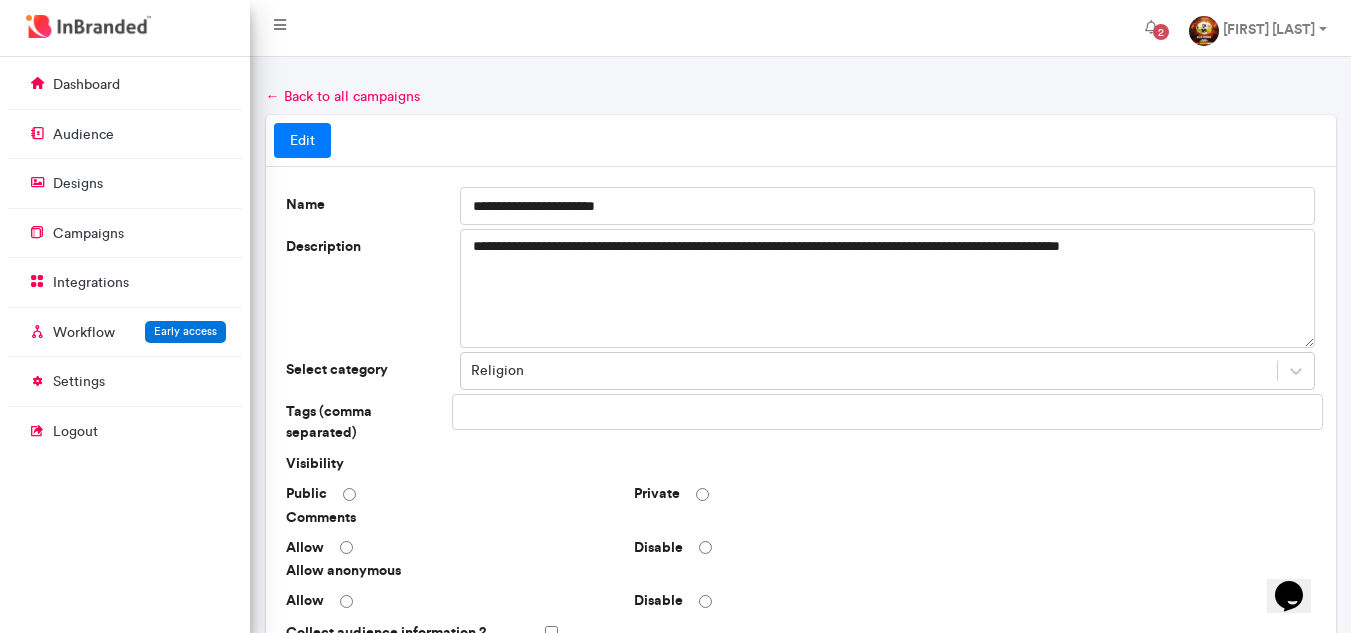 click on "Edit" at bounding box center [302, 141] 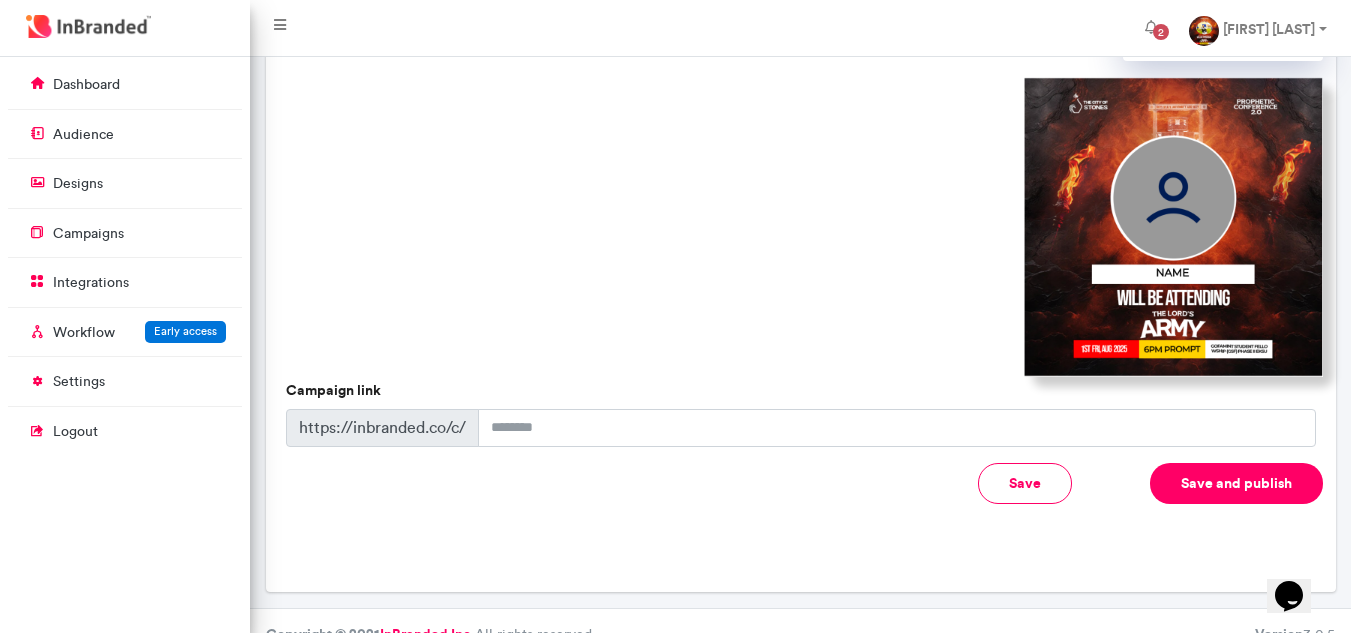 scroll, scrollTop: 664, scrollLeft: 0, axis: vertical 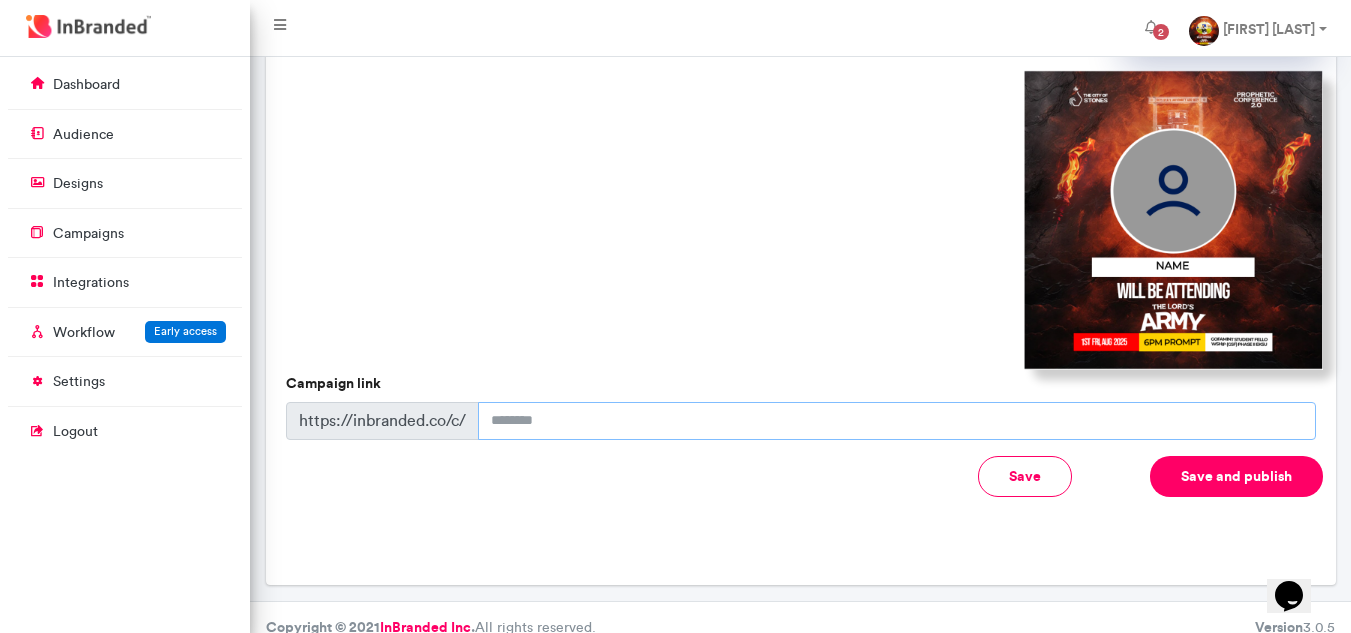 click on "Campaign link" at bounding box center [897, 421] 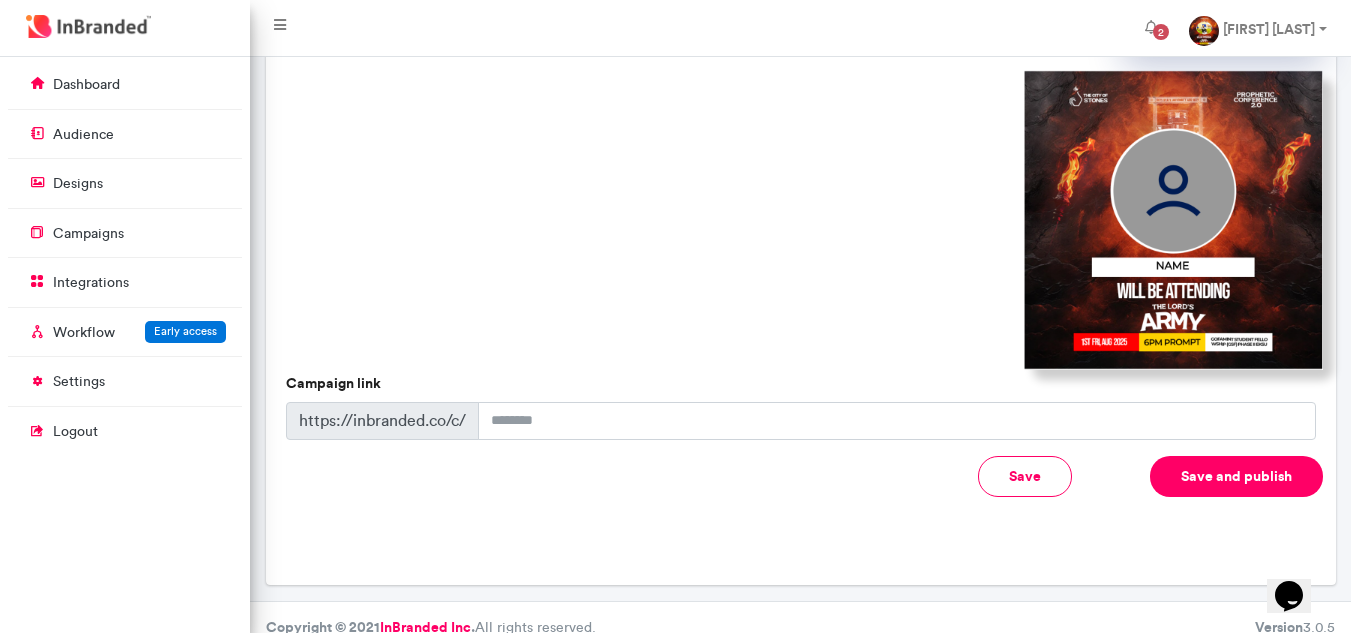 click on "Subject Maximum of 150 characters Preview Text Maximum of 150 characters Focus template selector Change Design Designs Templates Create design × Untitled Design Modified  2 minutes ago Input count  2 Untitled Design Modified  35 minutes ago Input count  2 Happy New Month Published on  22/9/2020, 1:43:03 PM Input count :      1   Meritorious Service Award Published on  24/7/2021, 11:20:09 PM Input count :      2   LinkedIn Profiling Session Published on  15/11/2020, 5:00:17 PM Input count :      2   Open mic auditions Published on  18/9/2021, 11:51:39 PM Input count :      4   Rico's Diner Published on  10/1/2021, 4:01:00 PM Input count :      1   Art  & Culture Festival Published on  27/11/2021, 11:36:45 PM Input count :      6   Happy easter to you Published on  07/4/2022, 12:34:21 AM Input count :      2   Fashion Design Masterclass Attendee Badge Published on  14/2/2021, 3:43:47 PM Input count :      2   Tech Conference Speakers Badge Published on  10/10/2020, 6:28:24 PM Input count :      5       3" at bounding box center (801, 253) 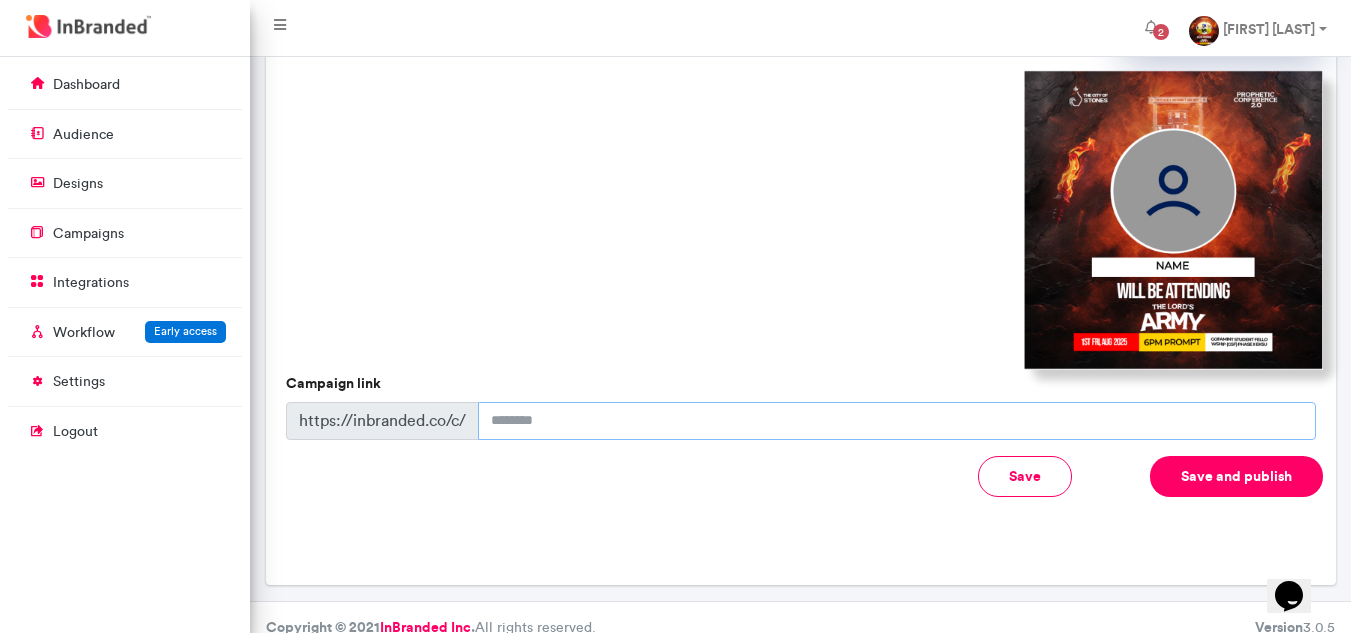 click on "Campaign link" at bounding box center (897, 421) 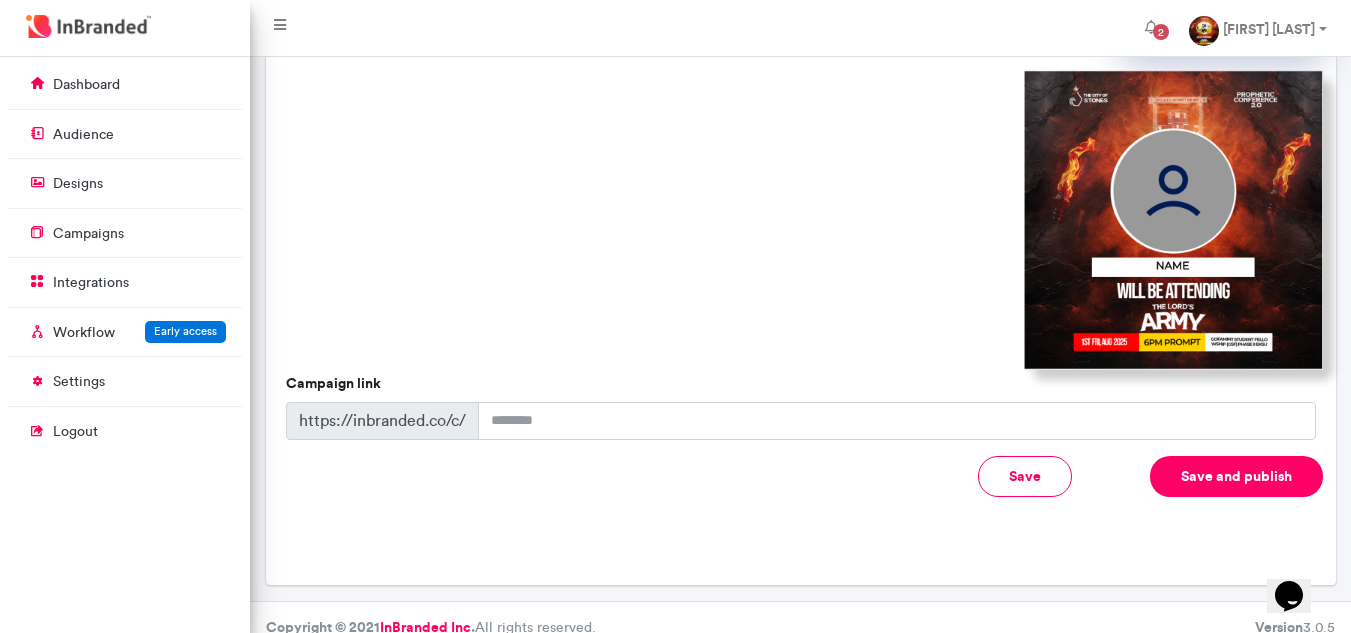 drag, startPoint x: 483, startPoint y: 436, endPoint x: 493, endPoint y: 432, distance: 10.770329 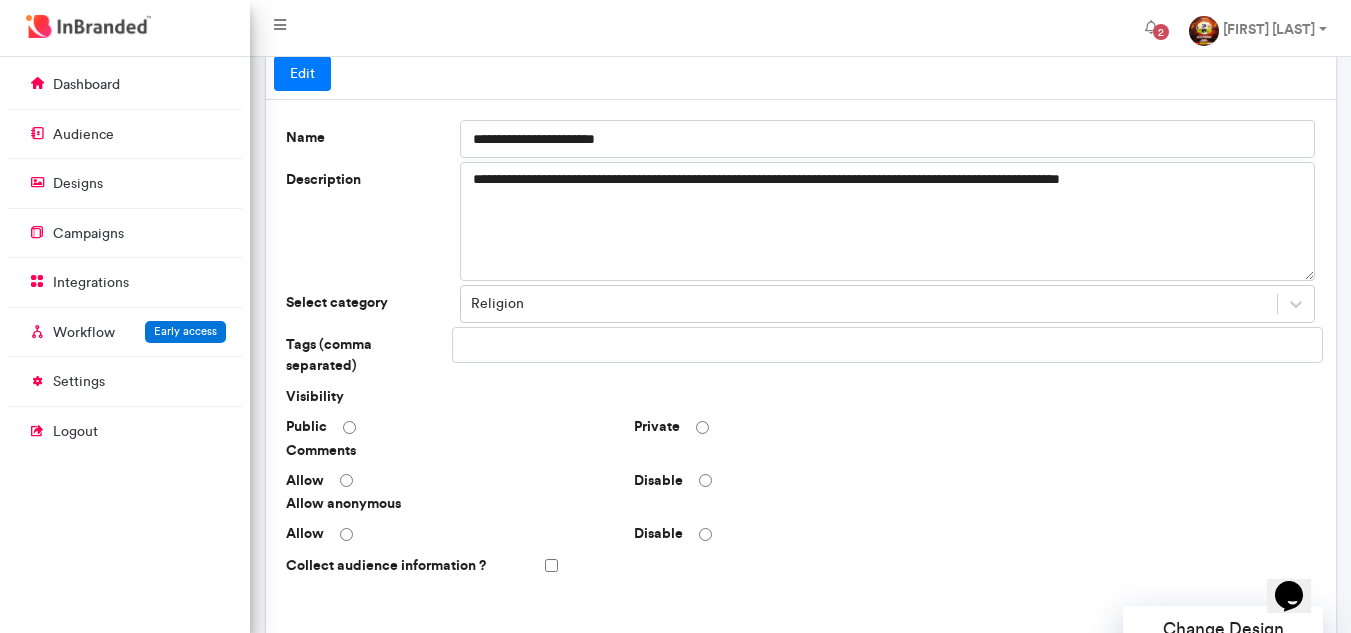 scroll, scrollTop: 0, scrollLeft: 0, axis: both 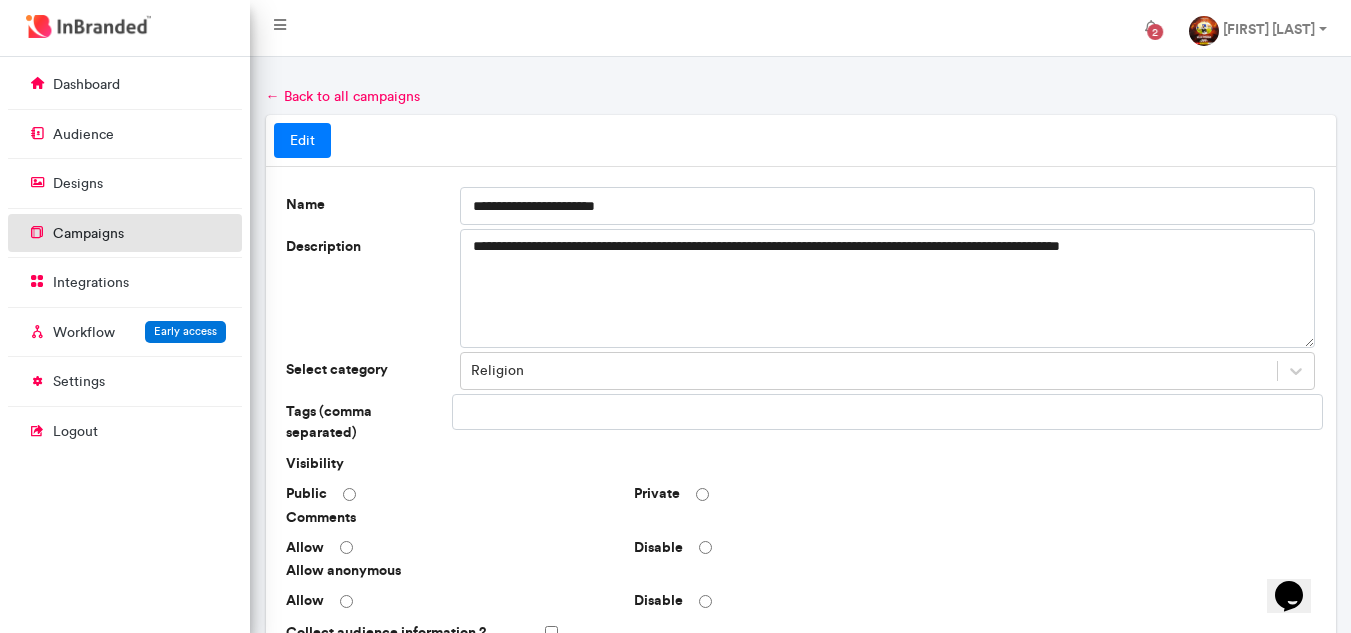 click on "campaigns" at bounding box center [88, 234] 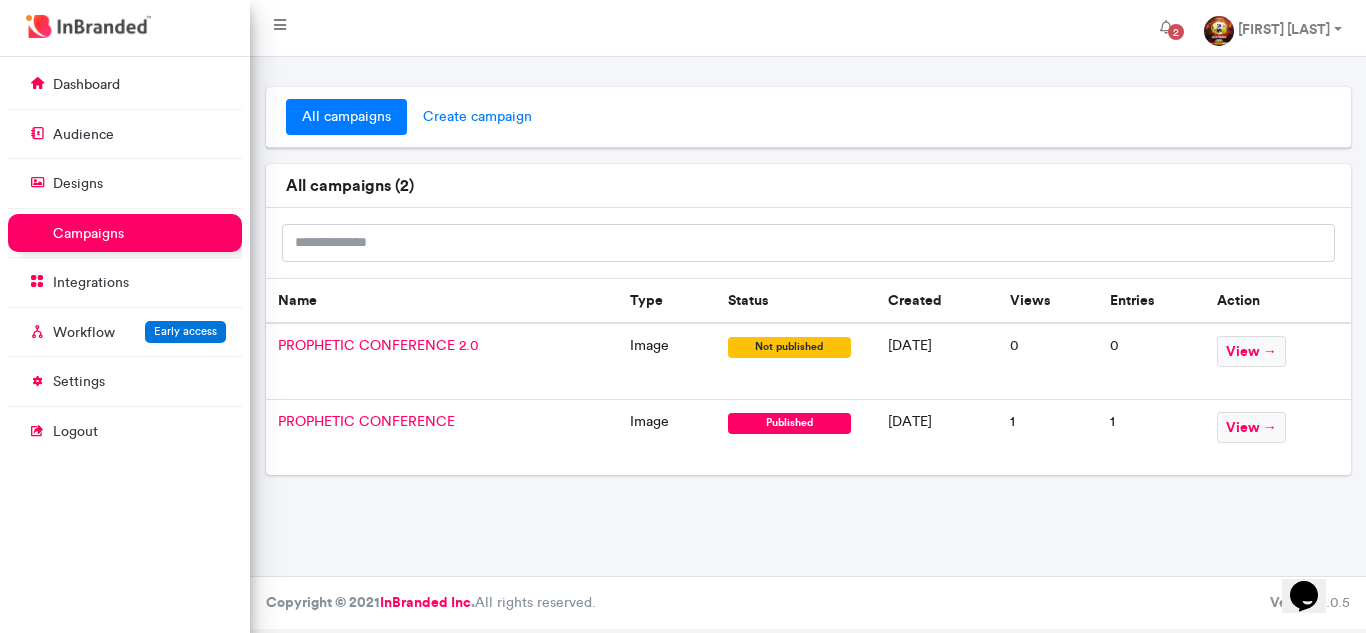 click on "create campaign" at bounding box center (477, 117) 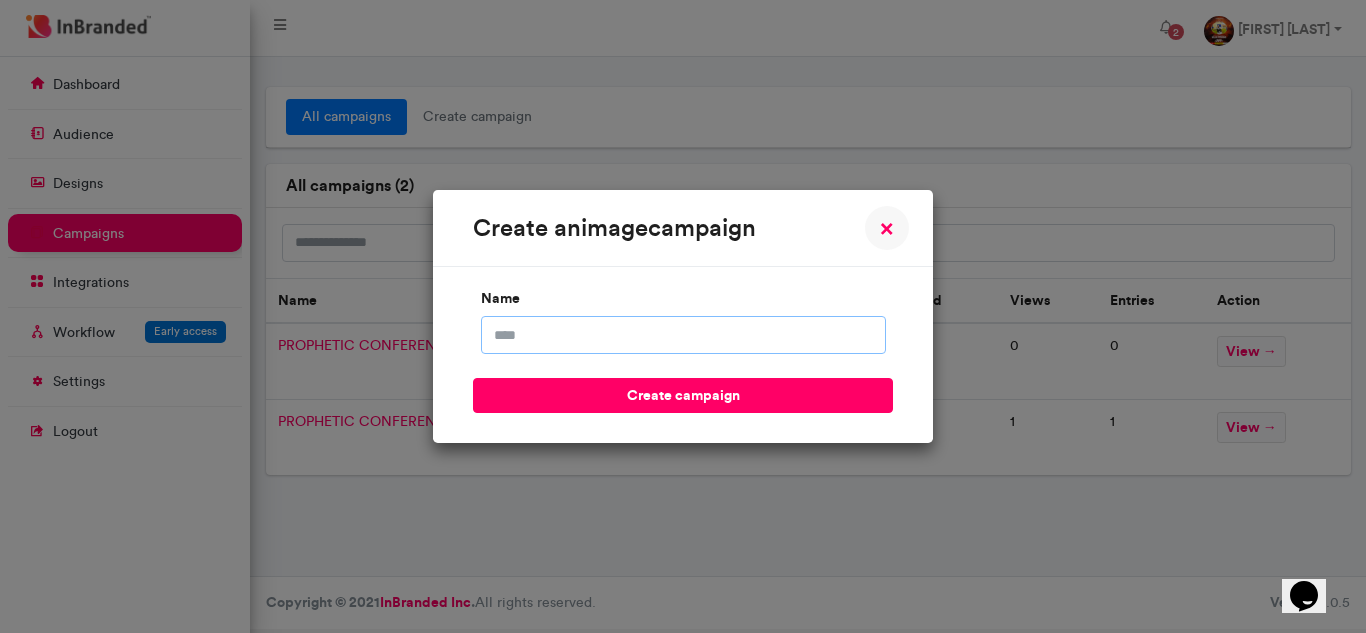 click on "name" at bounding box center [683, 335] 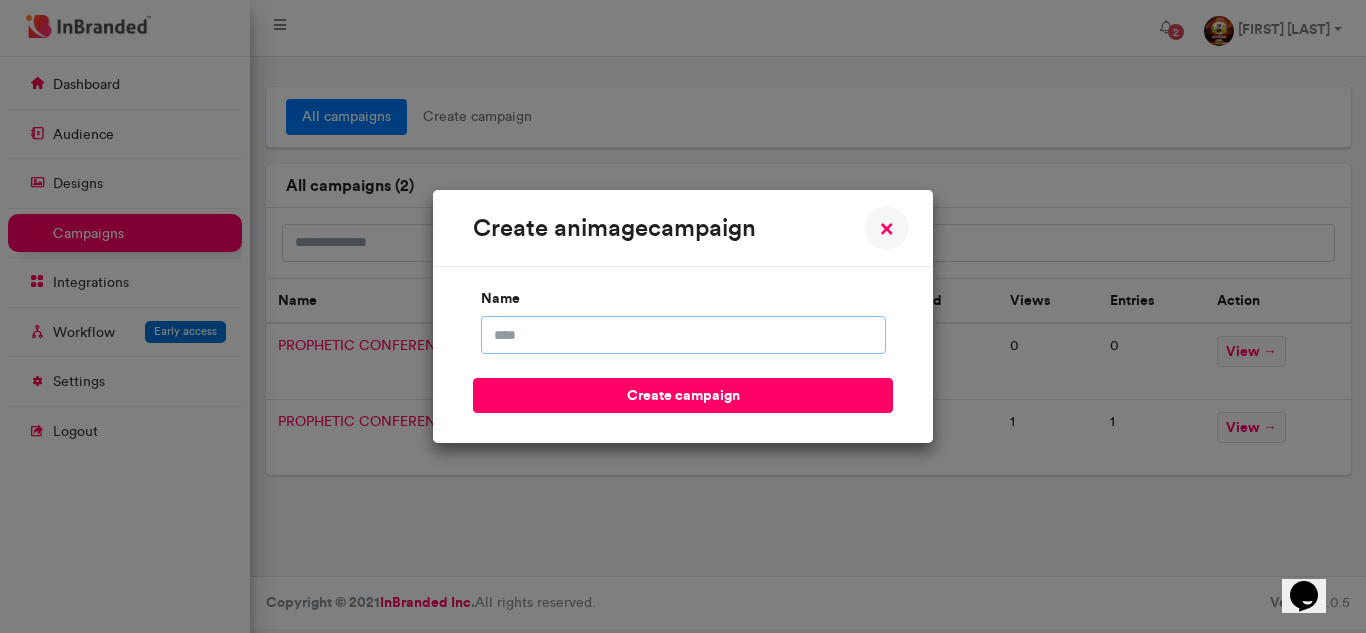 type on "**********" 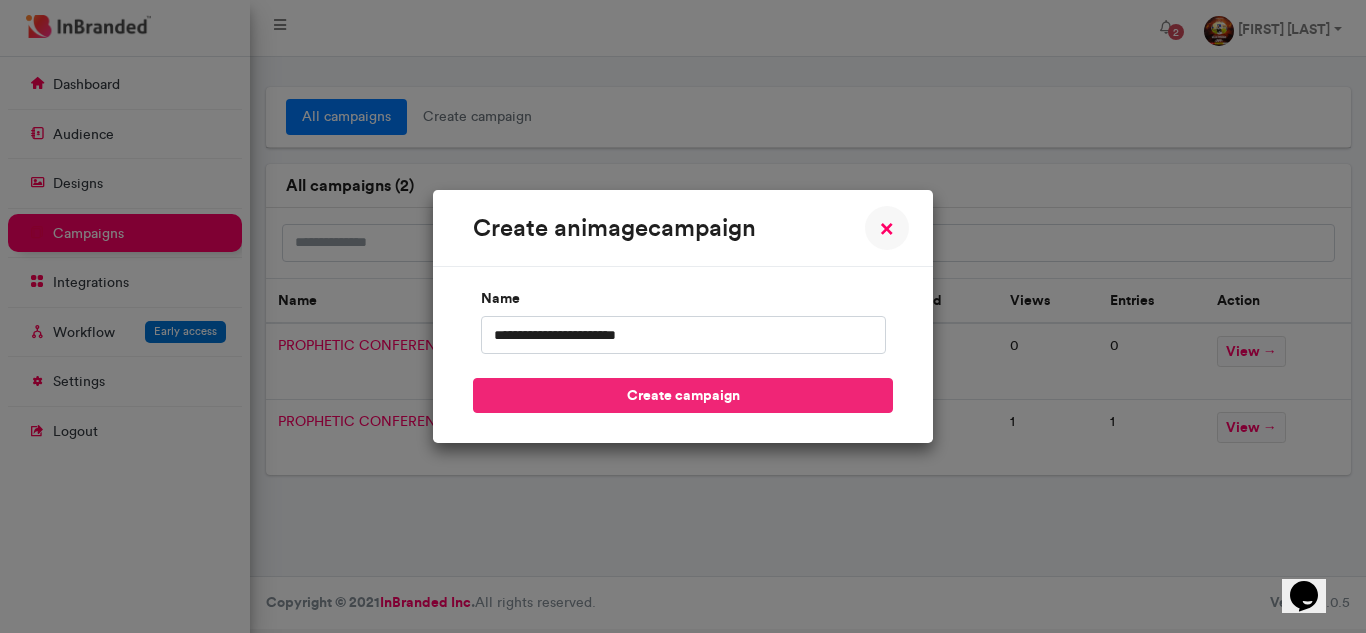 click on "create campaign" at bounding box center [683, 395] 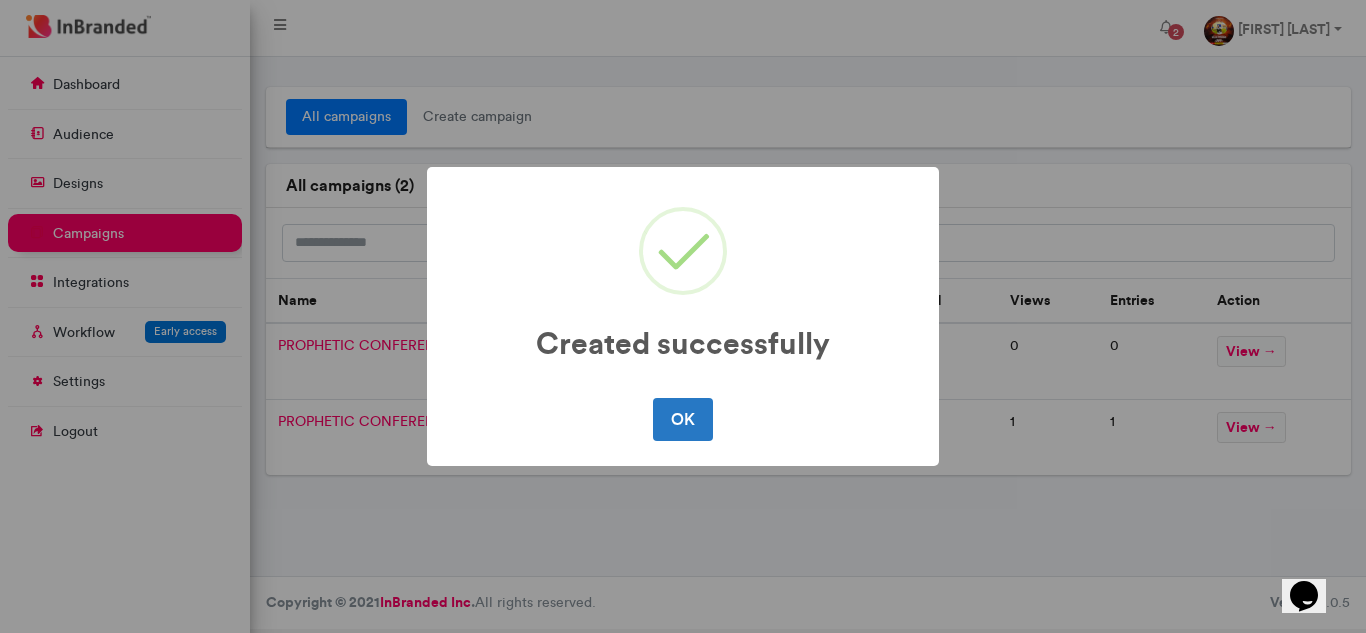 type 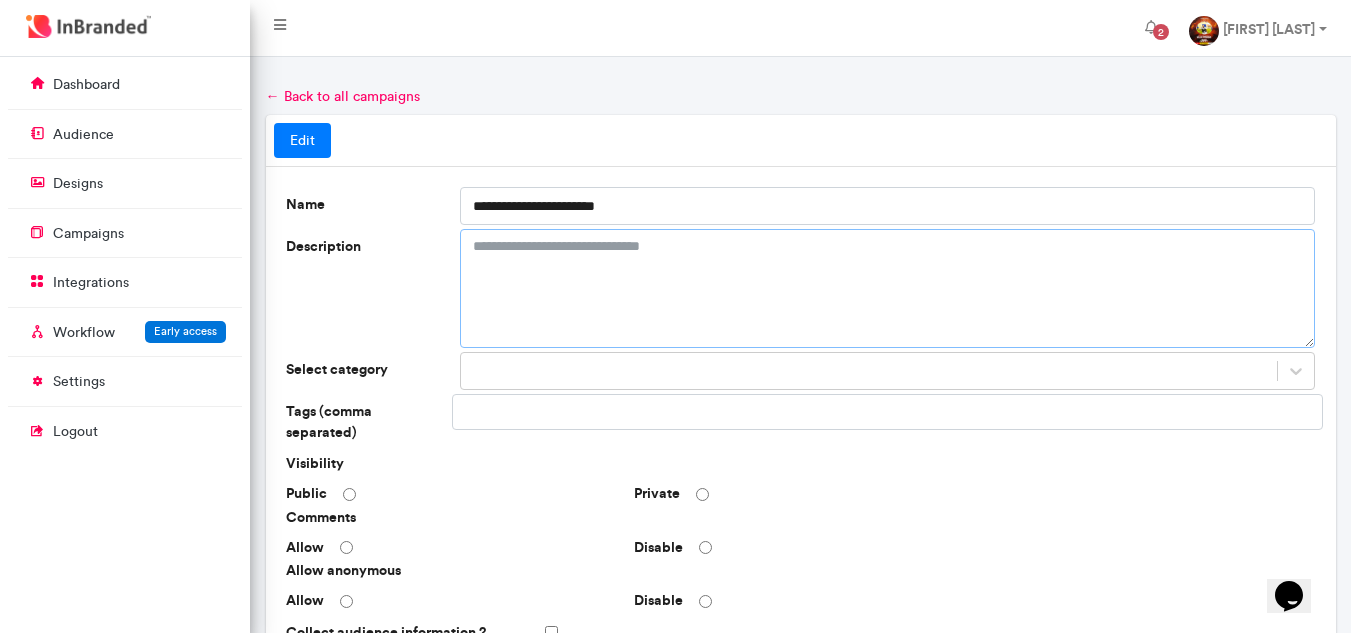 click on "Description" at bounding box center [888, 288] 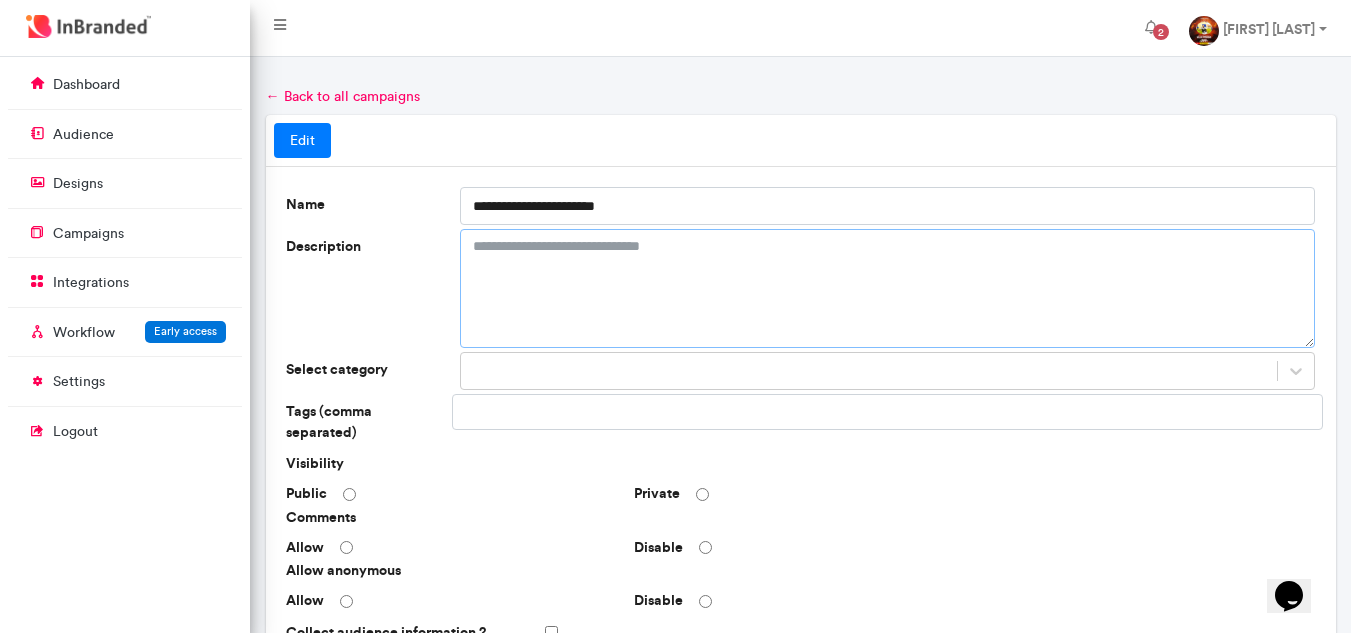 paste on "**********" 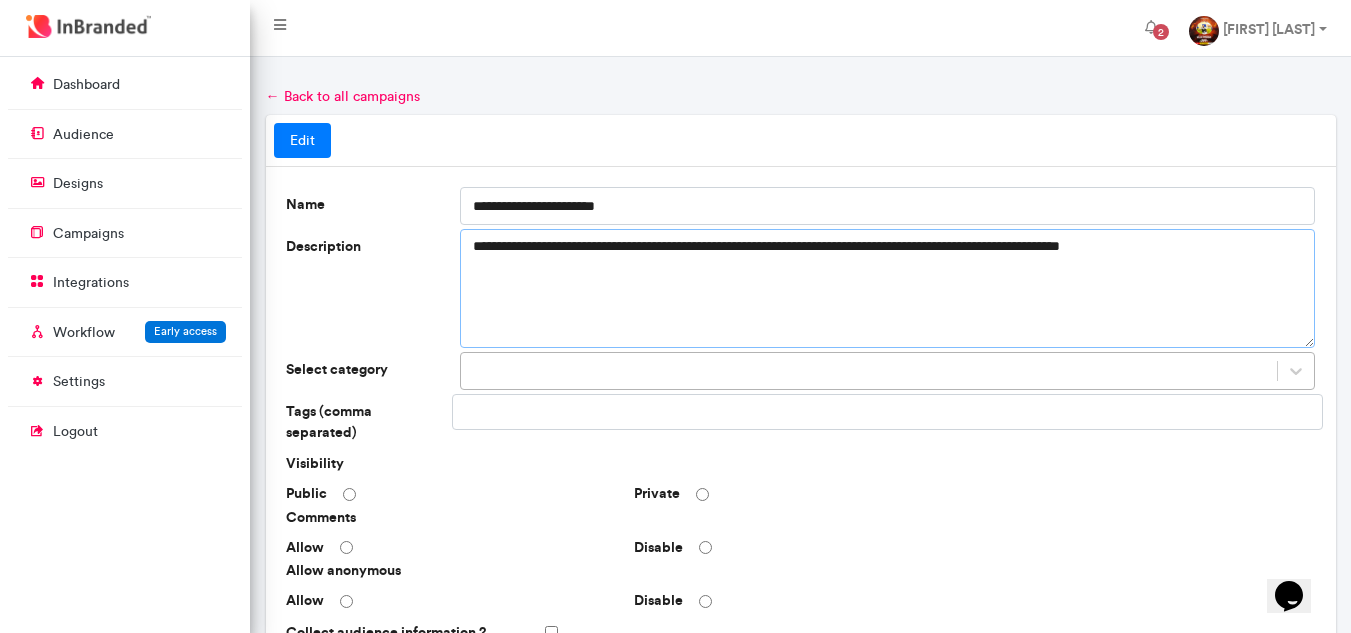 type on "**********" 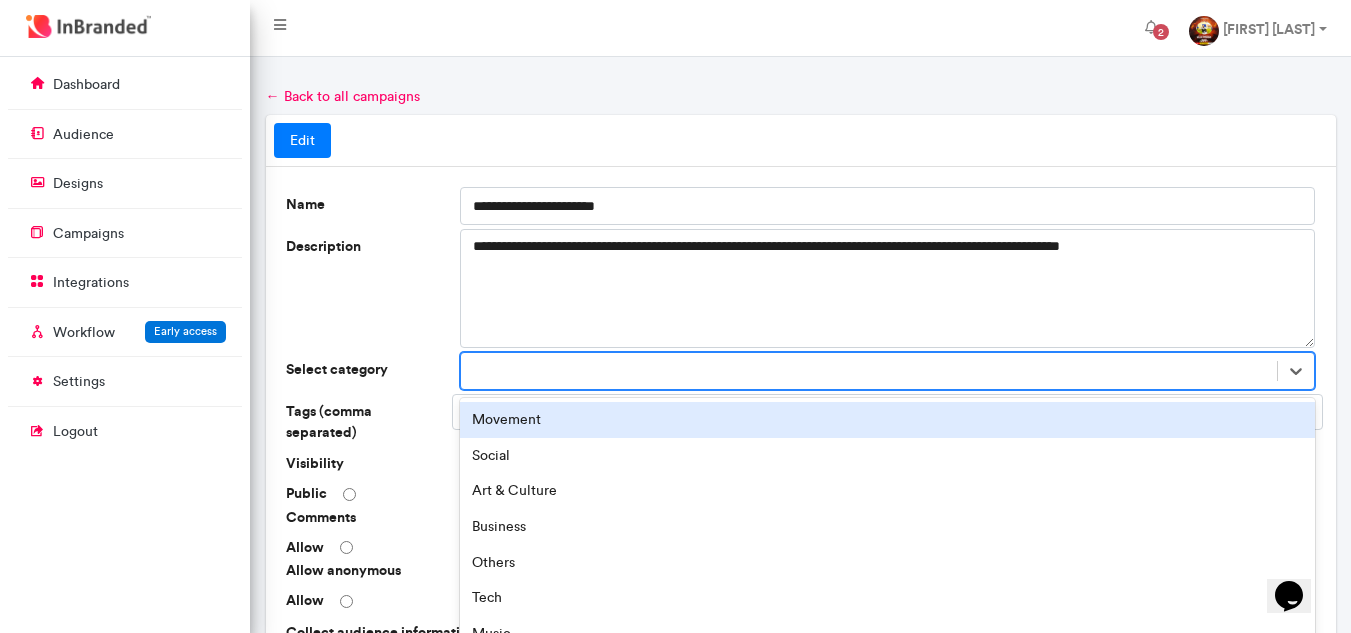 scroll, scrollTop: 73, scrollLeft: 0, axis: vertical 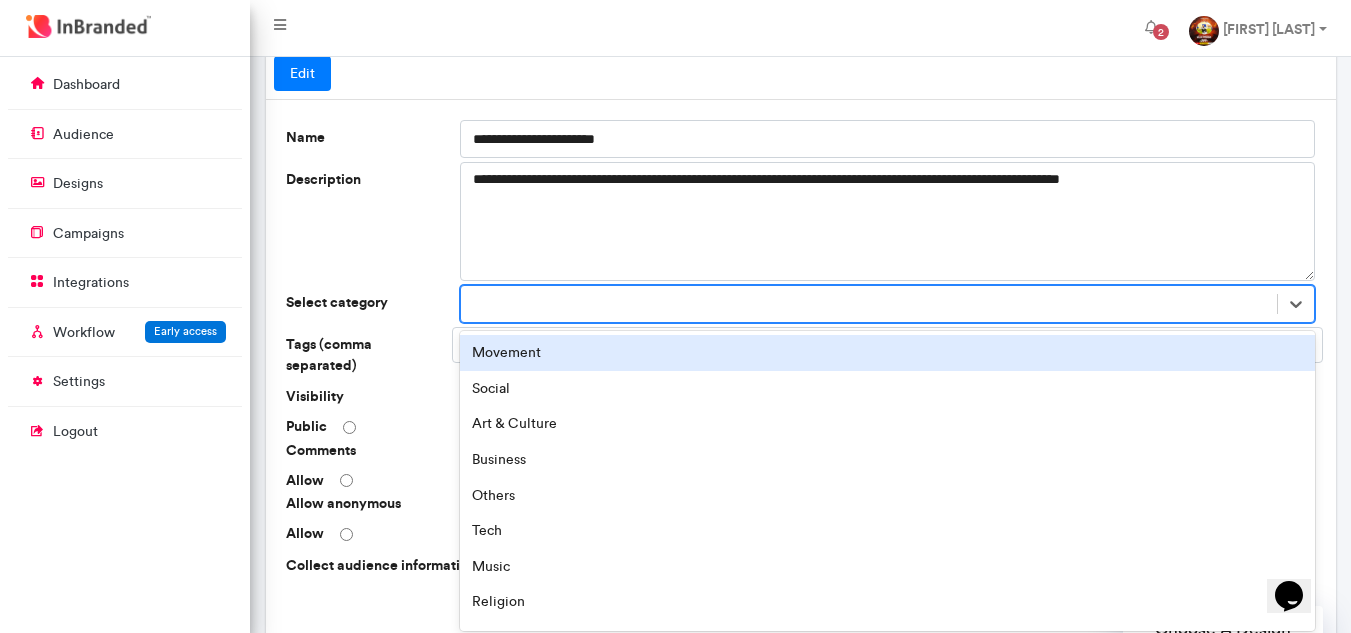click on "option Movement focused, 1 of 16. 16 results available. Use Up and Down to choose options, press Enter to select the currently focused option, press Escape to exit the menu, press Tab to select the option and exit the menu. Movement Social Art  &  Culture Business Others Tech Music Religion Film Safety  &  Health Sports Fashion  &  Beauty Food  &  Drinks Education Celebration Event  &  Conference" at bounding box center [888, 304] 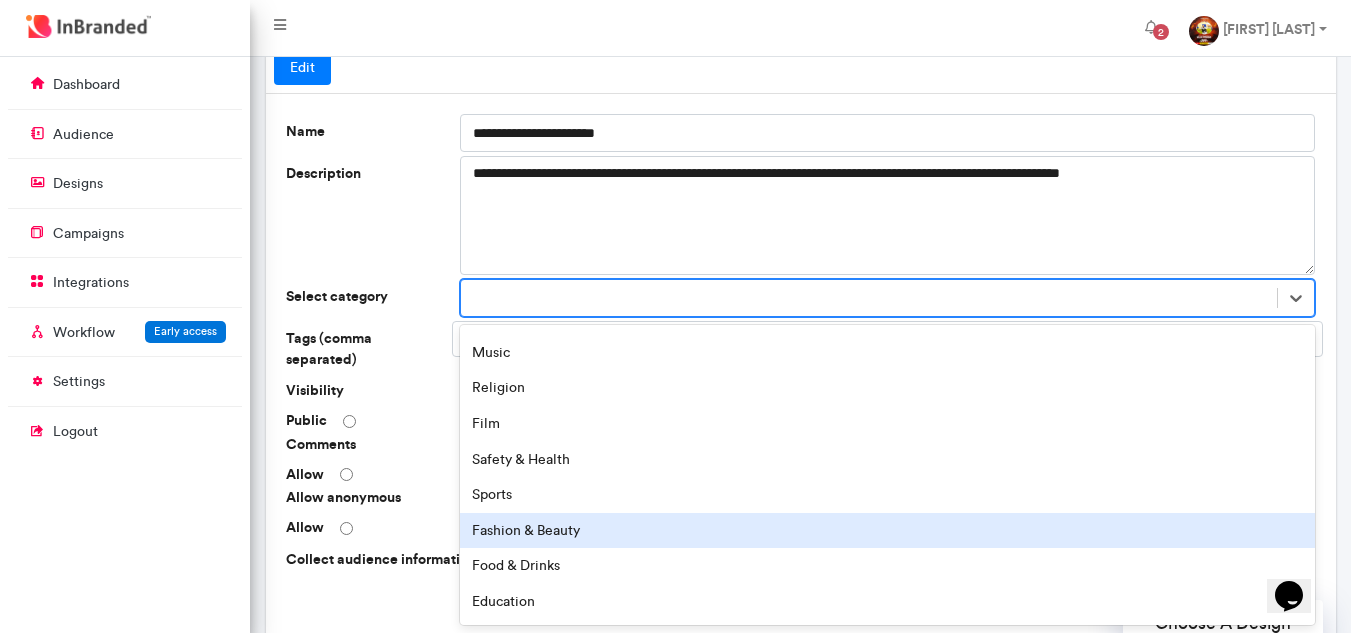 scroll, scrollTop: 178, scrollLeft: 0, axis: vertical 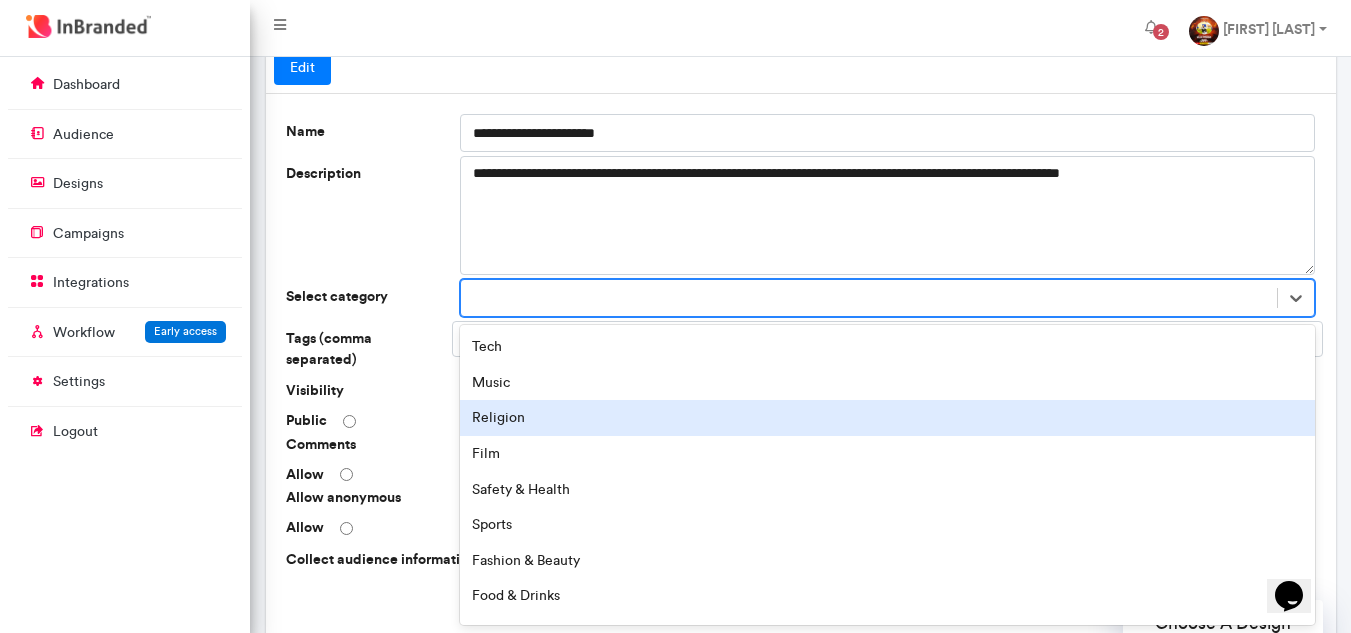click on "Religion" at bounding box center [888, 418] 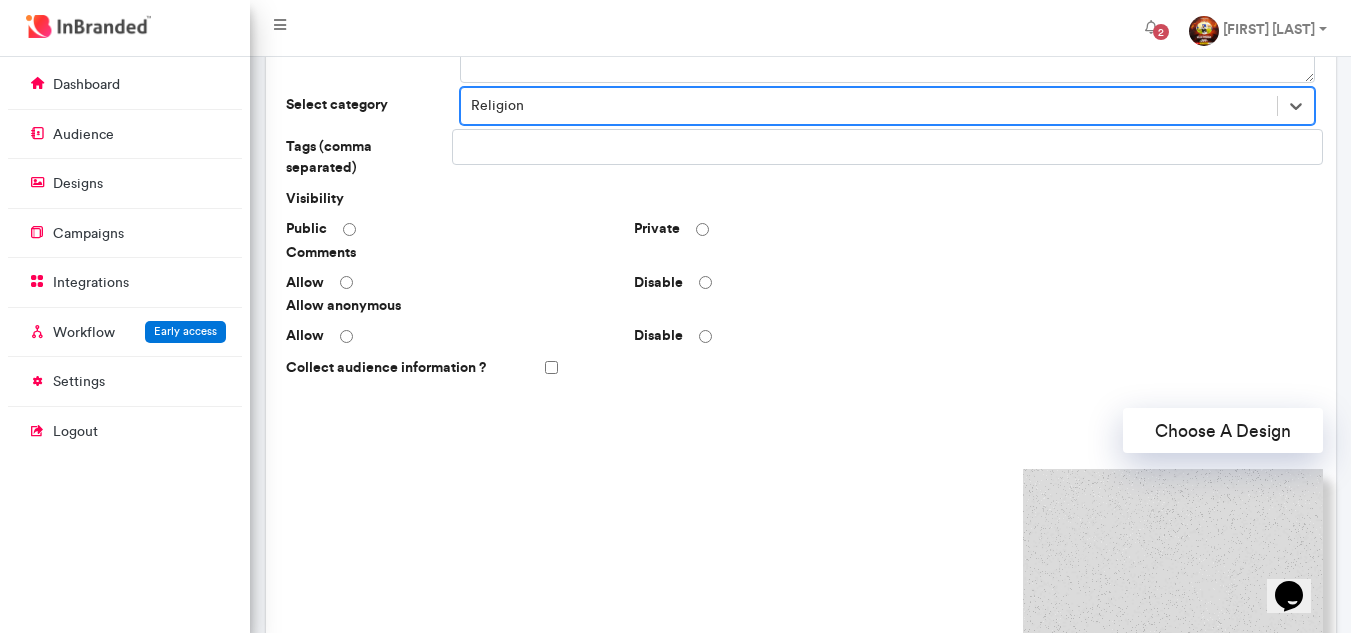 scroll, scrollTop: 264, scrollLeft: 0, axis: vertical 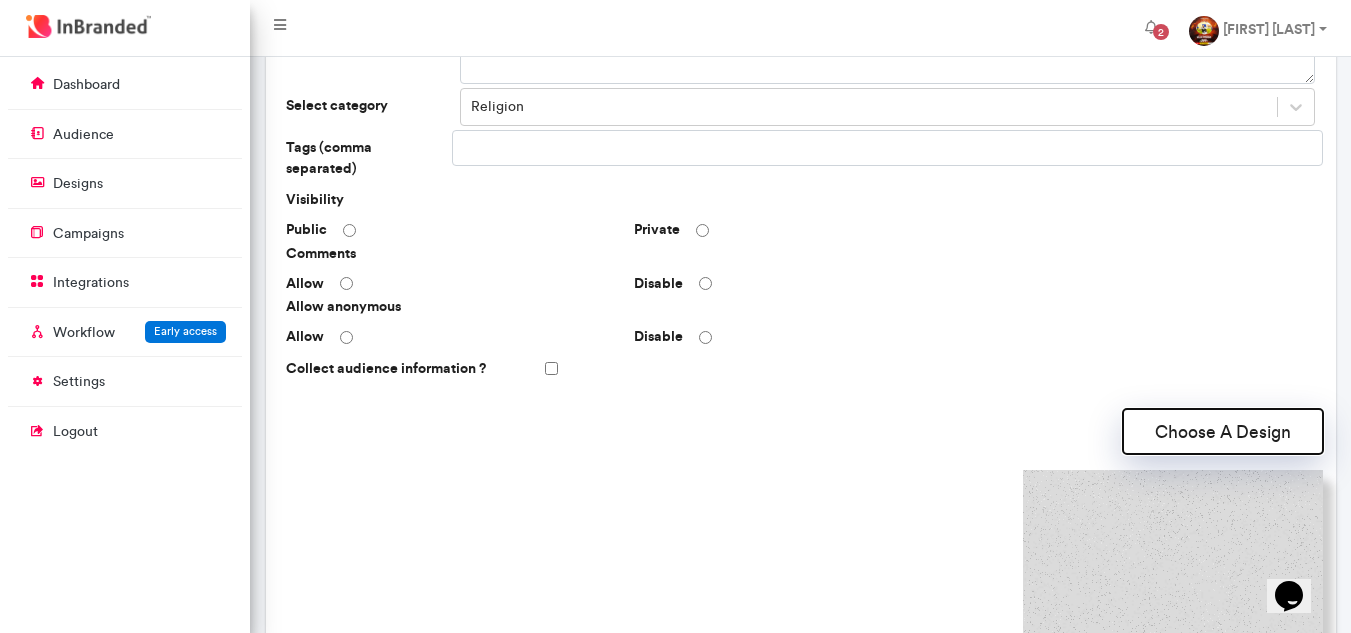 click on "Choose A Design" at bounding box center [1223, 431] 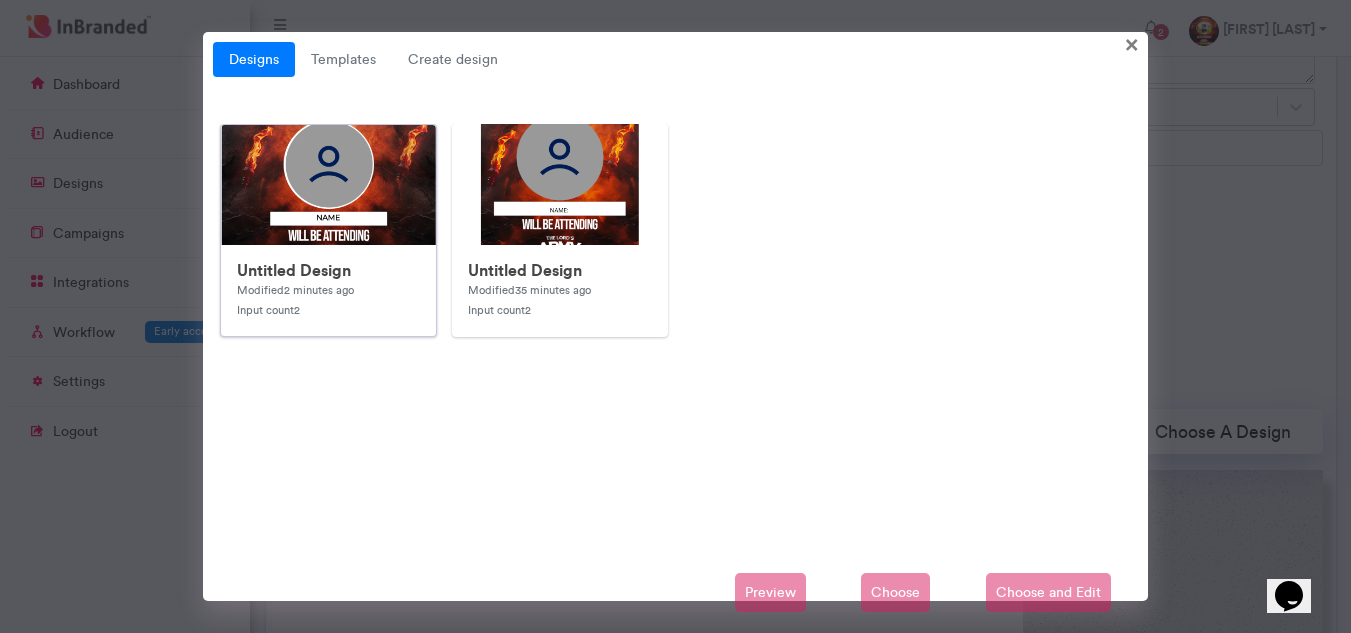 click on "Untitled Design Modified  2 minutes ago Input count  2" at bounding box center (328, 290) 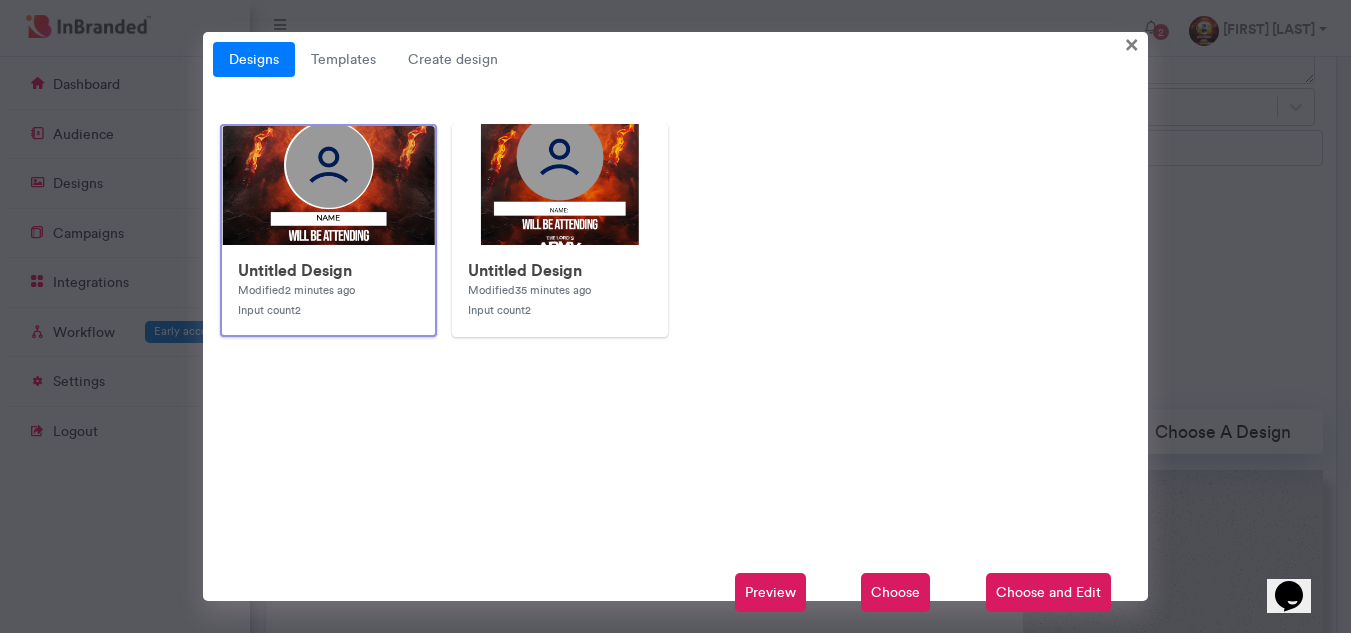 click on "Choose and Edit" at bounding box center (1048, 593) 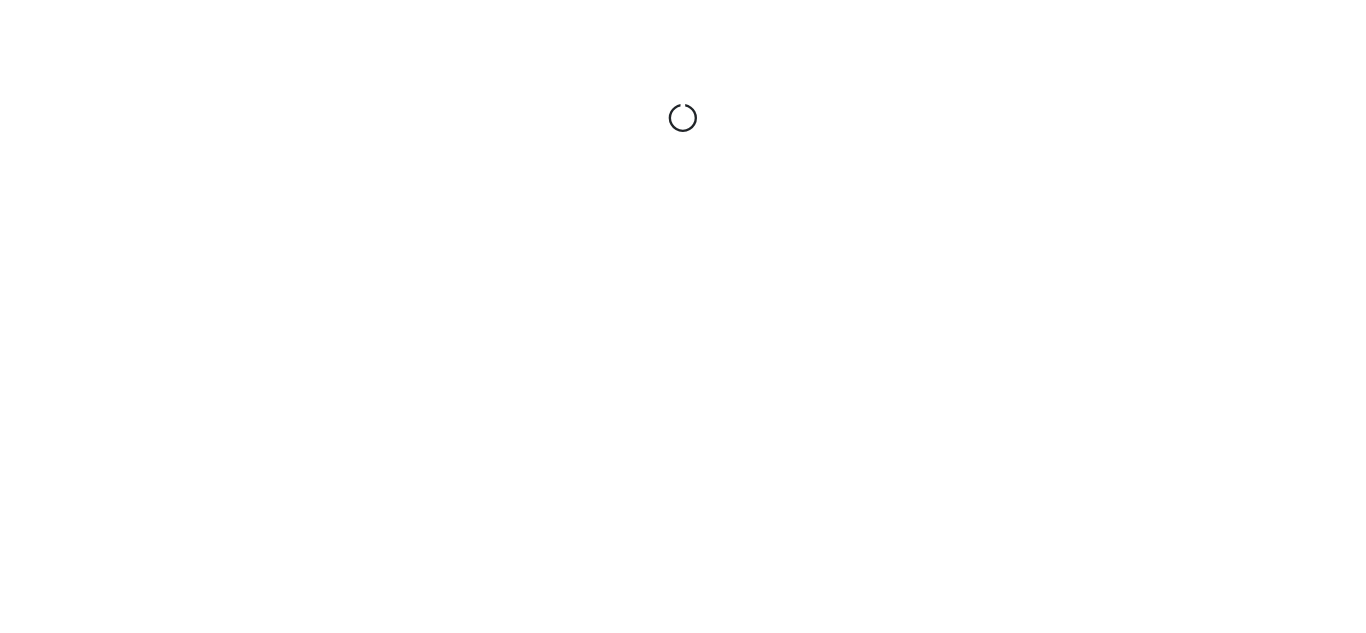 scroll, scrollTop: 0, scrollLeft: 0, axis: both 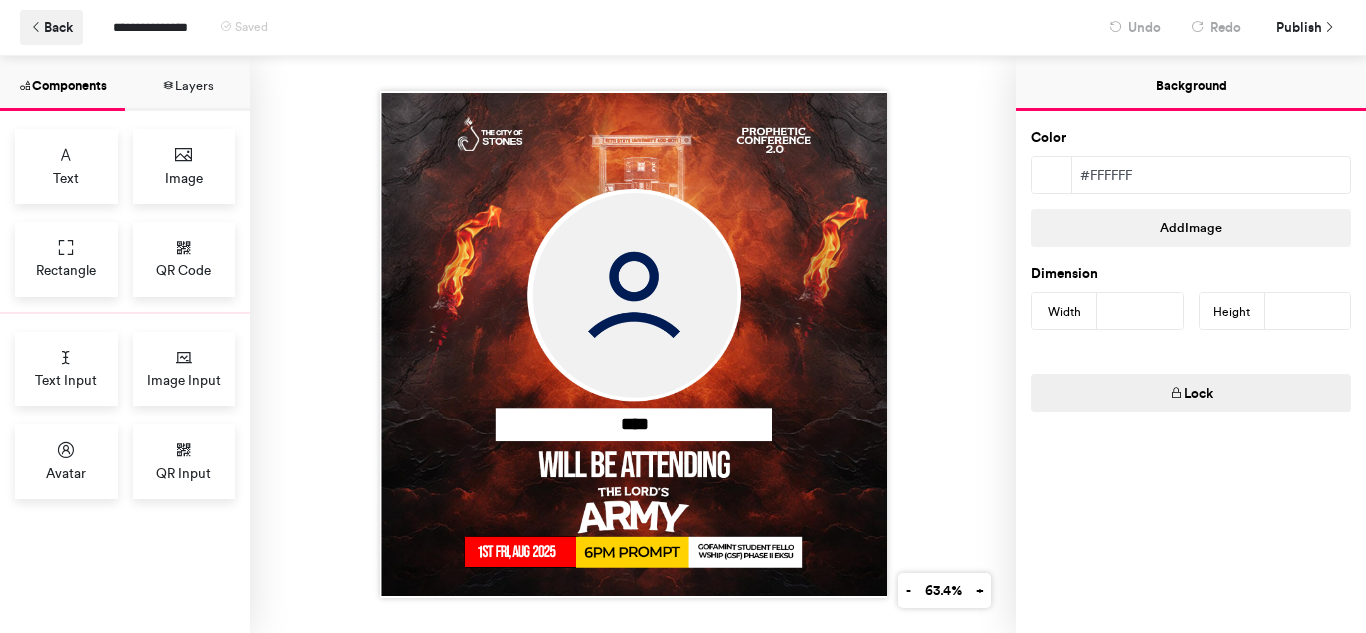 click at bounding box center [37, 28] 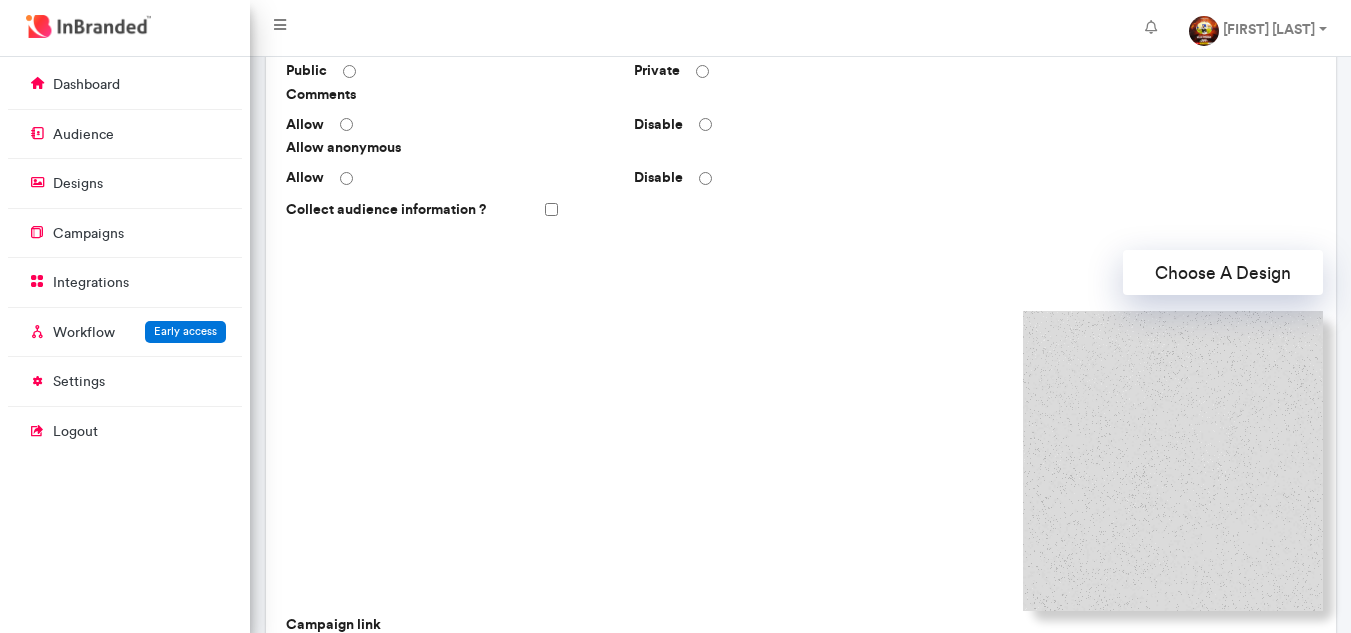 scroll, scrollTop: 464, scrollLeft: 0, axis: vertical 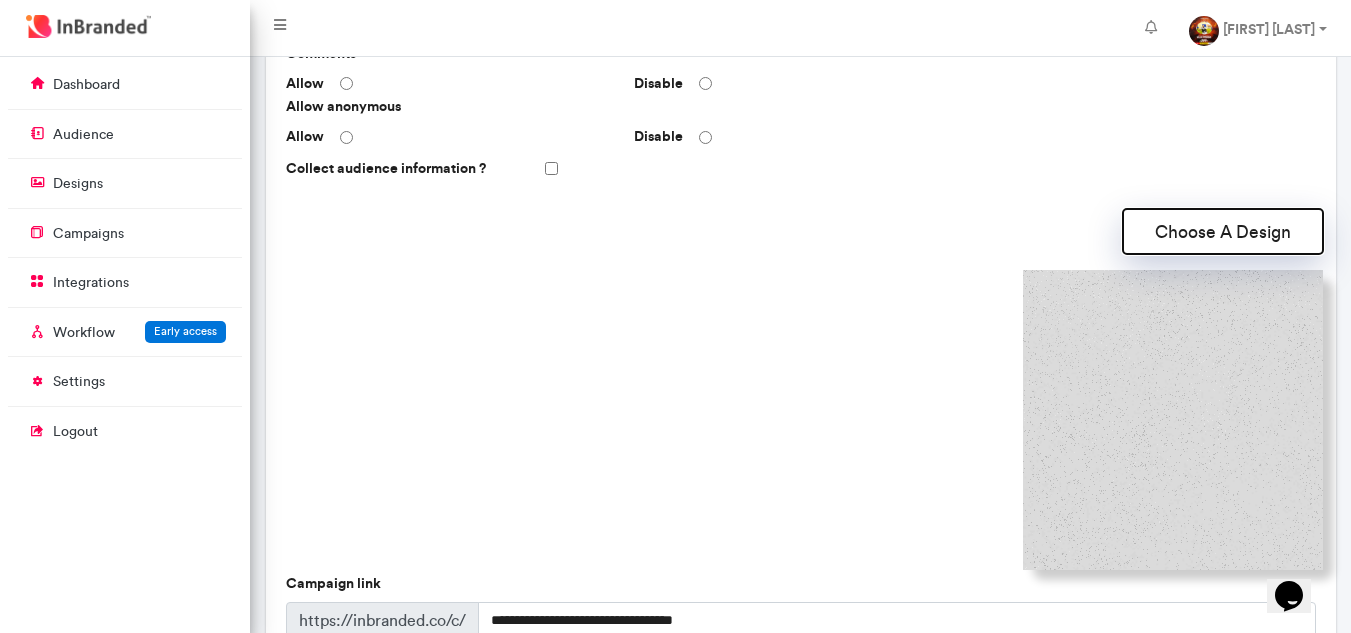 click on "Choose A Design" at bounding box center [1223, 231] 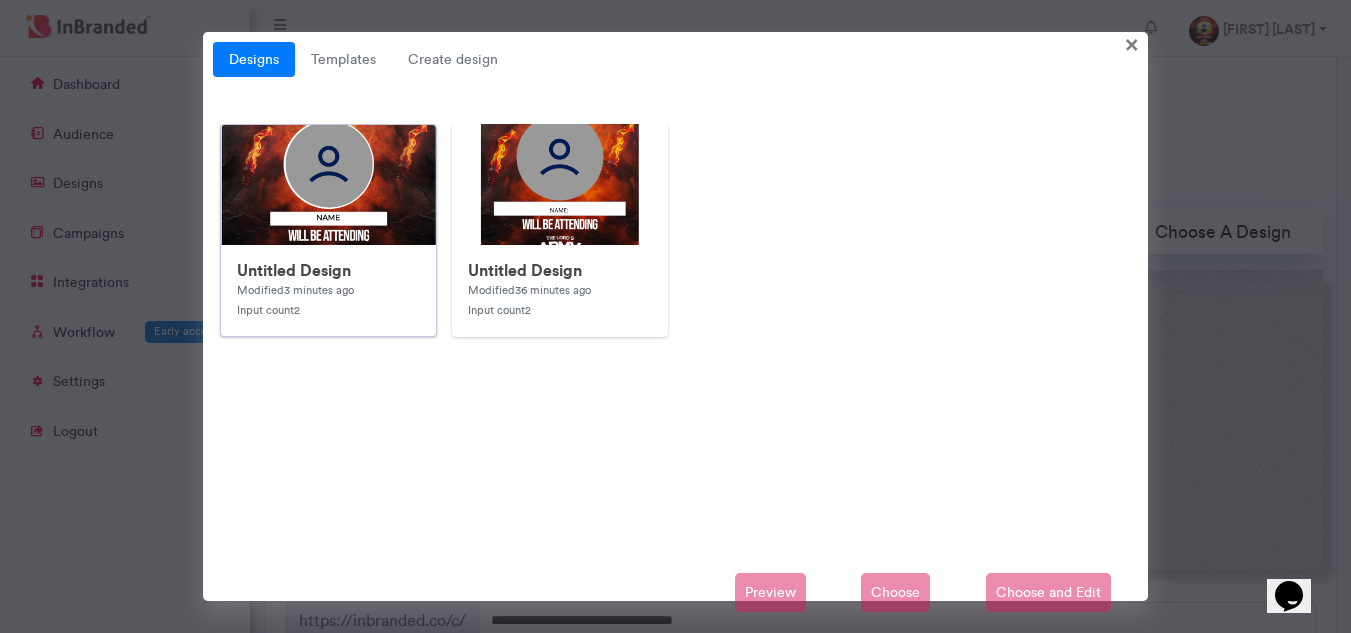 click at bounding box center (621, 525) 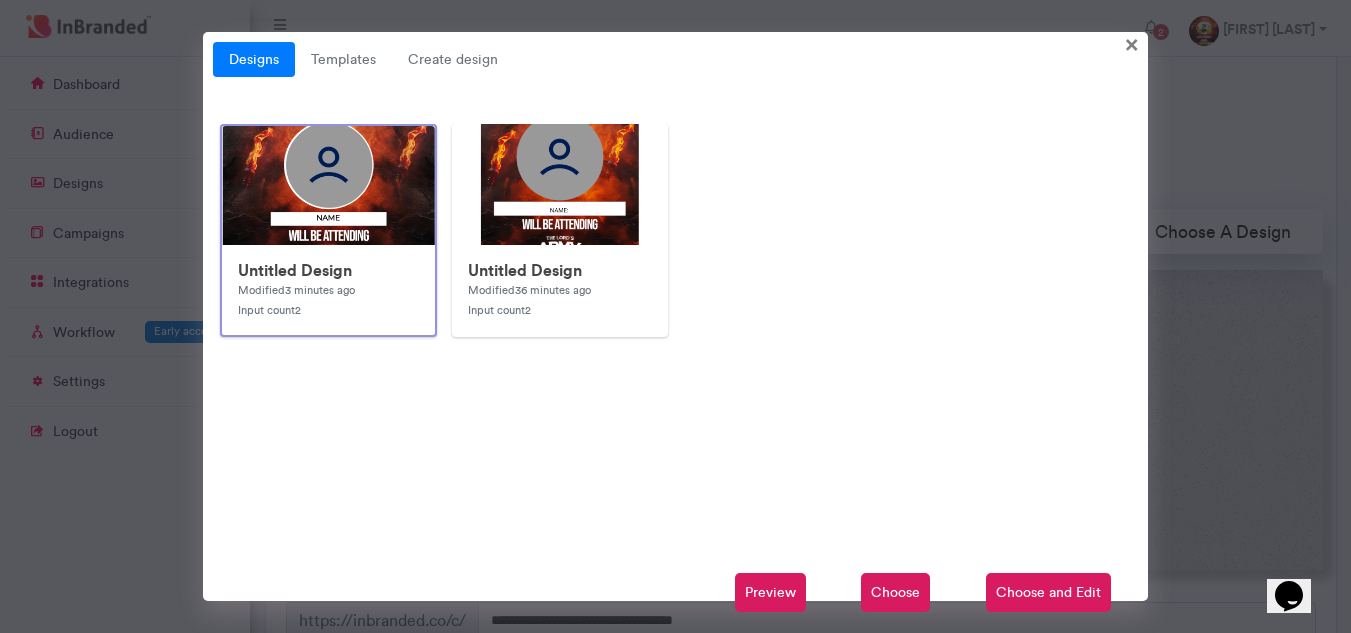 click on "Choose" at bounding box center [895, 593] 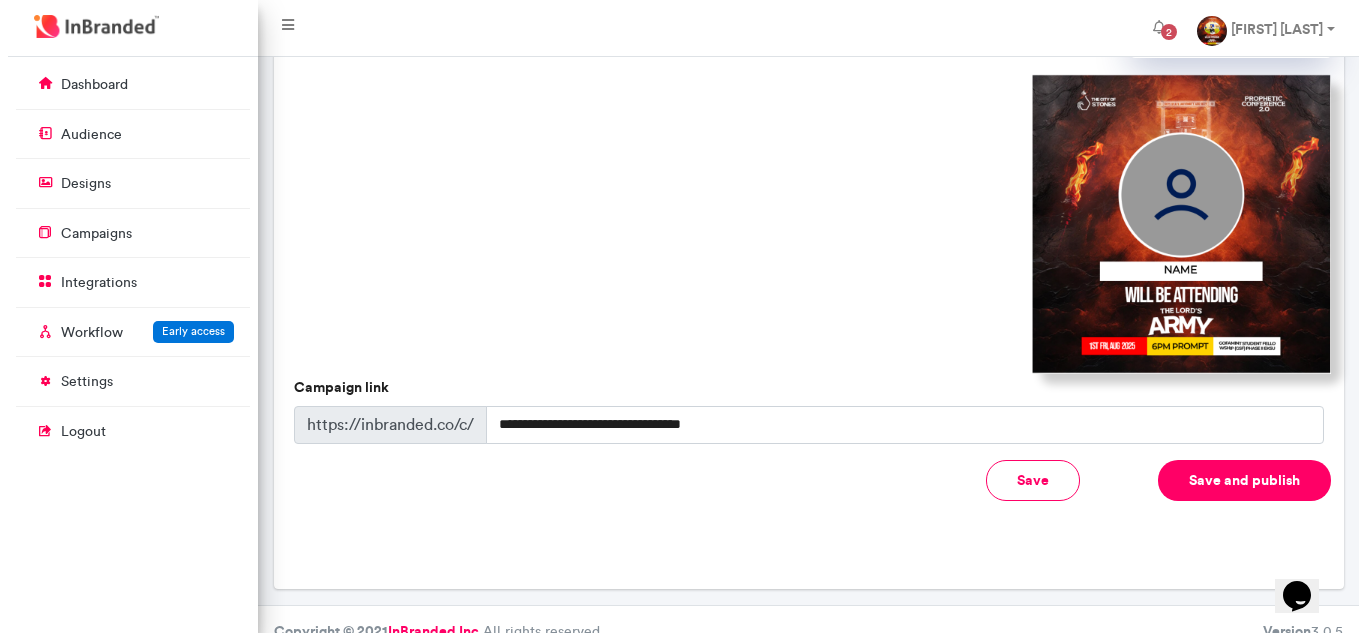 scroll, scrollTop: 664, scrollLeft: 0, axis: vertical 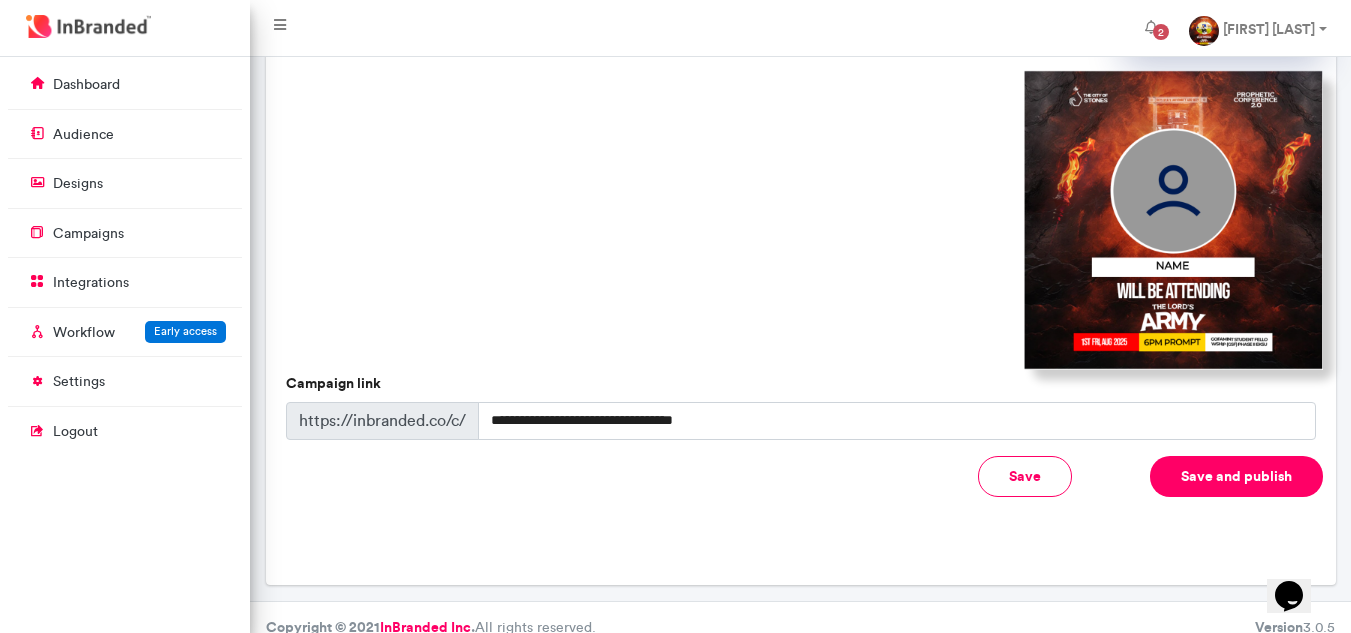 click on "Save and publish" at bounding box center (1236, 476) 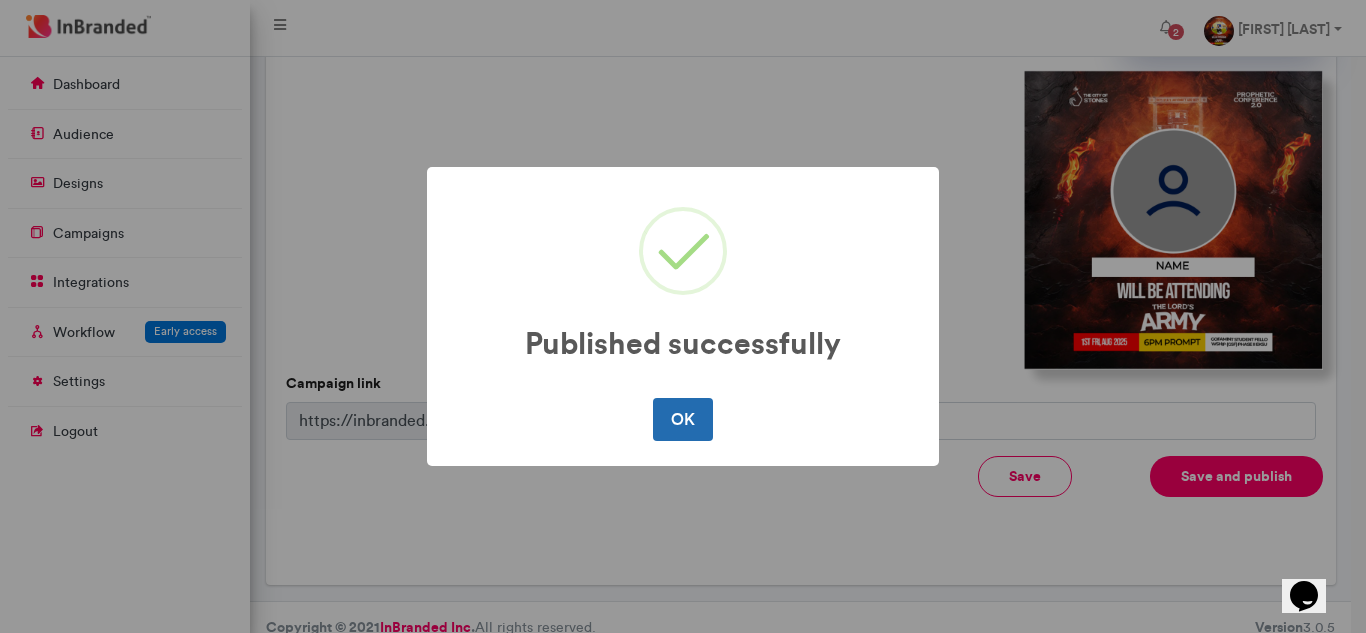 click on "OK" at bounding box center (682, 419) 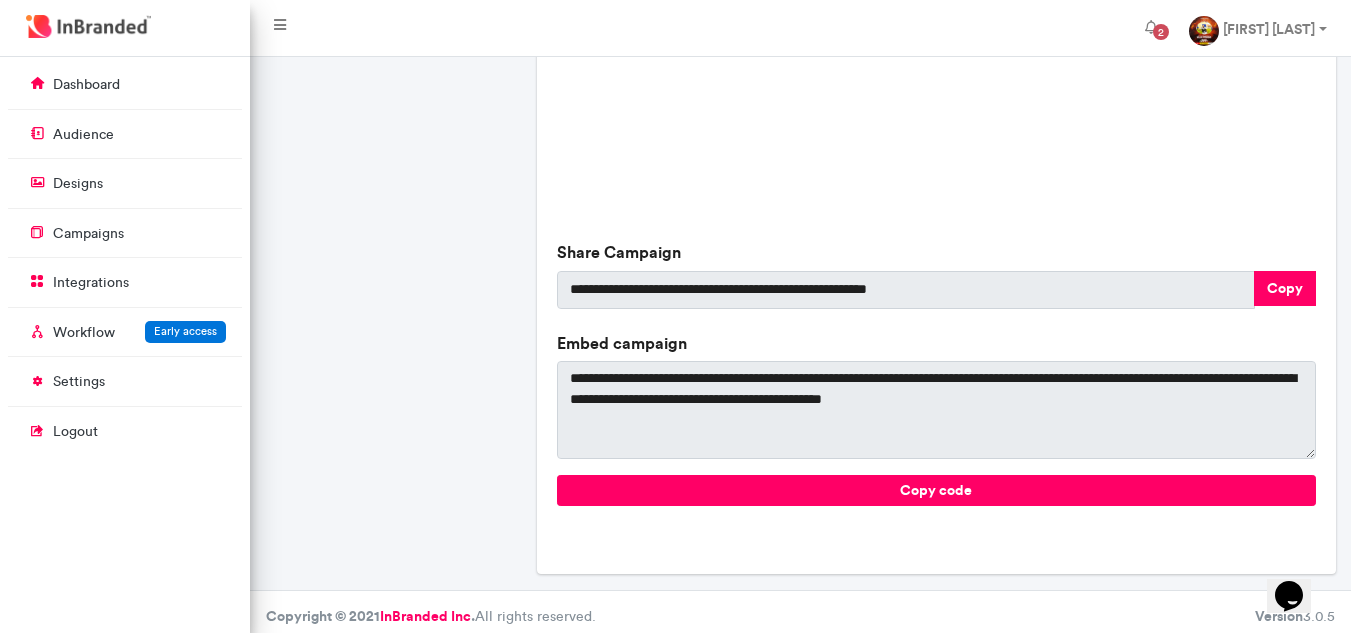 scroll, scrollTop: 783, scrollLeft: 0, axis: vertical 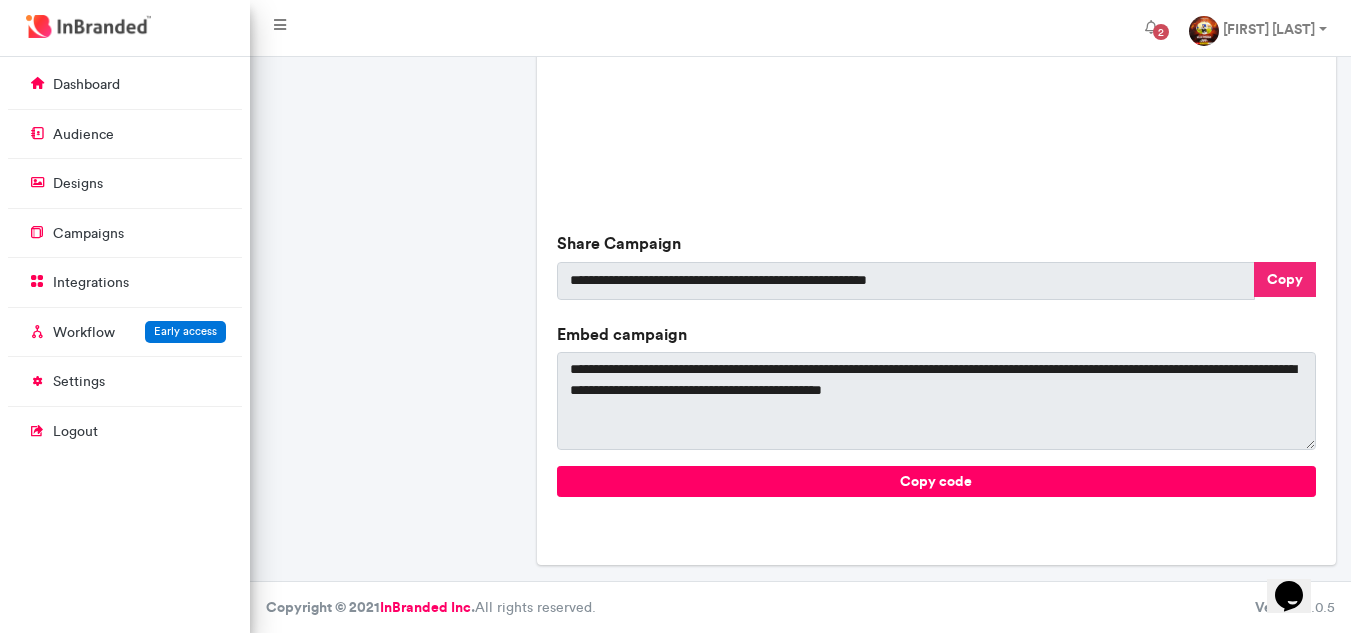 click on "Copy" at bounding box center (1285, 279) 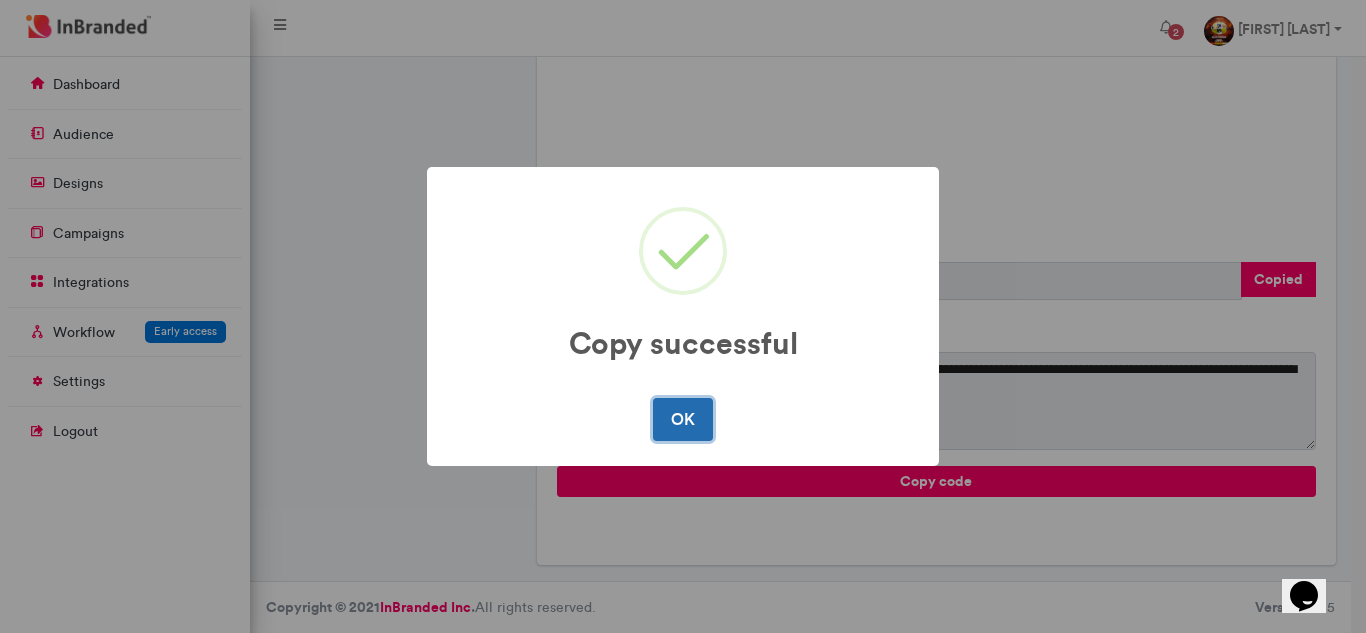 click on "OK" at bounding box center [682, 419] 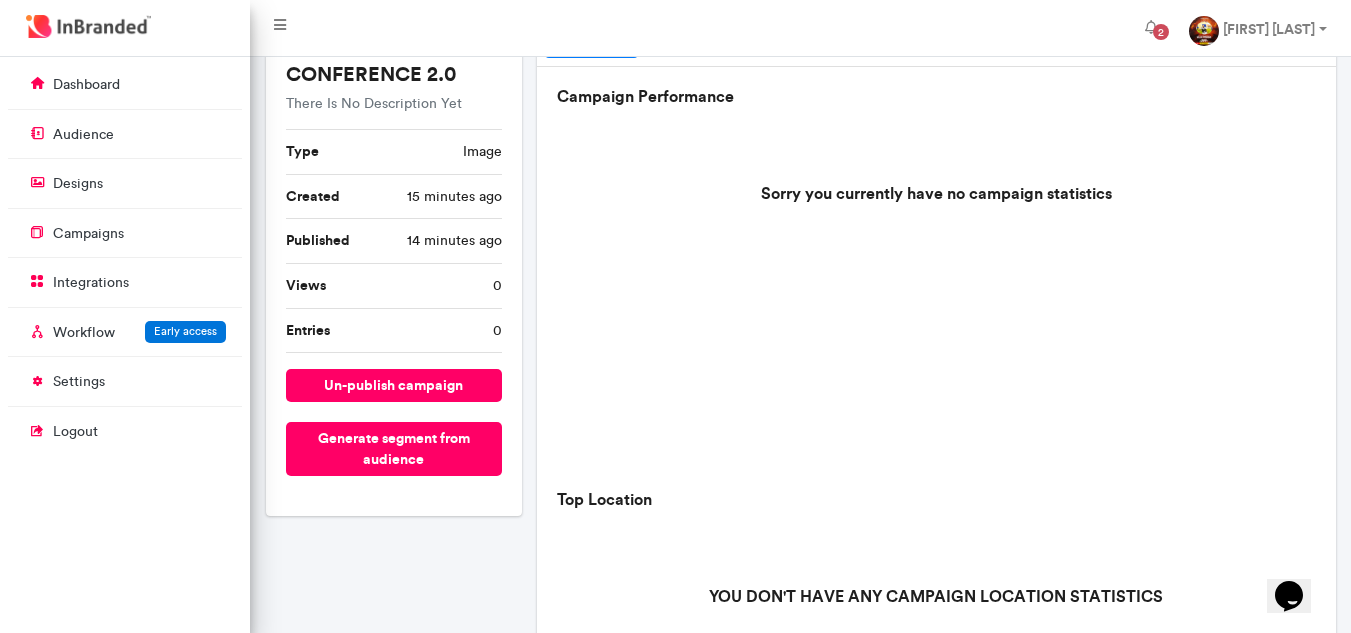 scroll, scrollTop: 0, scrollLeft: 0, axis: both 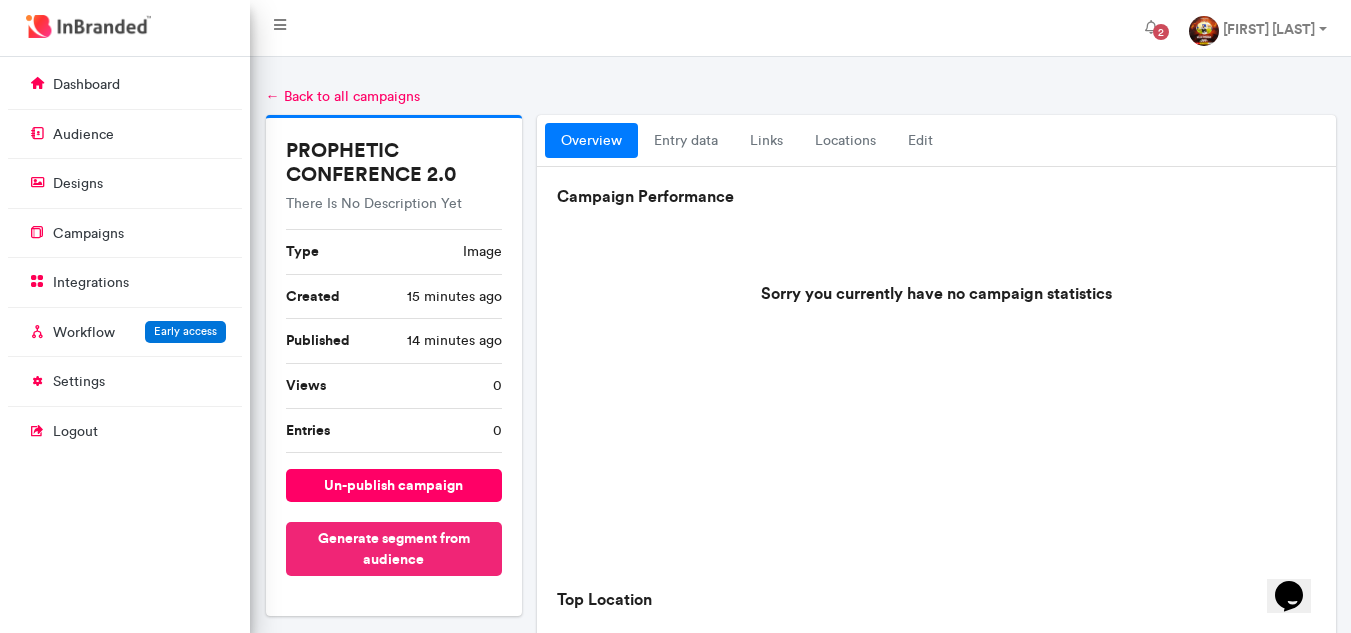 click on "Generate segment from audience" at bounding box center [394, 549] 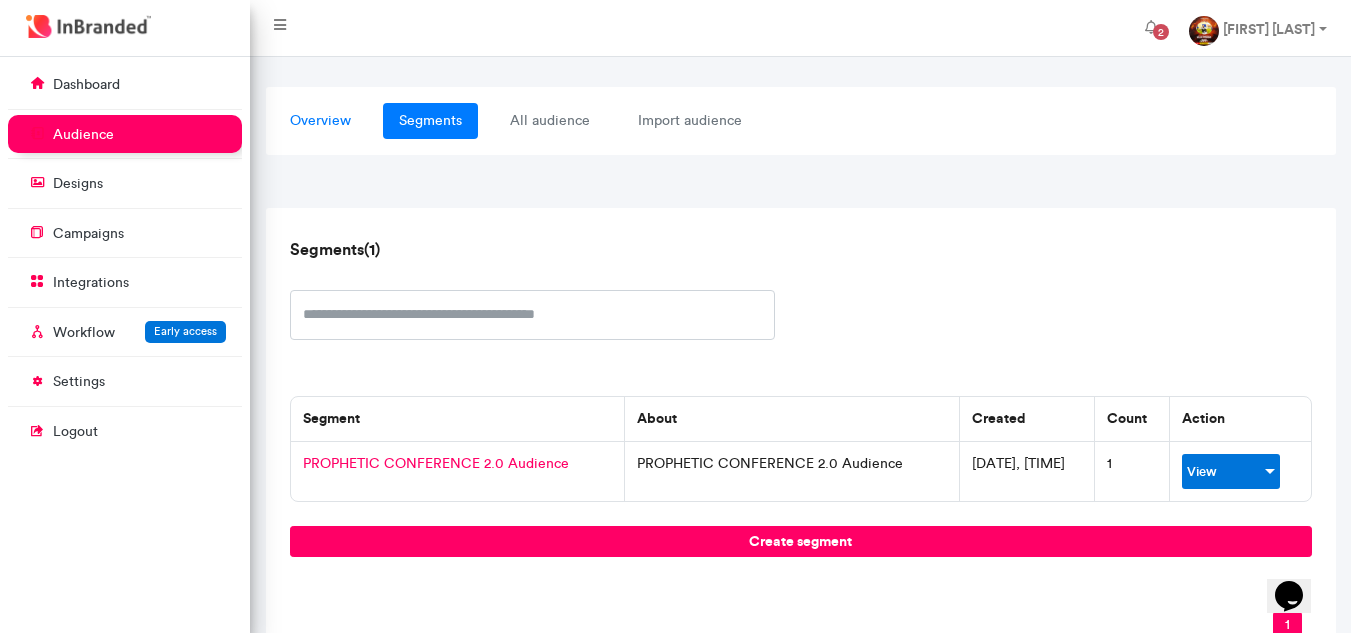 click on "overview" at bounding box center [320, 121] 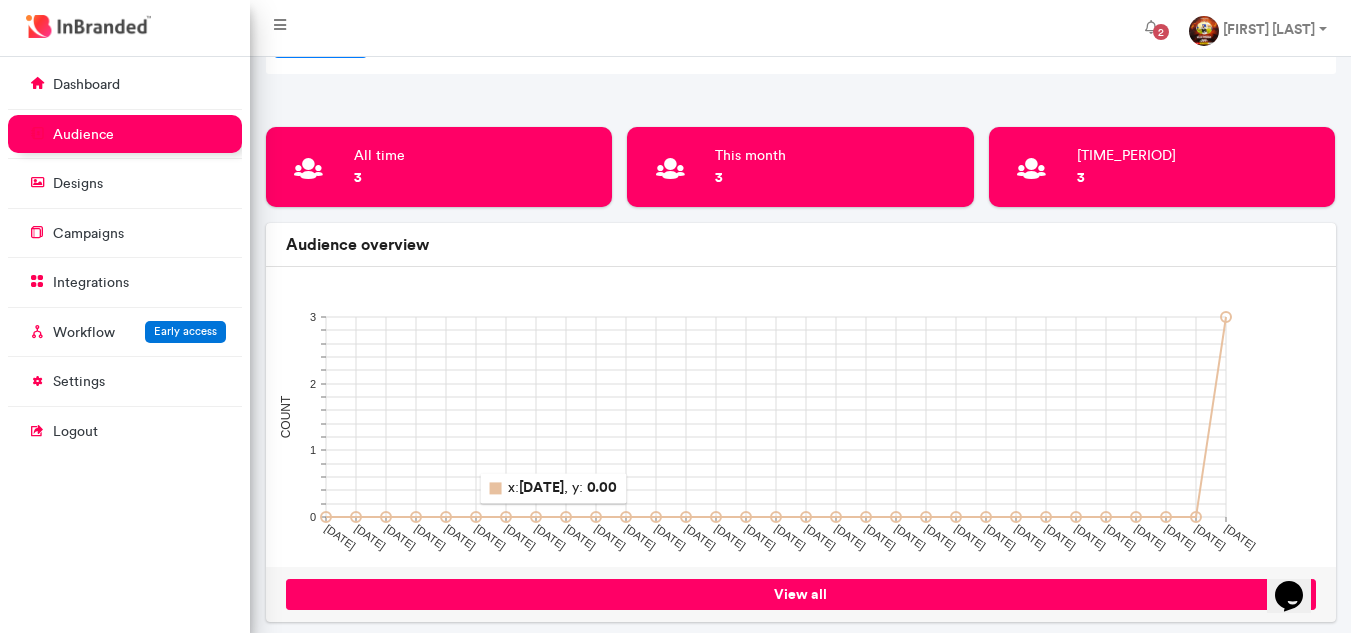 scroll, scrollTop: 0, scrollLeft: 0, axis: both 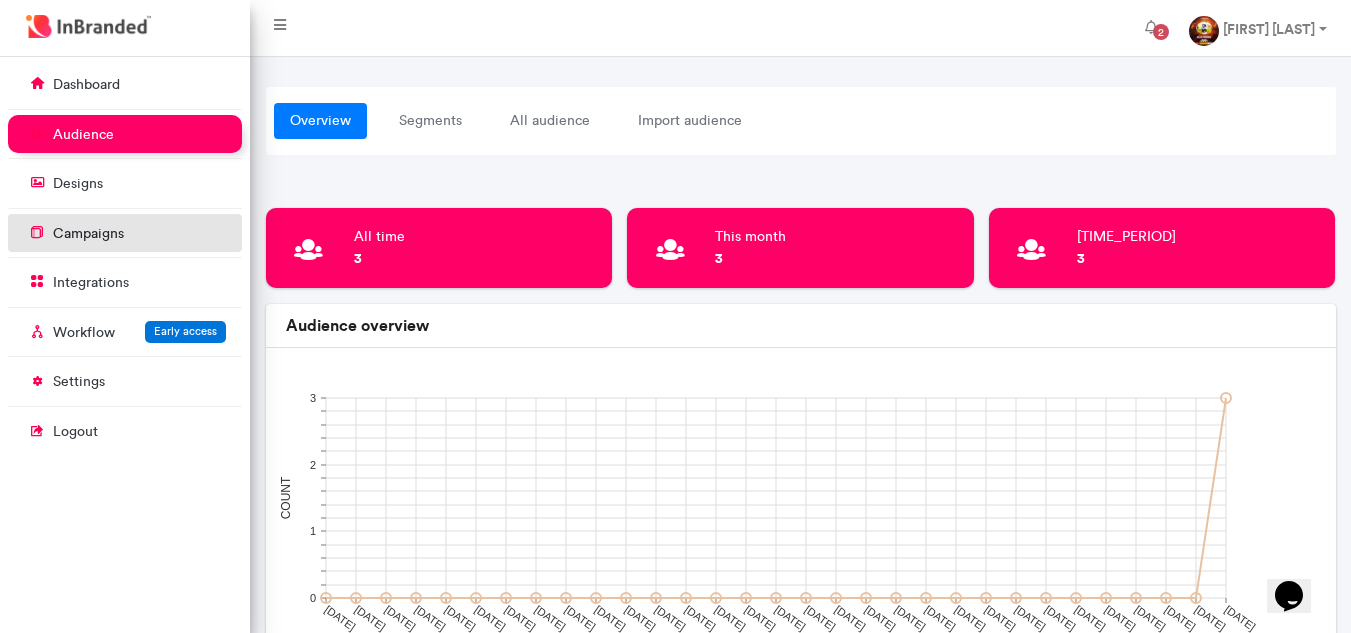 click on "campaigns" at bounding box center (125, 233) 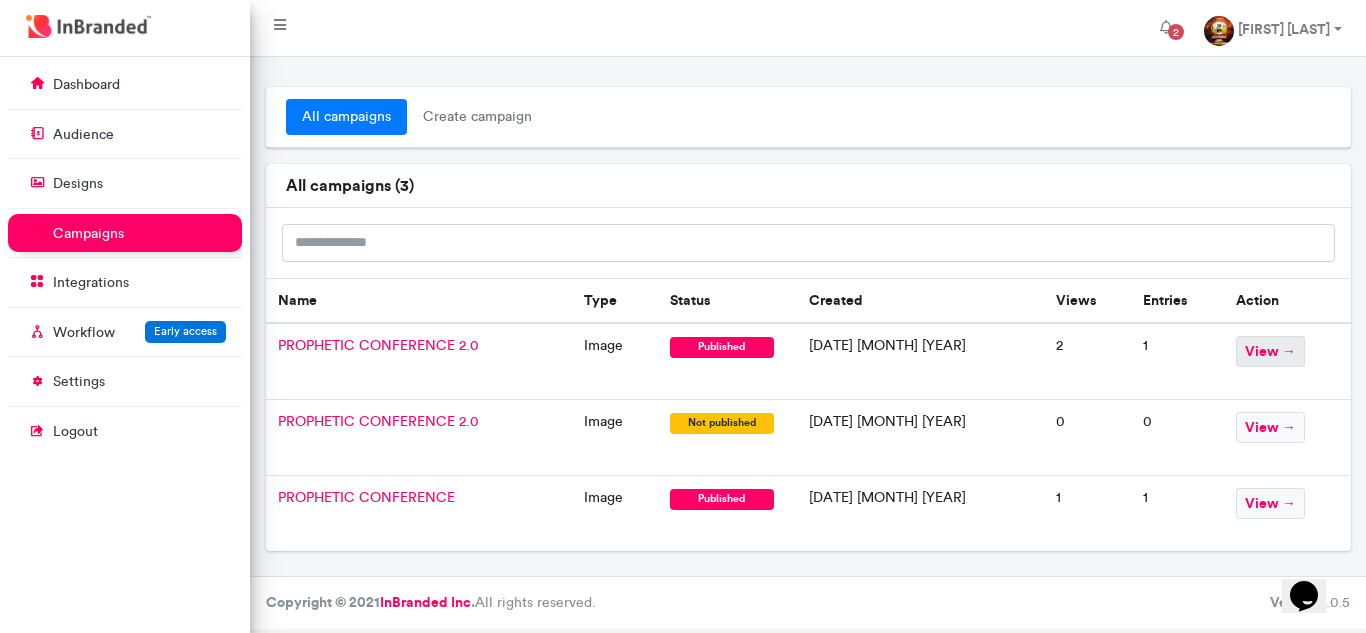 click on "view →" at bounding box center (1270, 351) 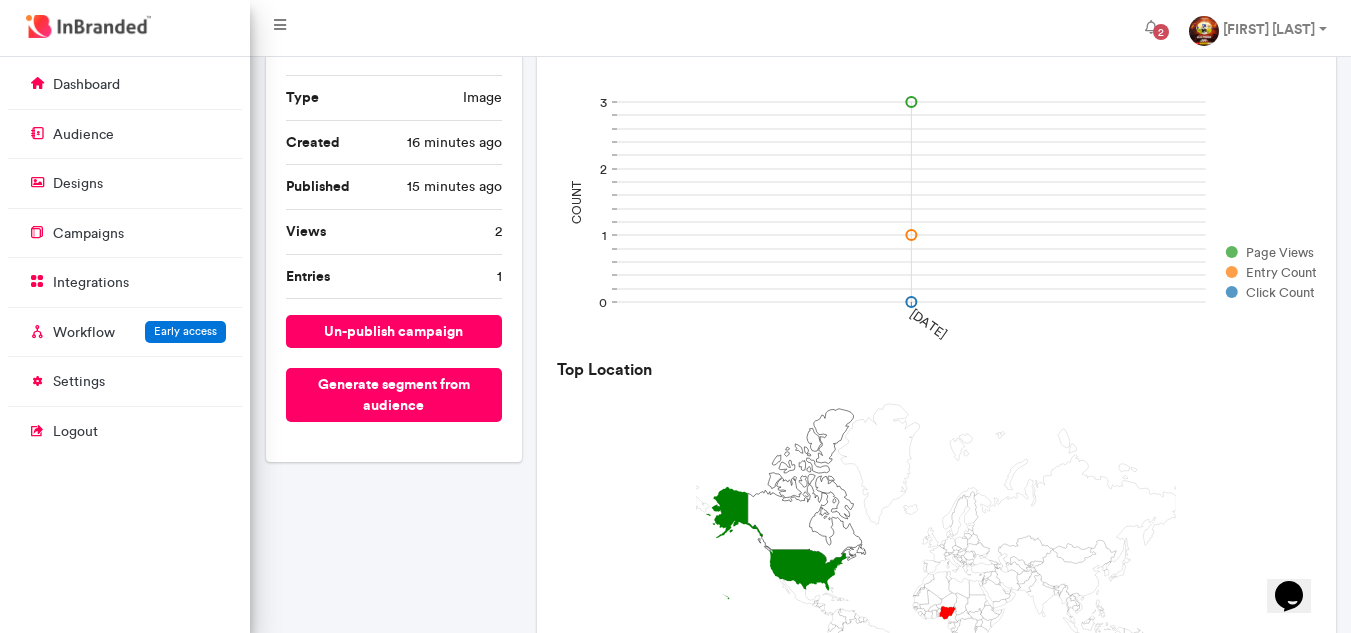 scroll, scrollTop: 0, scrollLeft: 0, axis: both 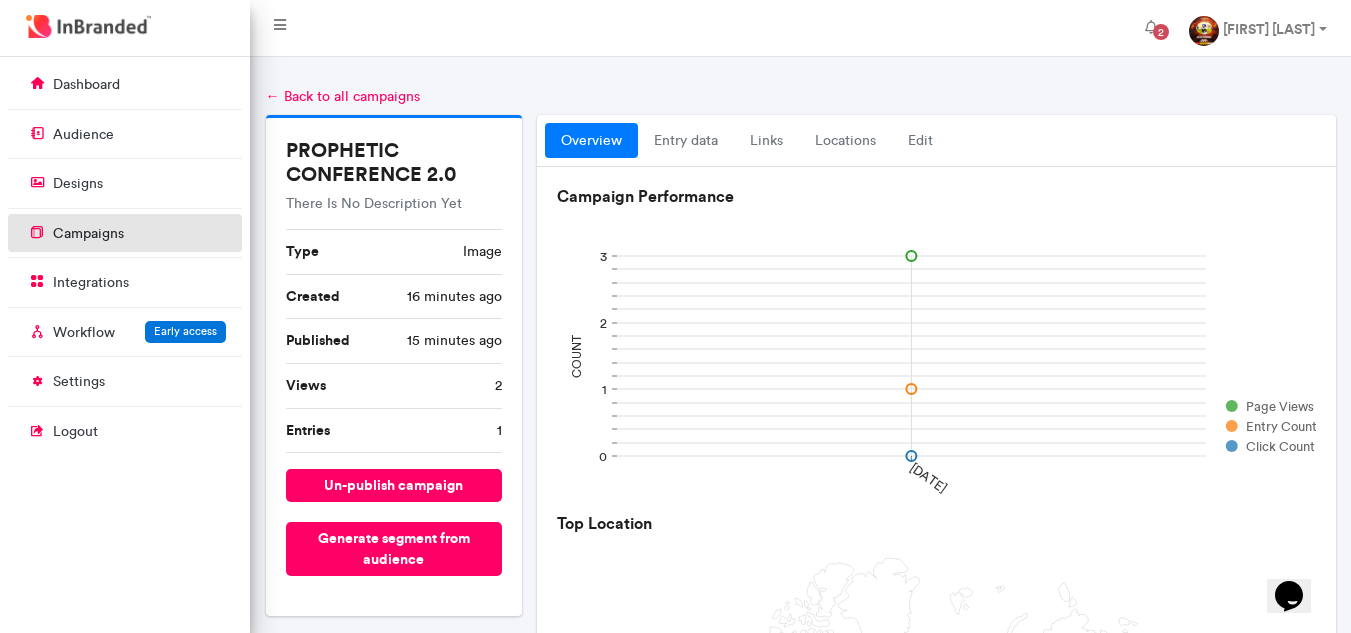 click on "campaigns" at bounding box center (88, 234) 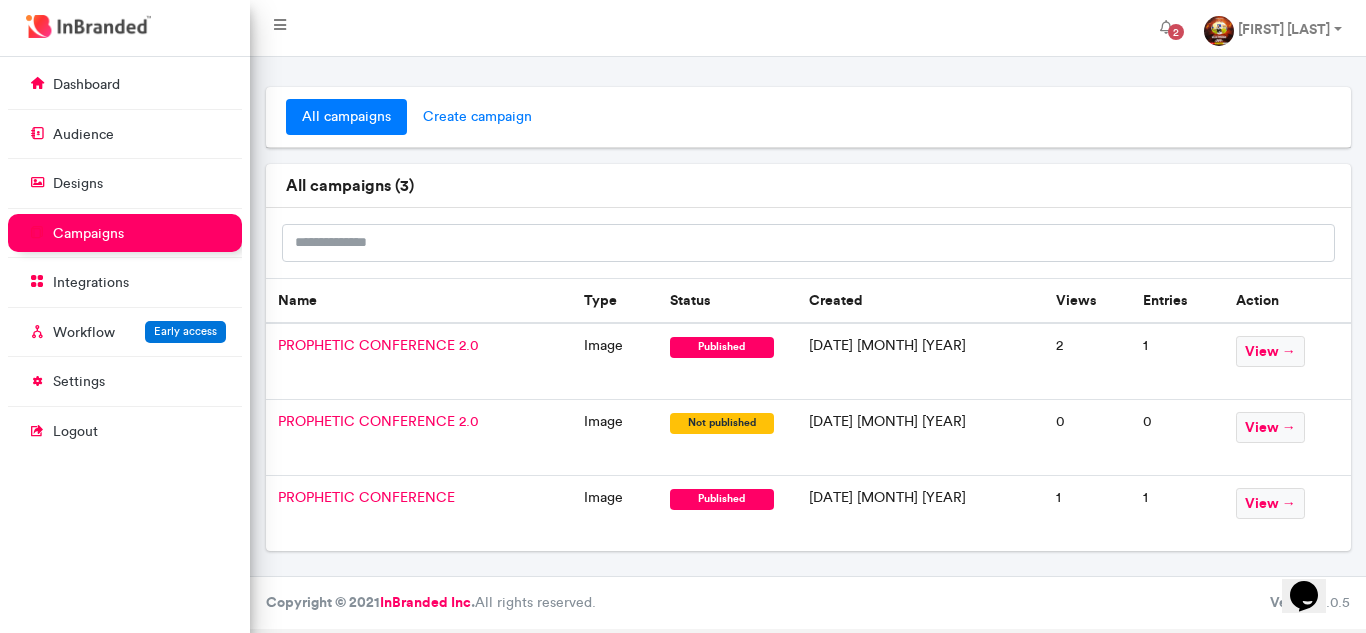 click on "create campaign" at bounding box center [477, 117] 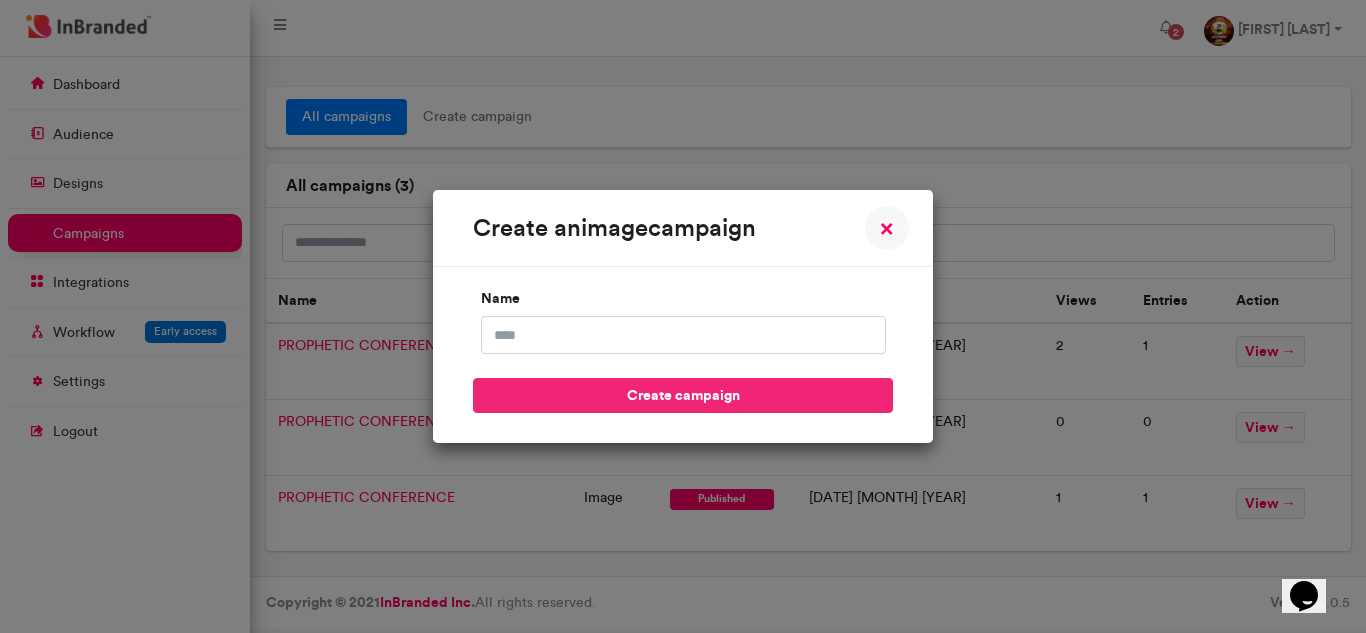 click on "create campaign" at bounding box center [683, 395] 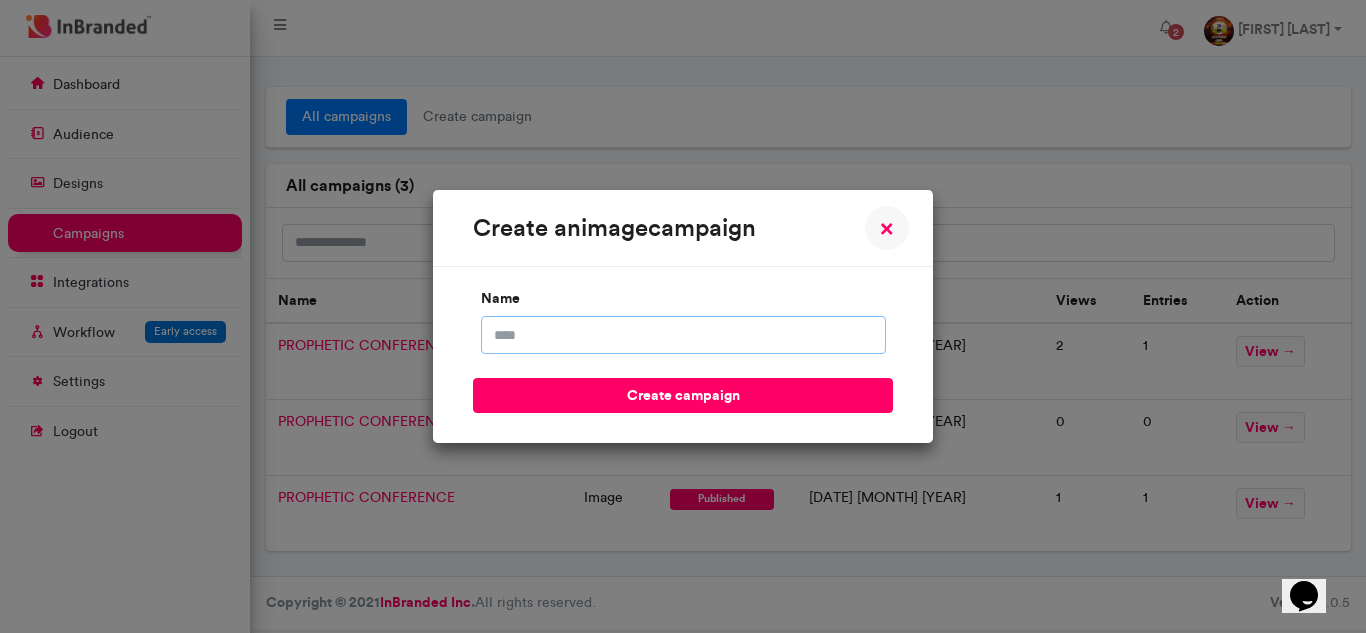 click on "name" at bounding box center (683, 335) 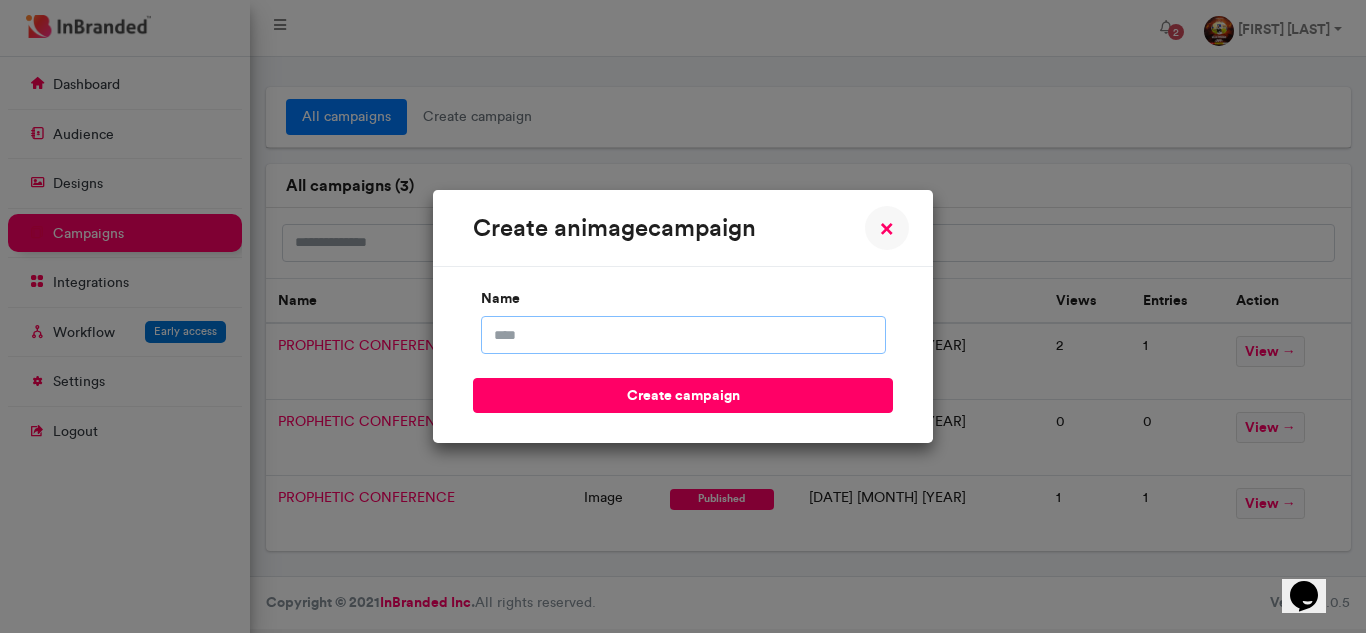 type on "**********" 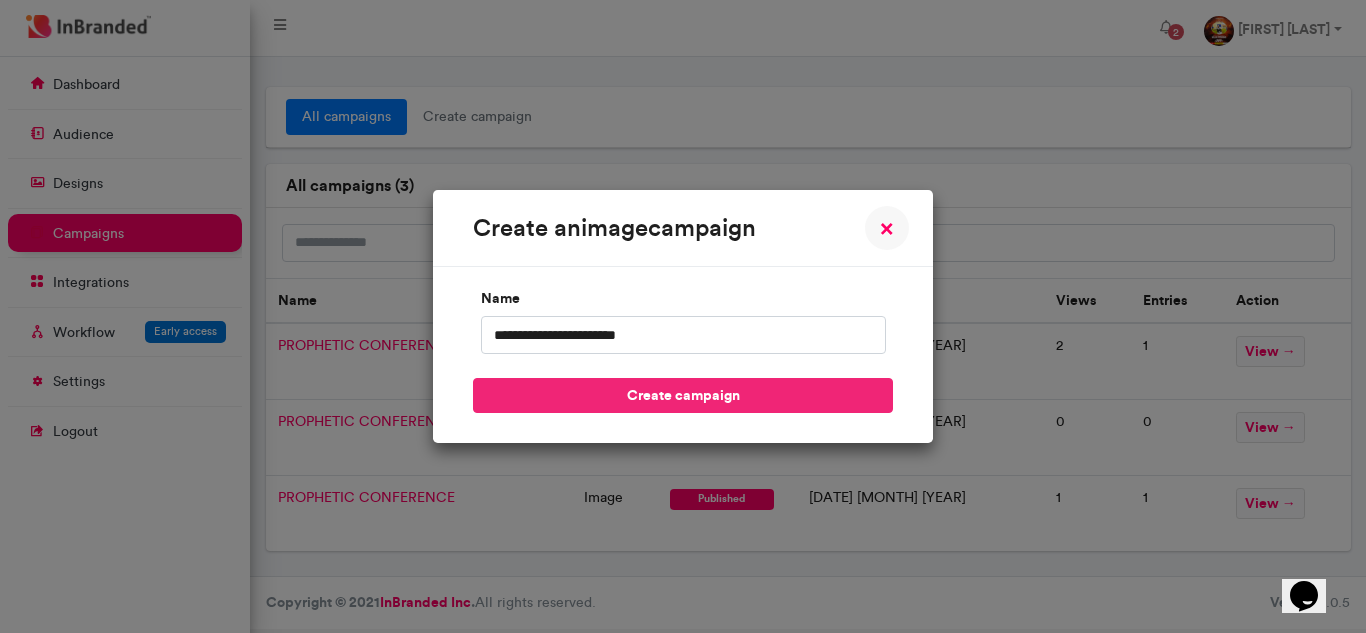 click on "create campaign" at bounding box center (683, 395) 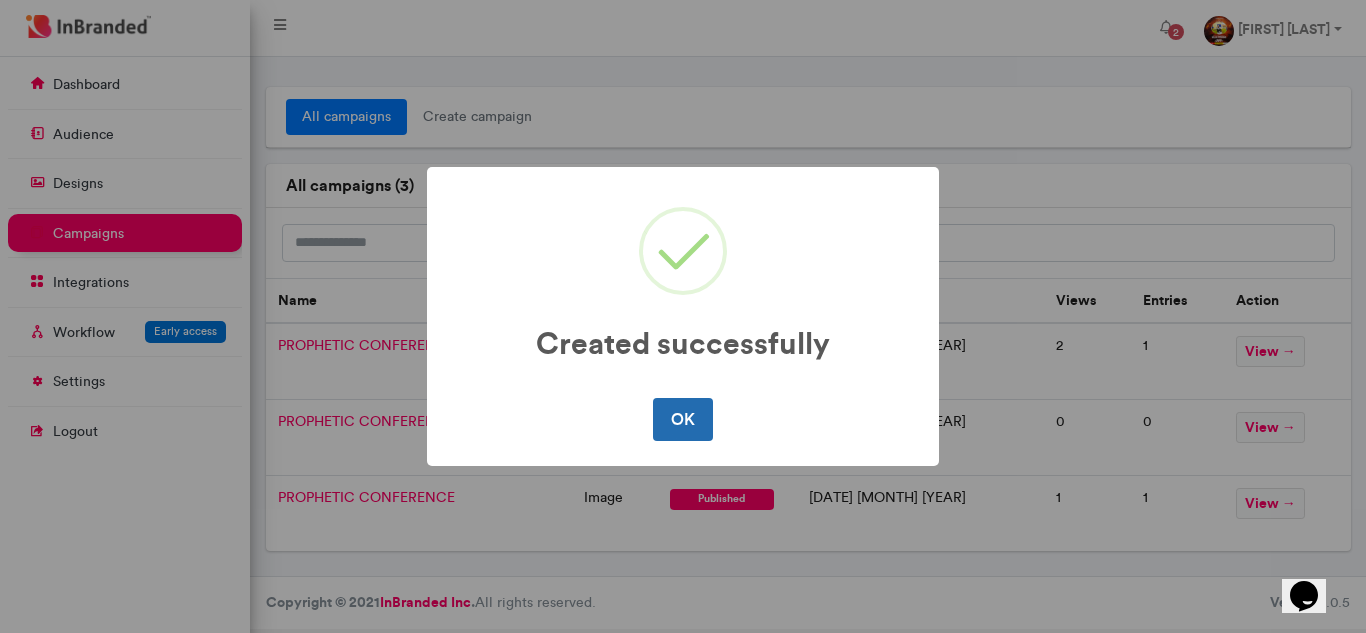 click on "OK" at bounding box center [682, 419] 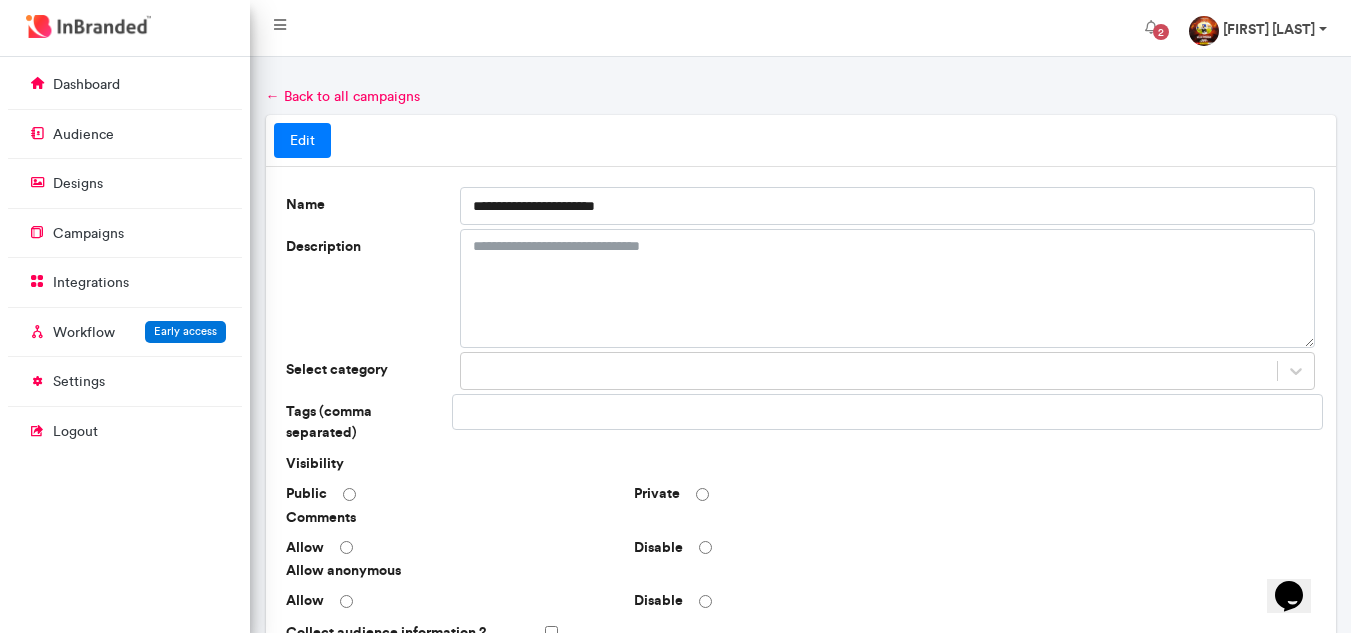 click on "[FIRST] [LAST]" at bounding box center (1258, 28) 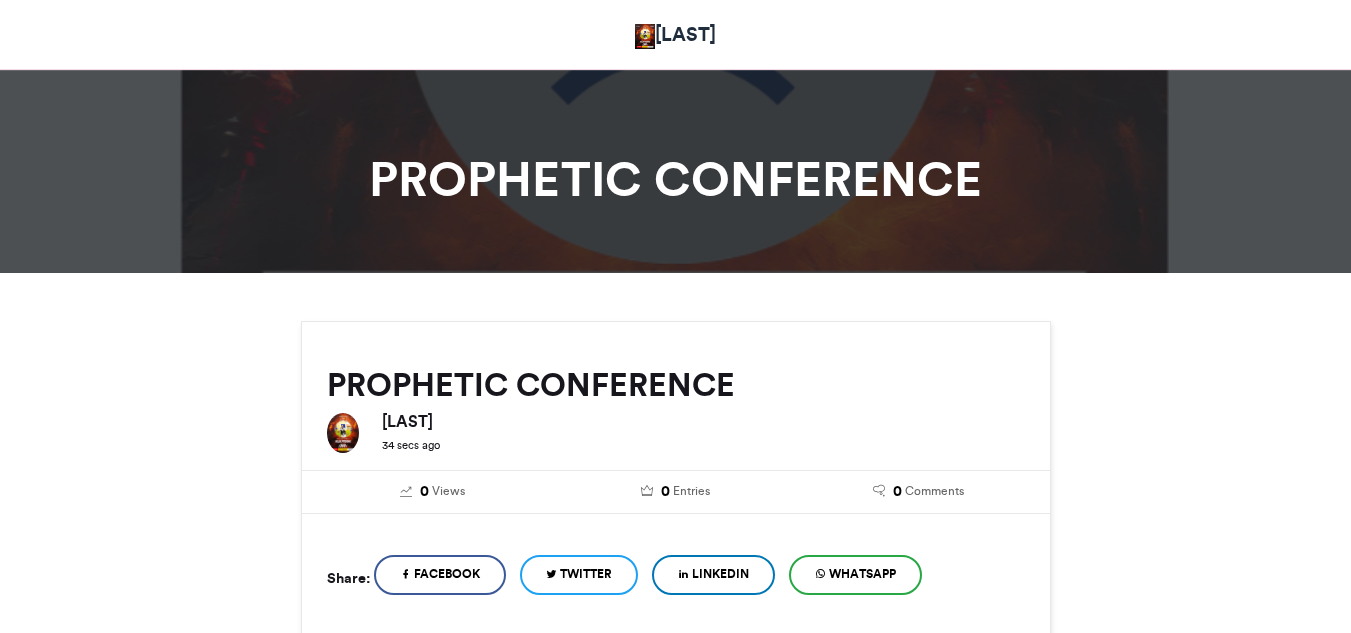 scroll, scrollTop: 400, scrollLeft: 0, axis: vertical 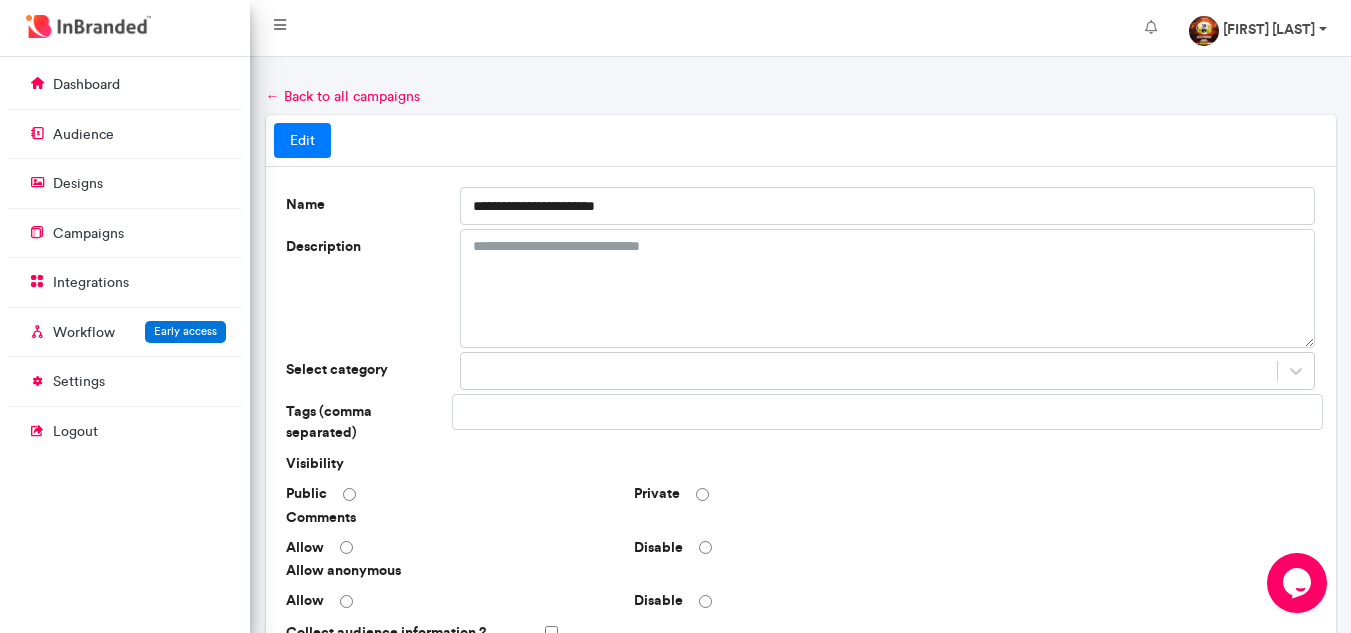 click on "[FIRST] [LAST]" at bounding box center (1269, 29) 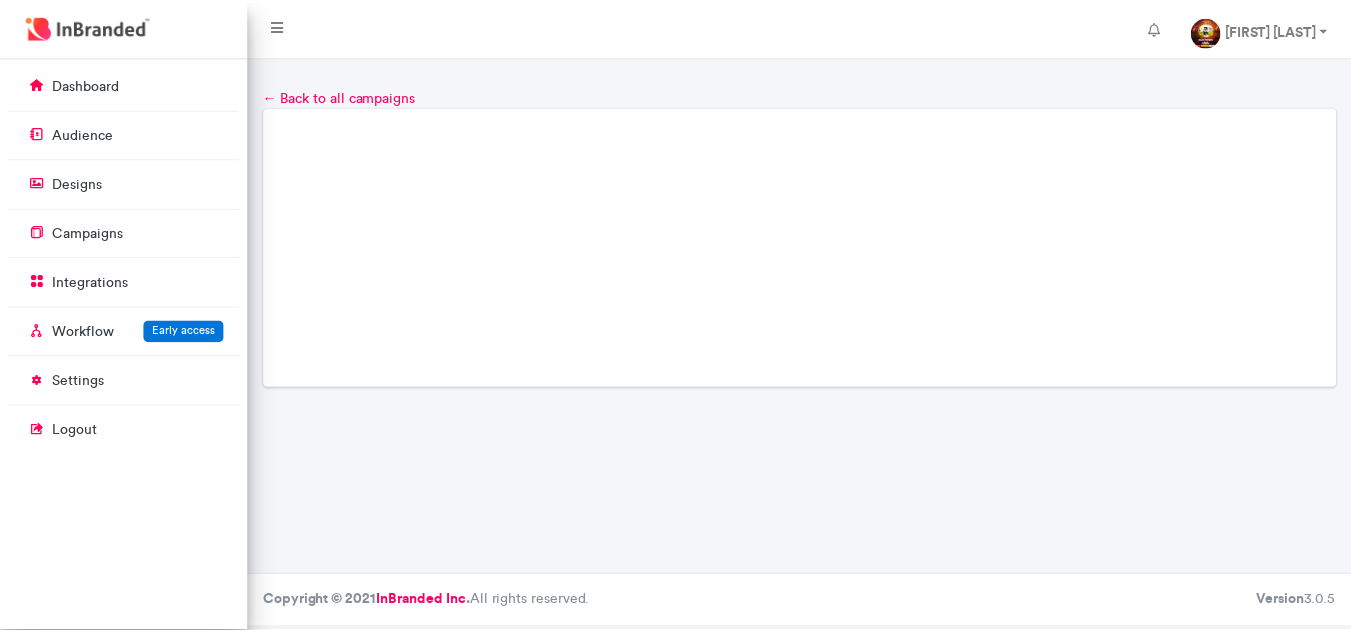 scroll, scrollTop: 0, scrollLeft: 0, axis: both 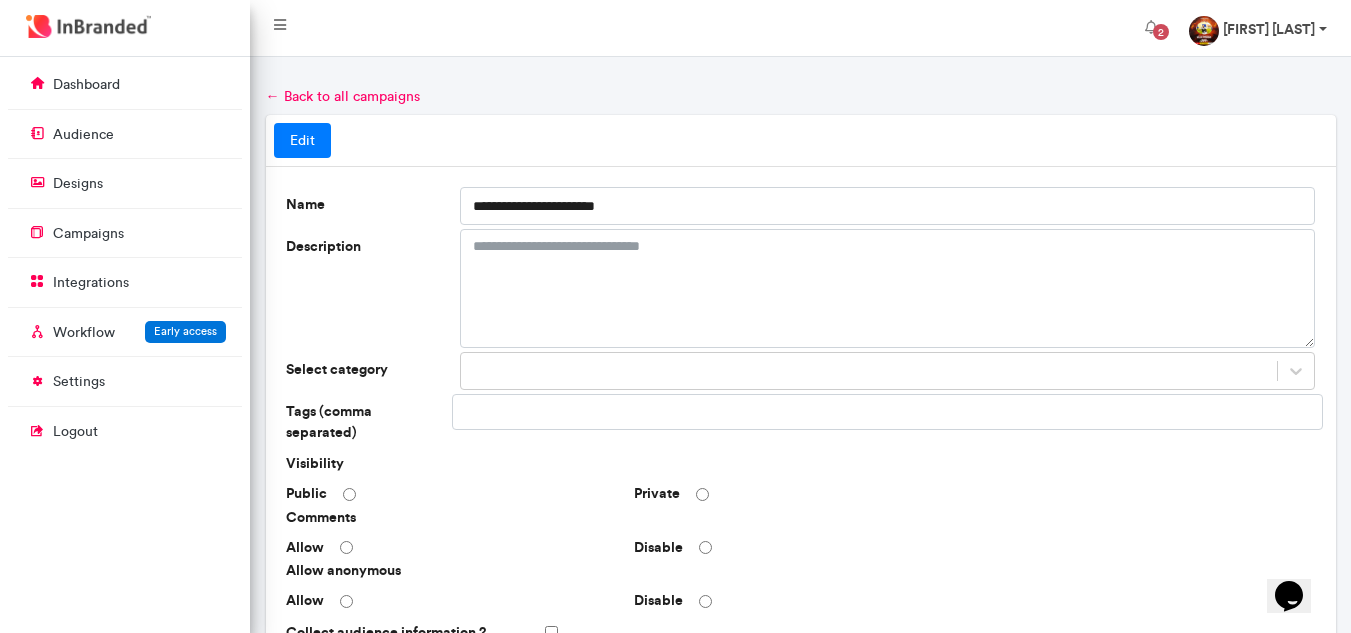 click at bounding box center [1204, 31] 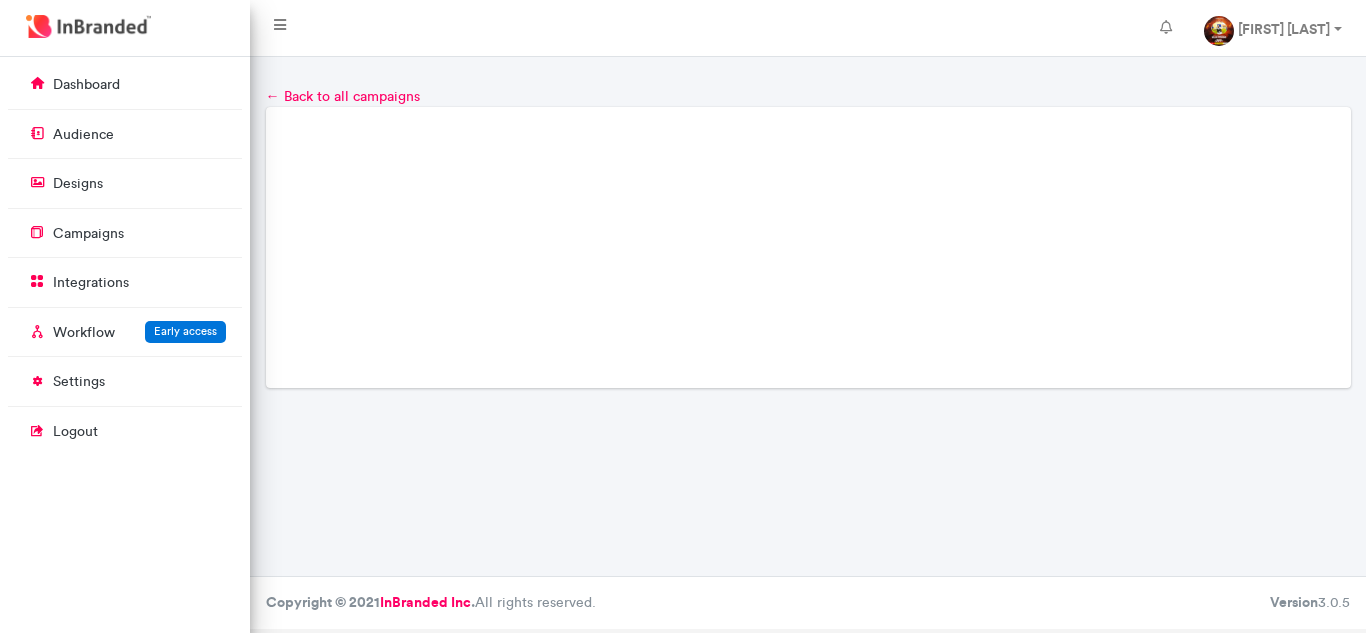 scroll, scrollTop: 0, scrollLeft: 0, axis: both 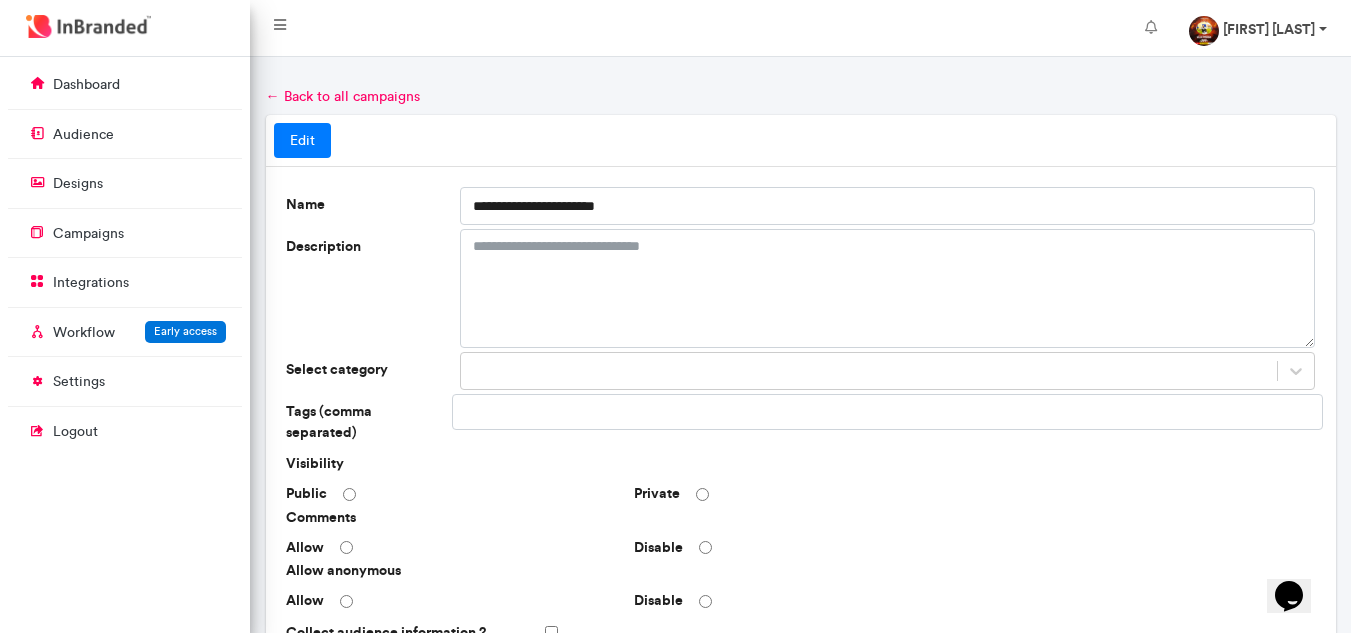 click on "[FIRST] [LAST]" at bounding box center (1269, 29) 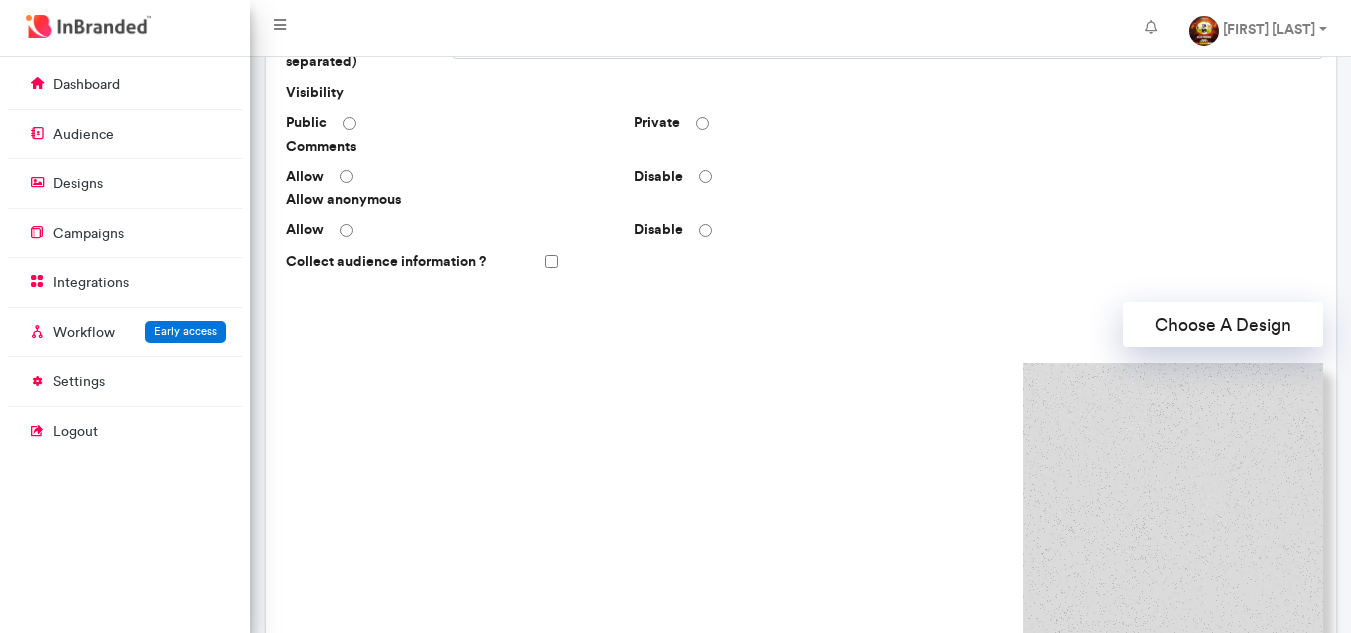 scroll, scrollTop: 400, scrollLeft: 0, axis: vertical 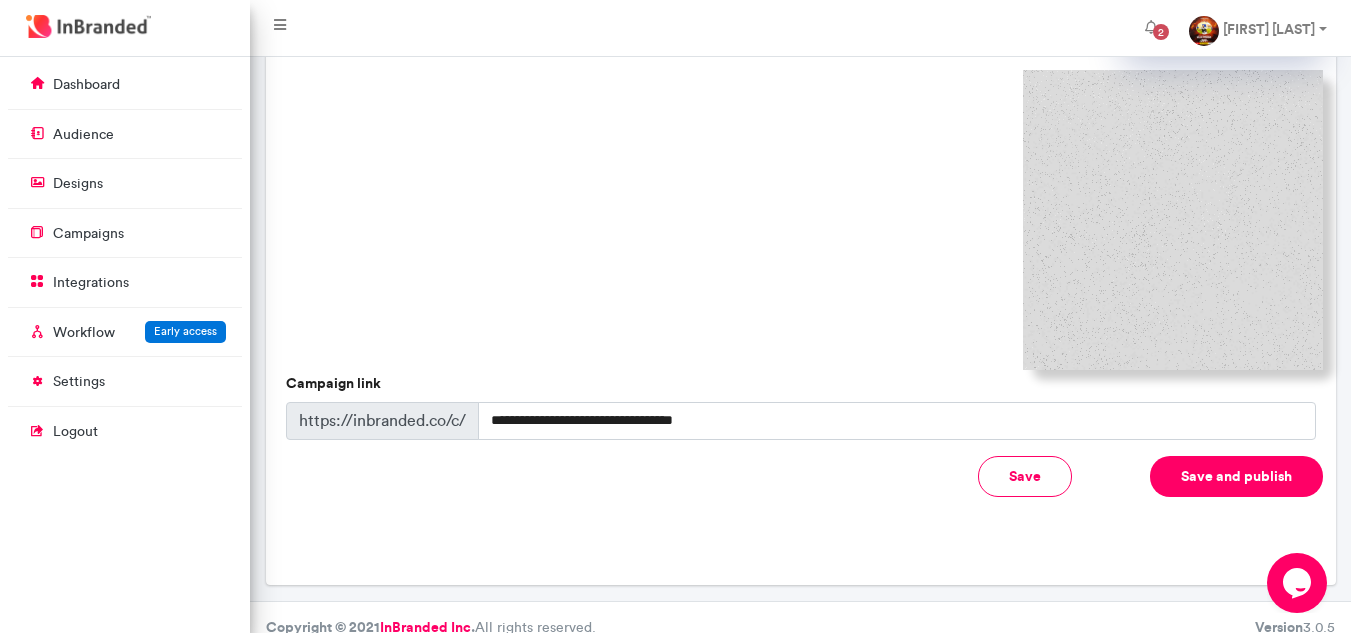 drag, startPoint x: 1203, startPoint y: 454, endPoint x: 910, endPoint y: 214, distance: 378.7466 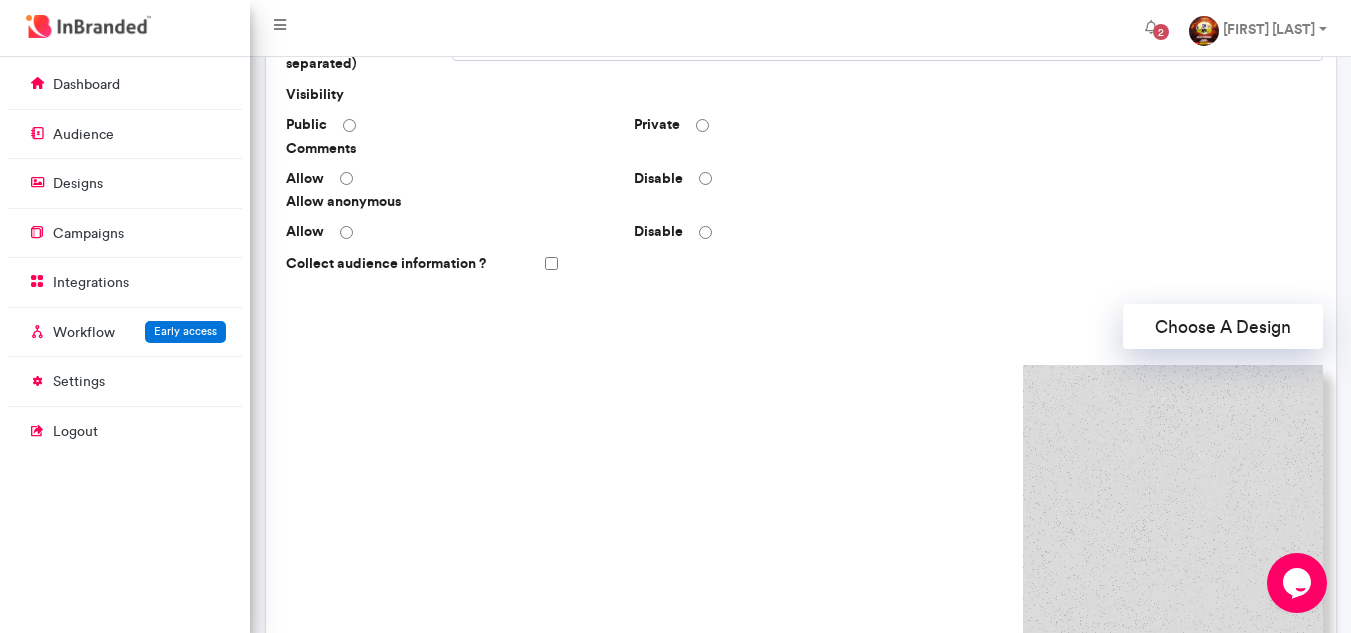 scroll, scrollTop: 364, scrollLeft: 0, axis: vertical 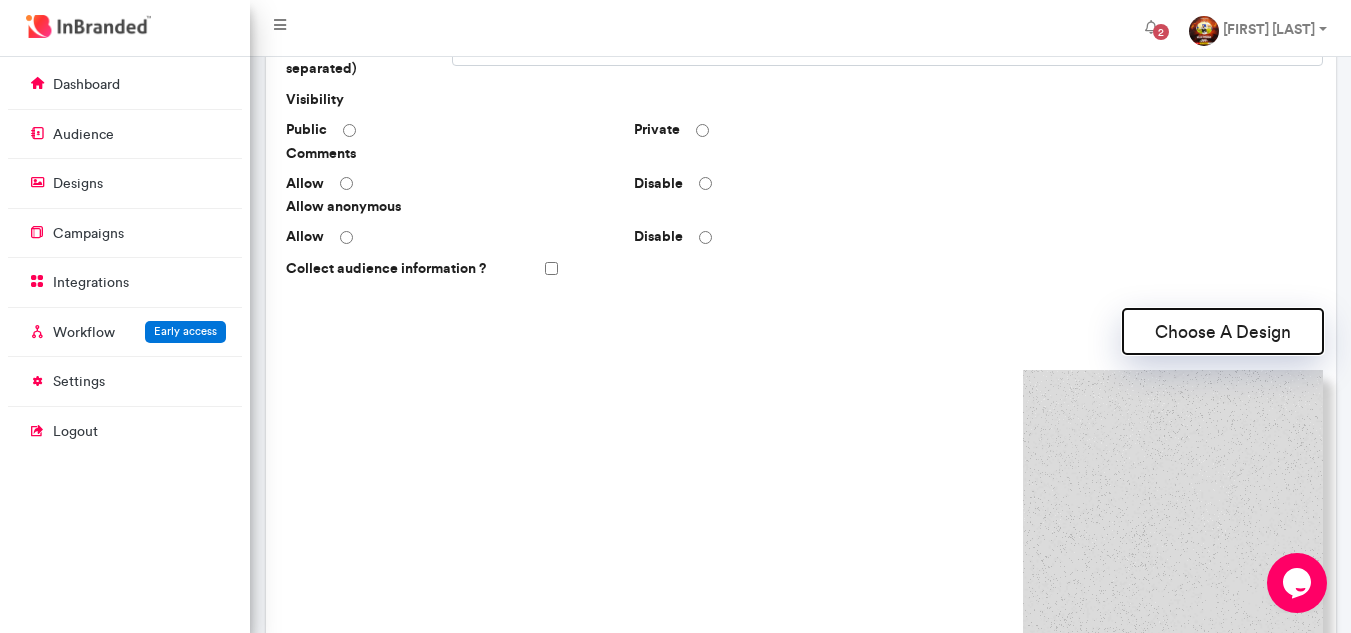 click on "Choose A Design" at bounding box center (1223, 331) 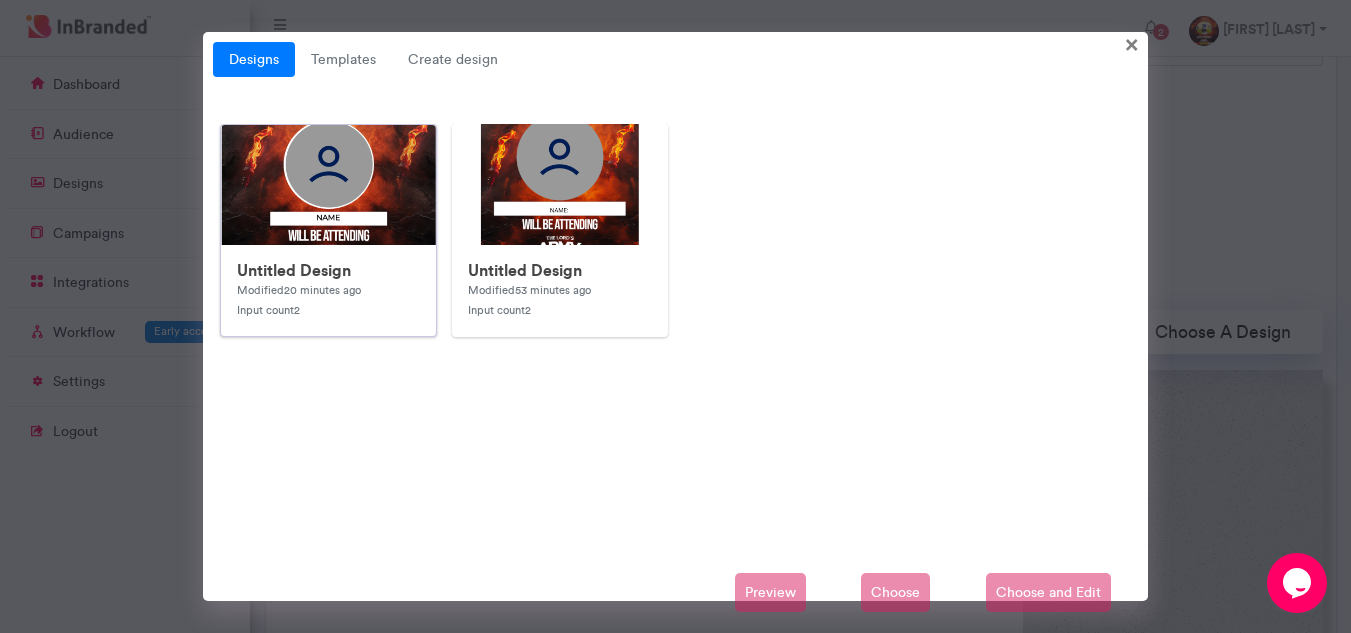 click at bounding box center (621, 525) 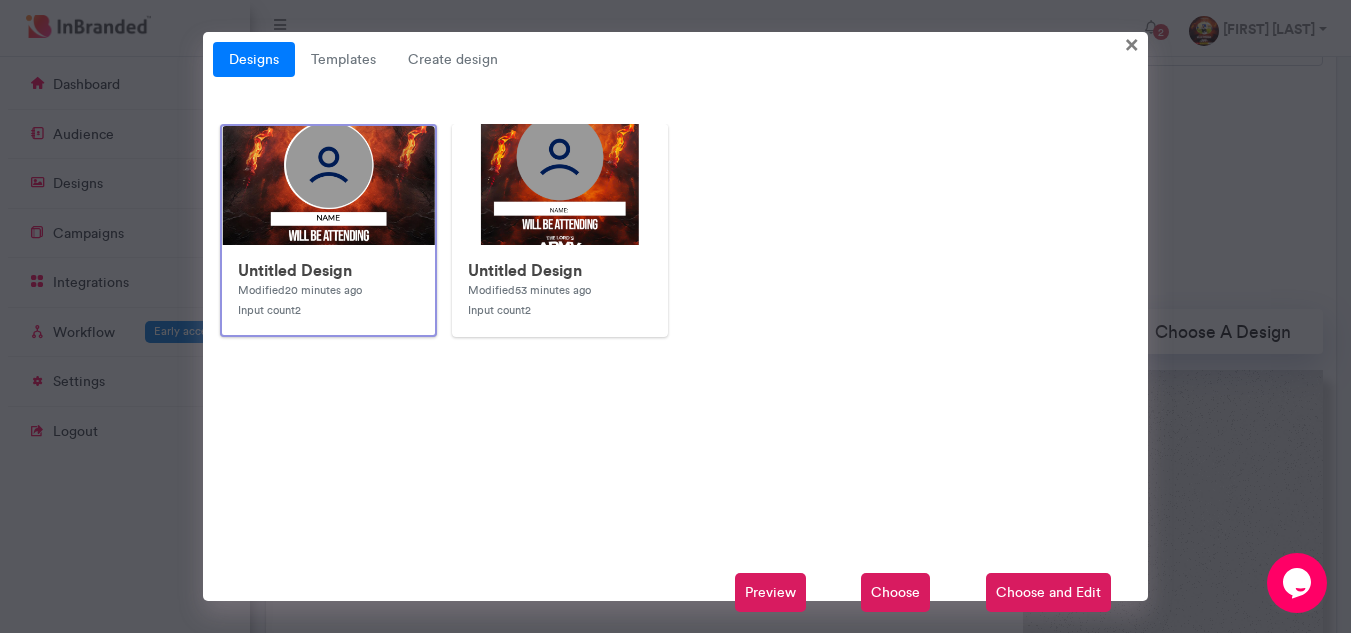 click on "Choose and Edit" at bounding box center [1048, 593] 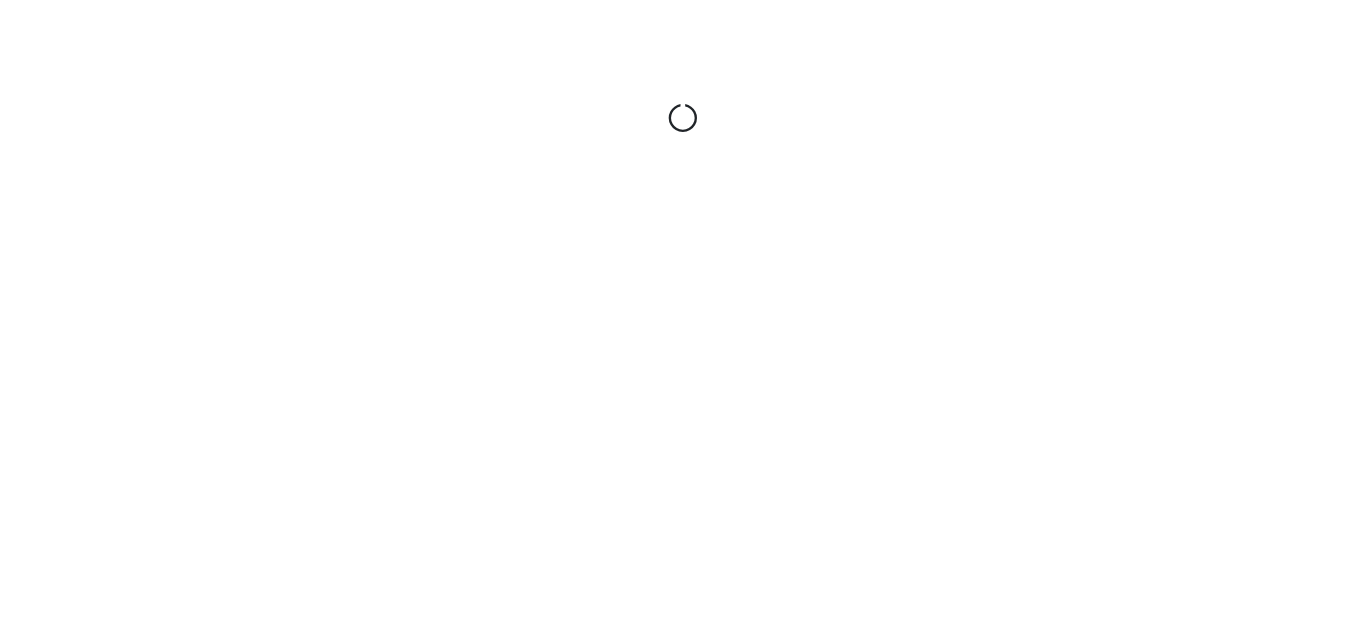 scroll, scrollTop: 0, scrollLeft: 0, axis: both 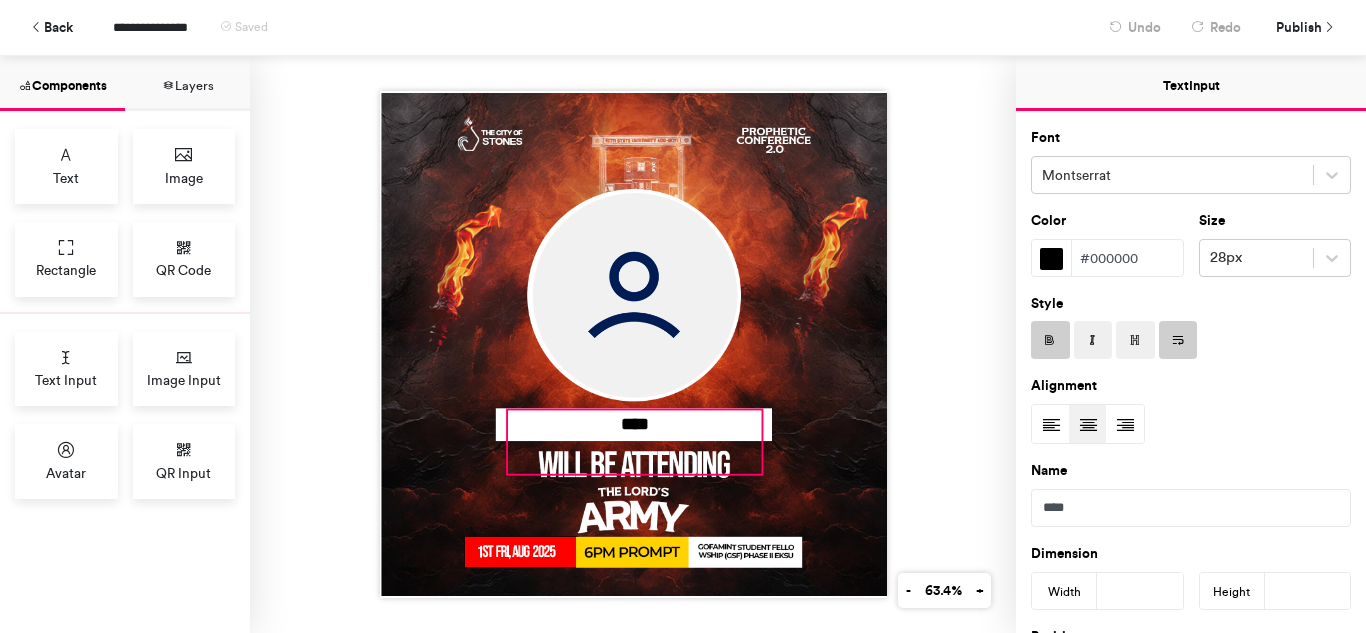 click on "****" at bounding box center [635, 441] 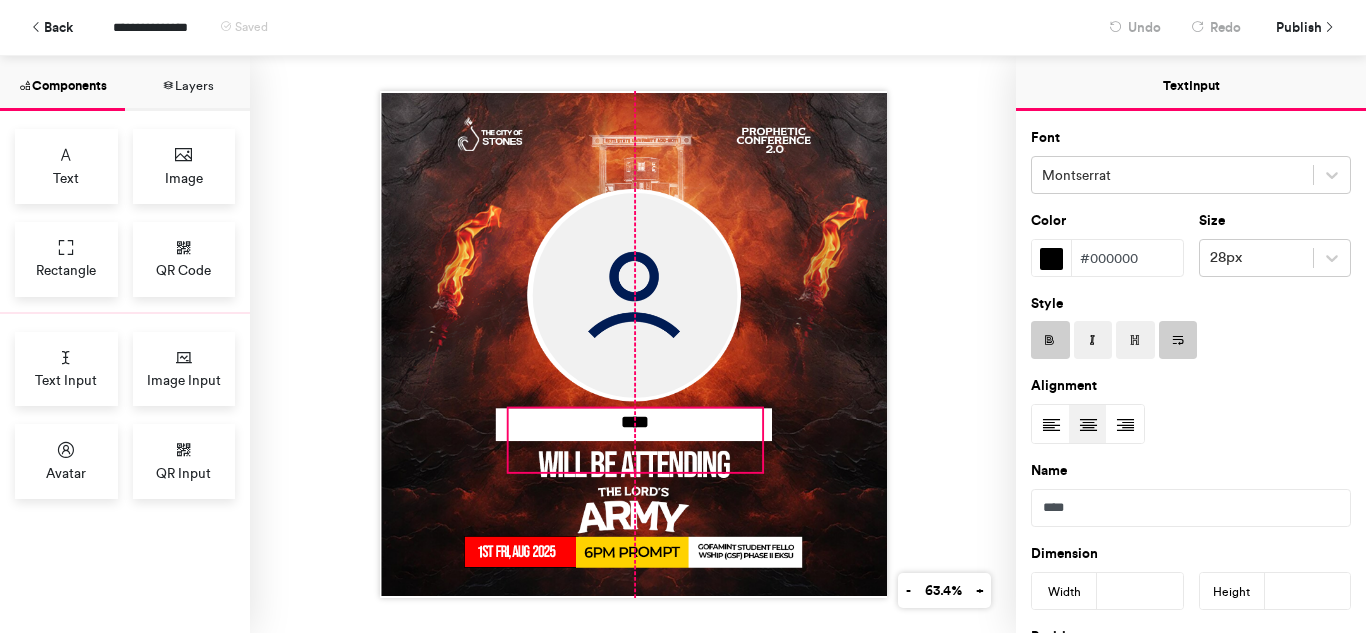 click on "****" at bounding box center [633, 344] 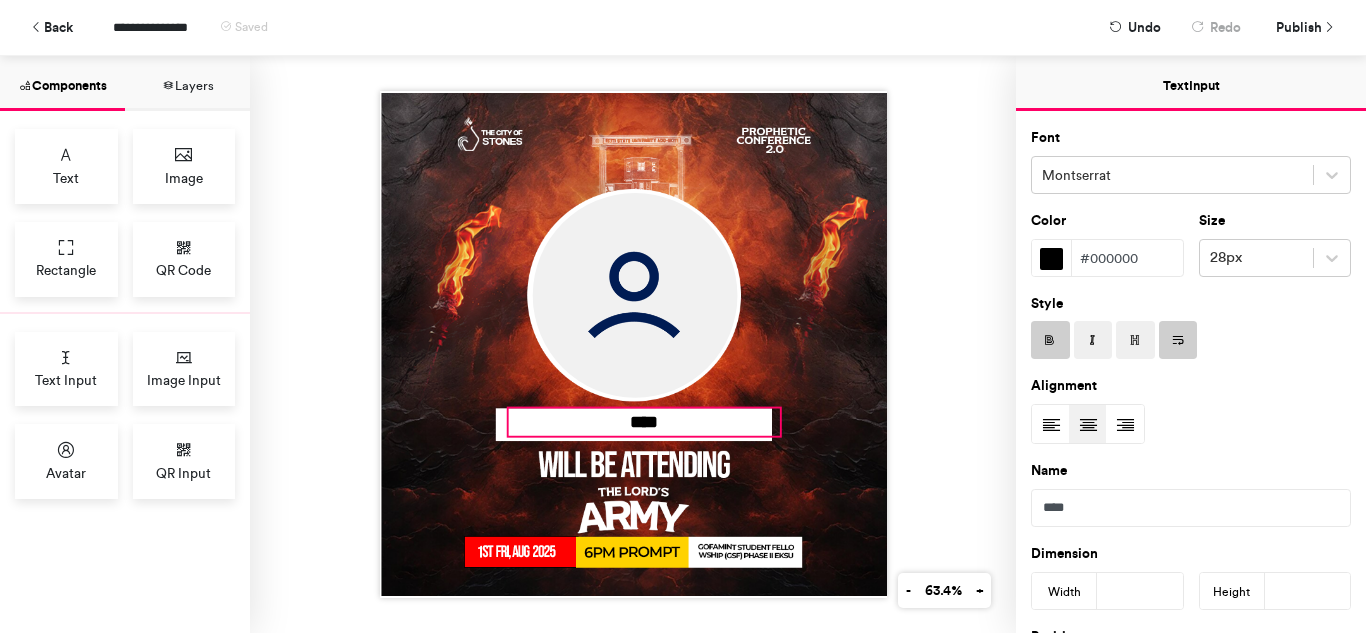 drag, startPoint x: 752, startPoint y: 467, endPoint x: 770, endPoint y: 431, distance: 40.24922 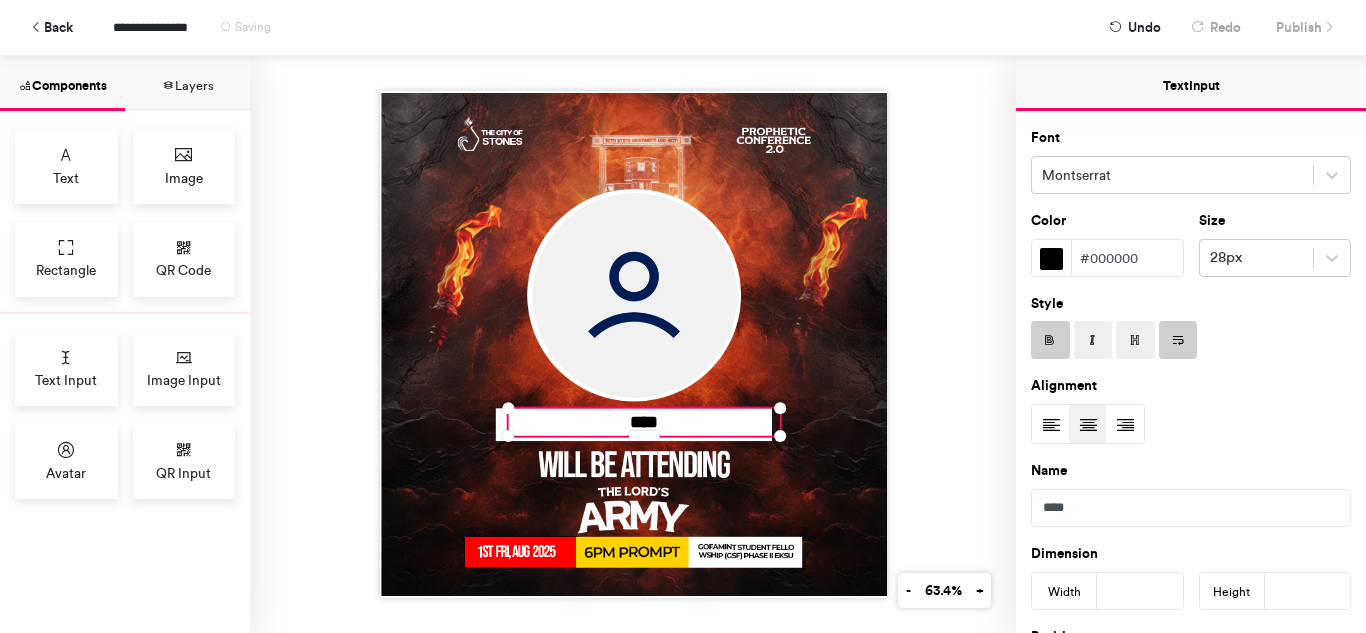 click on "****" at bounding box center (643, 422) 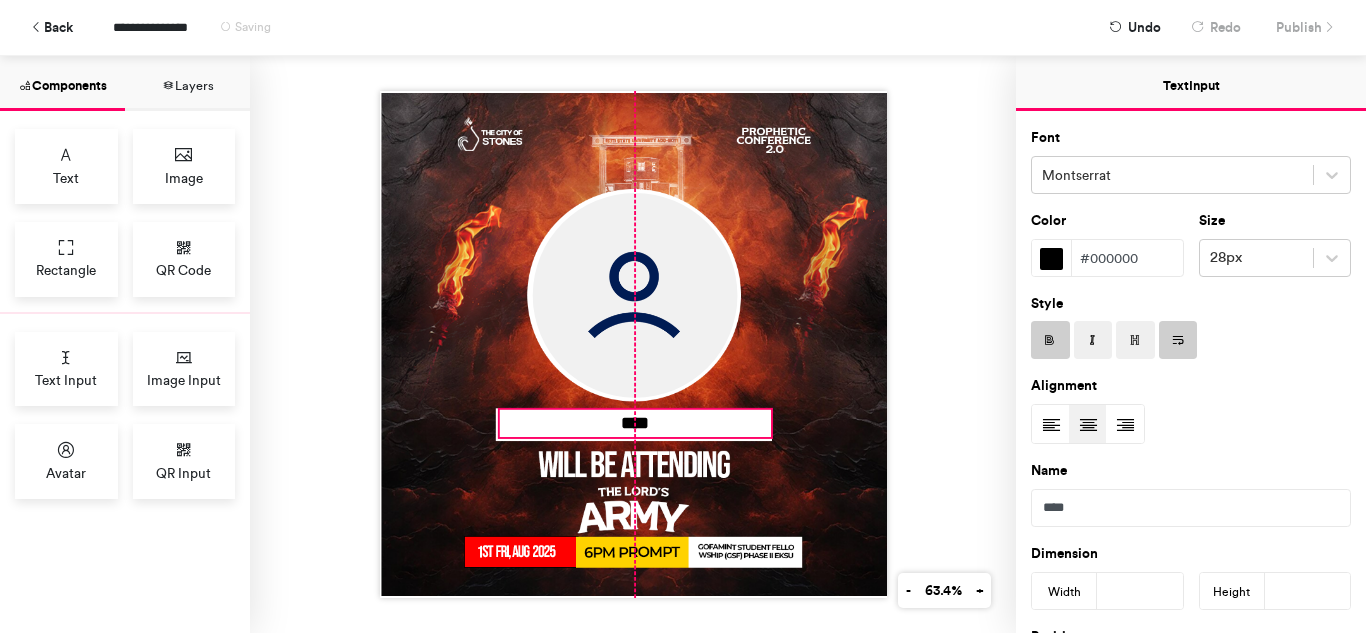click on "****" at bounding box center [634, 423] 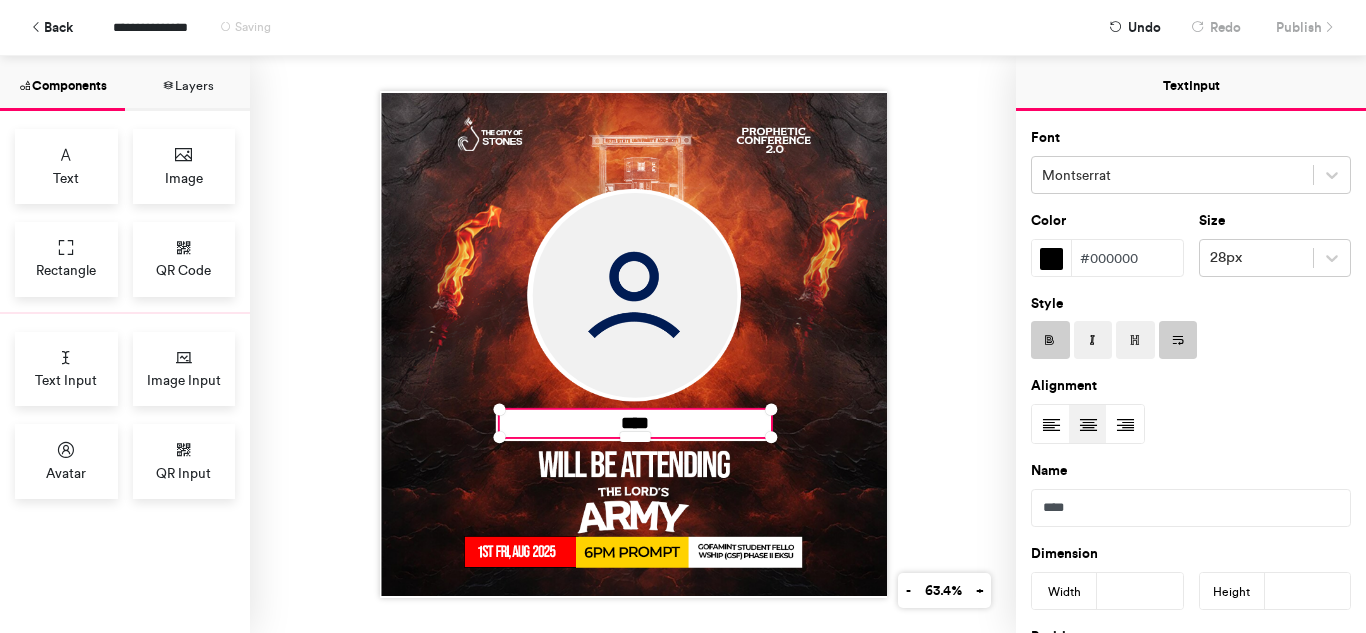 type on "***" 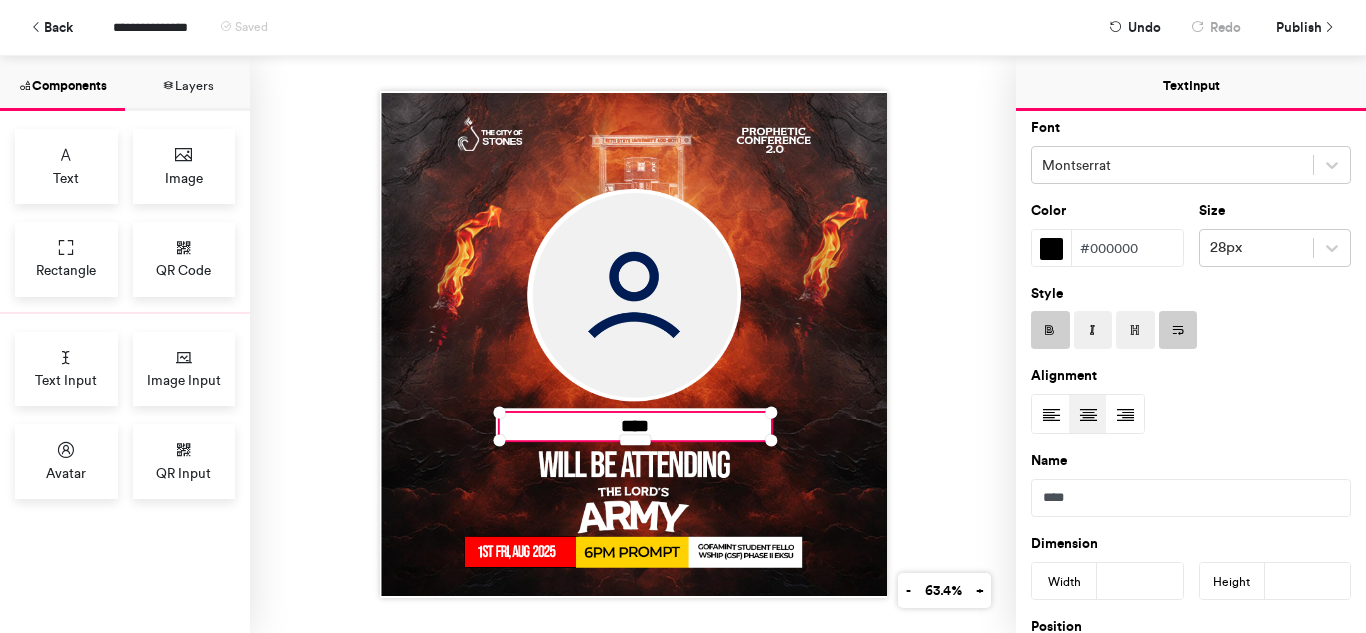 scroll, scrollTop: 0, scrollLeft: 0, axis: both 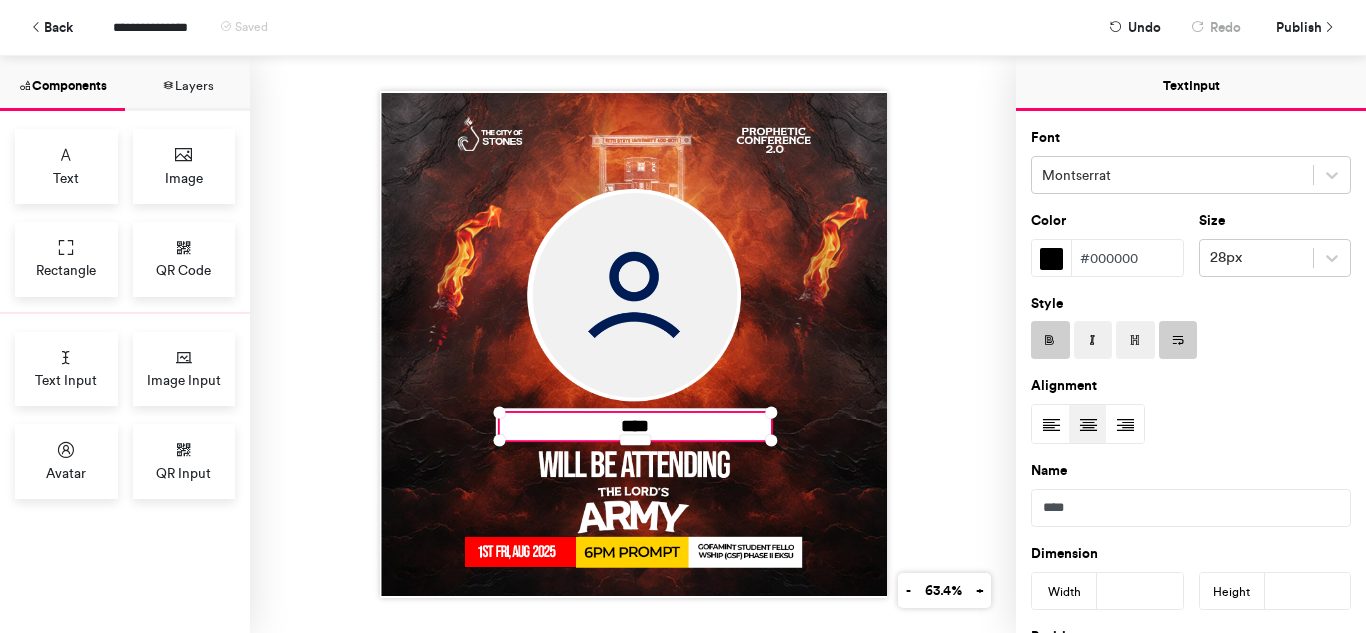 click on "Layers" at bounding box center [187, 83] 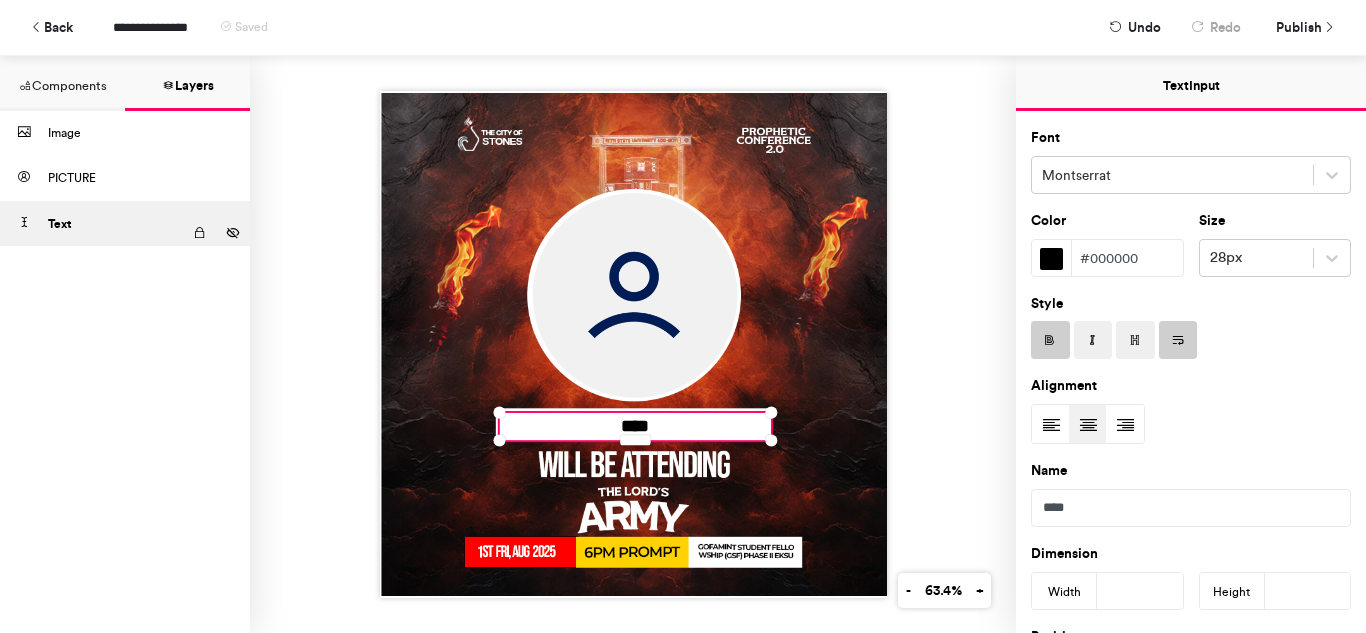 click on "Components" at bounding box center [62, 83] 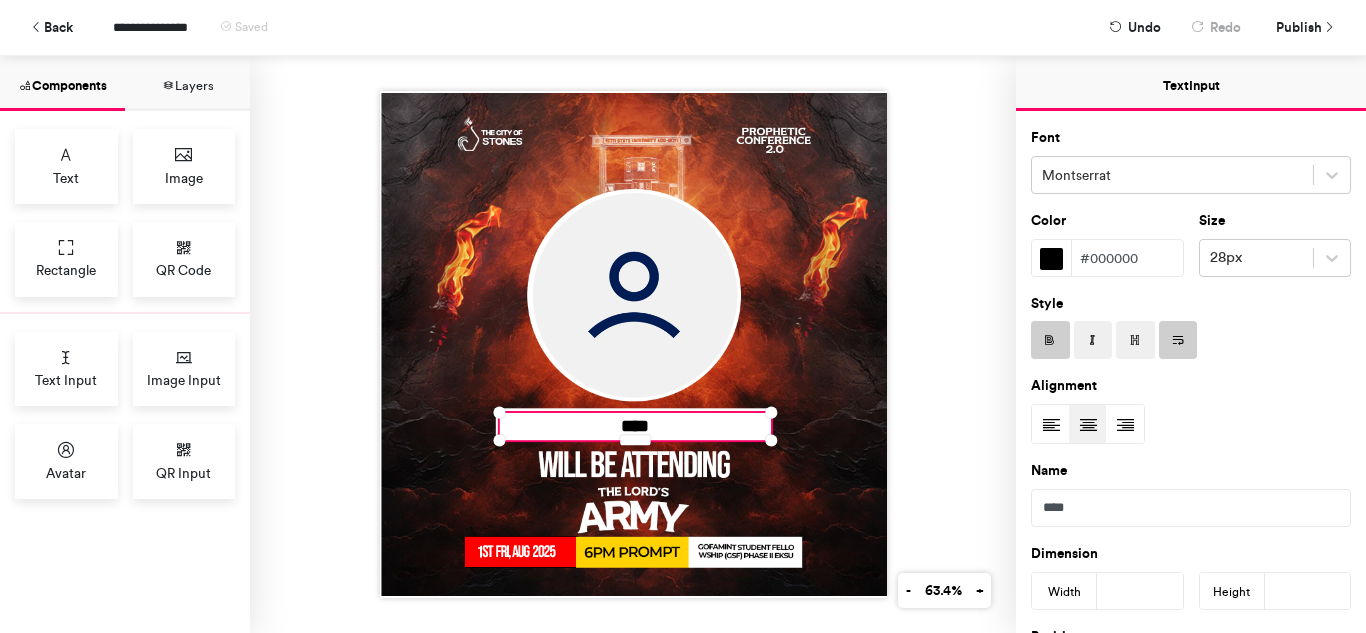 click on "****" at bounding box center [633, 344] 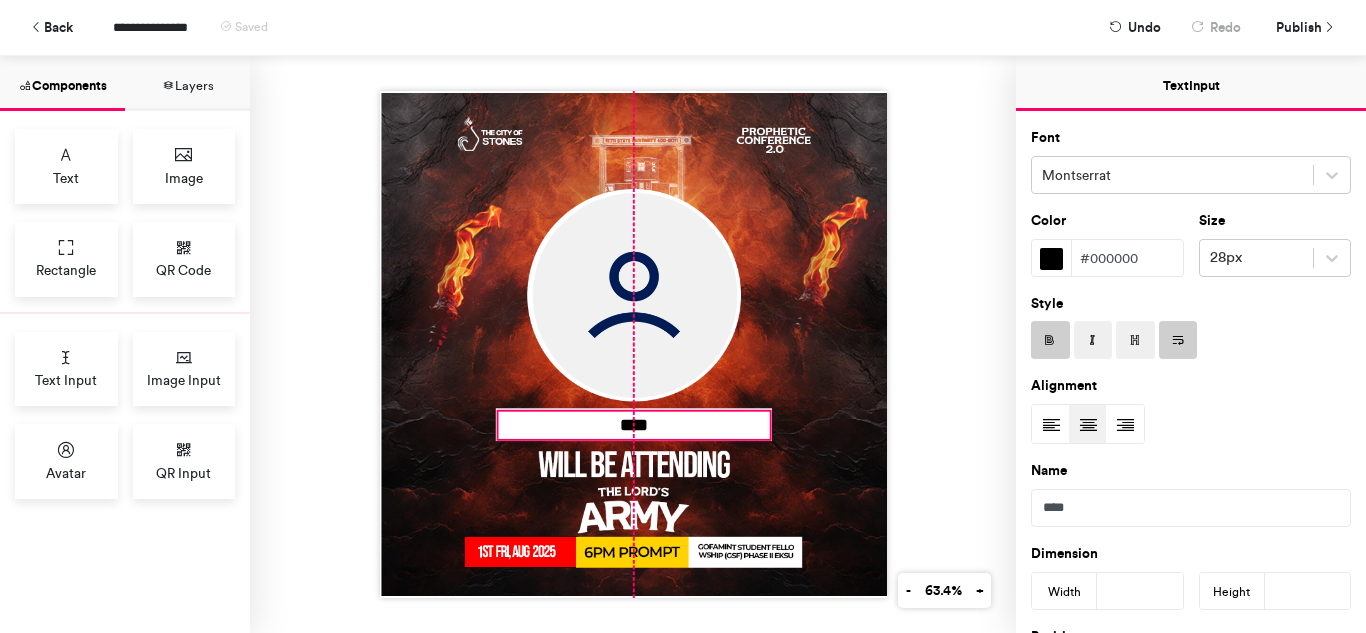 click on "****" at bounding box center [633, 425] 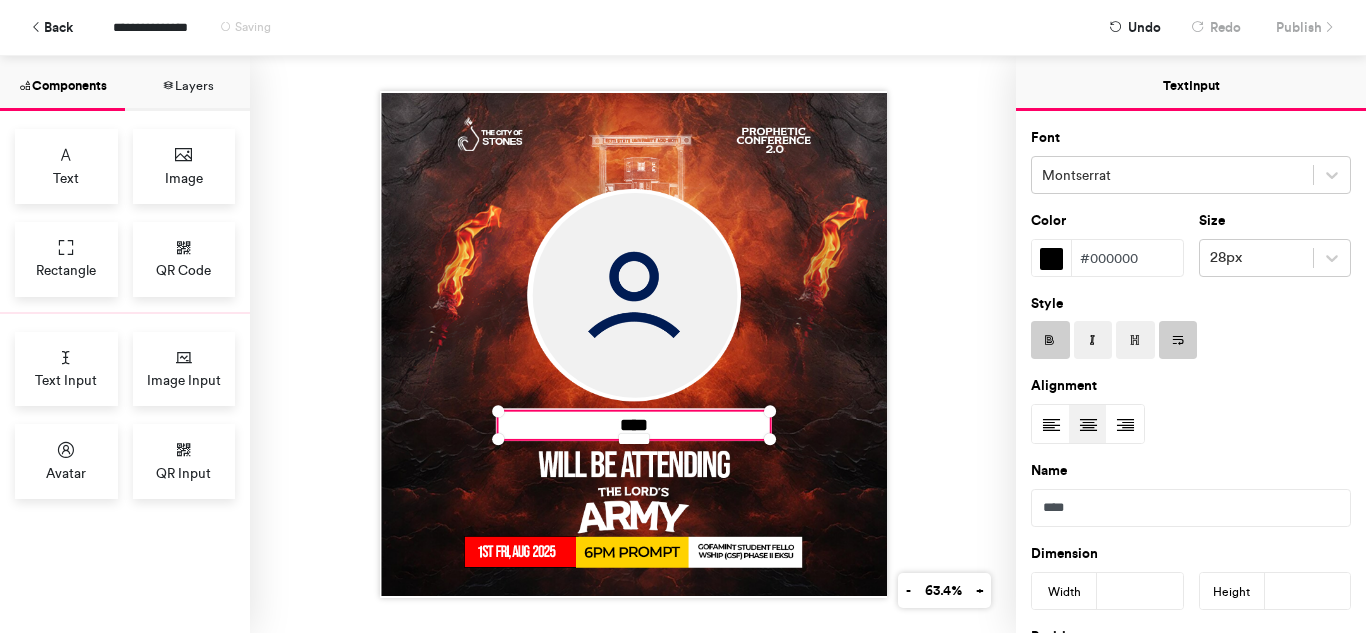 click on "****" at bounding box center [633, 344] 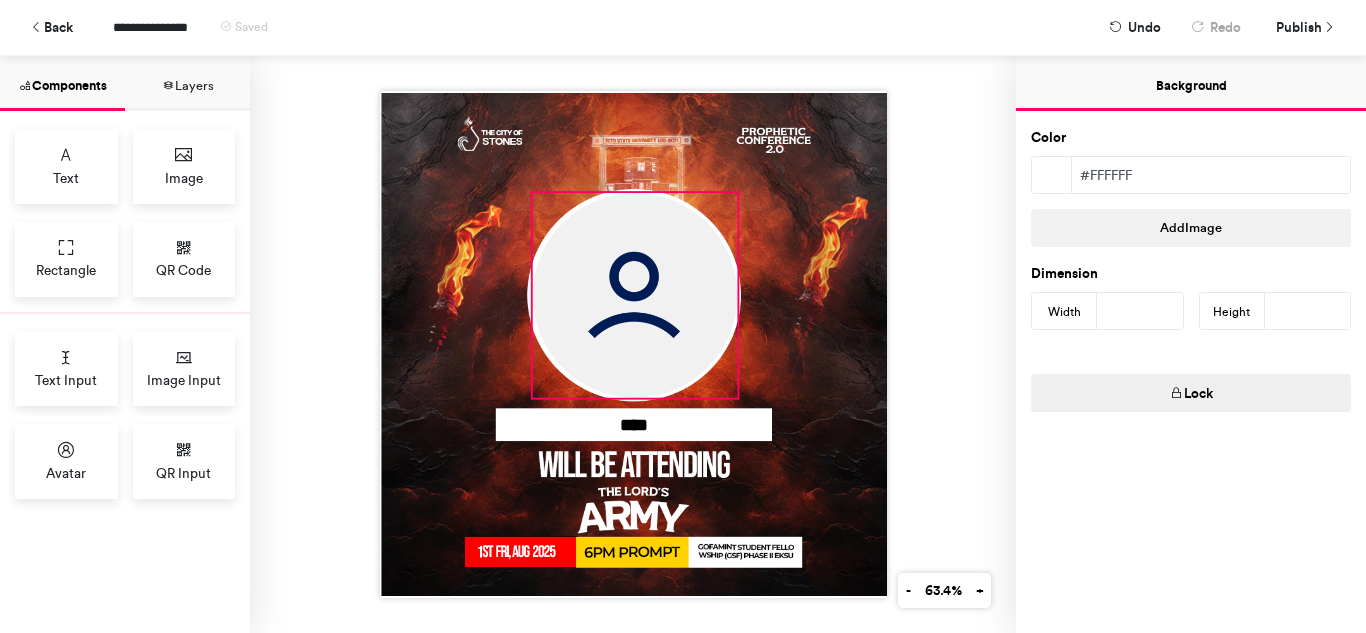 click at bounding box center (634, 295) 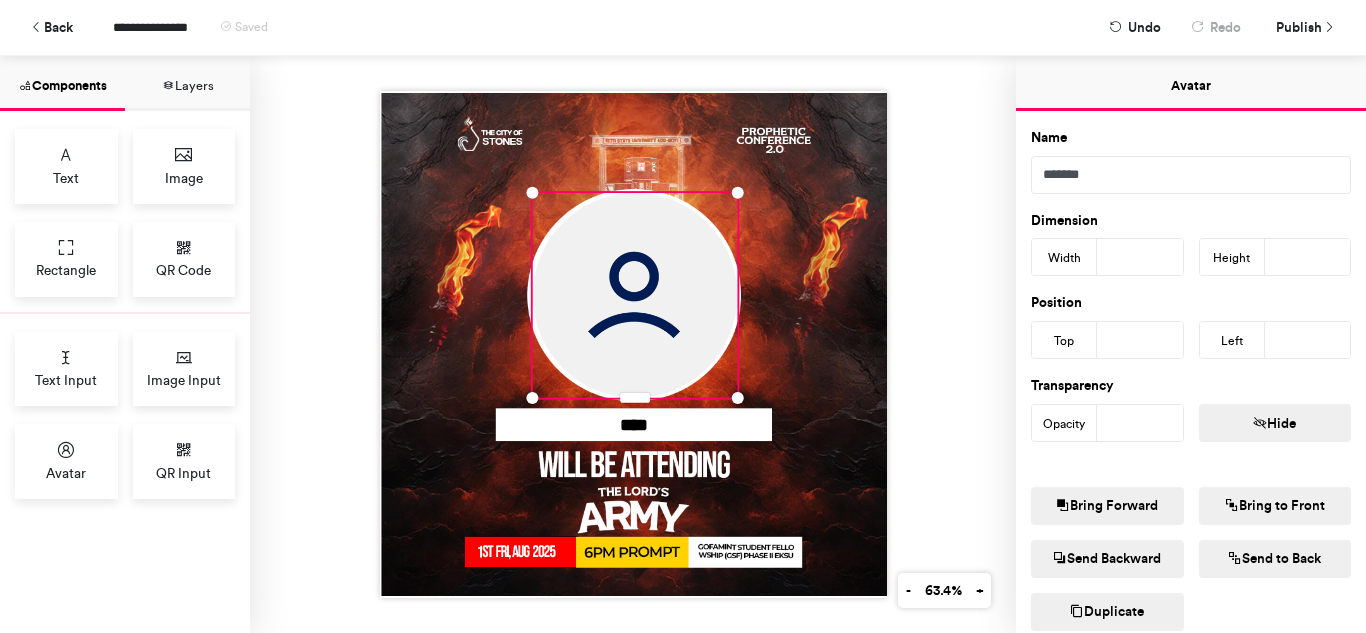 scroll, scrollTop: 253, scrollLeft: 0, axis: vertical 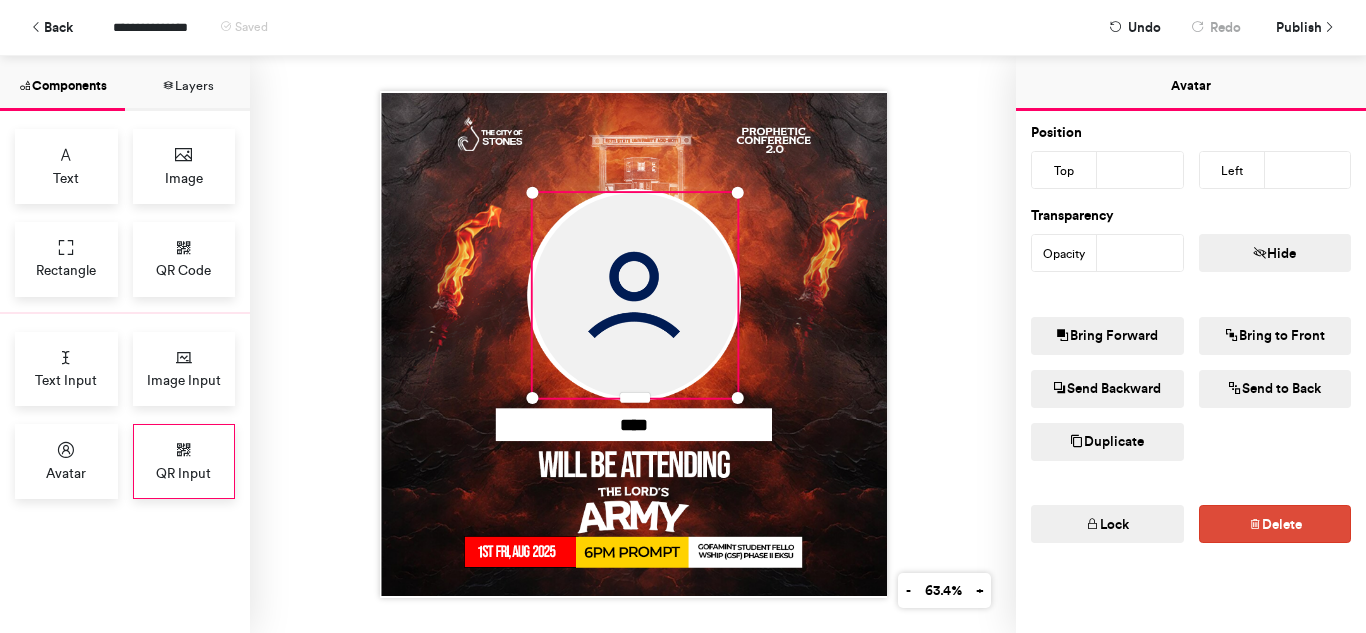click on "QR Input" at bounding box center [183, 473] 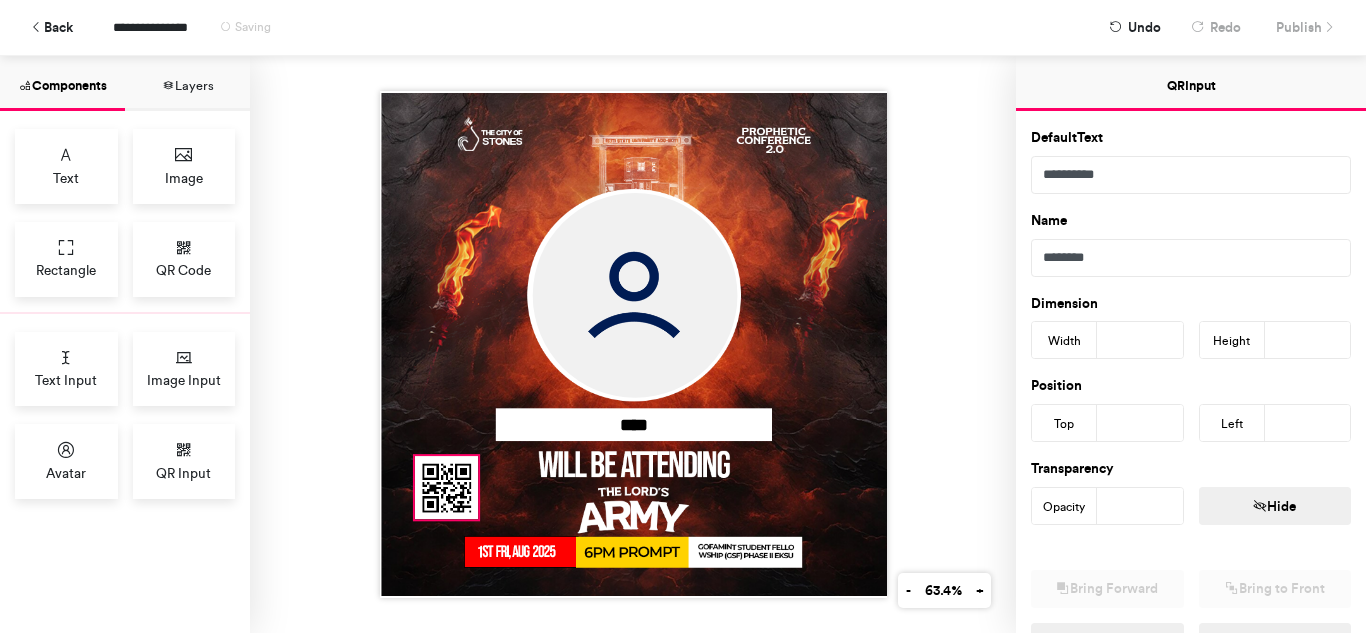 drag, startPoint x: 537, startPoint y: 239, endPoint x: 446, endPoint y: 477, distance: 254.80385 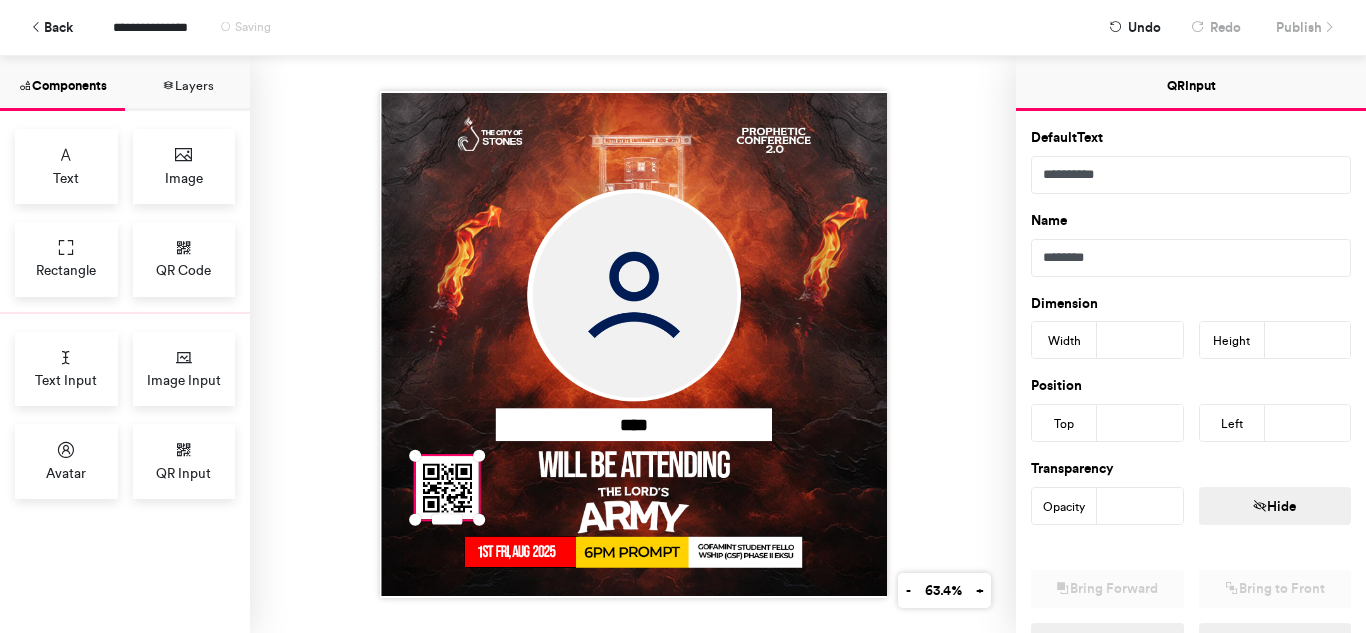 scroll, scrollTop: 253, scrollLeft: 0, axis: vertical 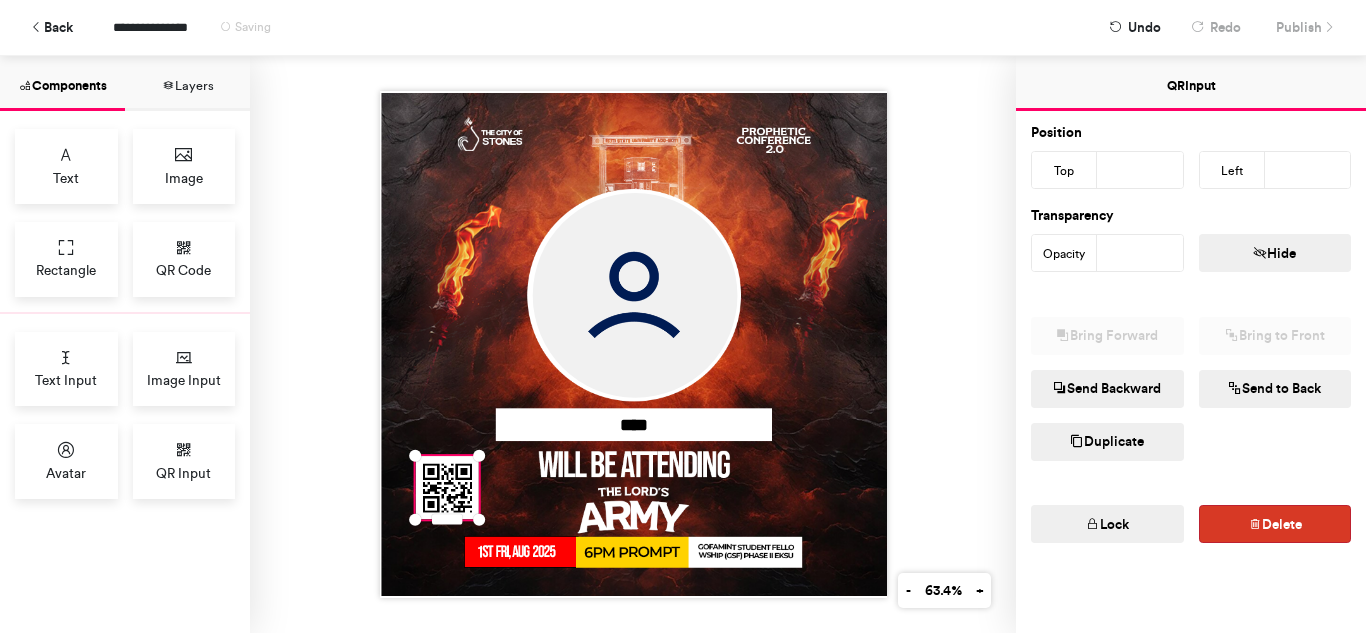 click at bounding box center [1255, 525] 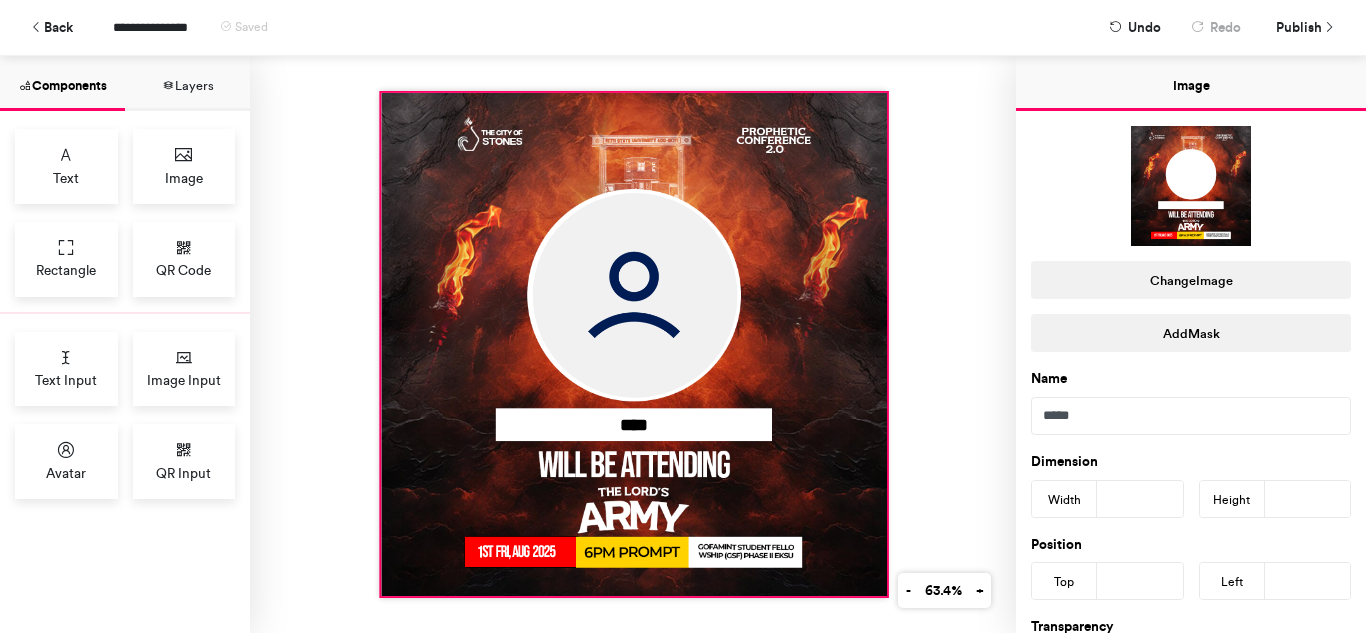 click at bounding box center [634, 344] 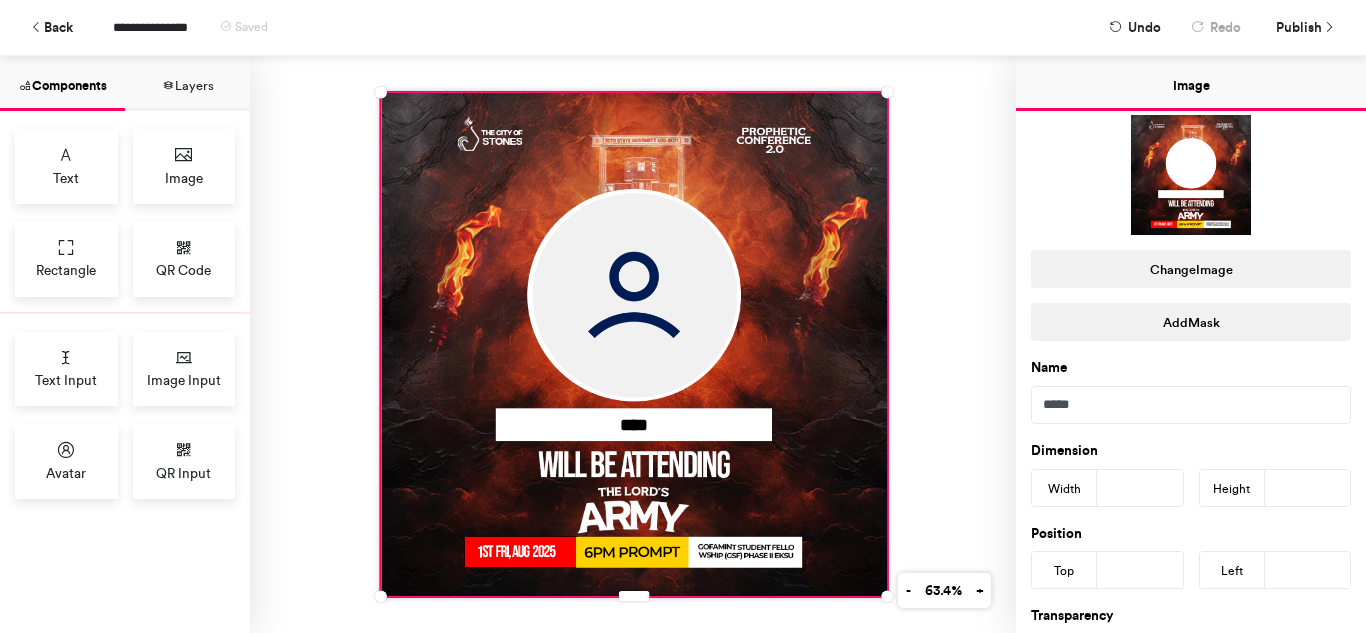 scroll, scrollTop: 0, scrollLeft: 0, axis: both 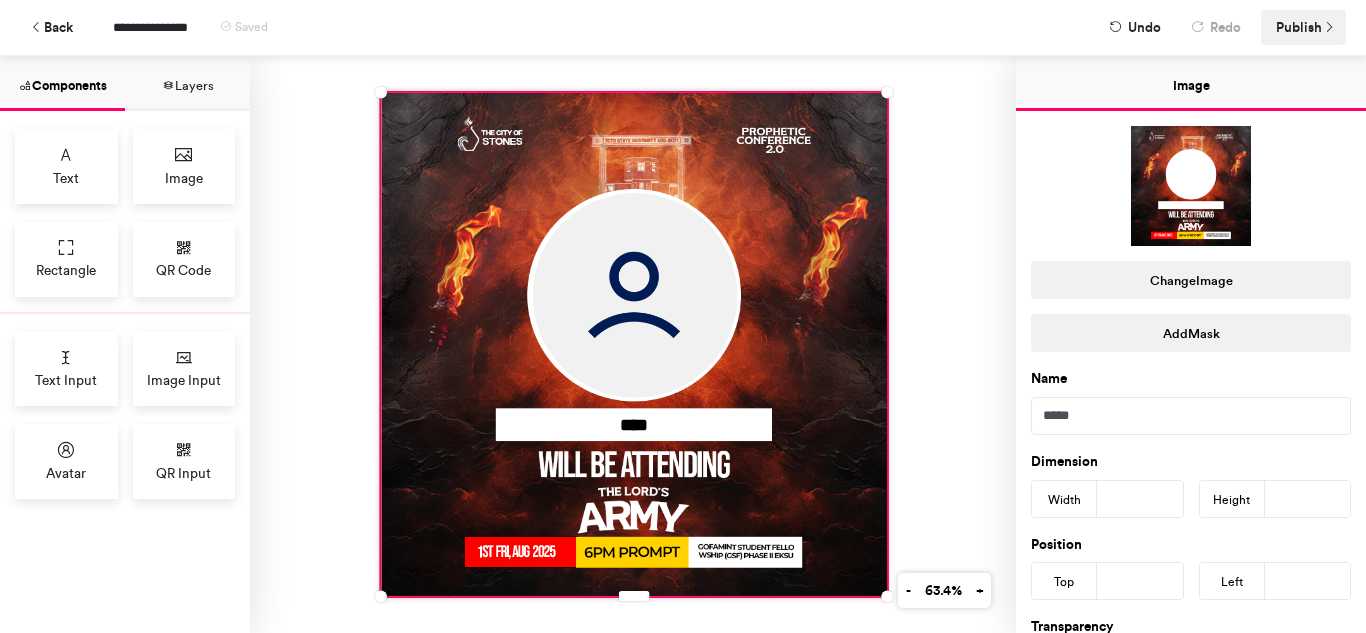click on "Publish" at bounding box center [1299, 27] 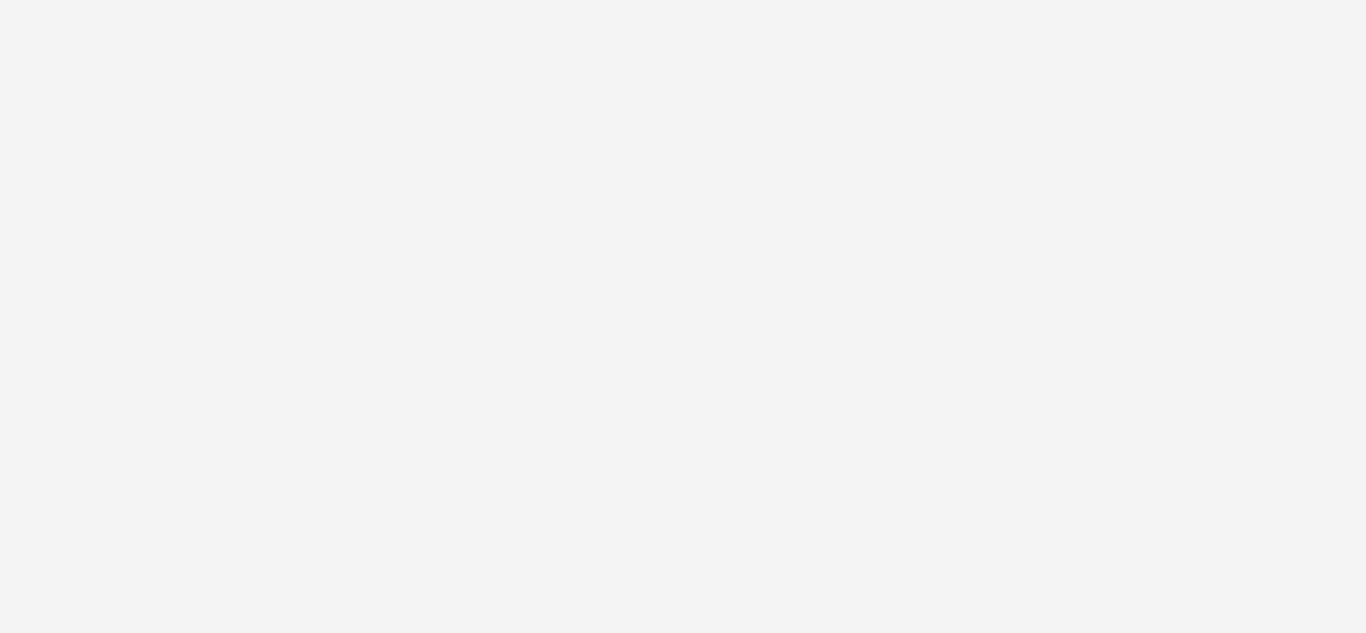 scroll, scrollTop: 0, scrollLeft: 0, axis: both 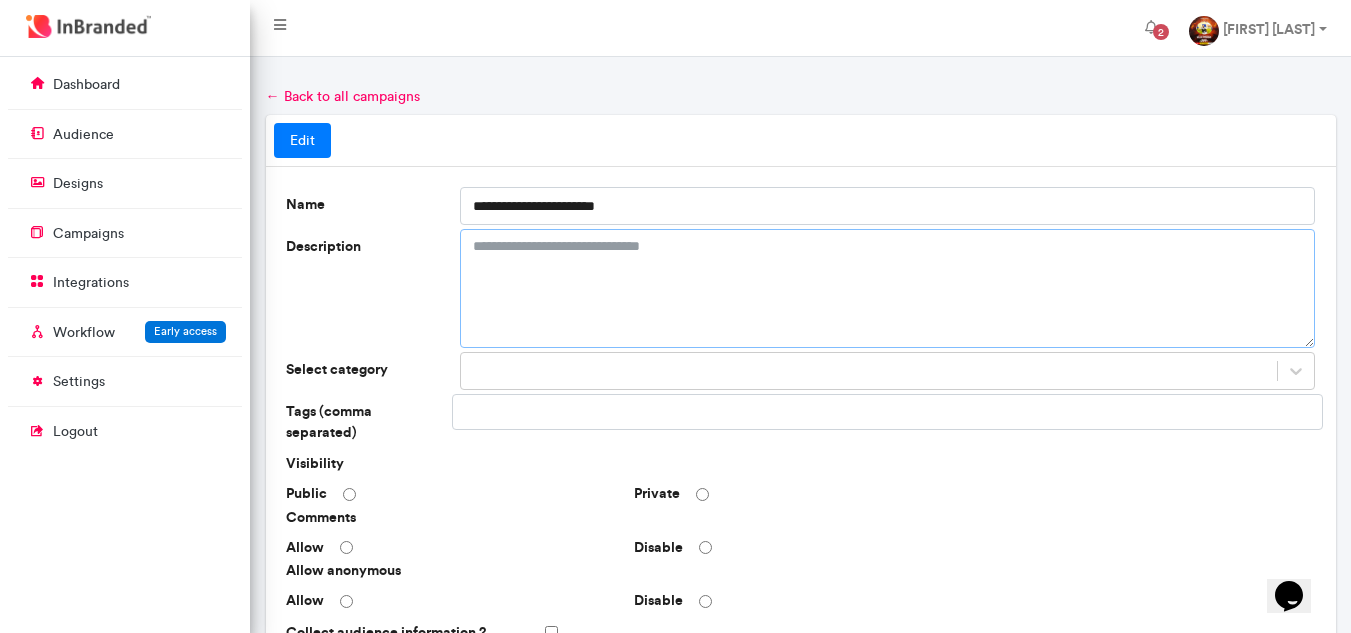 click on "Description" at bounding box center (888, 288) 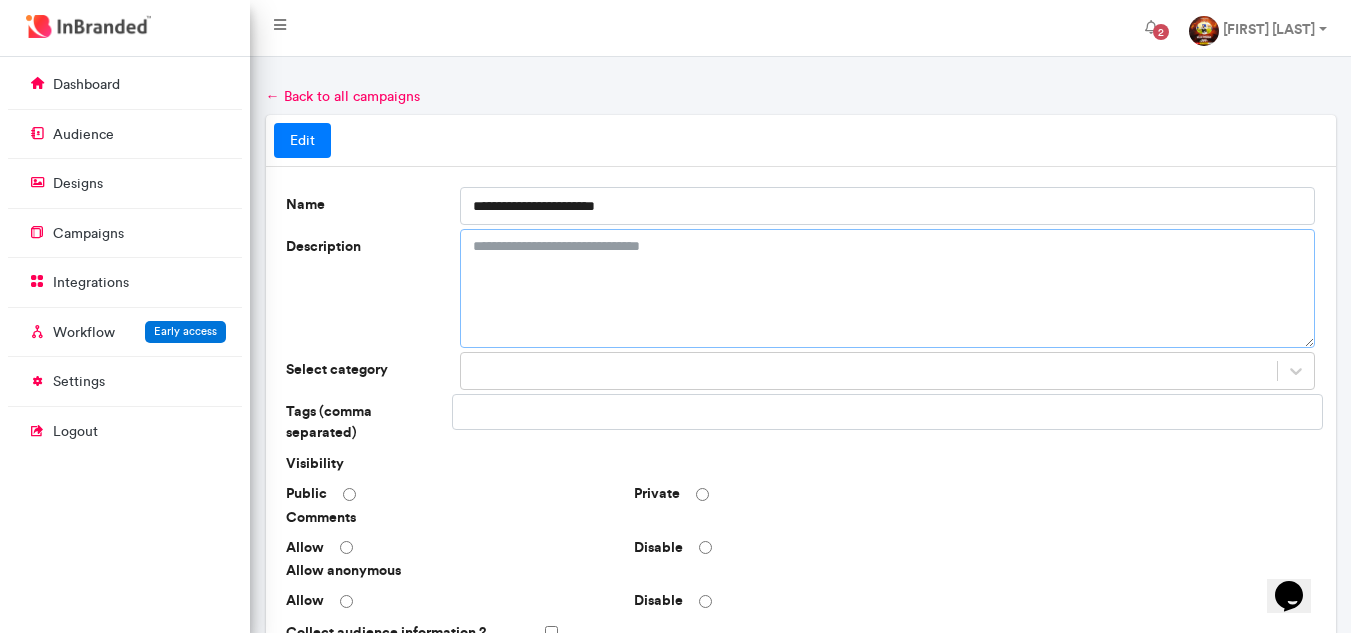 paste on "**********" 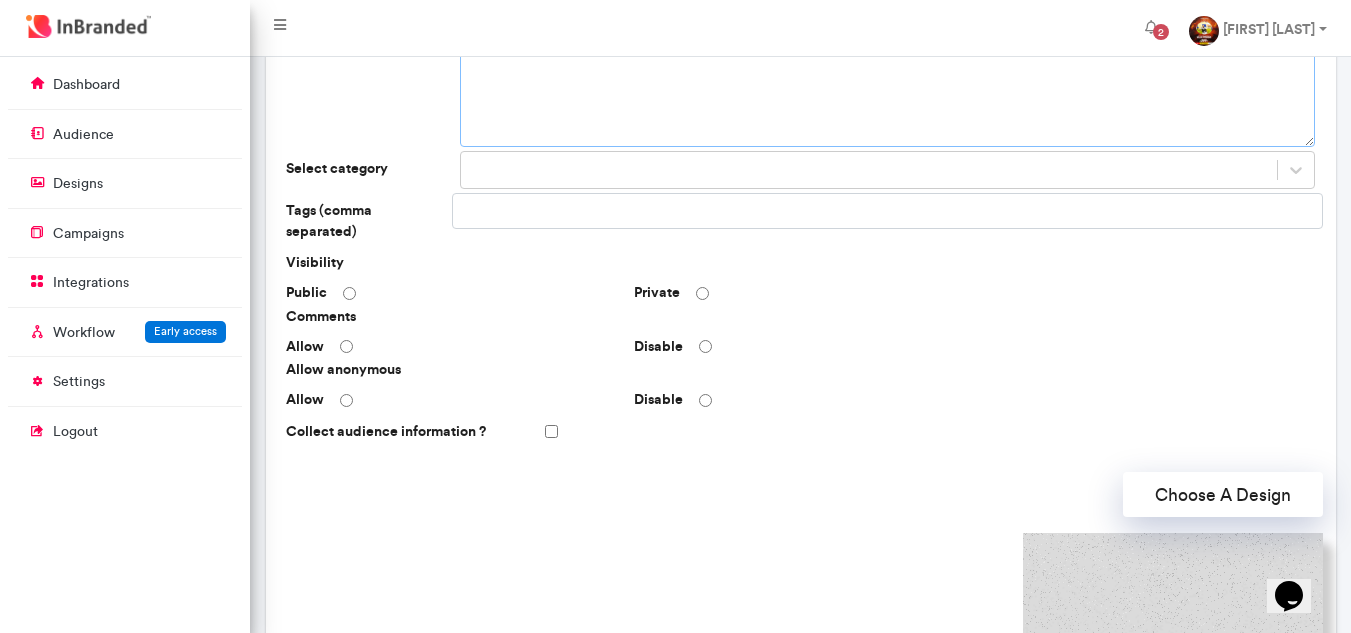 scroll, scrollTop: 200, scrollLeft: 0, axis: vertical 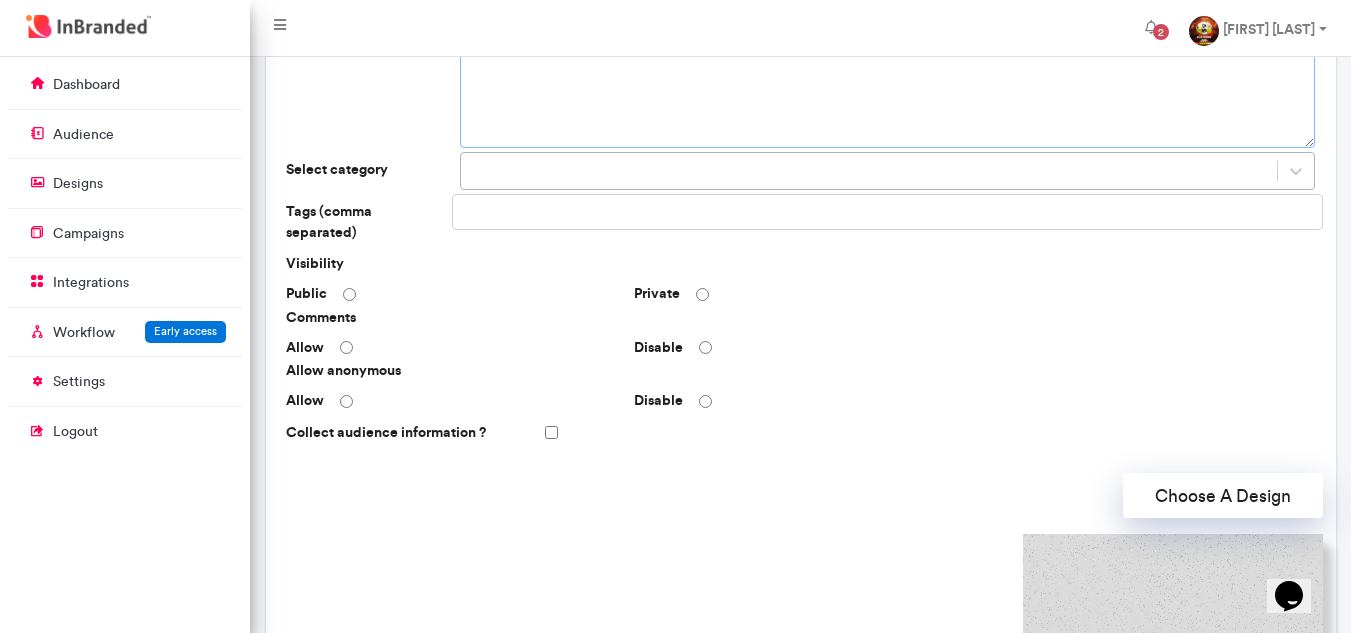 type on "**********" 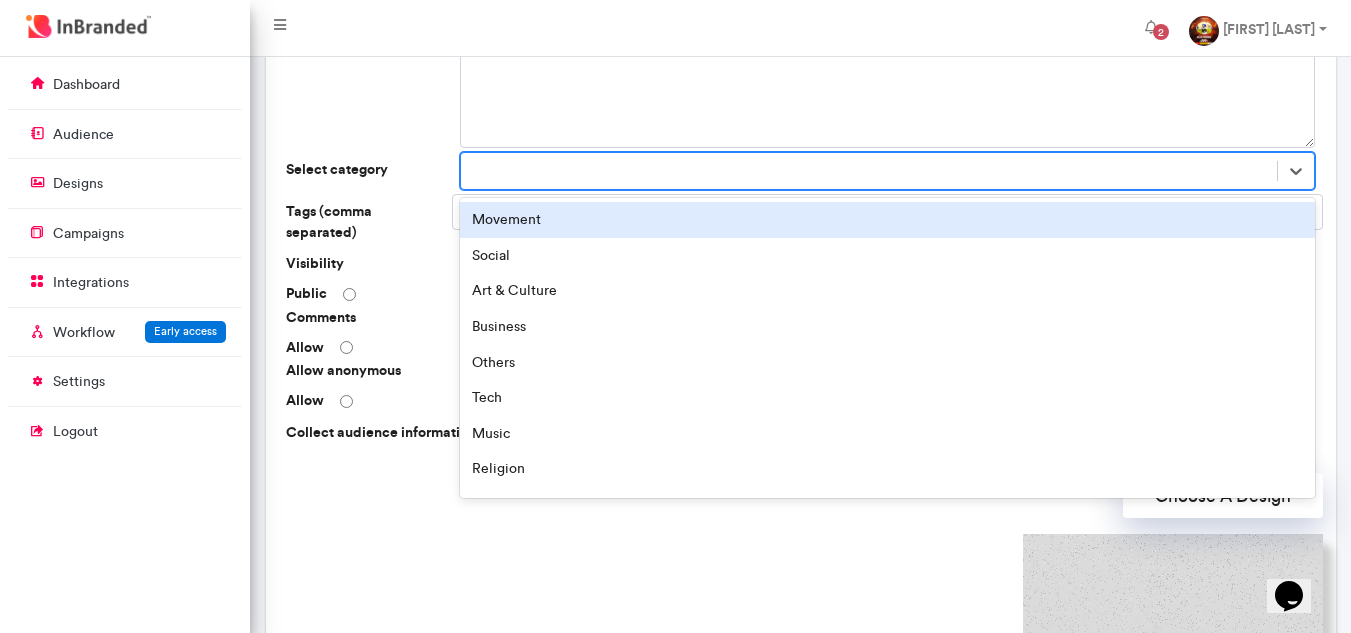 click at bounding box center [869, 171] 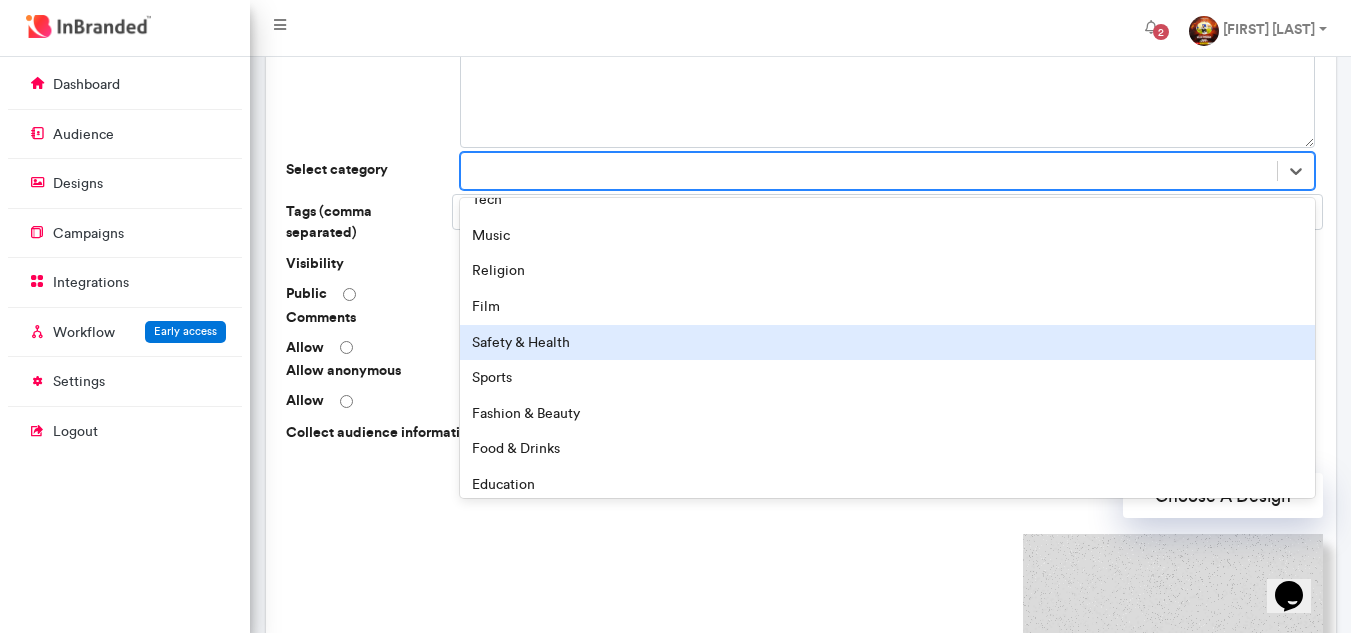 scroll, scrollTop: 200, scrollLeft: 0, axis: vertical 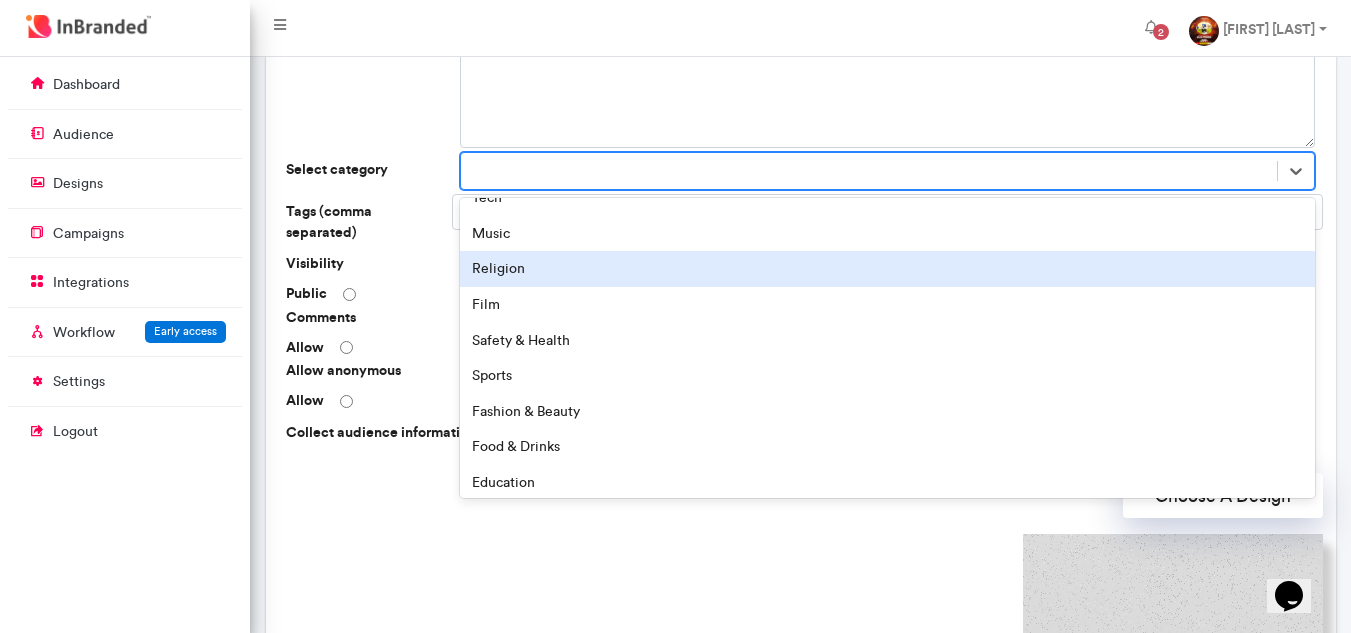 click on "Religion" at bounding box center (888, 269) 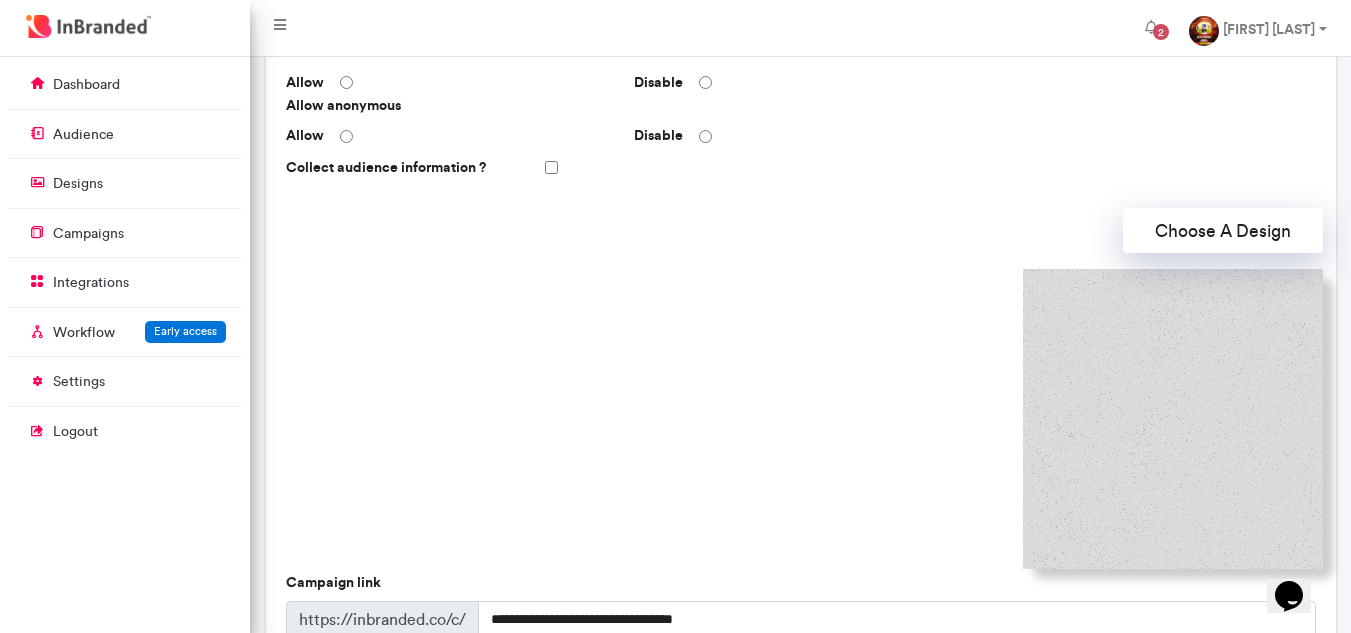 scroll, scrollTop: 500, scrollLeft: 0, axis: vertical 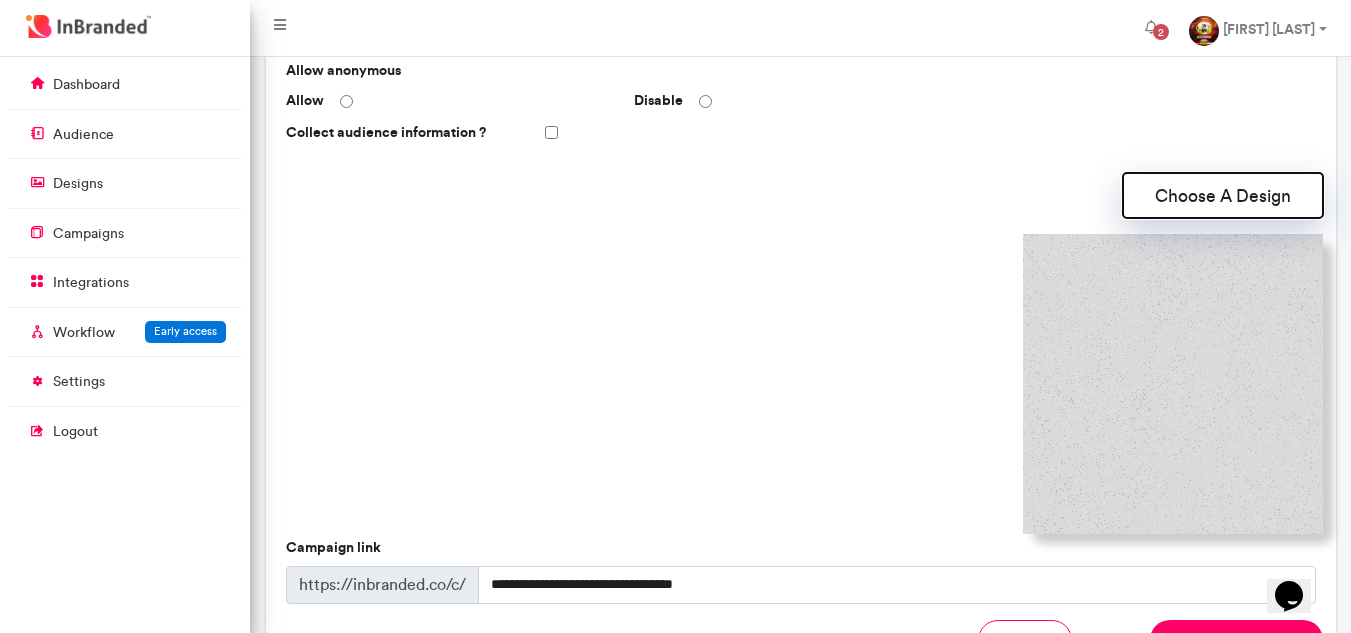 click on "Choose A Design" at bounding box center [1223, 195] 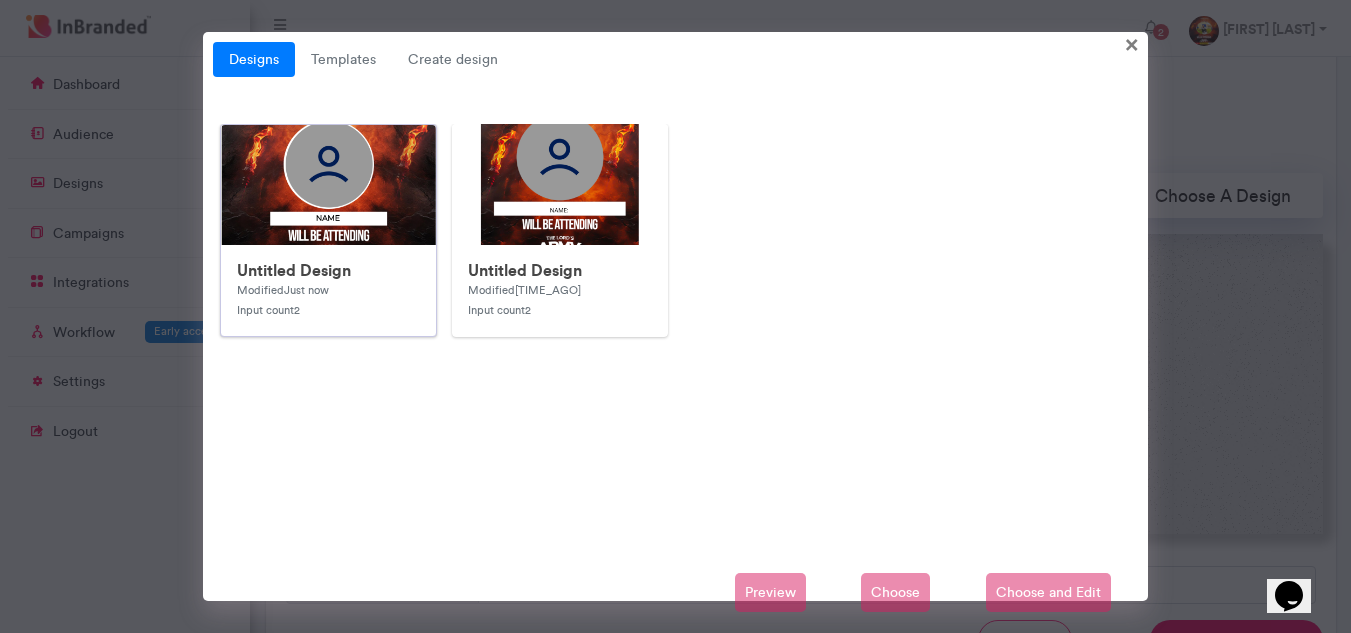 click at bounding box center (621, 525) 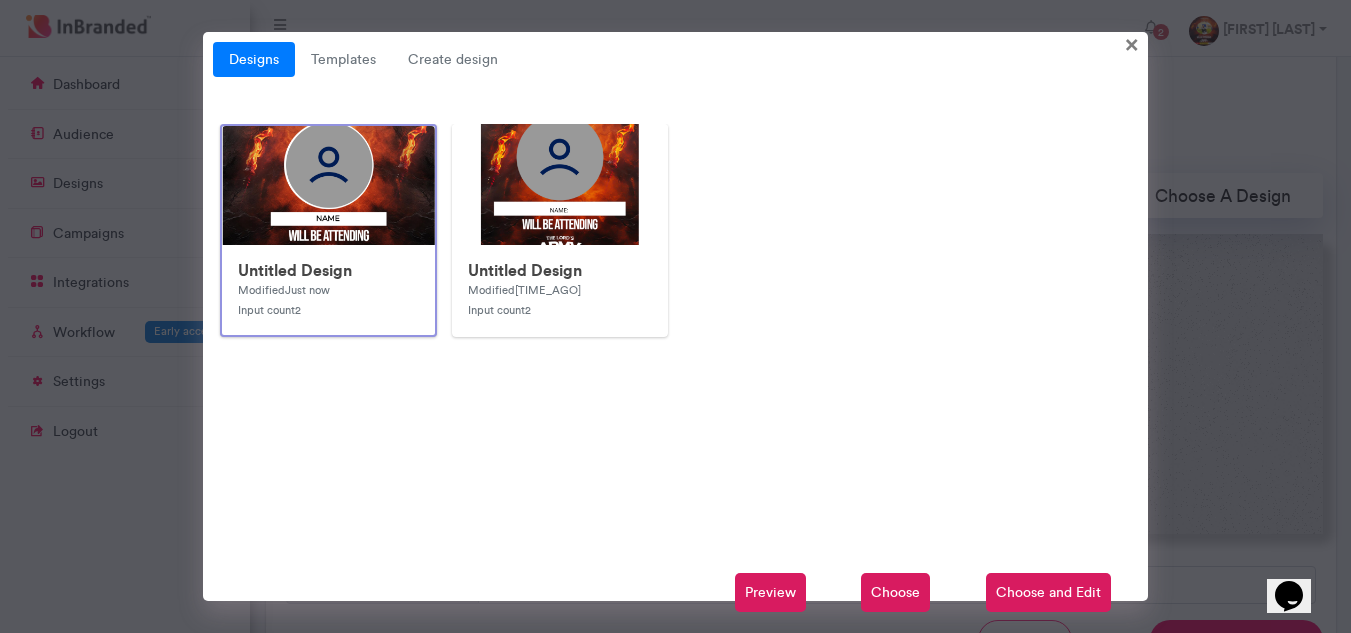 click on "Choose" at bounding box center [895, 593] 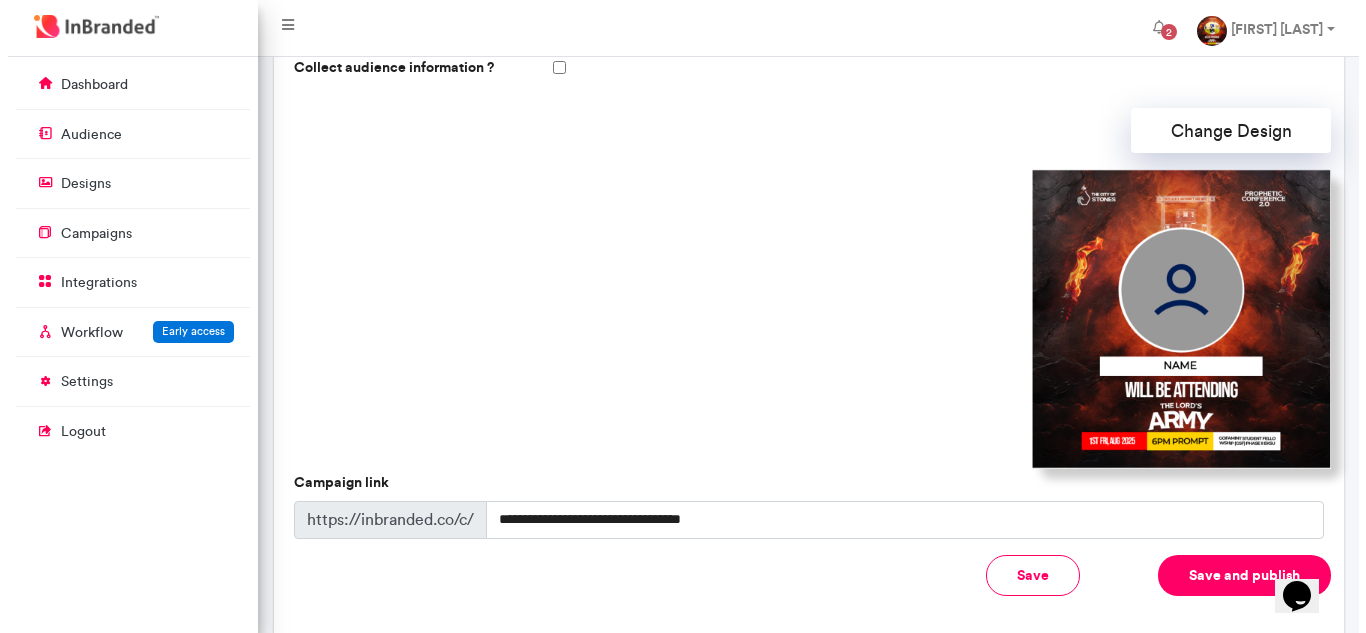 scroll, scrollTop: 664, scrollLeft: 0, axis: vertical 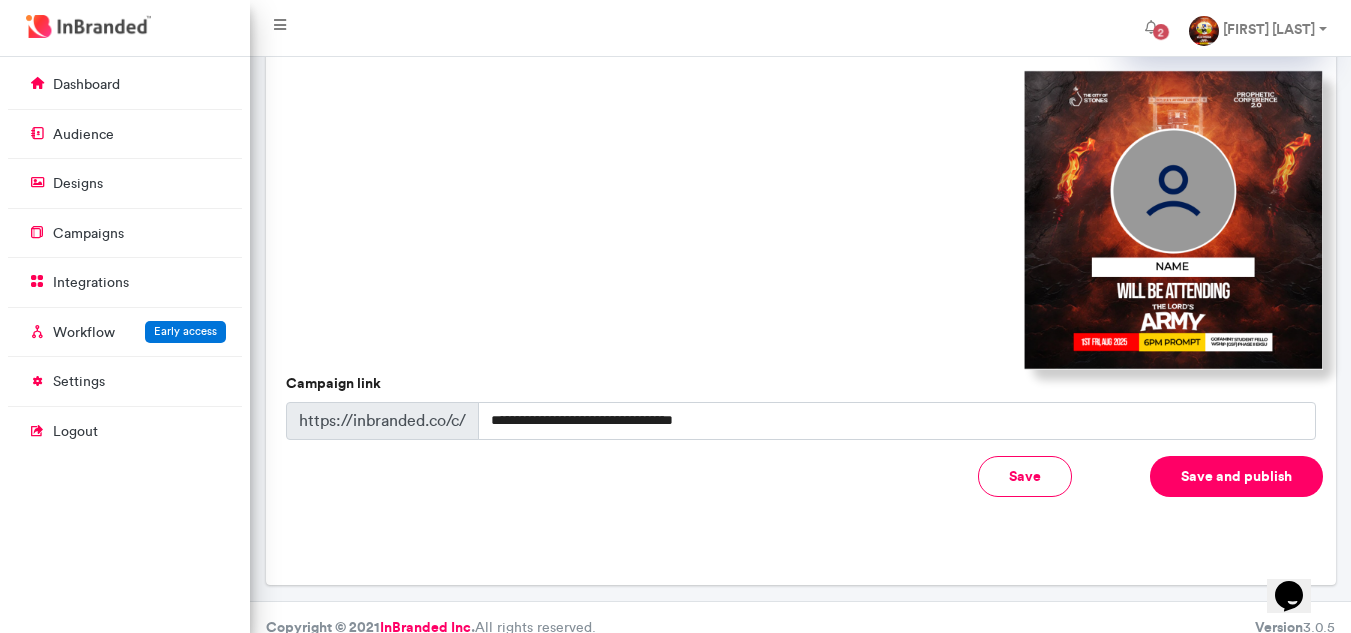 click on "Save and publish" at bounding box center [1236, 476] 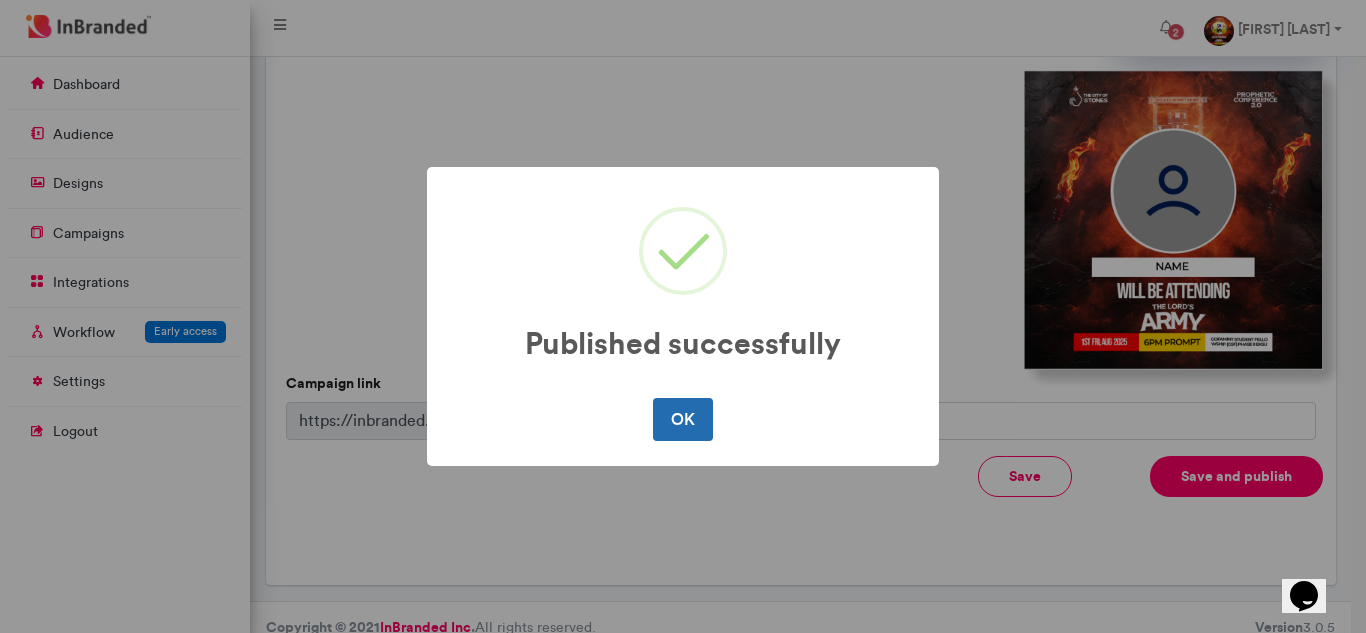 click on "OK" at bounding box center (682, 419) 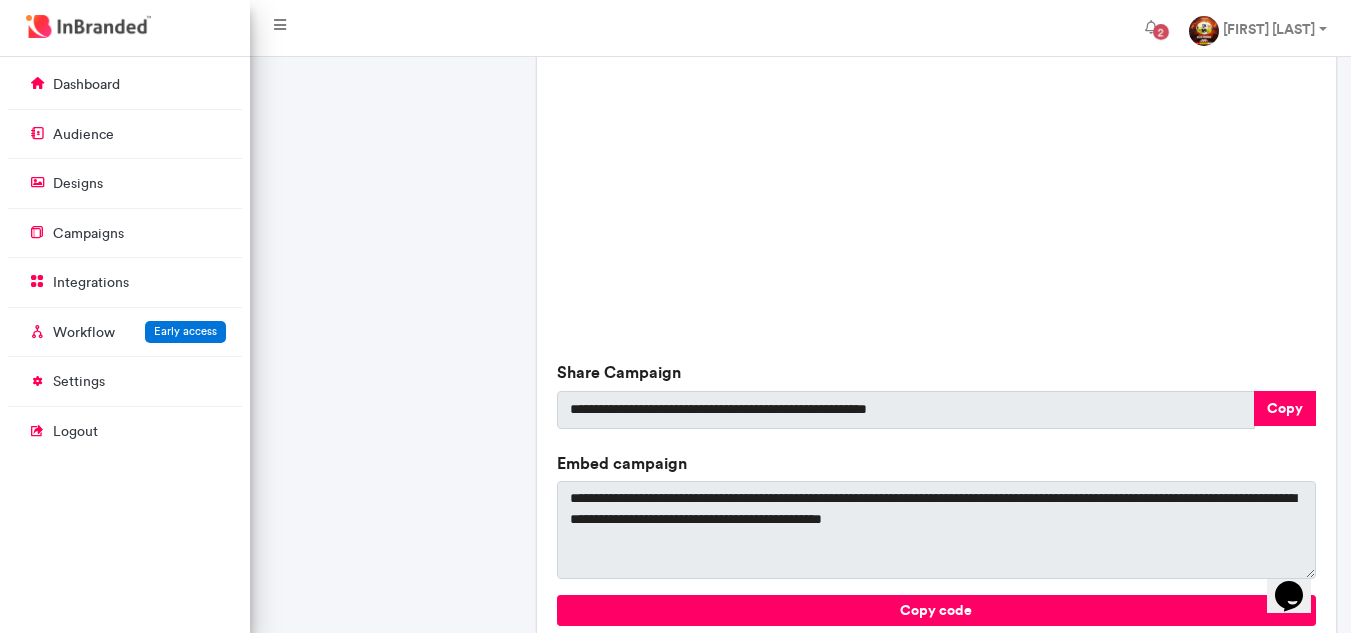 scroll, scrollTop: 700, scrollLeft: 0, axis: vertical 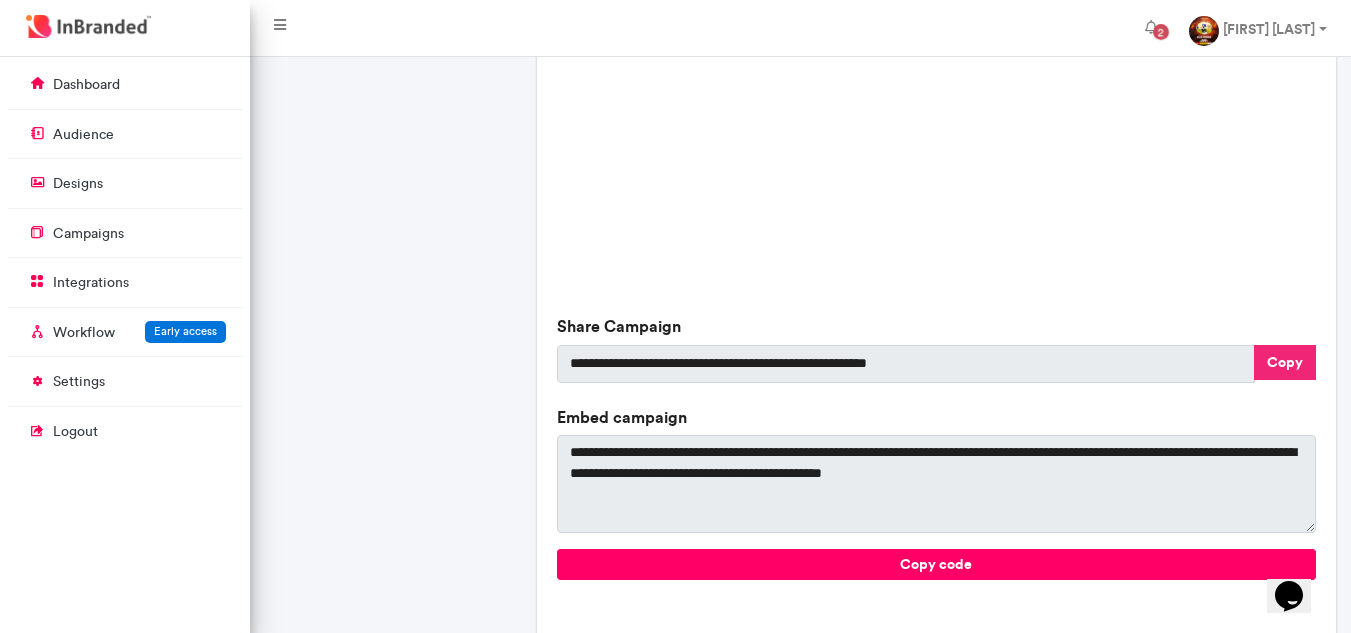 click on "Copy" at bounding box center (1285, 362) 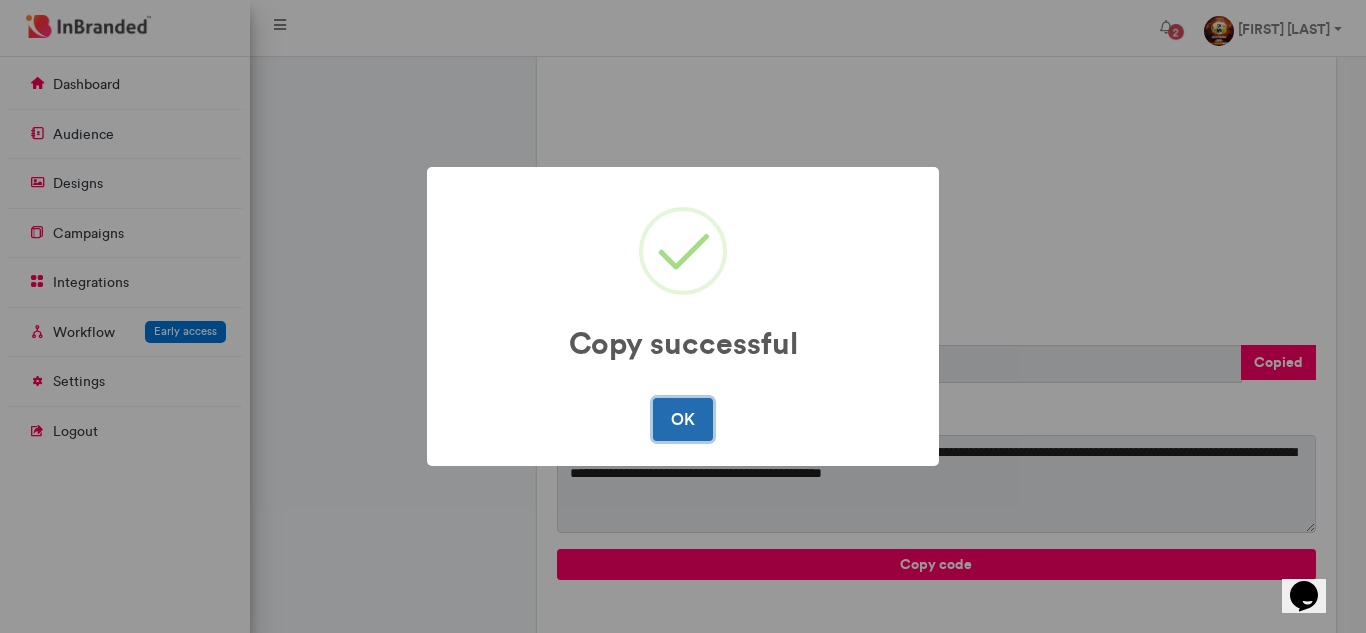 click on "OK" at bounding box center (682, 419) 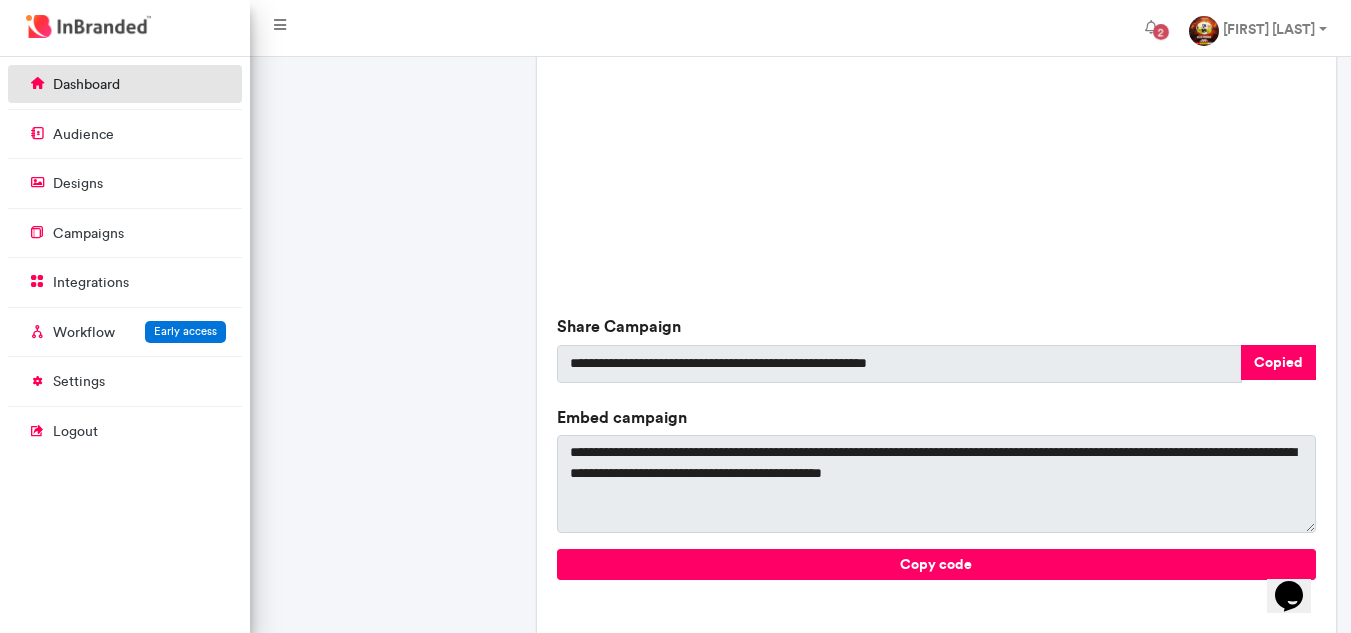click on "dashboard" at bounding box center [86, 85] 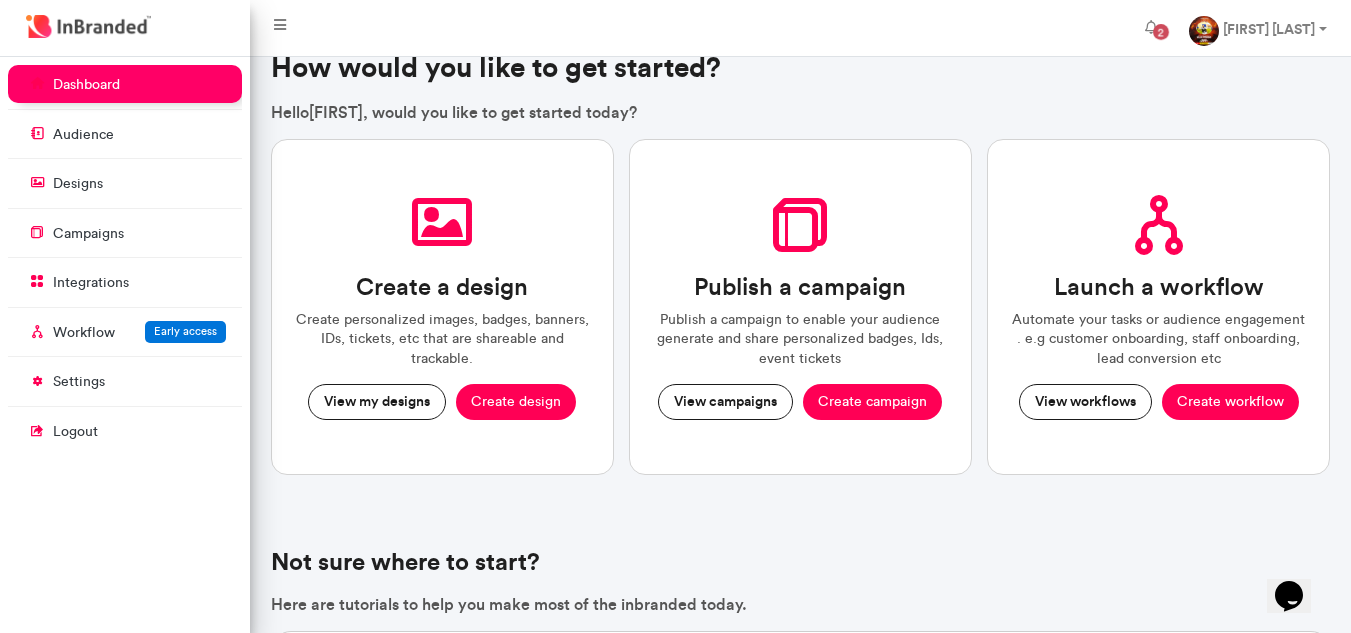 scroll, scrollTop: 0, scrollLeft: 0, axis: both 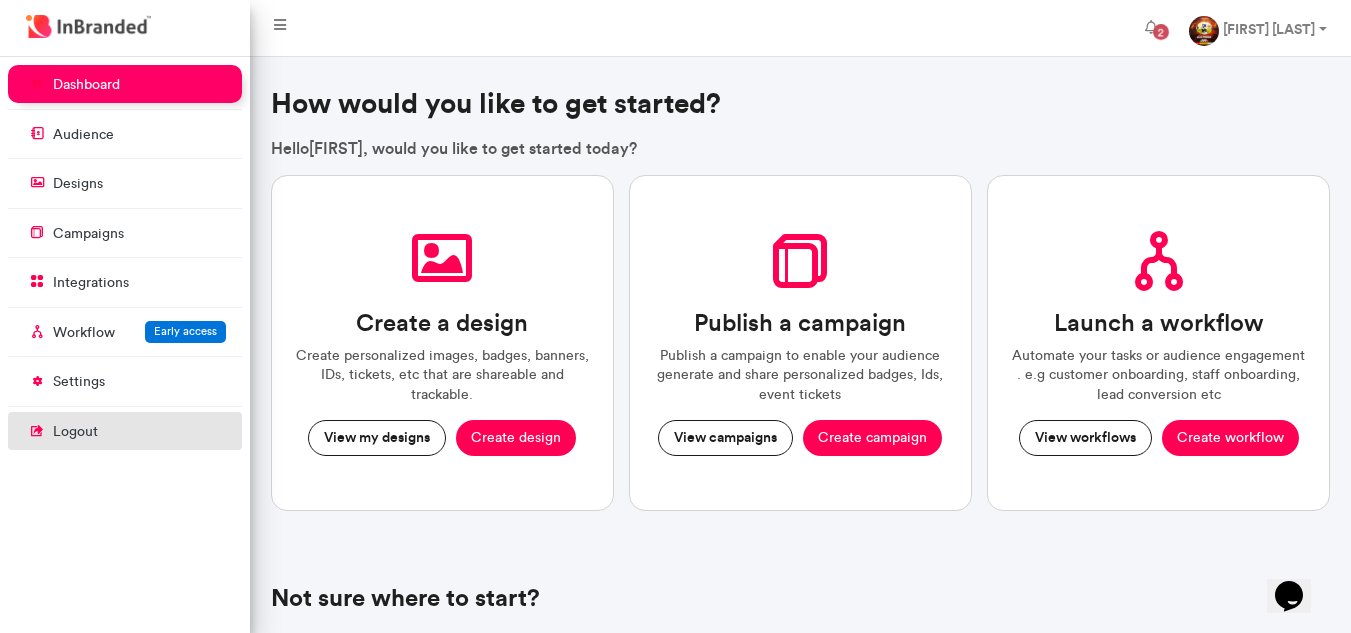 click on "logout" at bounding box center (75, 432) 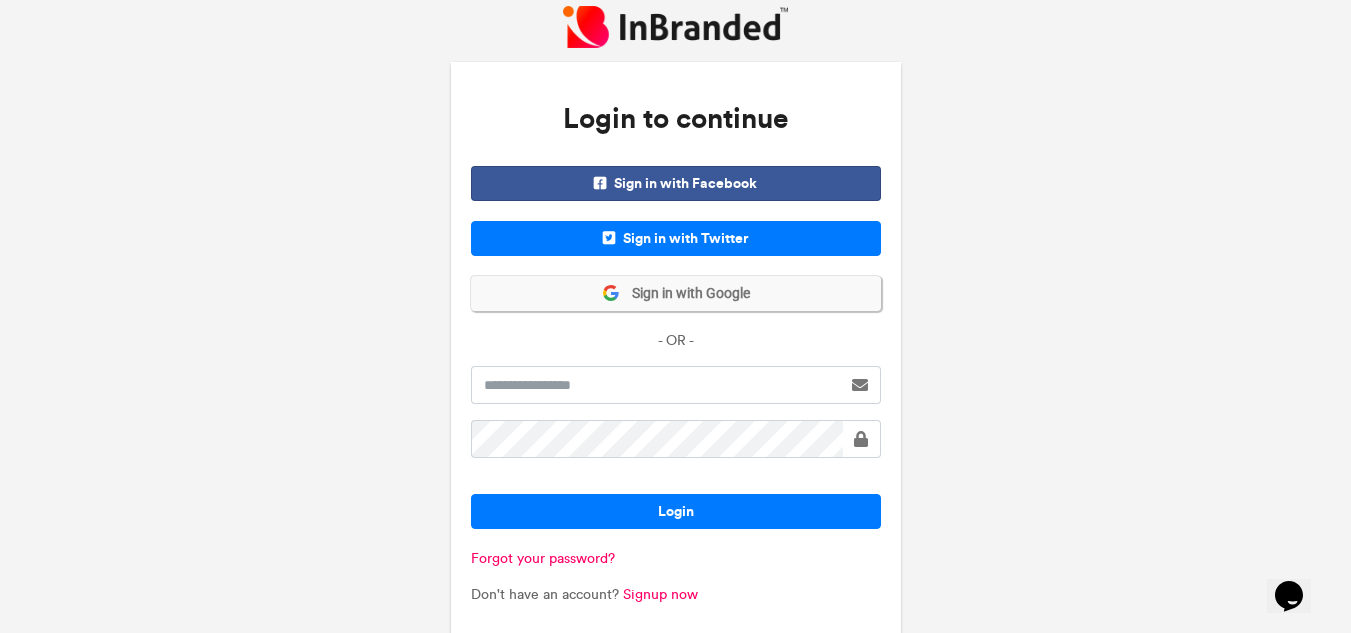 click on "Sign in with Google" at bounding box center [685, 294] 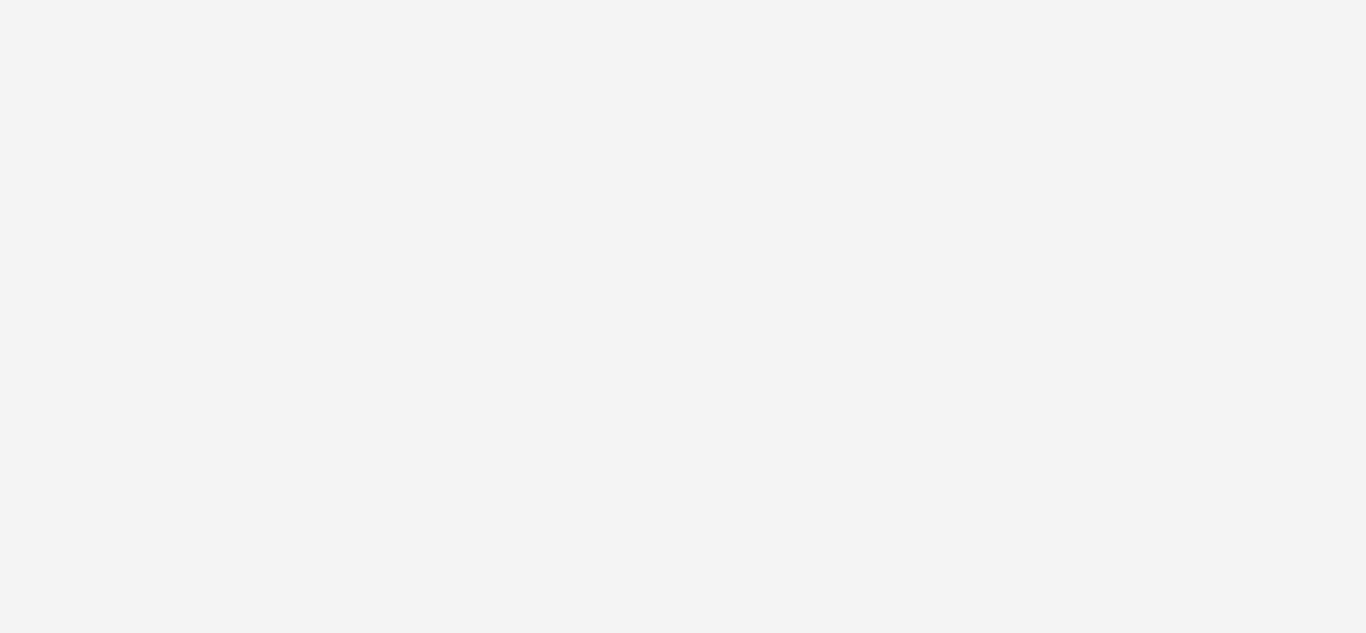 scroll, scrollTop: 0, scrollLeft: 0, axis: both 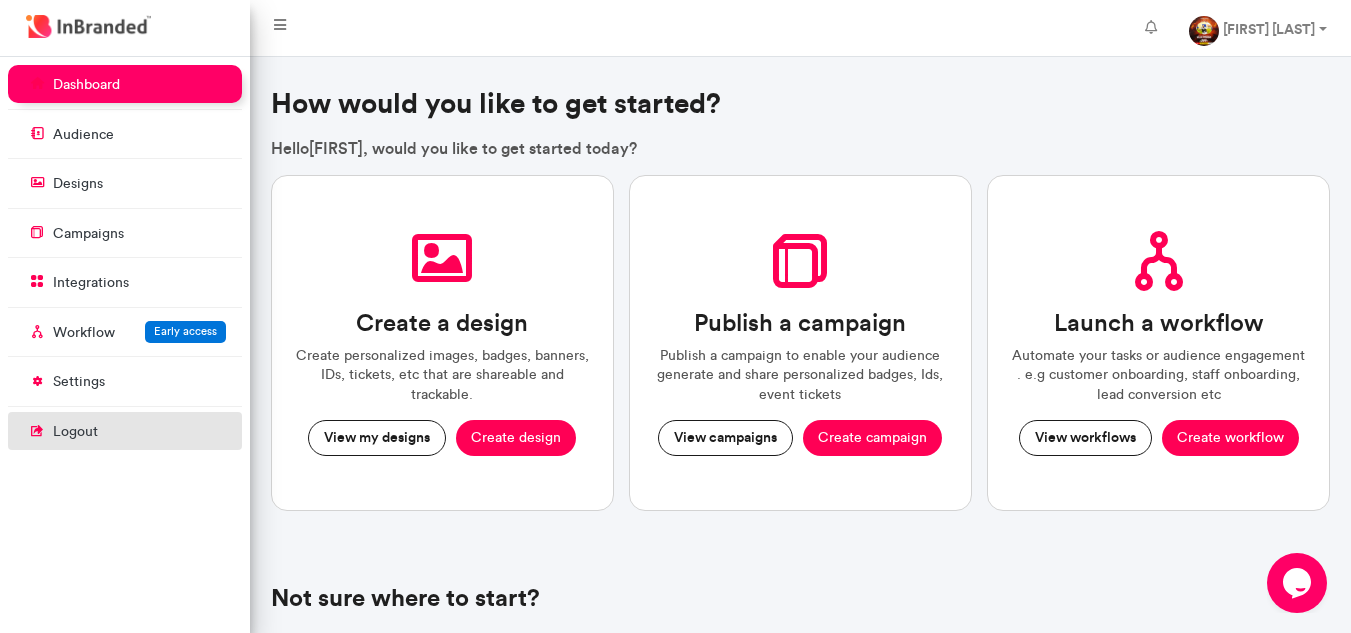 click on "logout" at bounding box center [125, 431] 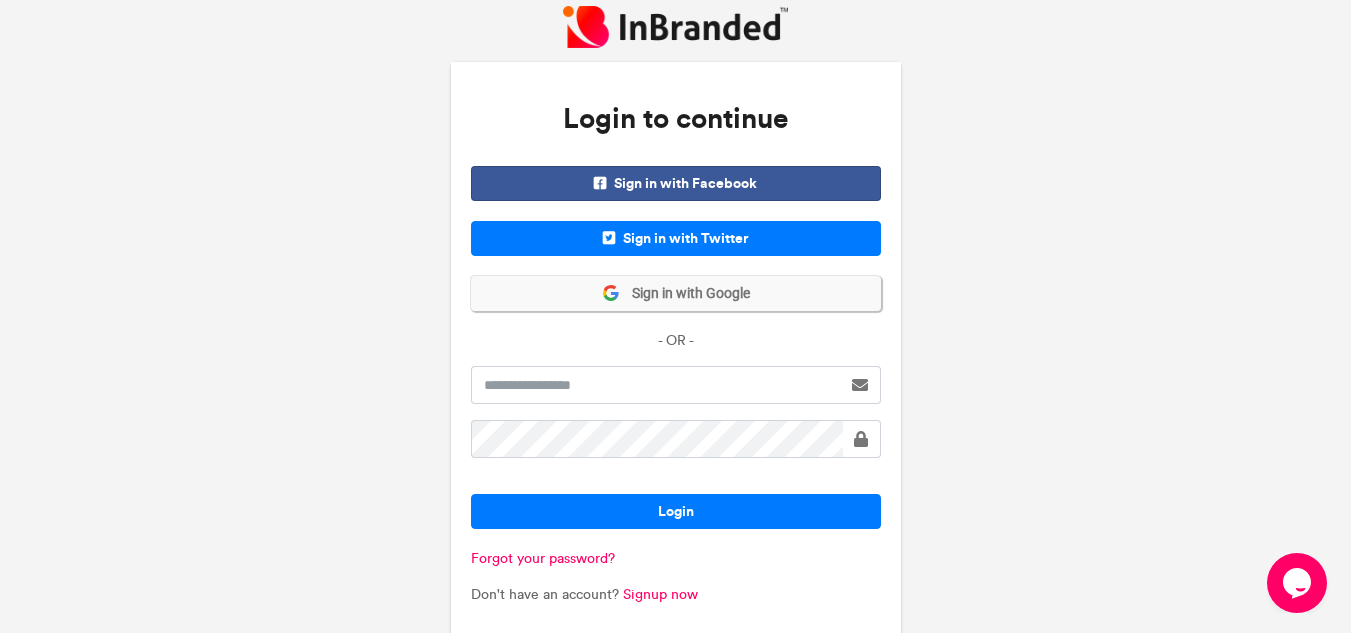 click on "Sign in with Google" at bounding box center (685, 294) 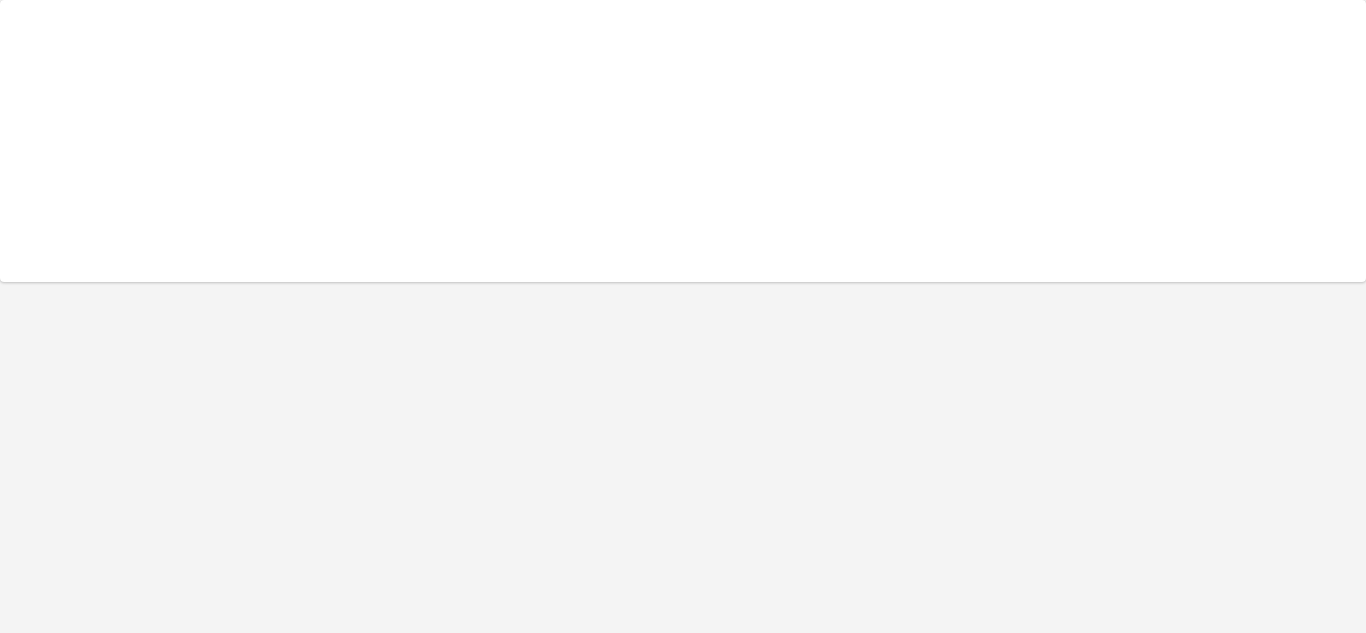 scroll, scrollTop: 0, scrollLeft: 0, axis: both 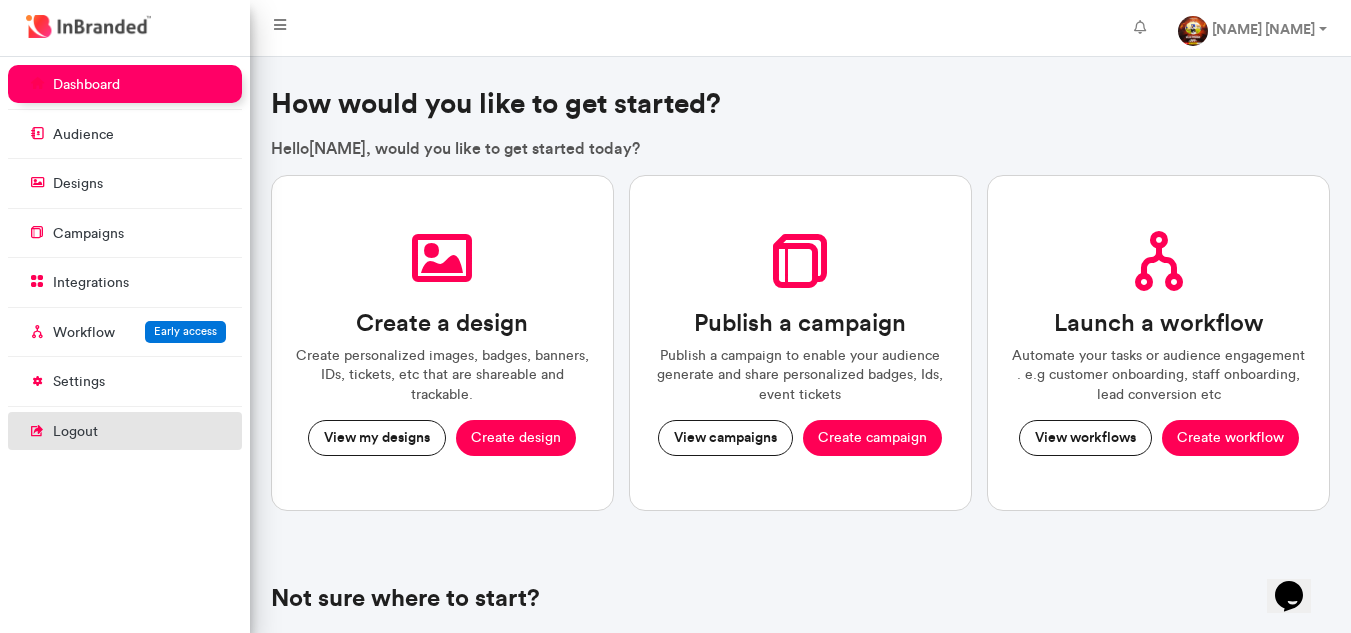 click on "logout" at bounding box center [75, 432] 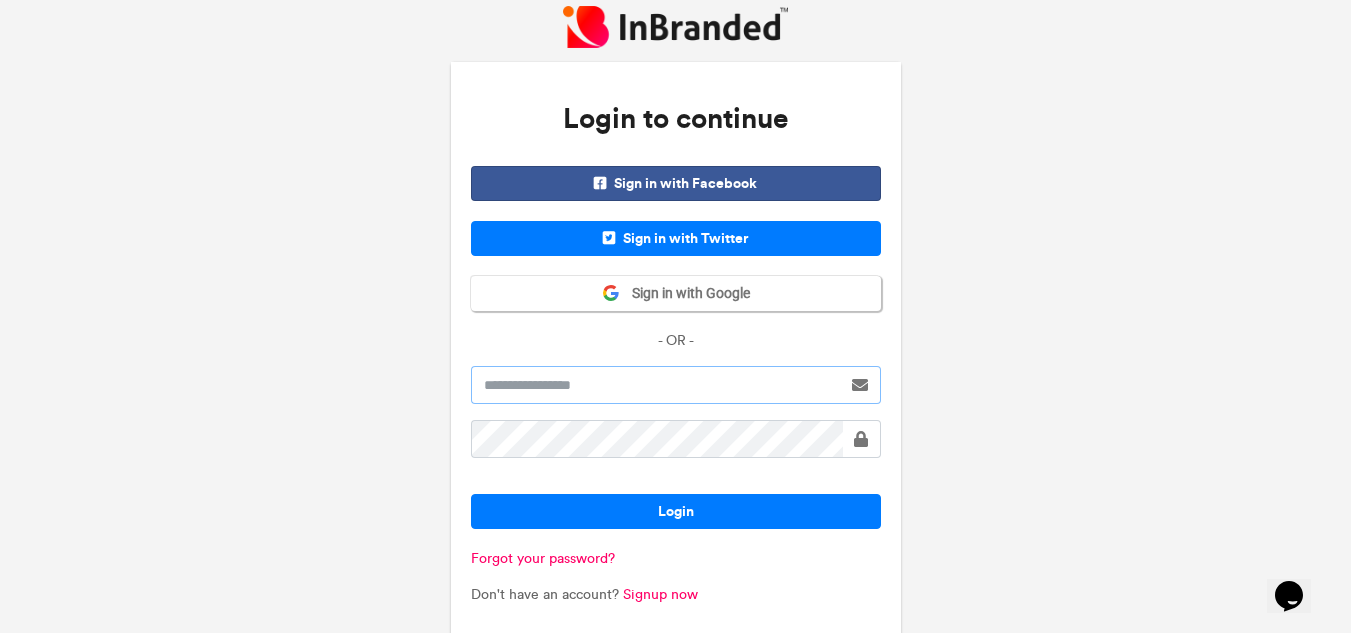click at bounding box center [656, 385] 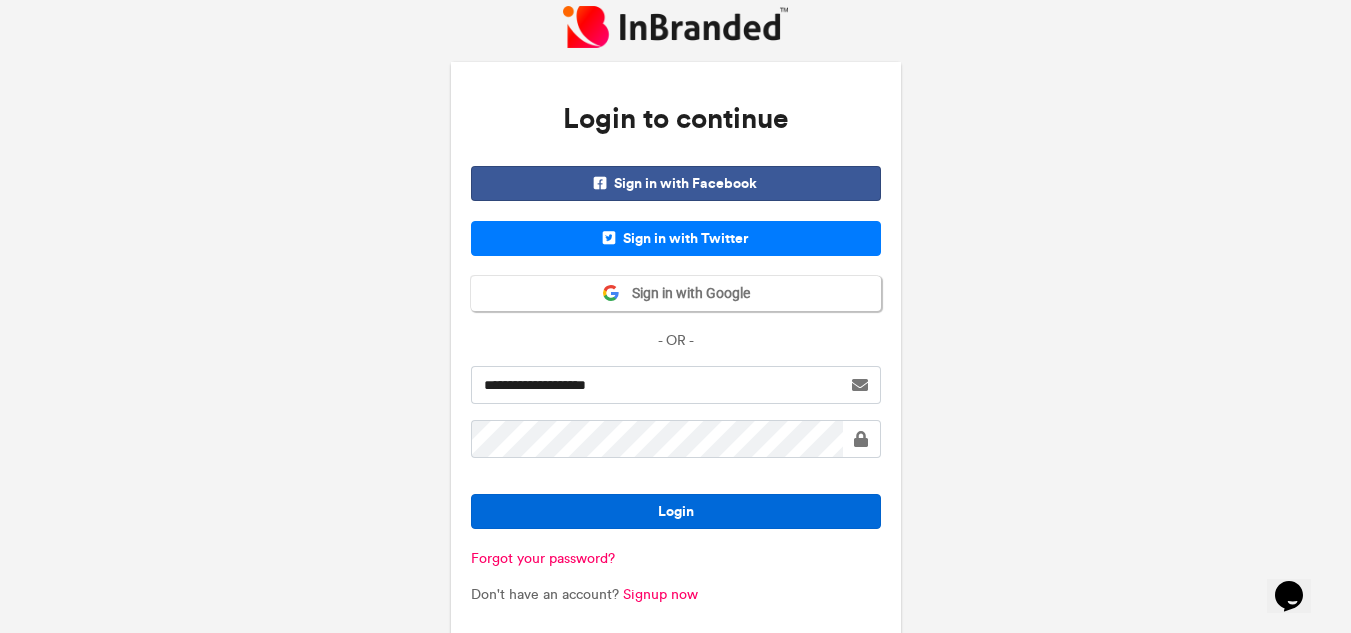 click on "Login" at bounding box center [676, 511] 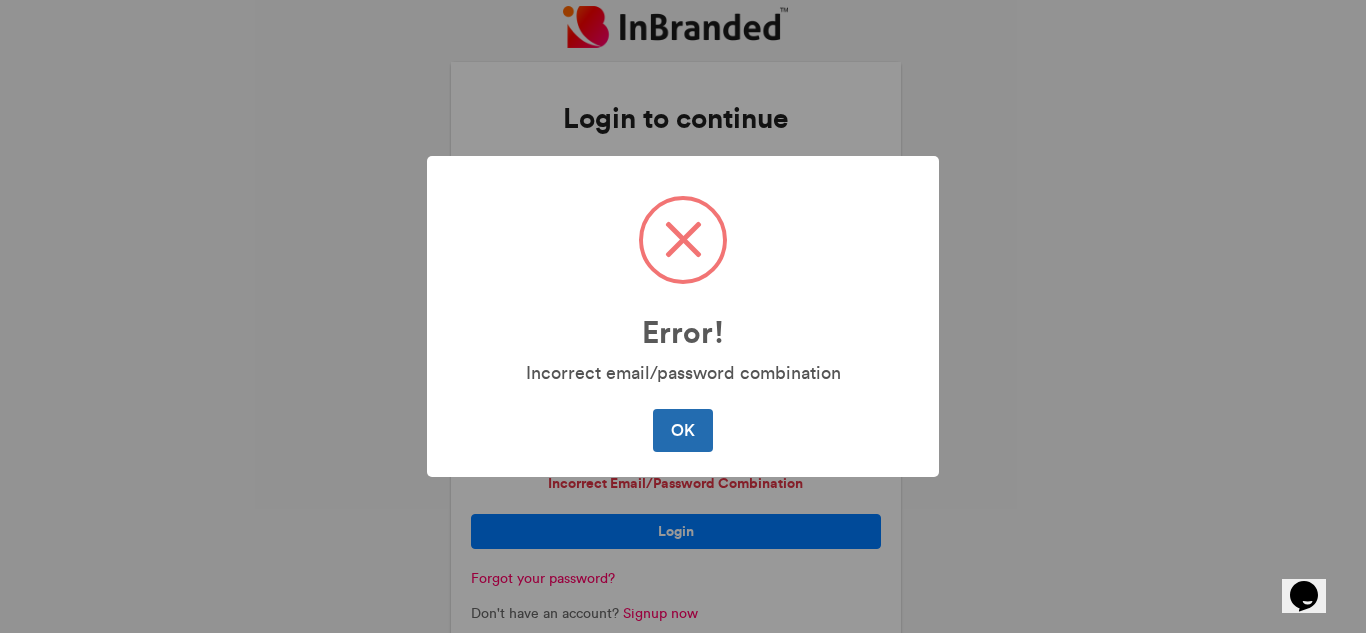 click on "OK" at bounding box center (682, 430) 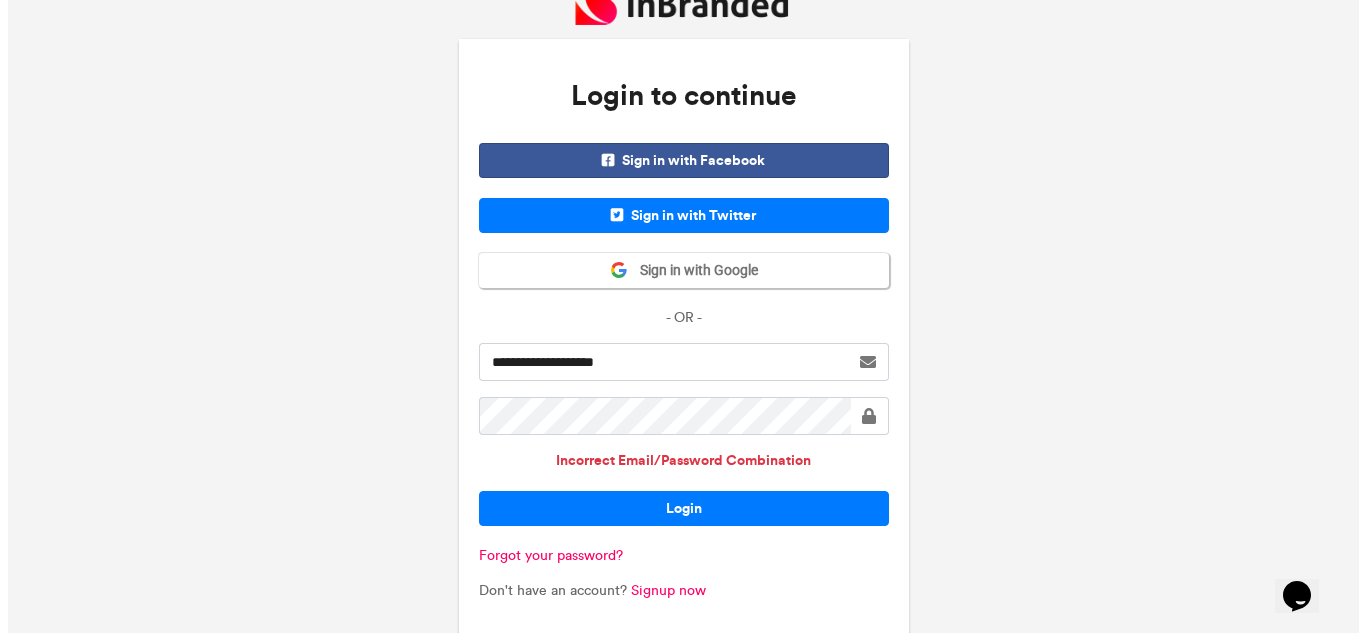 scroll, scrollTop: 43, scrollLeft: 0, axis: vertical 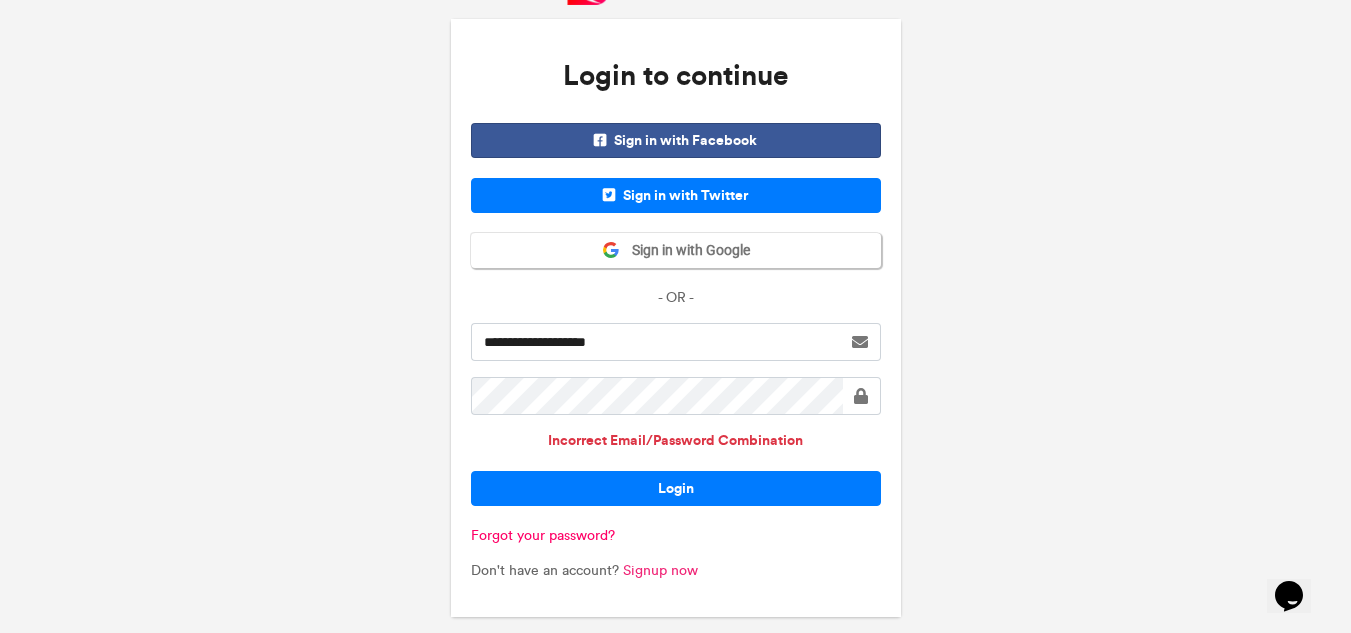 click on "Signup now" at bounding box center [660, 570] 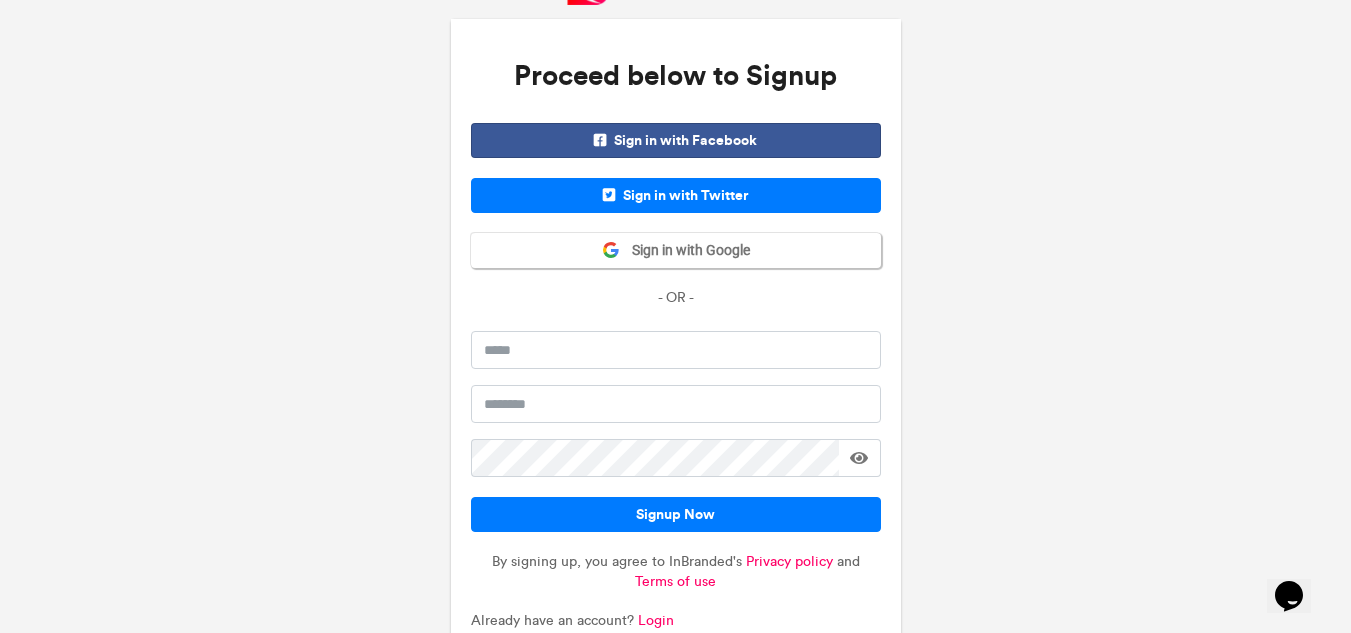 click on "Proceed below to Signup  Sign in with Facebook  Sign in with Twitter Sign in with Google - OR -   Signup Now By signing up, you agree to InBranded's   Privacy policy   and   Terms of use Already have an account?   Login" at bounding box center (675, 320) 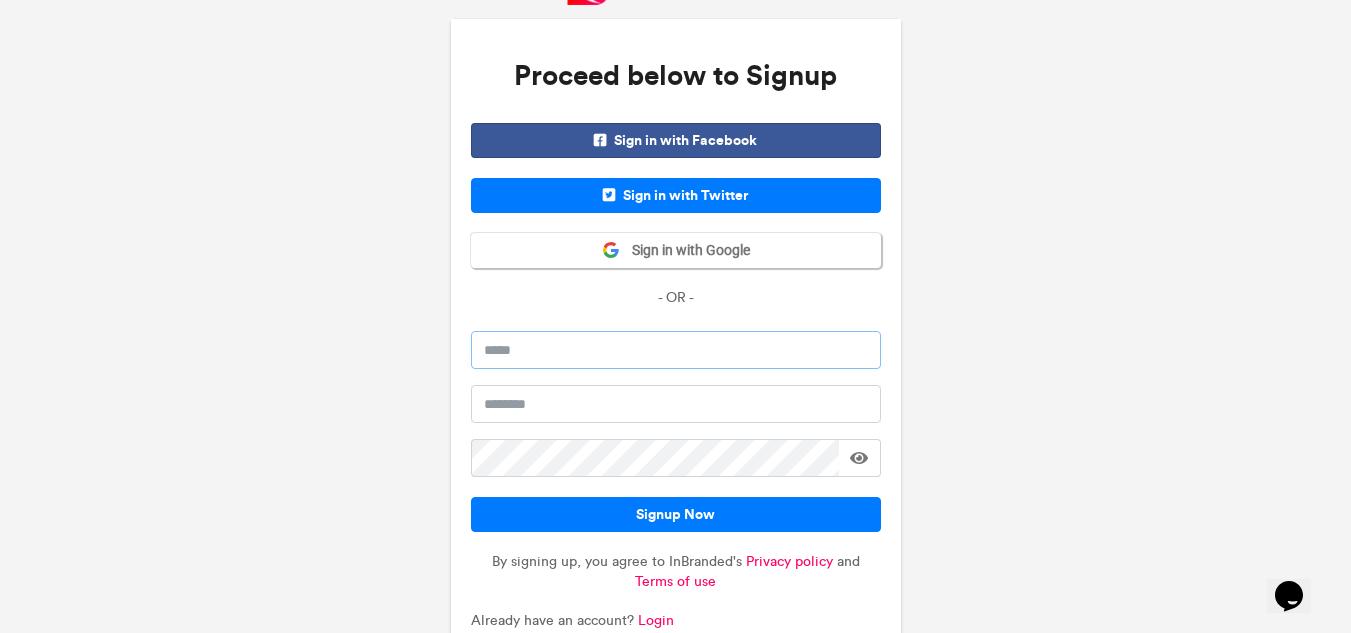 click at bounding box center [676, 350] 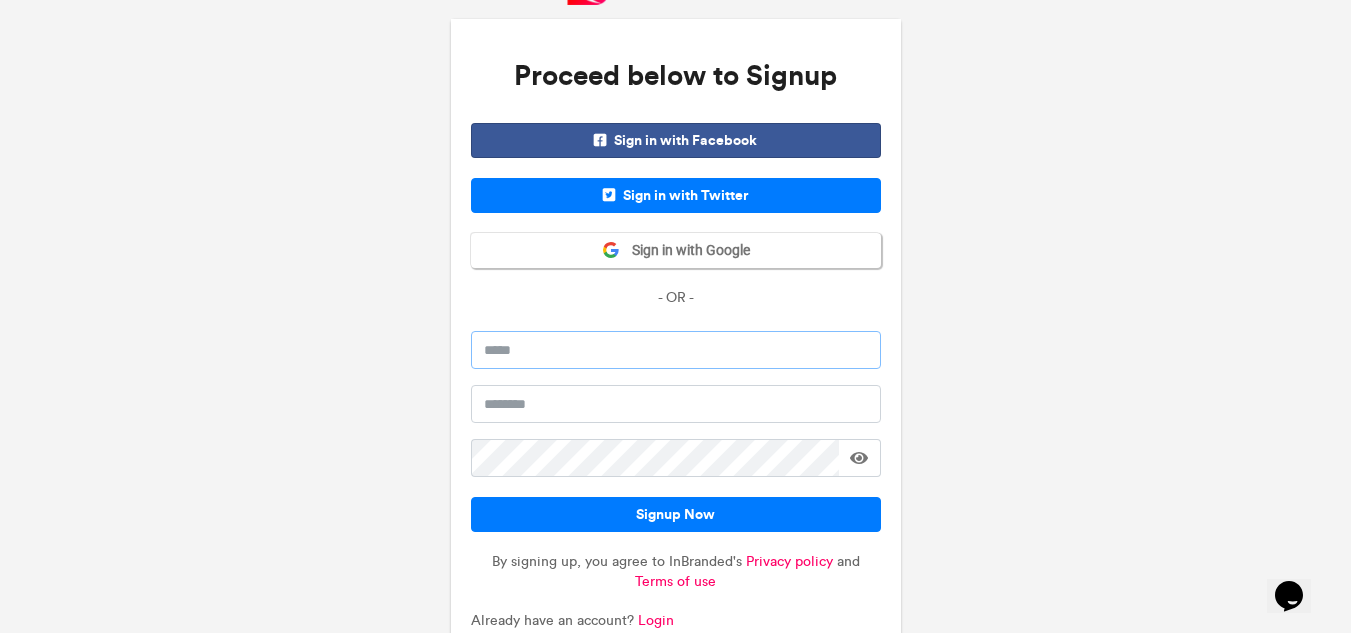 type on "**********" 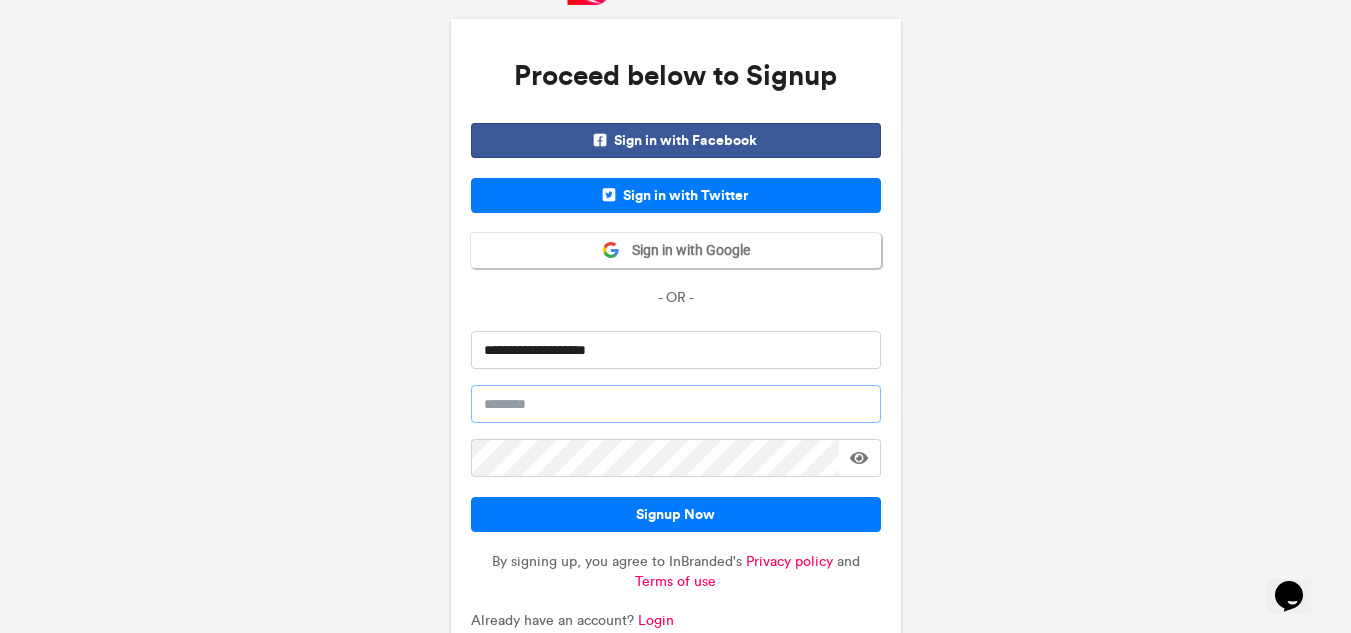 click at bounding box center (676, 404) 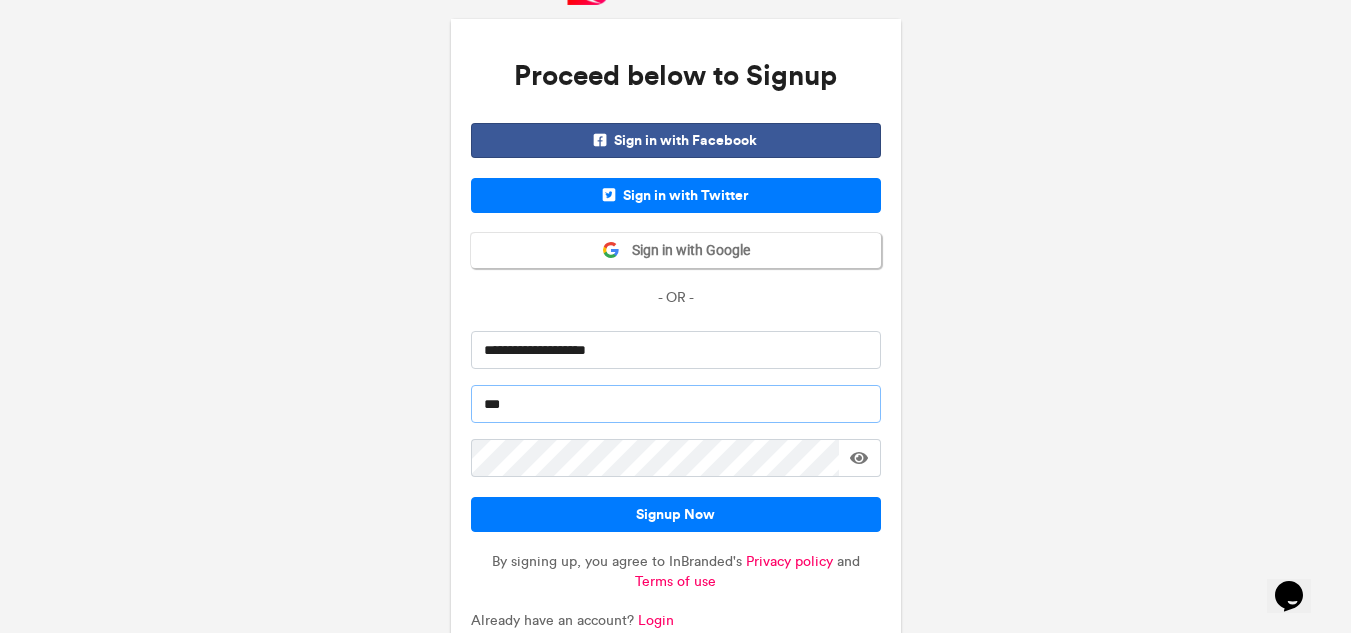 click on "***" at bounding box center [676, 404] 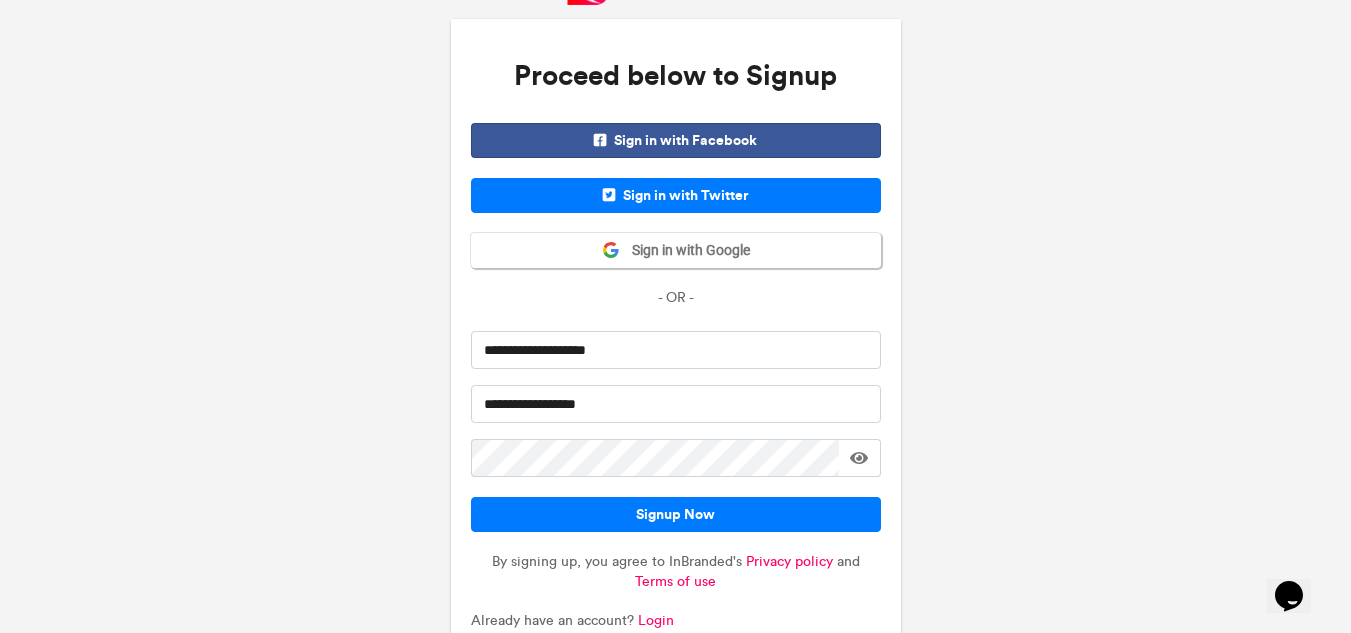 click at bounding box center [859, 458] 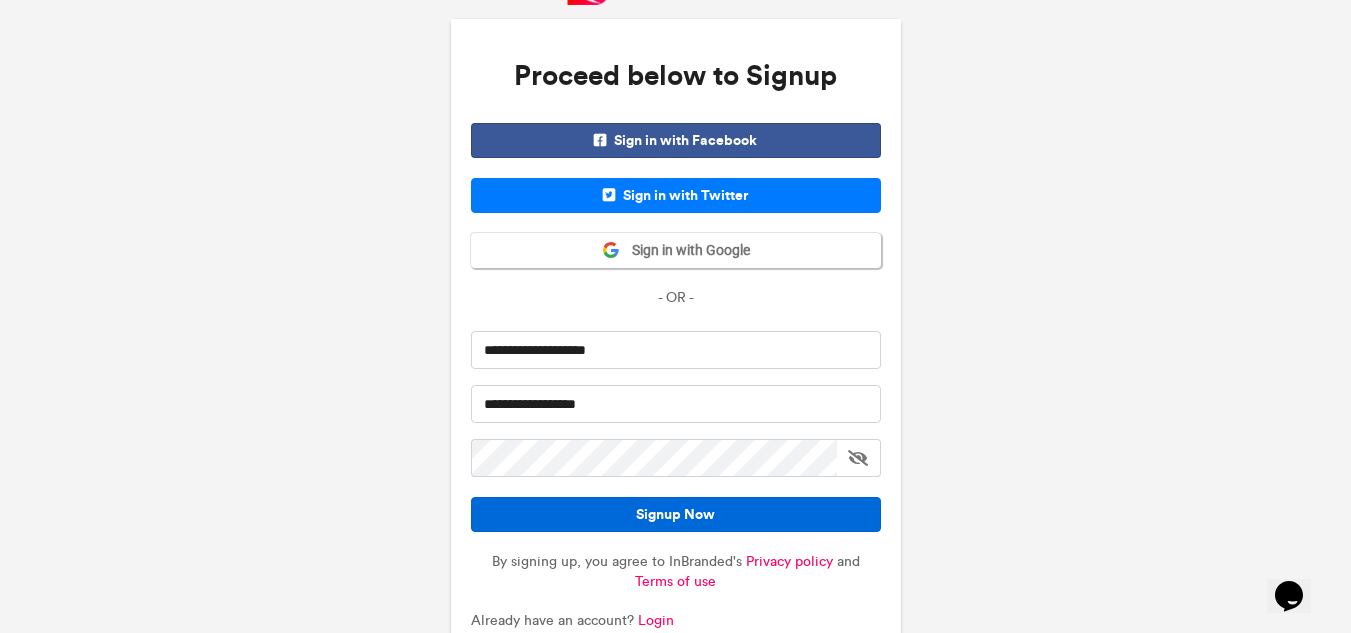 click on "Signup Now" at bounding box center [676, 514] 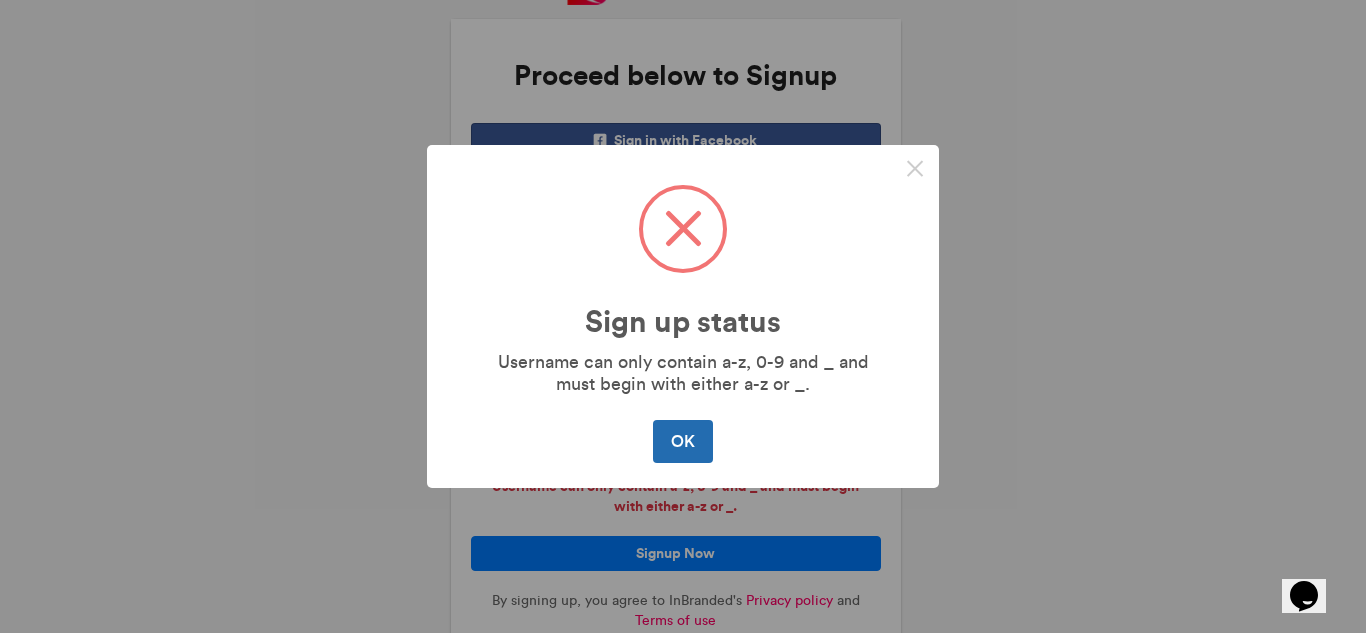 click on "OK" at bounding box center [682, 441] 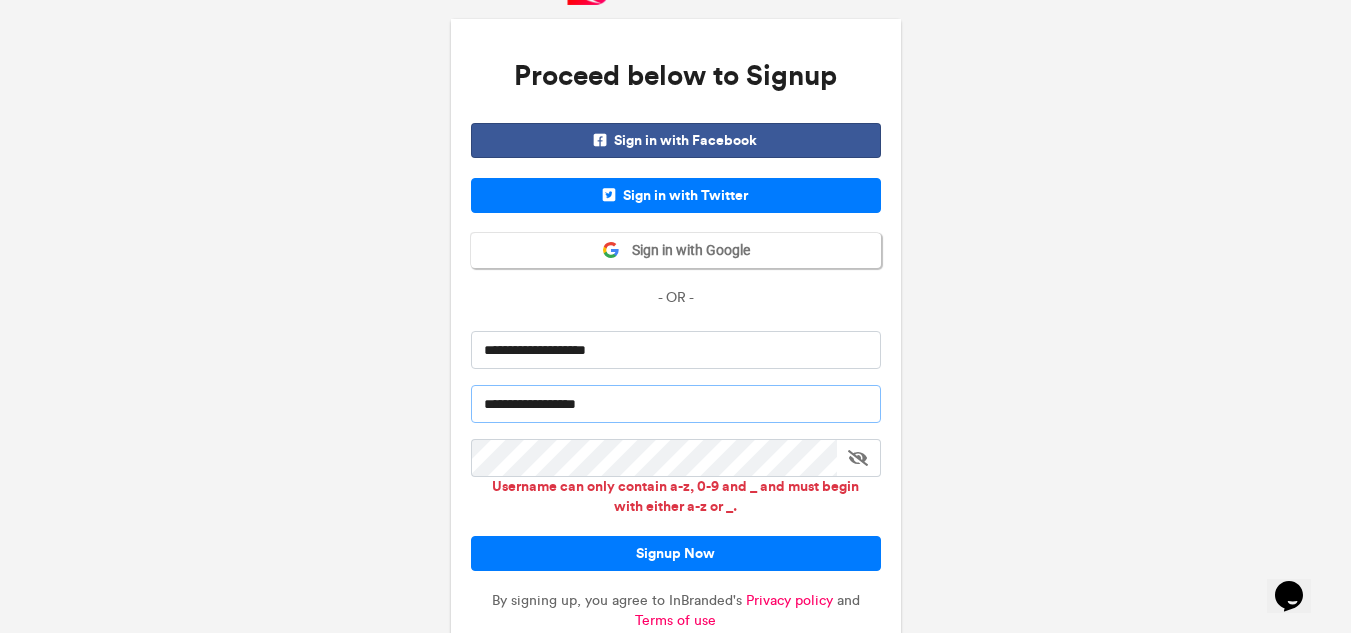 click on "**********" at bounding box center (676, 404) 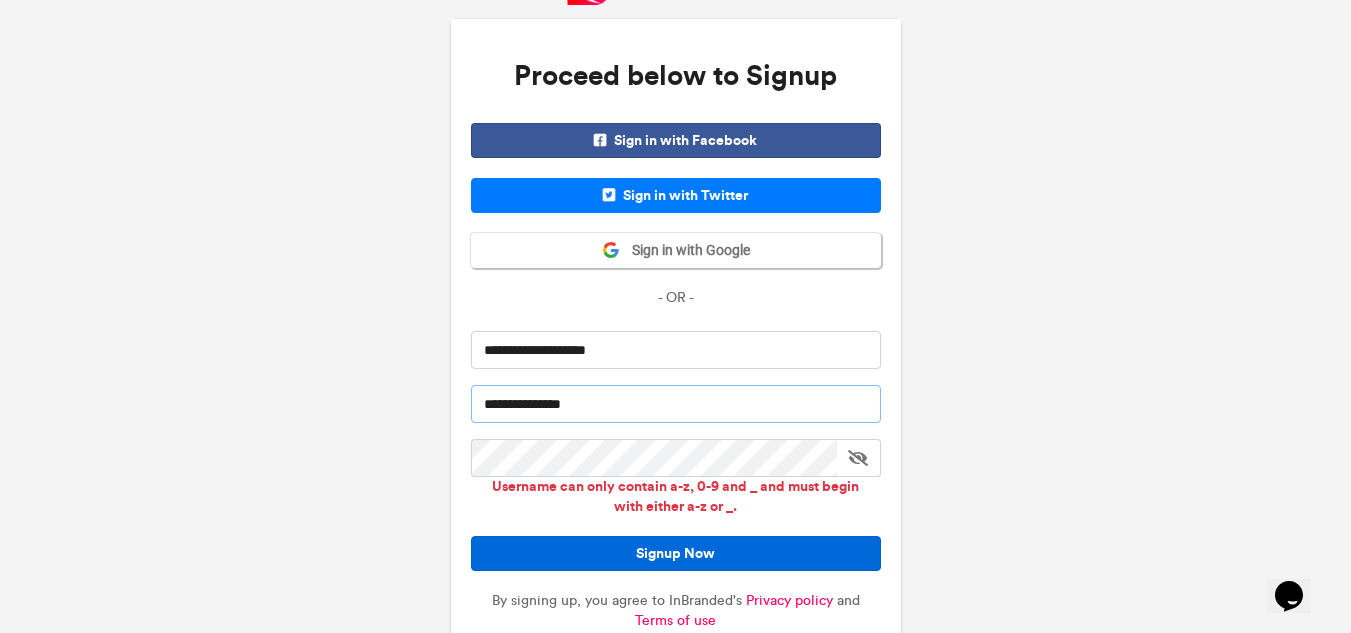 type on "**********" 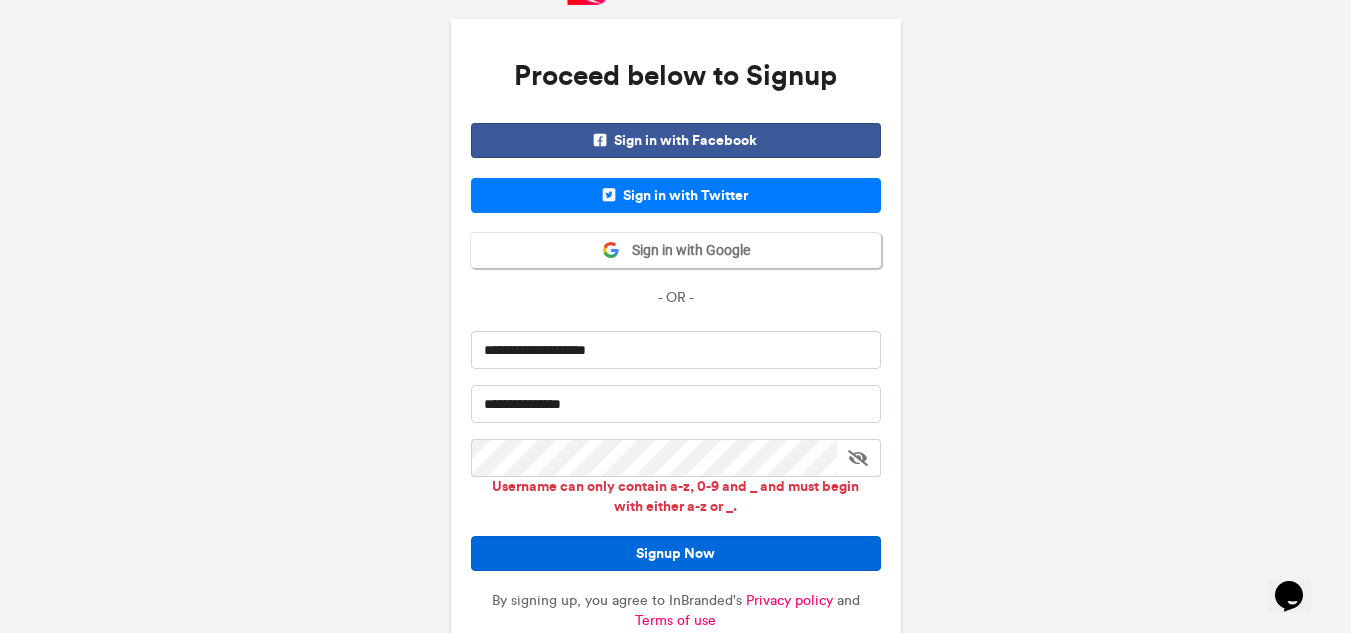 click on "Signup Now" at bounding box center (676, 553) 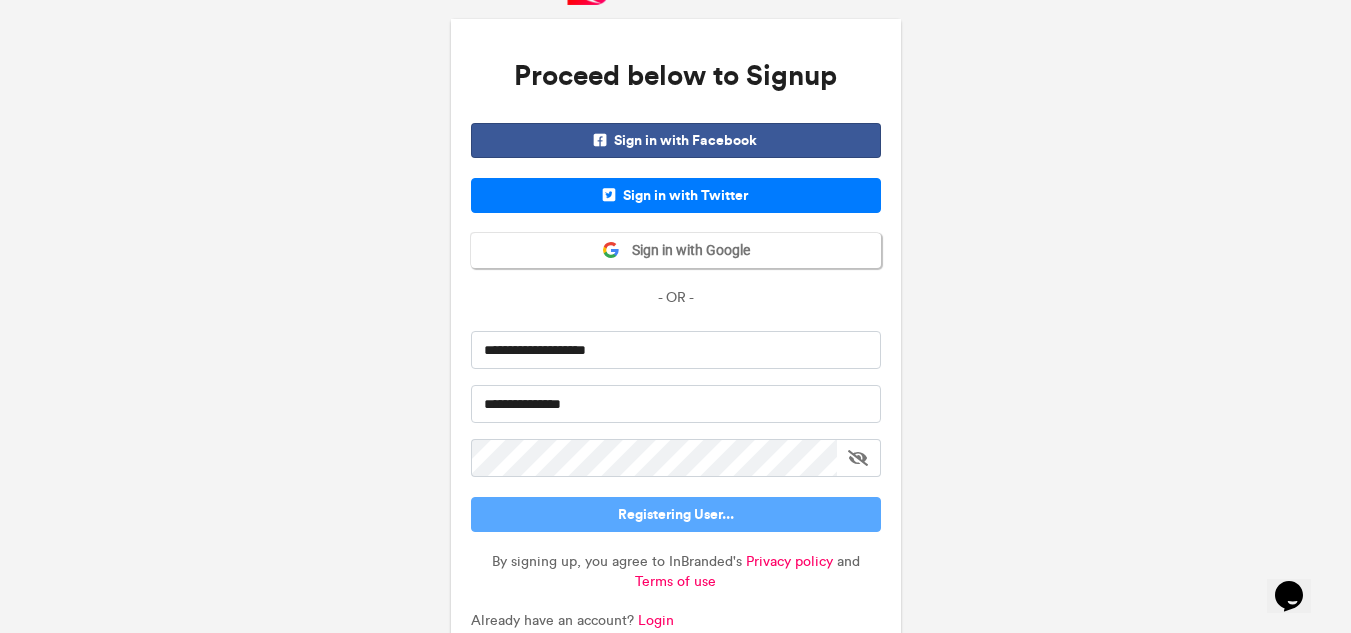 type 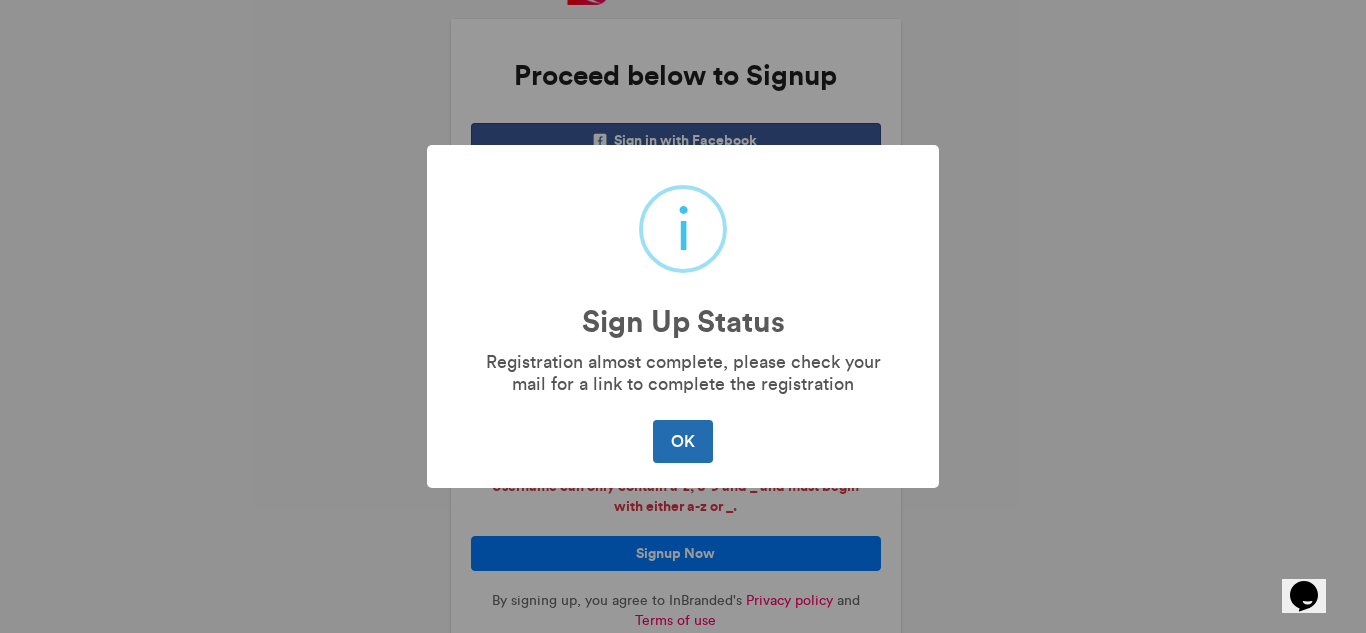 click on "OK" at bounding box center [682, 441] 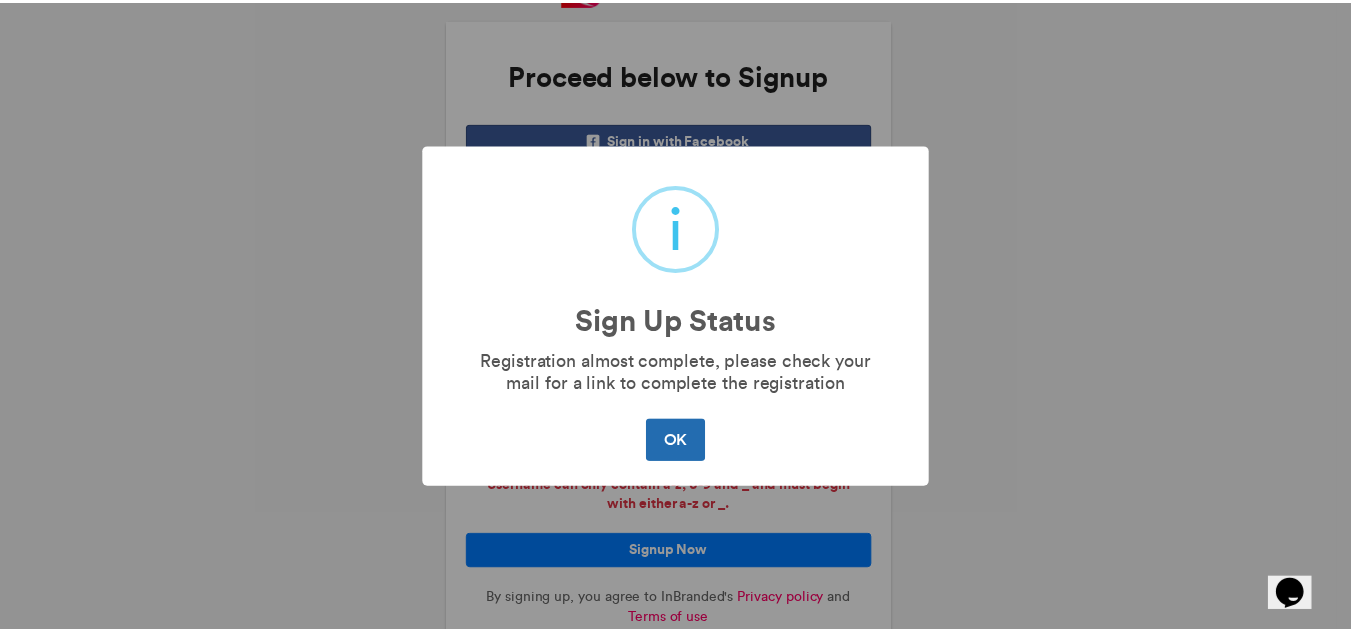 scroll, scrollTop: 23, scrollLeft: 0, axis: vertical 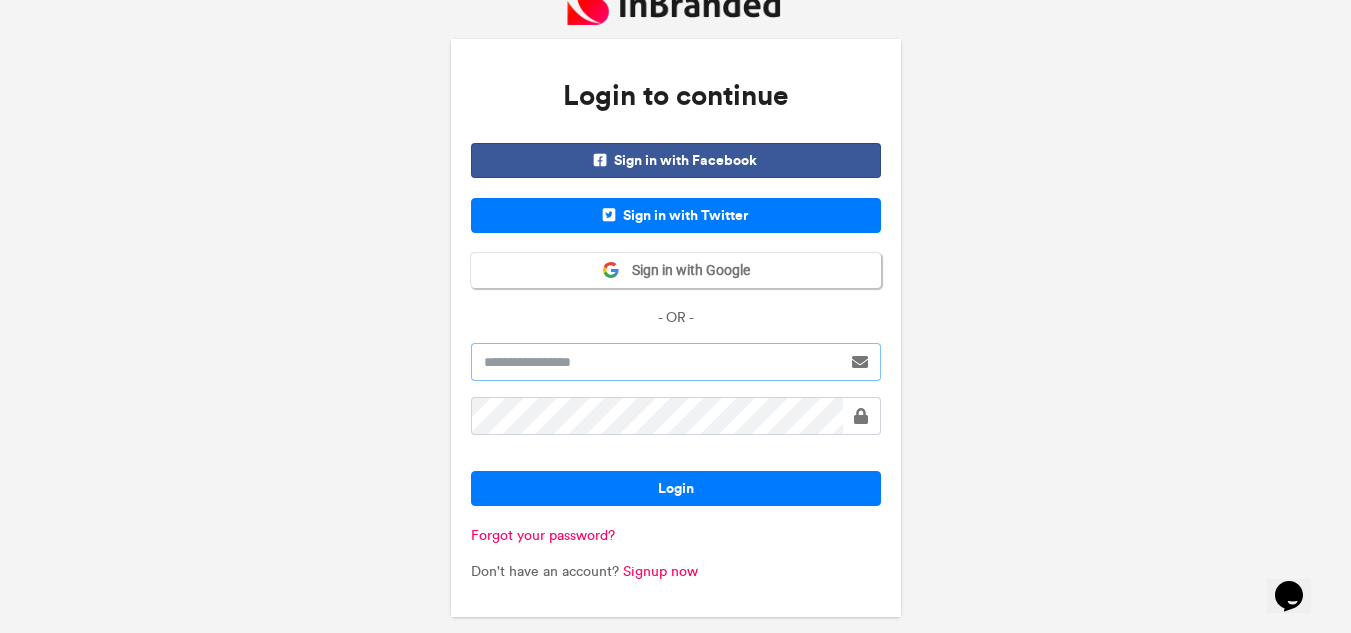 click at bounding box center (656, 362) 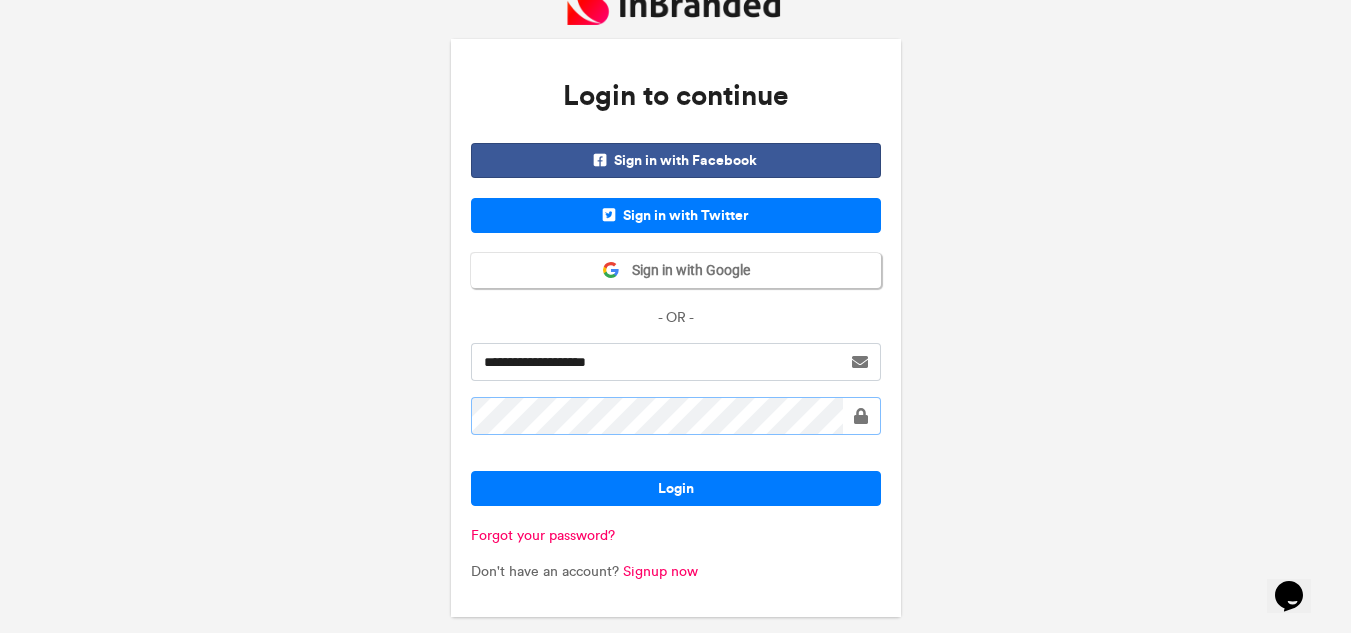 click on "Login" at bounding box center [676, 488] 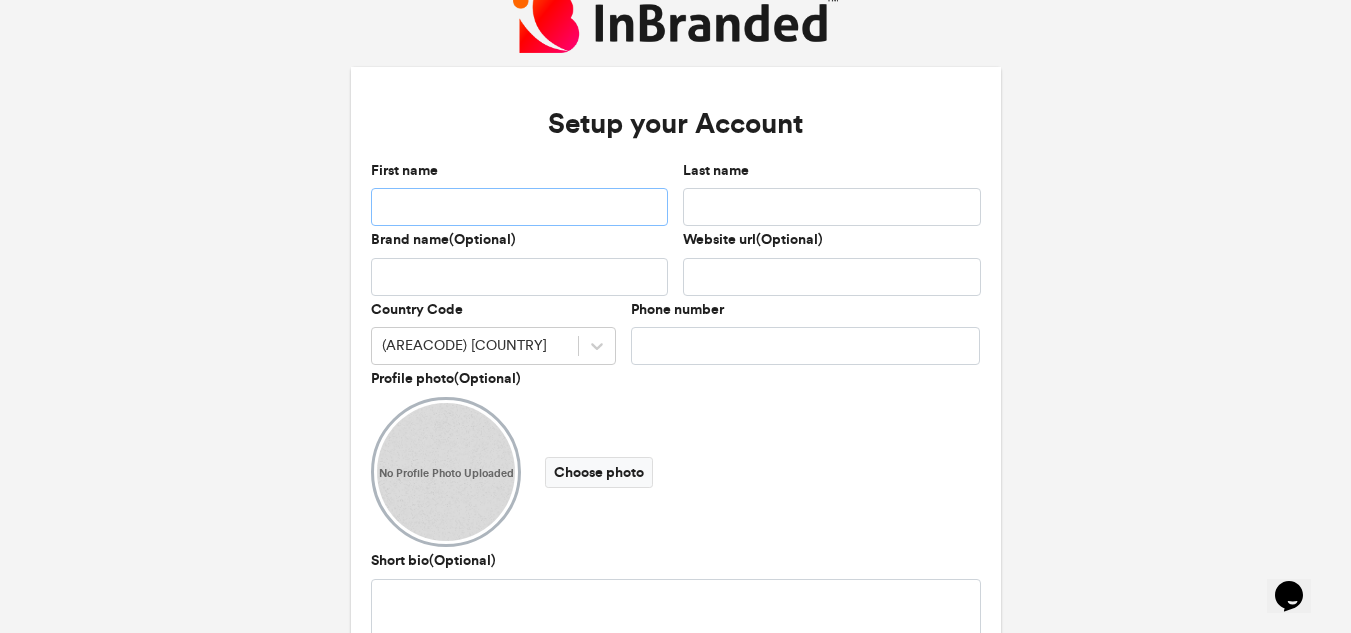 click on "First name" at bounding box center (520, 207) 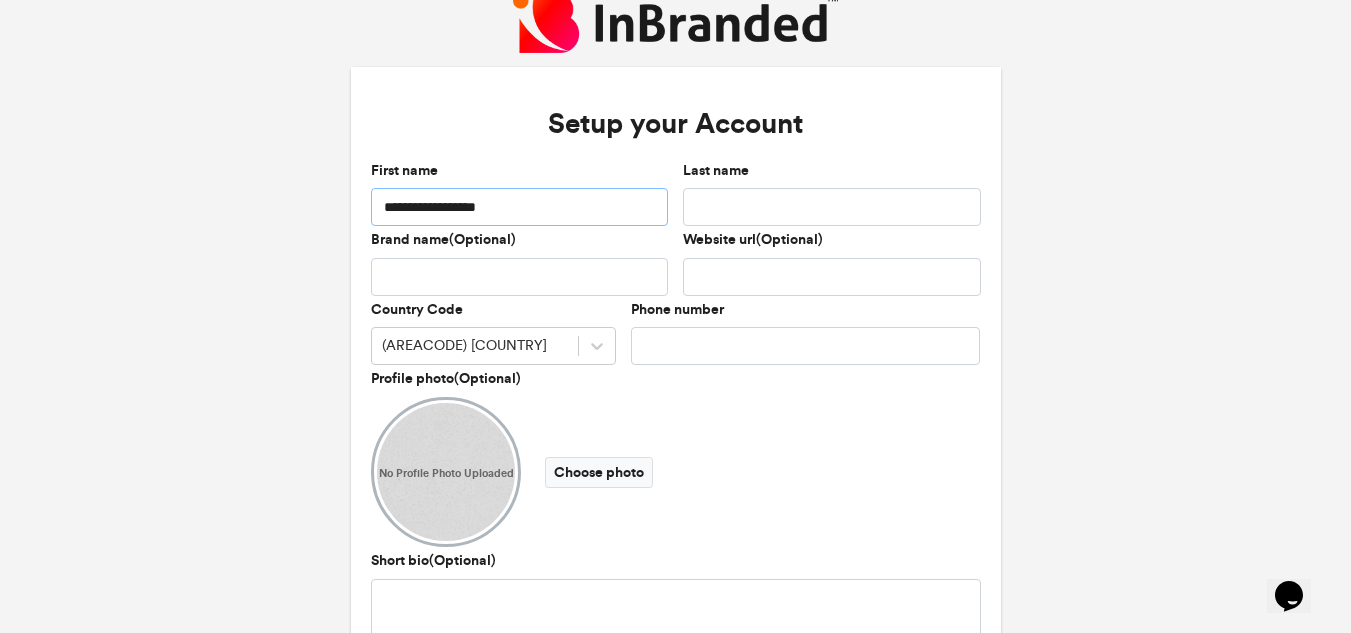 type on "**********" 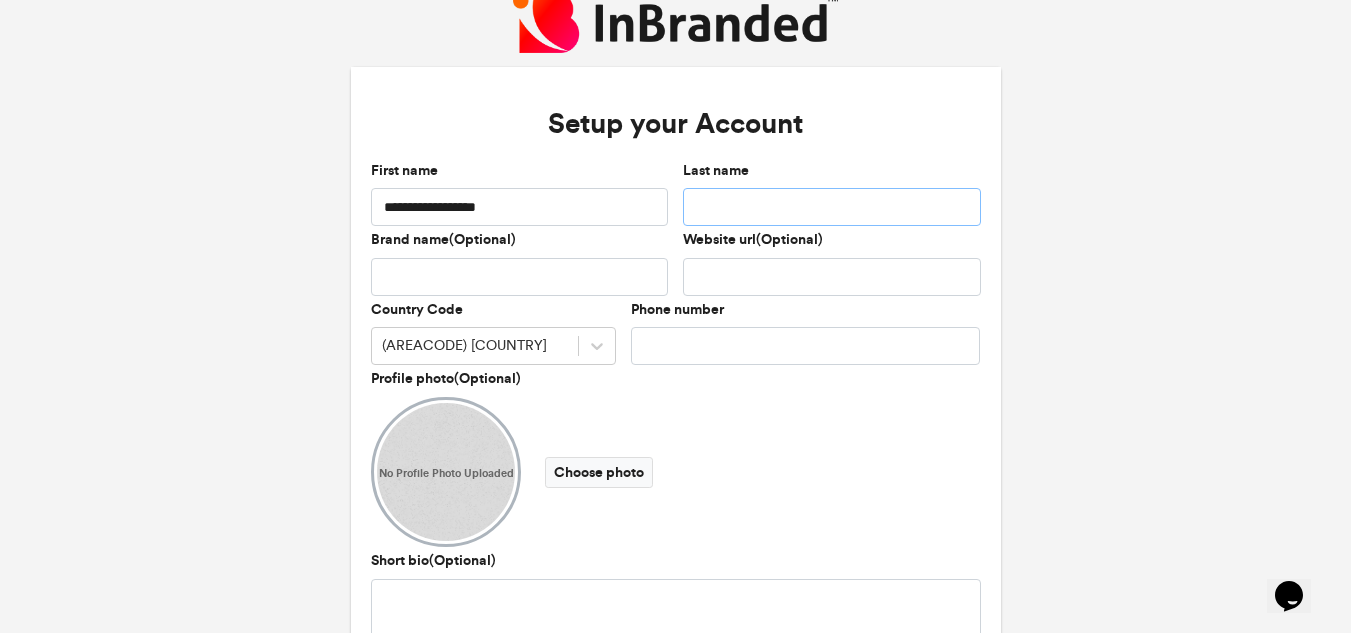 click on "Last name" at bounding box center [832, 207] 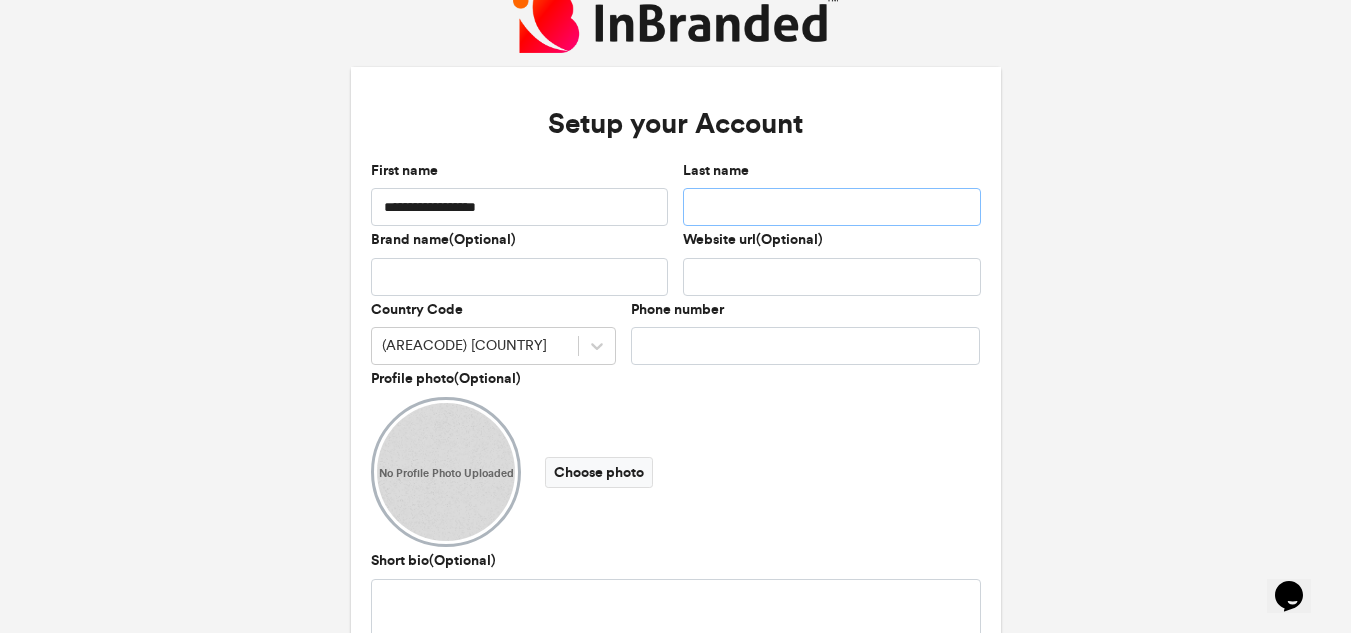 click on "Last name" at bounding box center (832, 207) 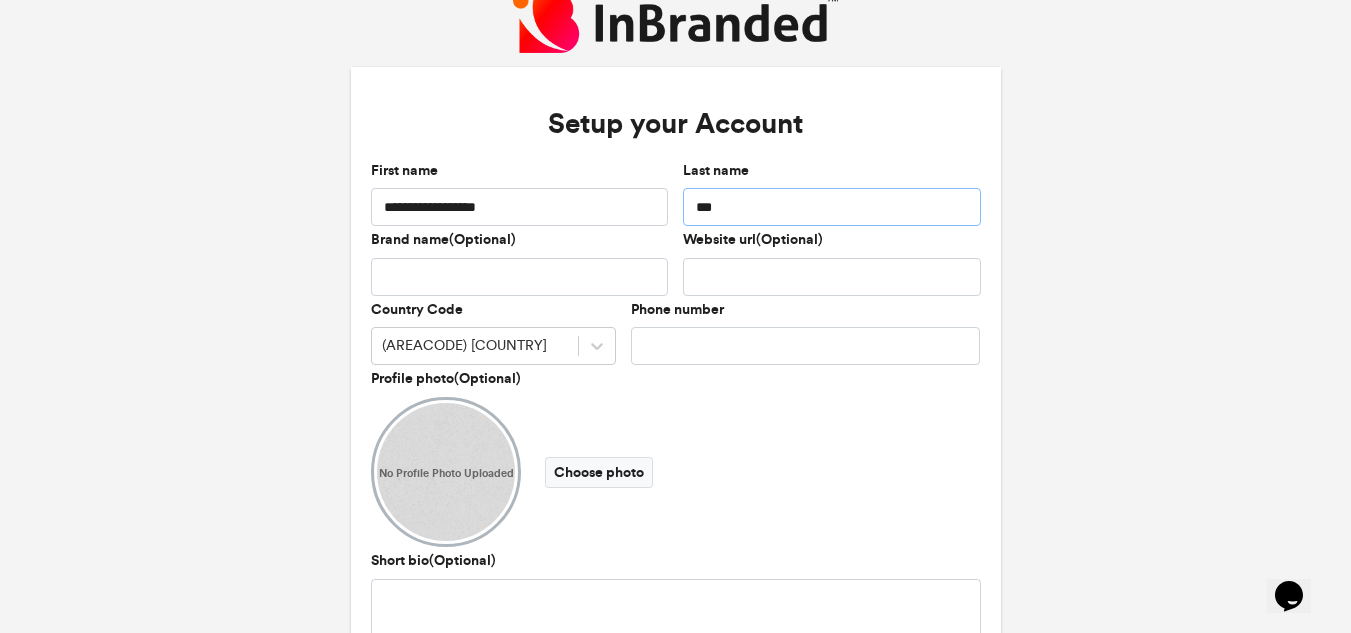 type on "***" 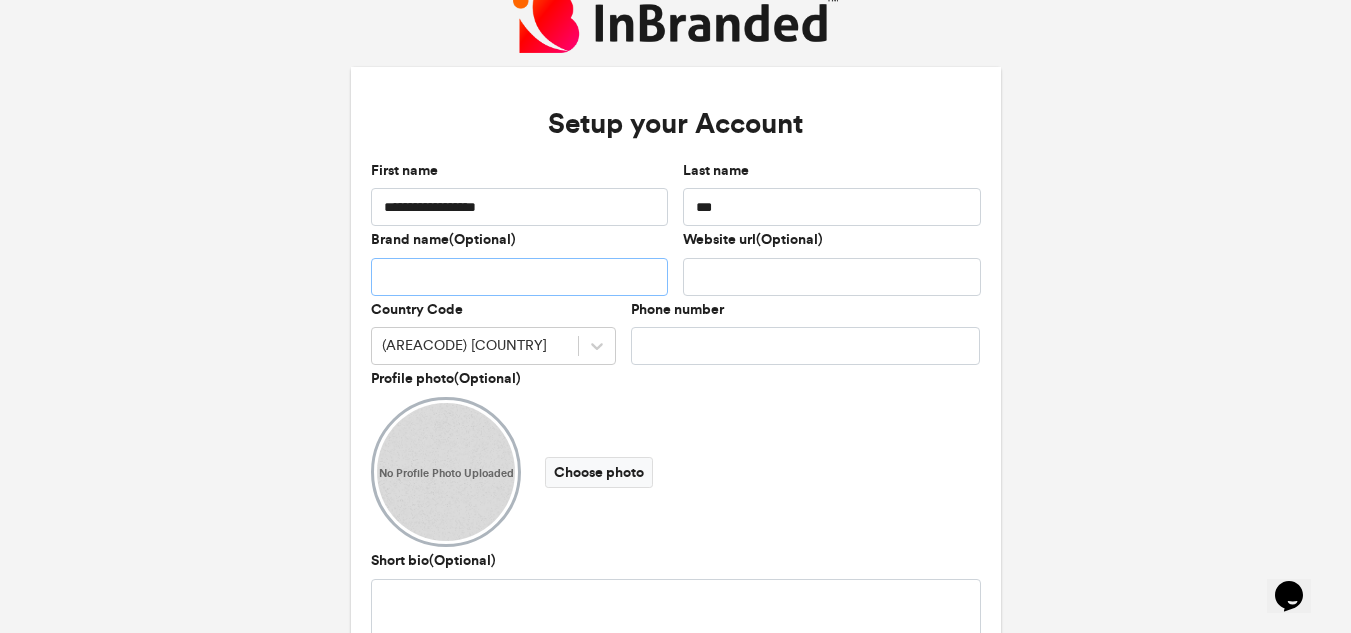 click on "Brand name(Optional)" at bounding box center (520, 277) 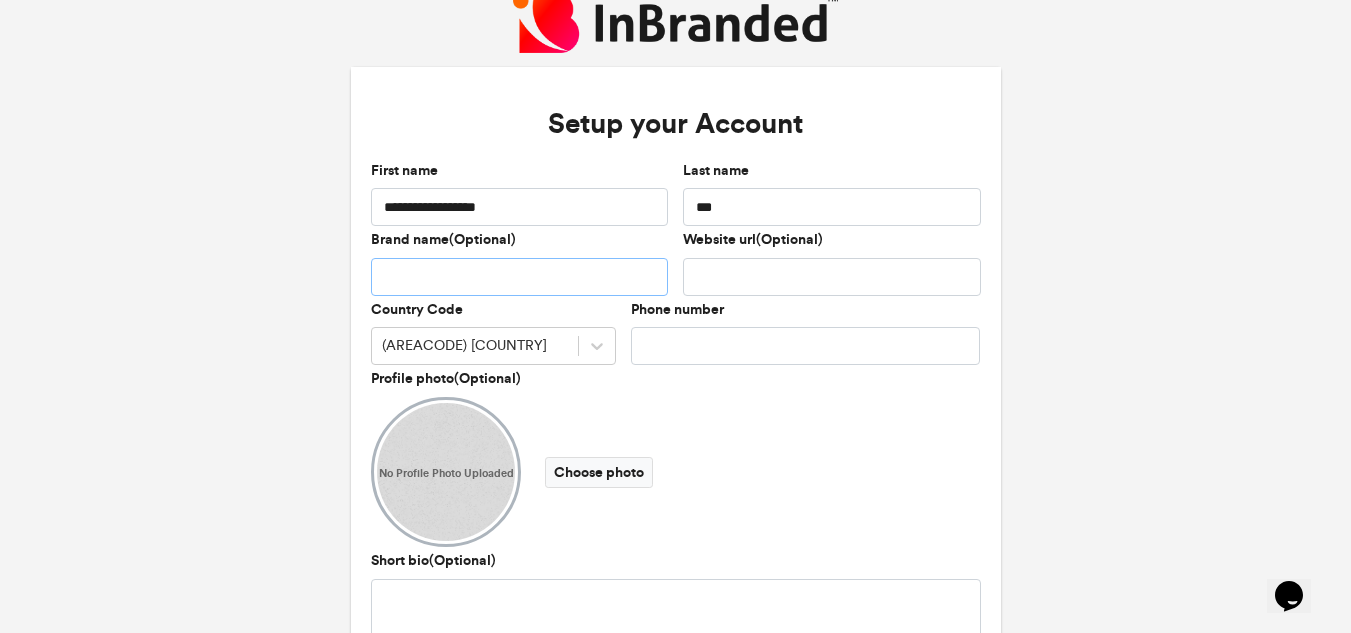 click on "Brand name(Optional)" at bounding box center [520, 277] 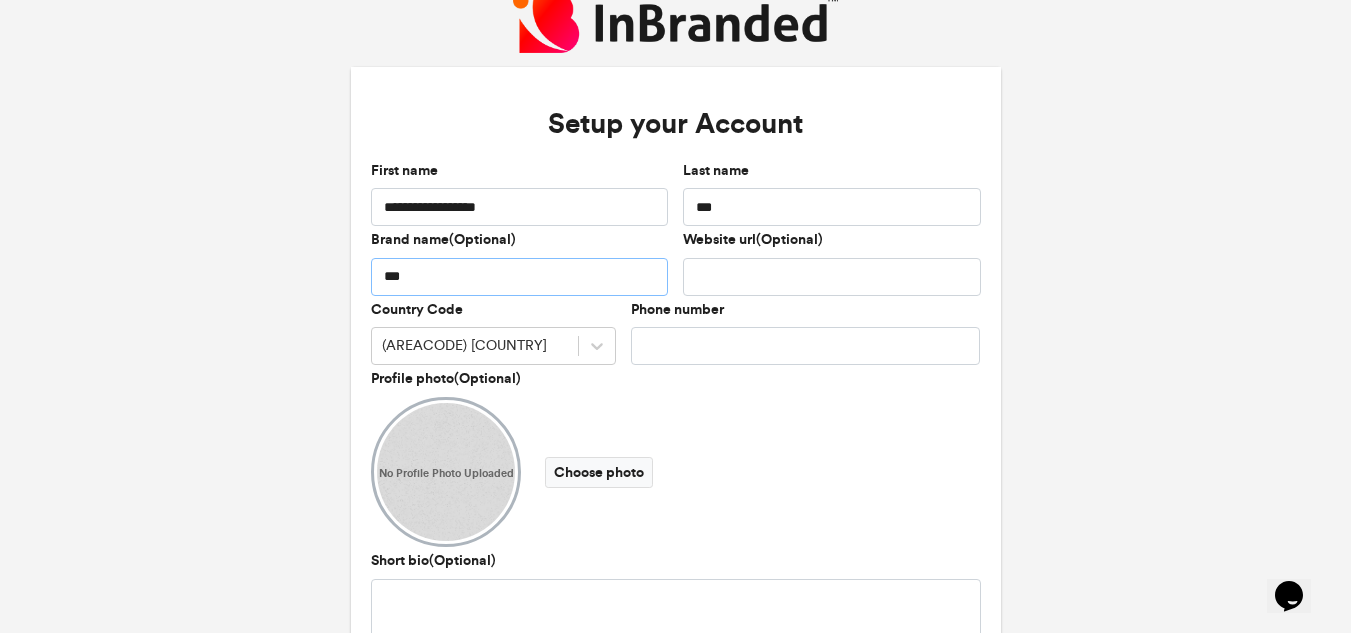 type on "***" 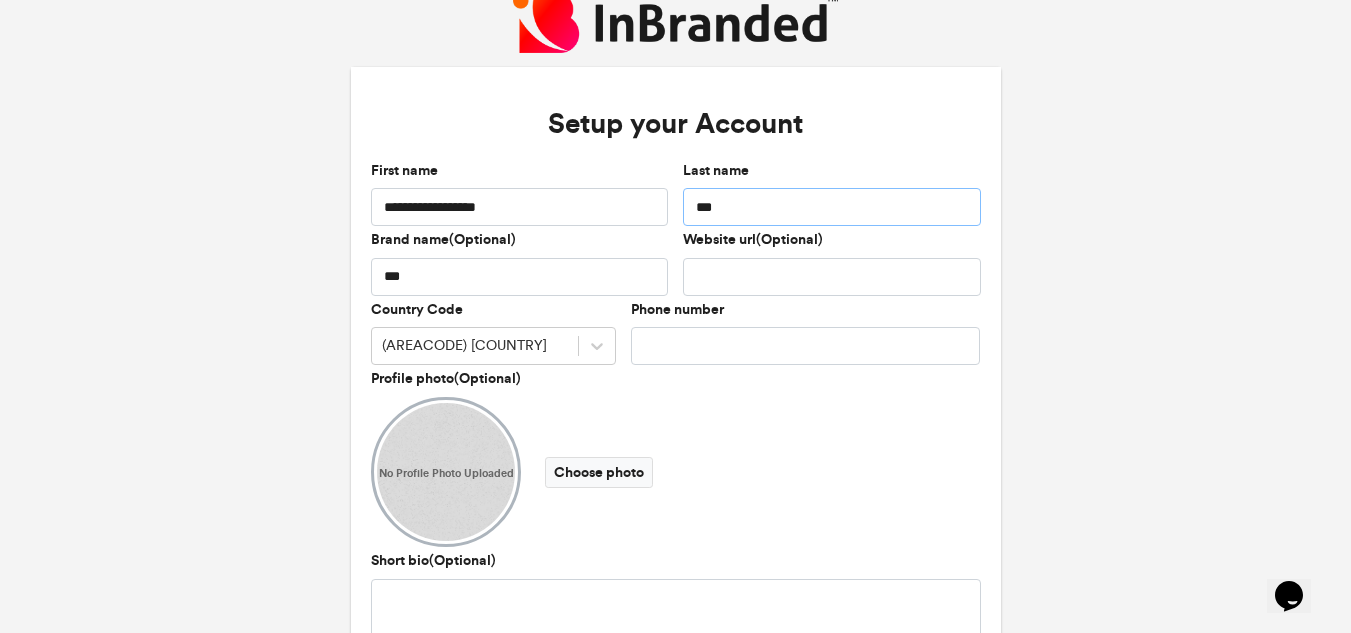 drag, startPoint x: 738, startPoint y: 208, endPoint x: 676, endPoint y: 214, distance: 62.289646 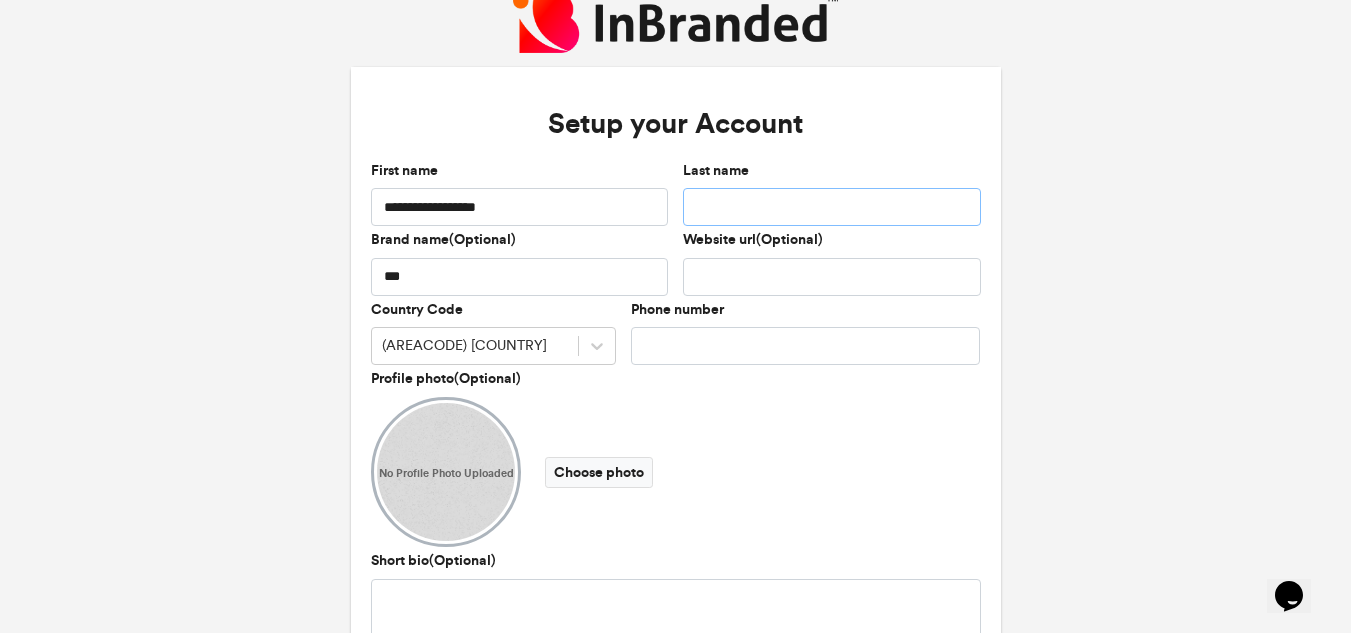 type 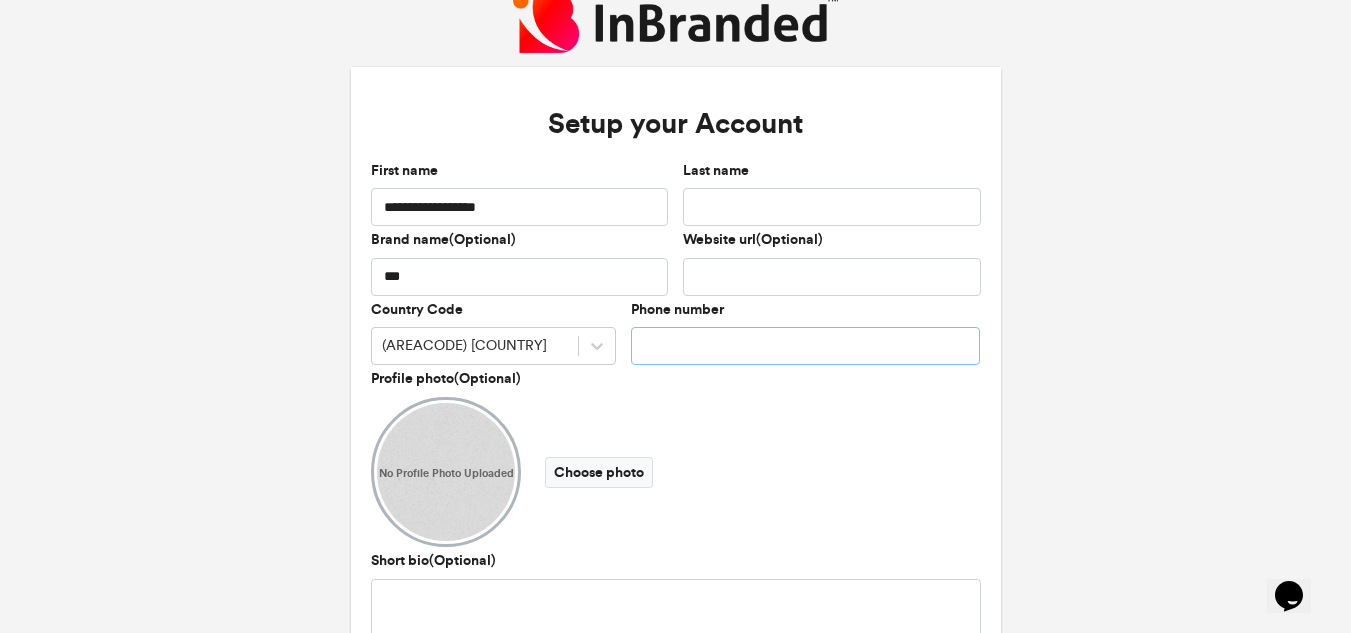 click on "Phone number" at bounding box center [806, 346] 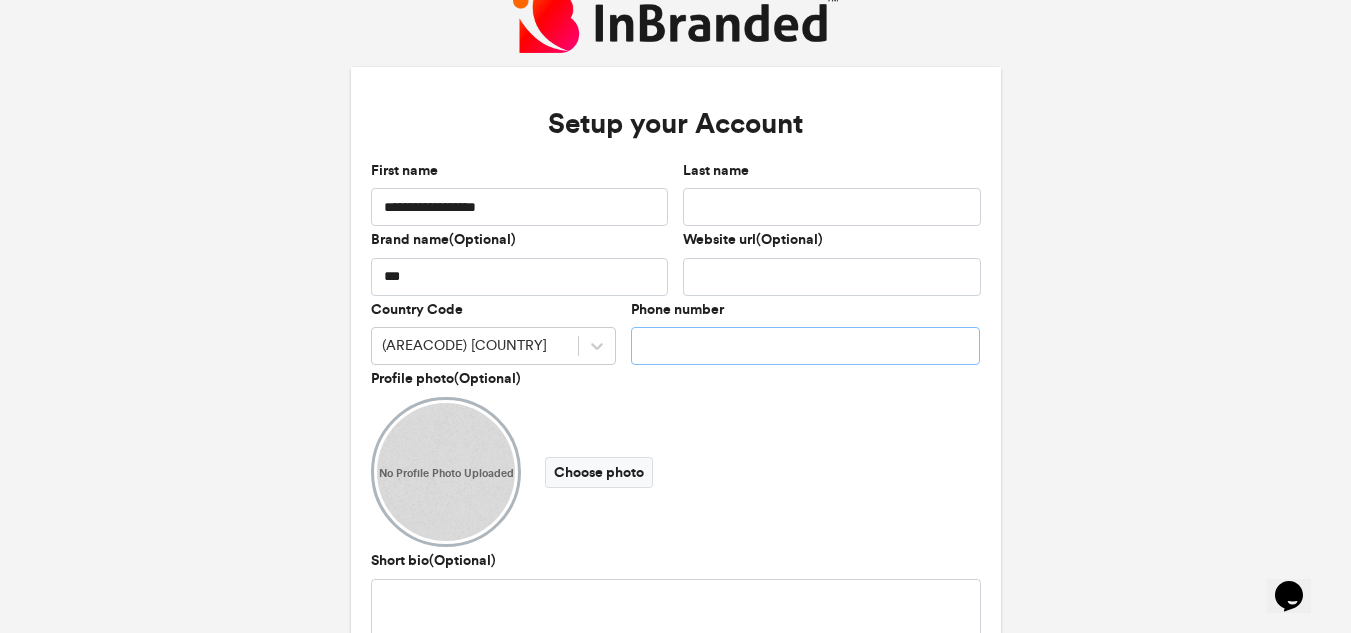 type on "**********" 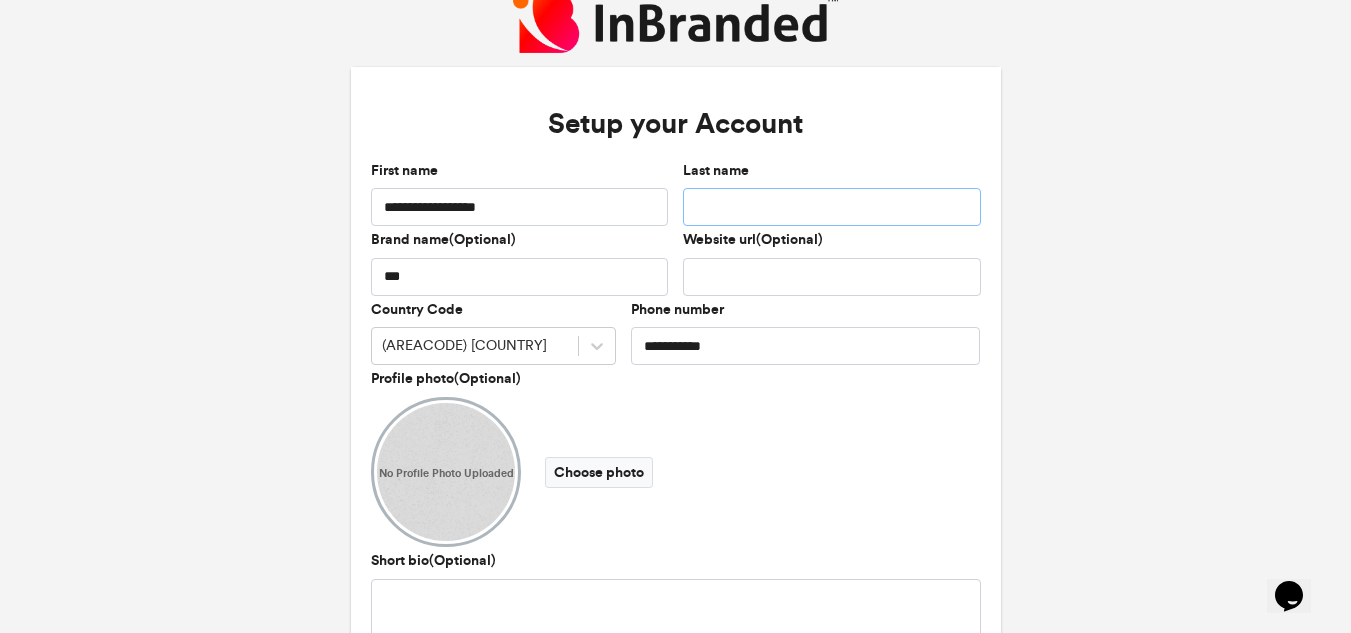 type on "*********" 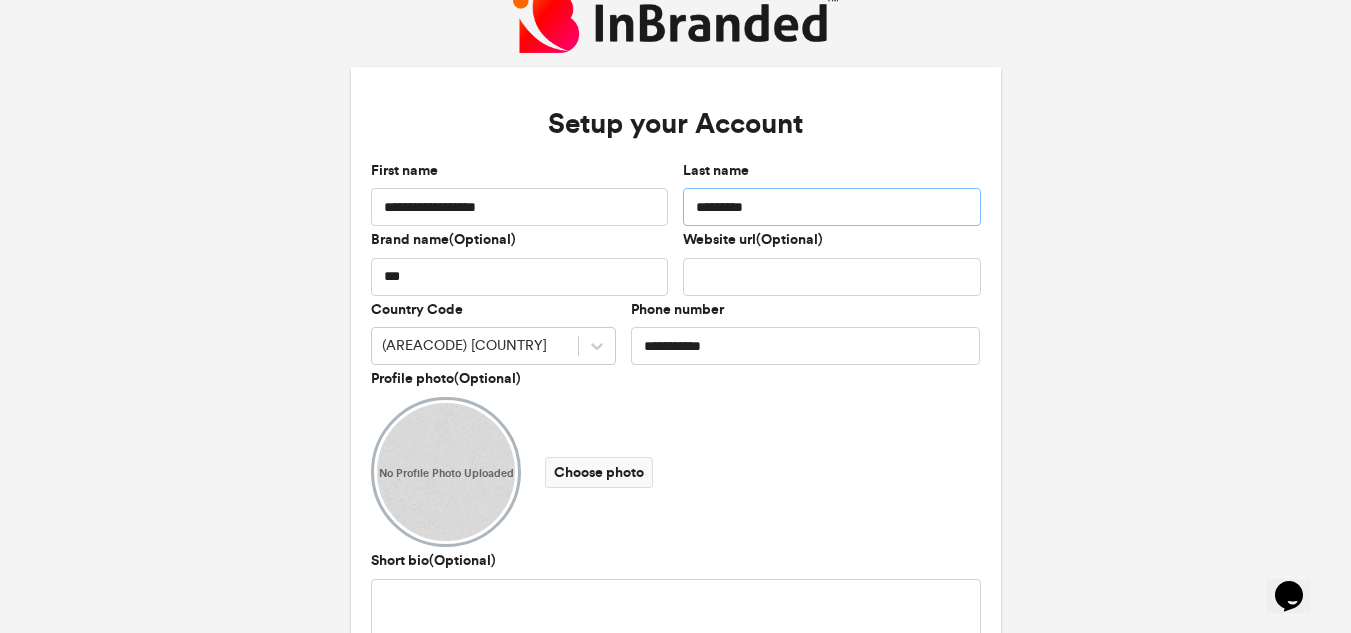 click on "*********" at bounding box center (832, 207) 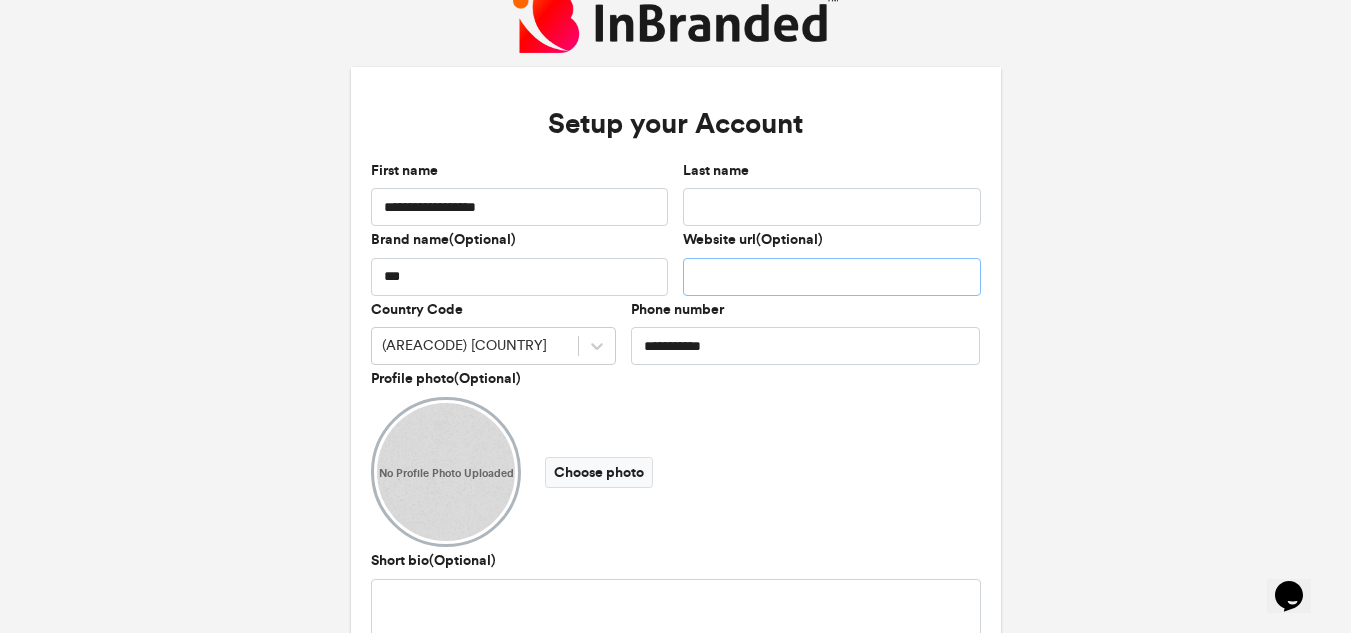 click on "Website url(Optional)" at bounding box center [832, 277] 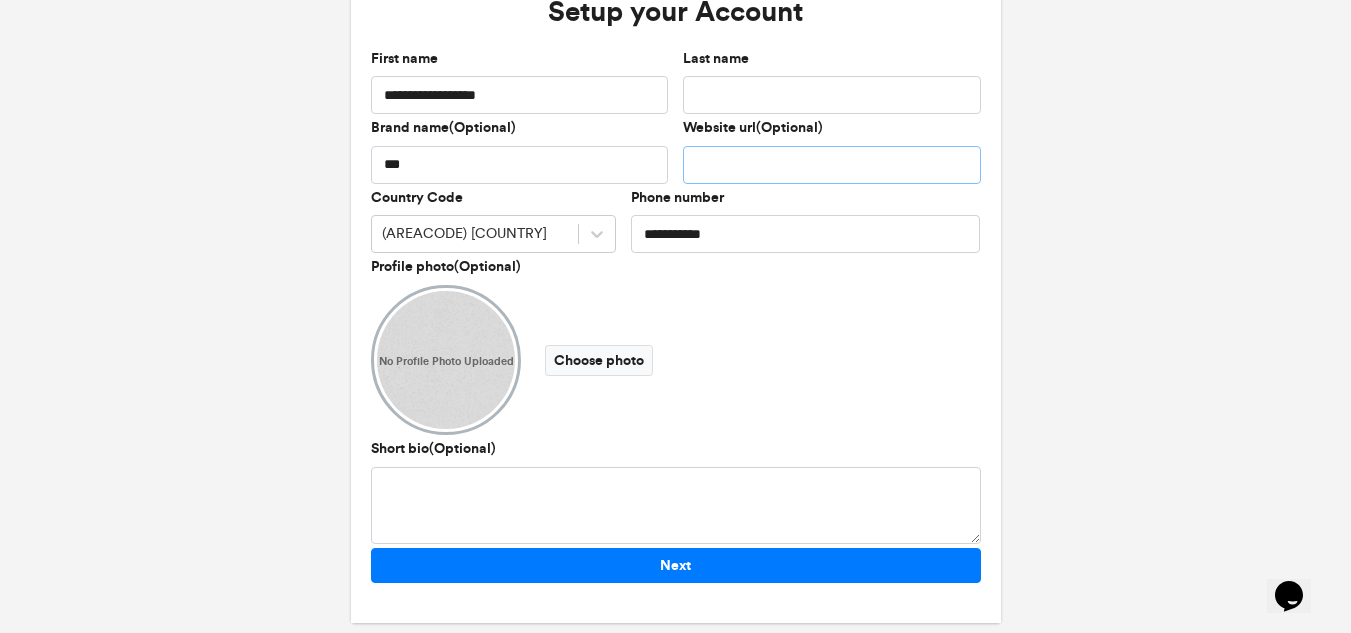 scroll, scrollTop: 157, scrollLeft: 0, axis: vertical 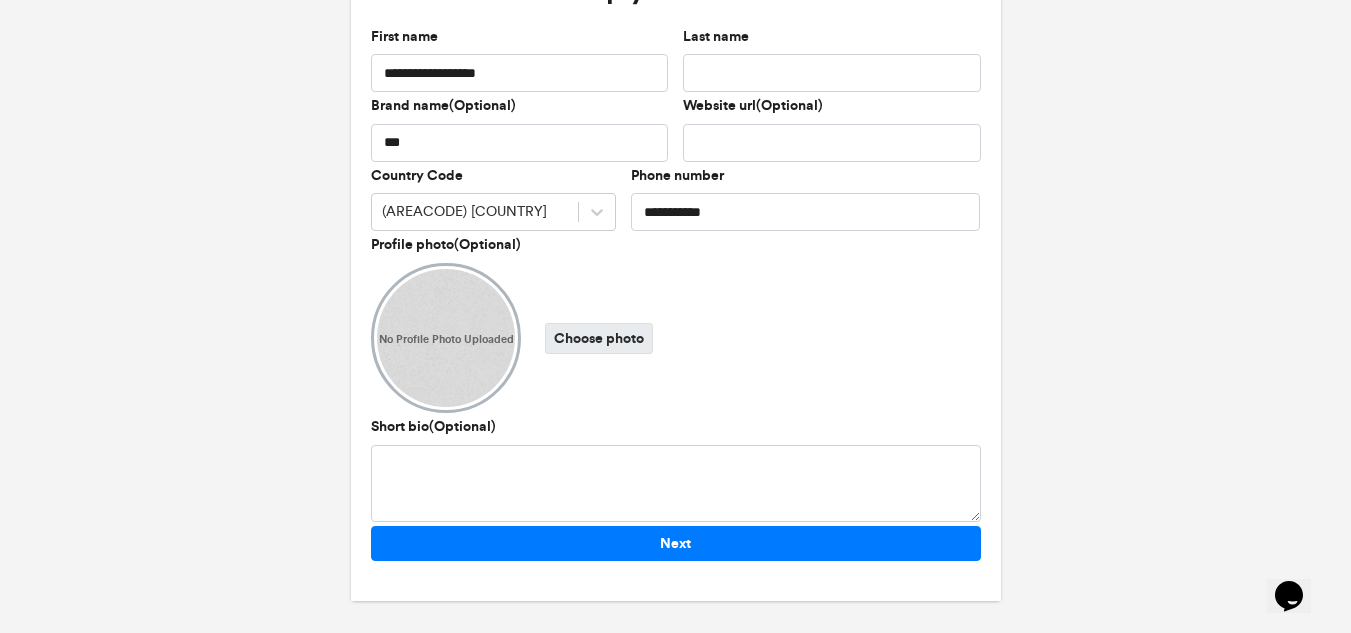 click on "Choose photo" at bounding box center (599, 338) 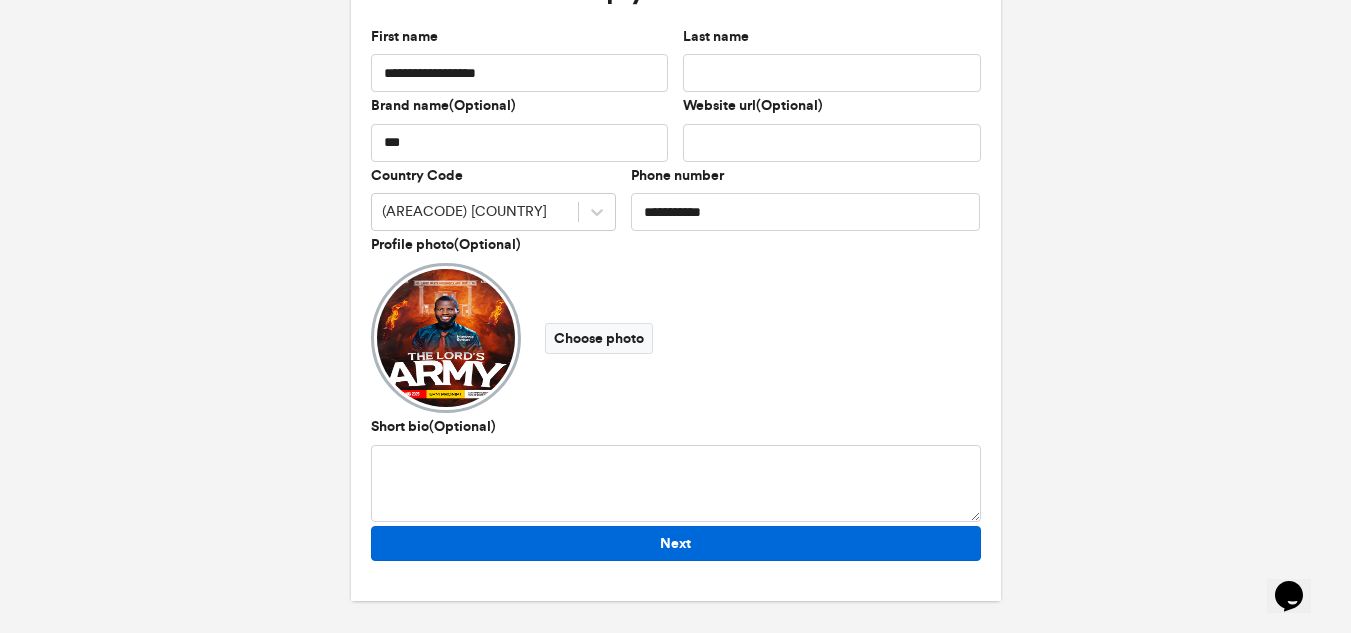 click on "Next" at bounding box center [676, 543] 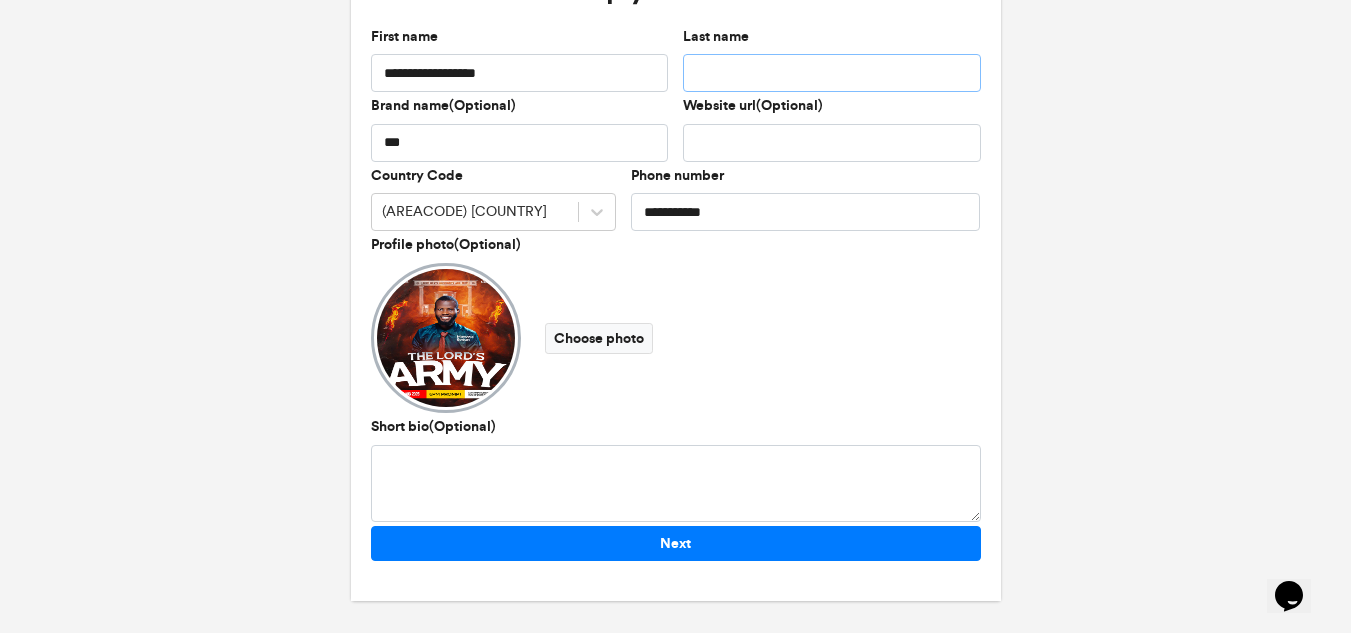 click on "Last name" at bounding box center (832, 73) 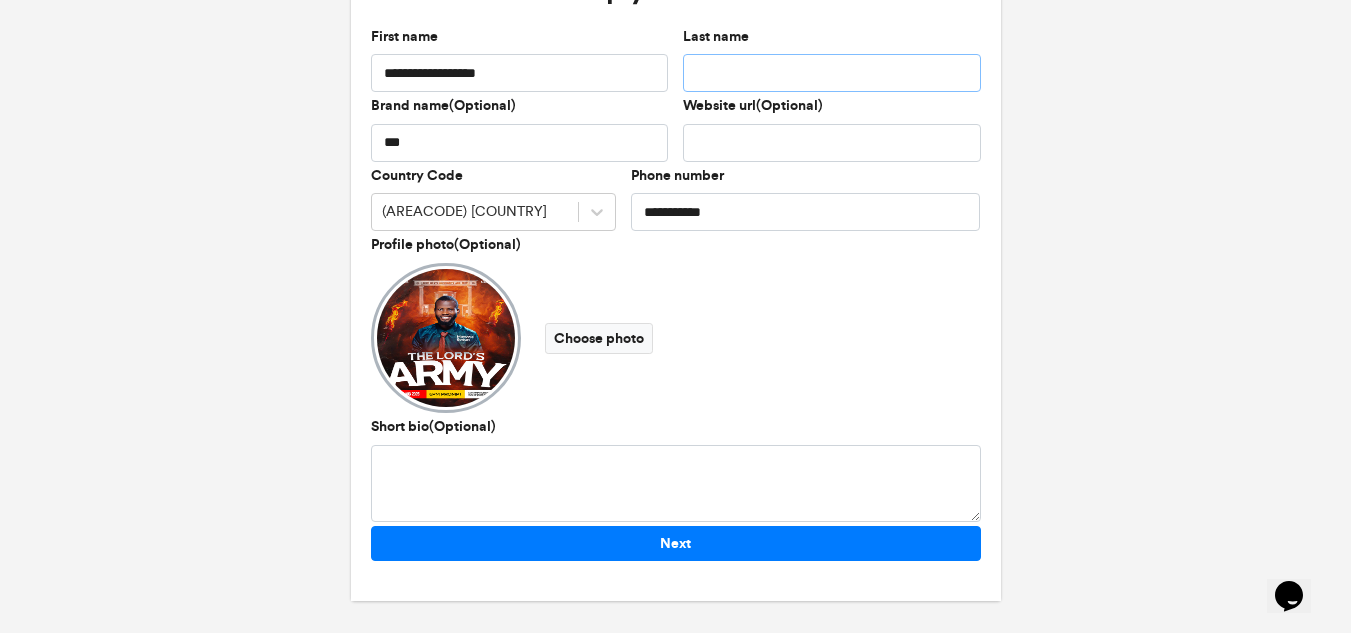 type on "*" 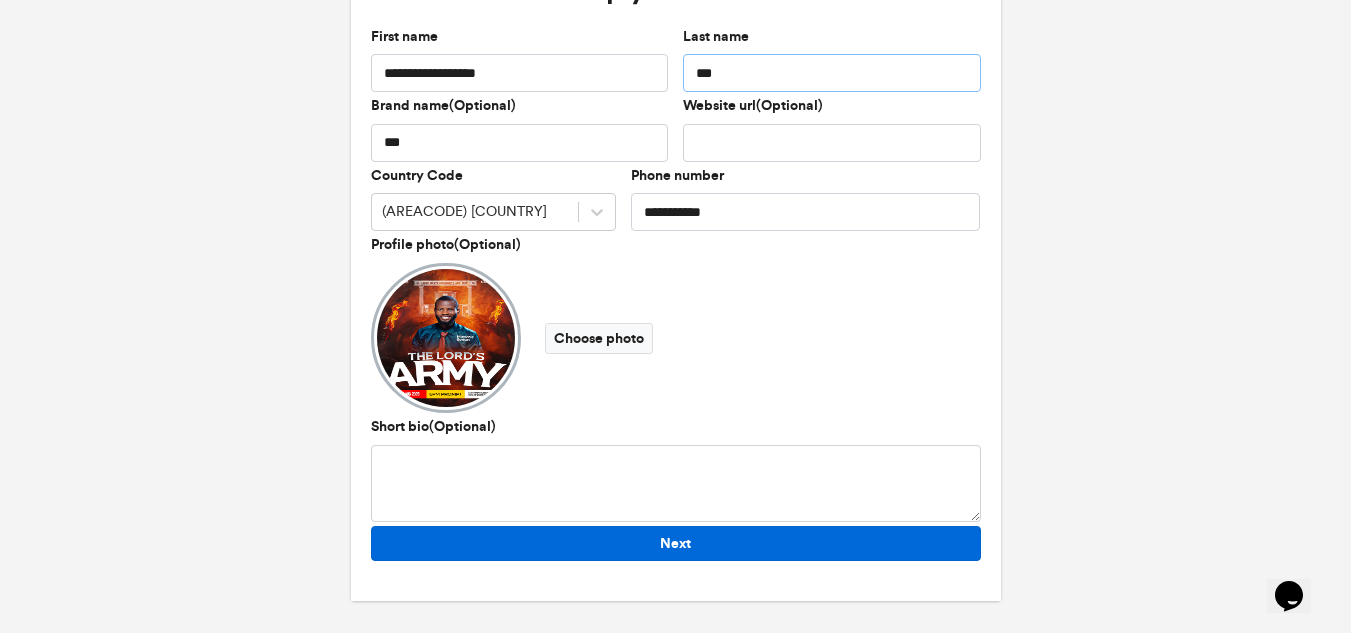 type on "***" 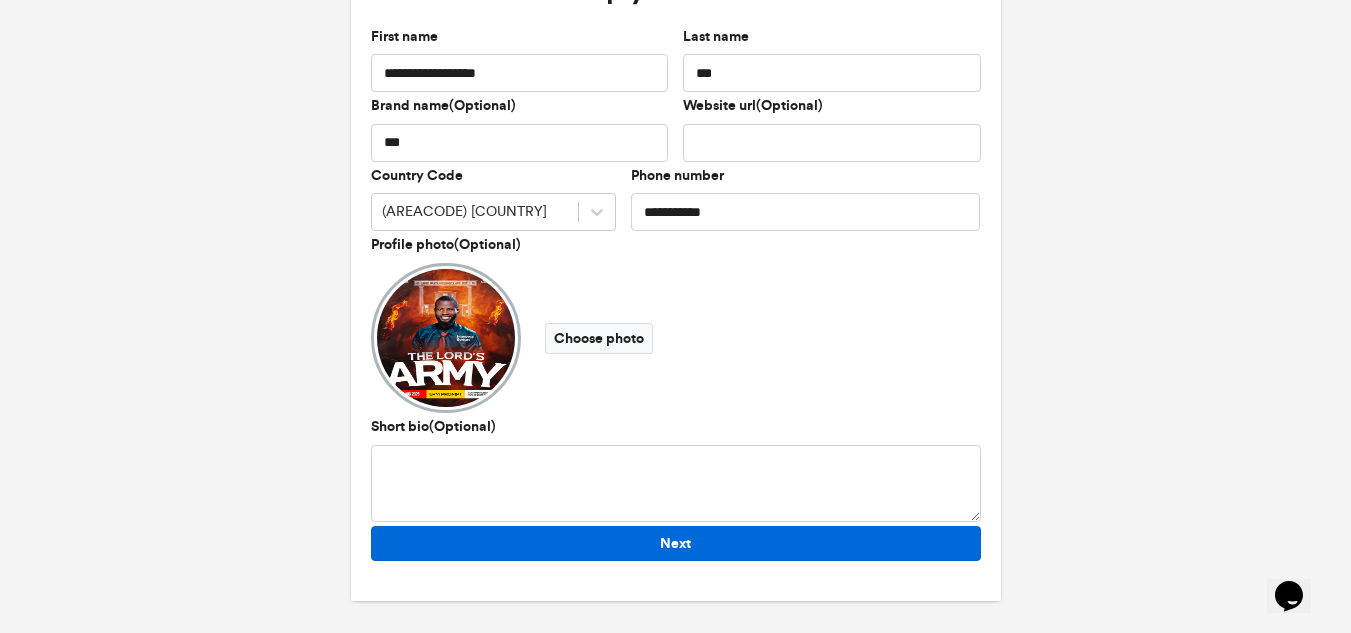click on "Next" at bounding box center (676, 543) 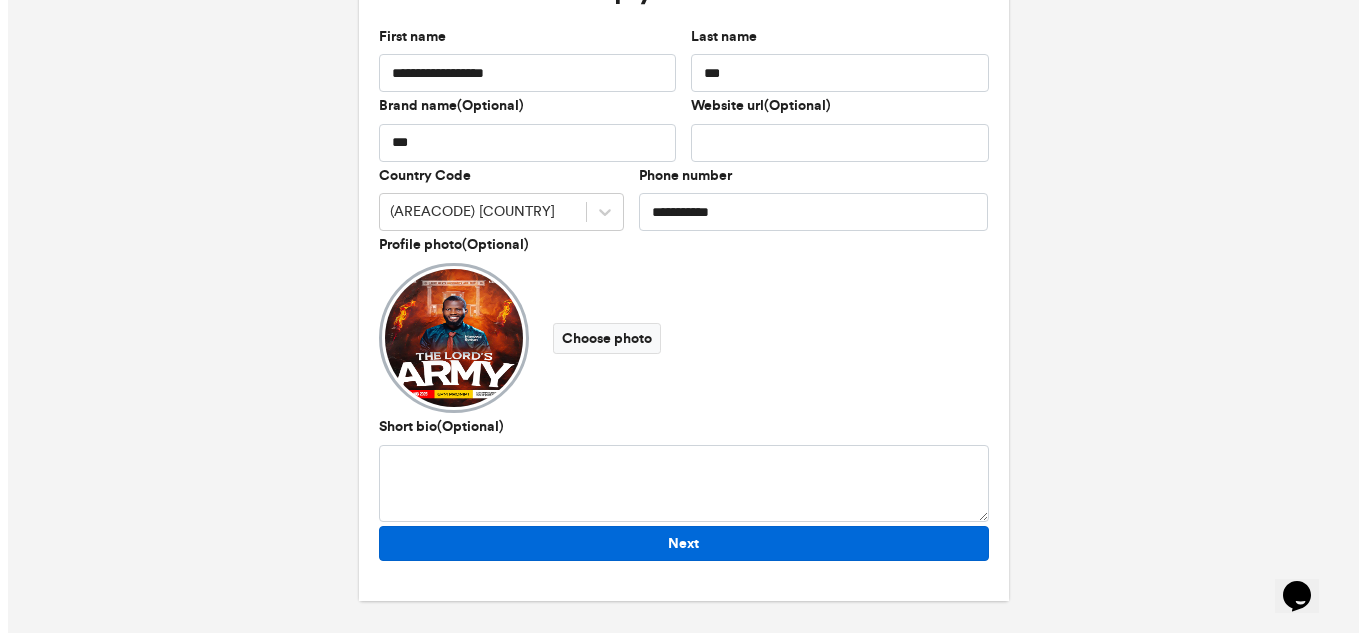 scroll, scrollTop: 0, scrollLeft: 0, axis: both 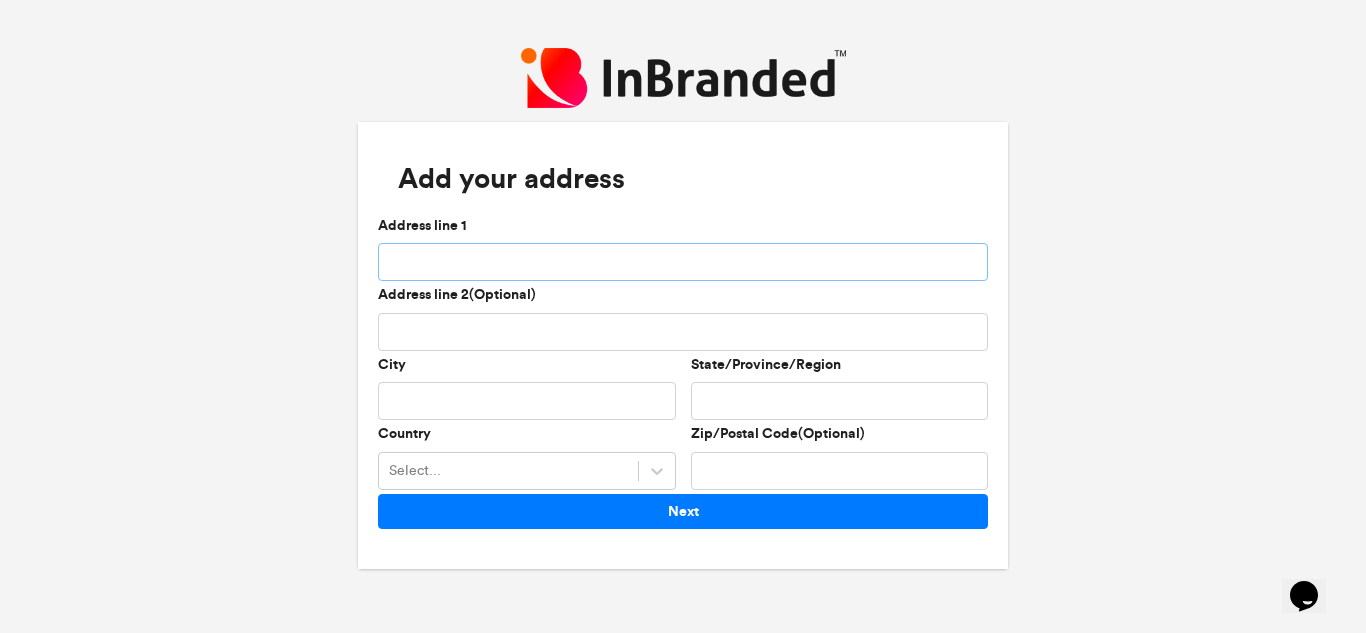 click on "Address line 1" at bounding box center (683, 262) 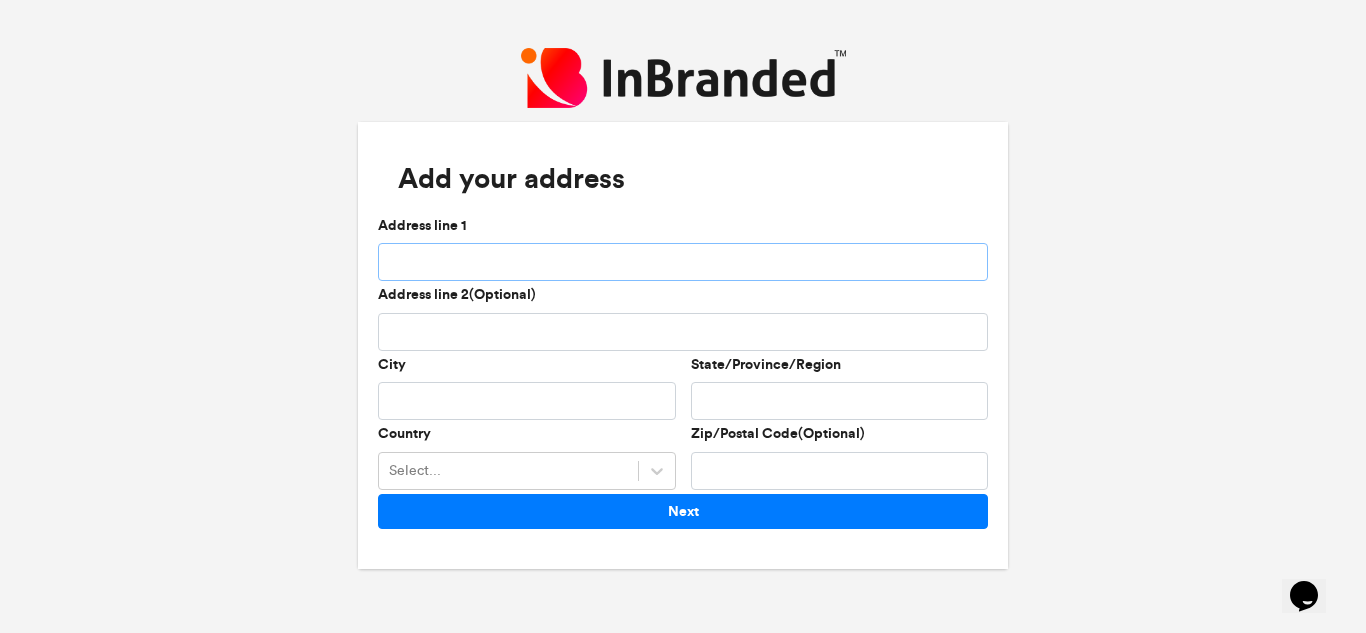 type on "**********" 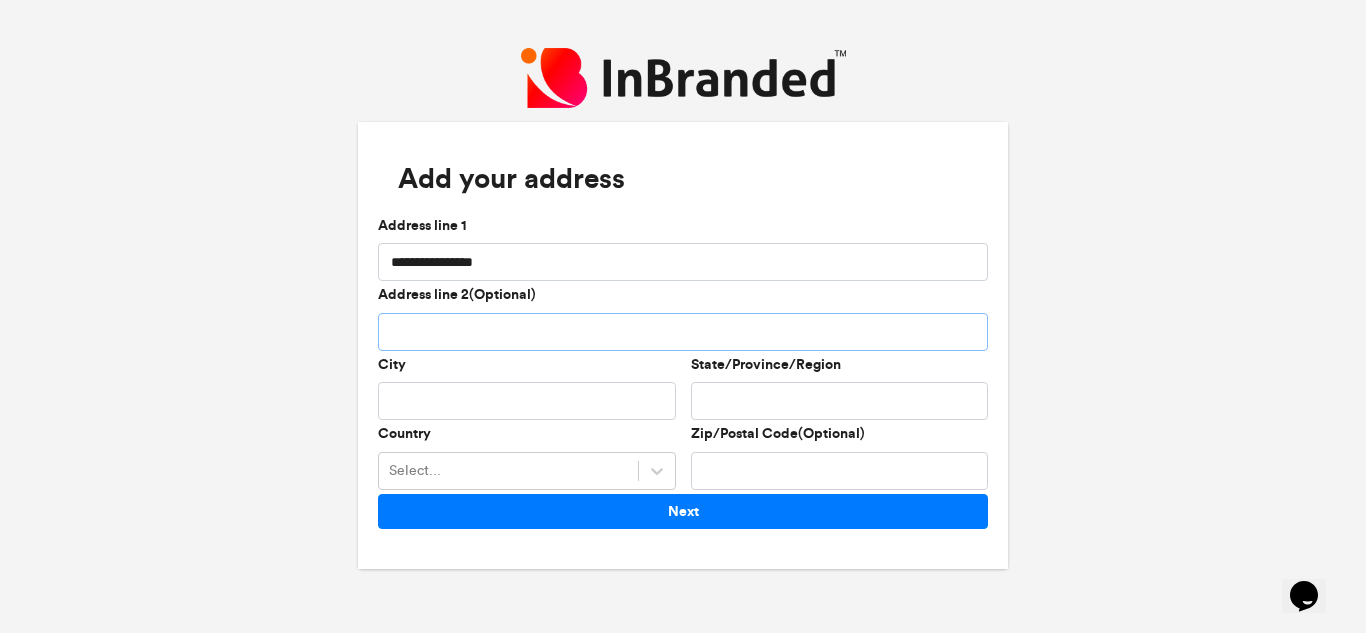 type on "**********" 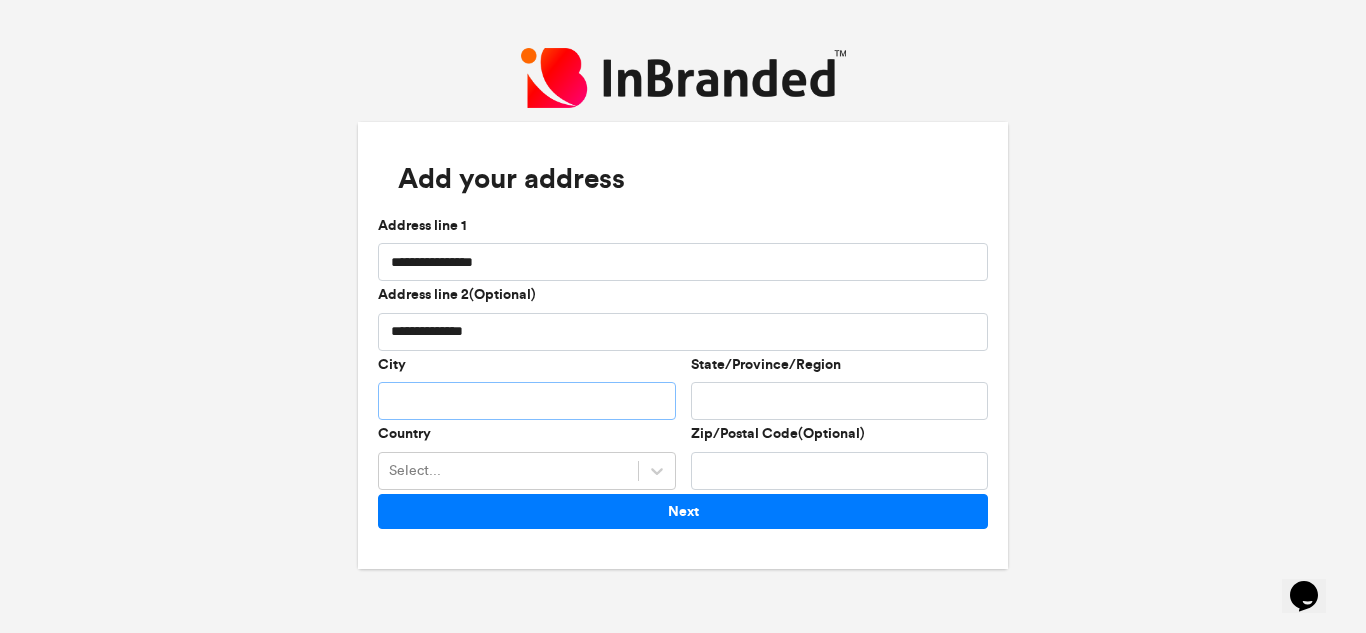 type on "*****" 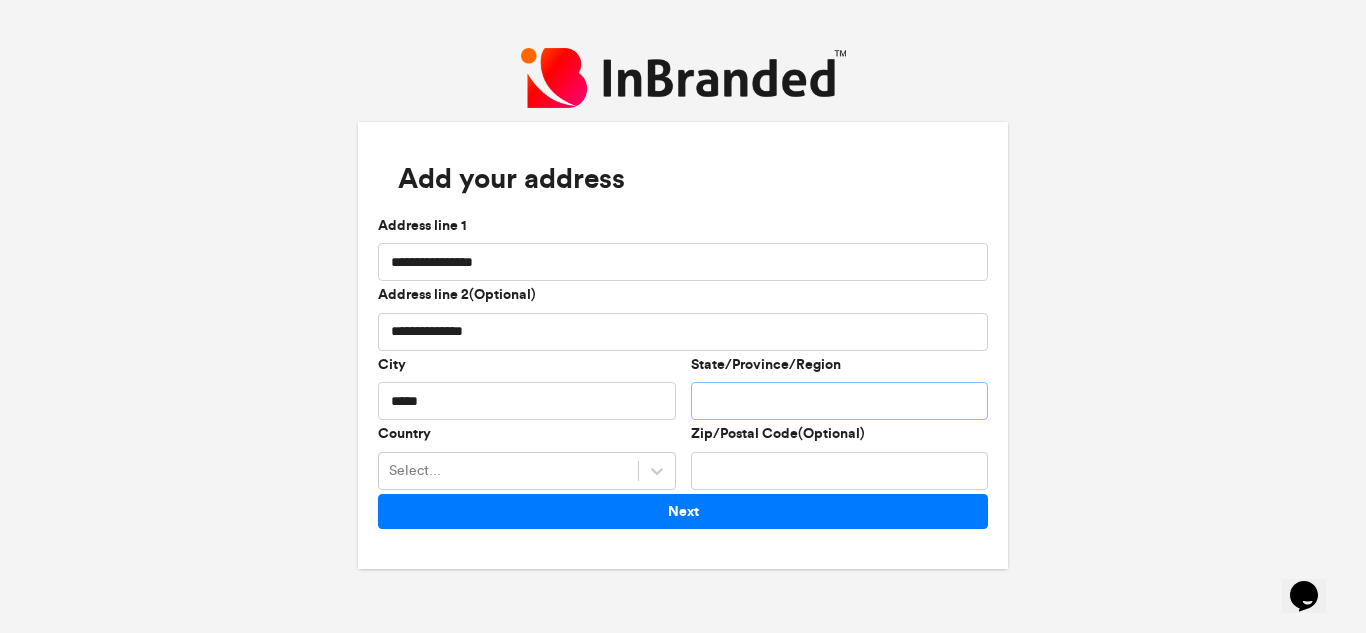 type on "****" 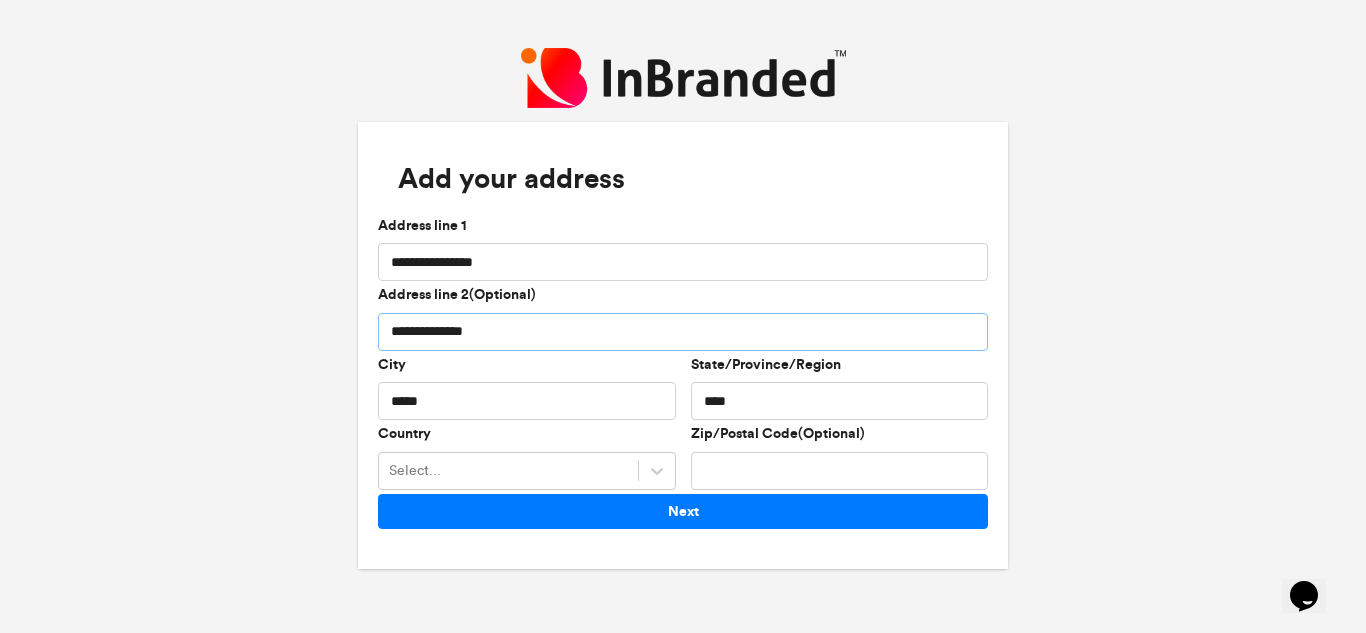 drag, startPoint x: 523, startPoint y: 328, endPoint x: 372, endPoint y: 324, distance: 151.05296 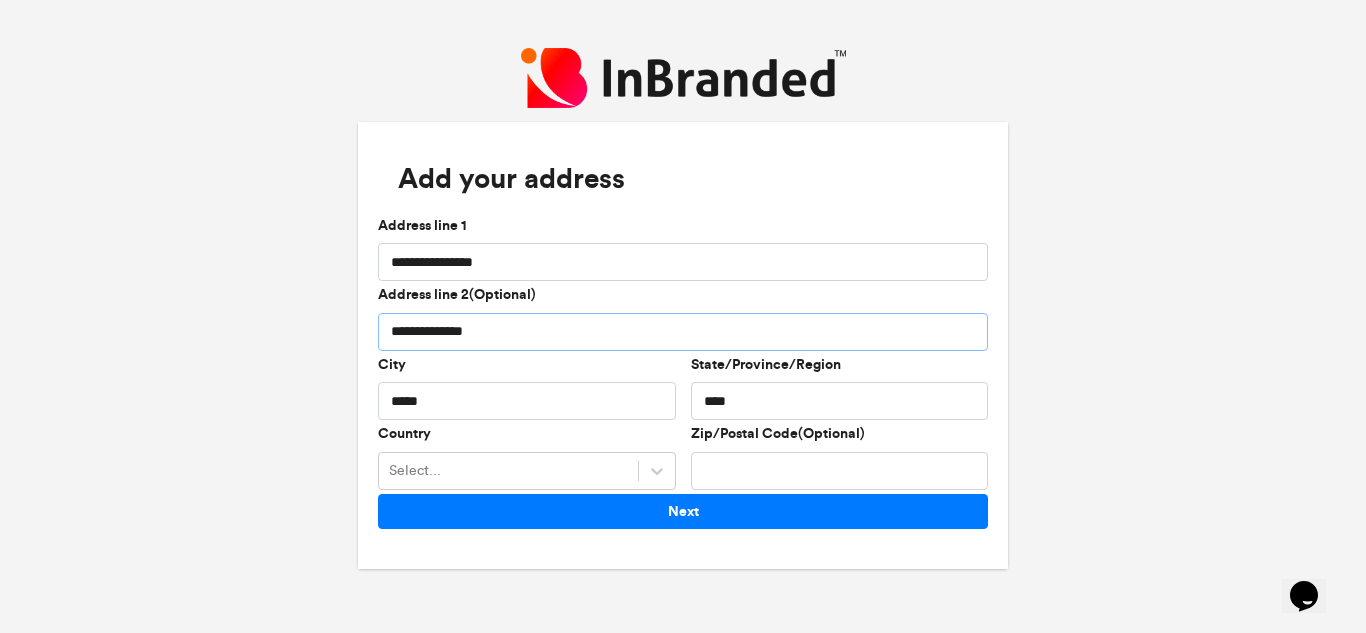 click on "**********" at bounding box center (683, 332) 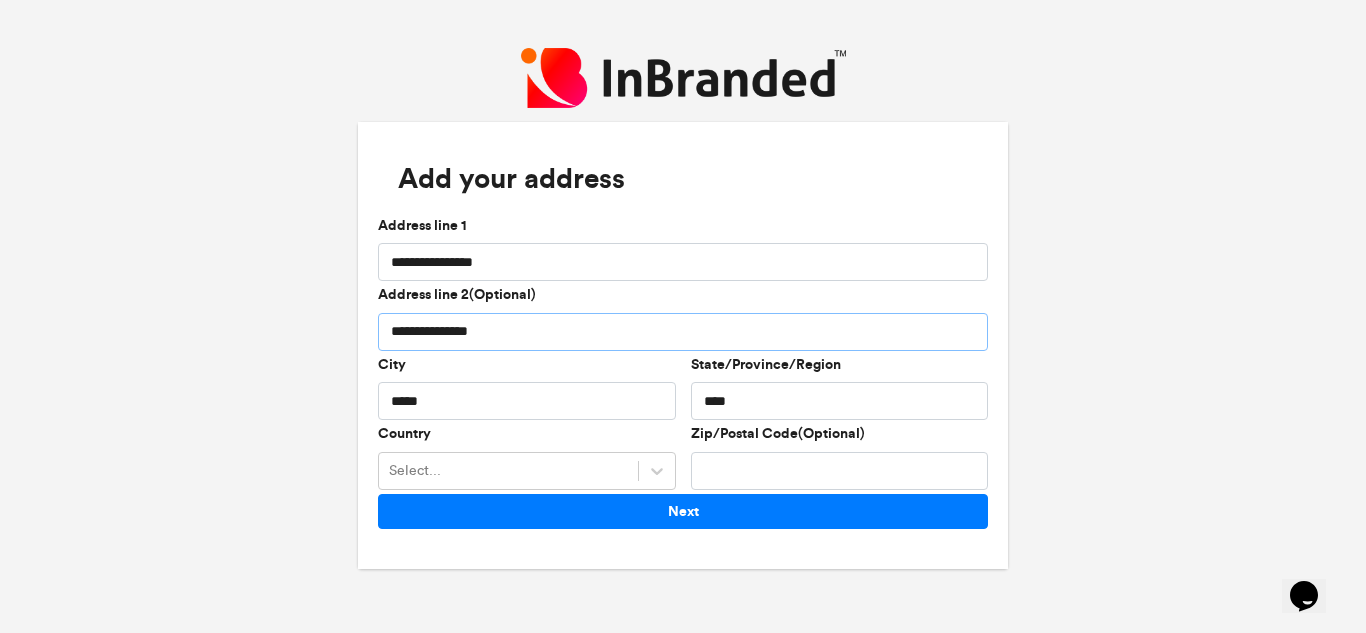 type on "**********" 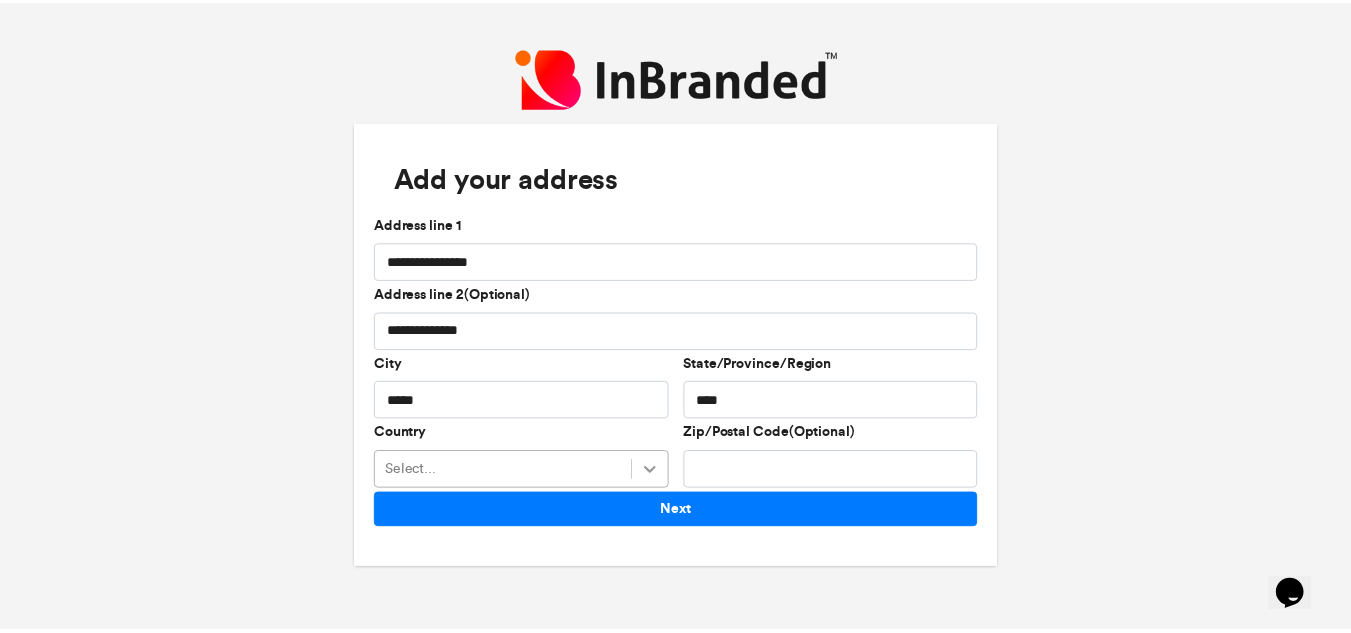 scroll, scrollTop: 165, scrollLeft: 0, axis: vertical 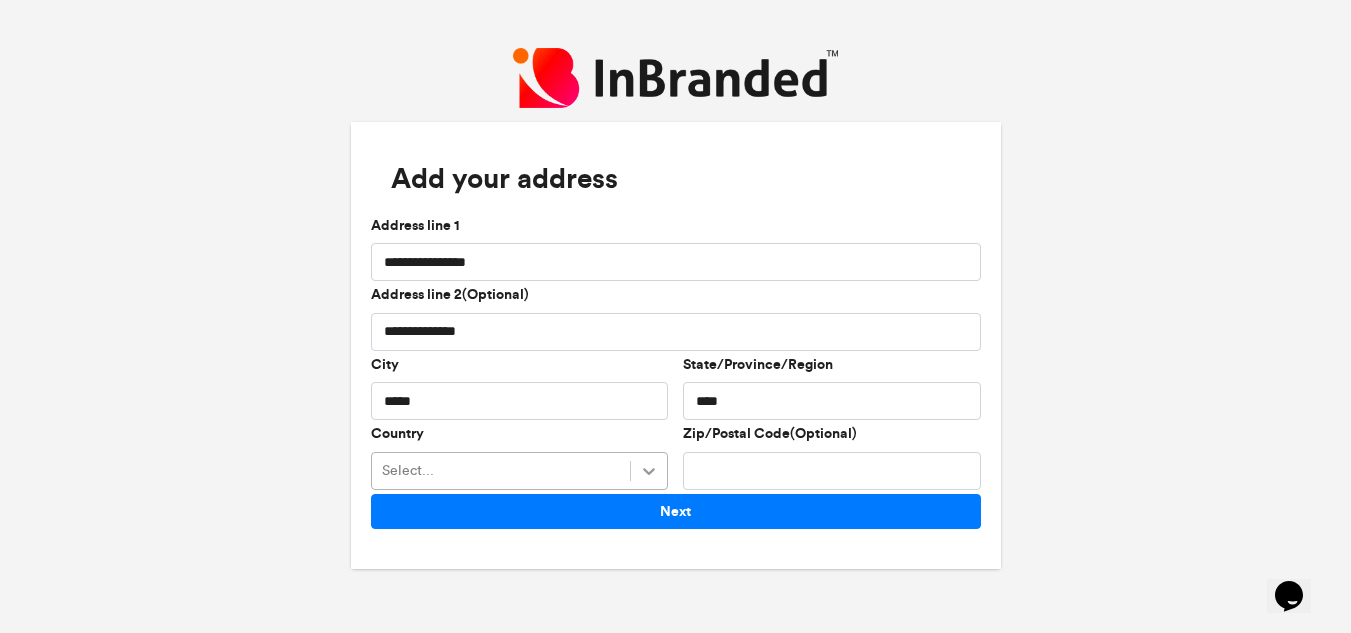 click on "Select..." at bounding box center [520, 471] 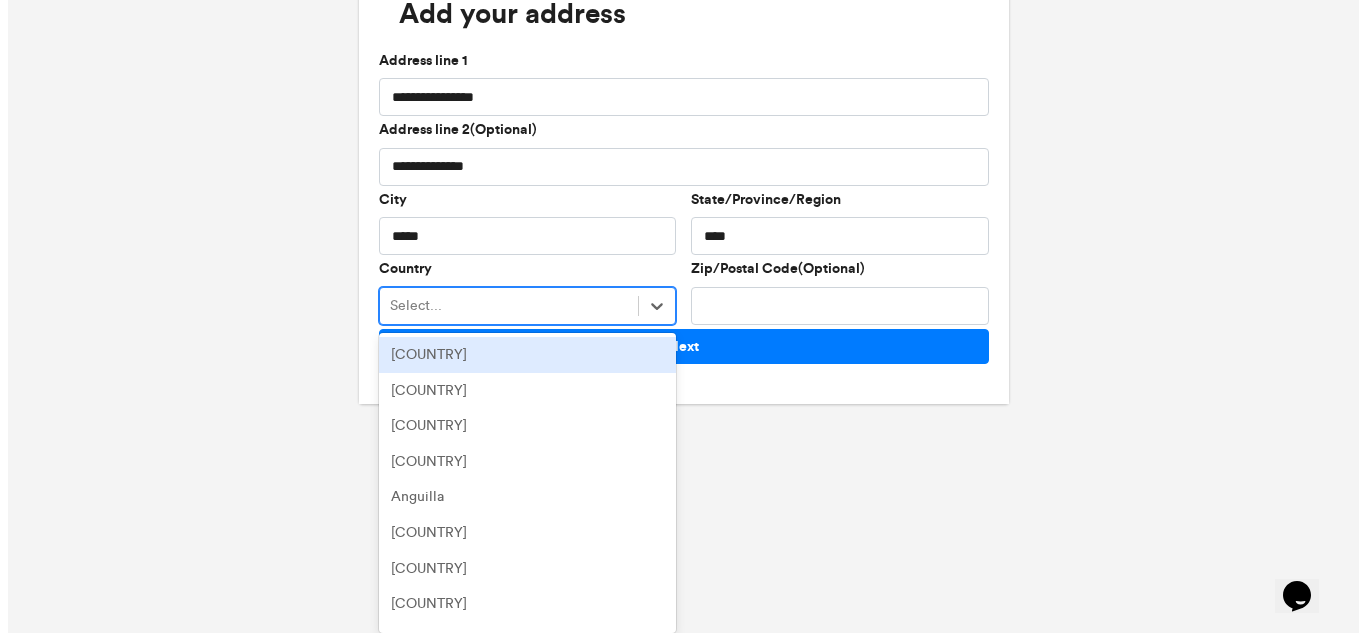 scroll, scrollTop: 0, scrollLeft: 0, axis: both 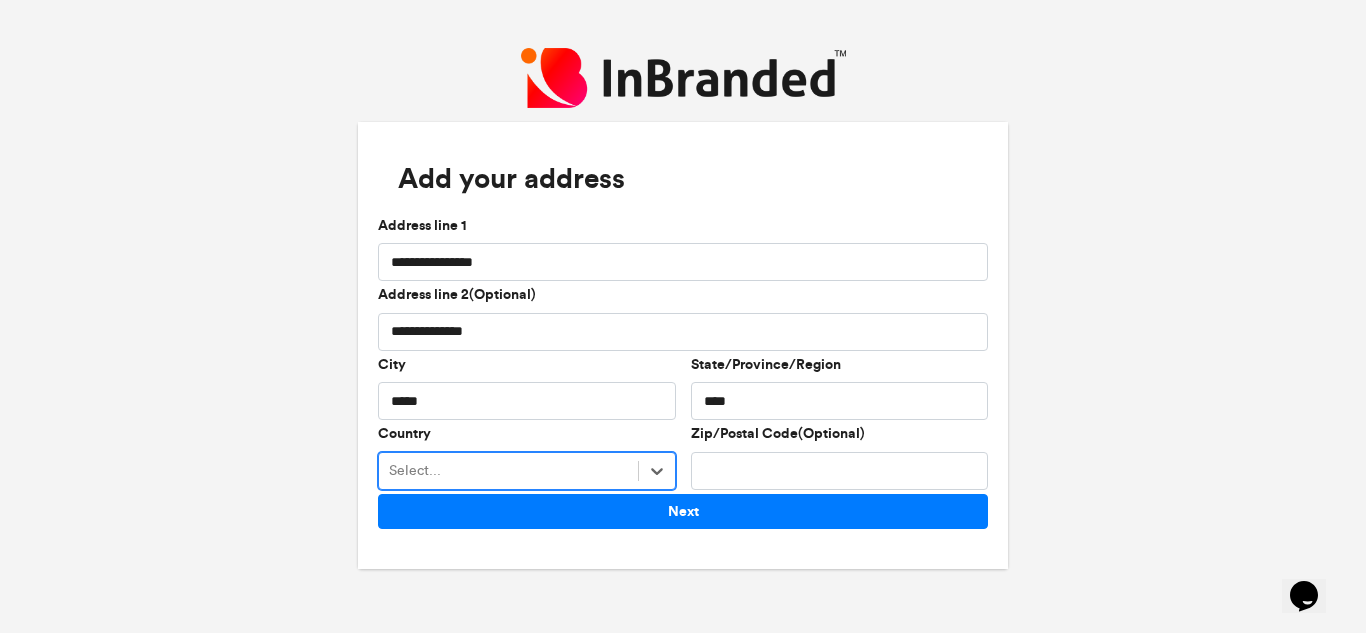 click on "**********" at bounding box center [683, 355] 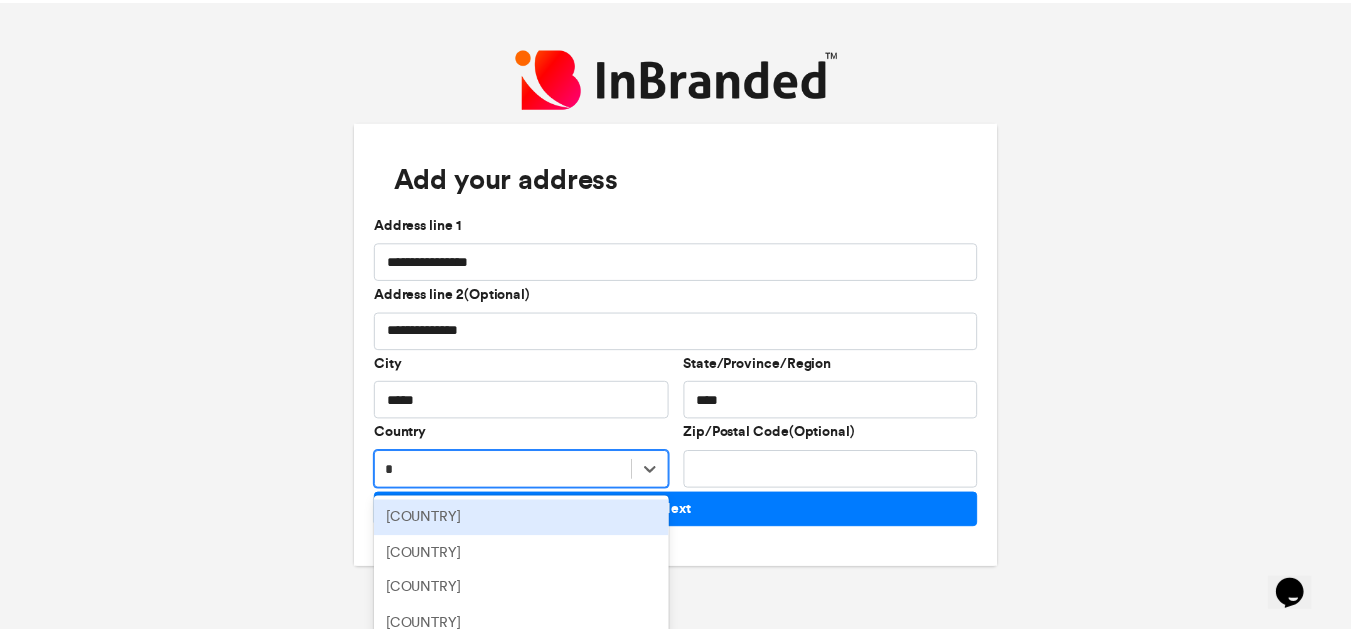 scroll, scrollTop: 165, scrollLeft: 0, axis: vertical 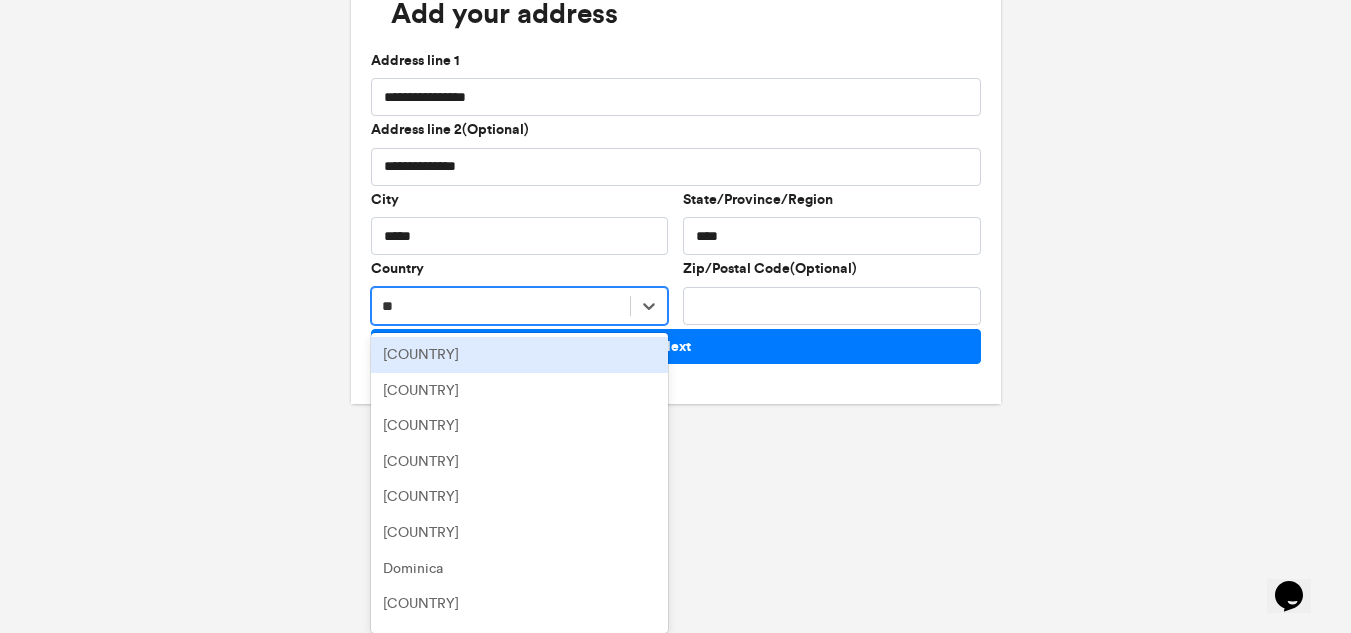 type on "***" 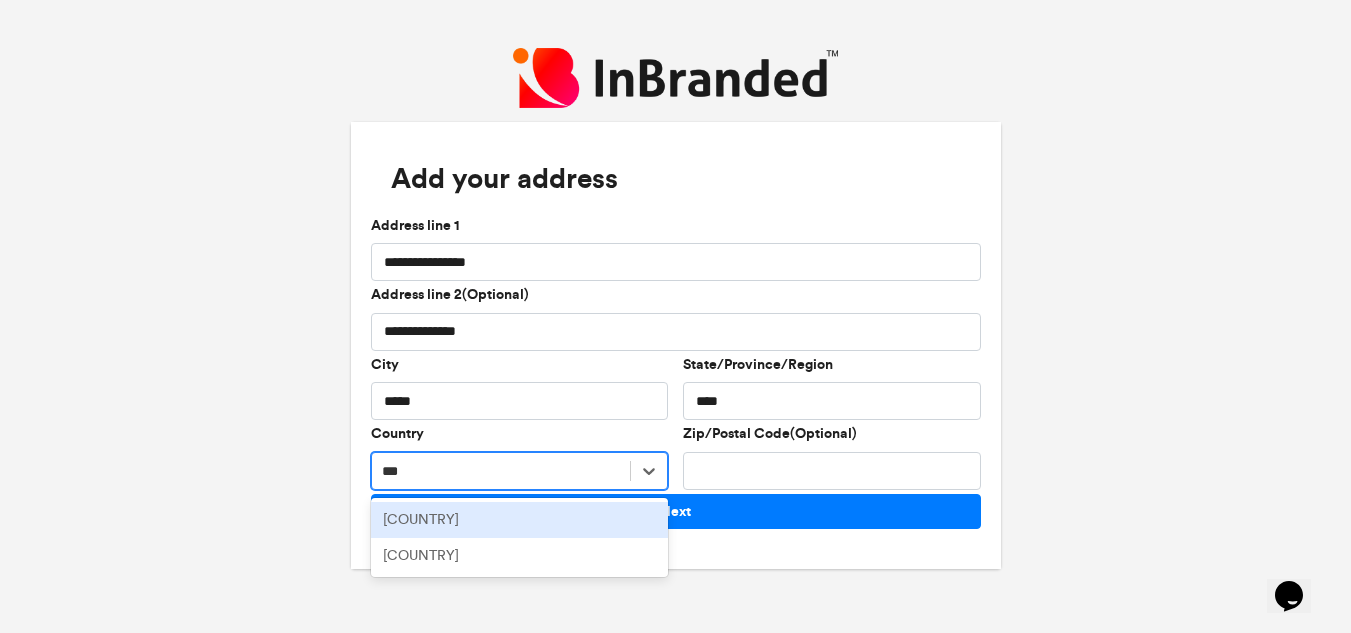 scroll, scrollTop: 0, scrollLeft: 0, axis: both 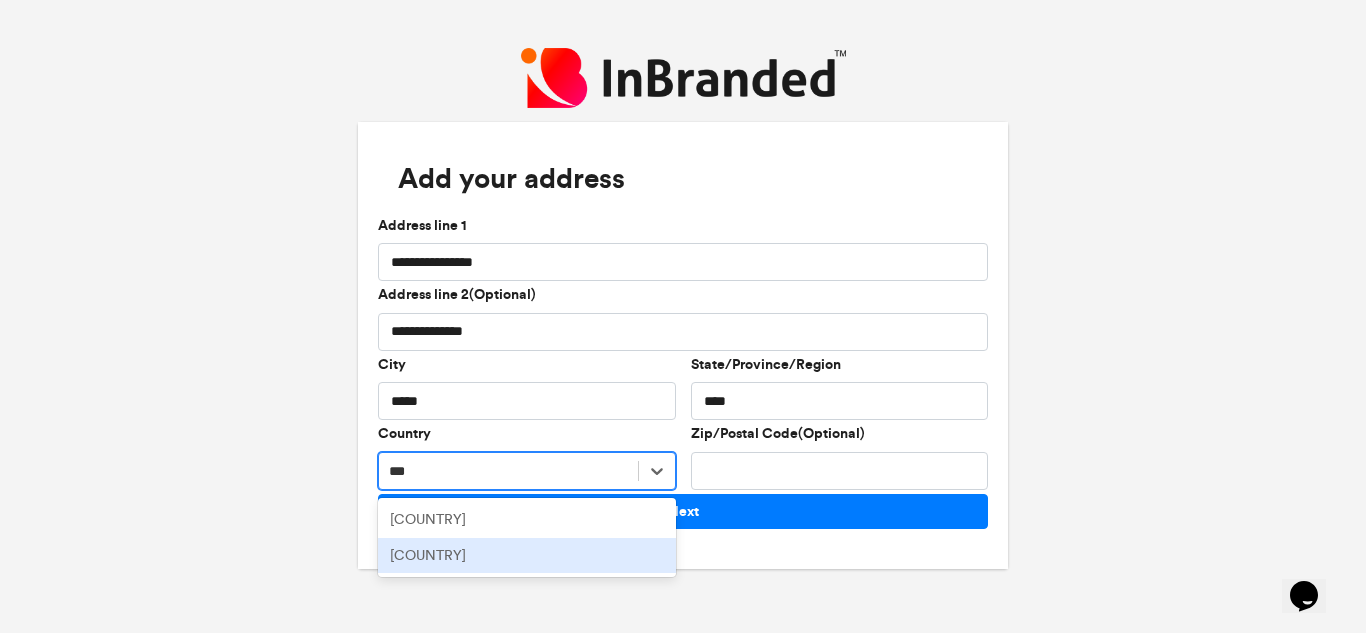 click on "Nigeria" at bounding box center (527, 556) 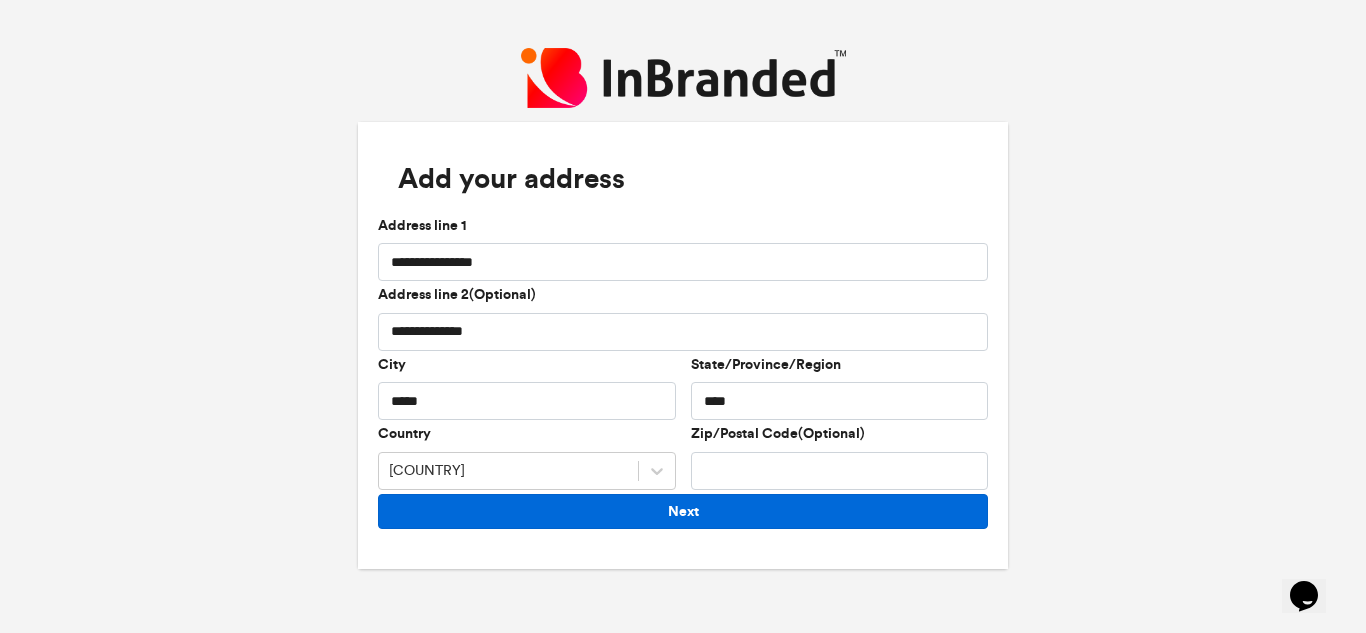 click on "Next" at bounding box center [683, 511] 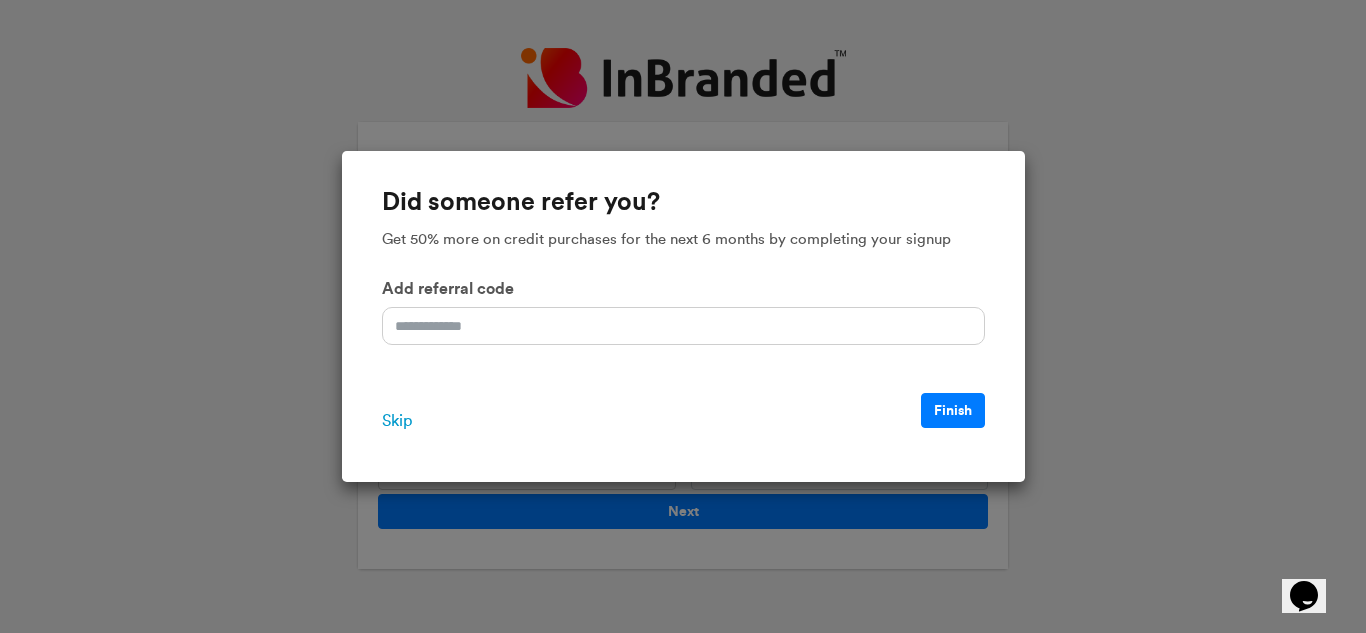 click on "Skip" at bounding box center [397, 421] 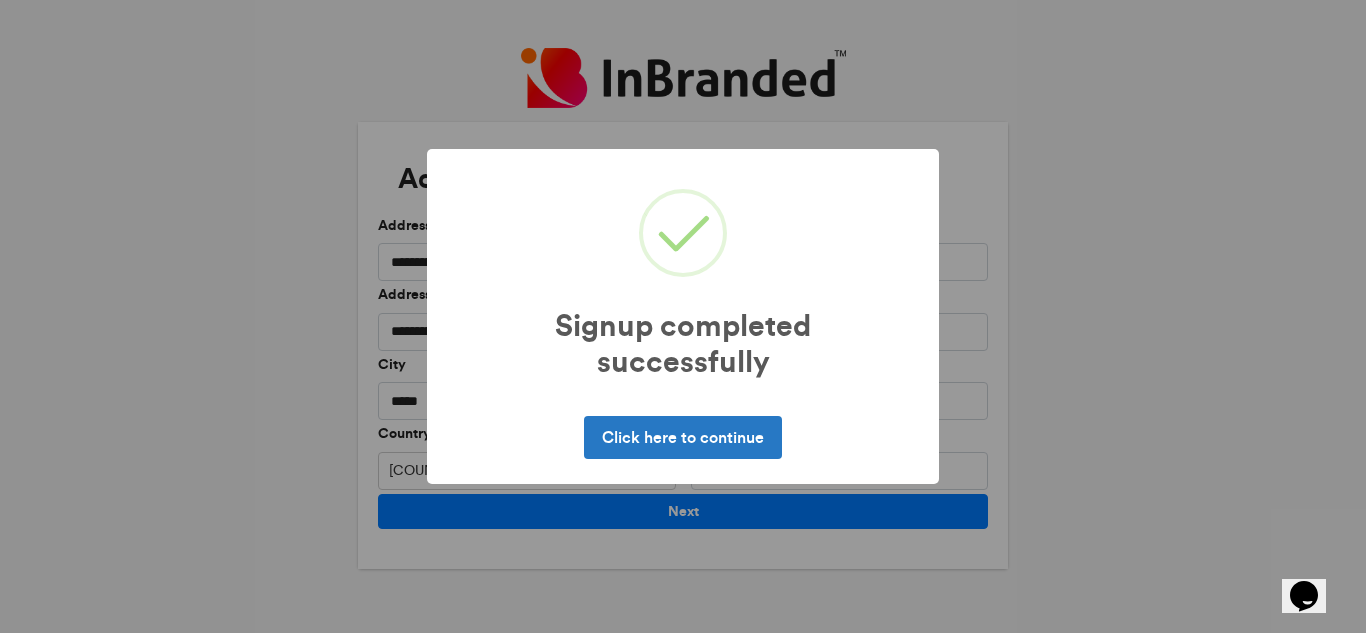 click on "Click here to continue" at bounding box center (682, 437) 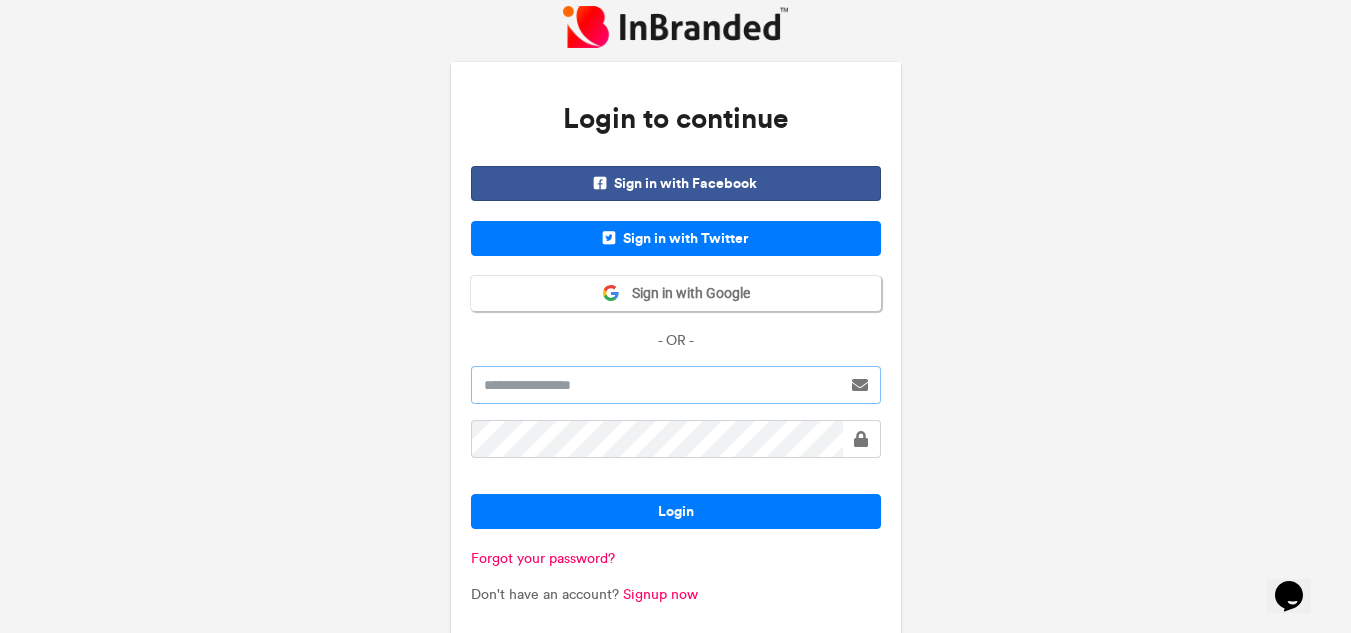 type on "**********" 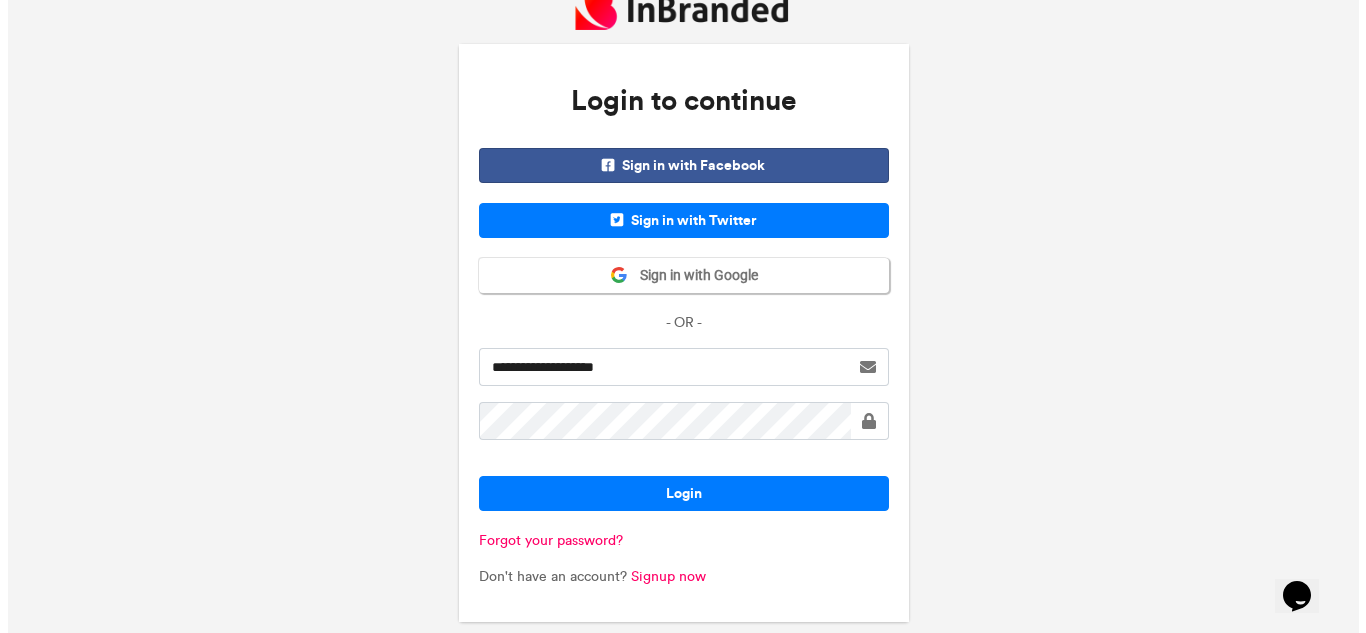 scroll, scrollTop: 23, scrollLeft: 0, axis: vertical 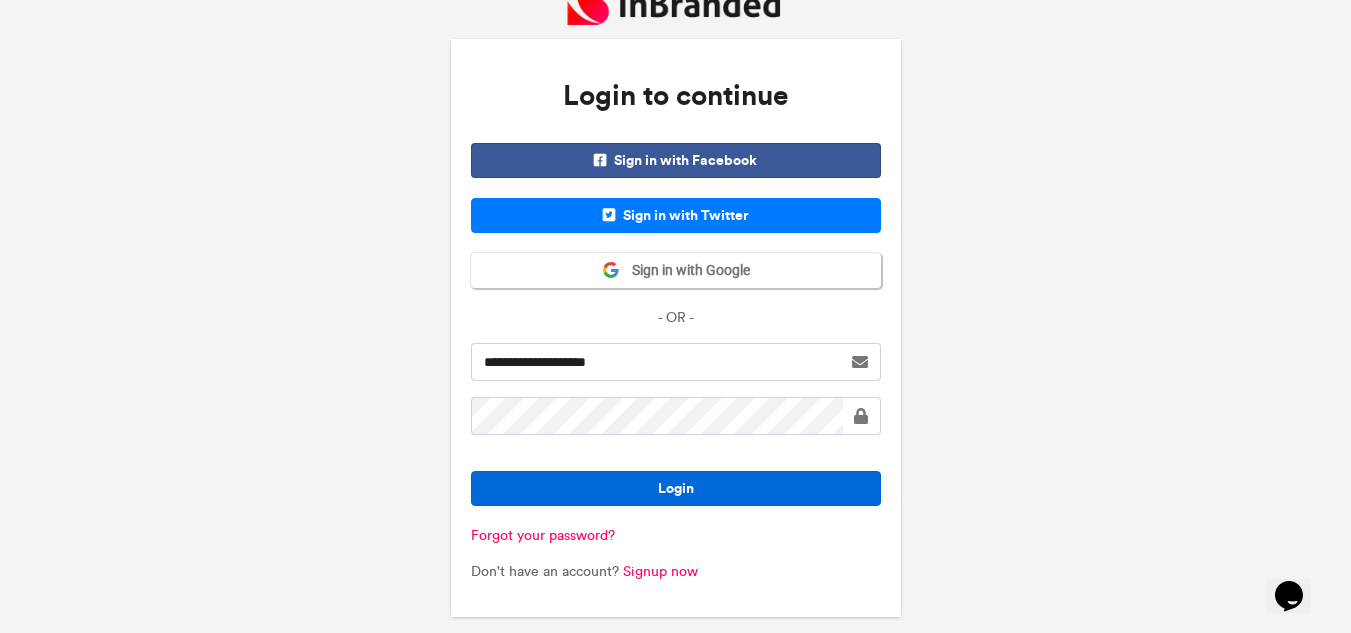 click on "Login" at bounding box center (676, 488) 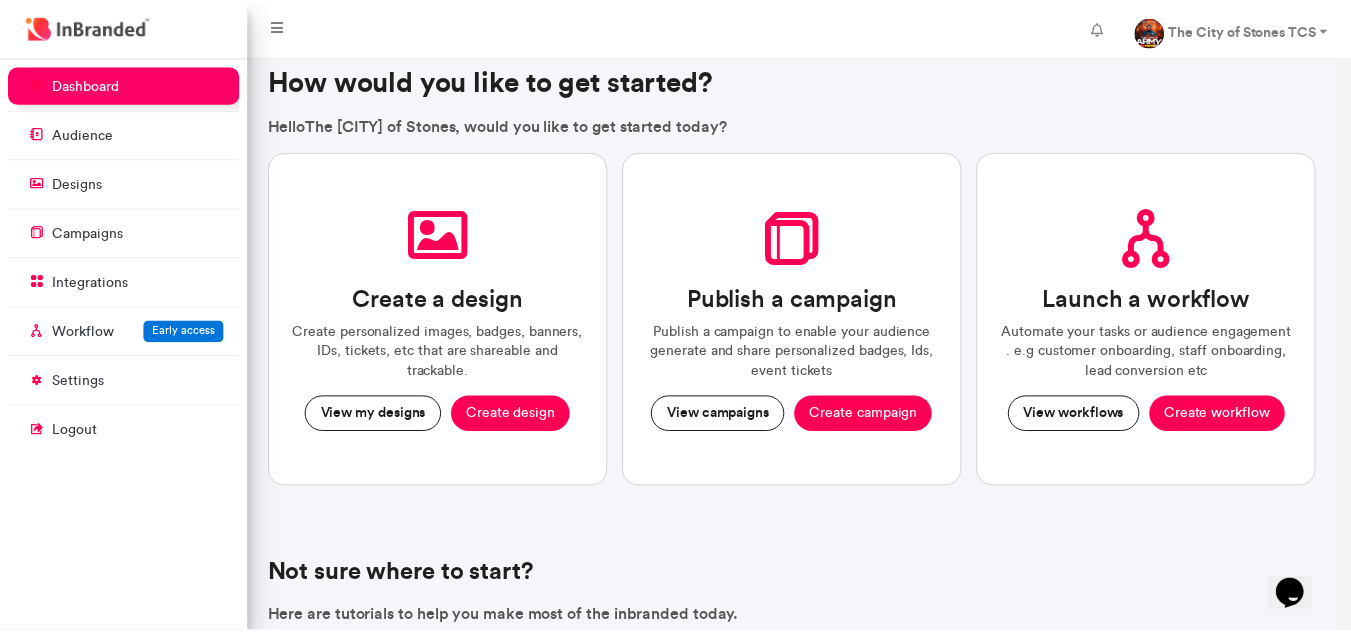 scroll, scrollTop: 80, scrollLeft: 0, axis: vertical 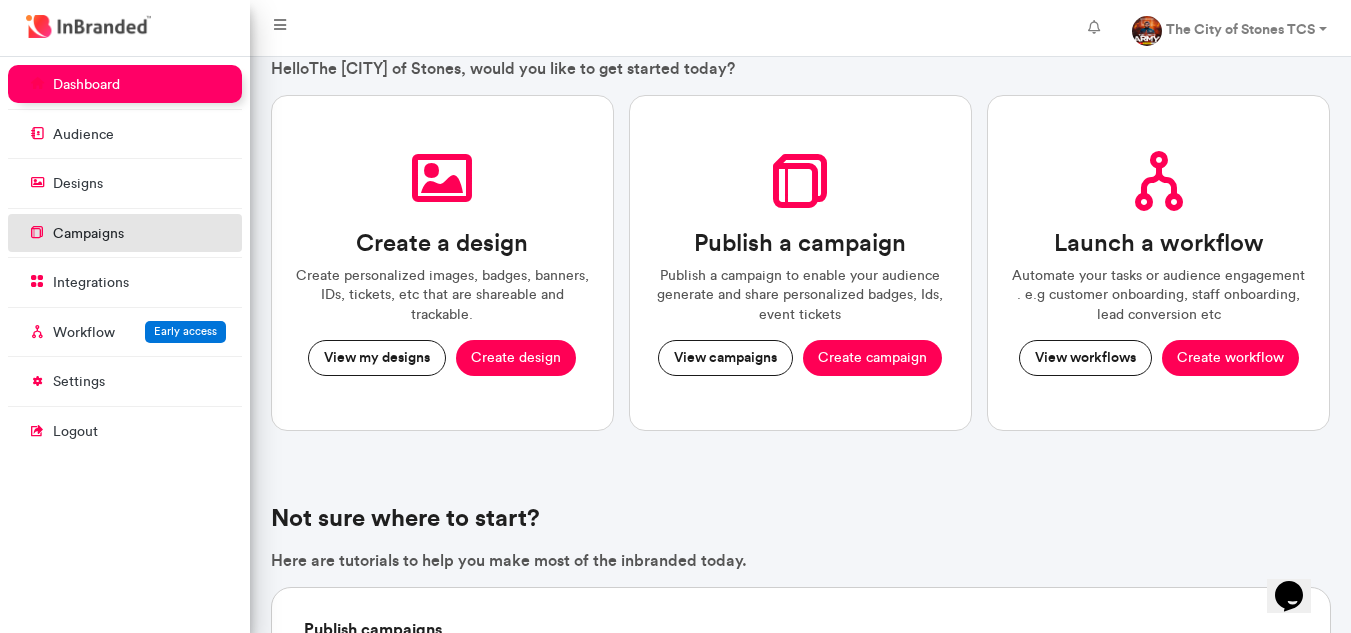 click on "campaigns" at bounding box center (88, 234) 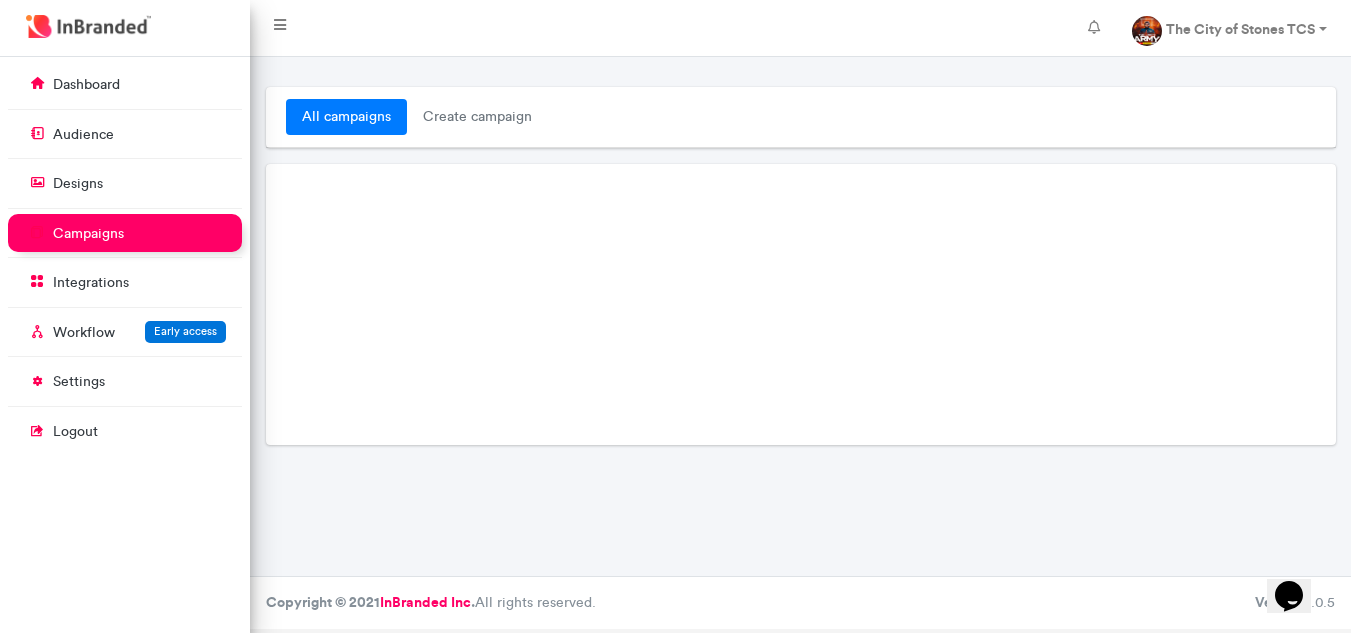 scroll, scrollTop: 0, scrollLeft: 0, axis: both 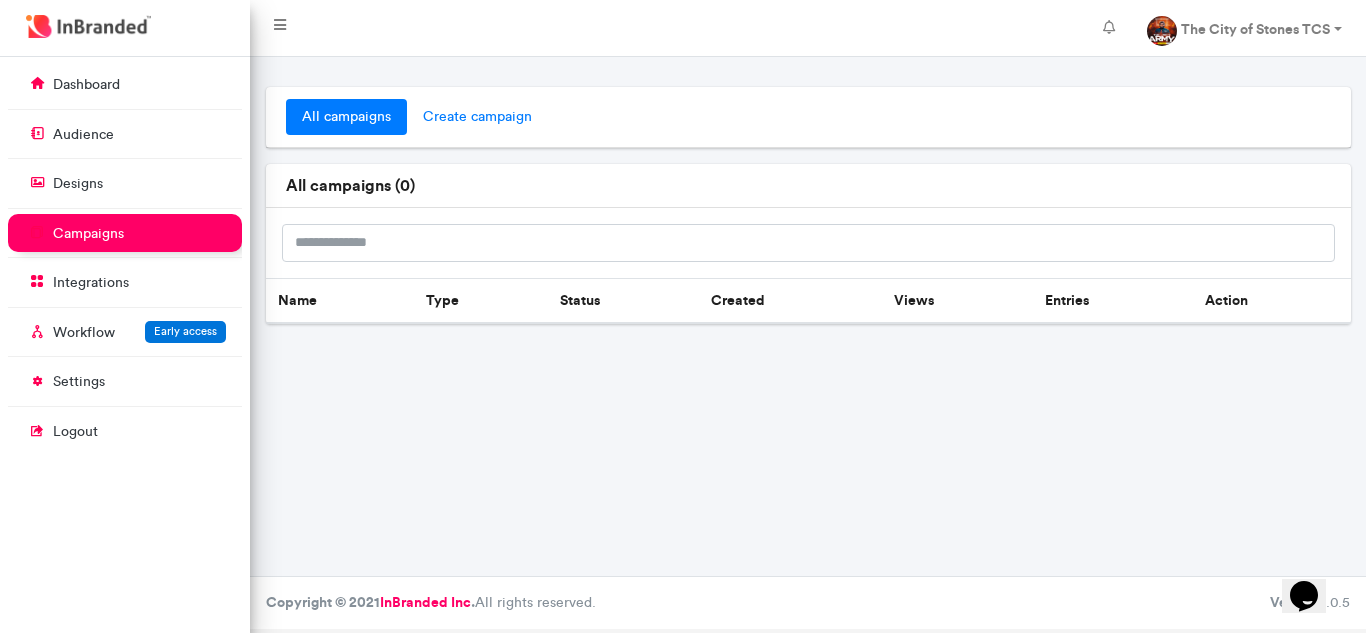 click on "create campaign" at bounding box center (477, 117) 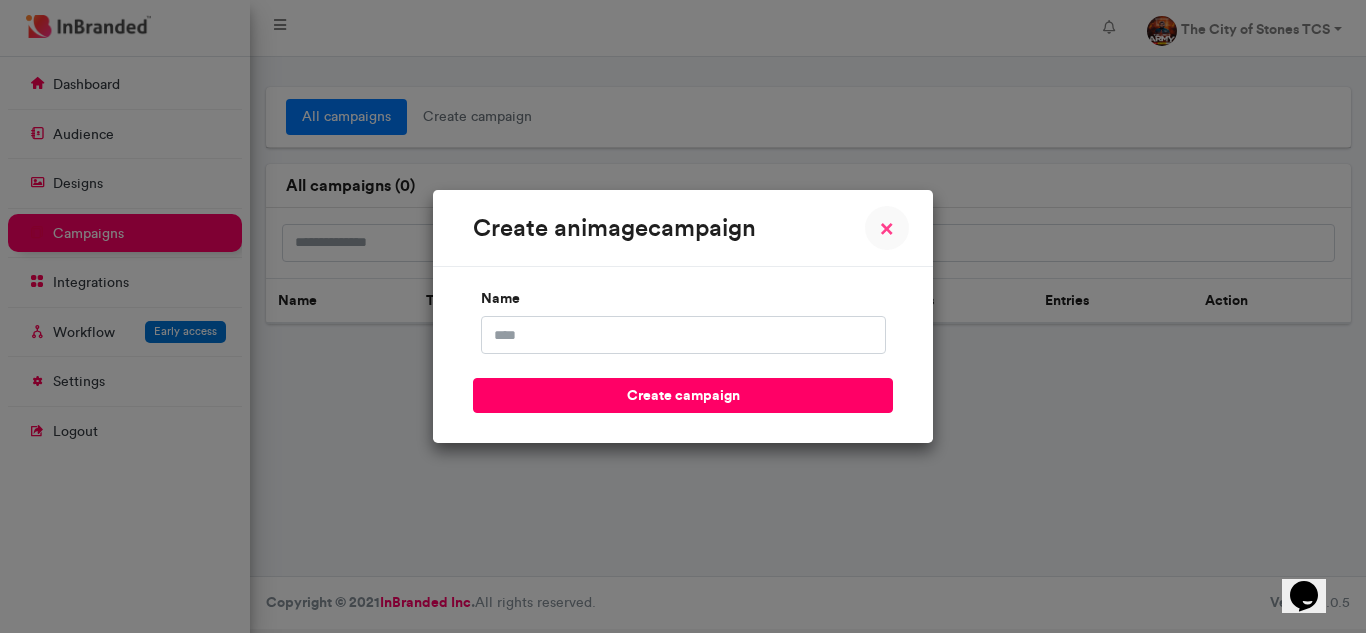drag, startPoint x: 881, startPoint y: 224, endPoint x: 863, endPoint y: 221, distance: 18.248287 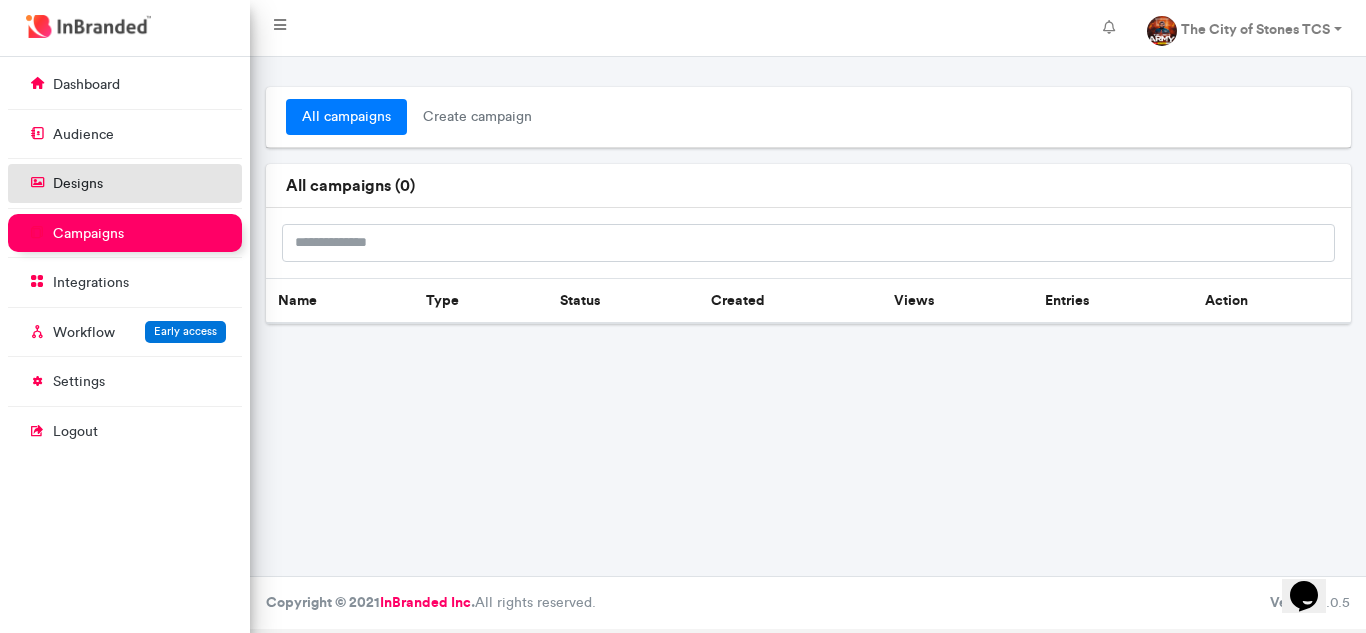 click on "designs" at bounding box center (78, 184) 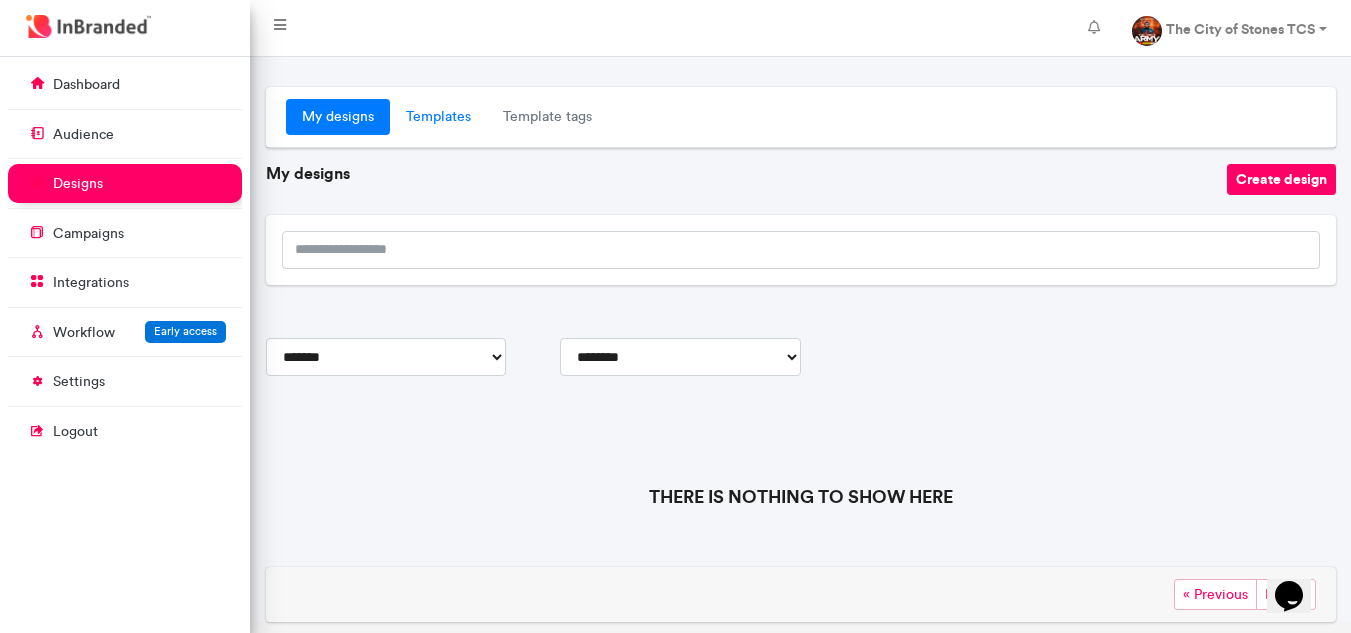 click on "Templates" at bounding box center [438, 117] 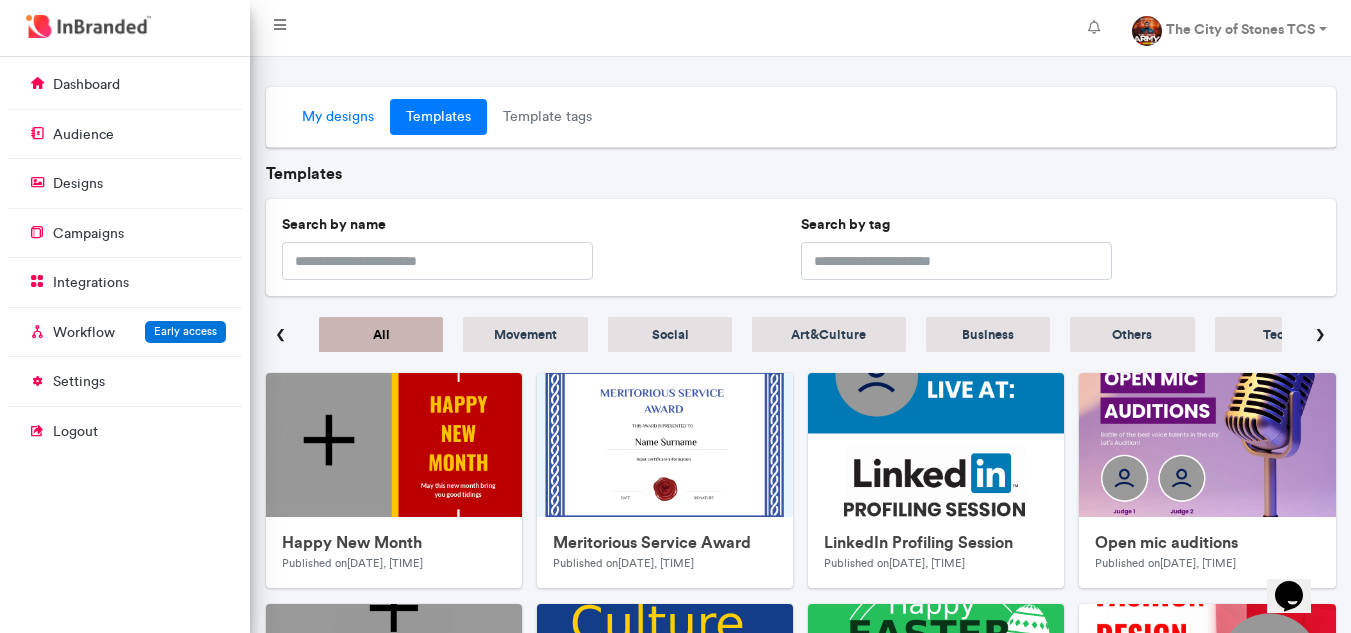 click on "My designs" at bounding box center (338, 117) 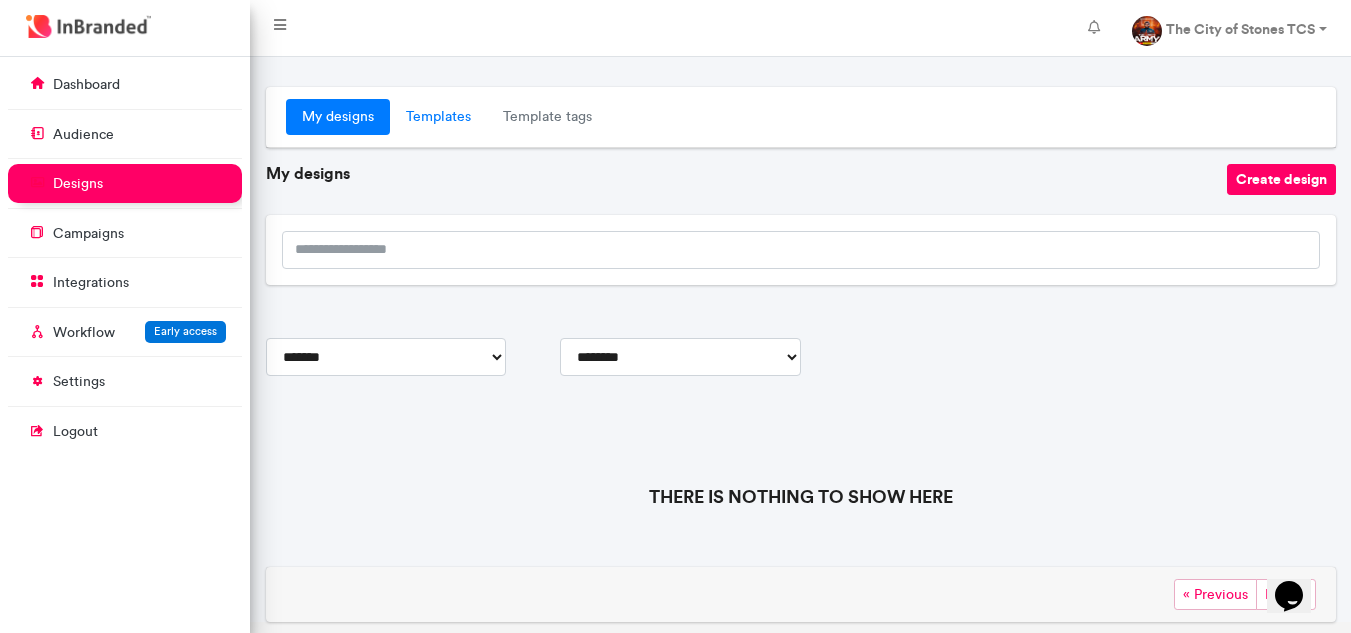 click on "Templates" at bounding box center [438, 117] 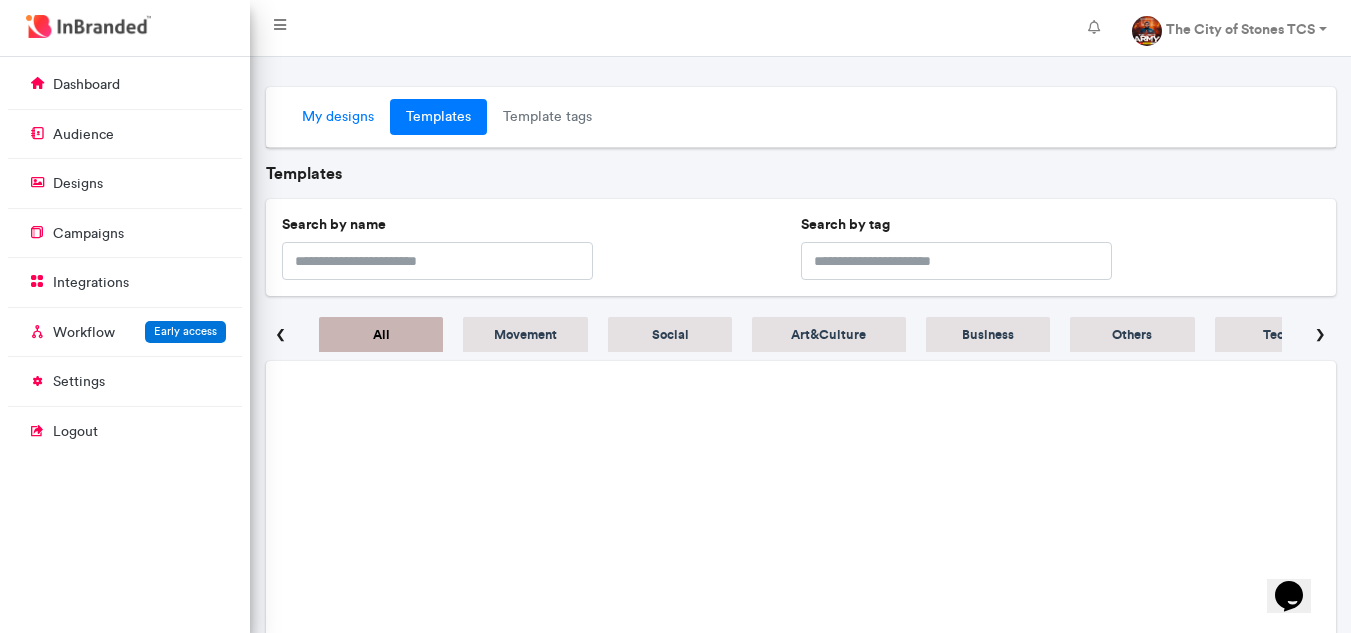 click on "My designs" at bounding box center (338, 117) 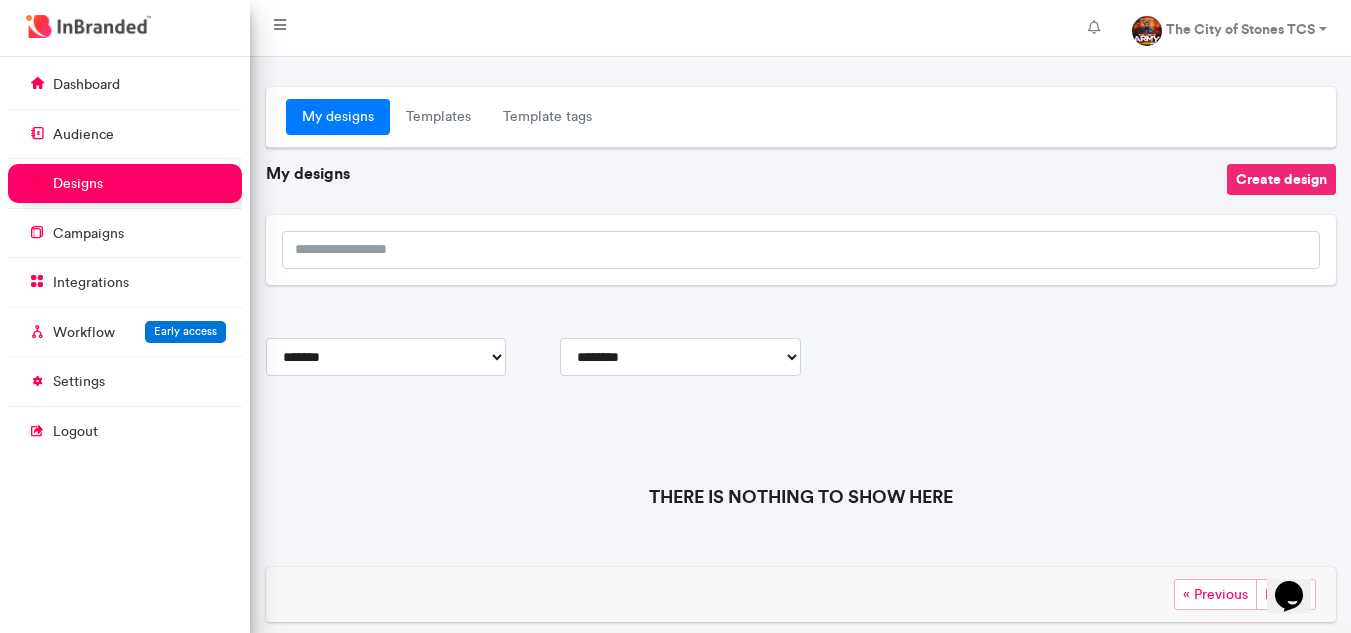 click on "Create design" at bounding box center [1281, 179] 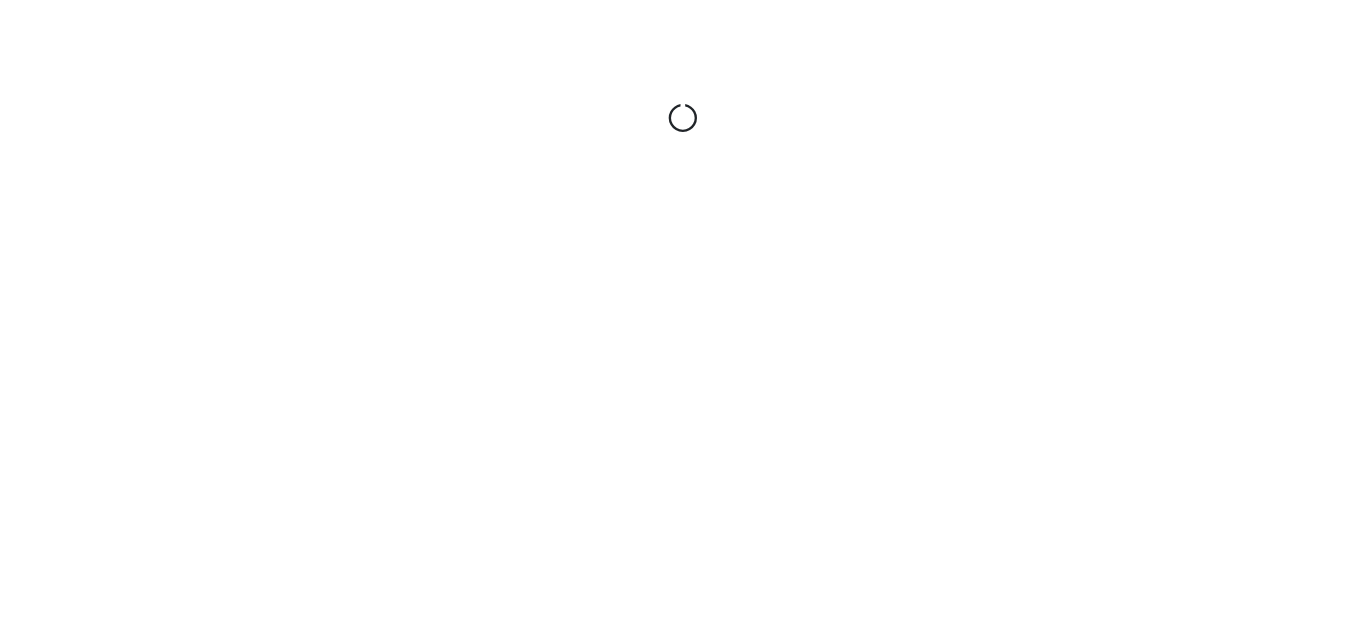 scroll, scrollTop: 0, scrollLeft: 0, axis: both 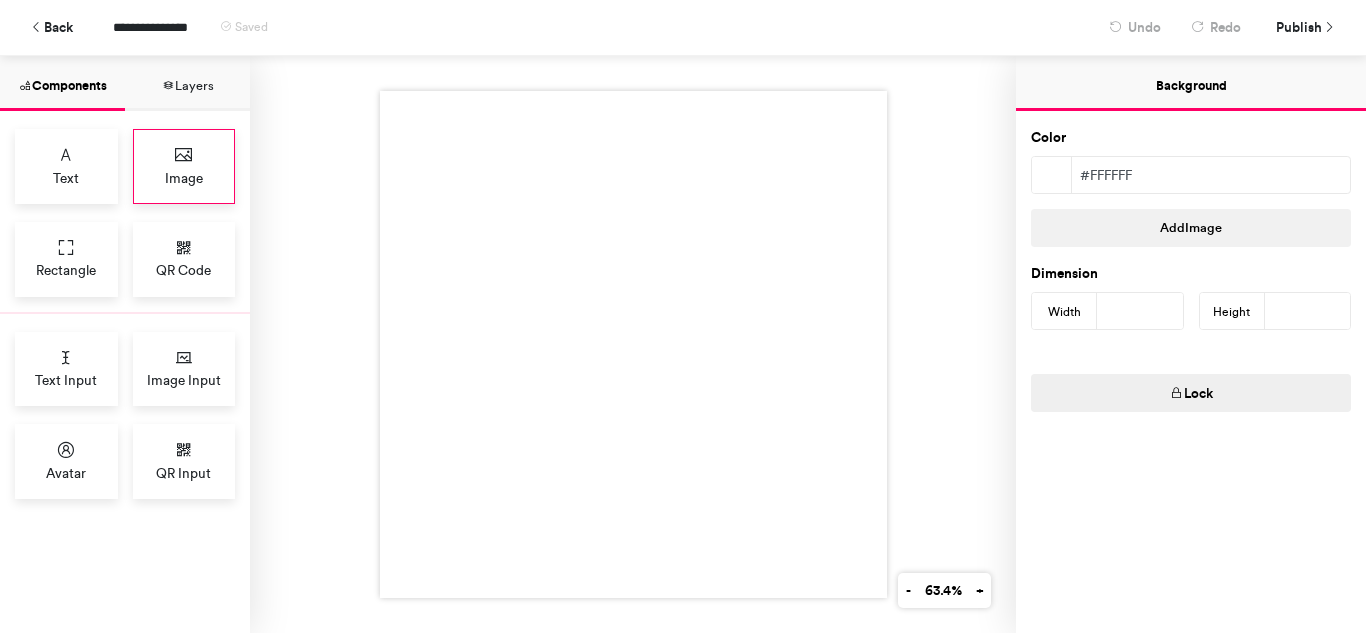 click on "Image" at bounding box center (184, 178) 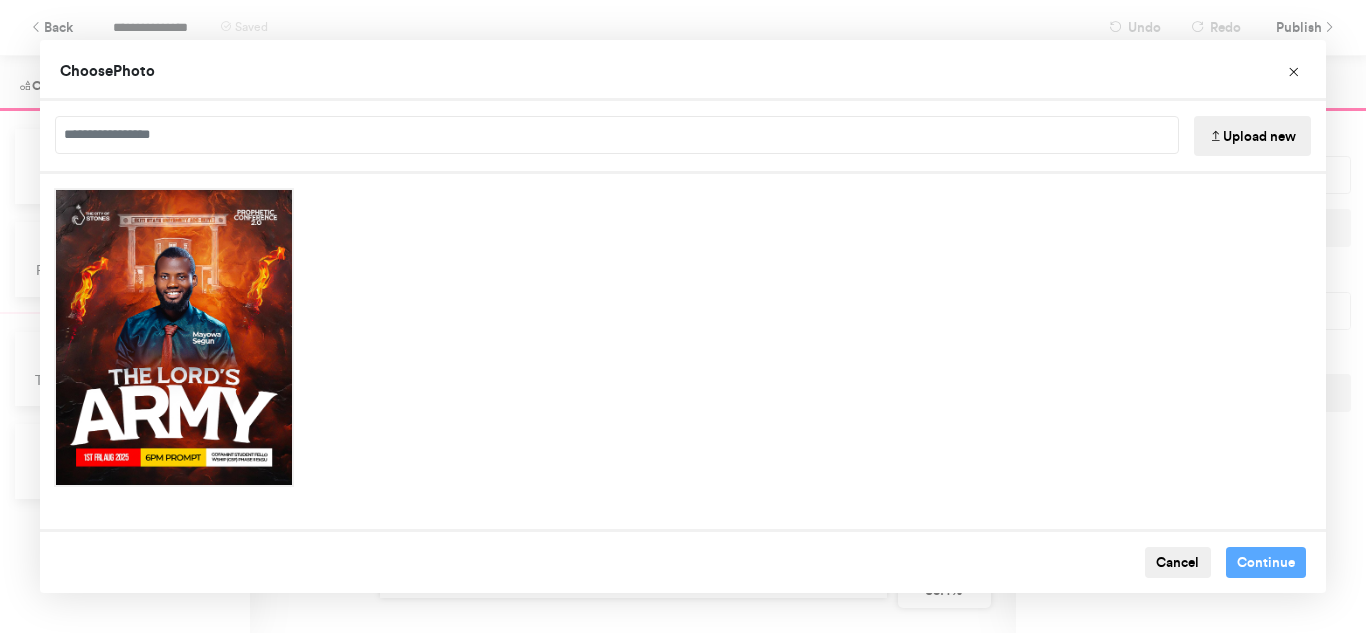 click on "Upload new" at bounding box center (1252, 136) 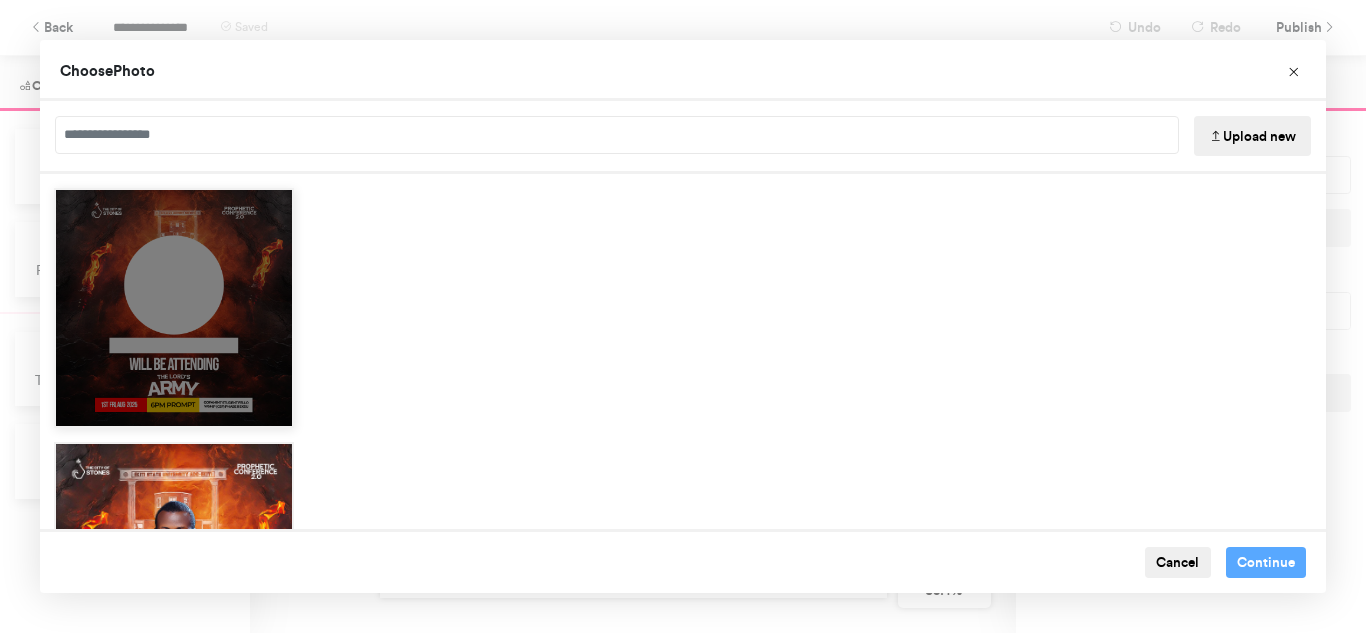 click at bounding box center (174, 308) 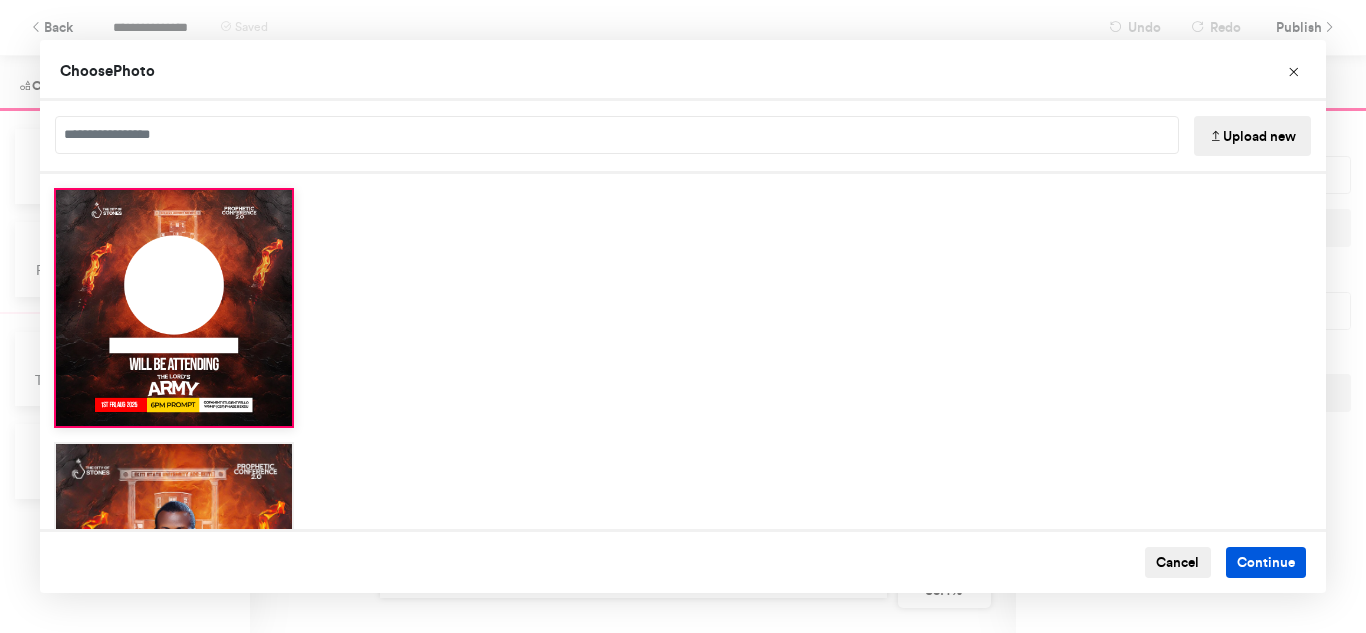 click on "Continue" at bounding box center [1266, 563] 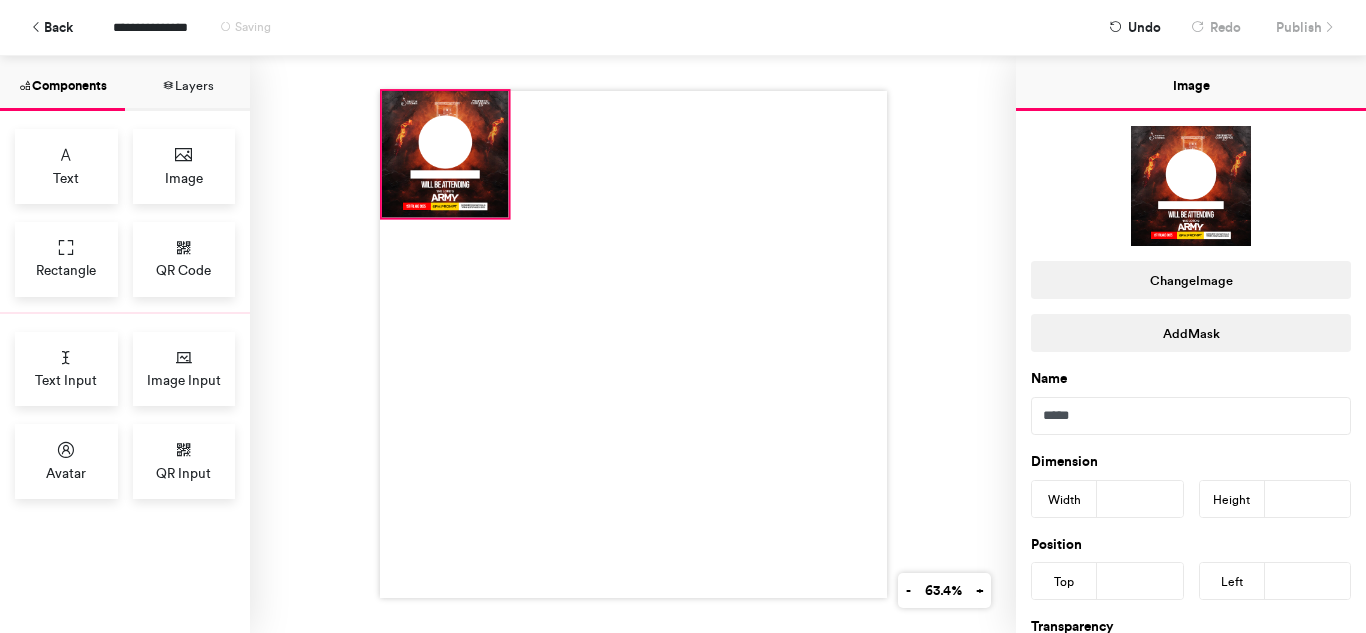 drag, startPoint x: 577, startPoint y: 307, endPoint x: 452, endPoint y: 180, distance: 178.19652 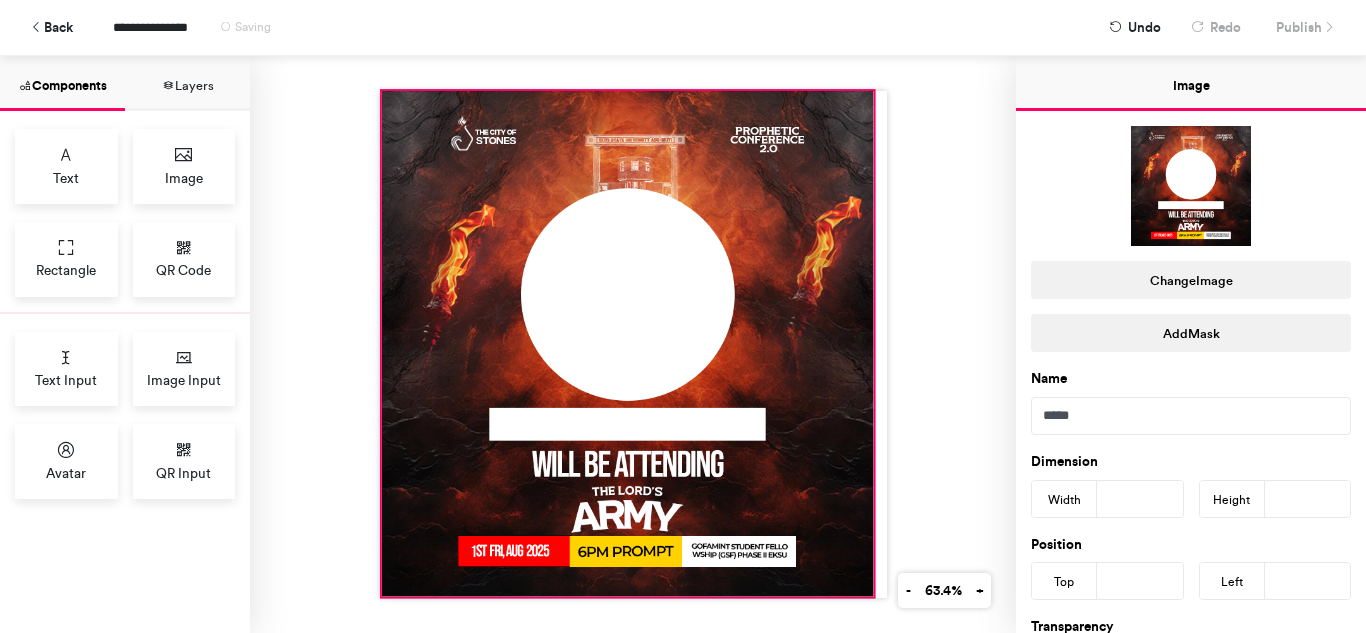 drag, startPoint x: 501, startPoint y: 212, endPoint x: 866, endPoint y: 591, distance: 526.1806 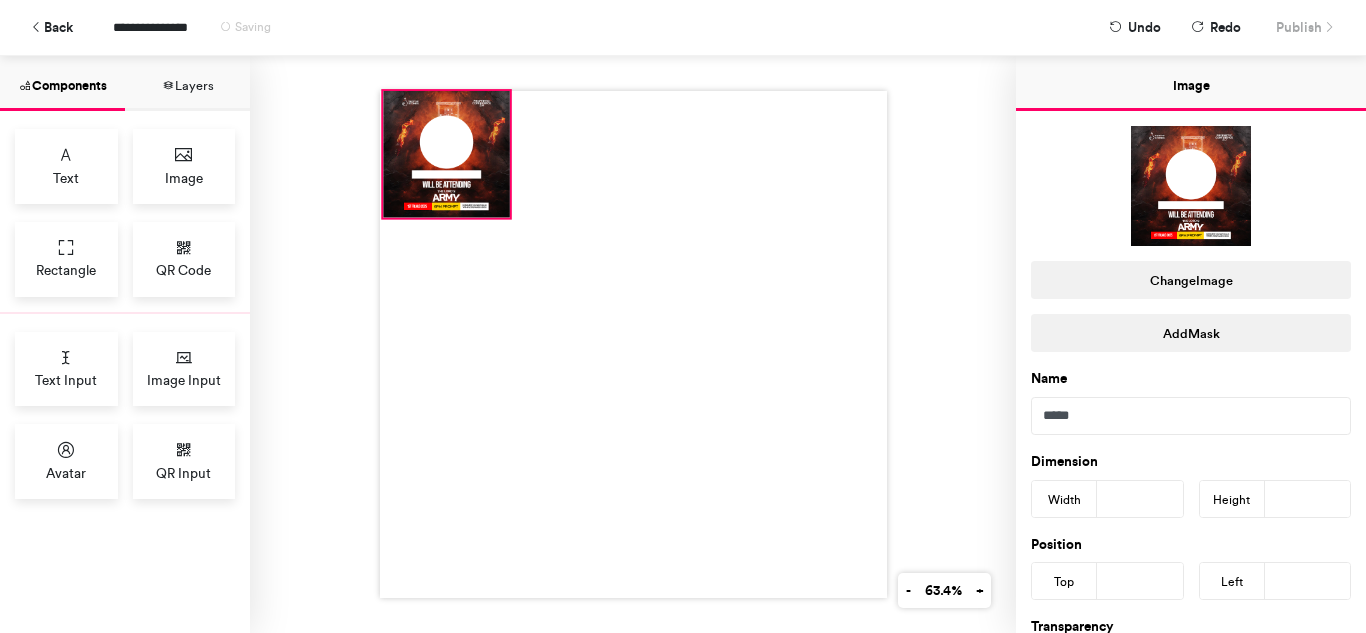 click at bounding box center (446, 154) 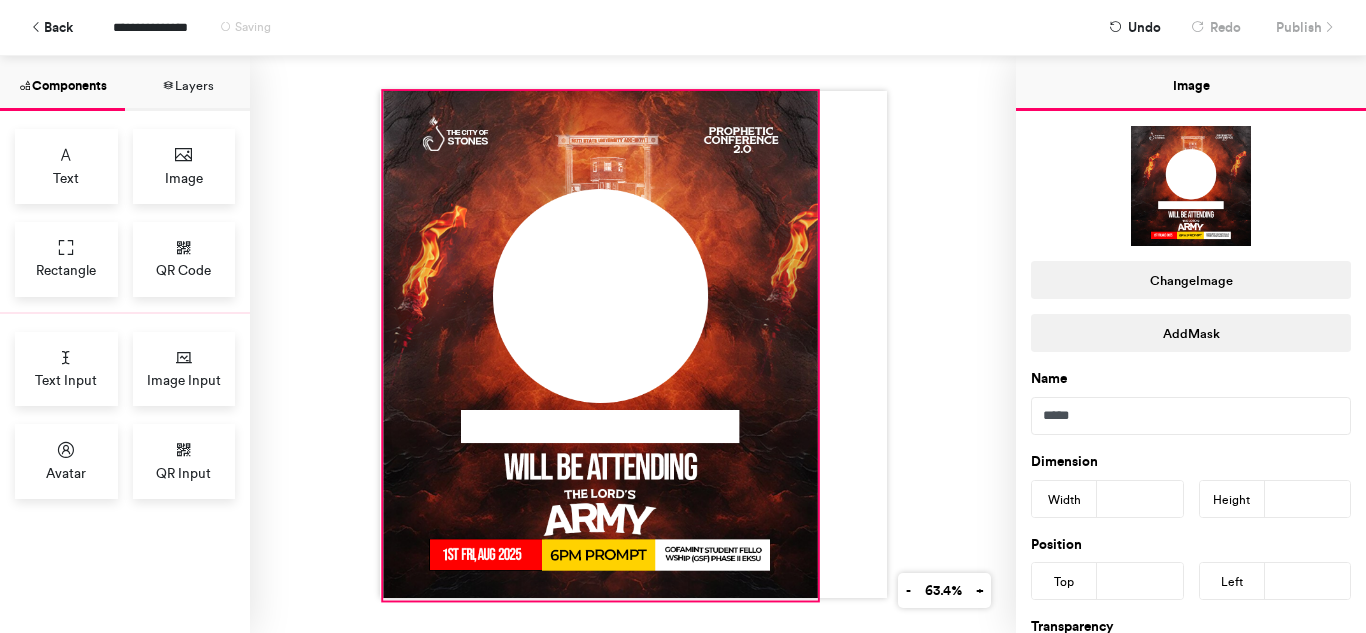 drag, startPoint x: 503, startPoint y: 214, endPoint x: 811, endPoint y: 597, distance: 491.4804 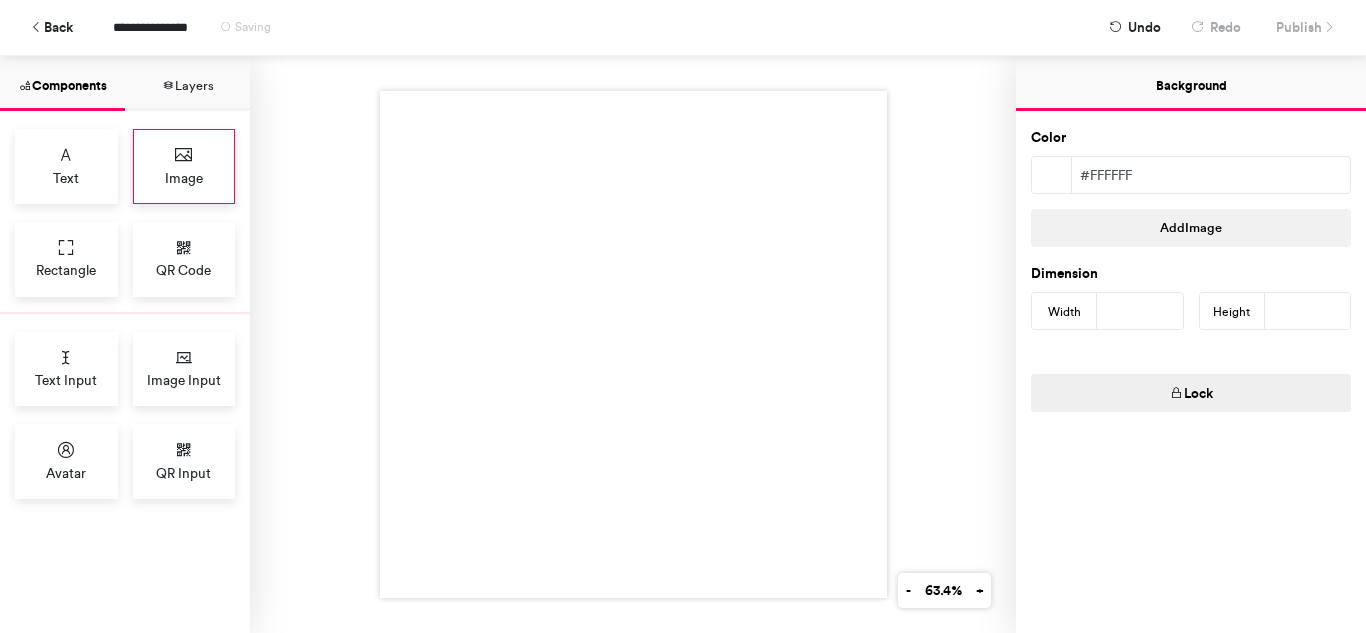 click on "Image" at bounding box center (184, 166) 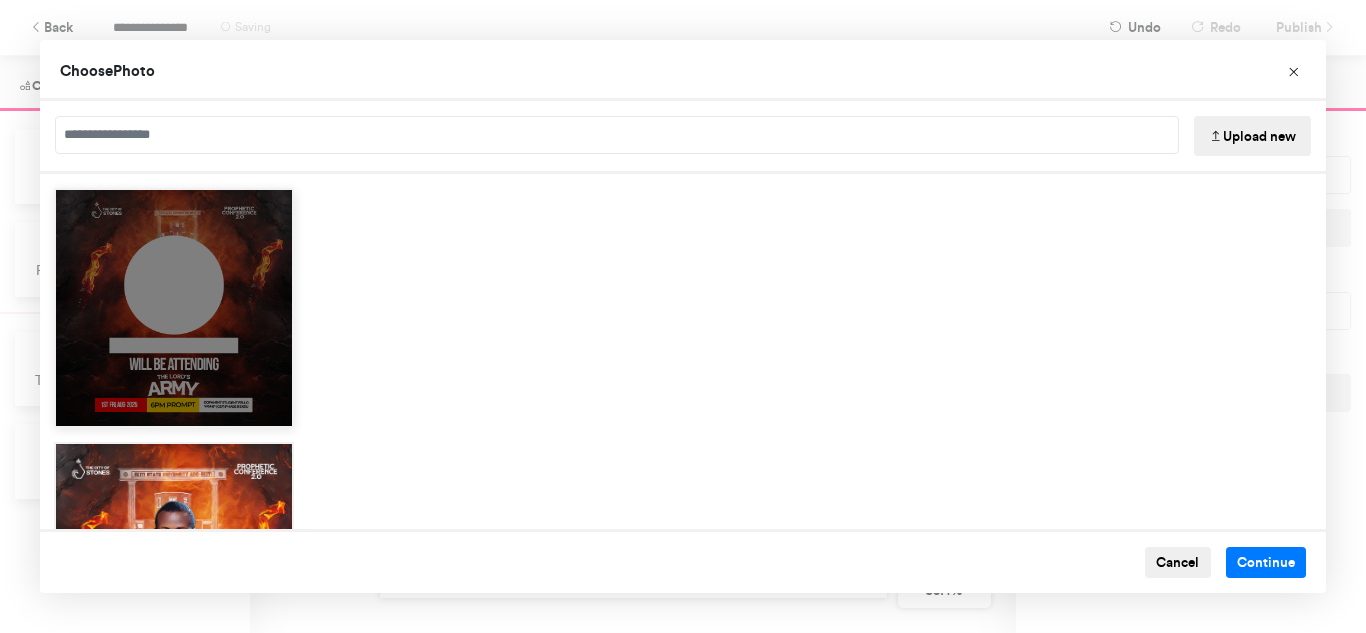 click at bounding box center (174, 308) 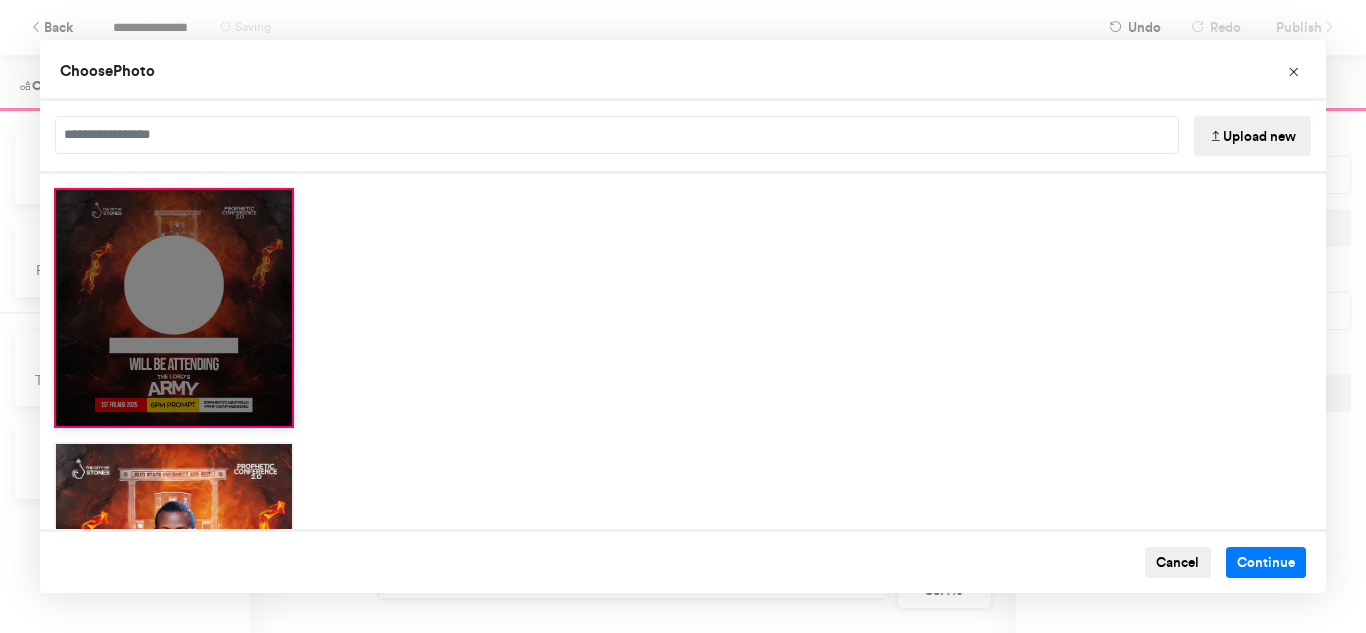 click at bounding box center (174, 308) 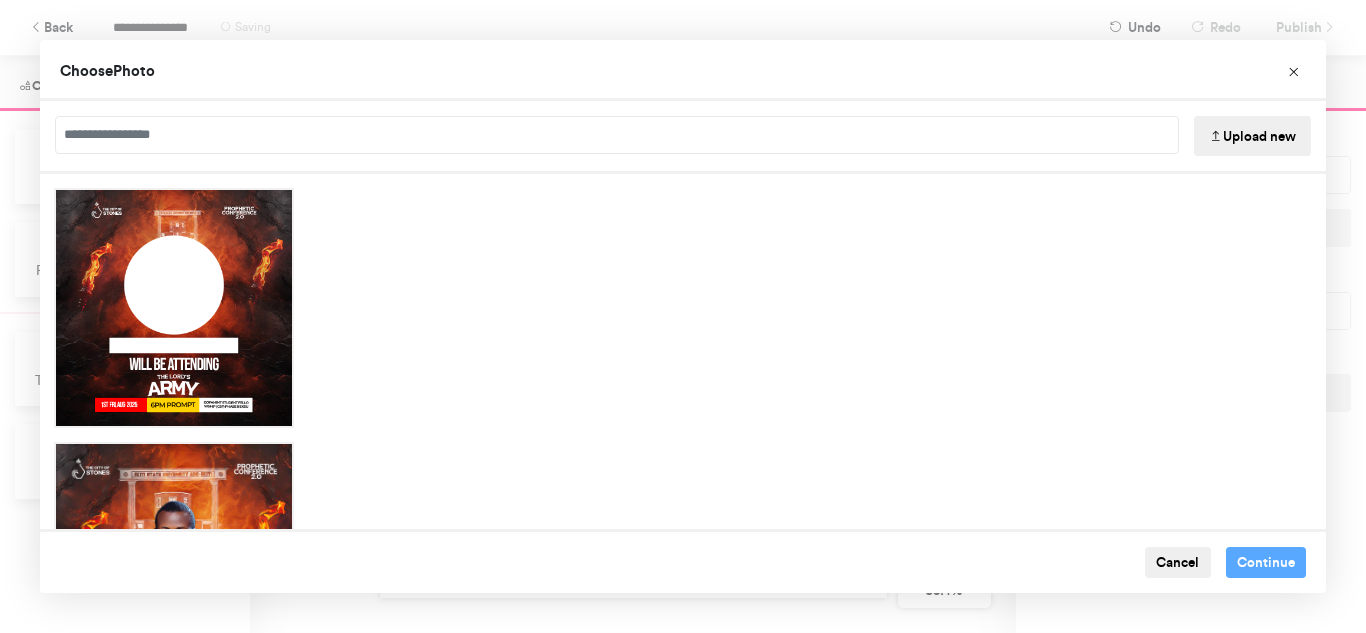 click on "Upload new" at bounding box center [1252, 136] 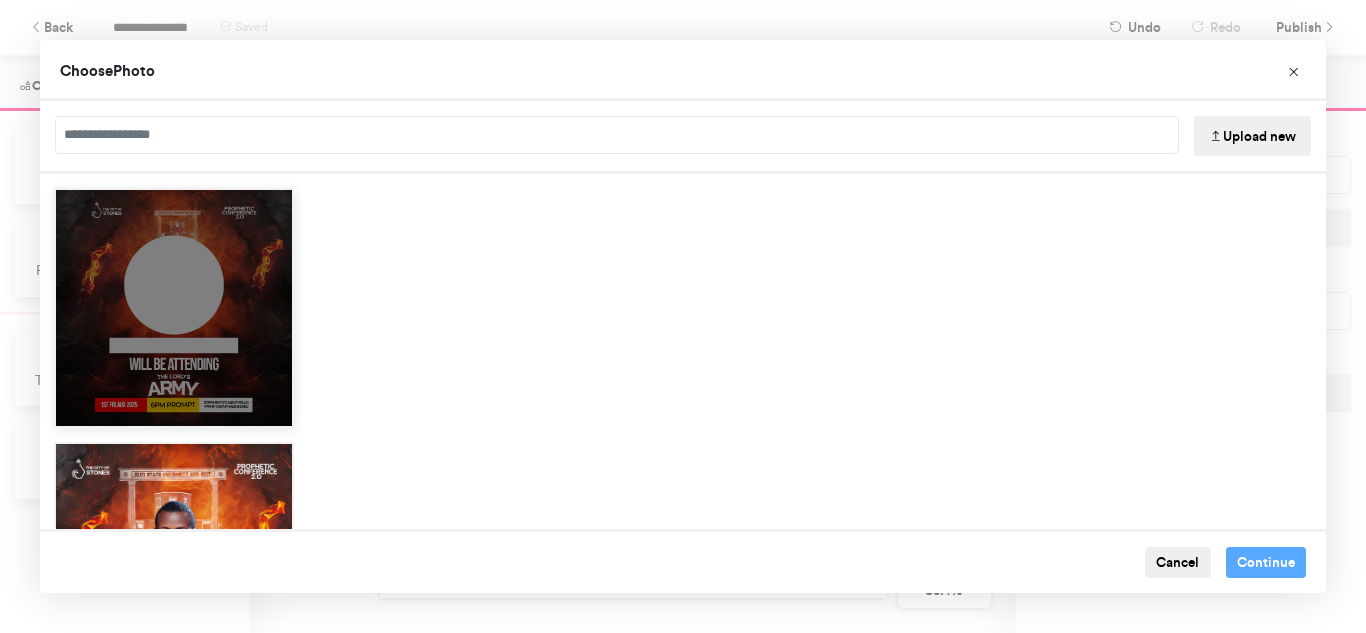 click at bounding box center [174, 308] 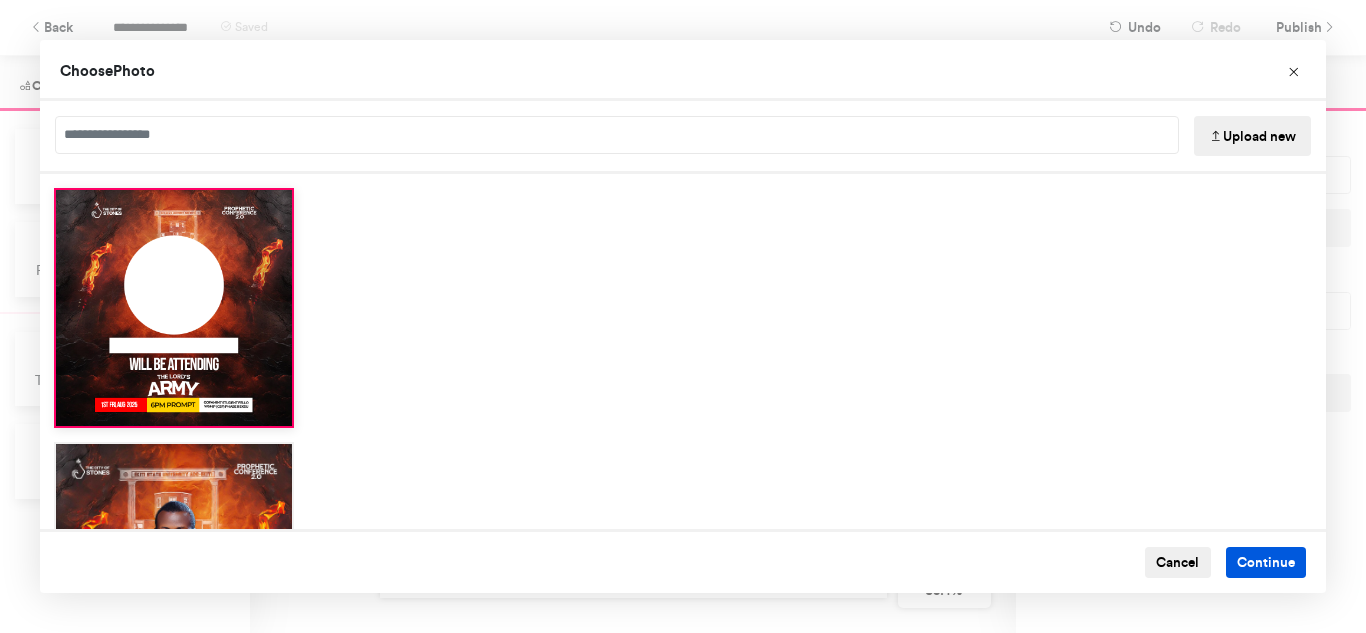 click on "Continue" at bounding box center [1266, 563] 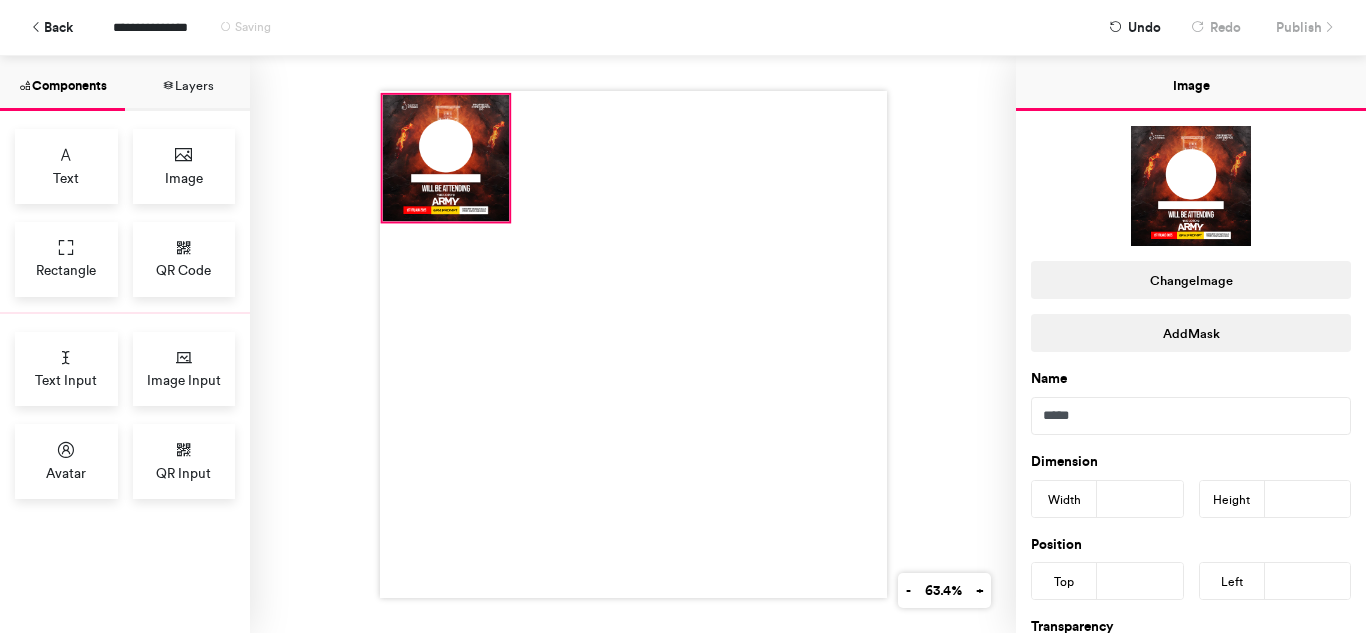drag, startPoint x: 549, startPoint y: 288, endPoint x: 425, endPoint y: 165, distance: 174.6568 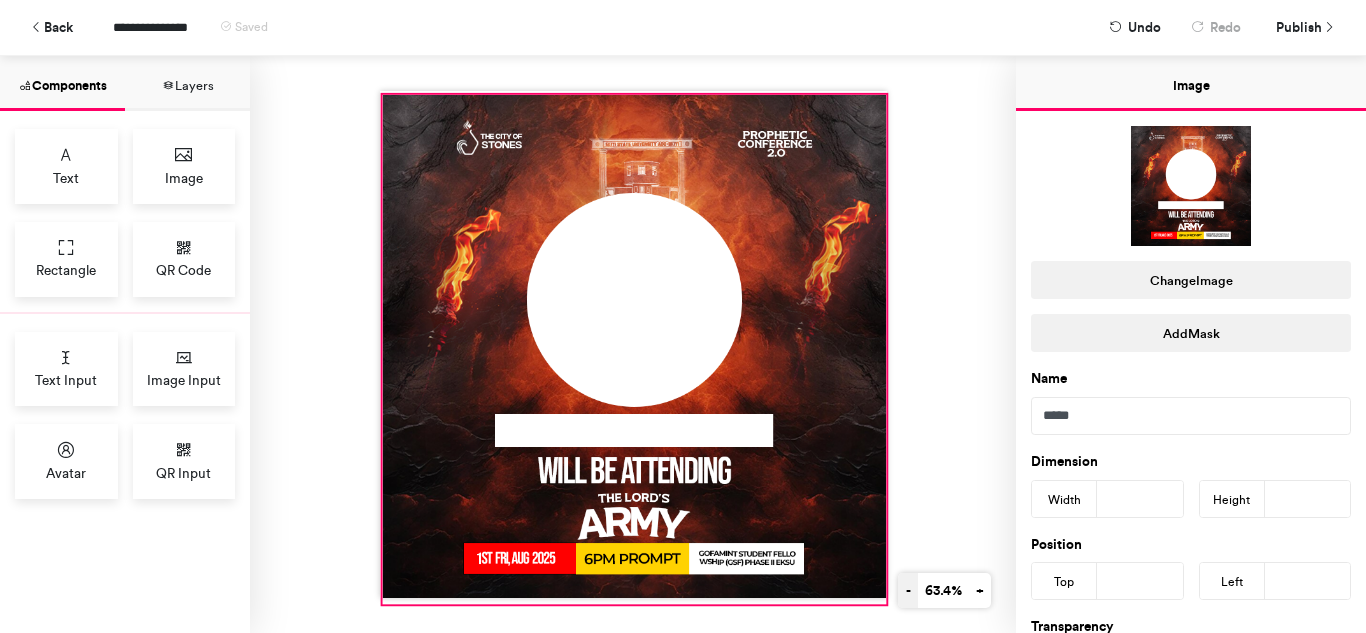 drag, startPoint x: 507, startPoint y: 215, endPoint x: 884, endPoint y: 598, distance: 537.4179 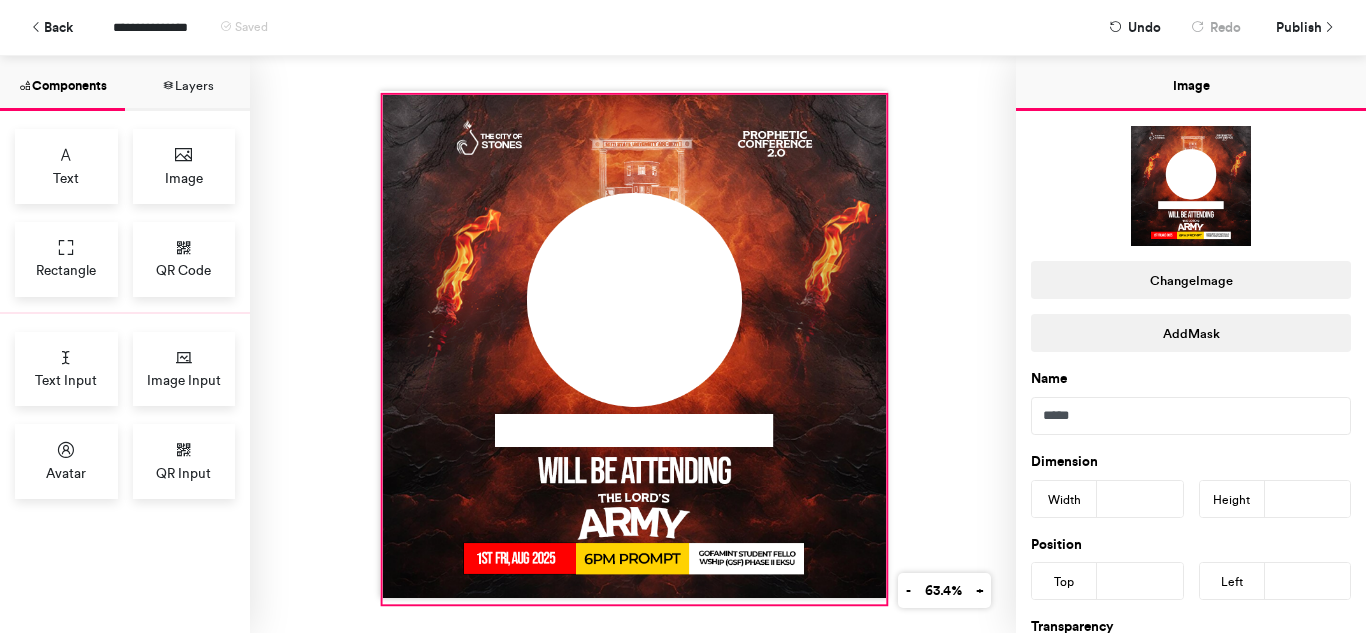 type on "***" 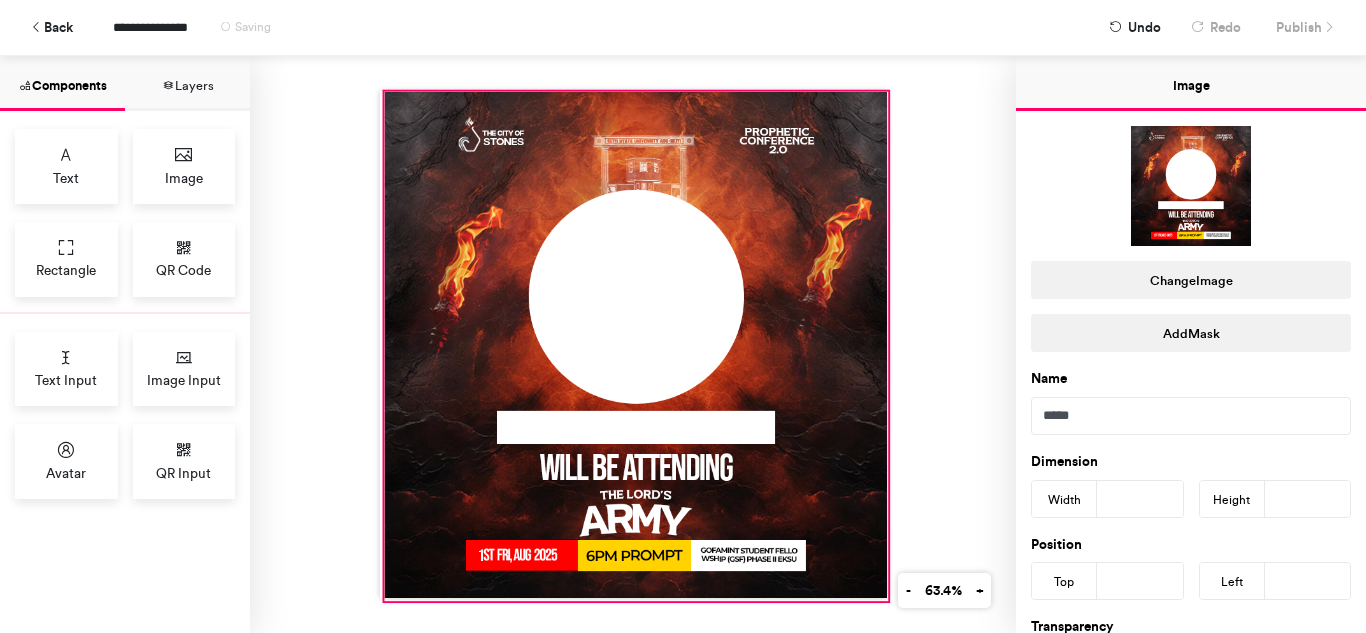 click at bounding box center [636, 347] 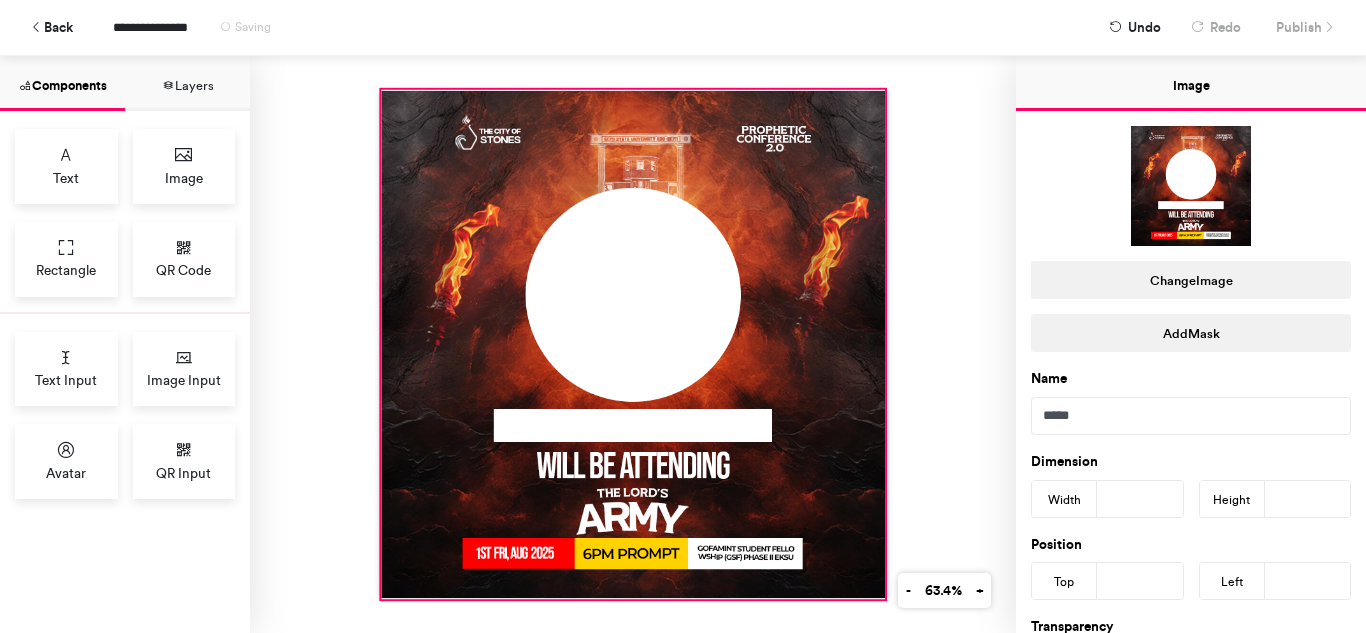 click at bounding box center [633, 345] 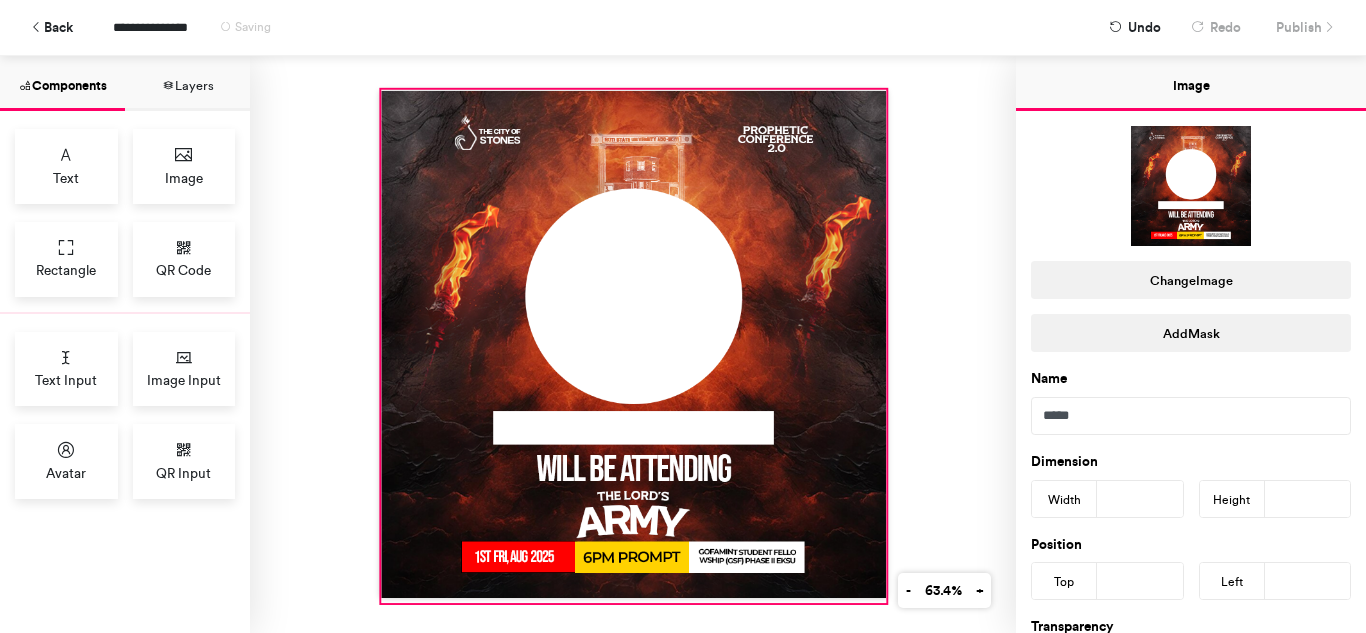 click at bounding box center (633, 344) 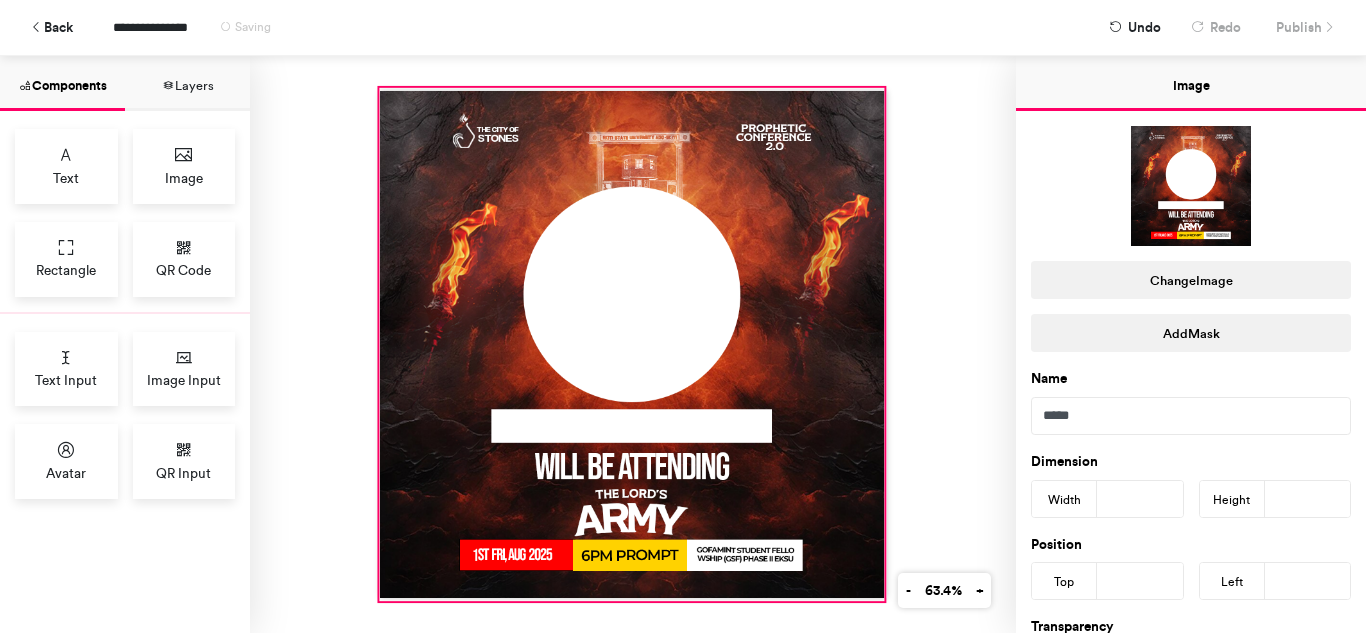 click at bounding box center [631, 344] 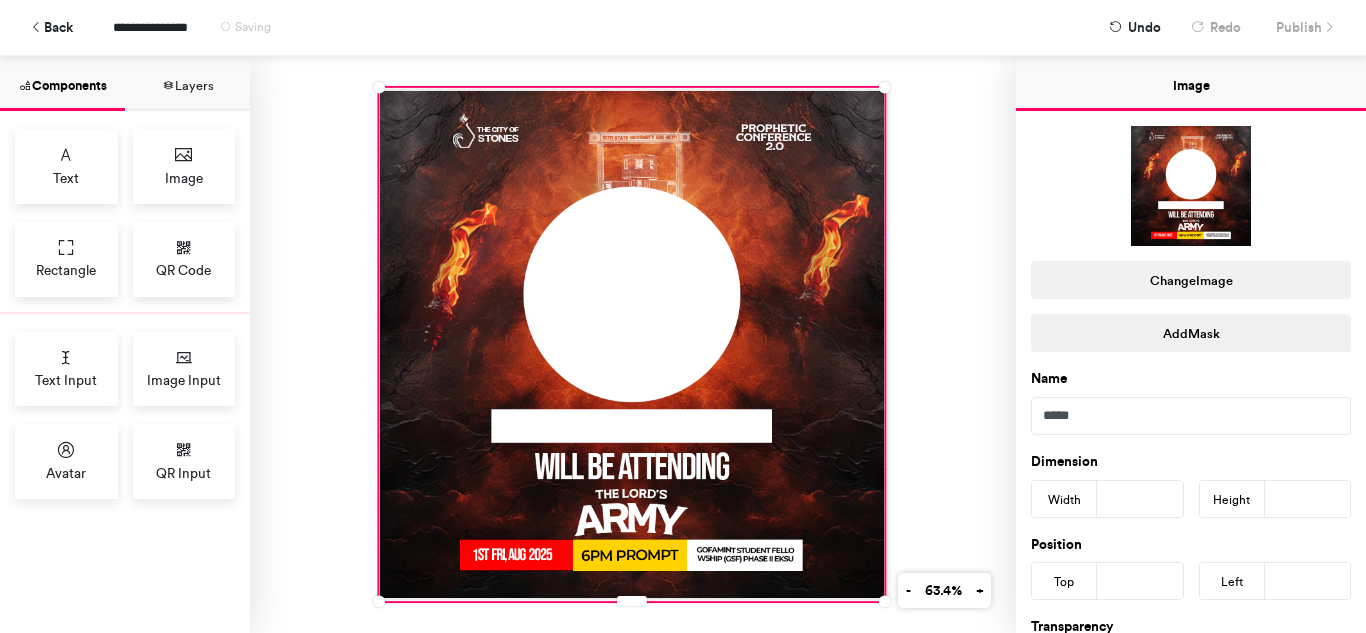 type on "**" 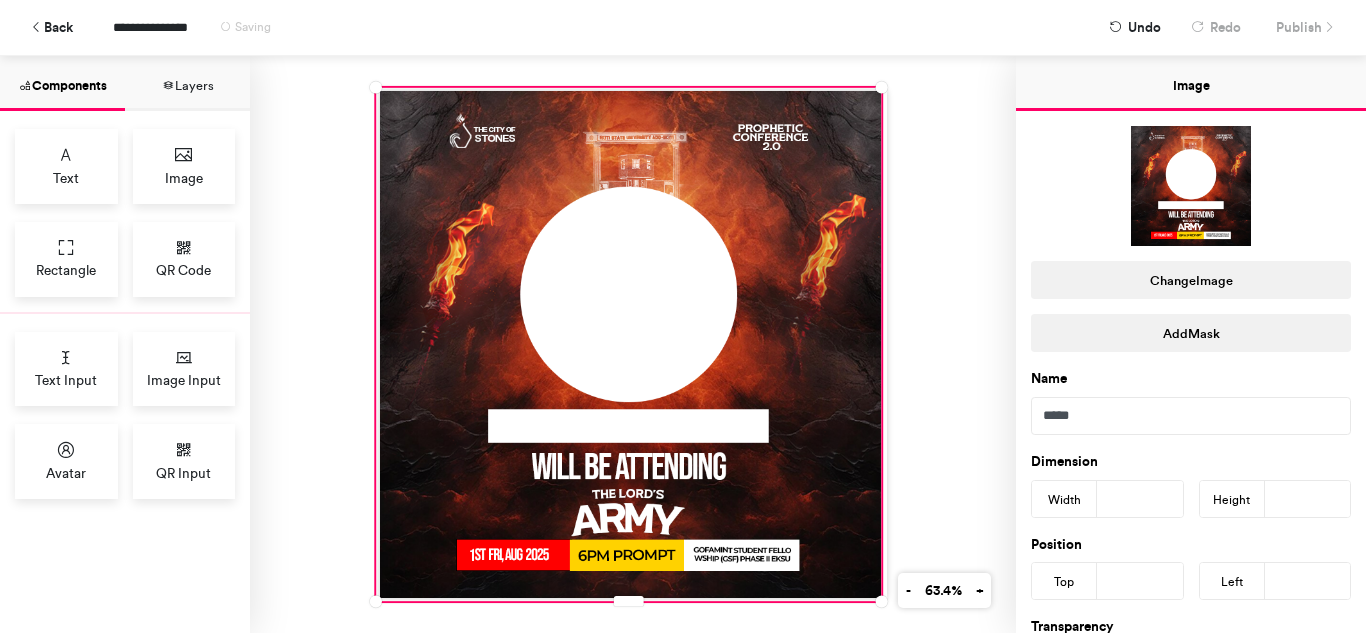 click at bounding box center (633, 344) 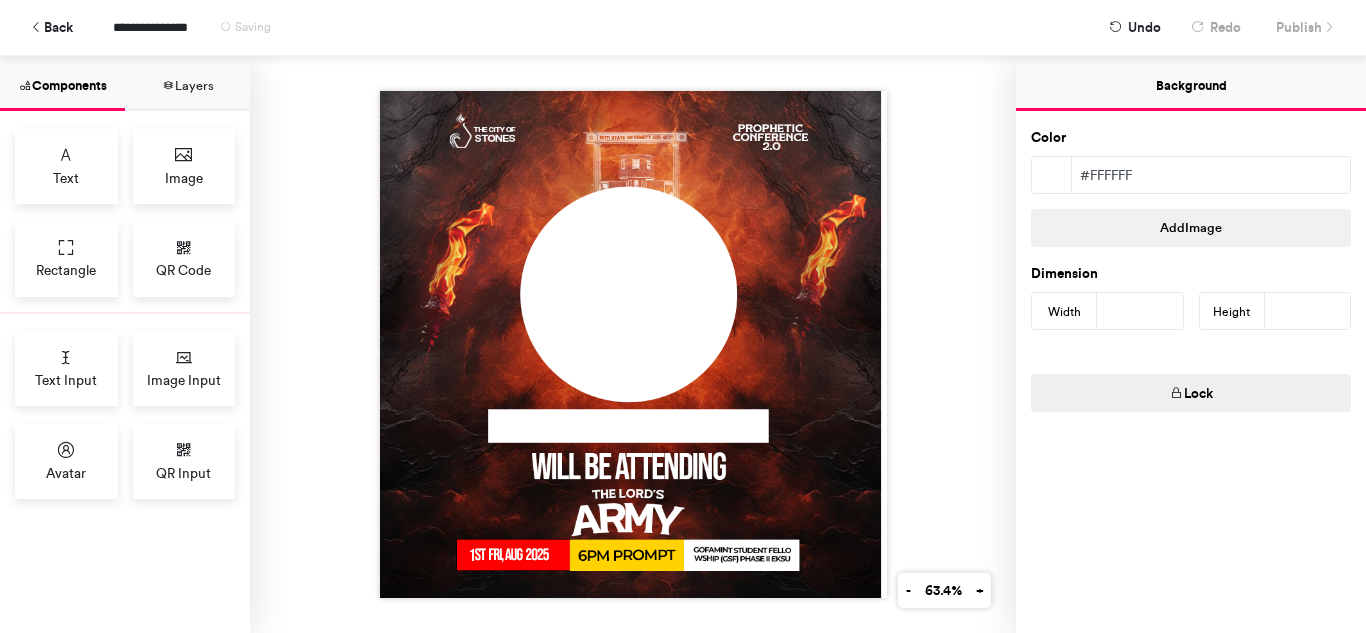 drag, startPoint x: 88, startPoint y: 437, endPoint x: 133, endPoint y: 418, distance: 48.8467 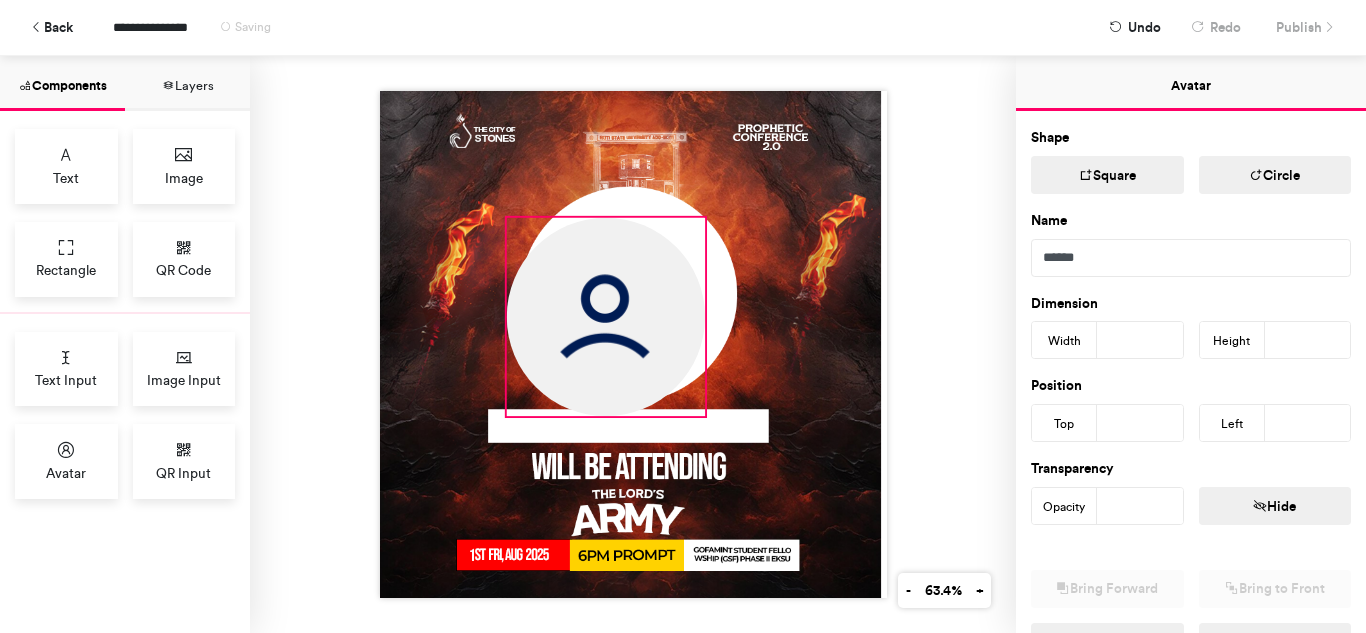 drag, startPoint x: 563, startPoint y: 277, endPoint x: 700, endPoint y: 409, distance: 190.24458 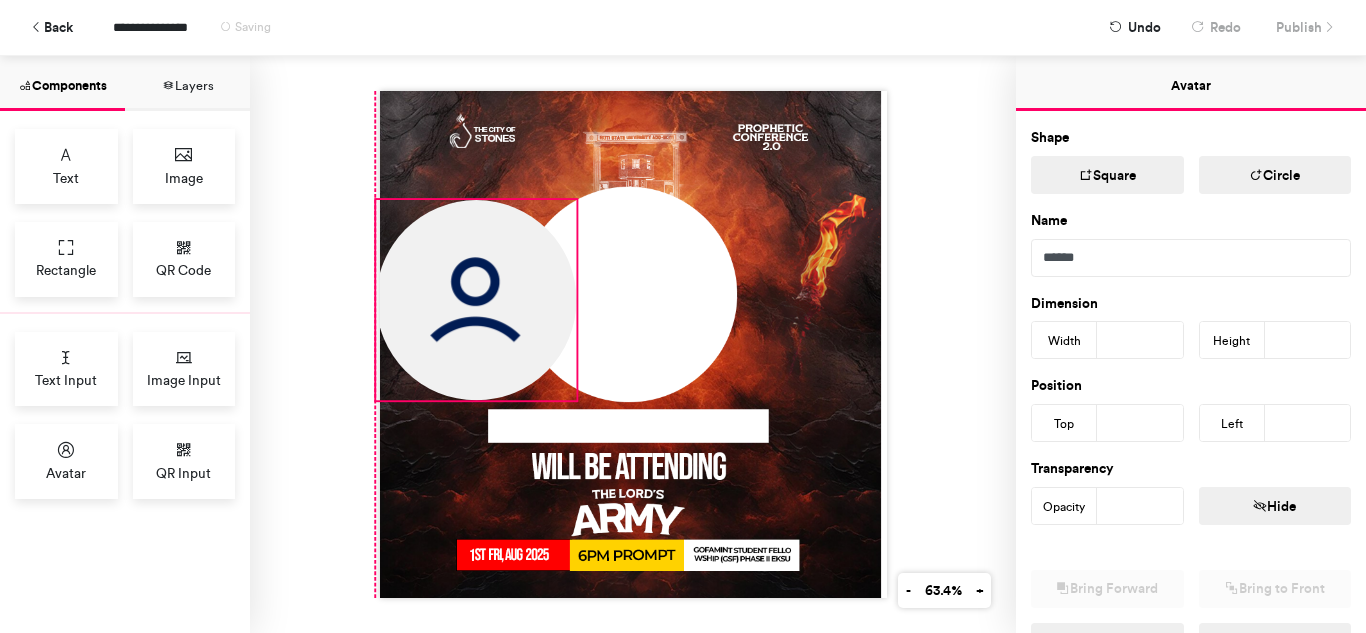 drag, startPoint x: 648, startPoint y: 344, endPoint x: 511, endPoint y: 326, distance: 138.17743 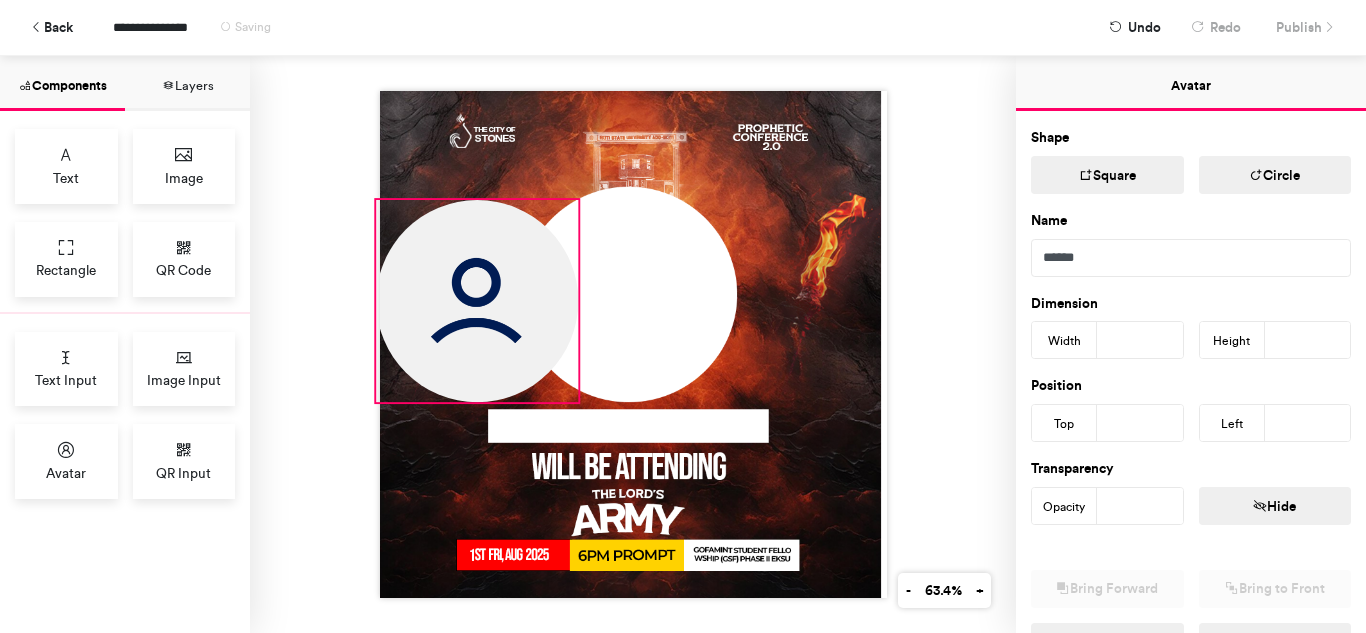 click at bounding box center (633, 344) 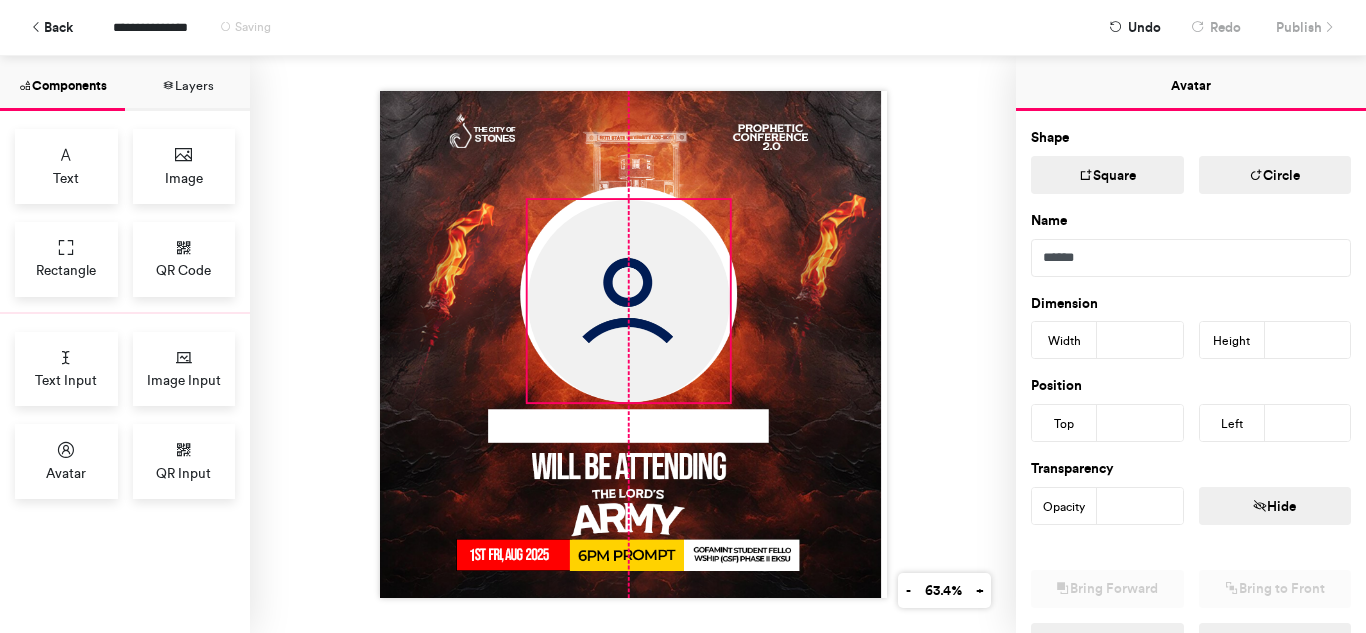 drag, startPoint x: 493, startPoint y: 329, endPoint x: 645, endPoint y: 329, distance: 152 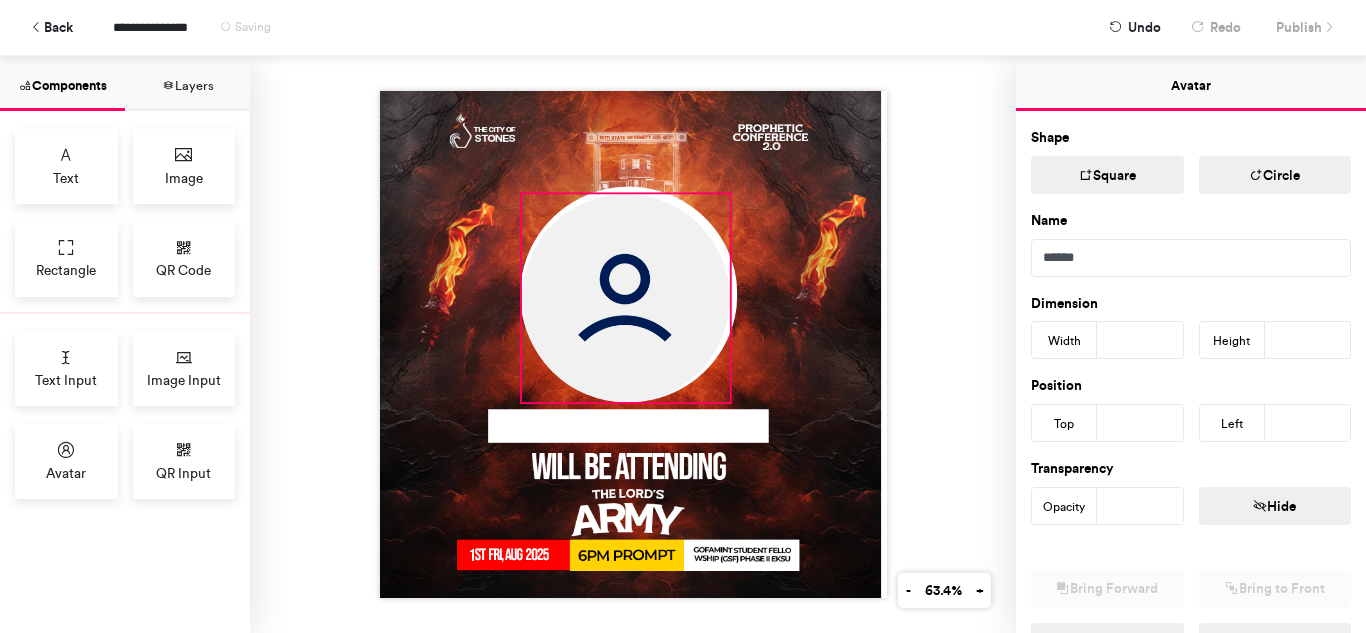 click at bounding box center [633, 344] 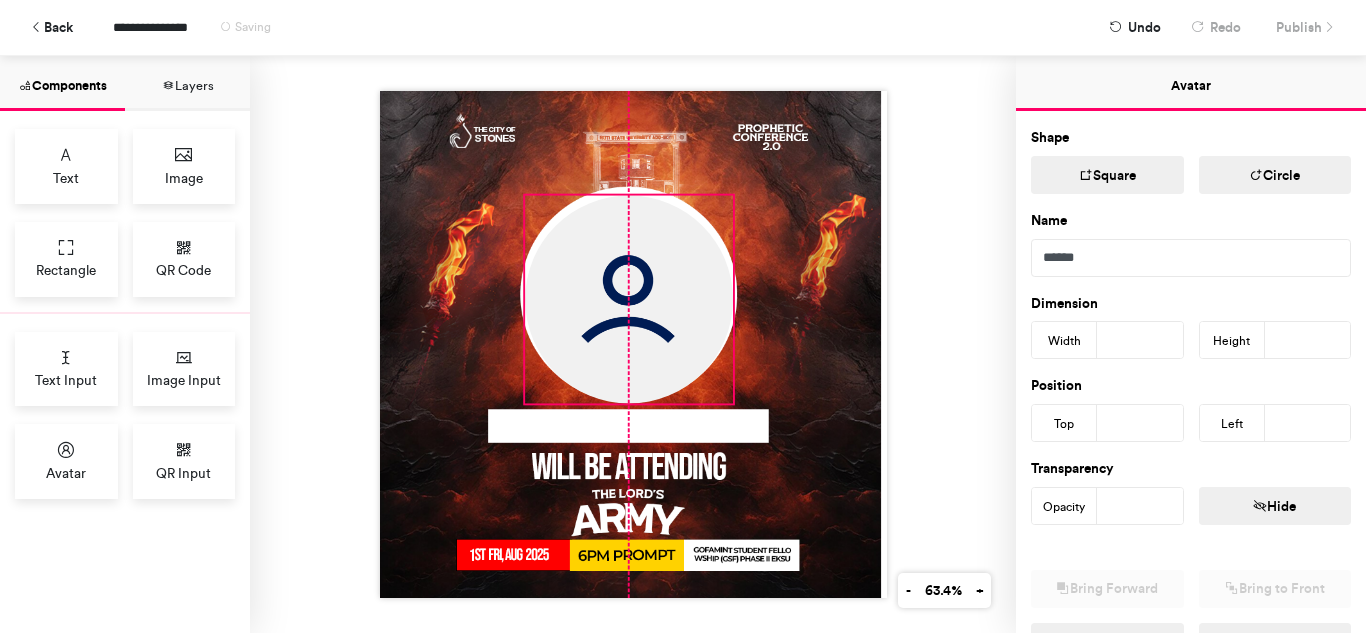 click at bounding box center (629, 300) 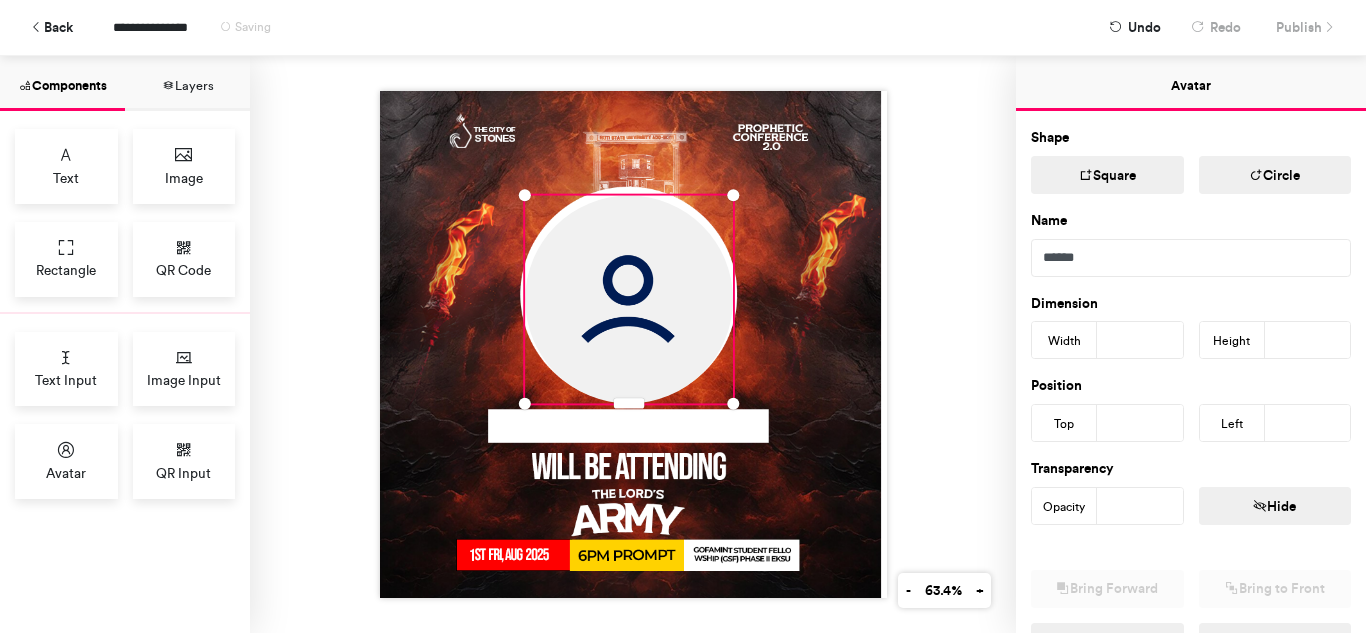 type on "***" 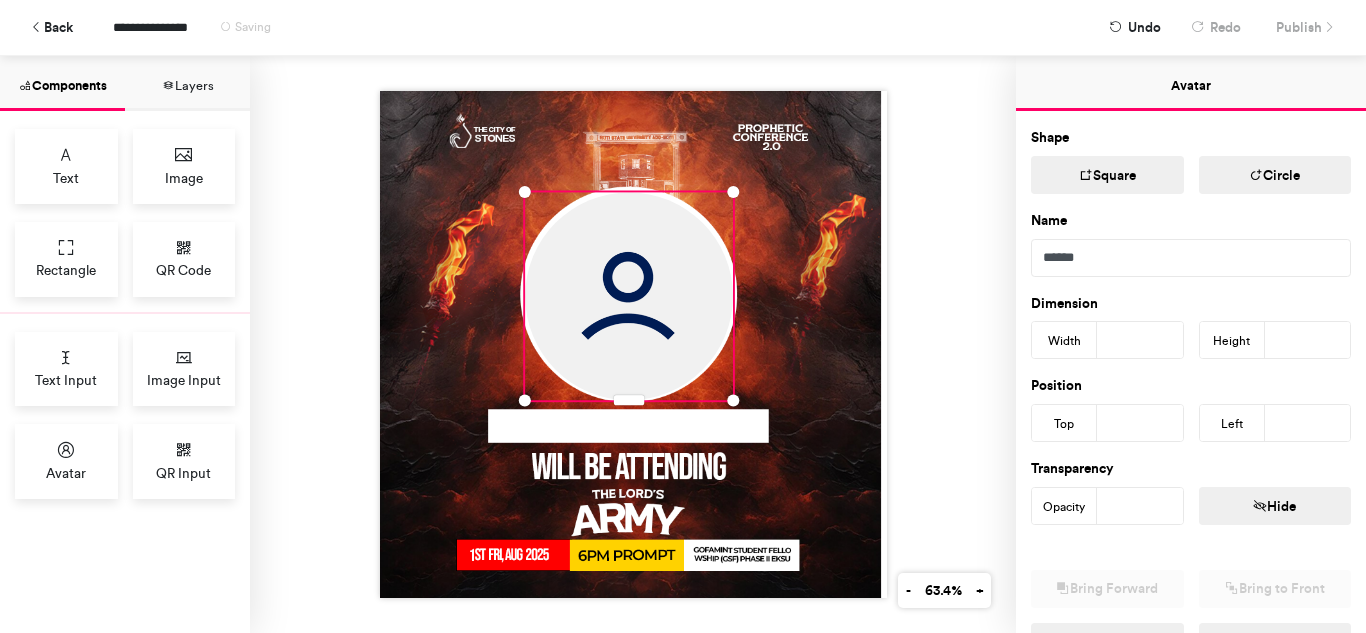 click at bounding box center [633, 344] 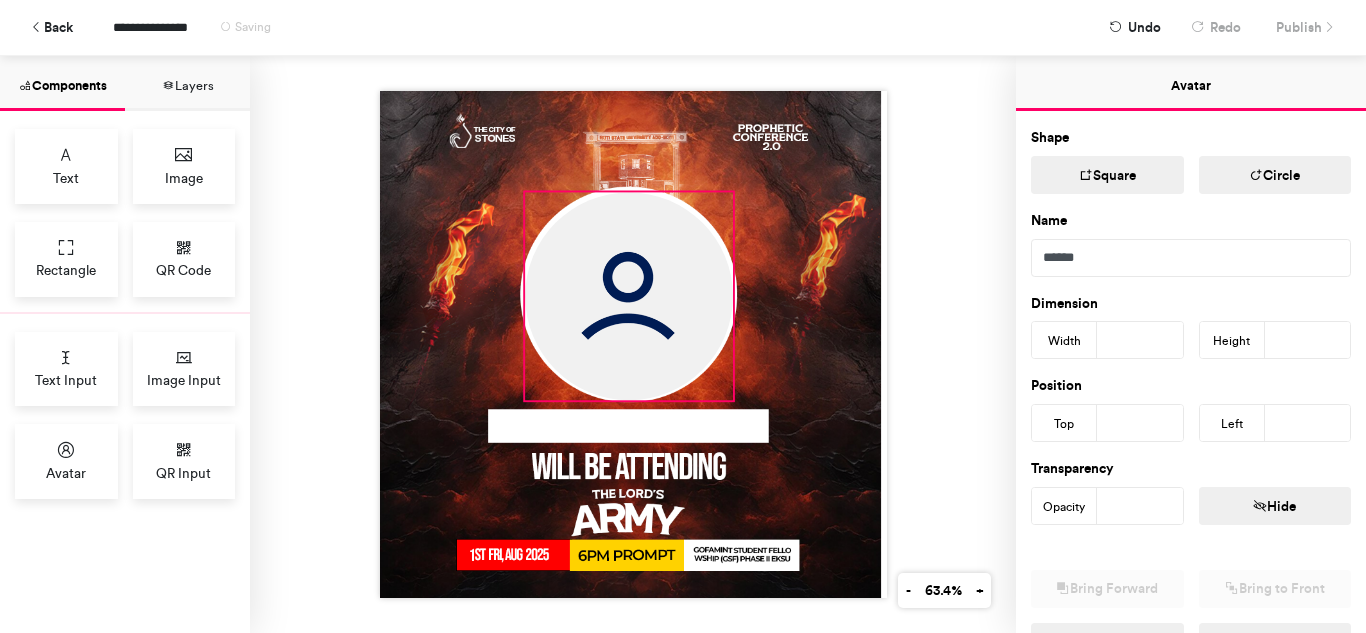 click at bounding box center (629, 296) 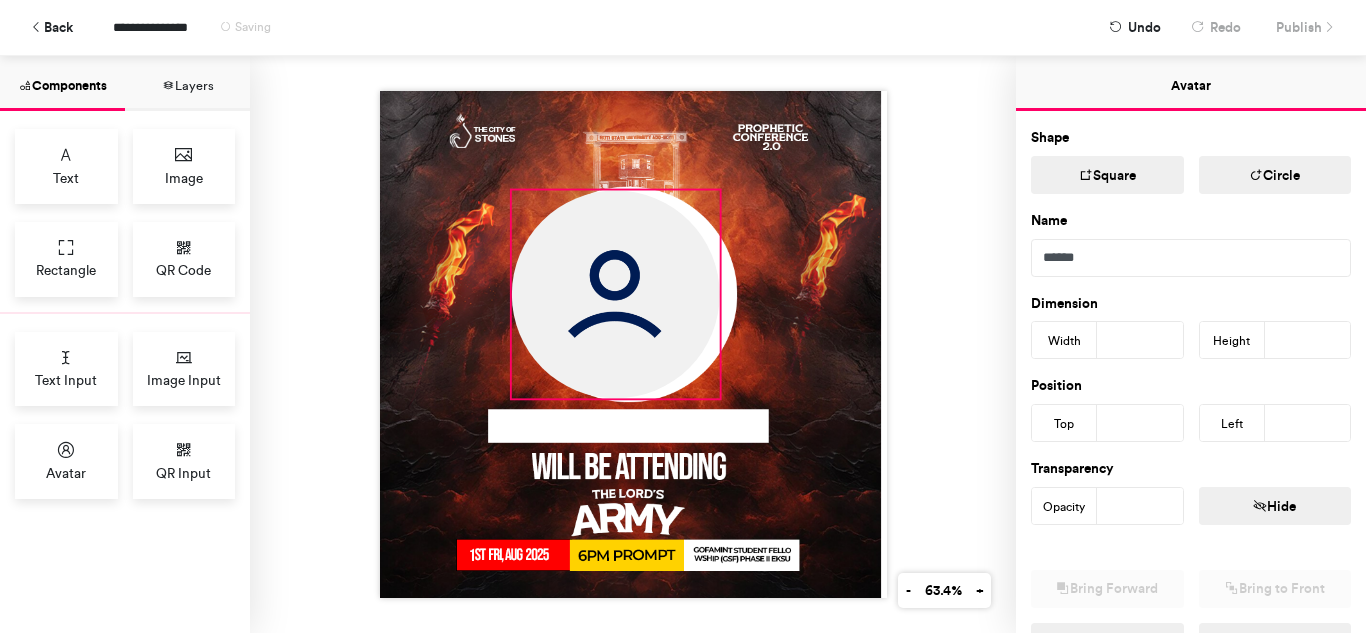 drag, startPoint x: 658, startPoint y: 297, endPoint x: 645, endPoint y: 295, distance: 13.152946 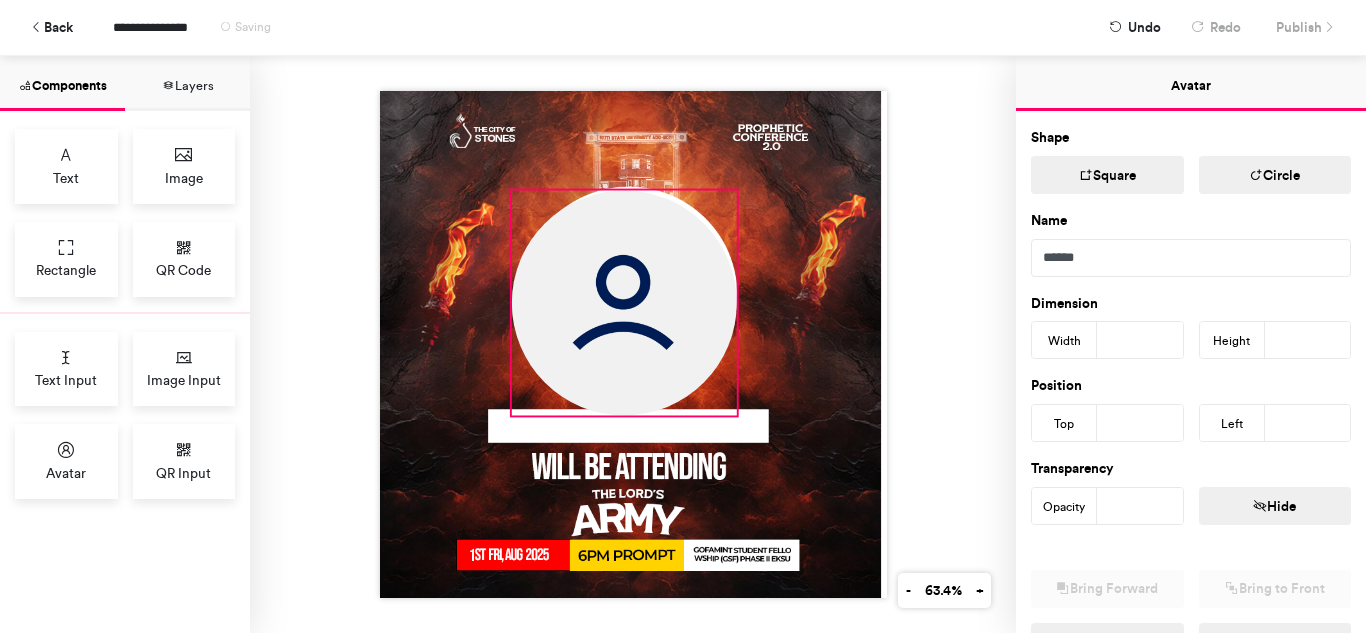 drag, startPoint x: 717, startPoint y: 392, endPoint x: 734, endPoint y: 398, distance: 18.027756 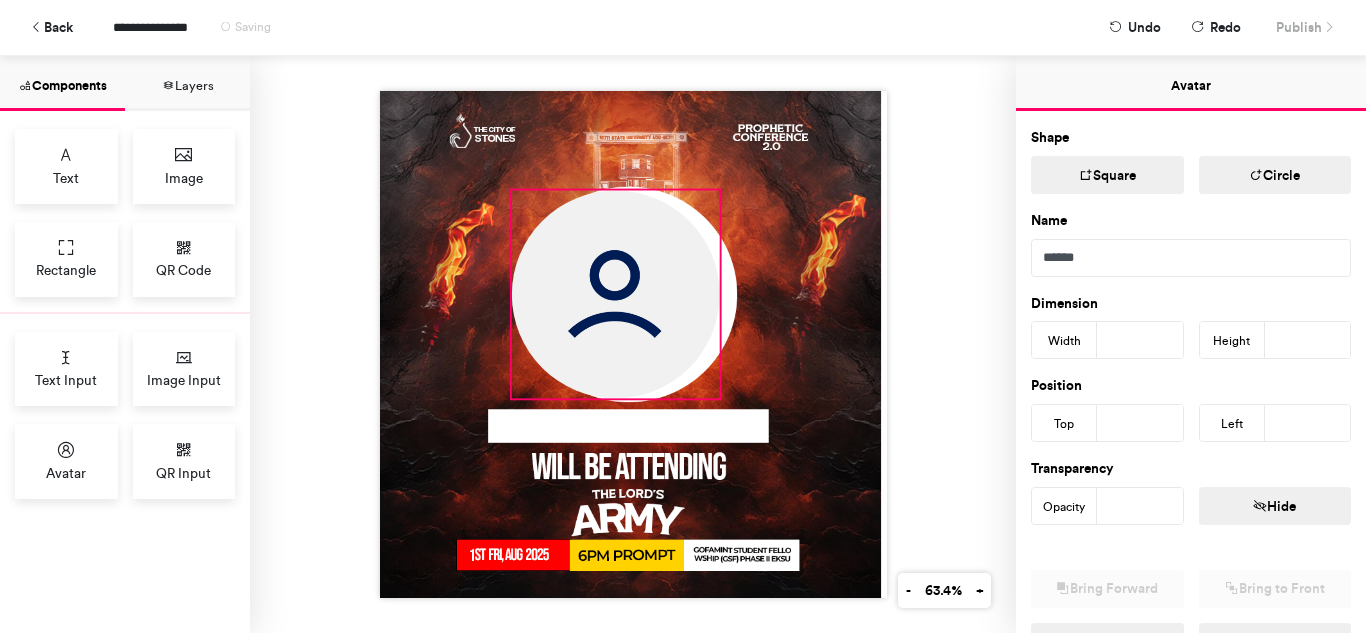 click at bounding box center [615, 294] 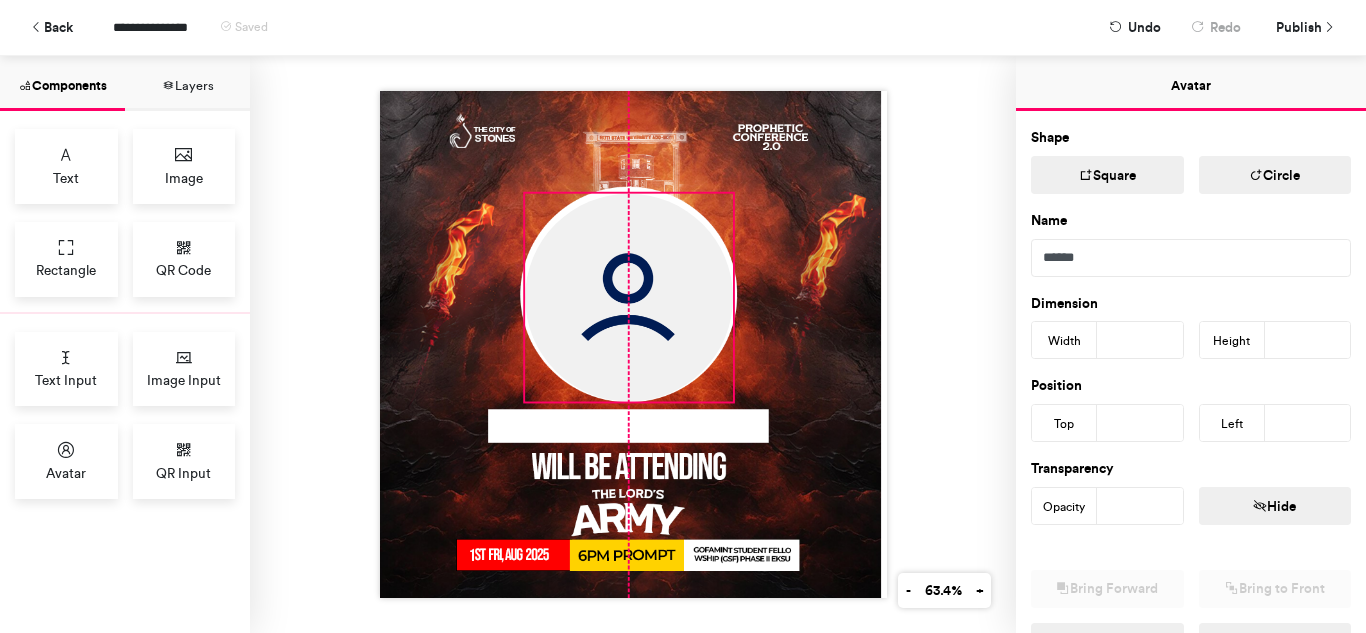 drag, startPoint x: 638, startPoint y: 295, endPoint x: 648, endPoint y: 298, distance: 10.440307 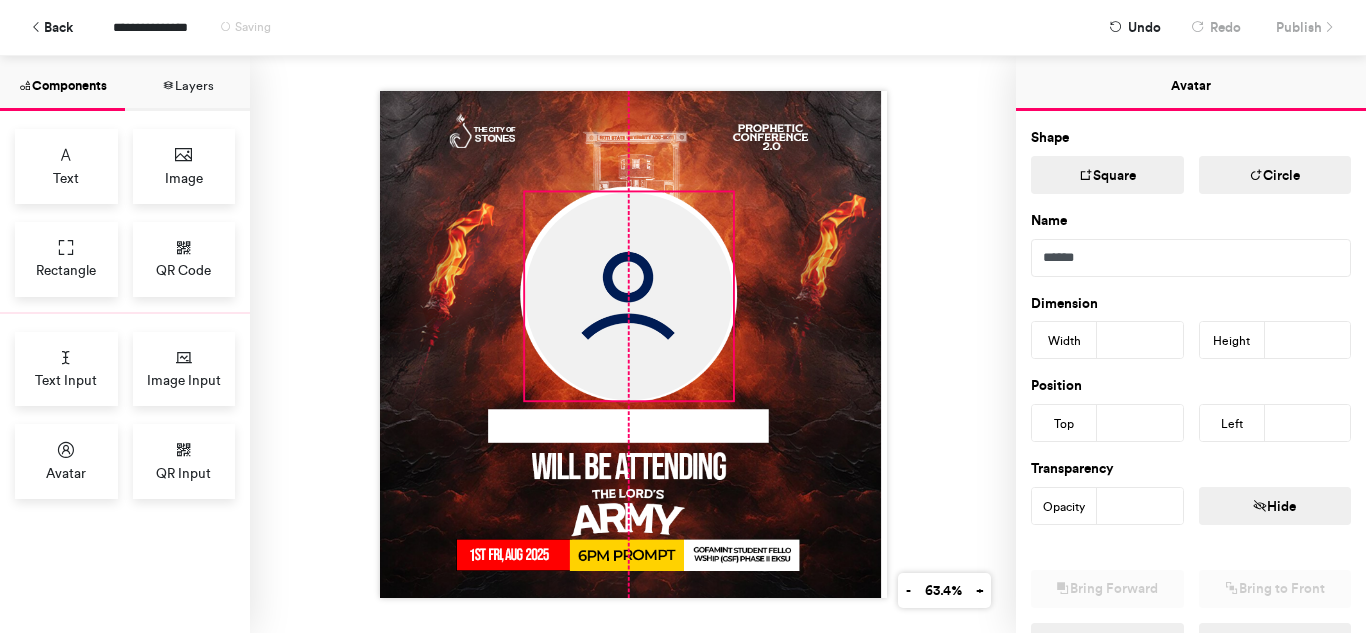click at bounding box center (629, 296) 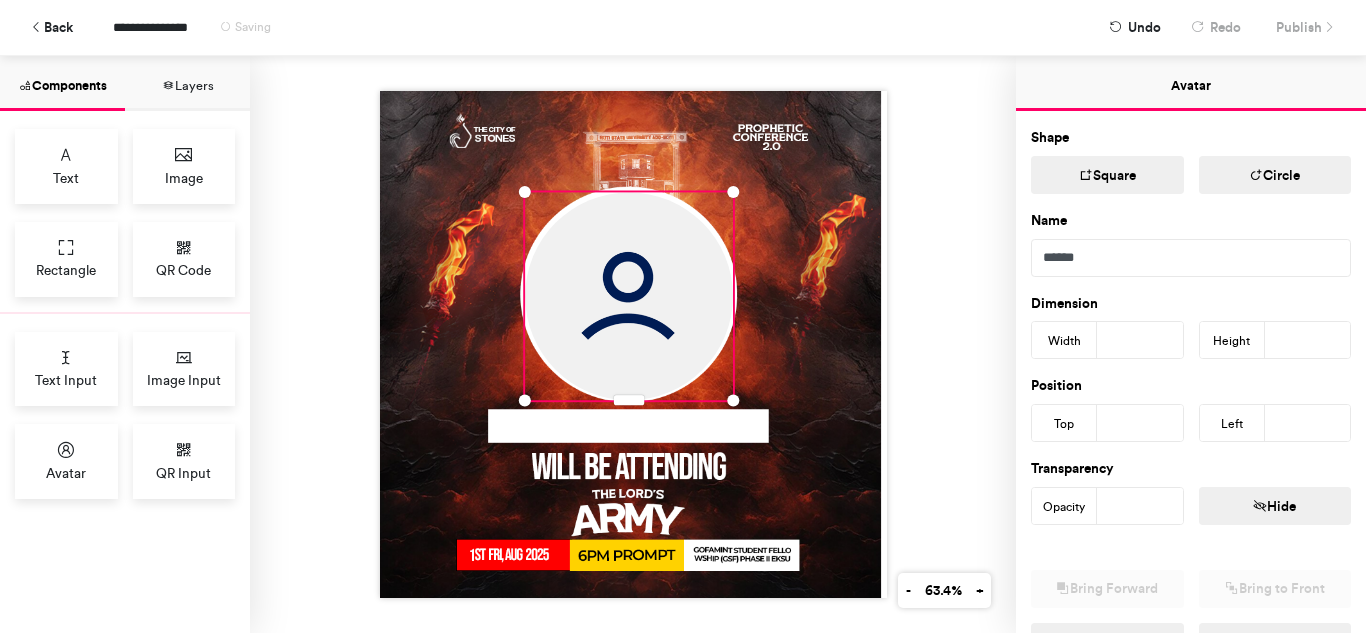 click at bounding box center (633, 344) 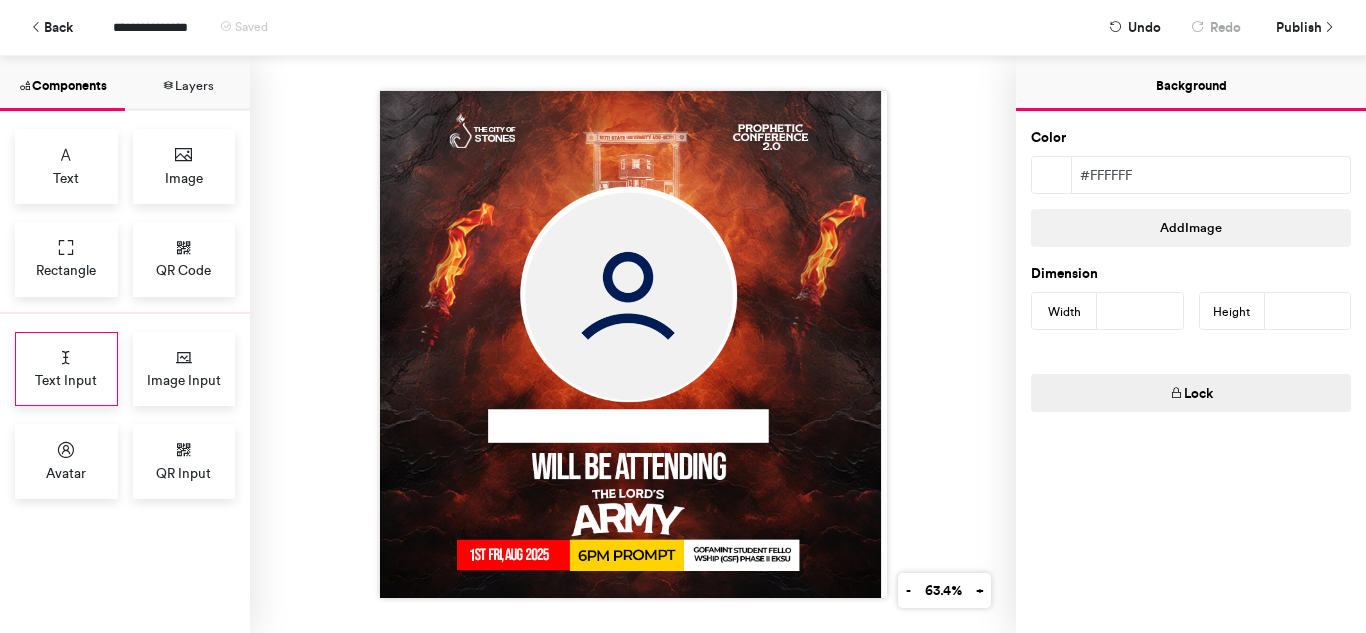 click on "Text Input" at bounding box center [66, 380] 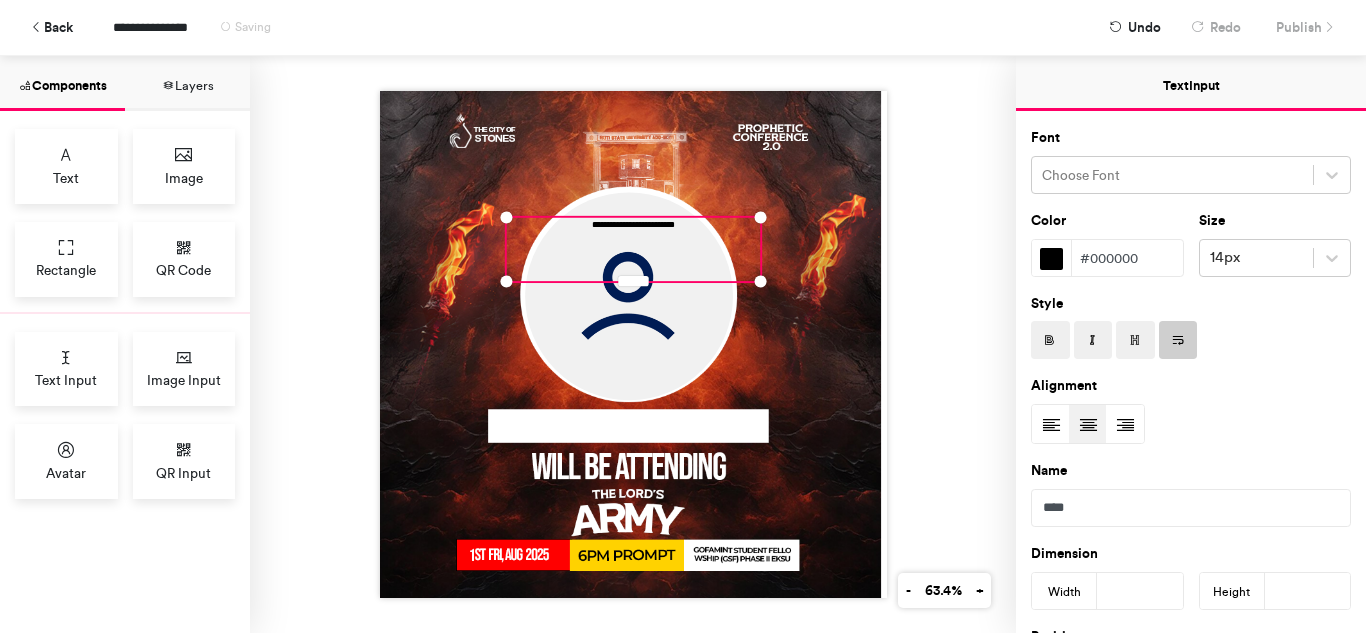 click on "**********" at bounding box center (633, 249) 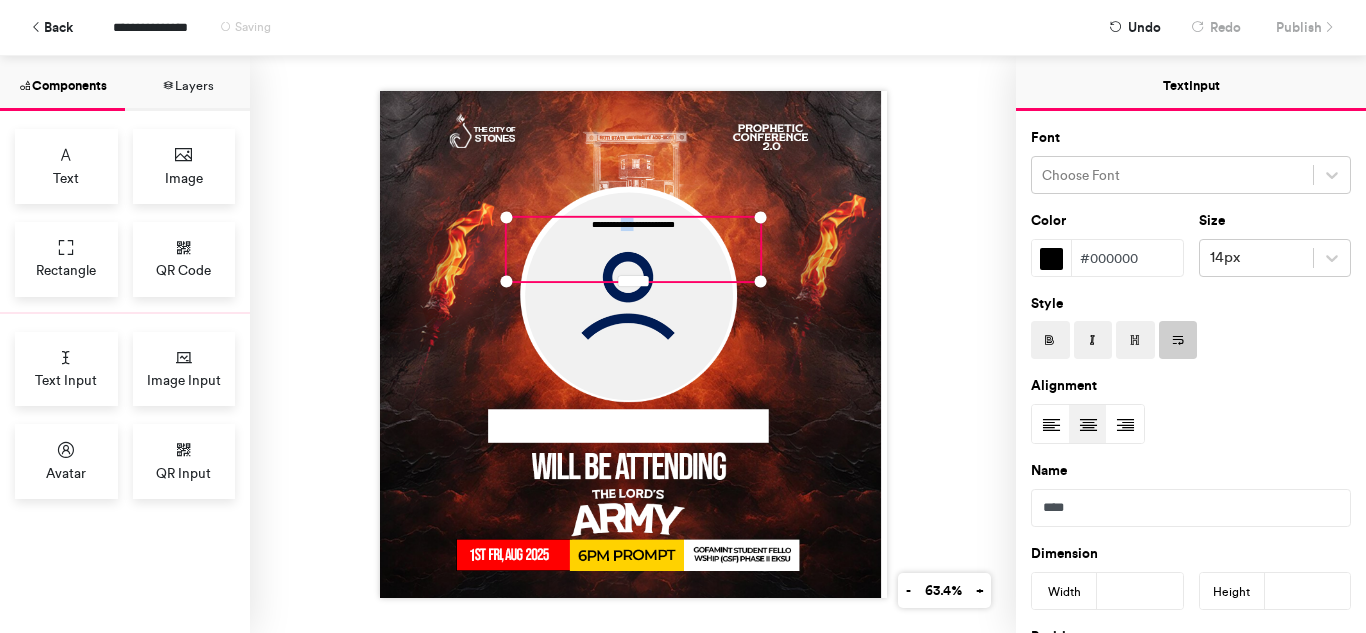 click on "**********" at bounding box center (633, 249) 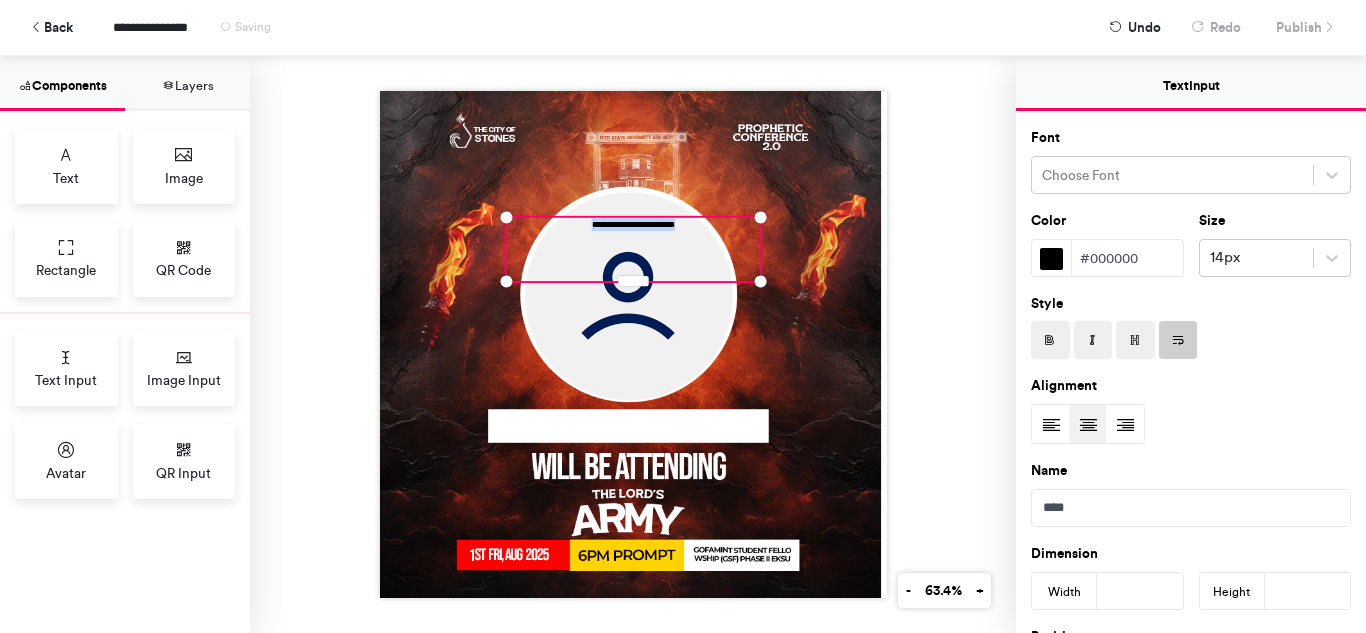 type 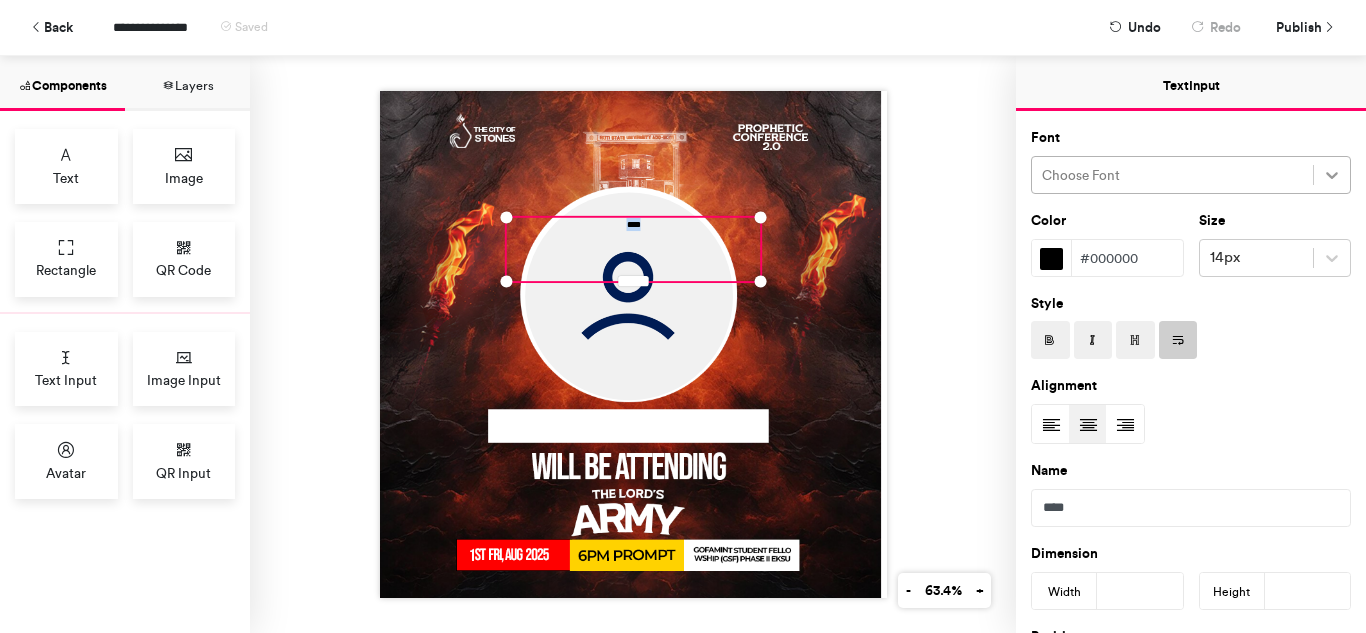 click 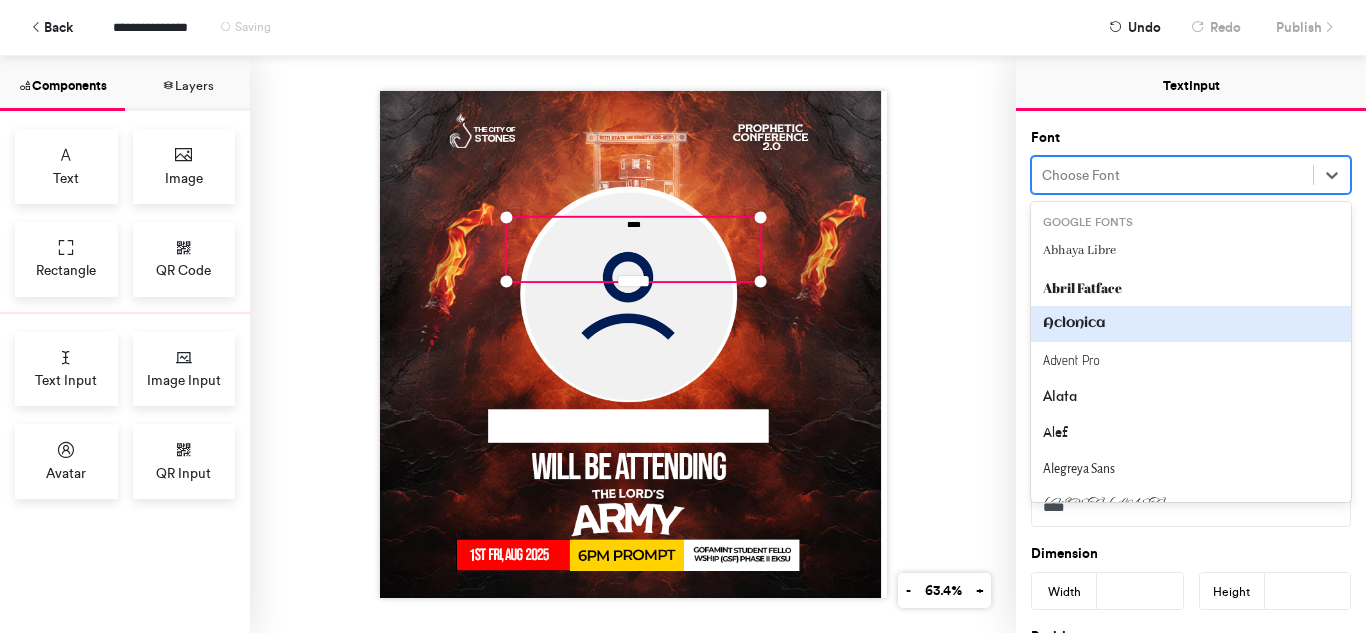 click on "Aclonica" at bounding box center [1191, 324] 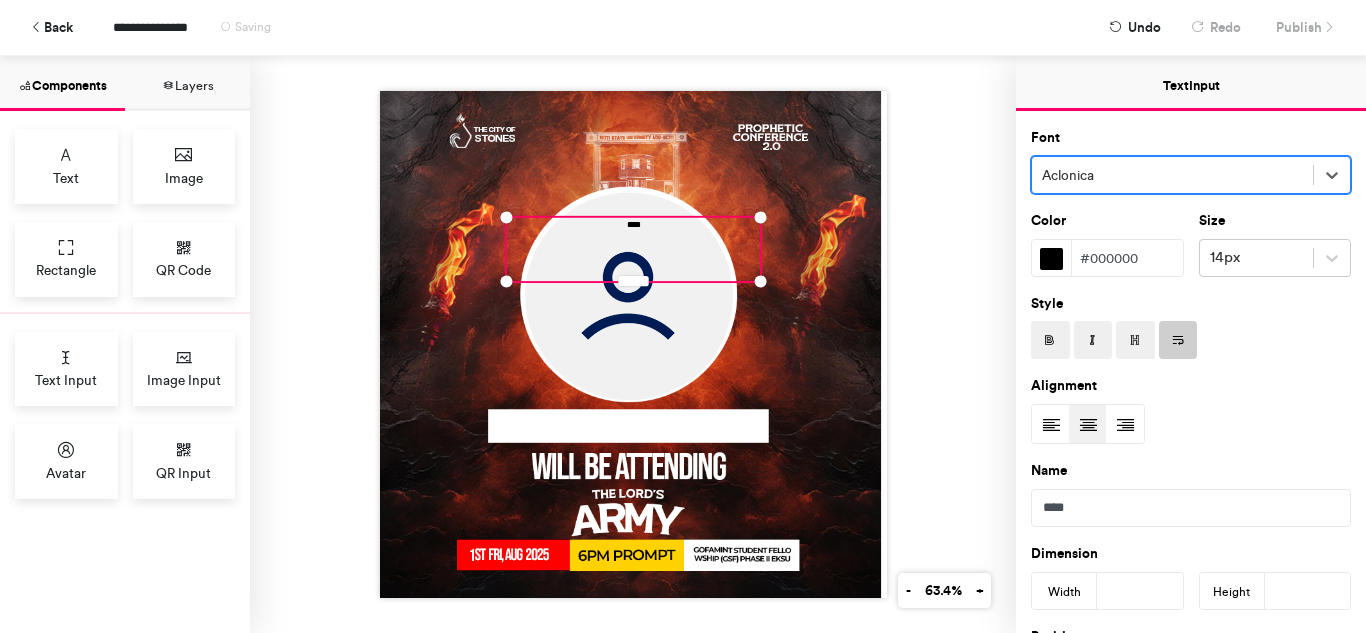 click at bounding box center (1172, 175) 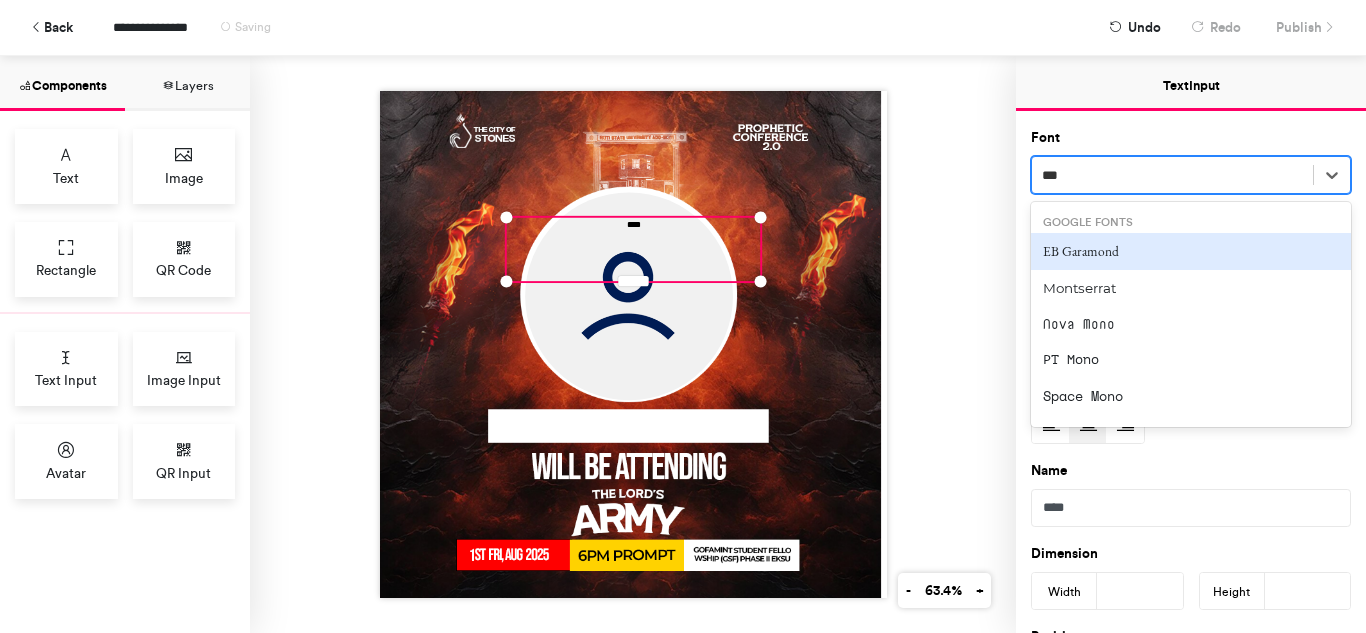type on "****" 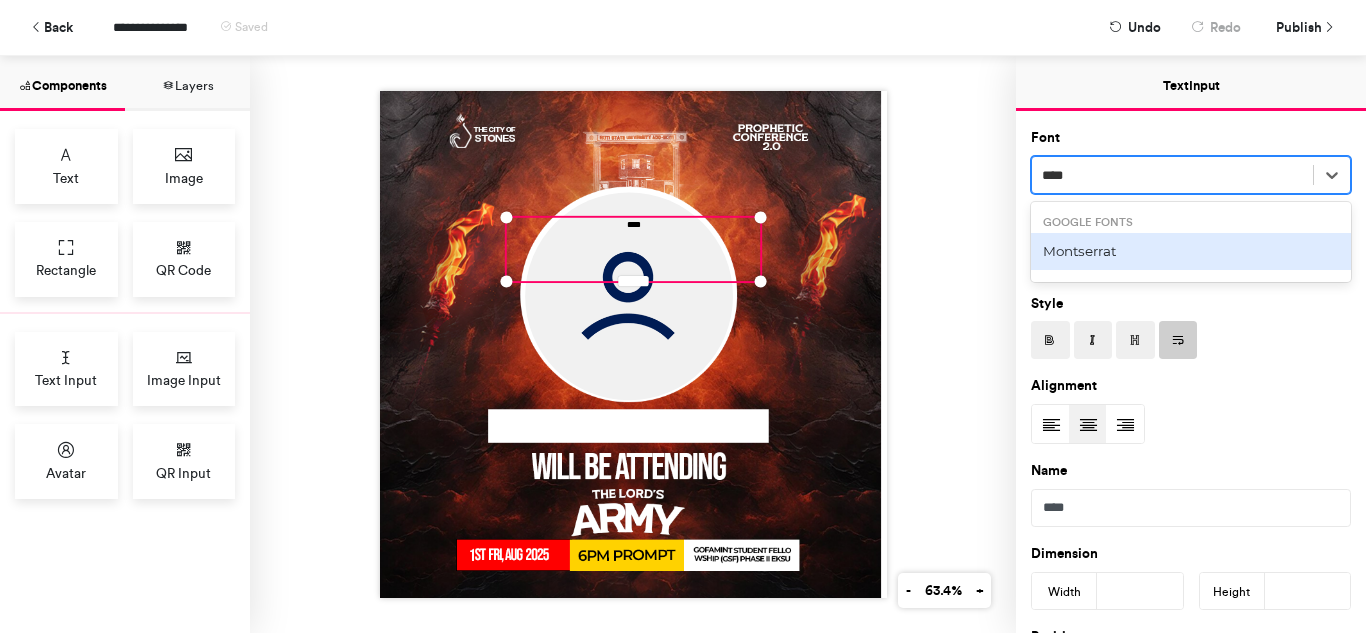 click on "Montserrat" at bounding box center [1191, 251] 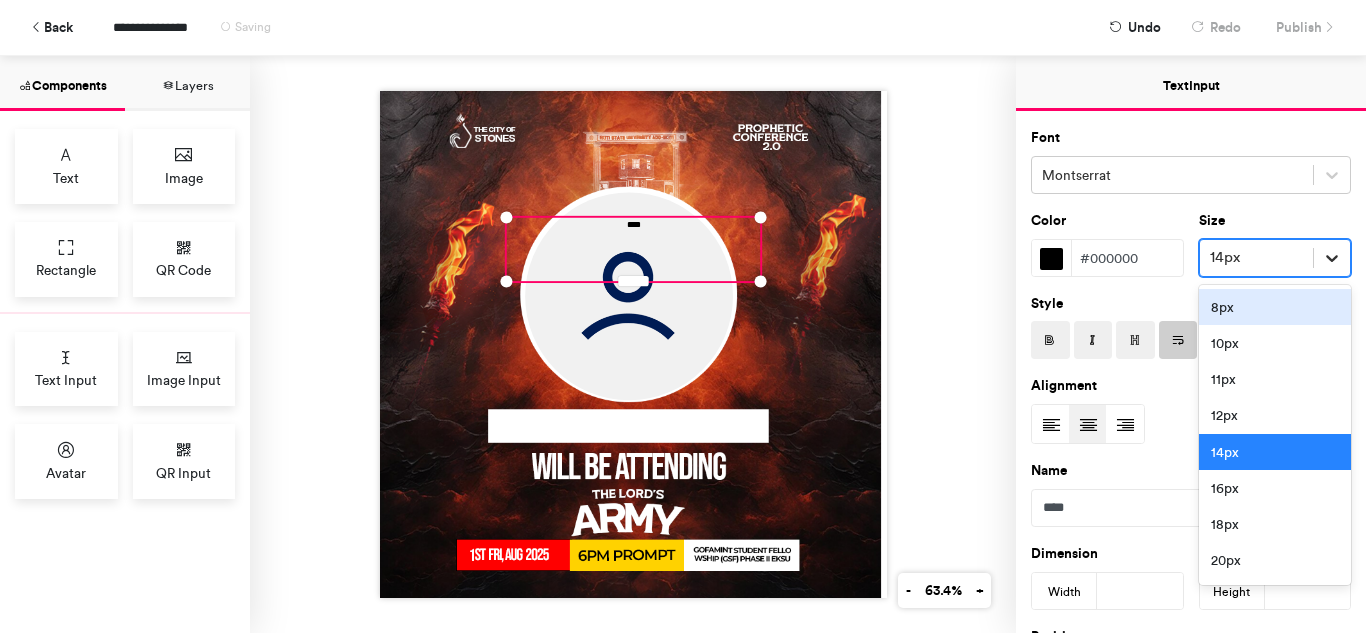 click at bounding box center (1332, 258) 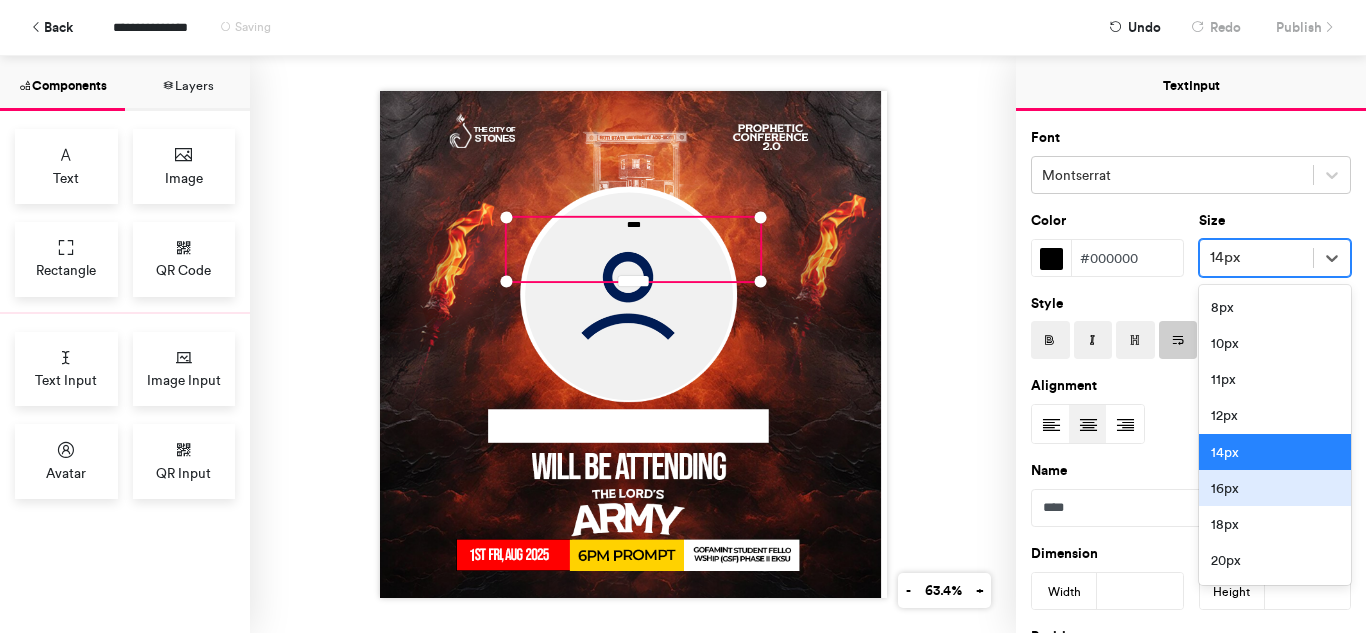 scroll, scrollTop: 200, scrollLeft: 0, axis: vertical 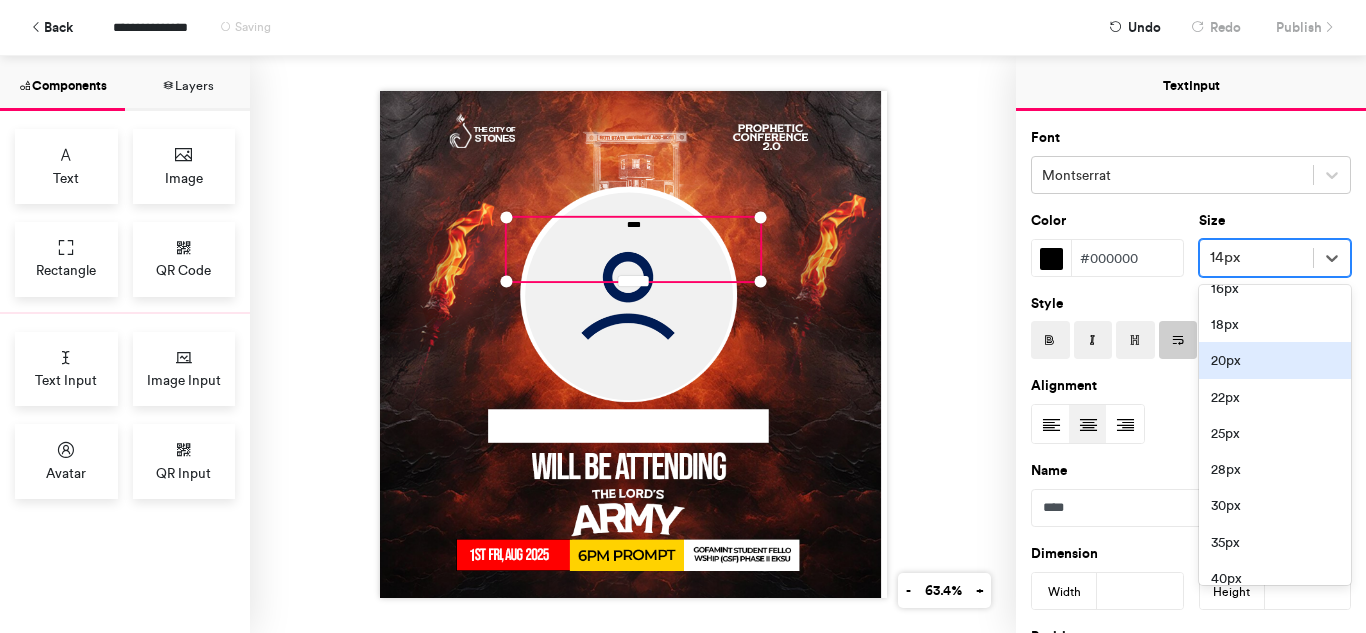 click on "20px" at bounding box center [1275, 360] 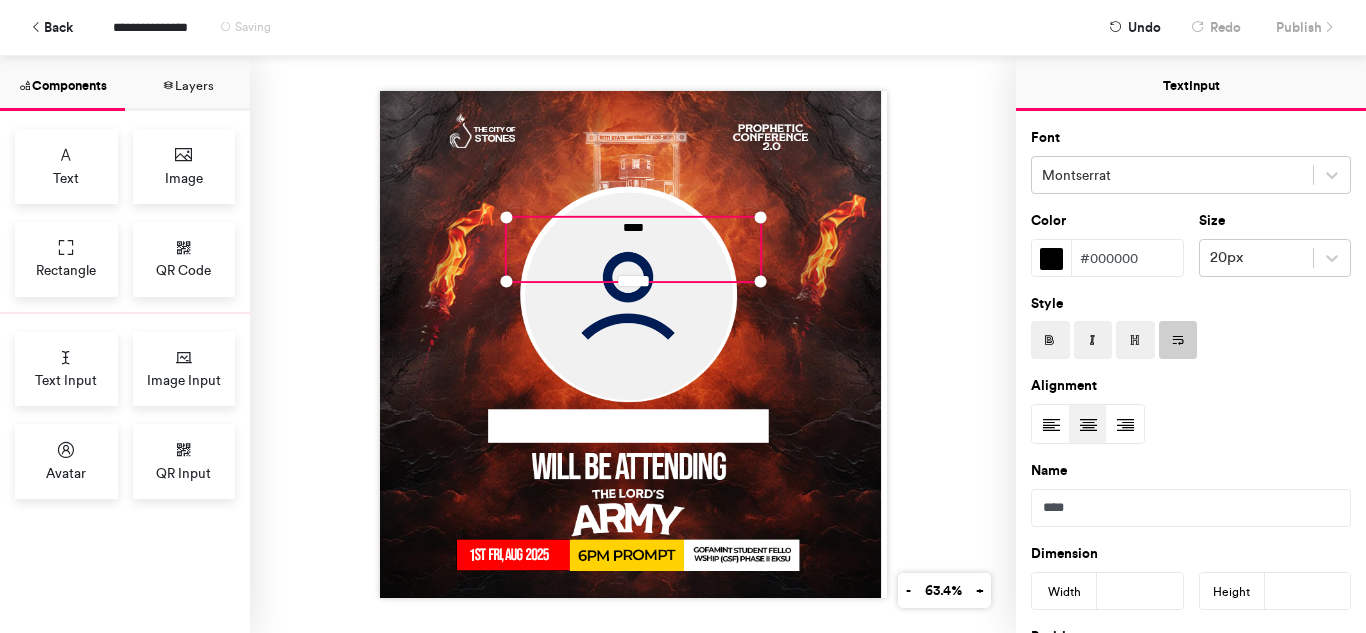 click at bounding box center (1050, 340) 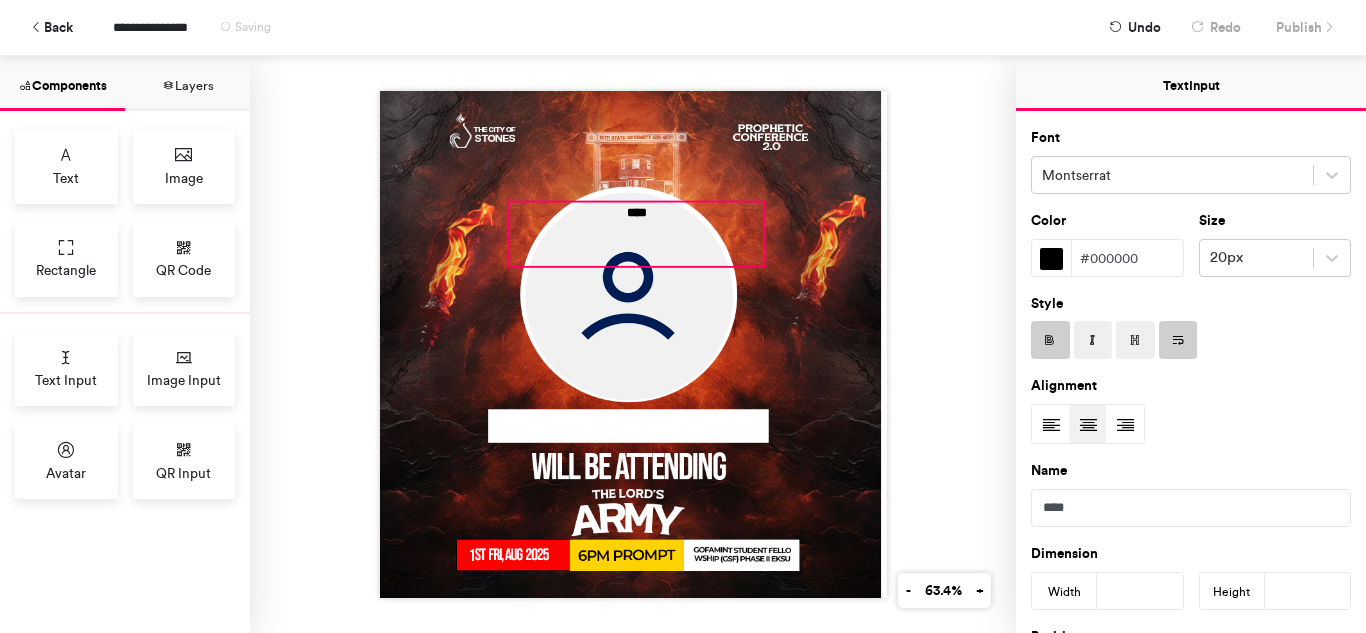 drag, startPoint x: 629, startPoint y: 271, endPoint x: 632, endPoint y: 256, distance: 15.297058 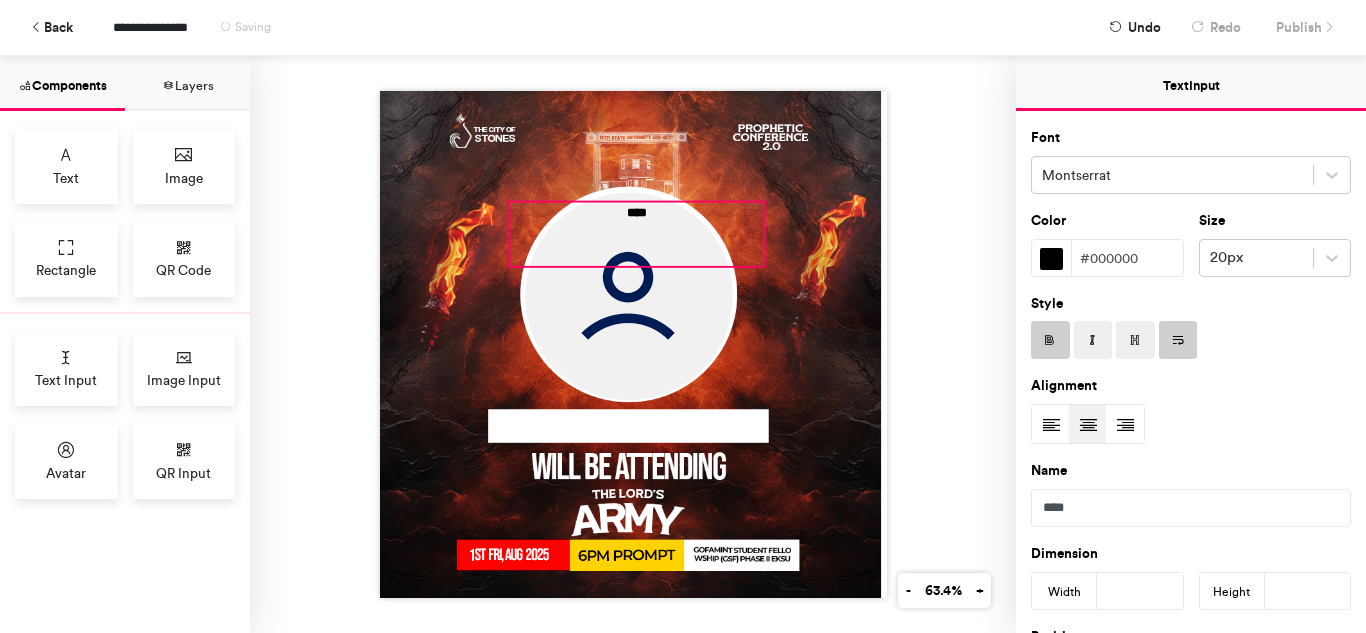click on "****" at bounding box center (633, 344) 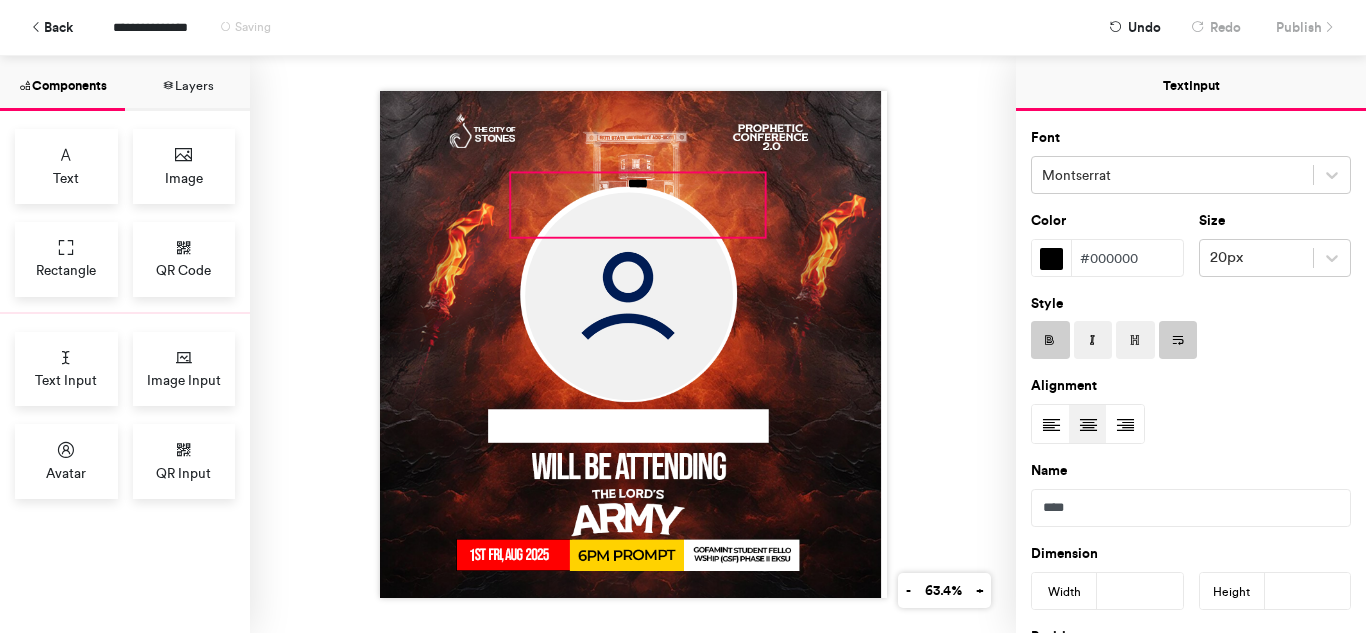 drag, startPoint x: 628, startPoint y: 260, endPoint x: 623, endPoint y: 272, distance: 13 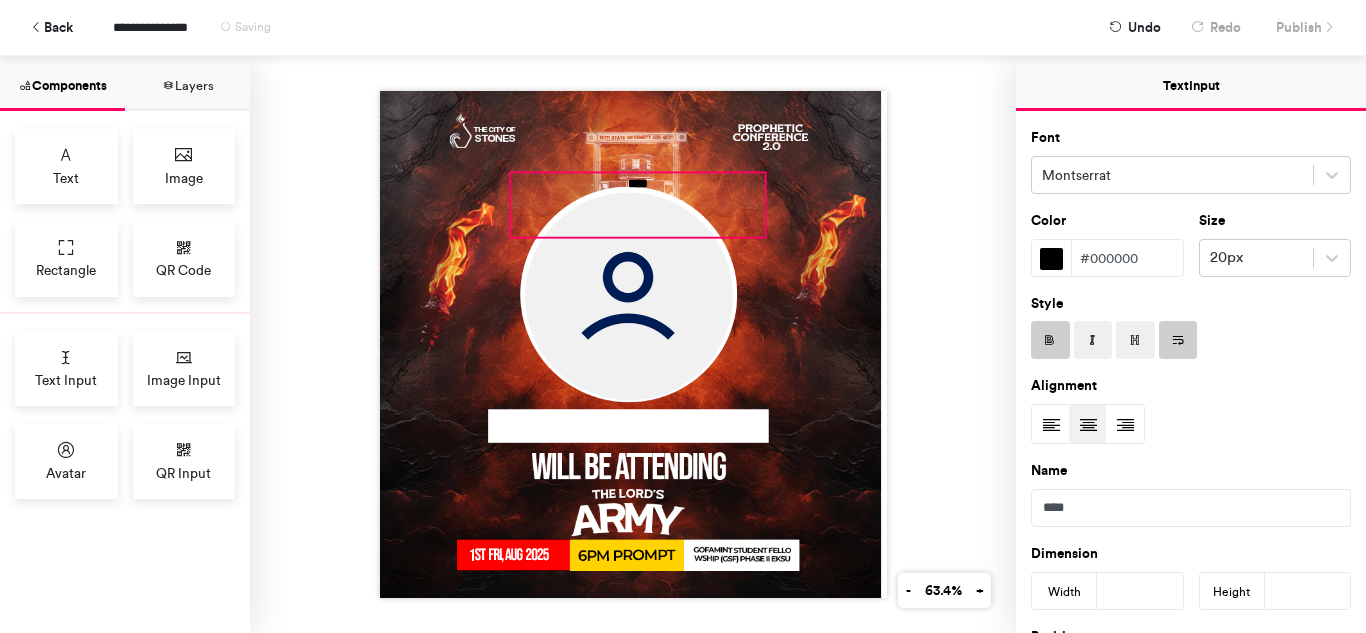 click on "****" at bounding box center (633, 344) 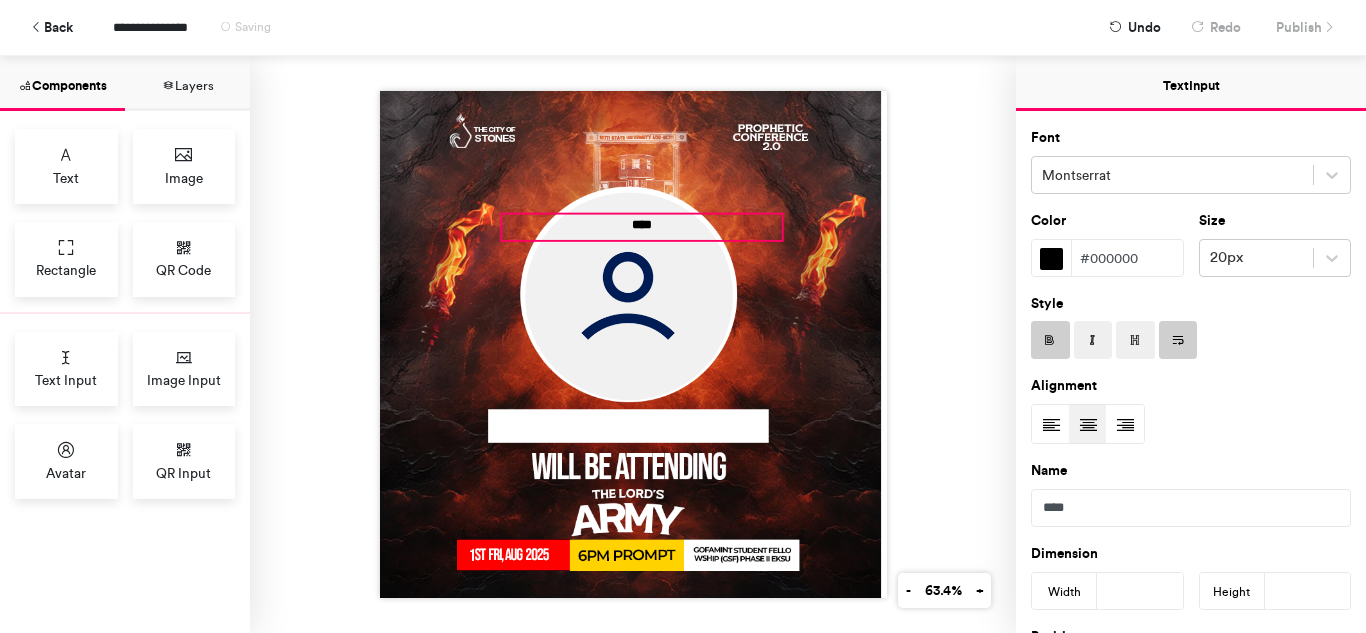 drag, startPoint x: 754, startPoint y: 281, endPoint x: 776, endPoint y: 238, distance: 48.30114 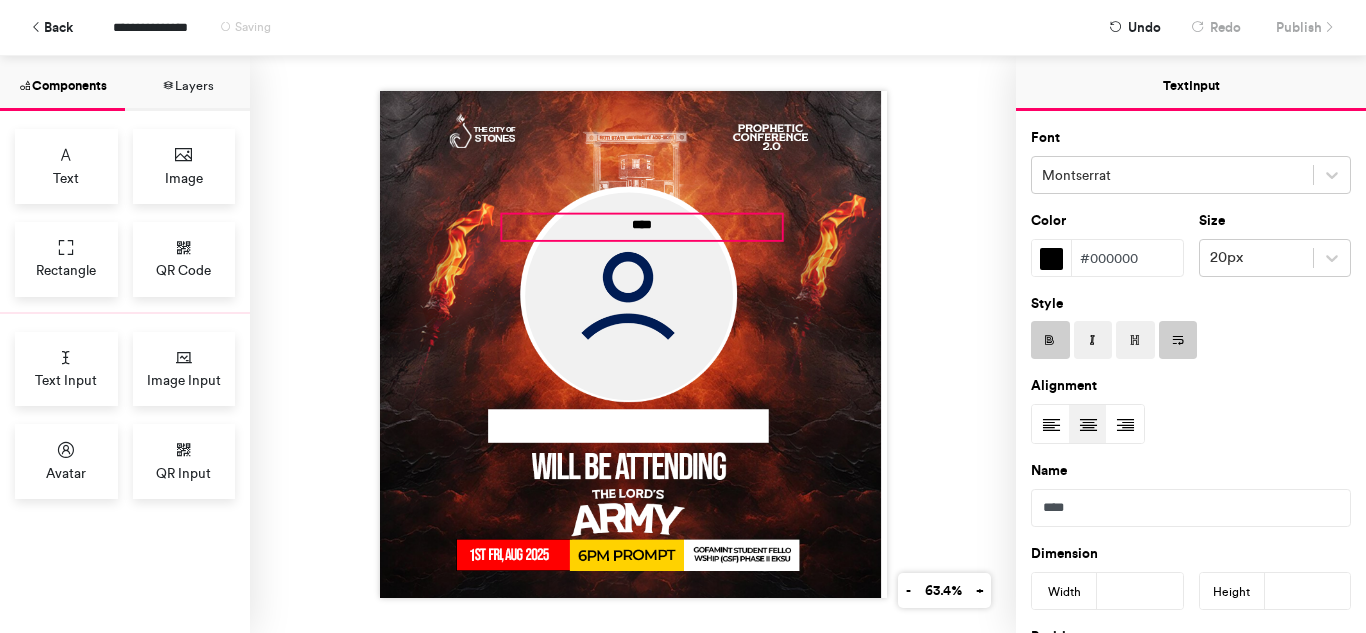 click on "****" at bounding box center [633, 344] 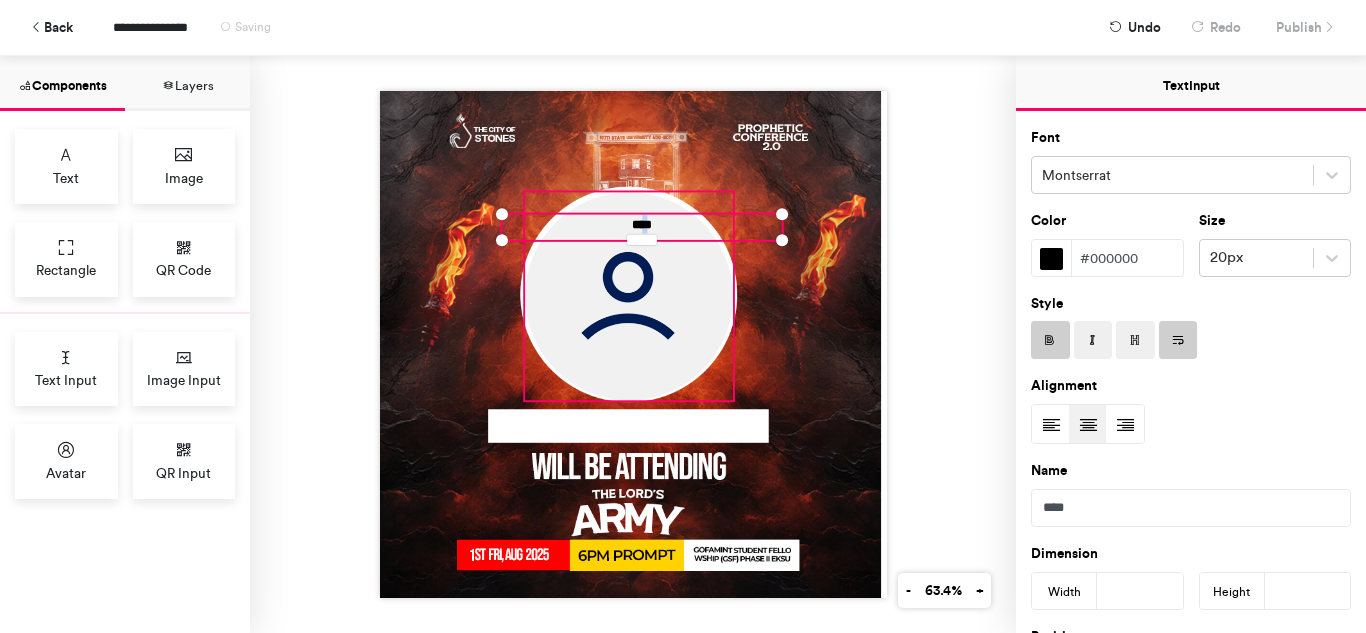 drag, startPoint x: 646, startPoint y: 218, endPoint x: 638, endPoint y: 278, distance: 60.530983 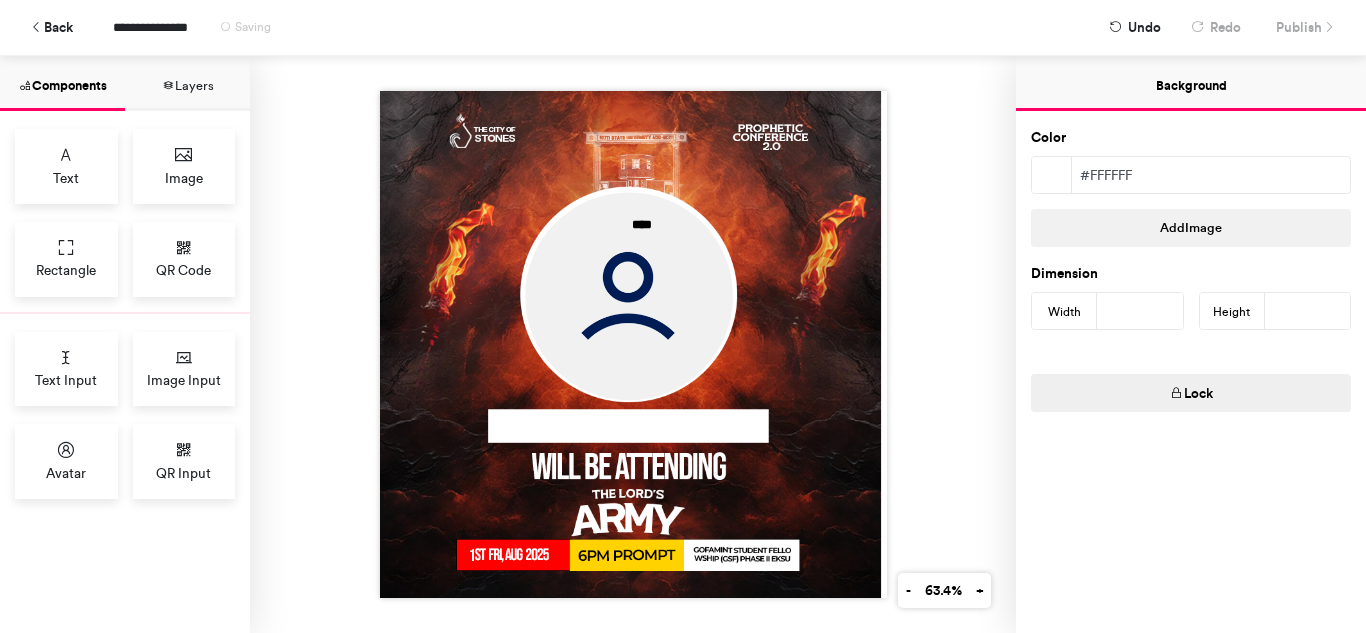 click on "****" at bounding box center (633, 344) 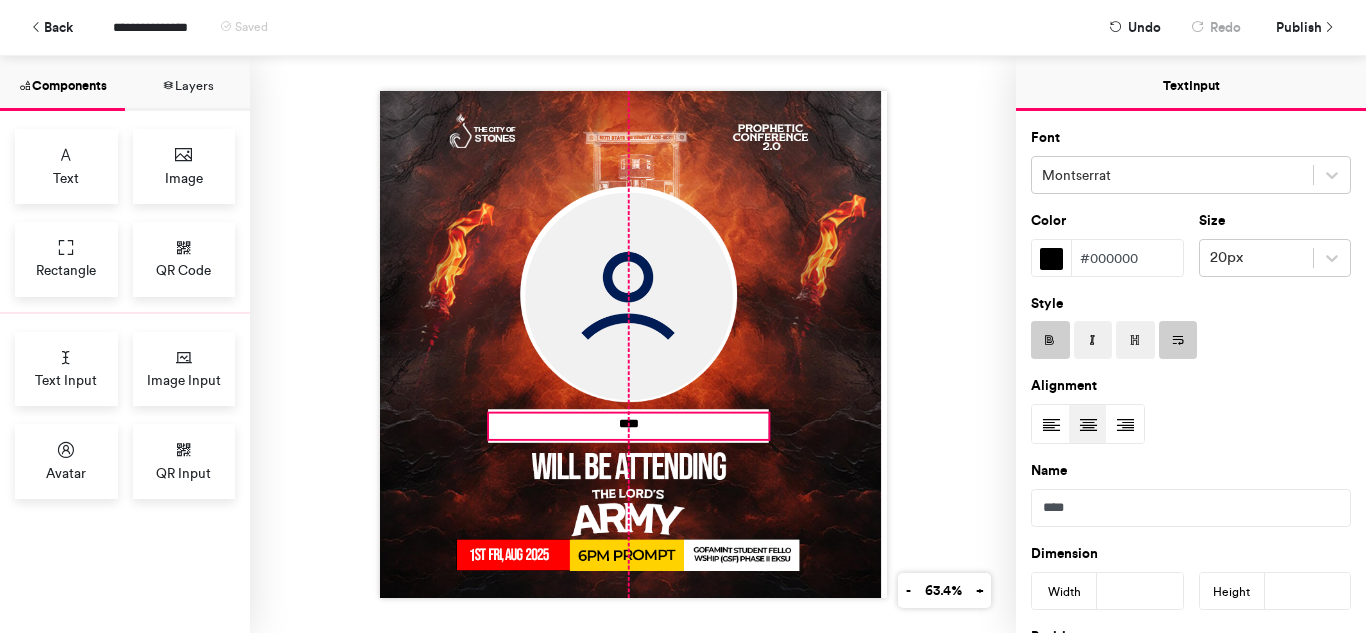 drag, startPoint x: 656, startPoint y: 213, endPoint x: 638, endPoint y: 412, distance: 199.81241 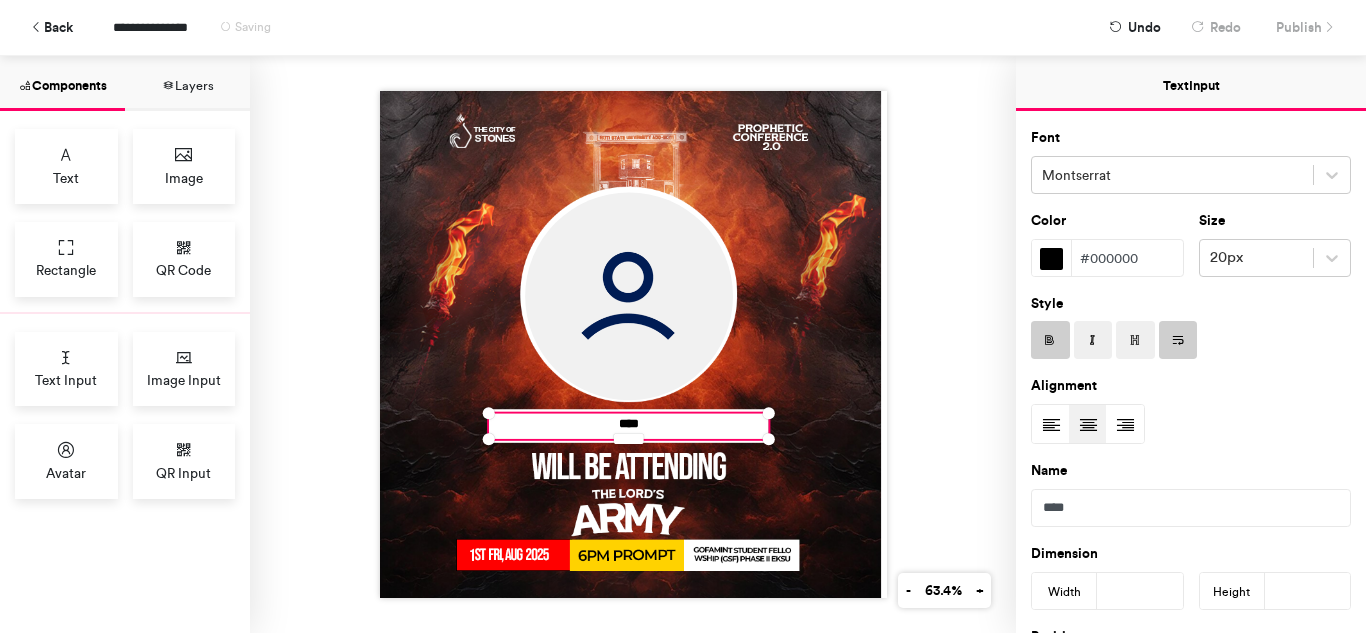 type on "***" 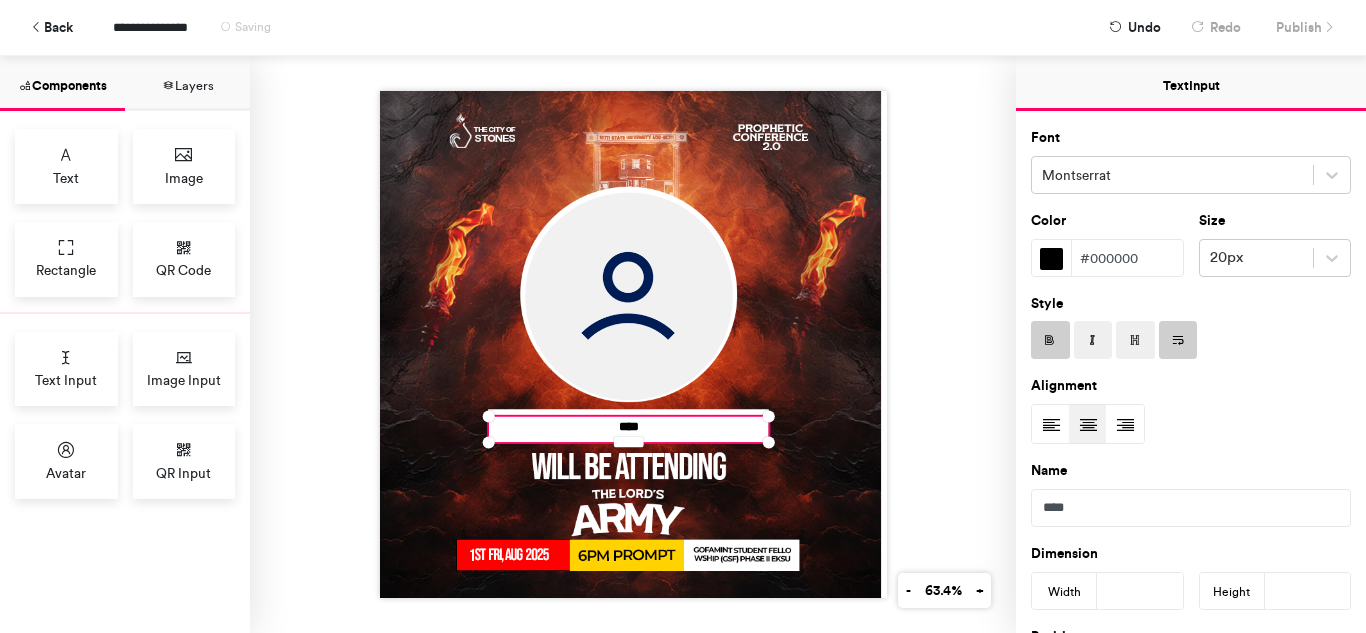click on "****" at bounding box center (633, 344) 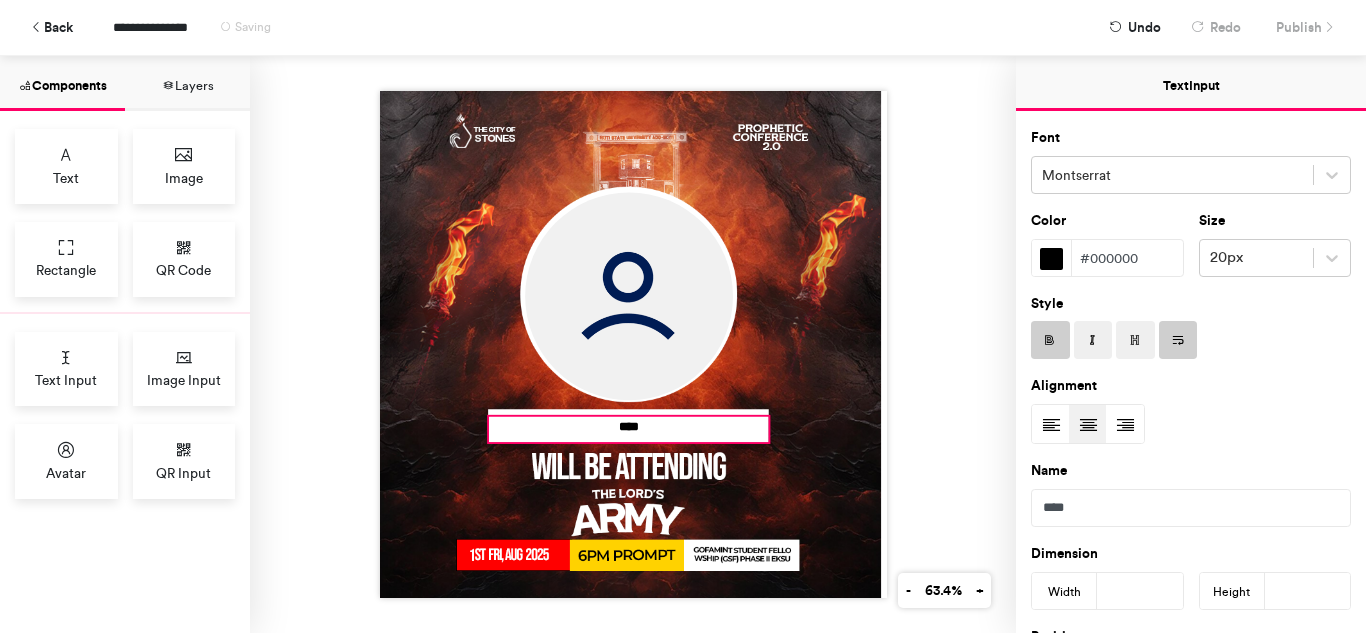 click on "****" at bounding box center [628, 429] 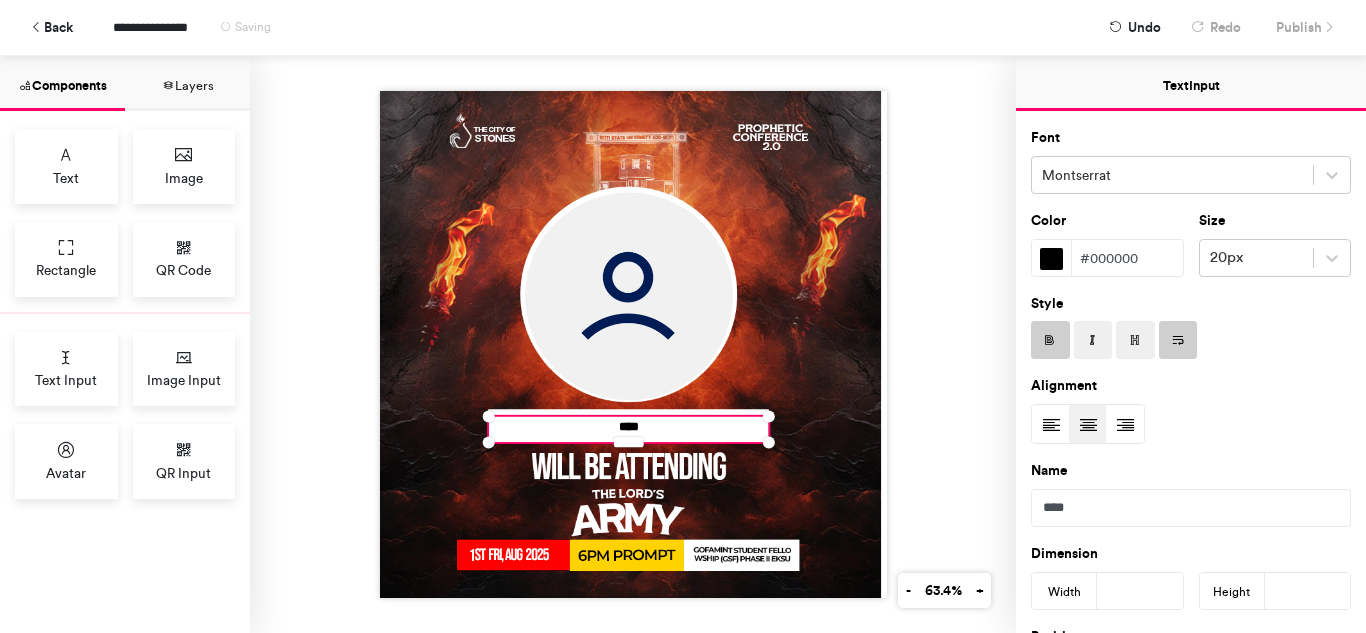 click on "****" at bounding box center (628, 429) 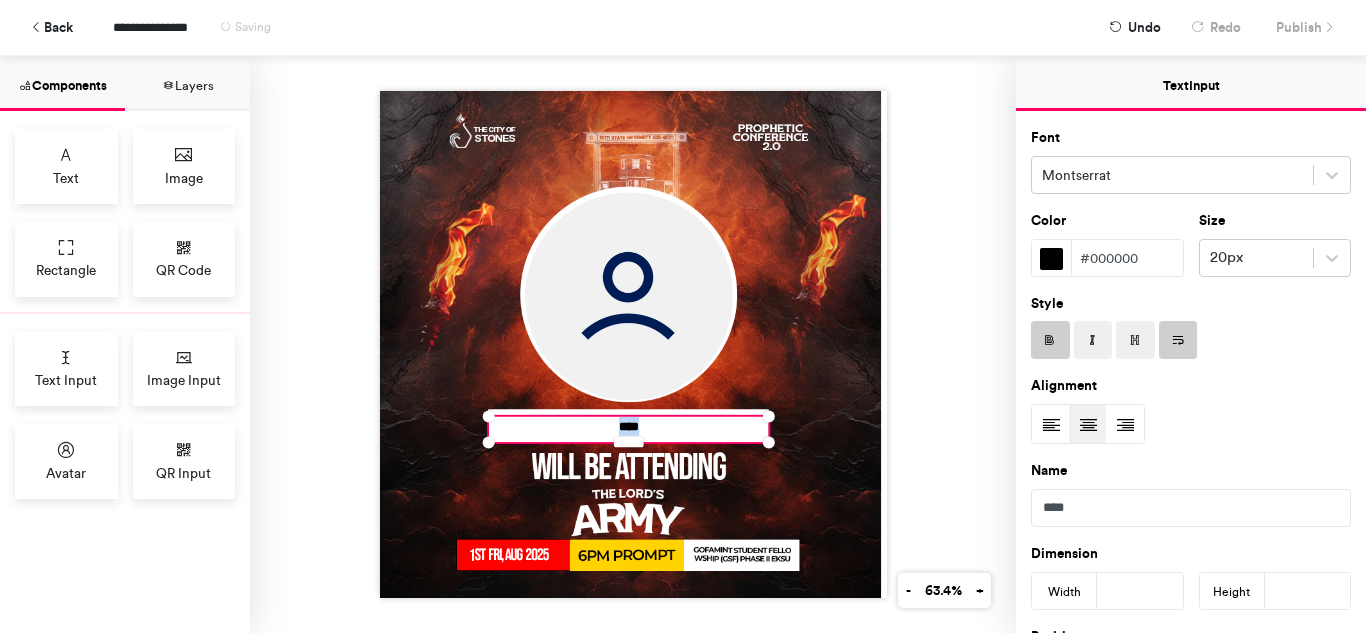 click on "****" at bounding box center (628, 429) 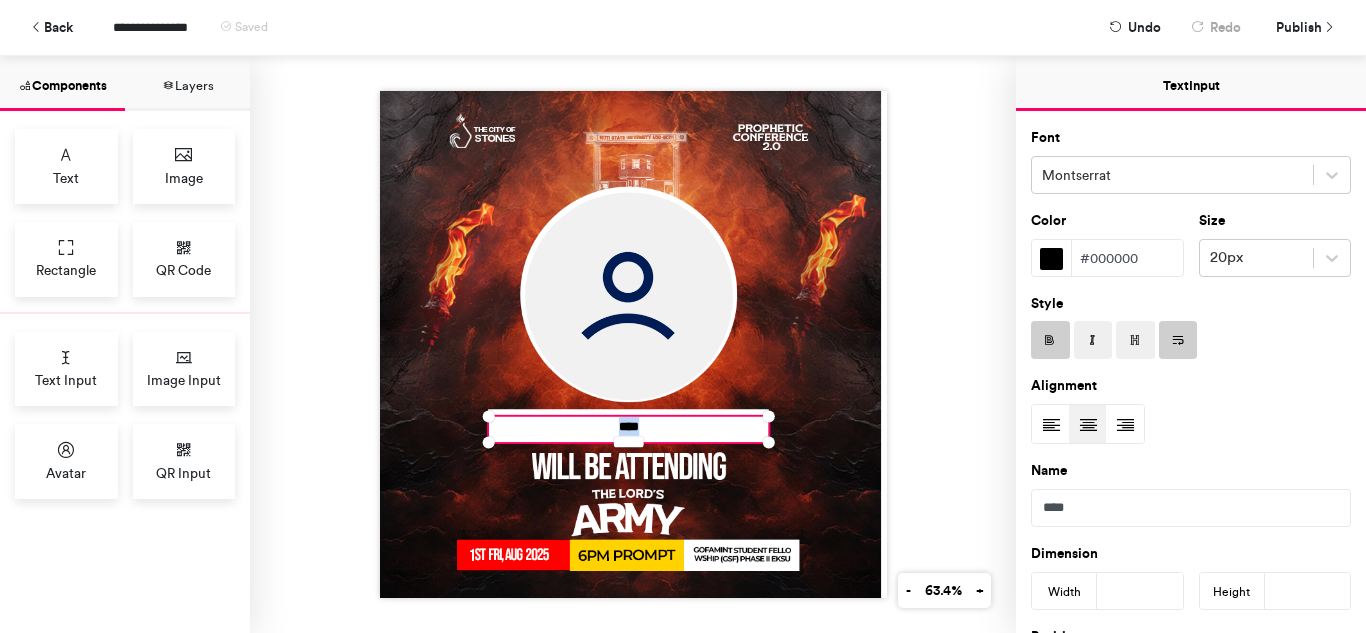 click at bounding box center [1088, 425] 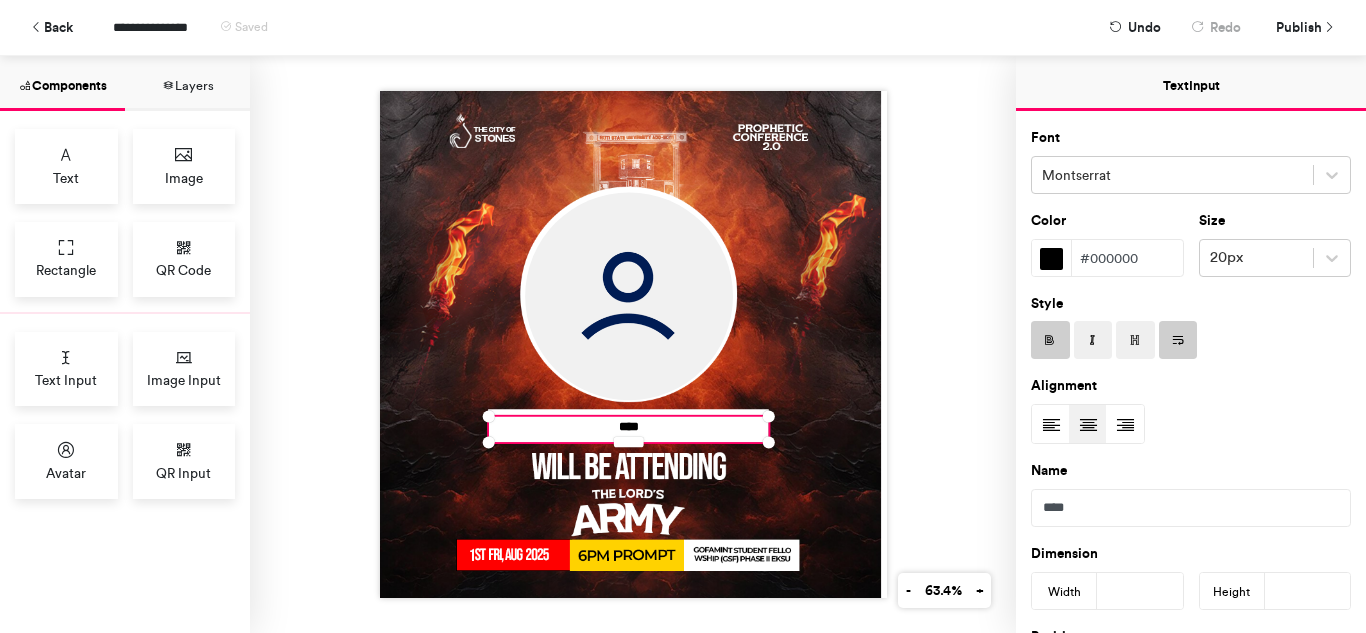 click on "****" at bounding box center [628, 429] 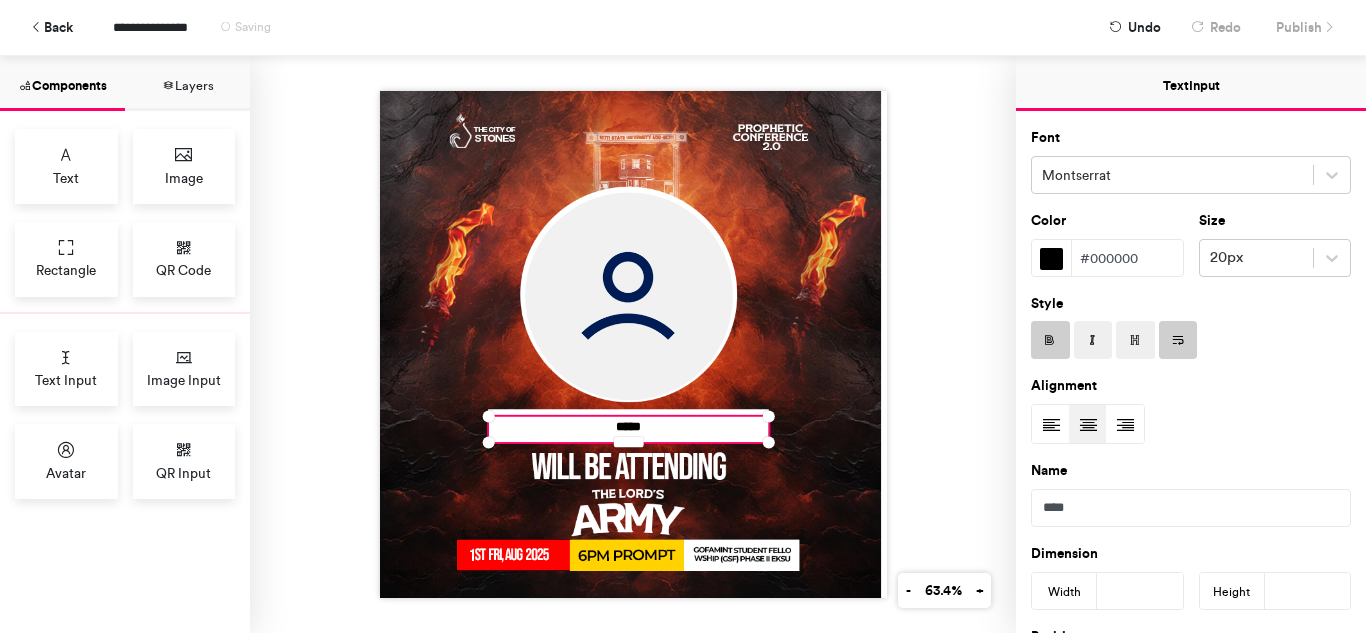 click on "*****" at bounding box center [633, 344] 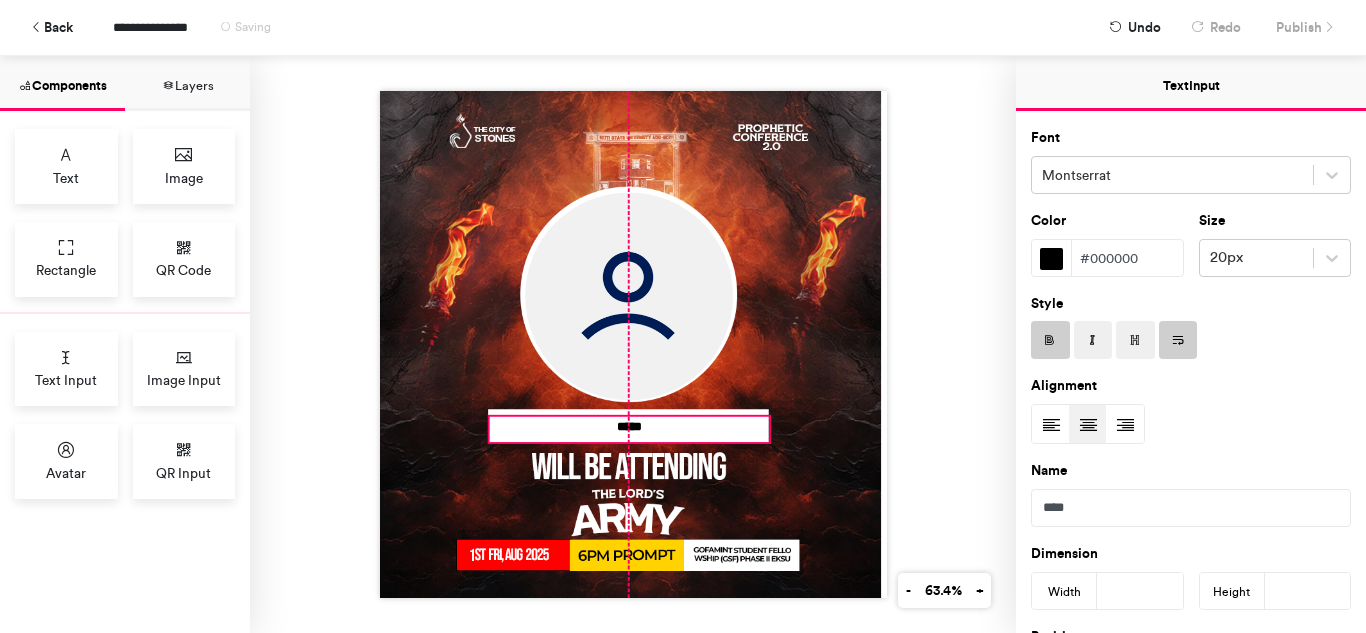 click on "*****" at bounding box center [628, 429] 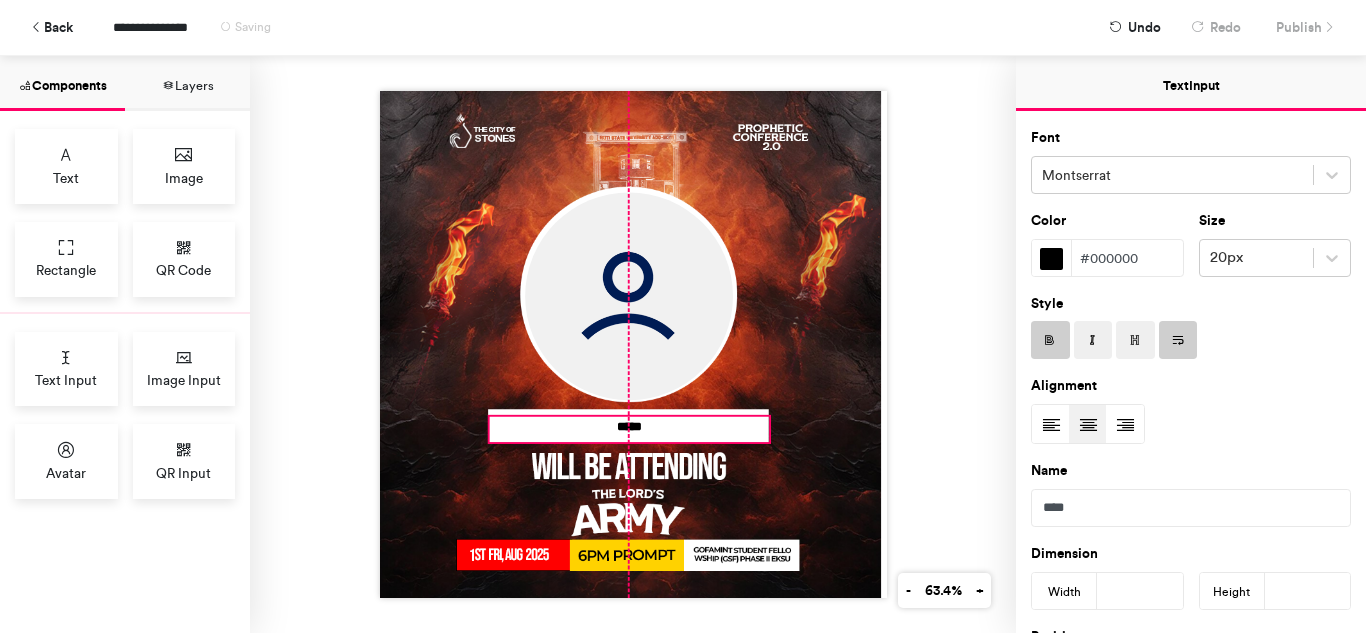 type on "***" 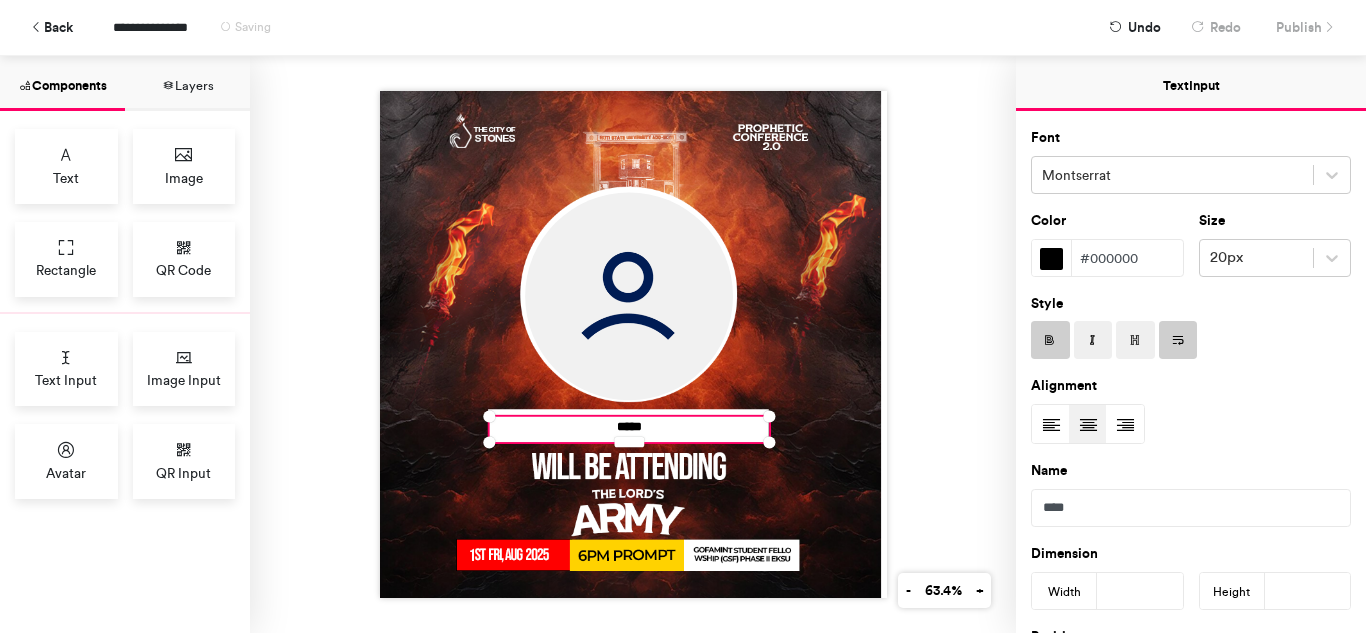 click on "*****" at bounding box center (633, 344) 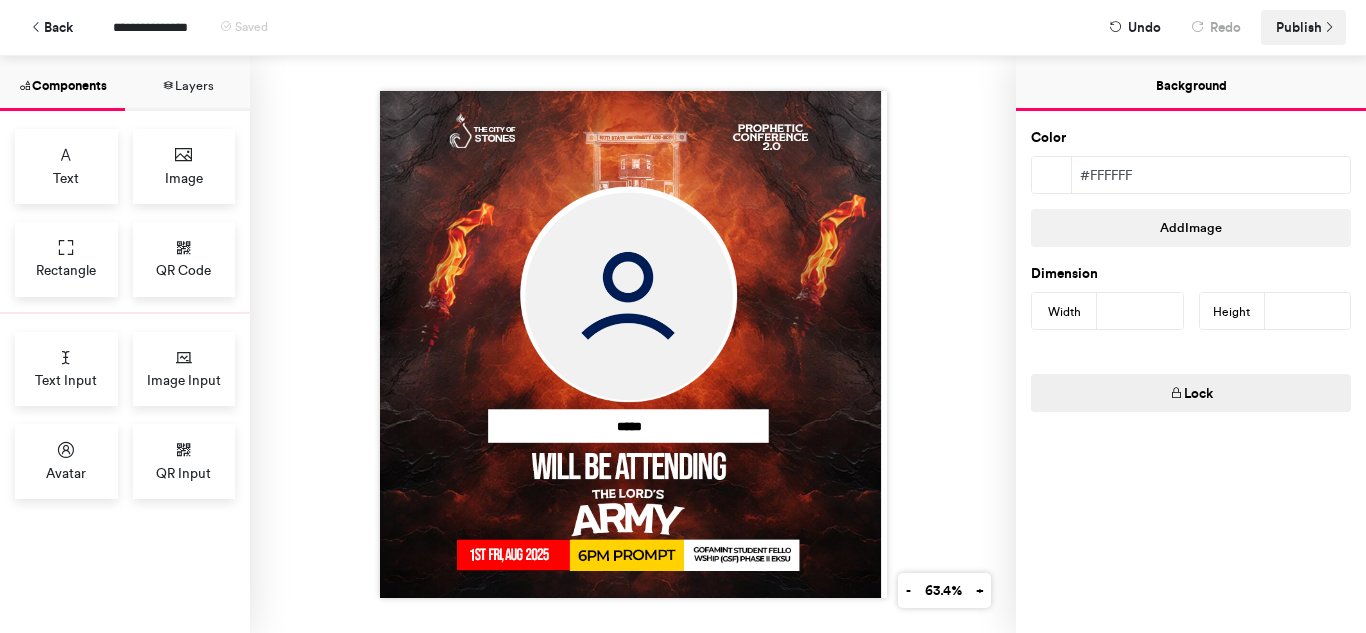 click on "Publish" at bounding box center (1299, 27) 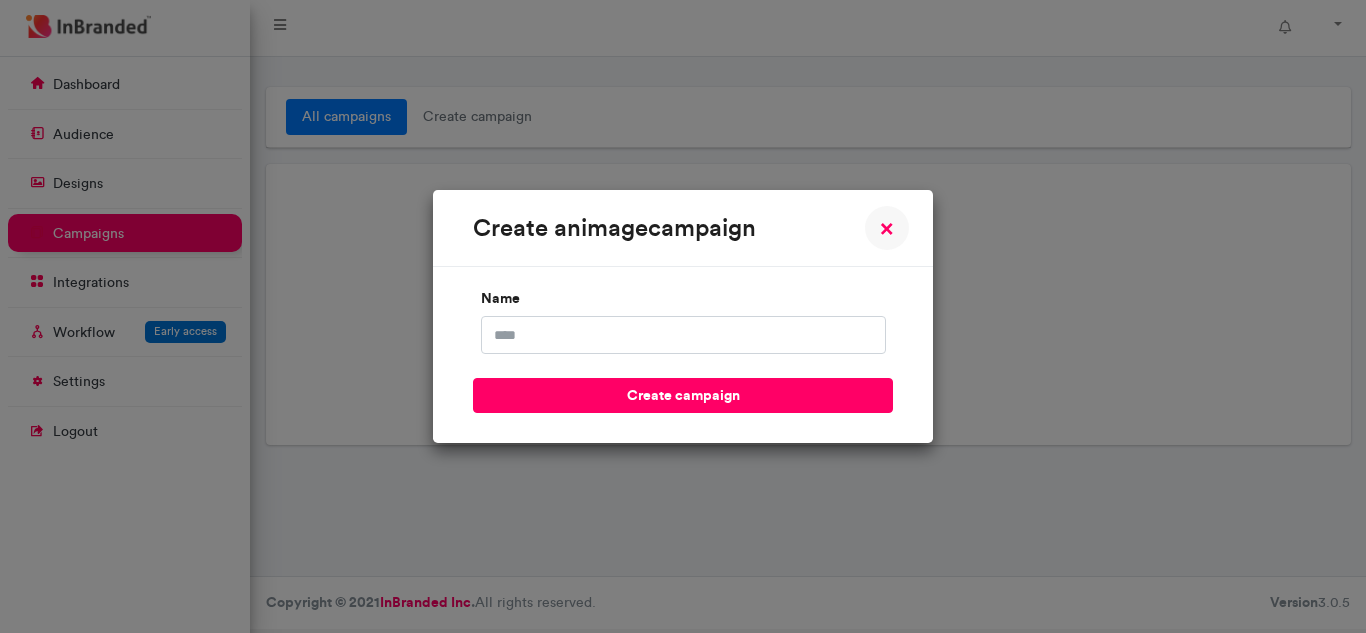 scroll, scrollTop: 0, scrollLeft: 0, axis: both 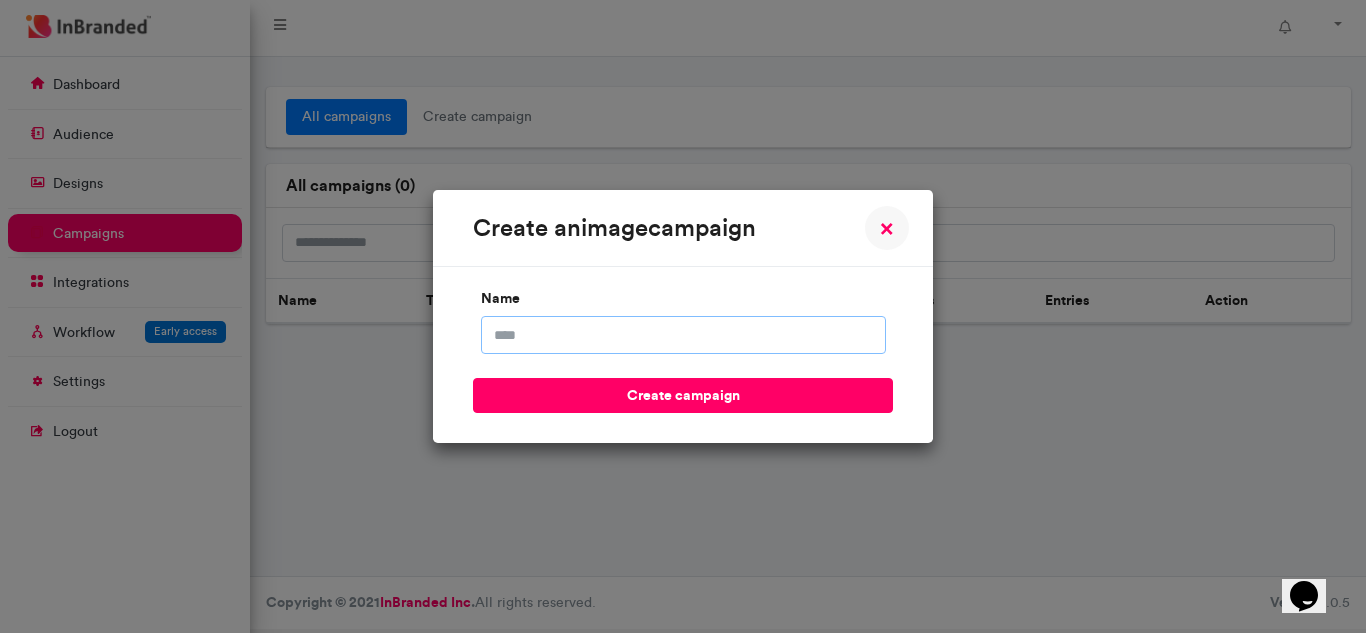 drag, startPoint x: 707, startPoint y: 333, endPoint x: 712, endPoint y: 353, distance: 20.615528 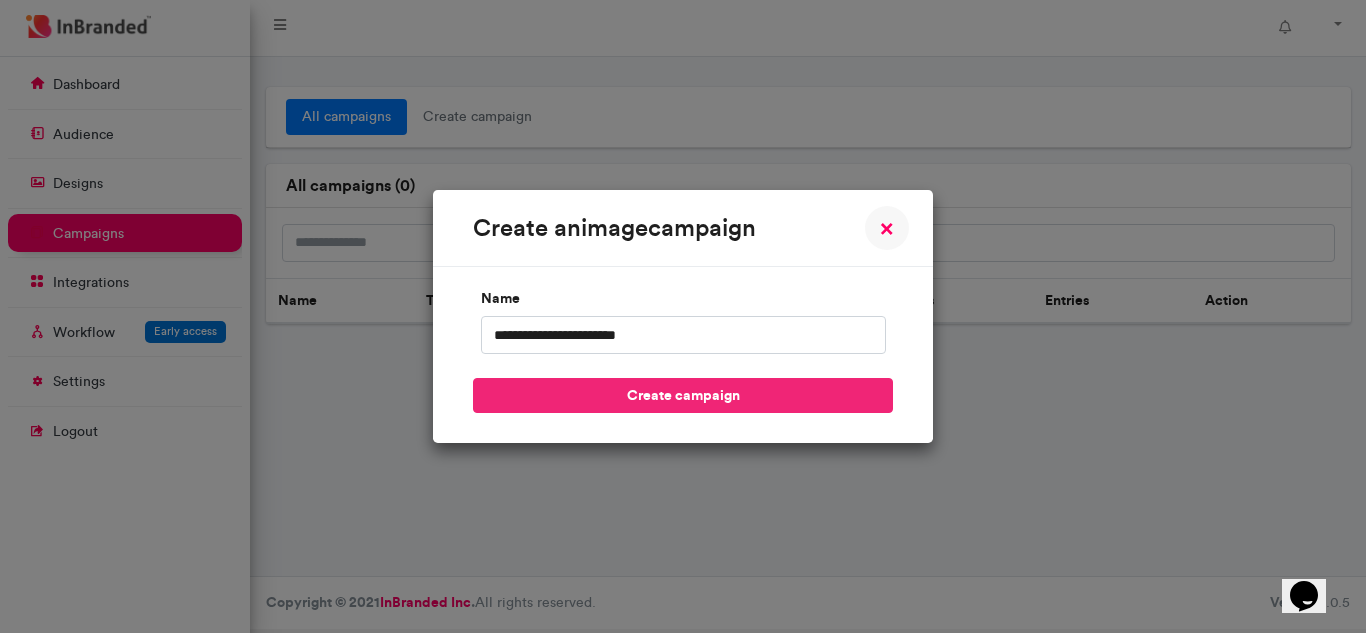 click on "create campaign" at bounding box center (683, 395) 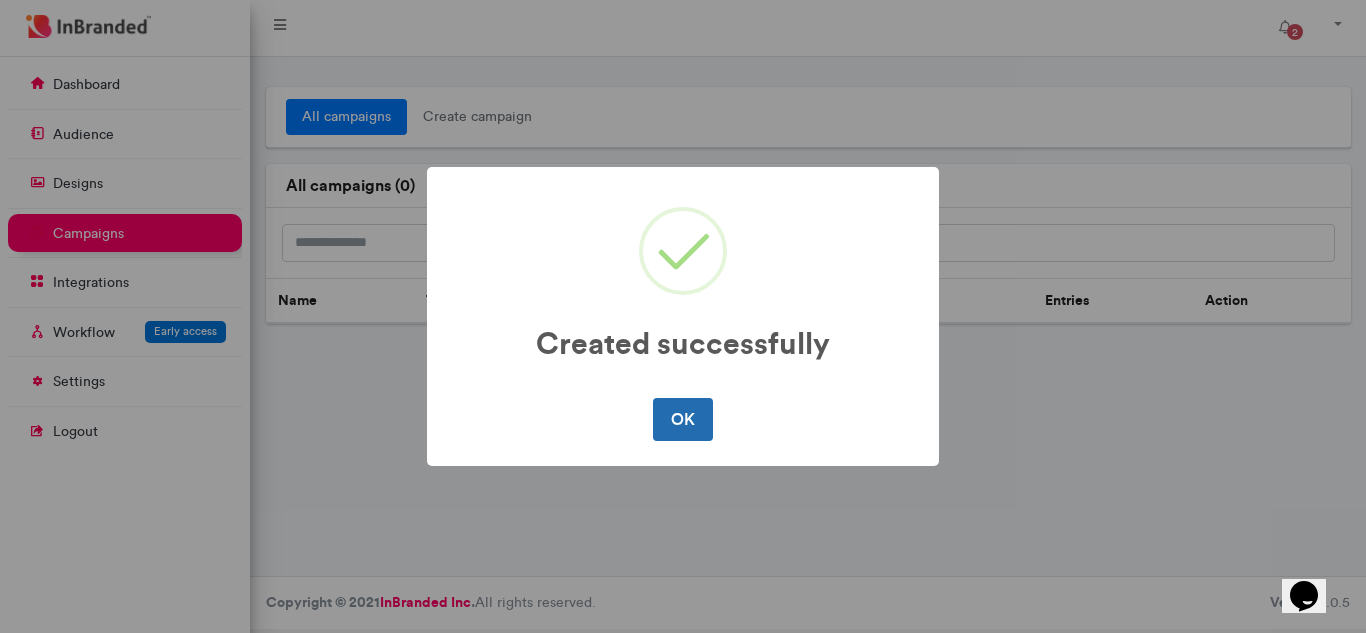 click on "OK" at bounding box center (682, 419) 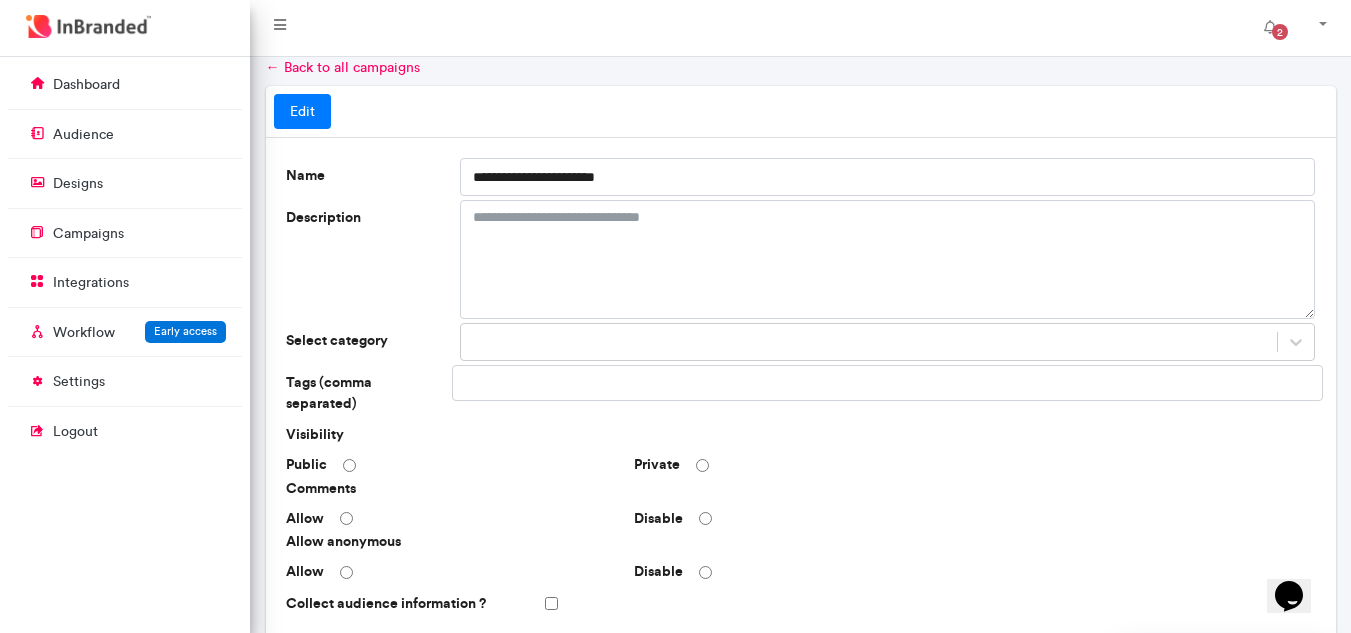 scroll, scrollTop: 0, scrollLeft: 0, axis: both 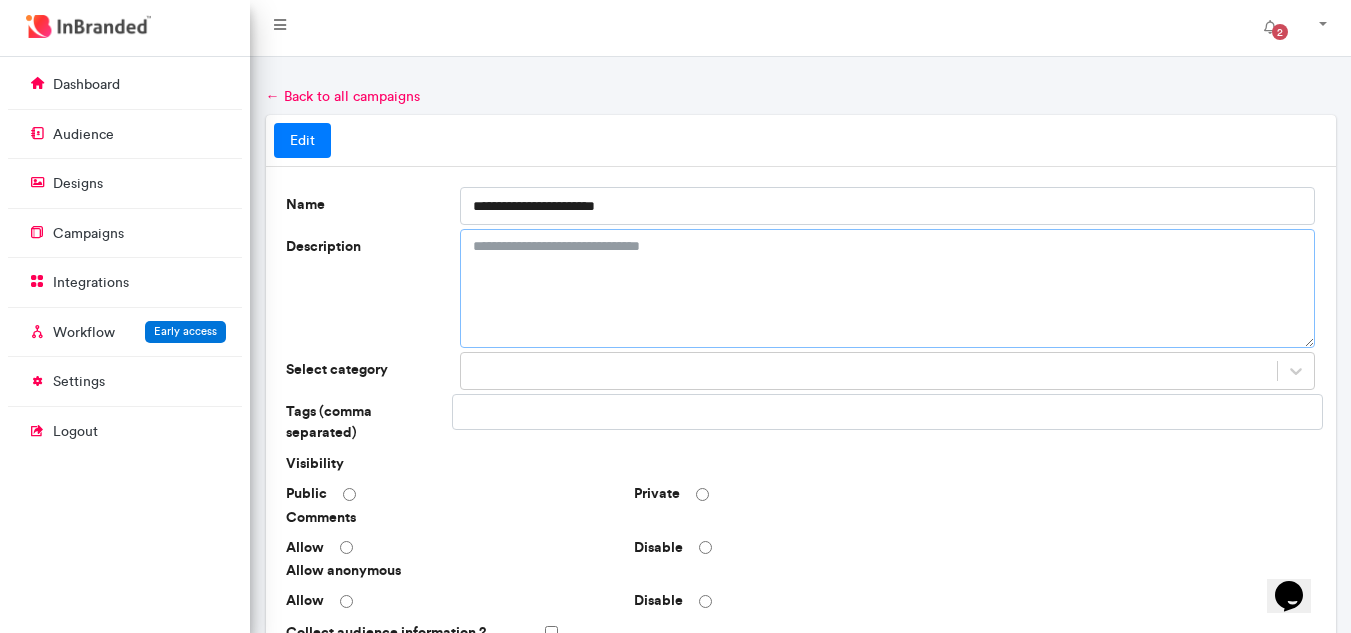 click on "Description" at bounding box center [888, 288] 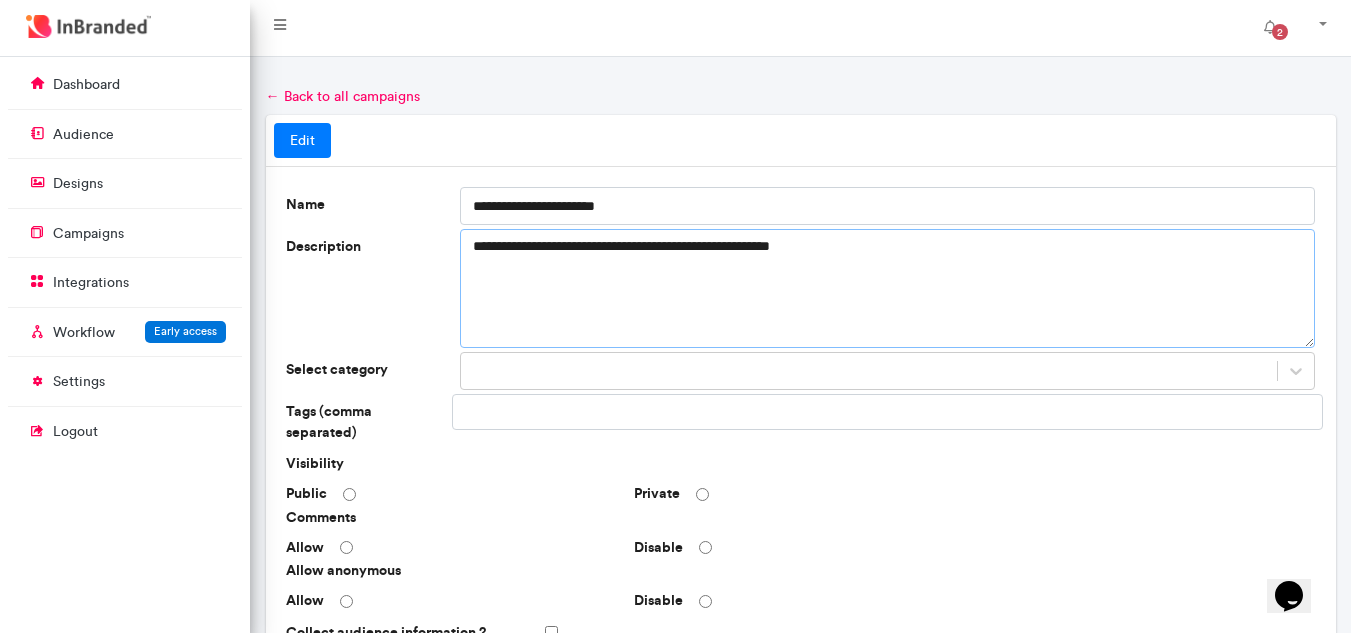 type 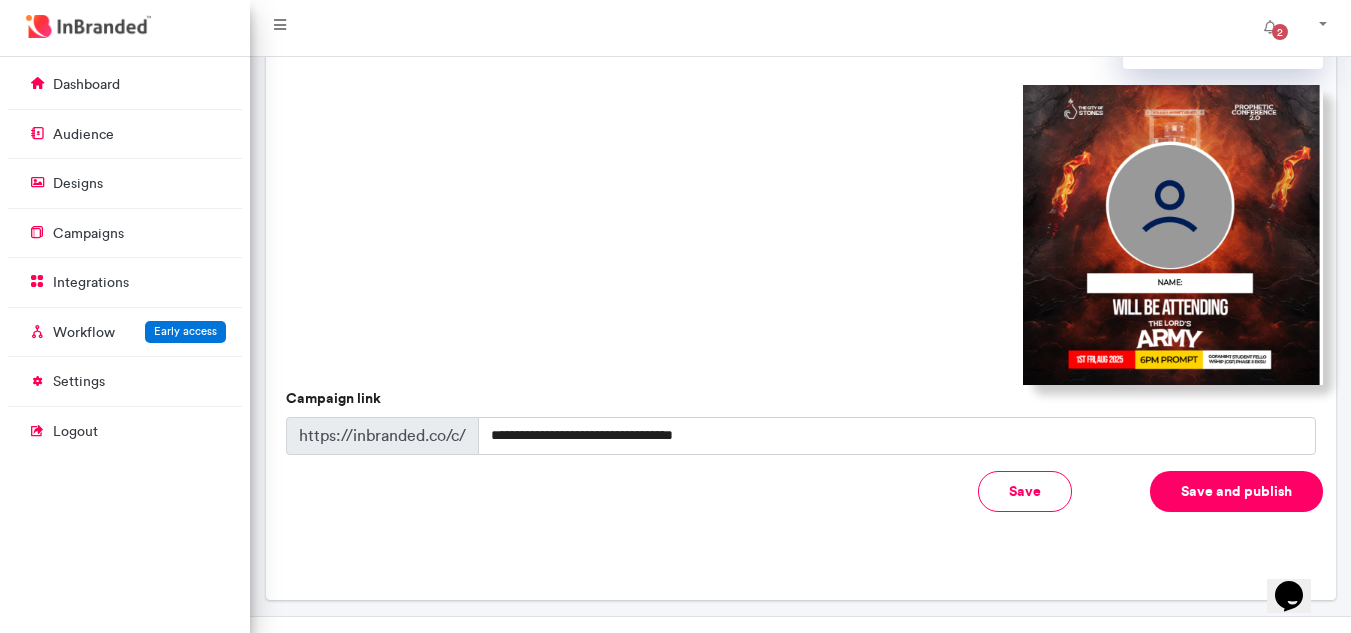 scroll, scrollTop: 664, scrollLeft: 0, axis: vertical 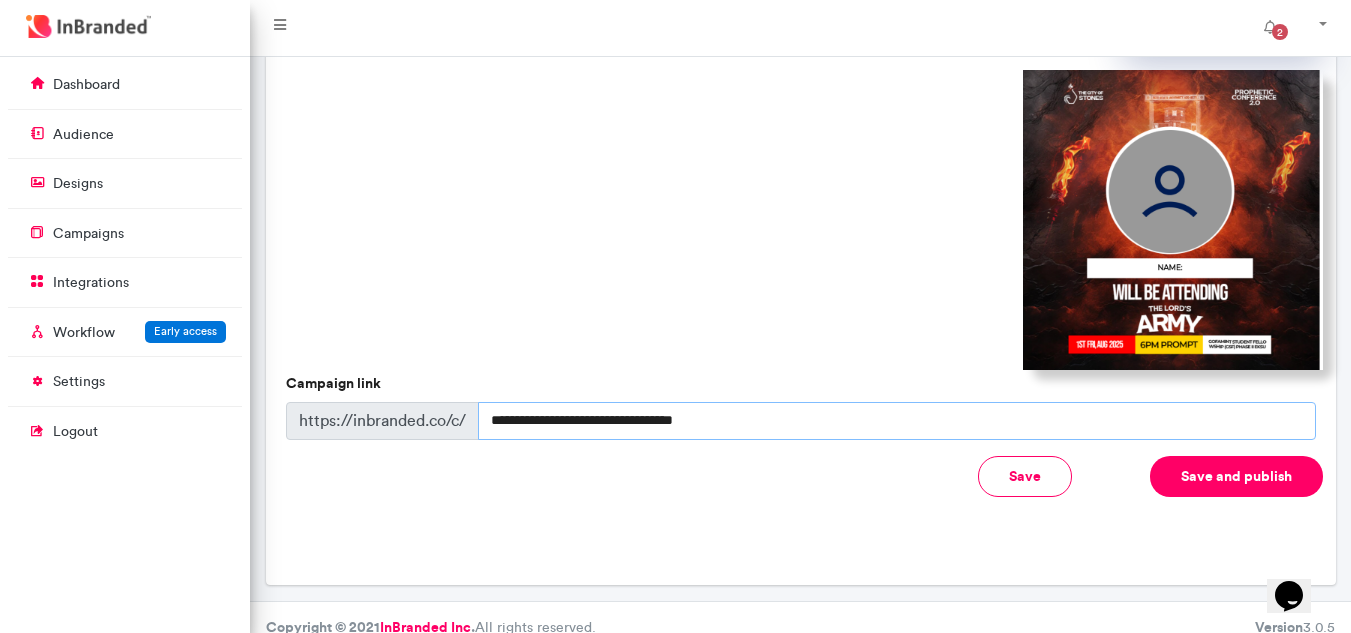 click on "**********" at bounding box center (897, 421) 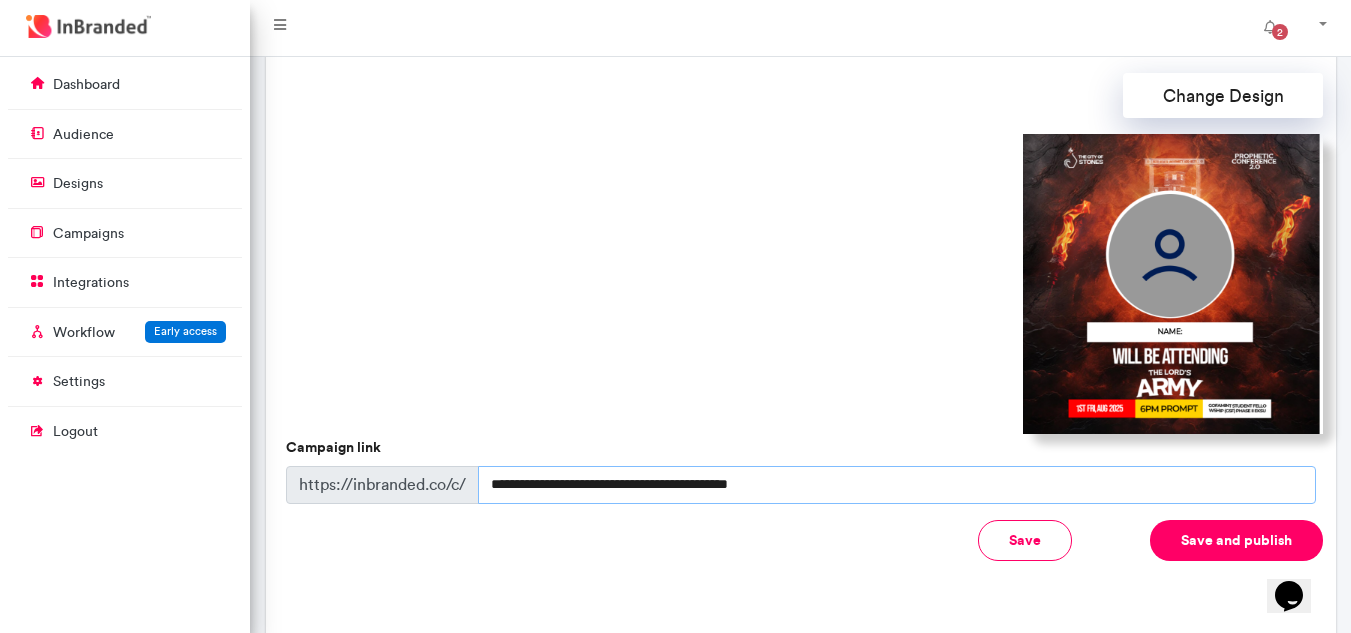scroll, scrollTop: 564, scrollLeft: 0, axis: vertical 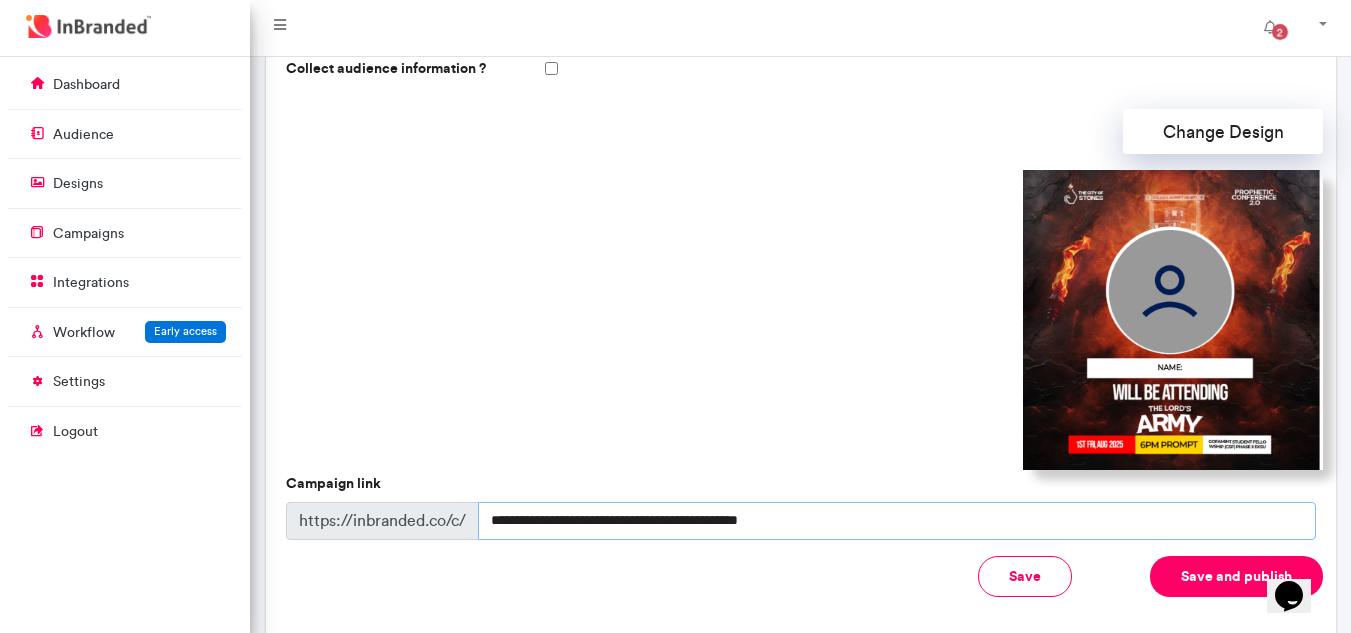 drag, startPoint x: 850, startPoint y: 499, endPoint x: 571, endPoint y: 514, distance: 279.40292 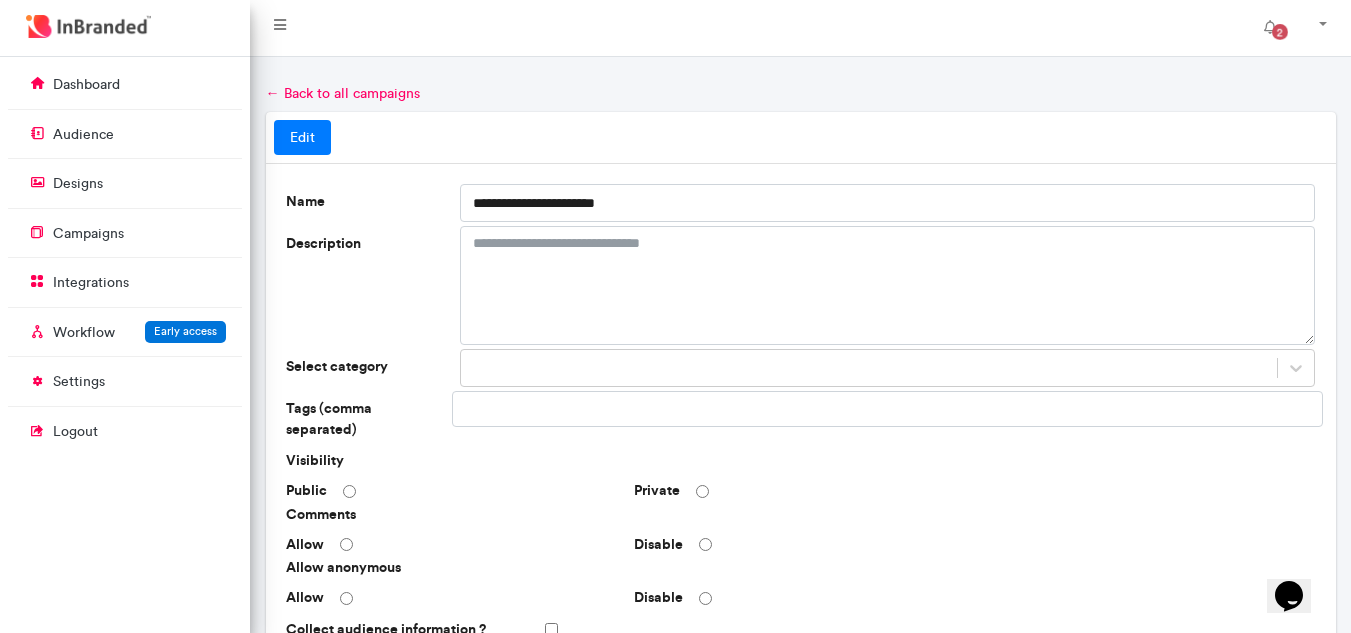 scroll, scrollTop: 0, scrollLeft: 0, axis: both 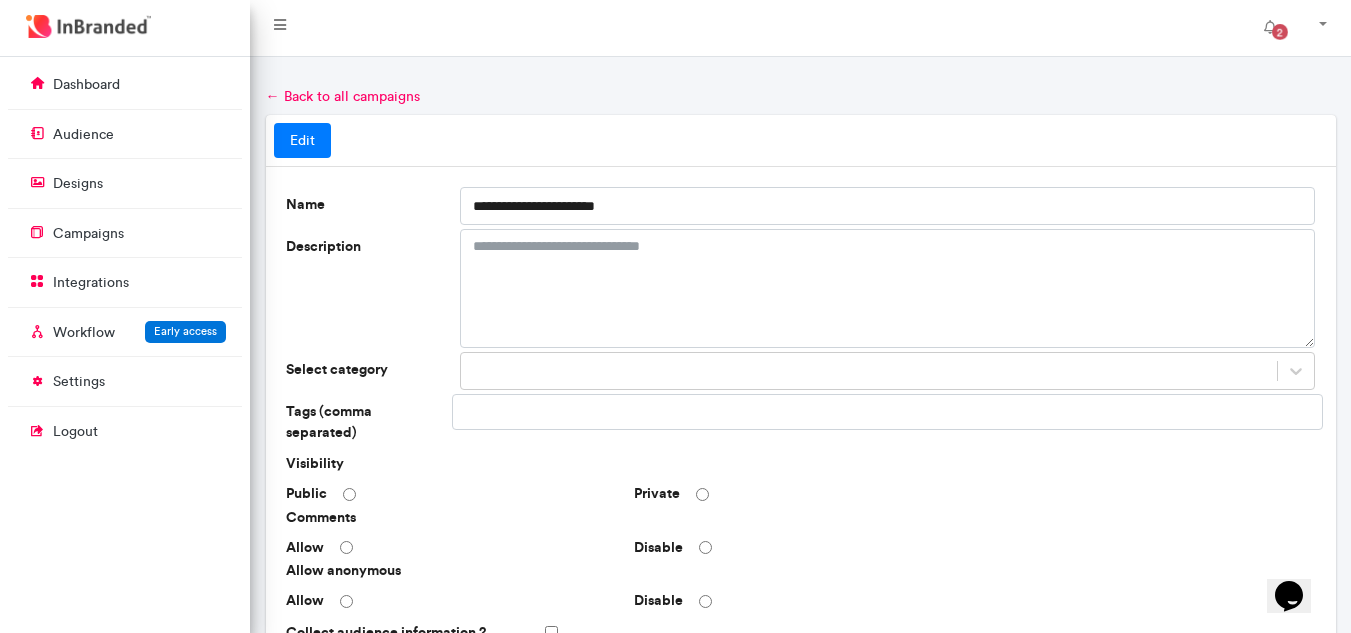 type on "**********" 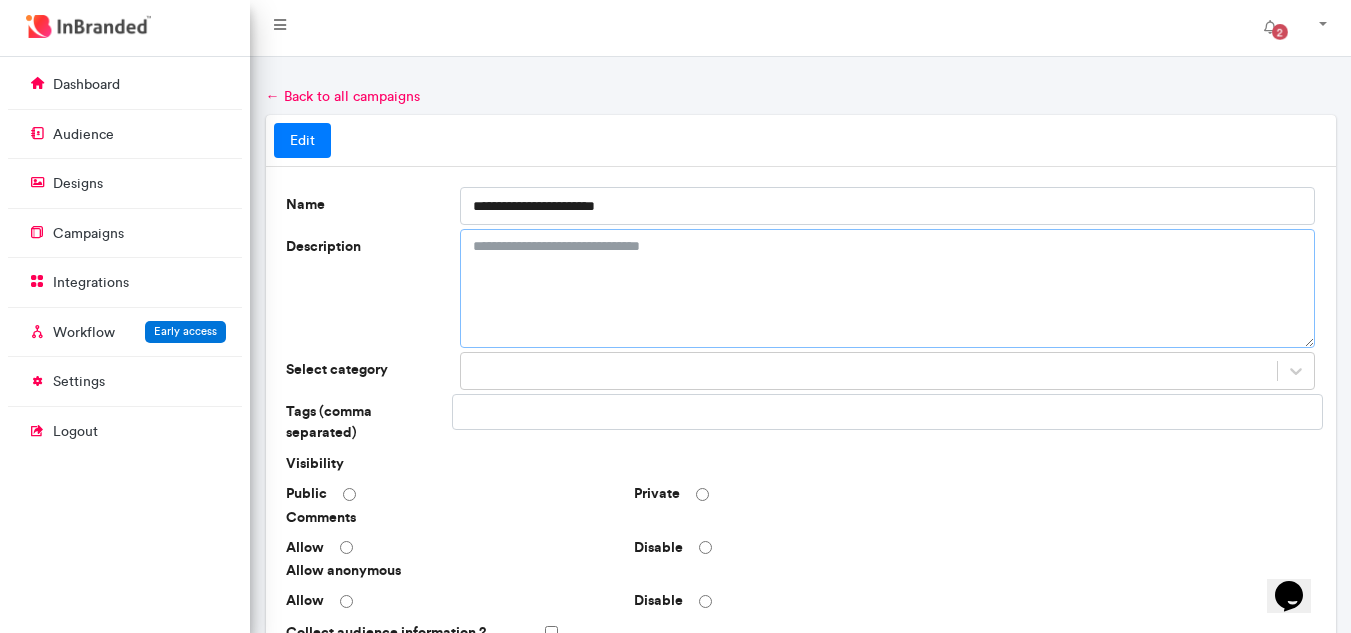 click on "Description" at bounding box center (888, 288) 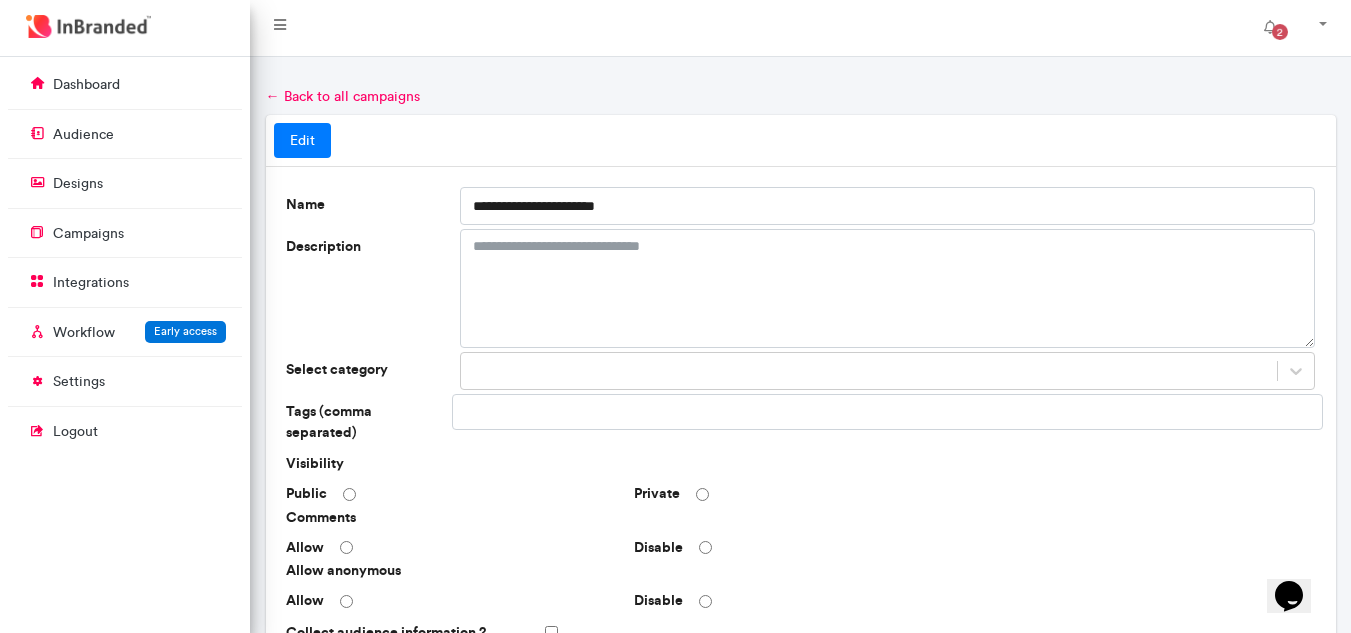 click on "Allow Disable" at bounding box center [800, 548] 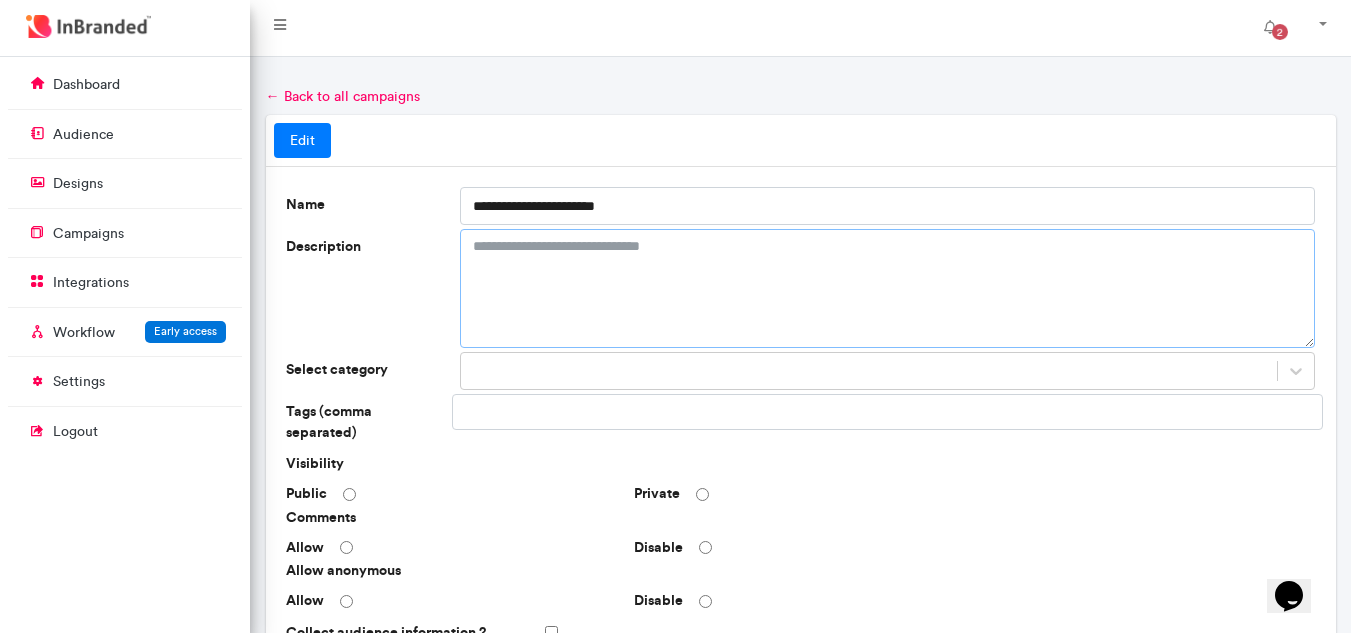 click on "Description" at bounding box center (888, 288) 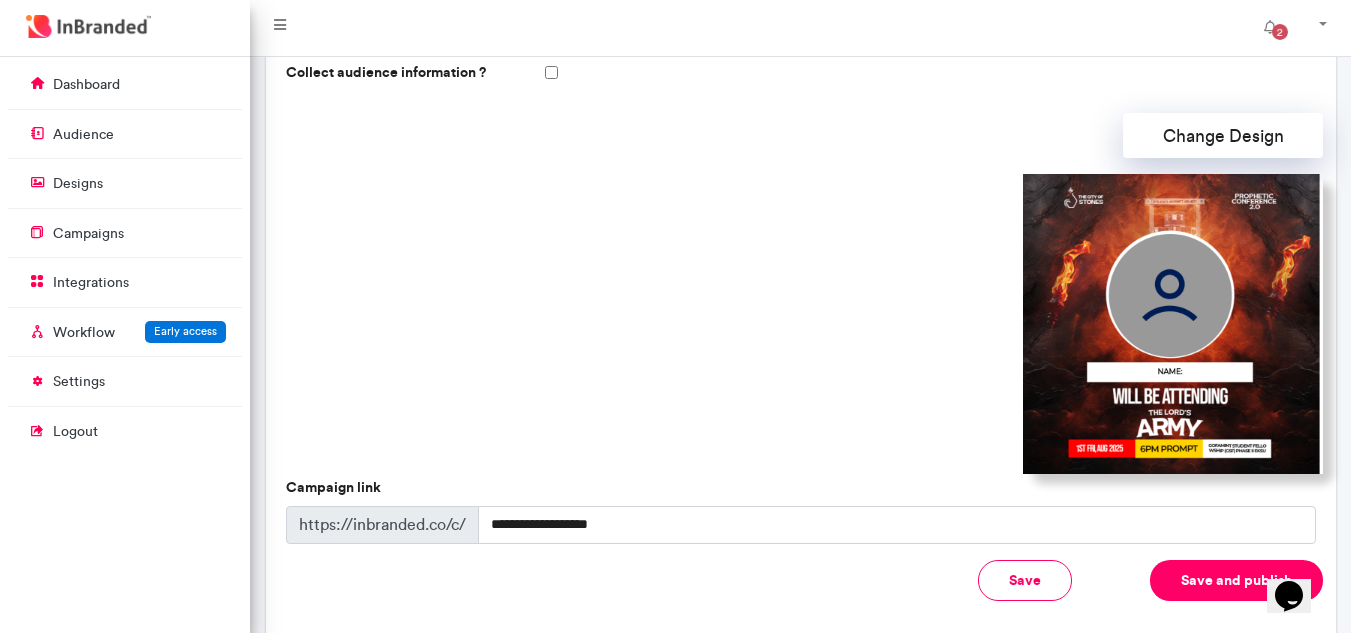 scroll, scrollTop: 664, scrollLeft: 0, axis: vertical 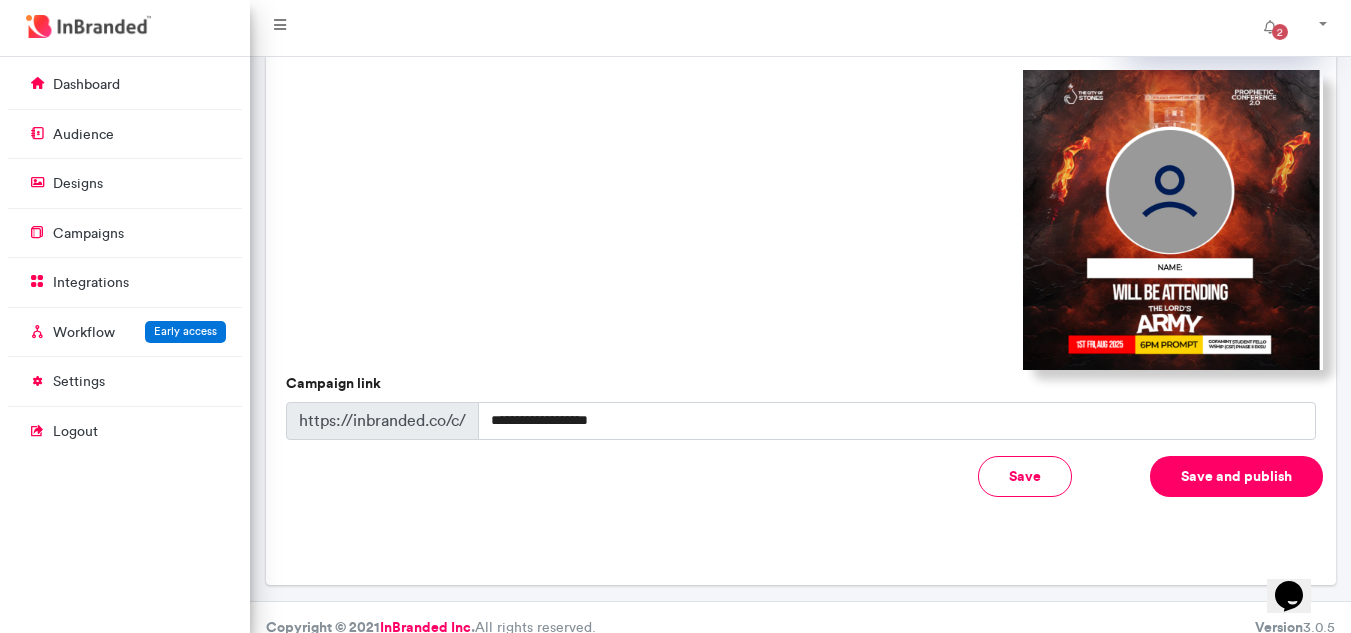 type on "**********" 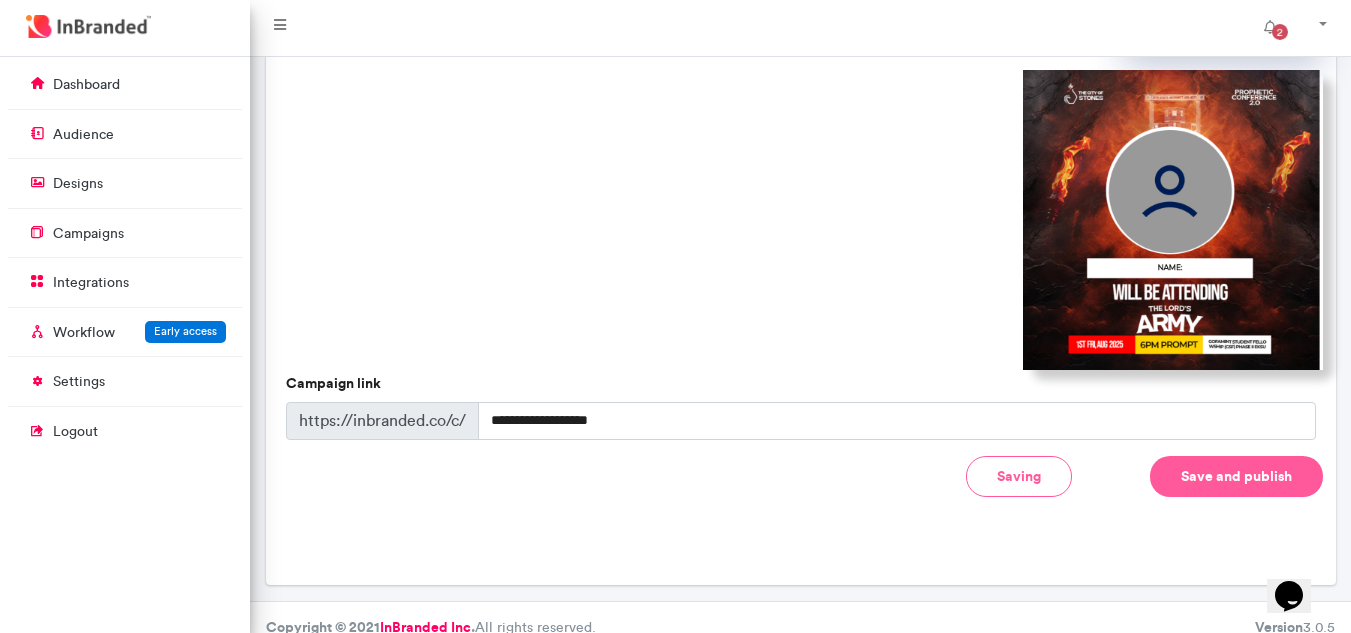 type 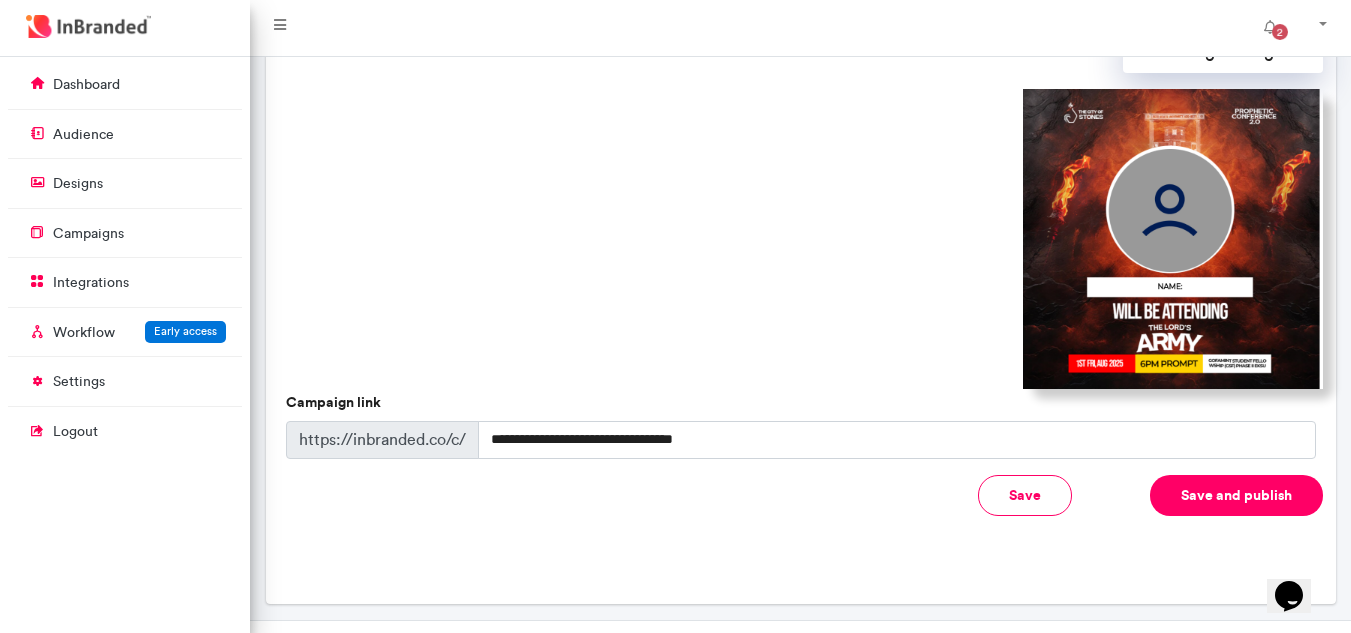 scroll, scrollTop: 664, scrollLeft: 0, axis: vertical 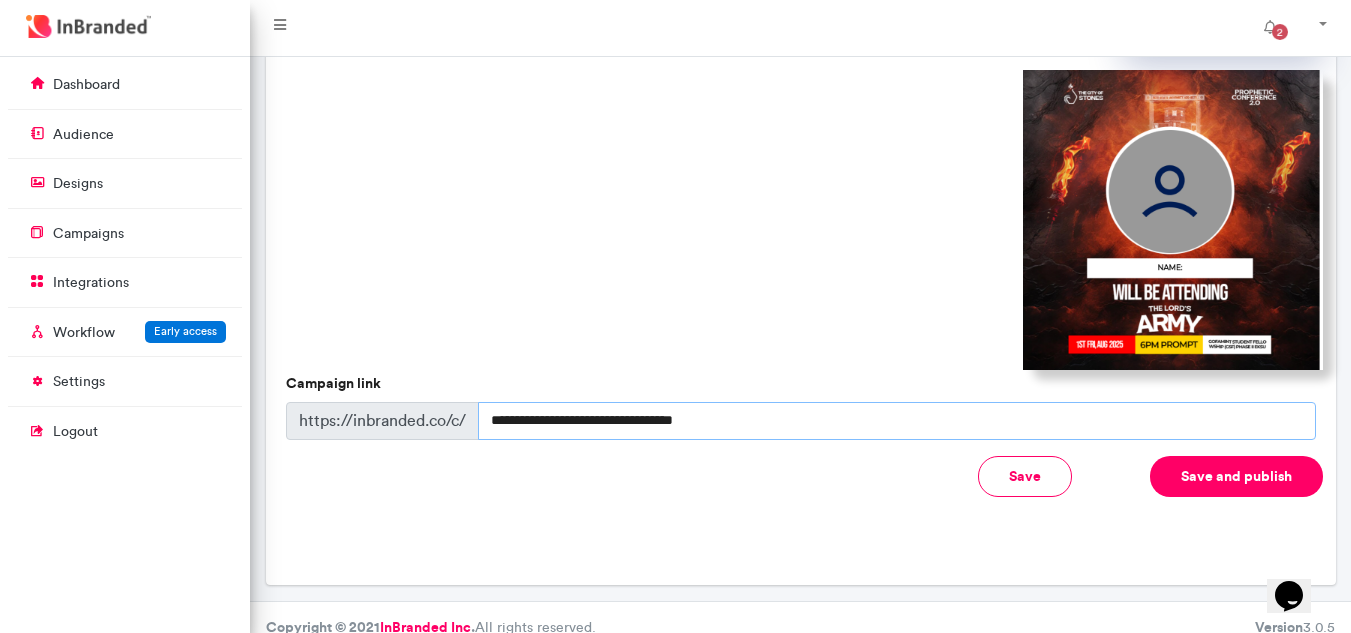 drag, startPoint x: 748, startPoint y: 398, endPoint x: 466, endPoint y: 423, distance: 283.106 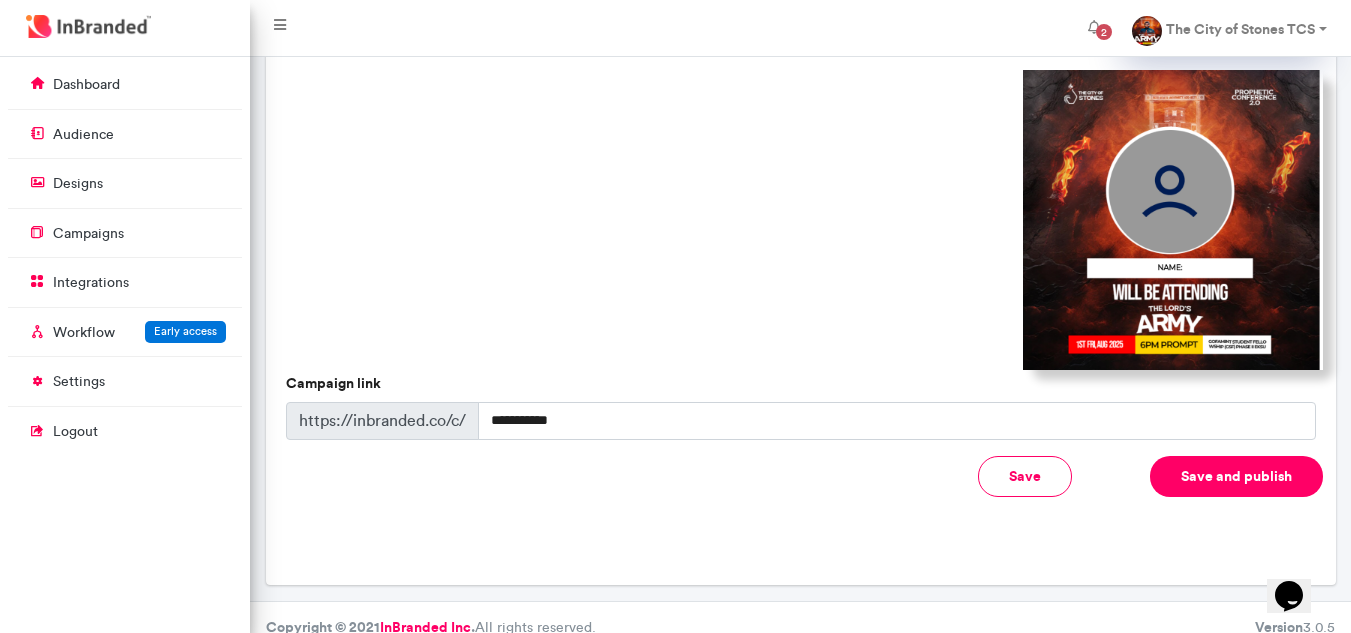 click on "Save" at bounding box center [1025, 476] 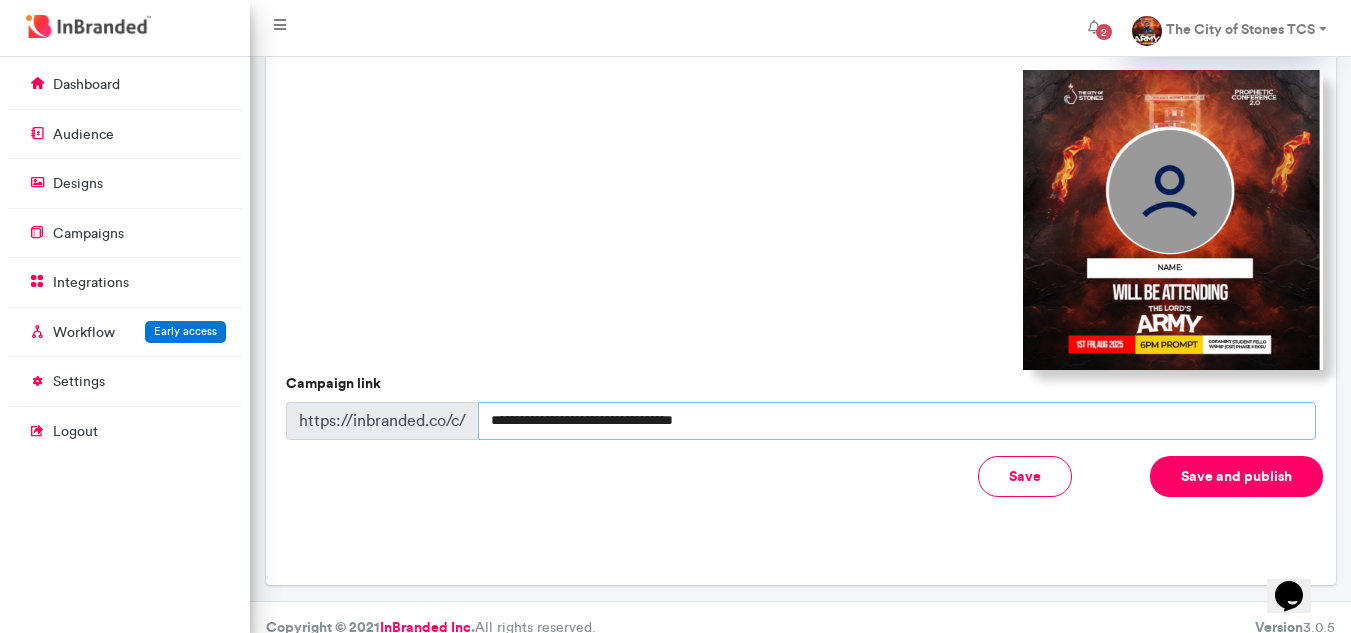 click on "**********" at bounding box center (897, 421) 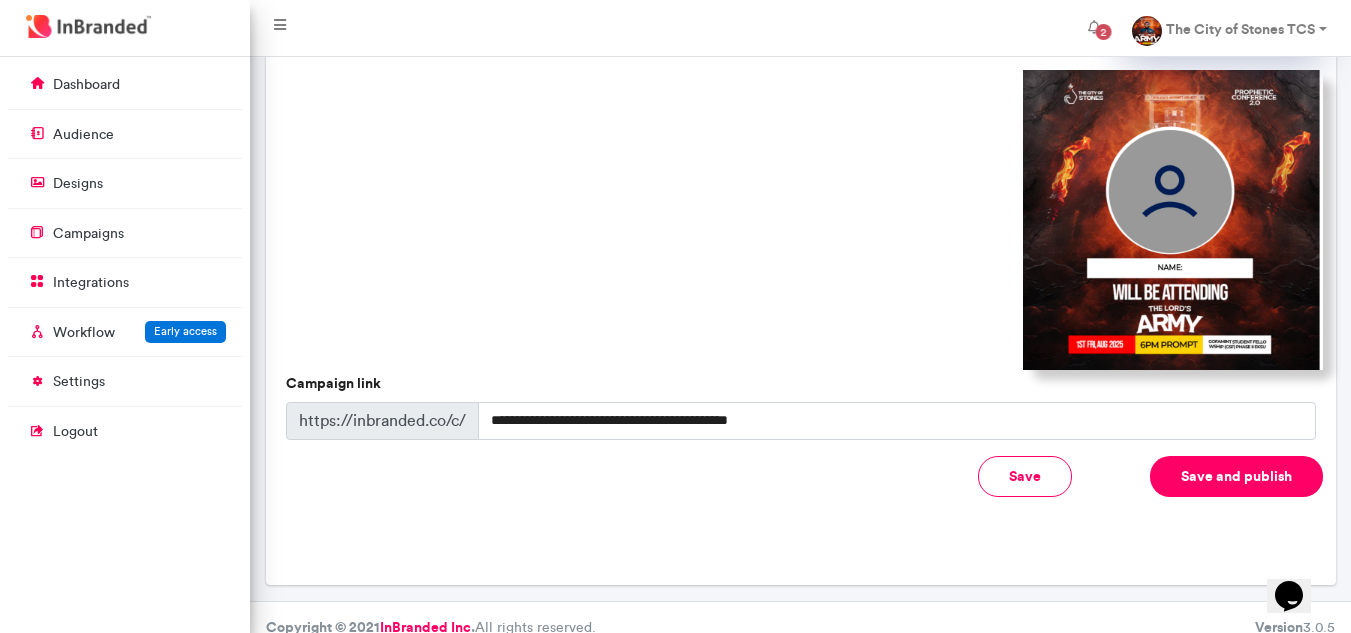 click on "Save" at bounding box center (1025, 476) 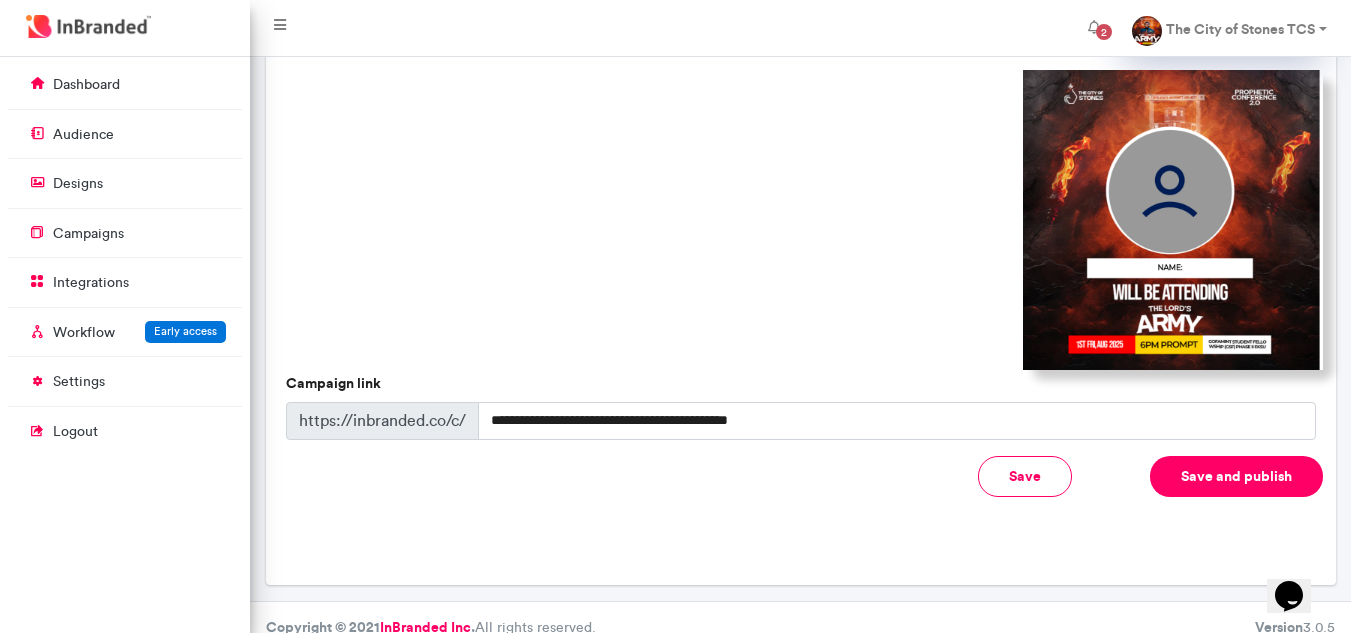 type on "**********" 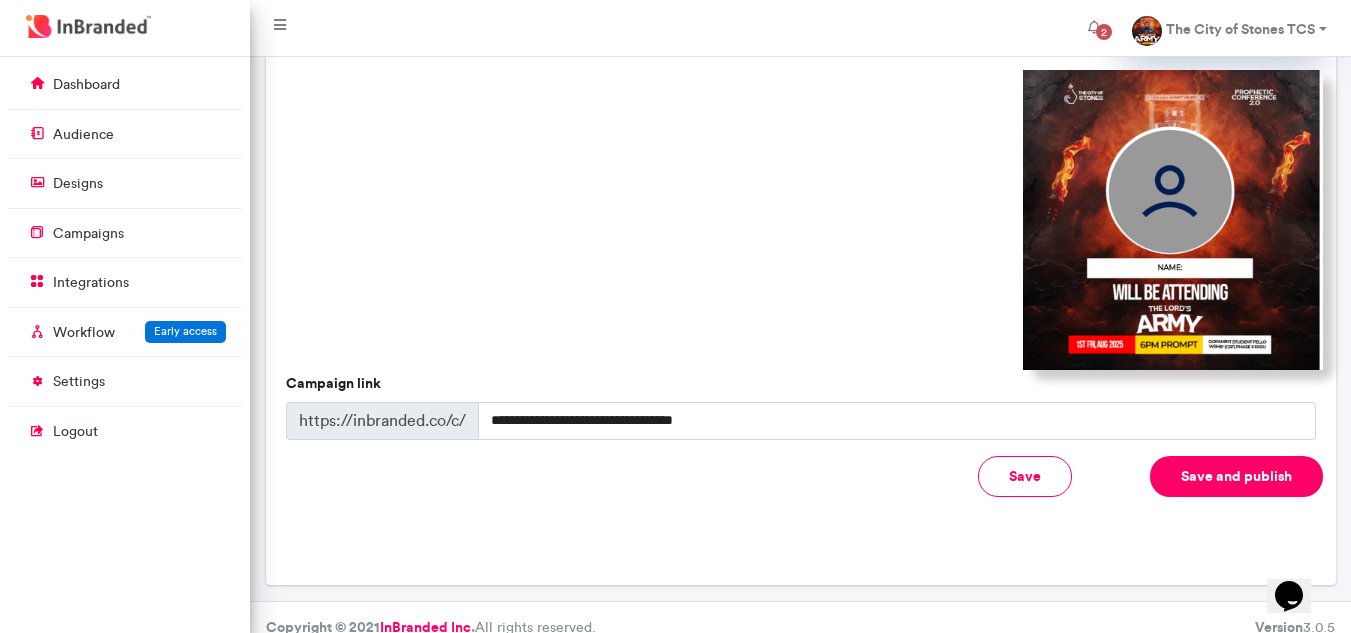click on "Save and publish" at bounding box center (1236, 476) 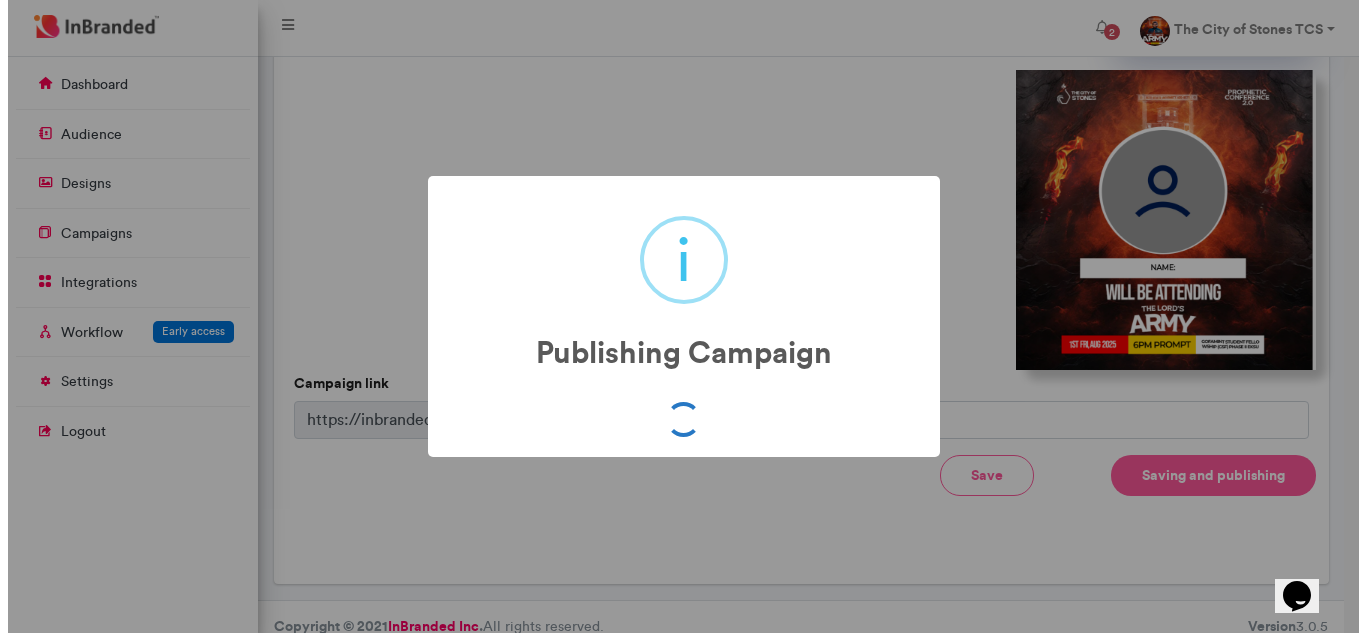 scroll, scrollTop: 564, scrollLeft: 0, axis: vertical 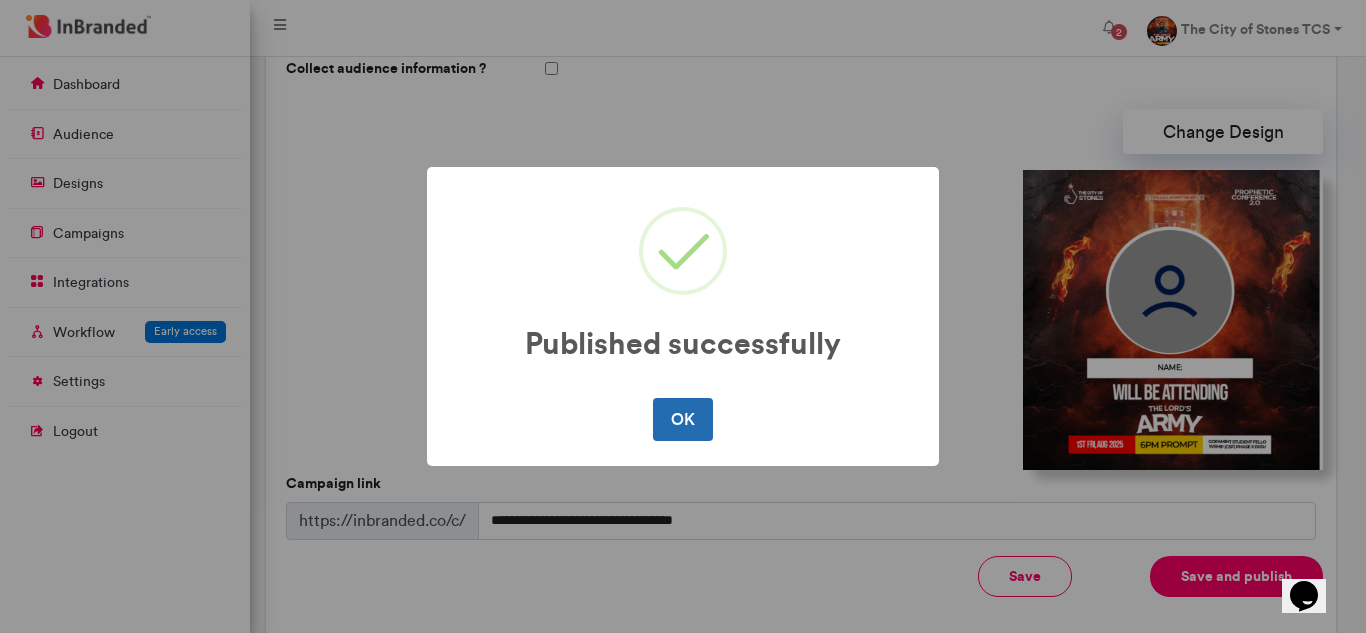 click on "OK" at bounding box center (682, 419) 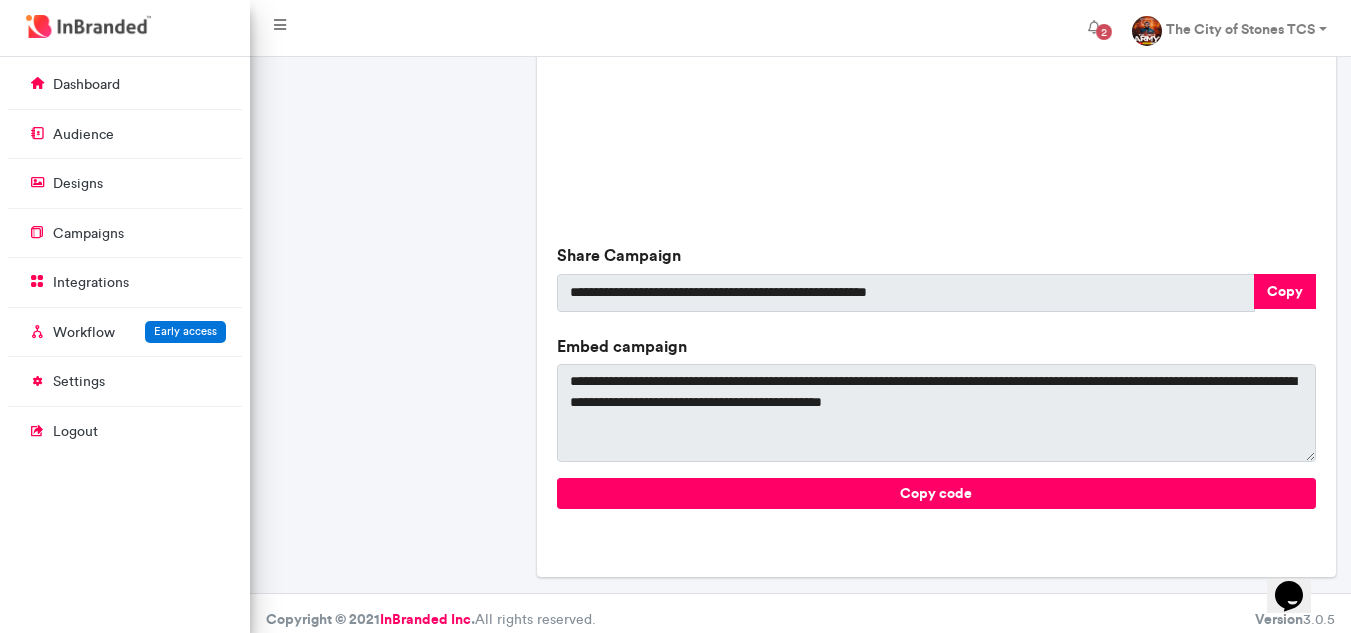 scroll, scrollTop: 783, scrollLeft: 0, axis: vertical 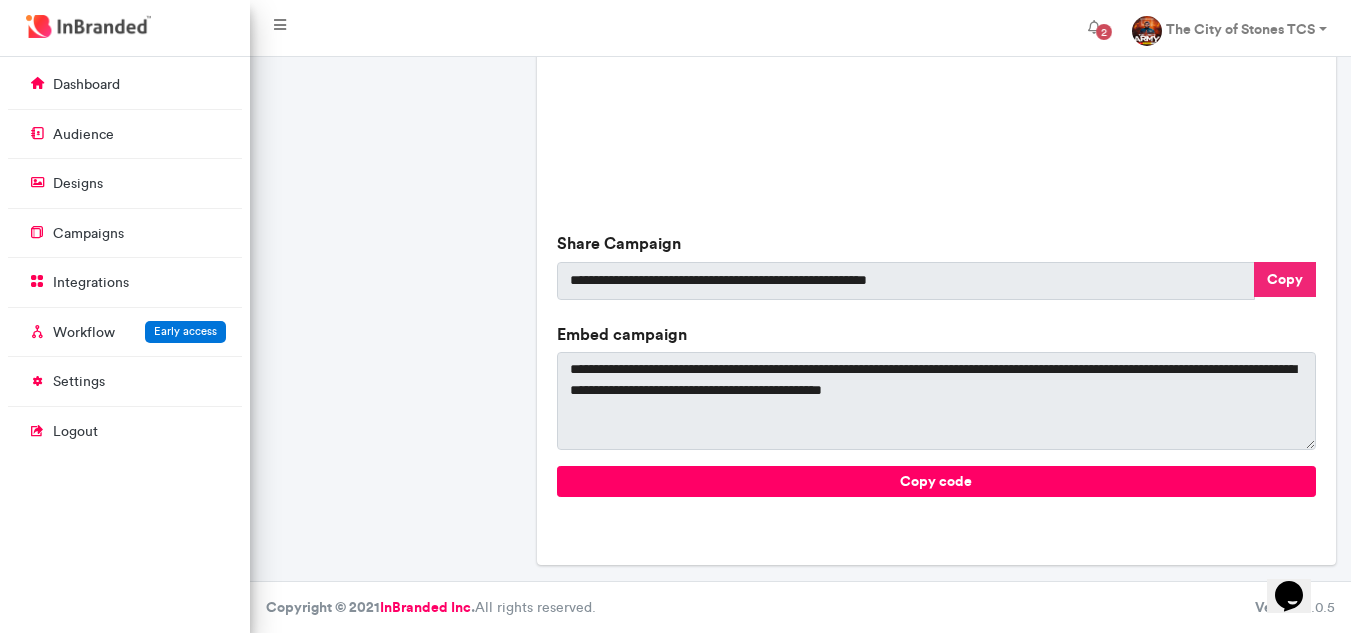 click on "Copy" at bounding box center (1285, 279) 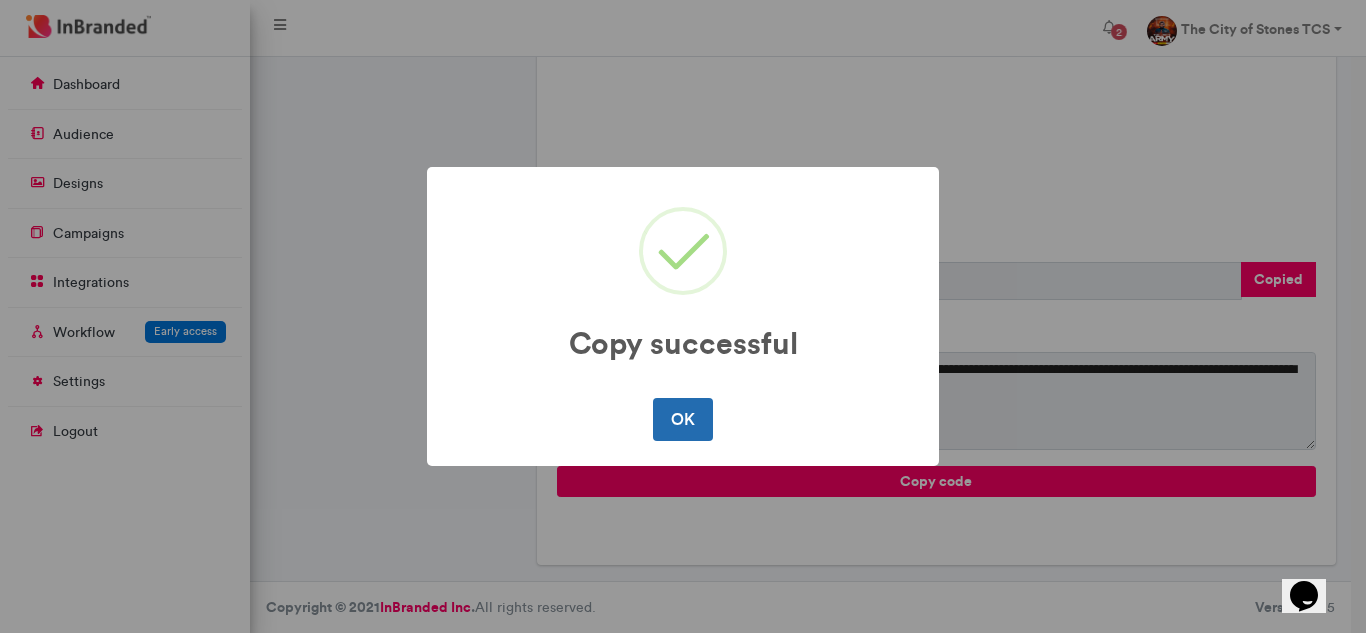 click on "OK" at bounding box center [682, 419] 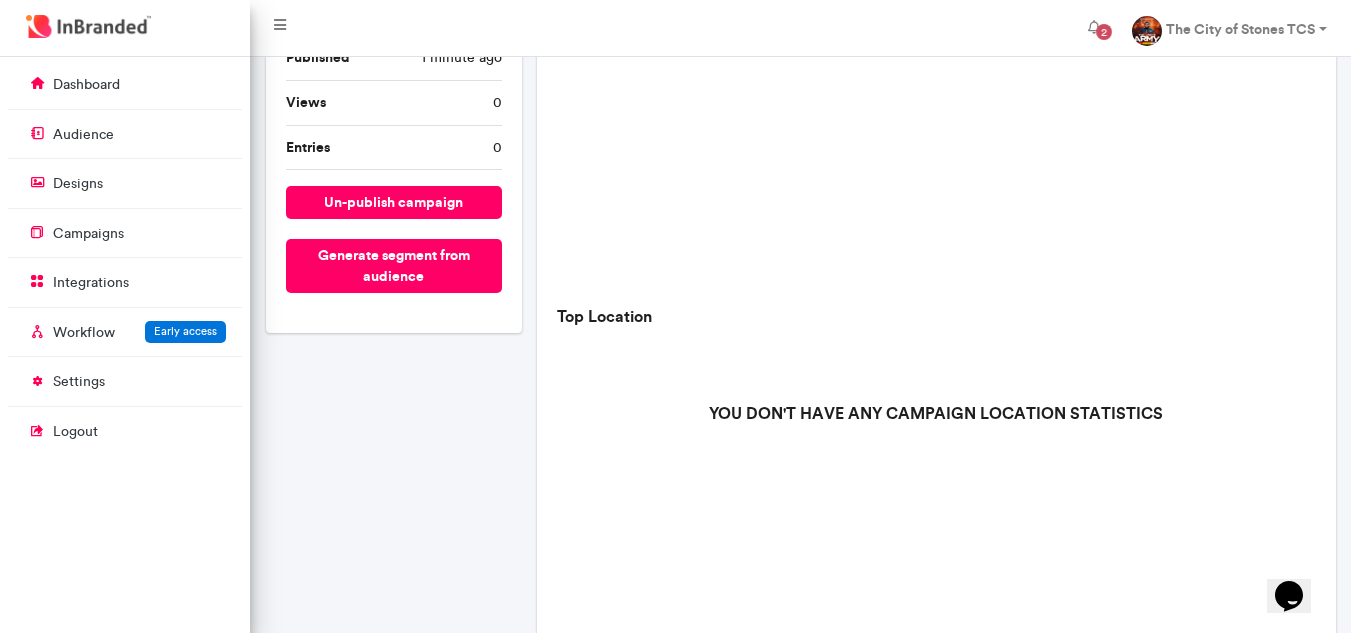 scroll, scrollTop: 0, scrollLeft: 0, axis: both 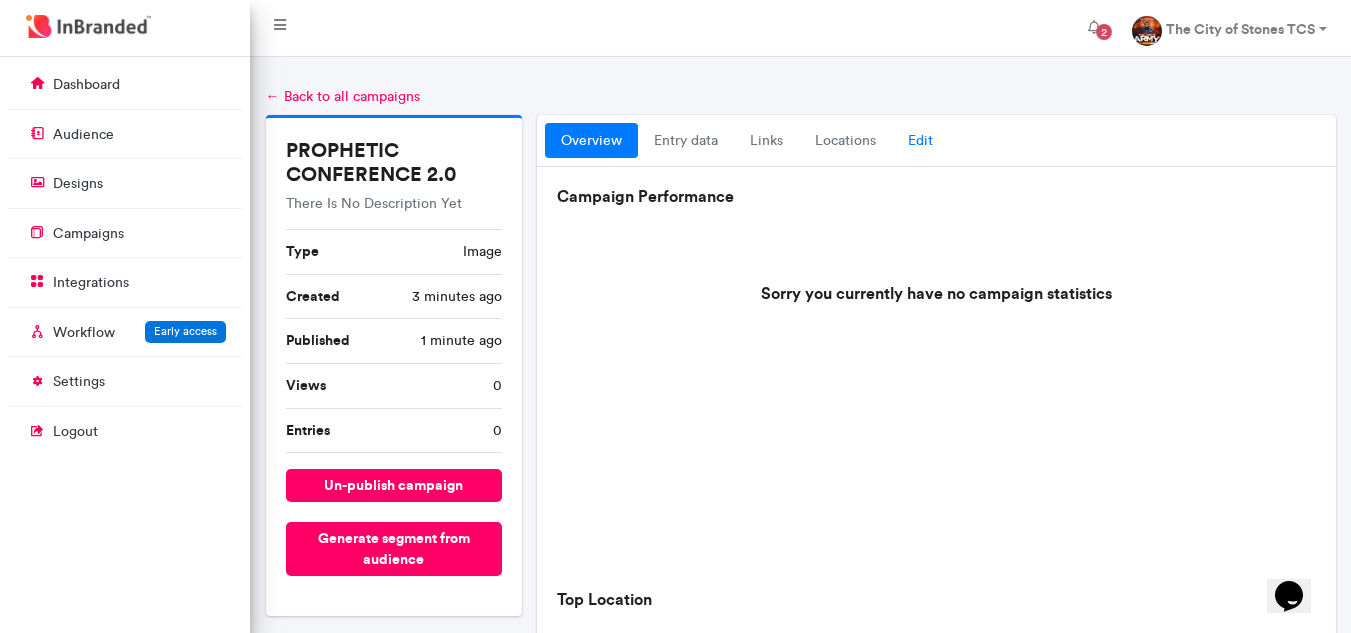 click on "Edit" at bounding box center [920, 141] 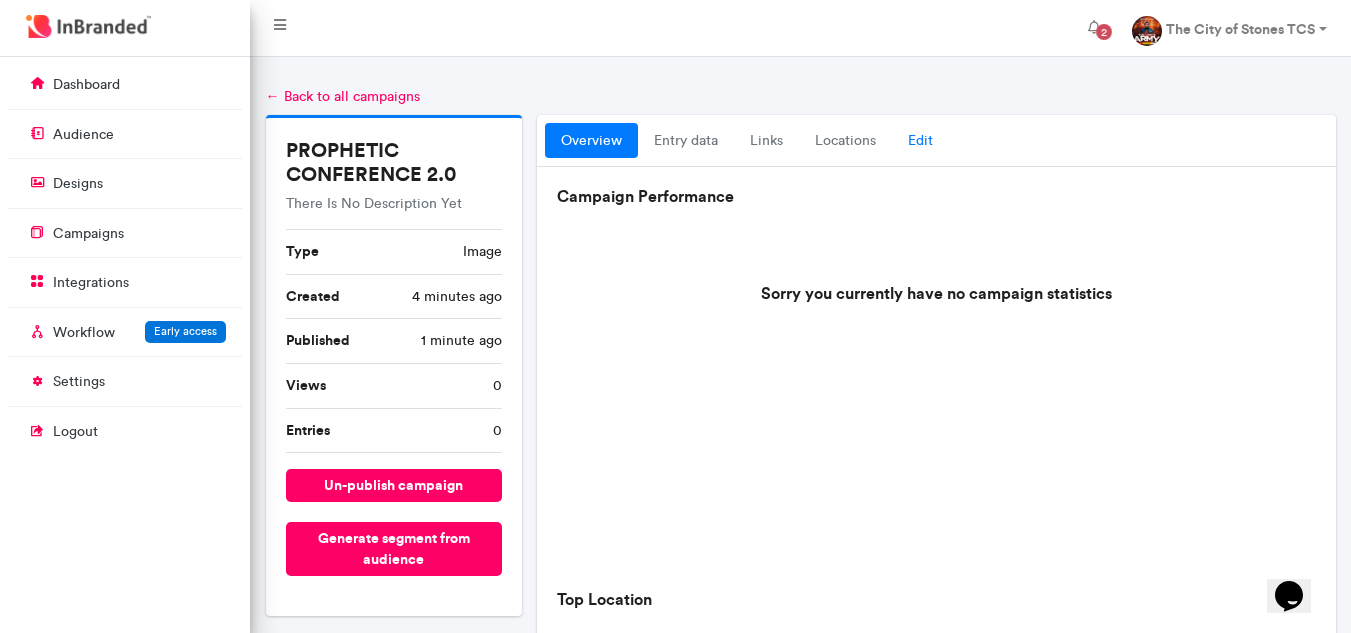 click on "Edit" at bounding box center [920, 141] 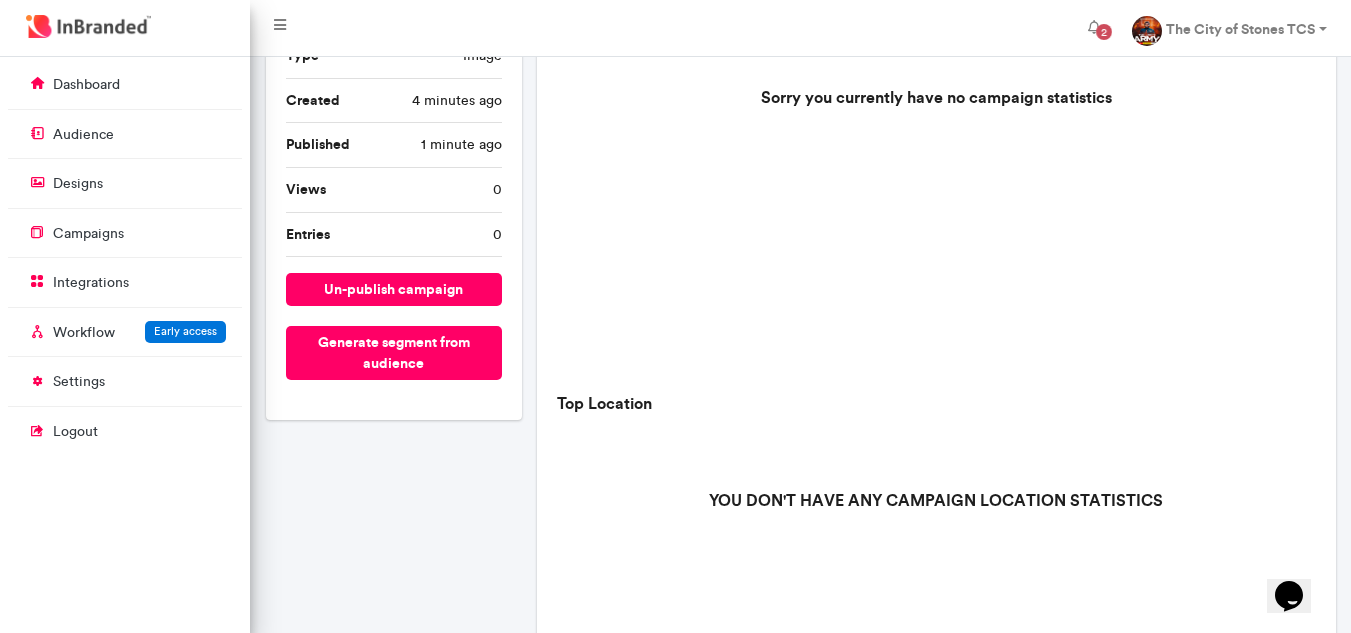 scroll, scrollTop: 0, scrollLeft: 0, axis: both 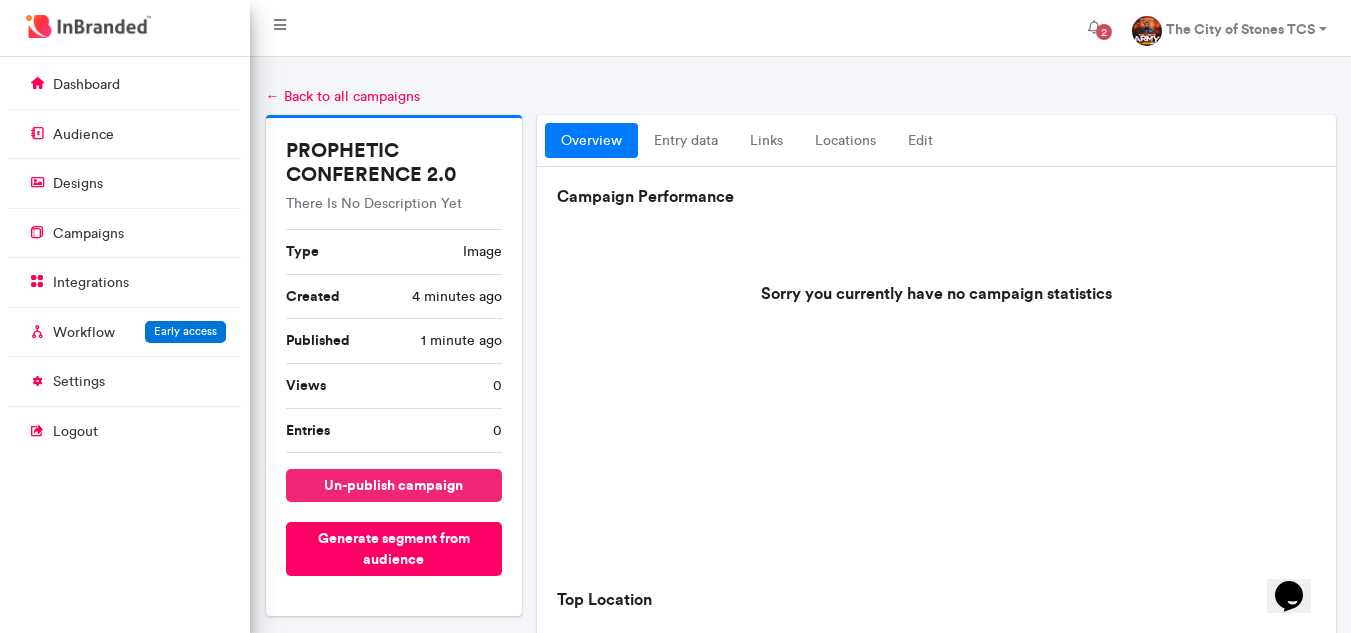 click on "un-publish campaign" at bounding box center [394, 485] 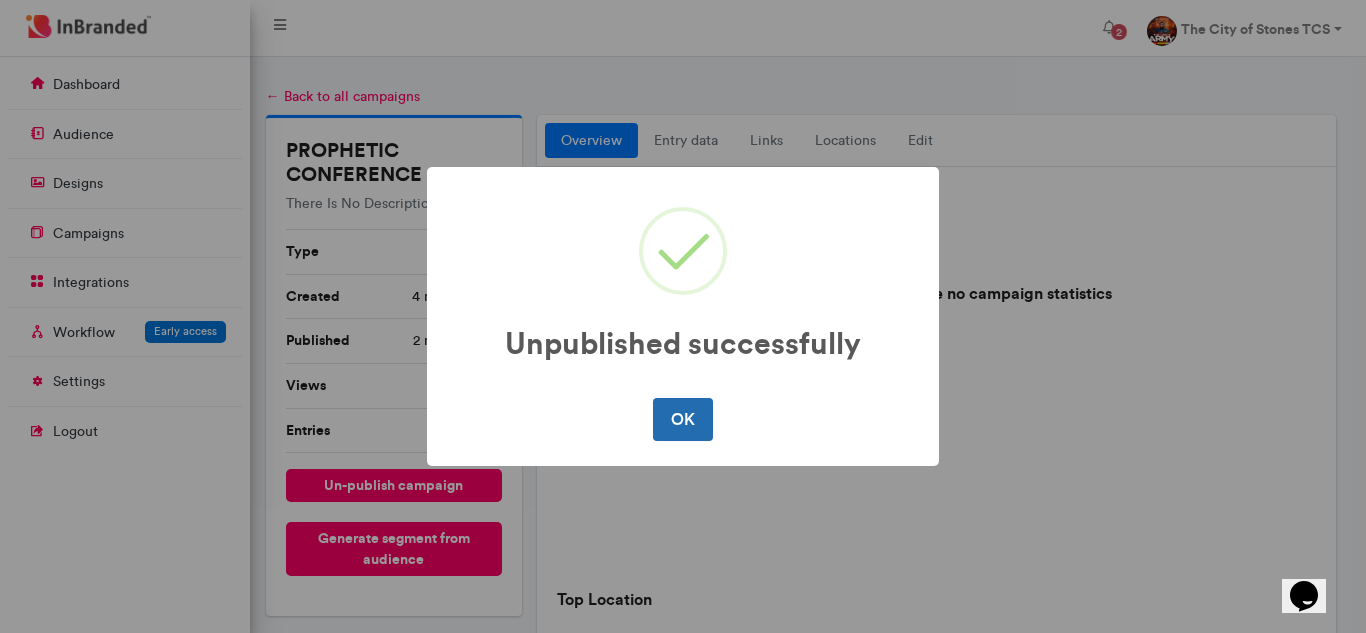 click on "OK" at bounding box center [682, 419] 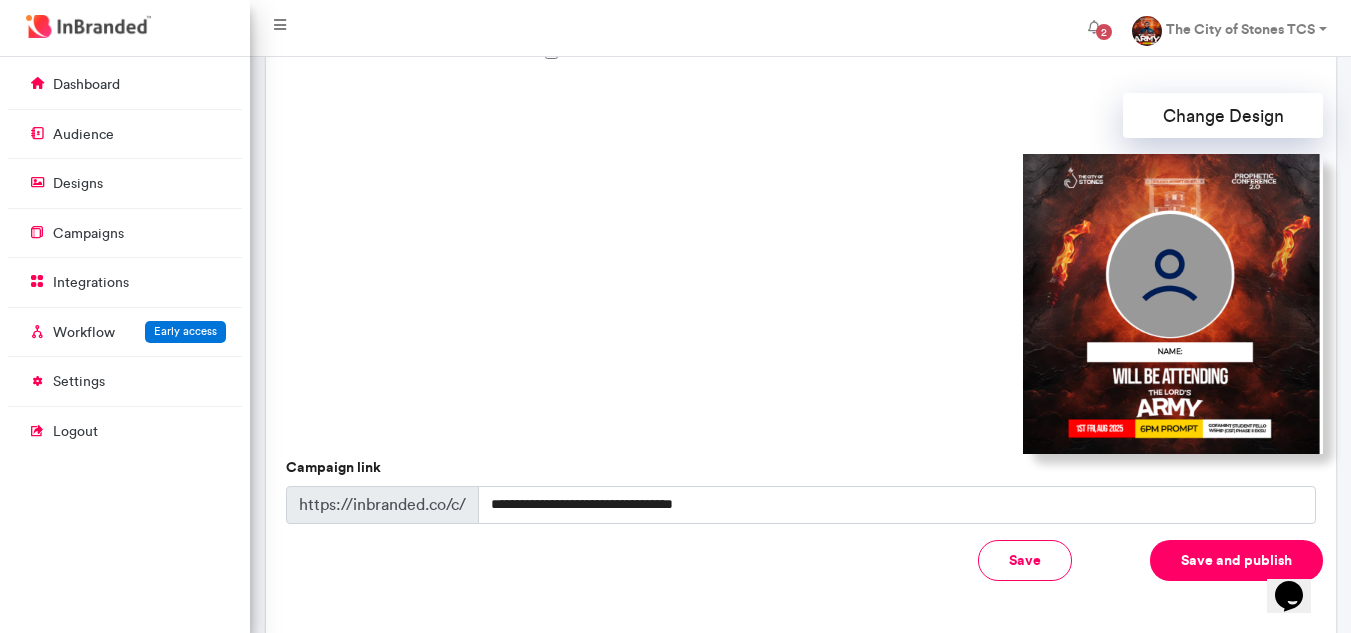scroll, scrollTop: 464, scrollLeft: 0, axis: vertical 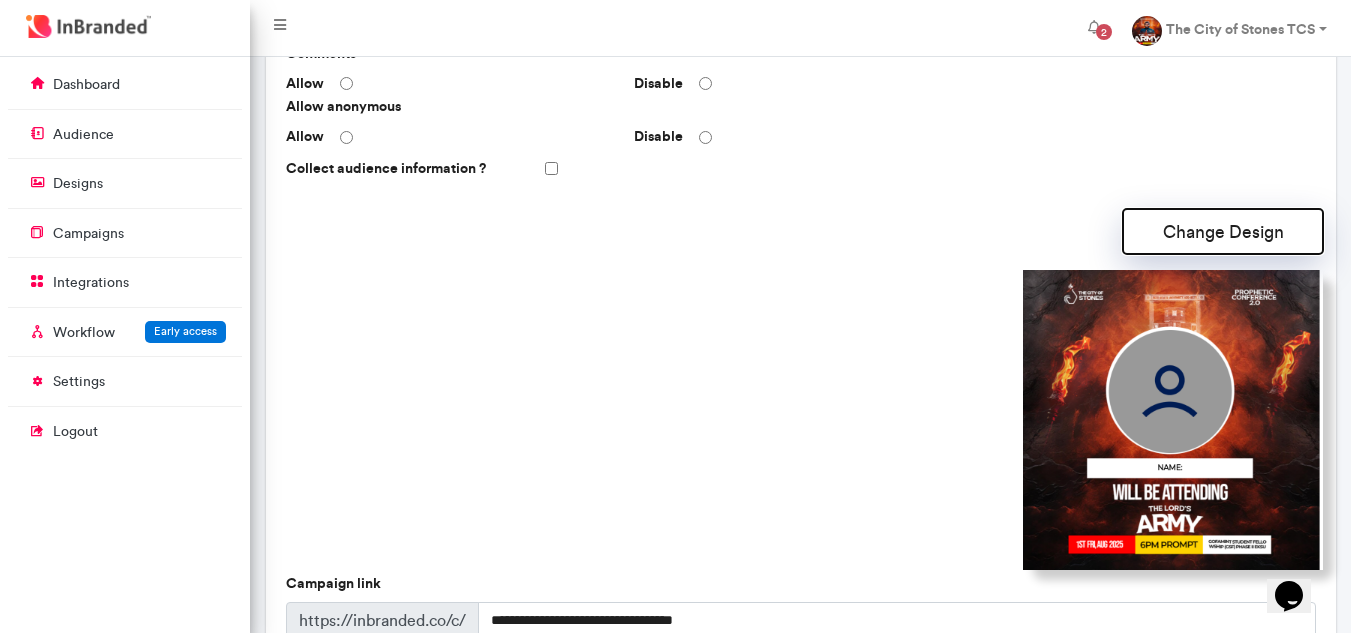click on "Change Design" at bounding box center [1223, 231] 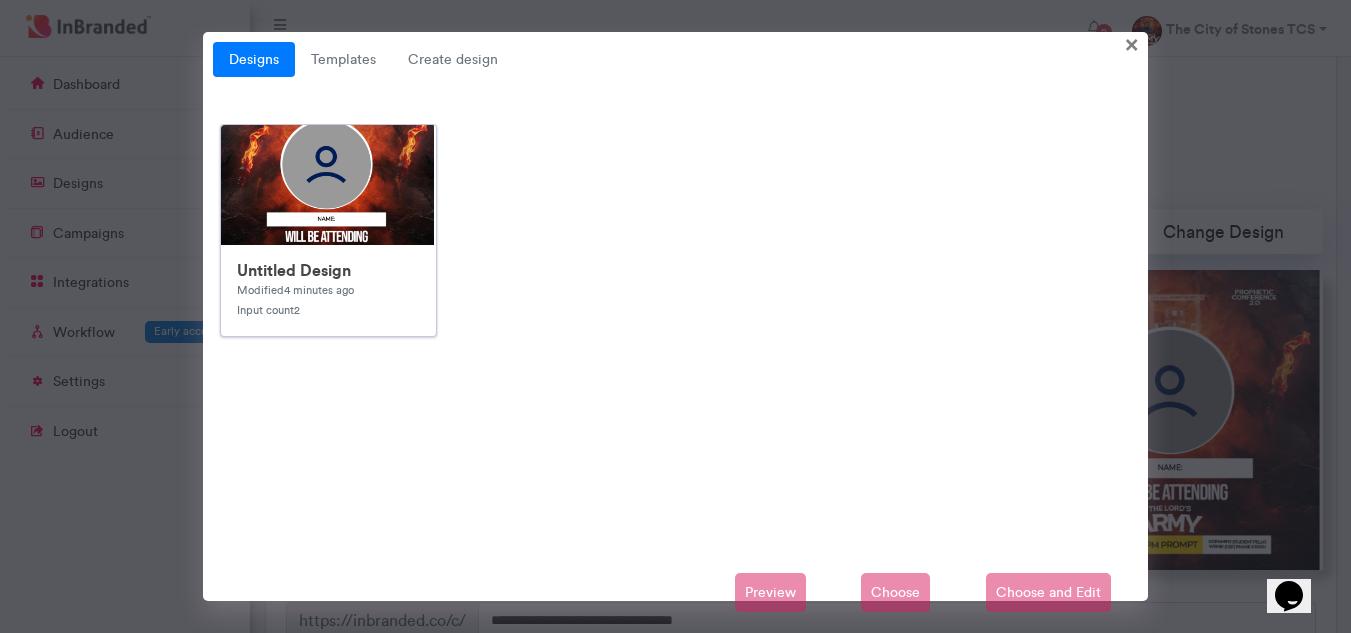 click on "Modified  4 minutes ago" at bounding box center (295, 290) 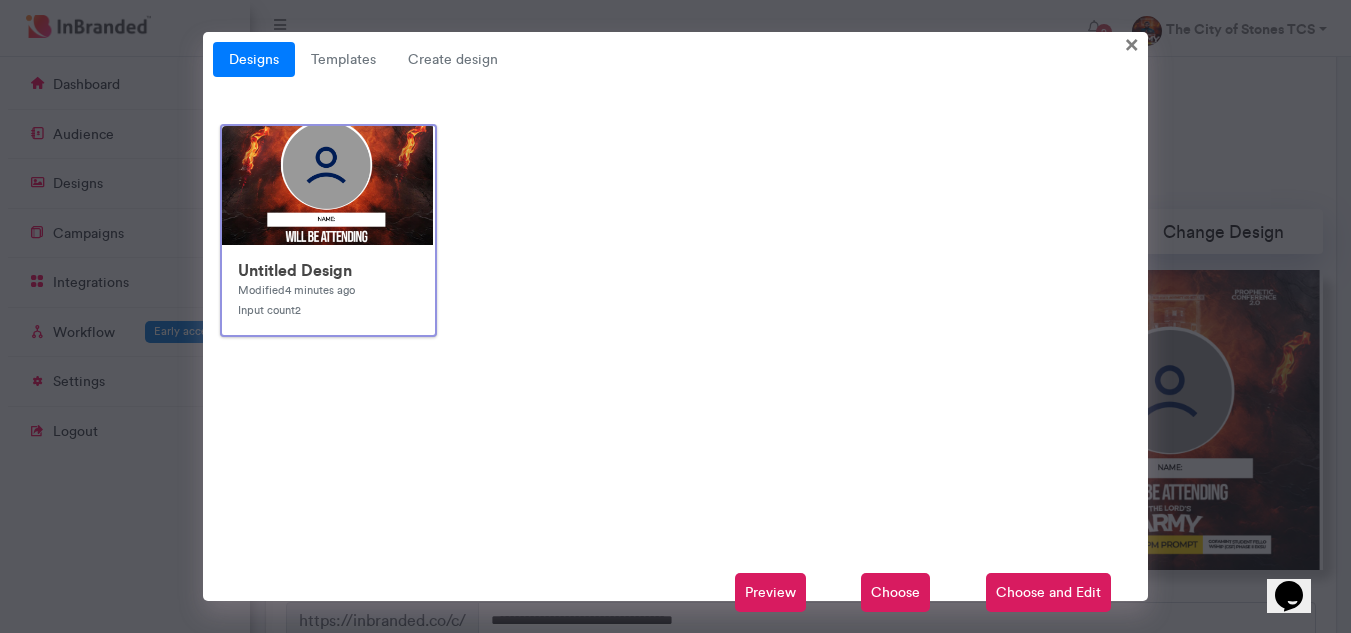 click on "Choose and Edit" at bounding box center (1048, 593) 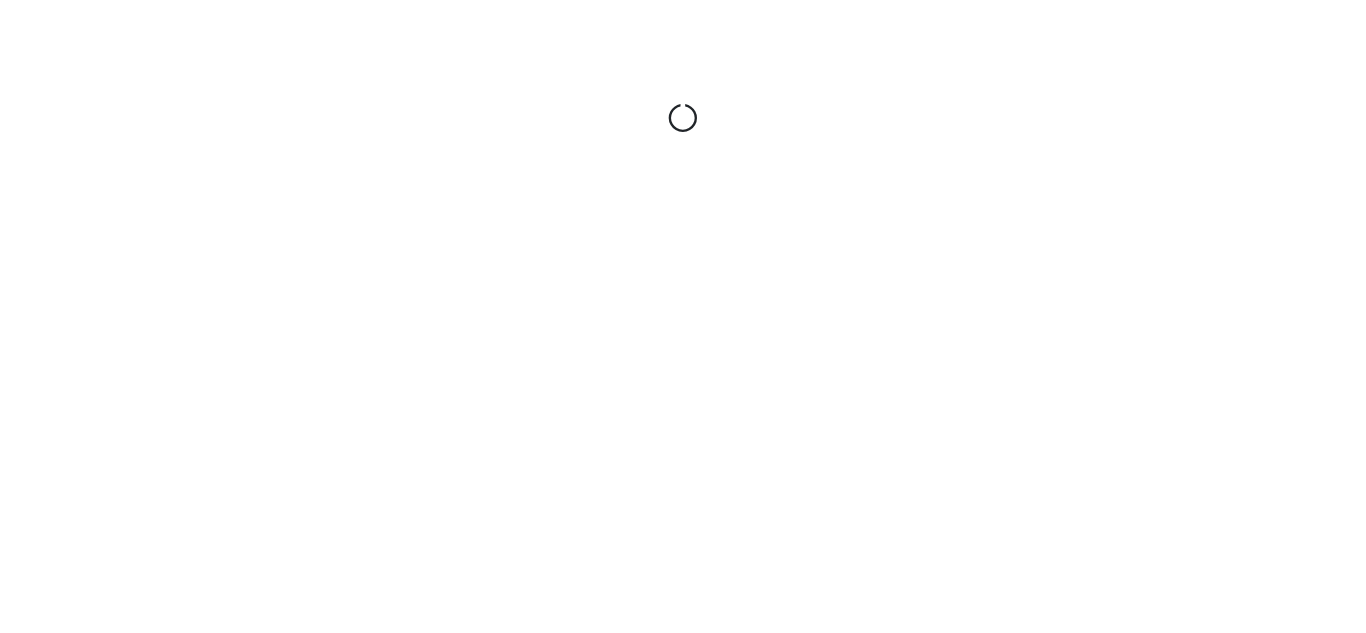 scroll, scrollTop: 0, scrollLeft: 0, axis: both 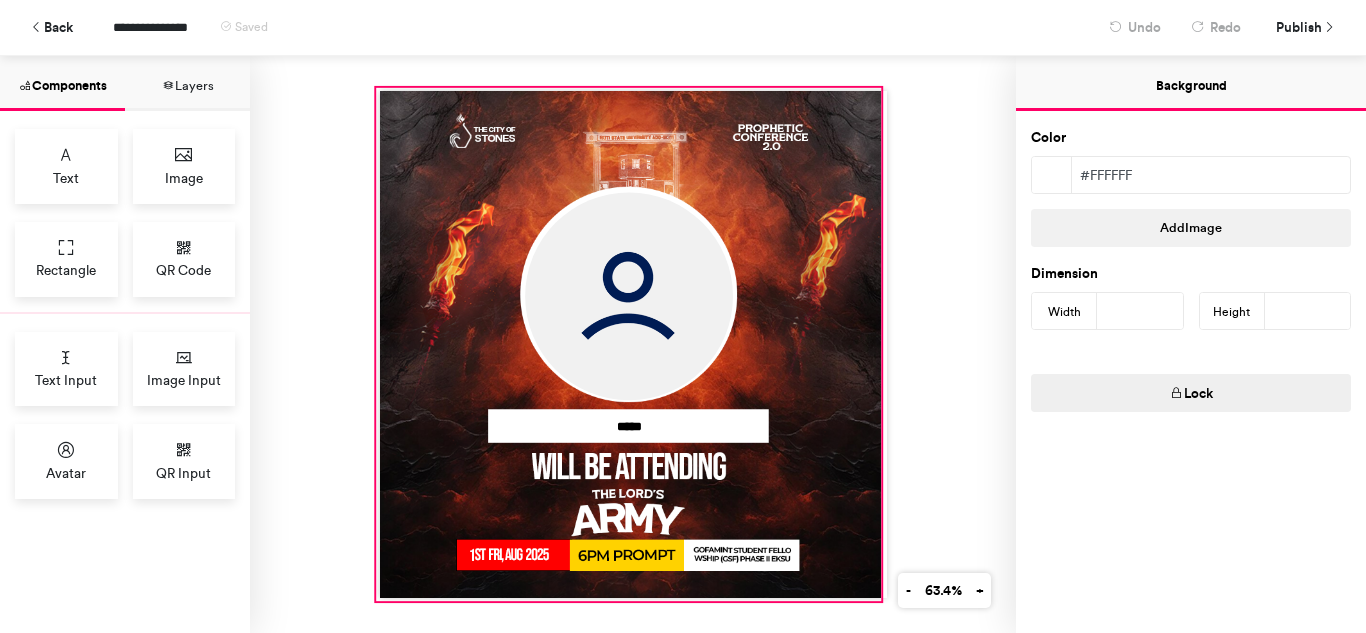 click 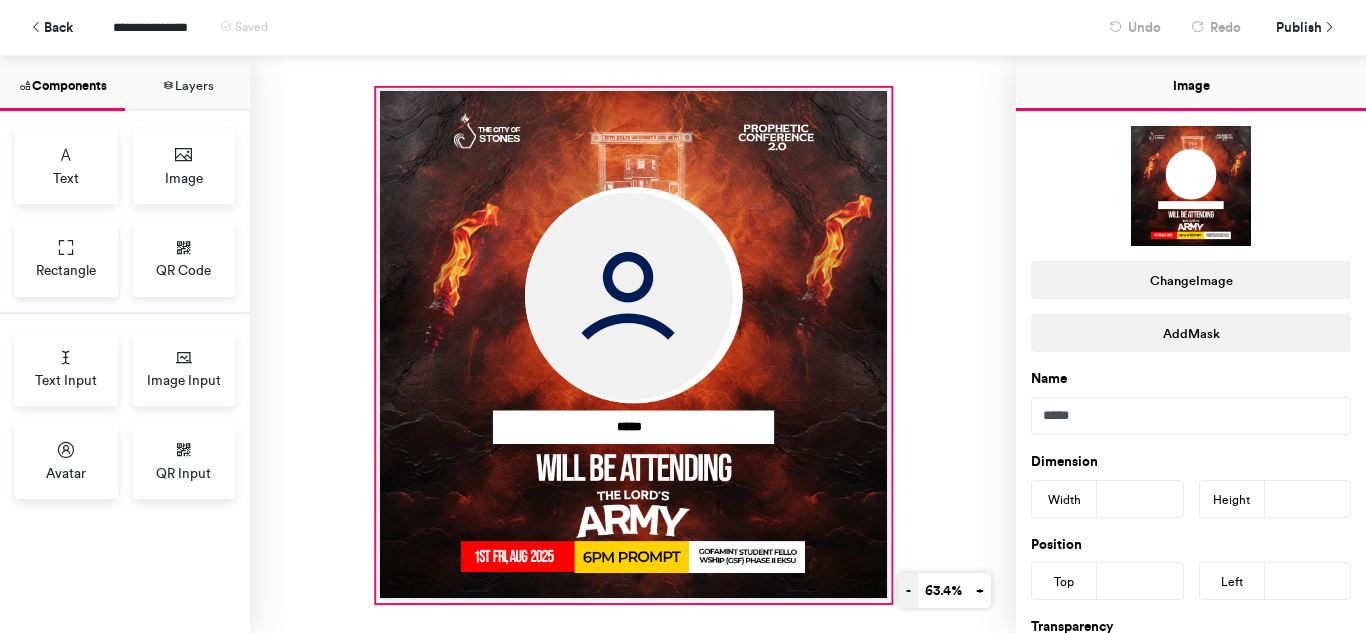 drag, startPoint x: 875, startPoint y: 598, endPoint x: 885, endPoint y: 600, distance: 10.198039 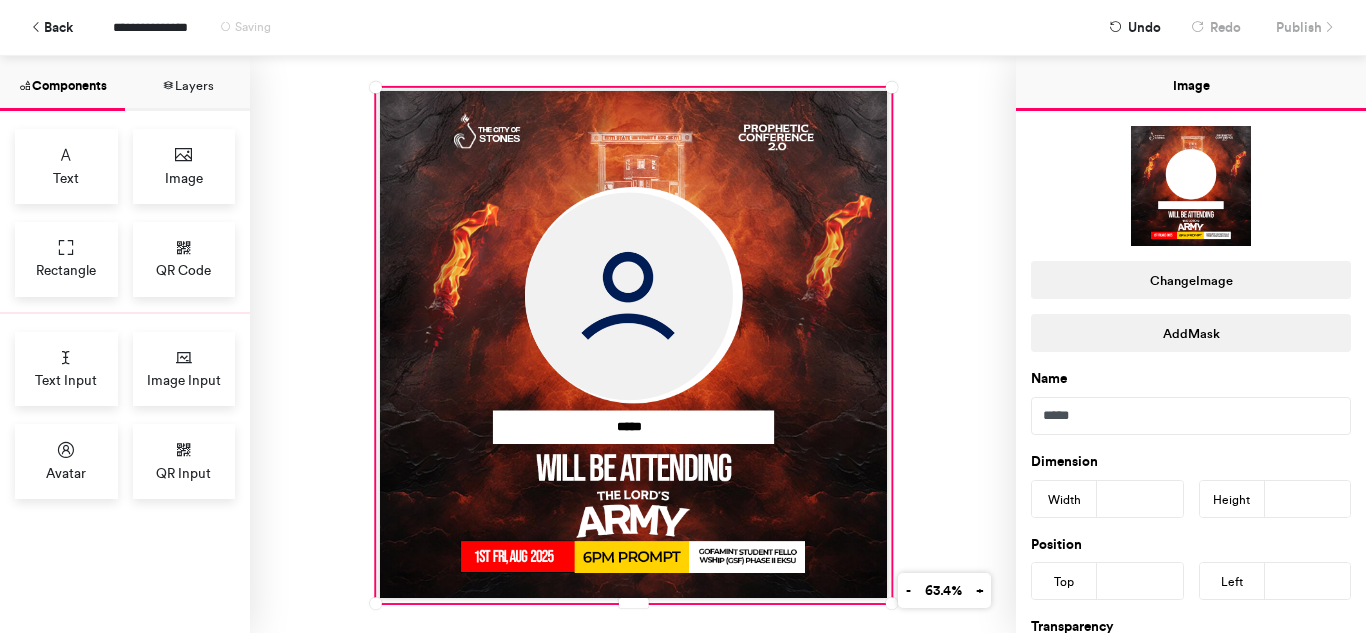 click on "*****" 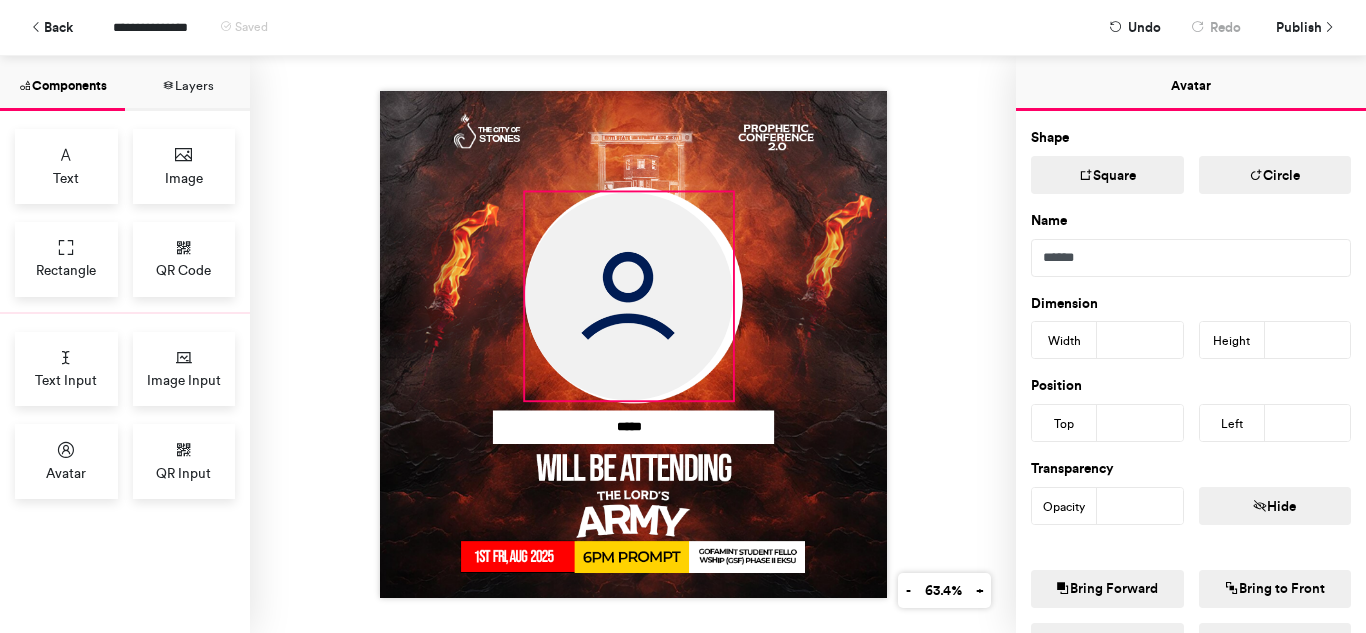 click 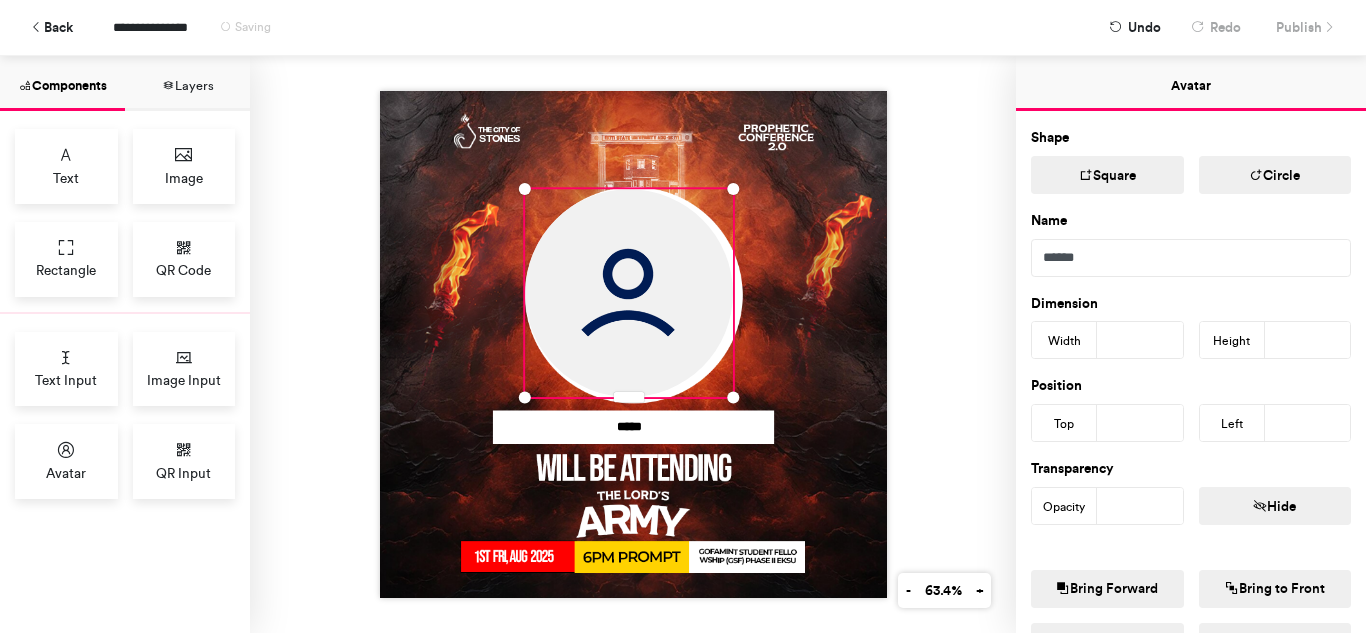 type on "***" 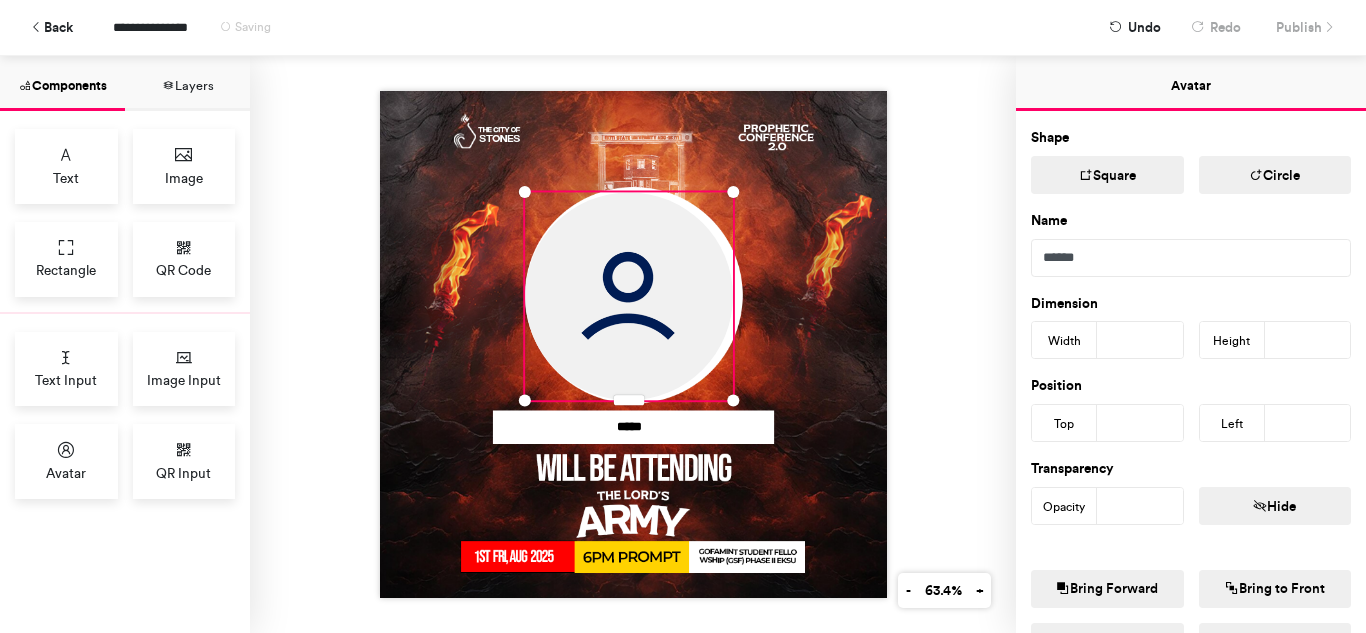 click on "*****" 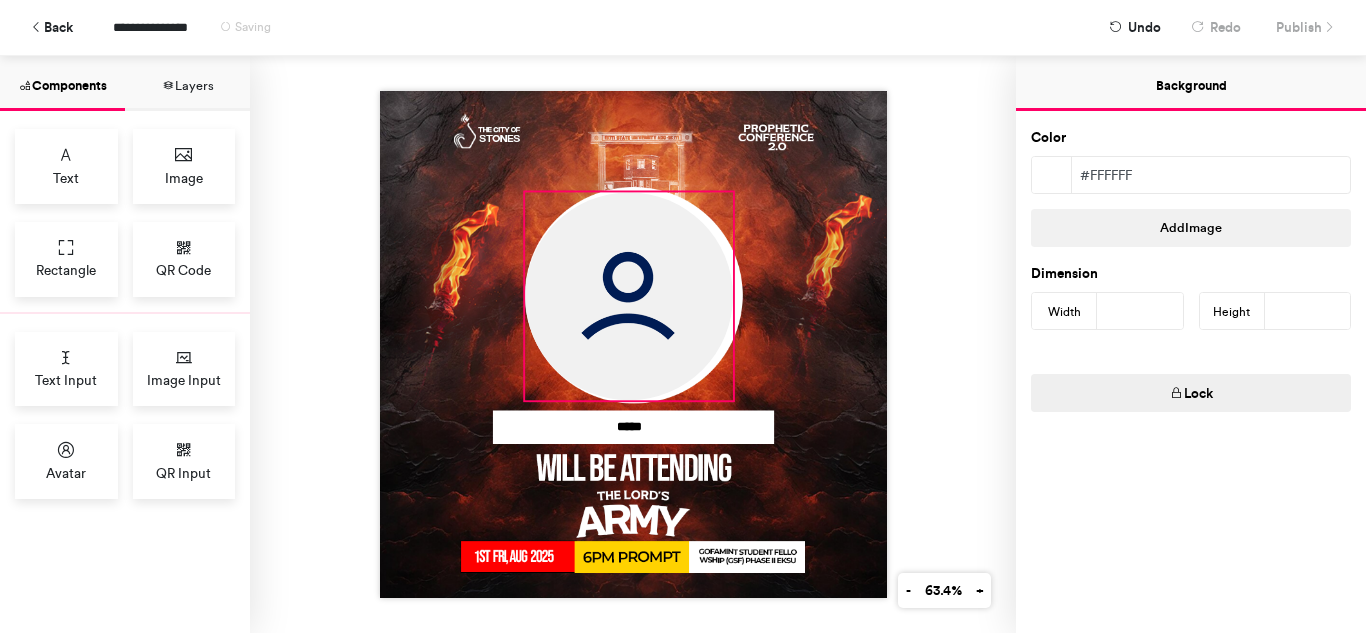 click 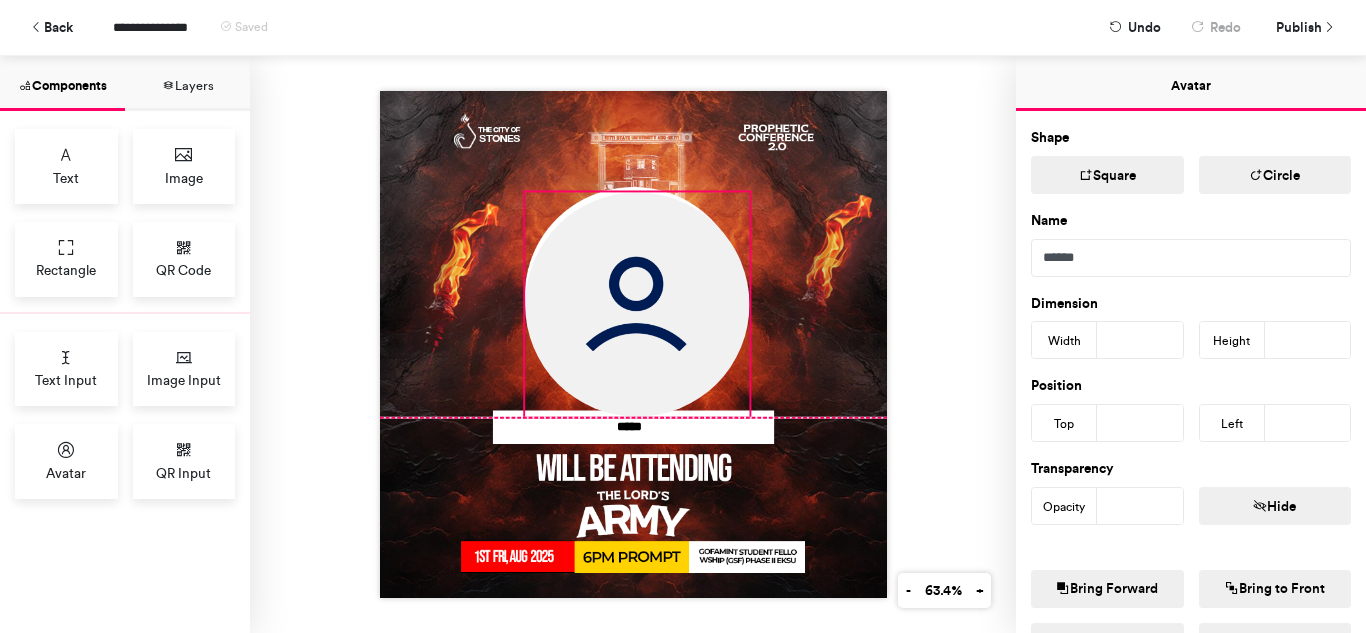 drag, startPoint x: 725, startPoint y: 391, endPoint x: 742, endPoint y: 385, distance: 18.027756 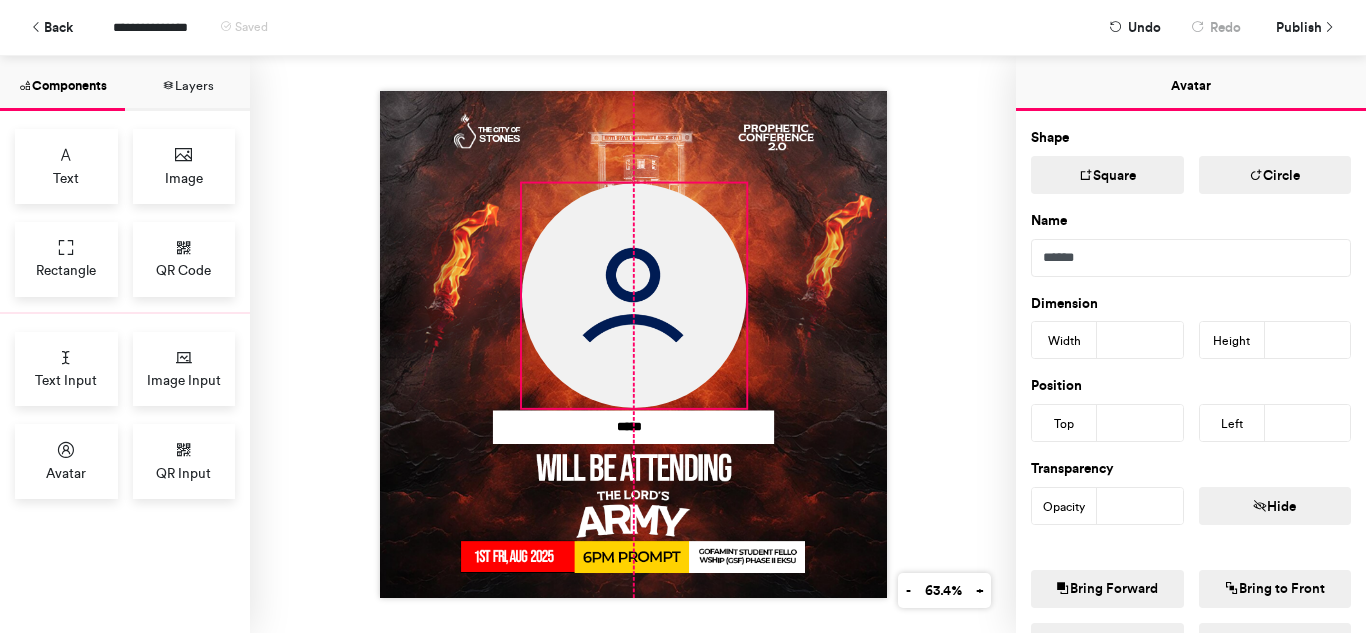 click 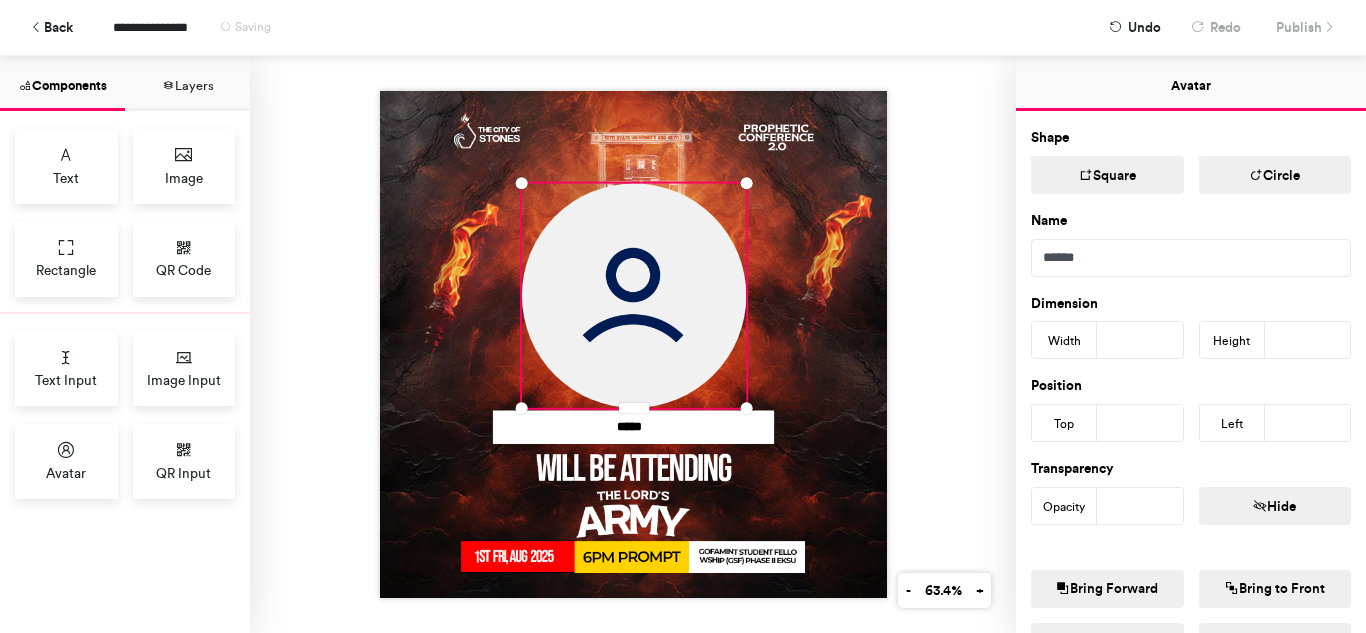 click on "*****" 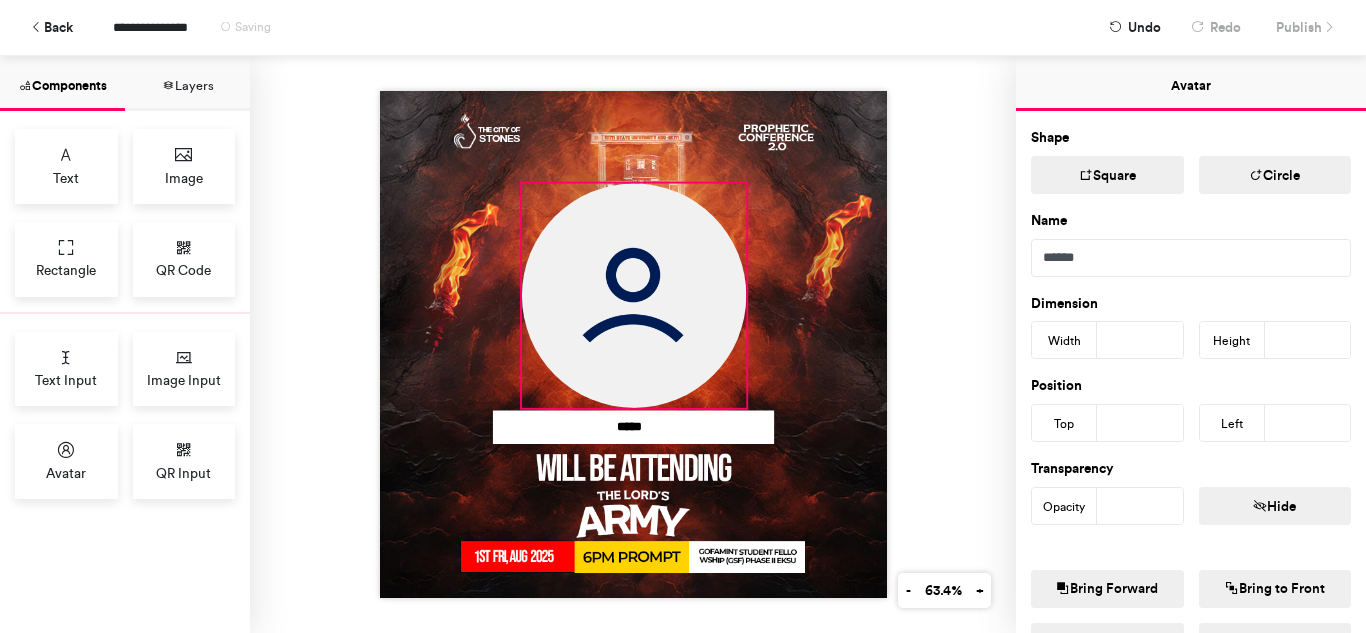 click 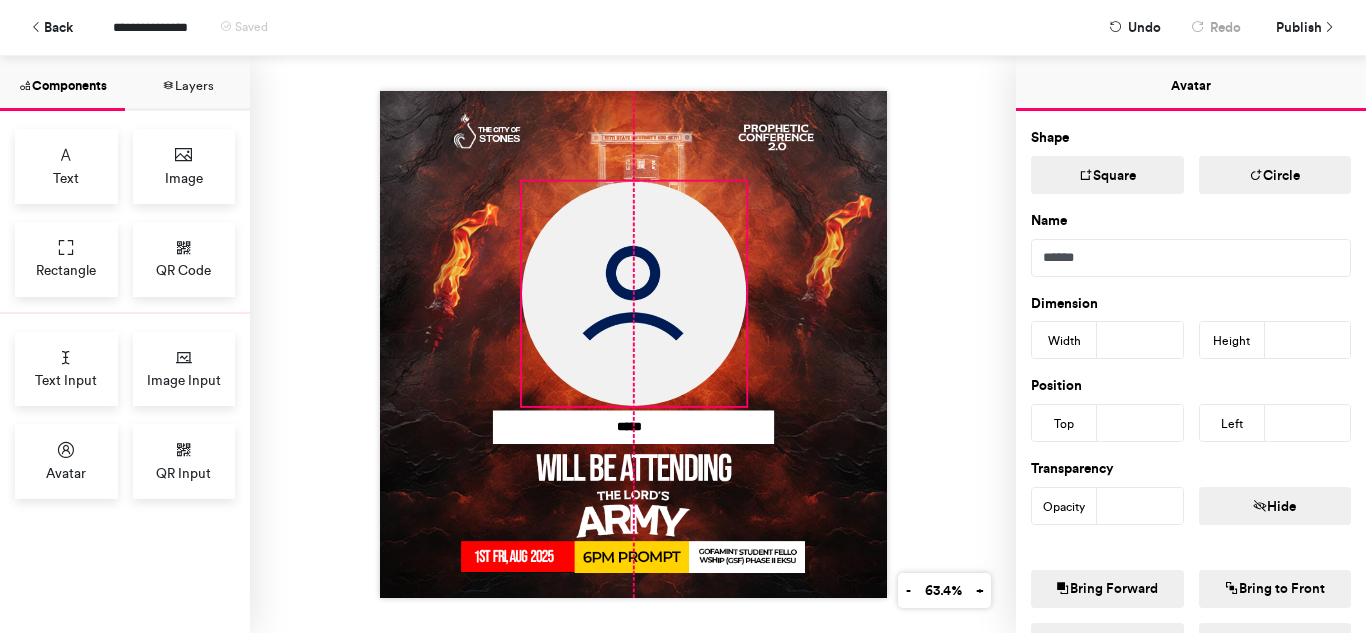 click 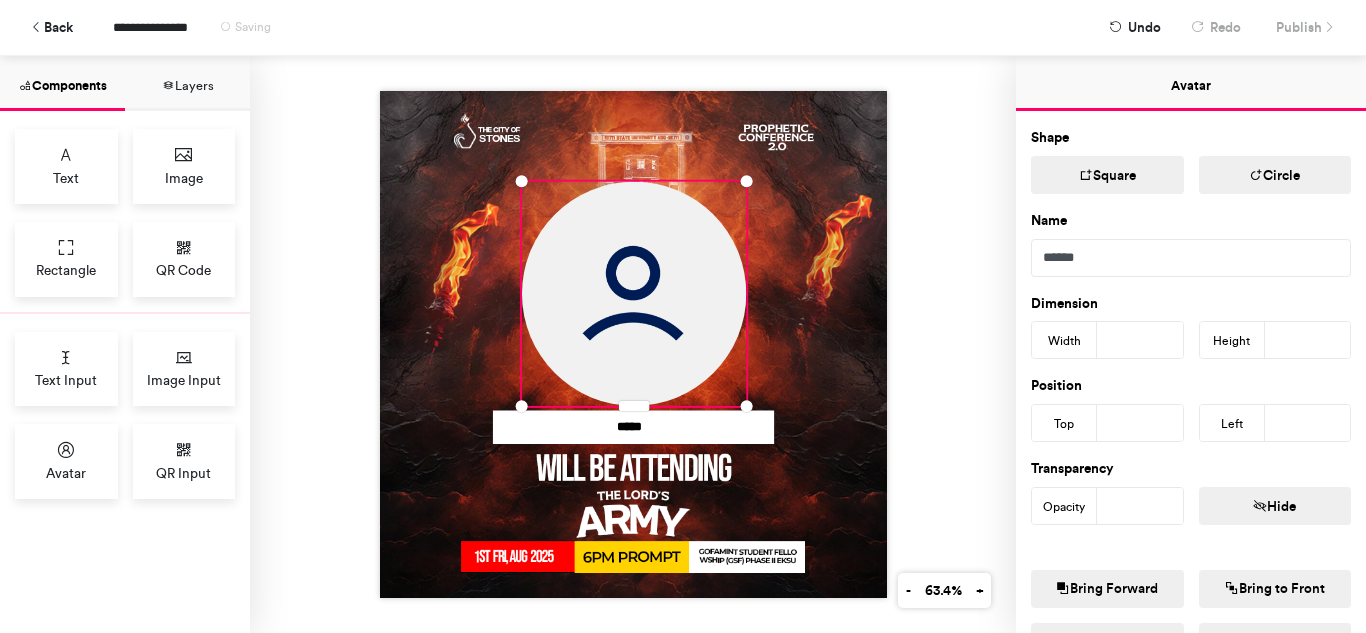 click on "*****" 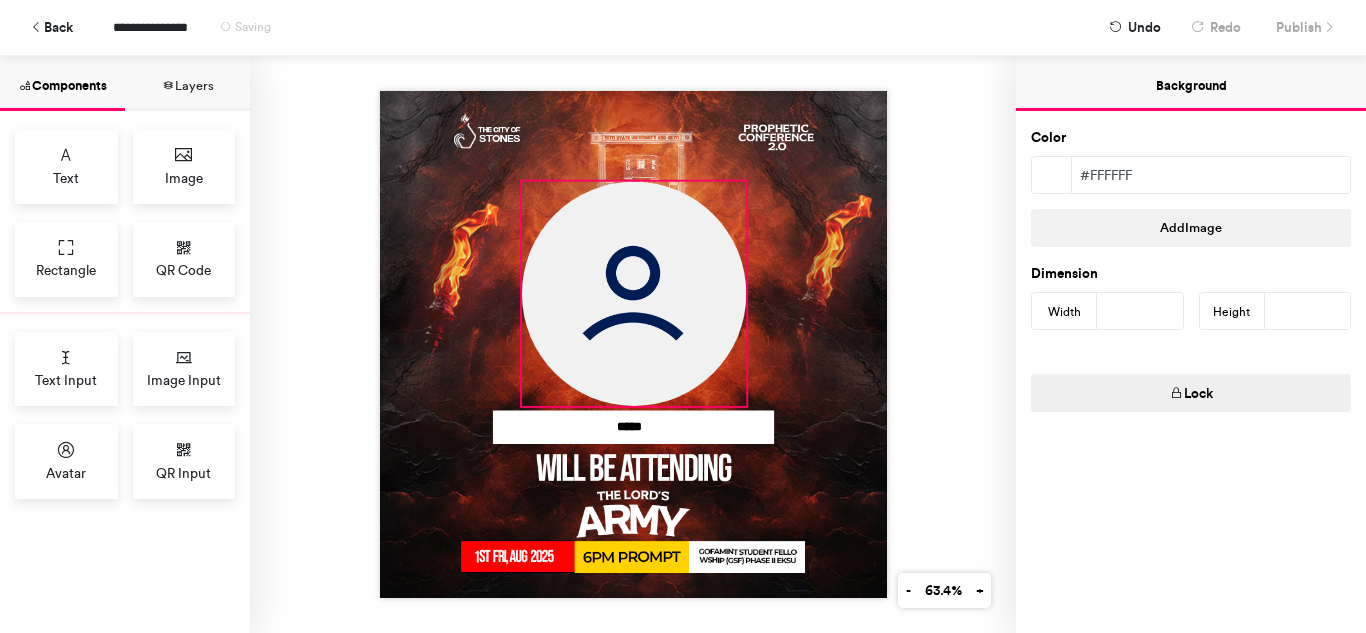 click 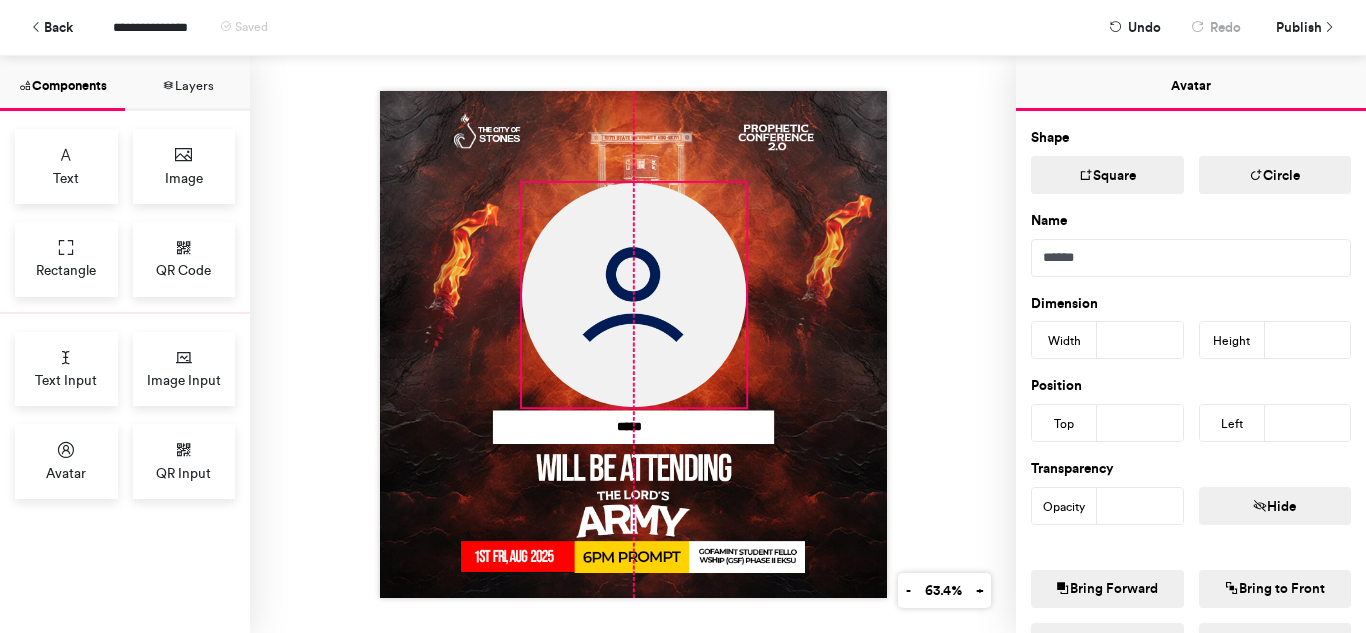 click 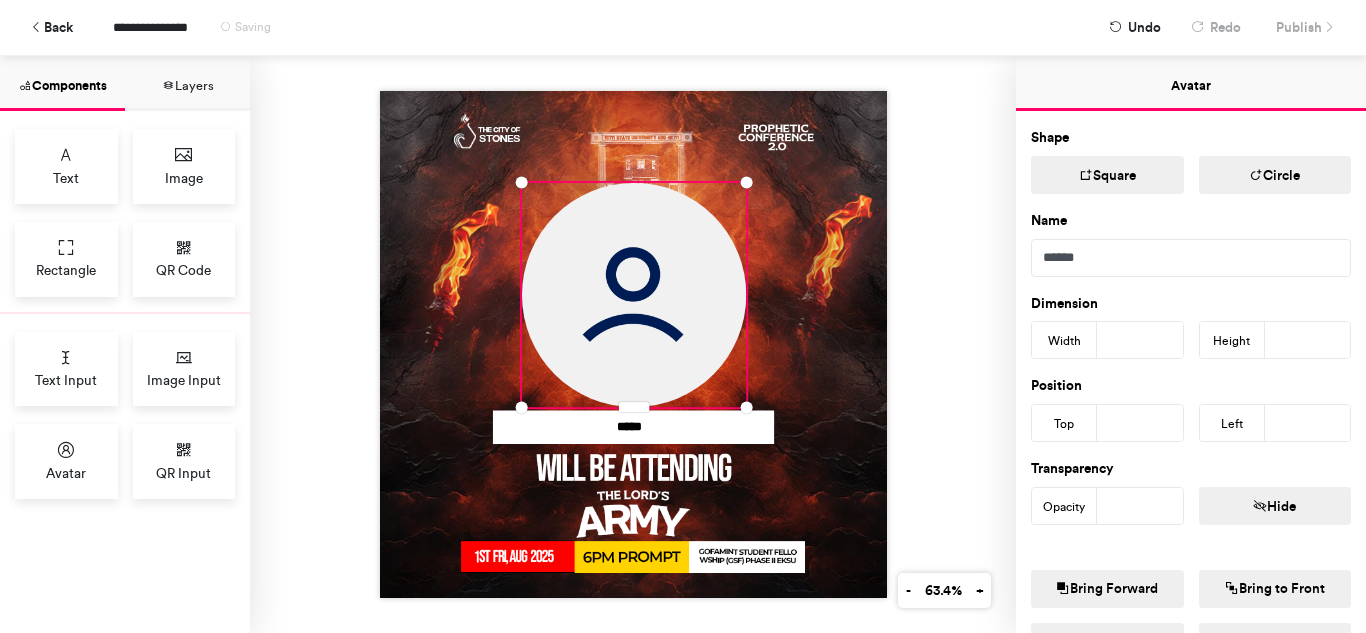 type on "***" 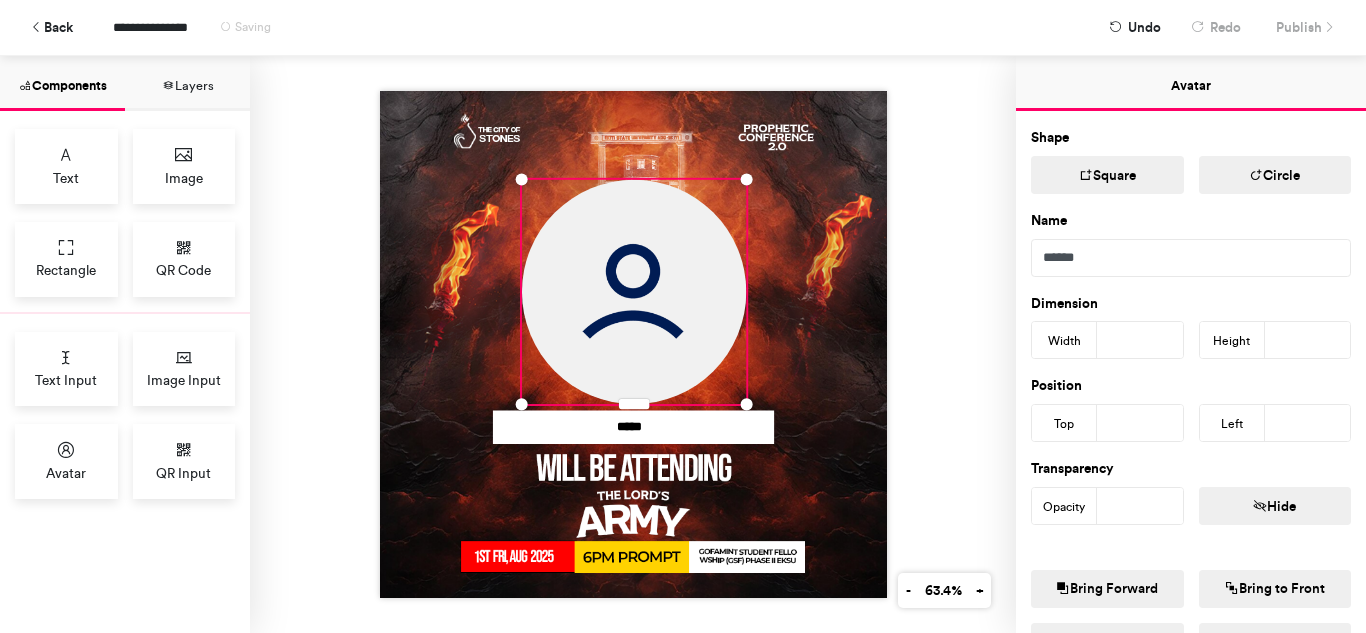 click on "*****" 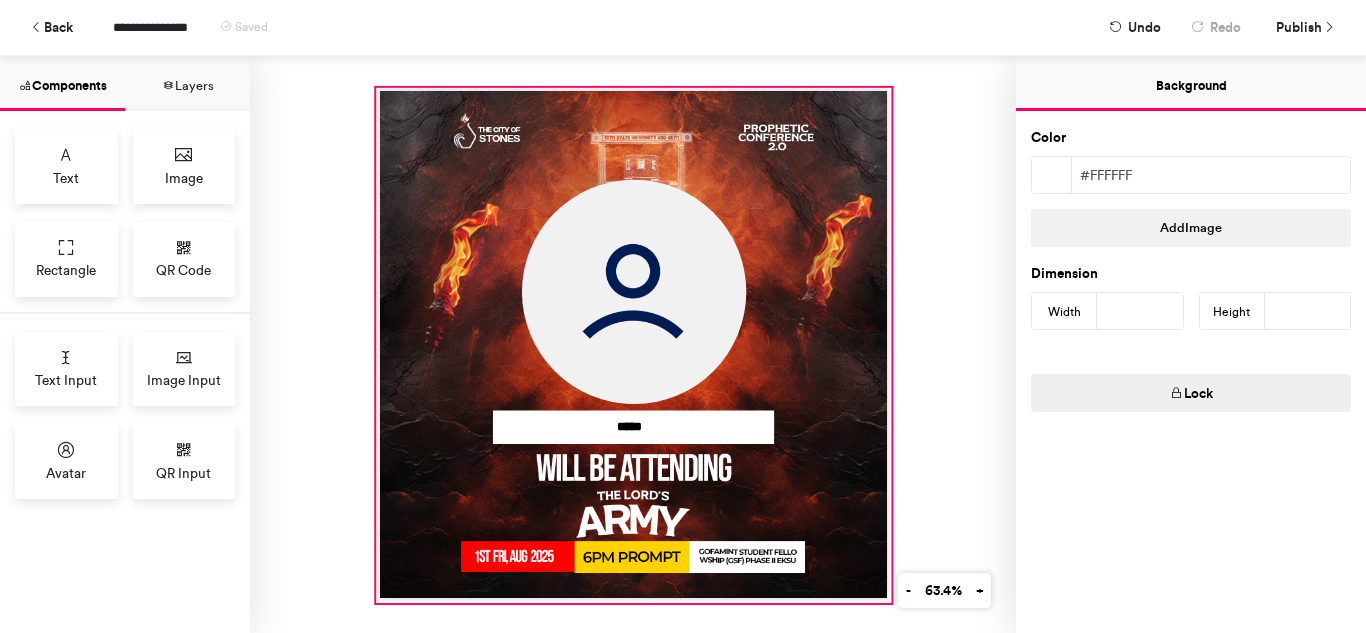 click 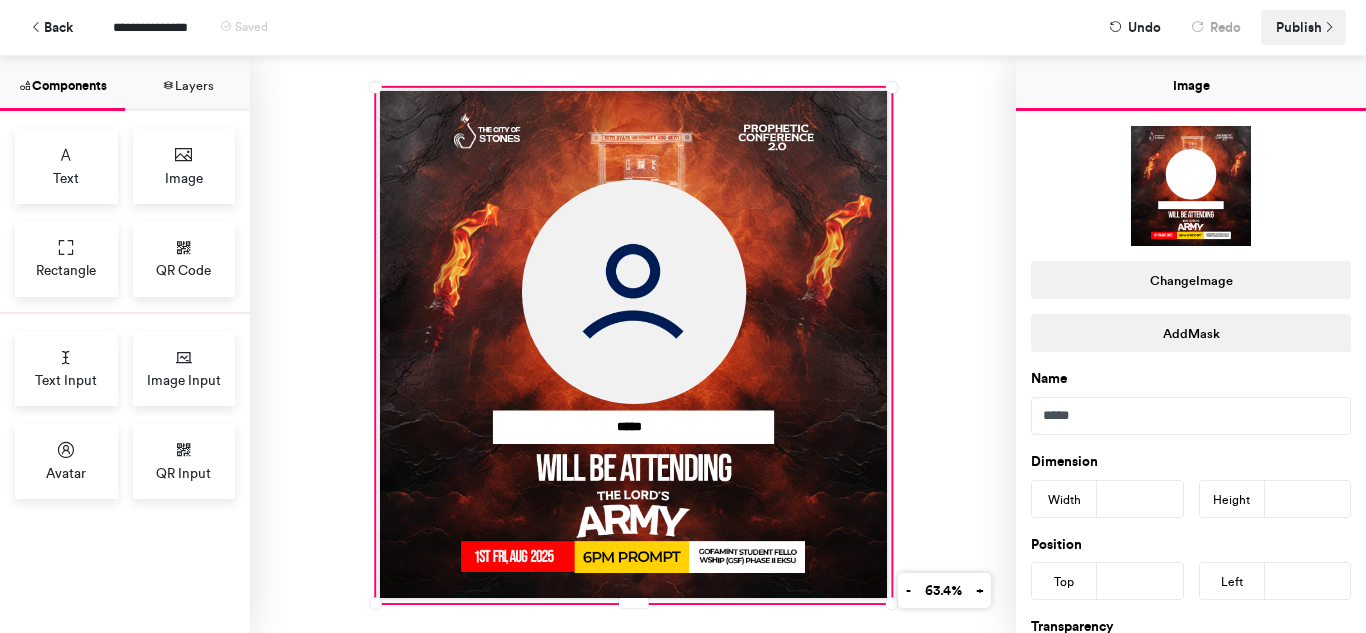 click on "Publish" 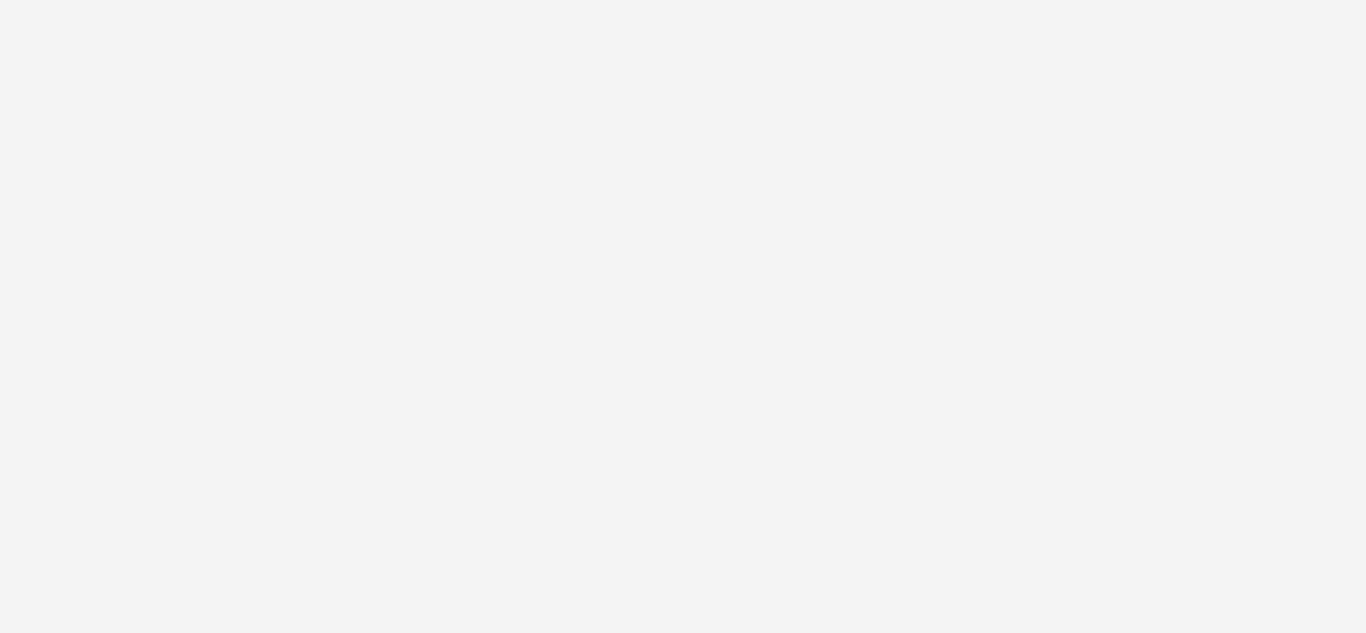 scroll, scrollTop: 0, scrollLeft: 0, axis: both 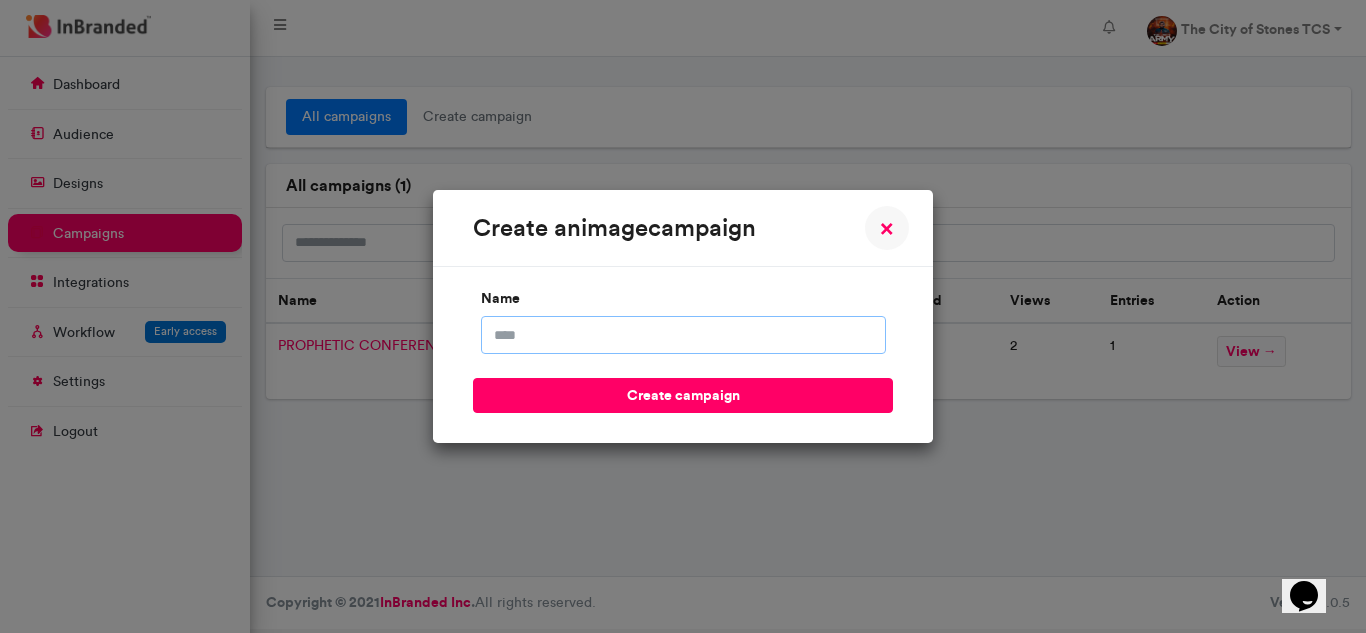 drag, startPoint x: 652, startPoint y: 334, endPoint x: 645, endPoint y: 350, distance: 17.464249 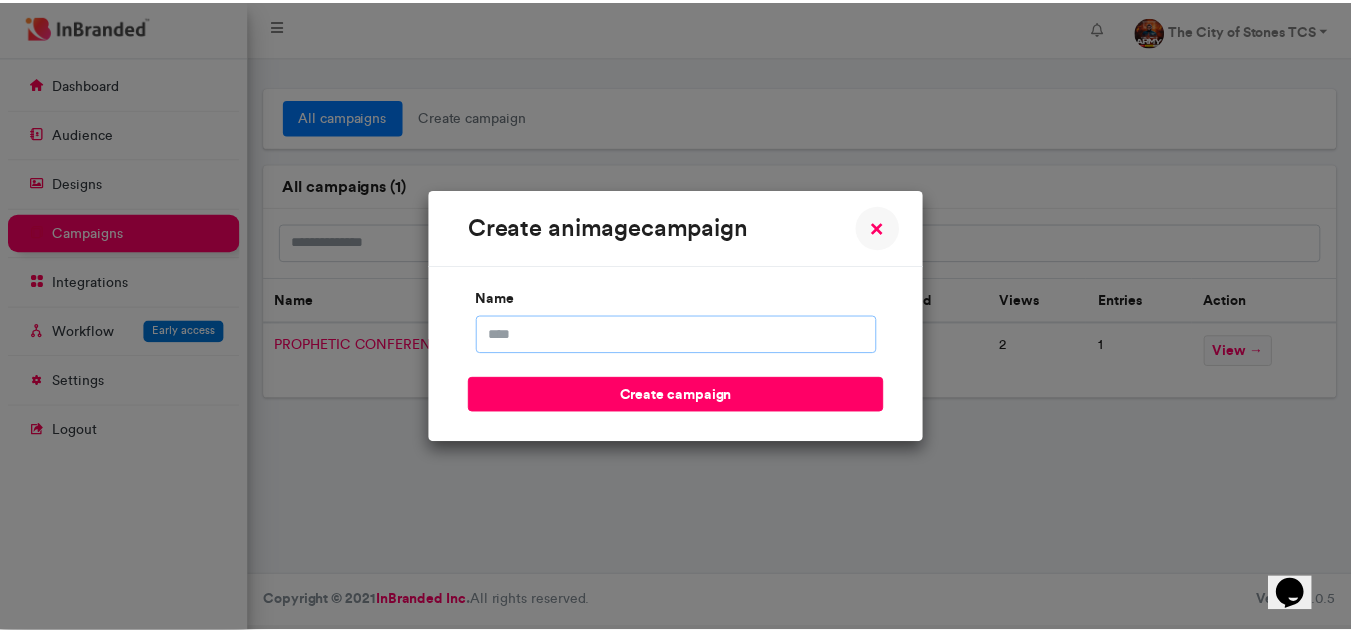scroll, scrollTop: 0, scrollLeft: 0, axis: both 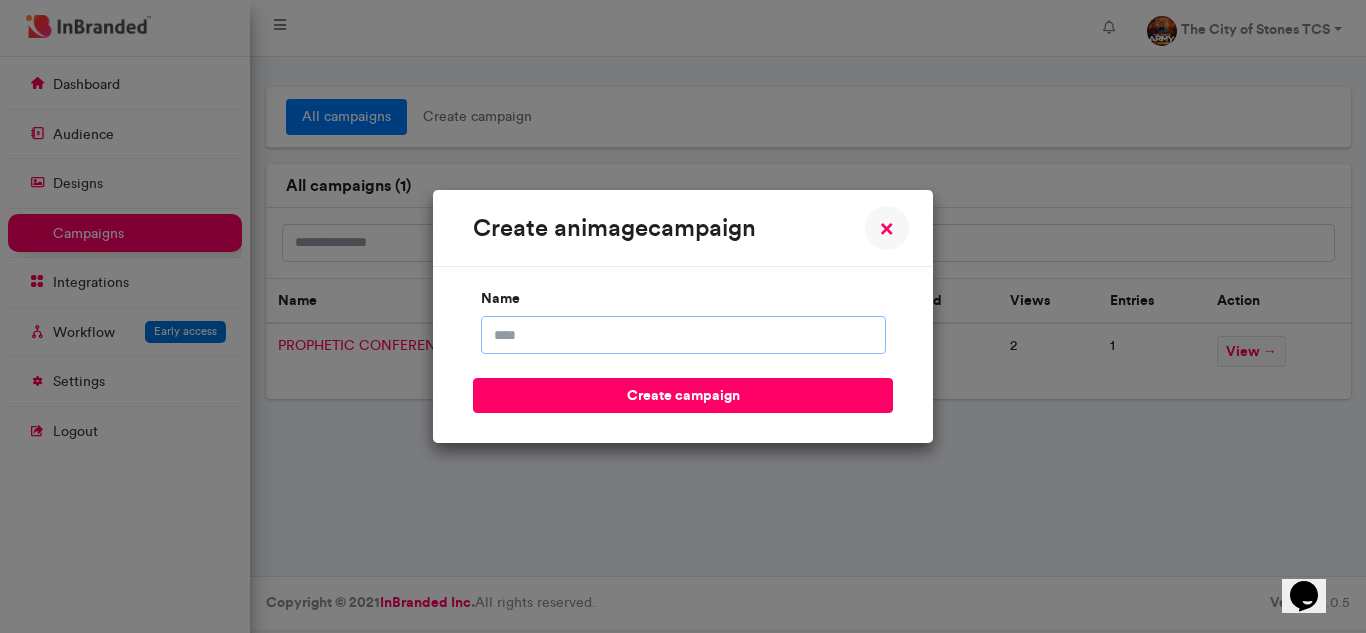 type on "**********" 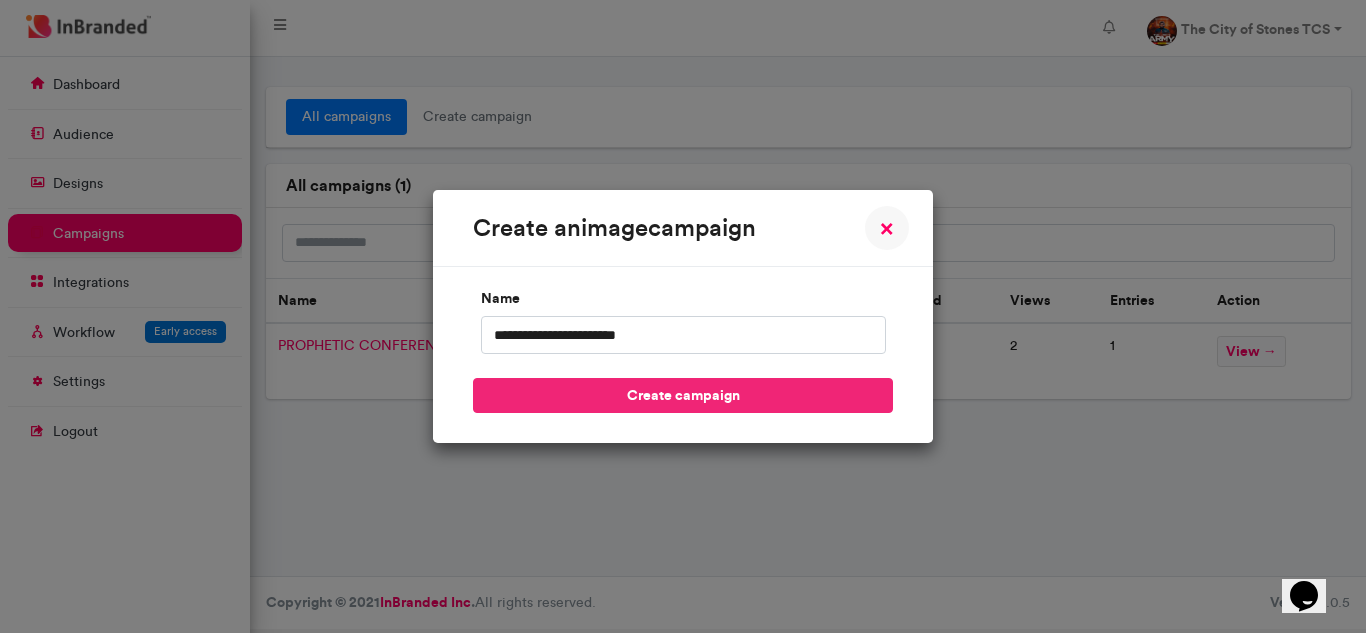 click on "create campaign" at bounding box center [683, 395] 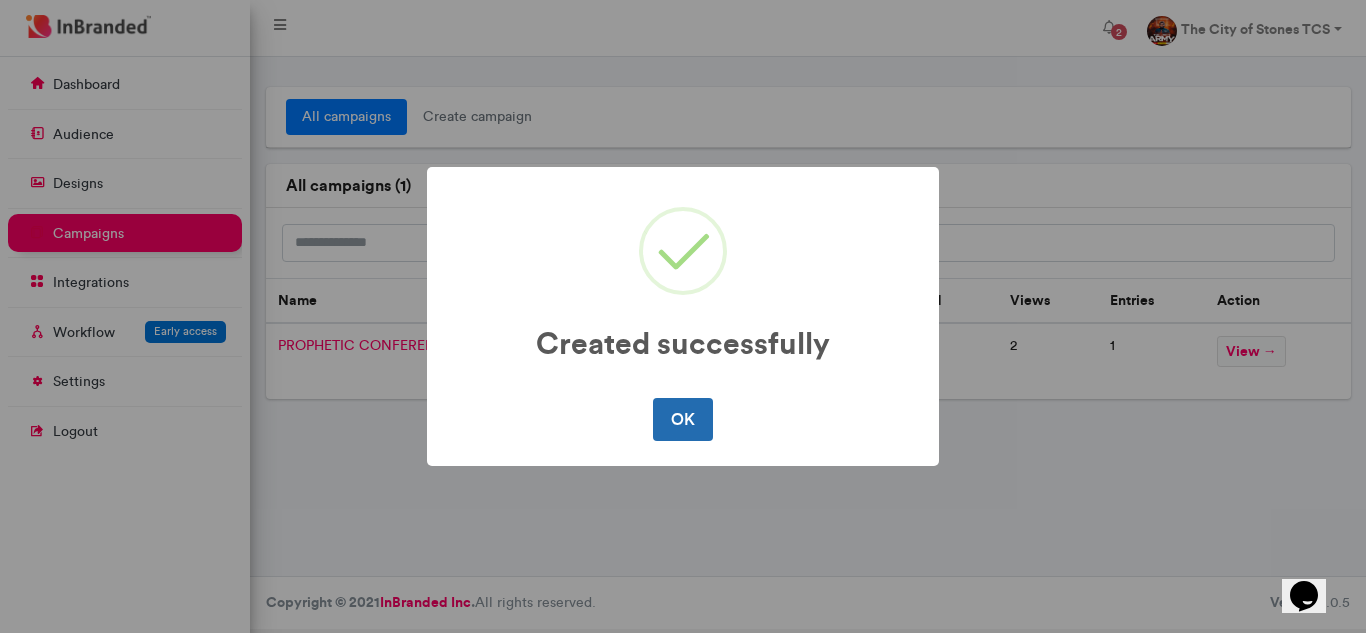 click on "OK" at bounding box center (682, 419) 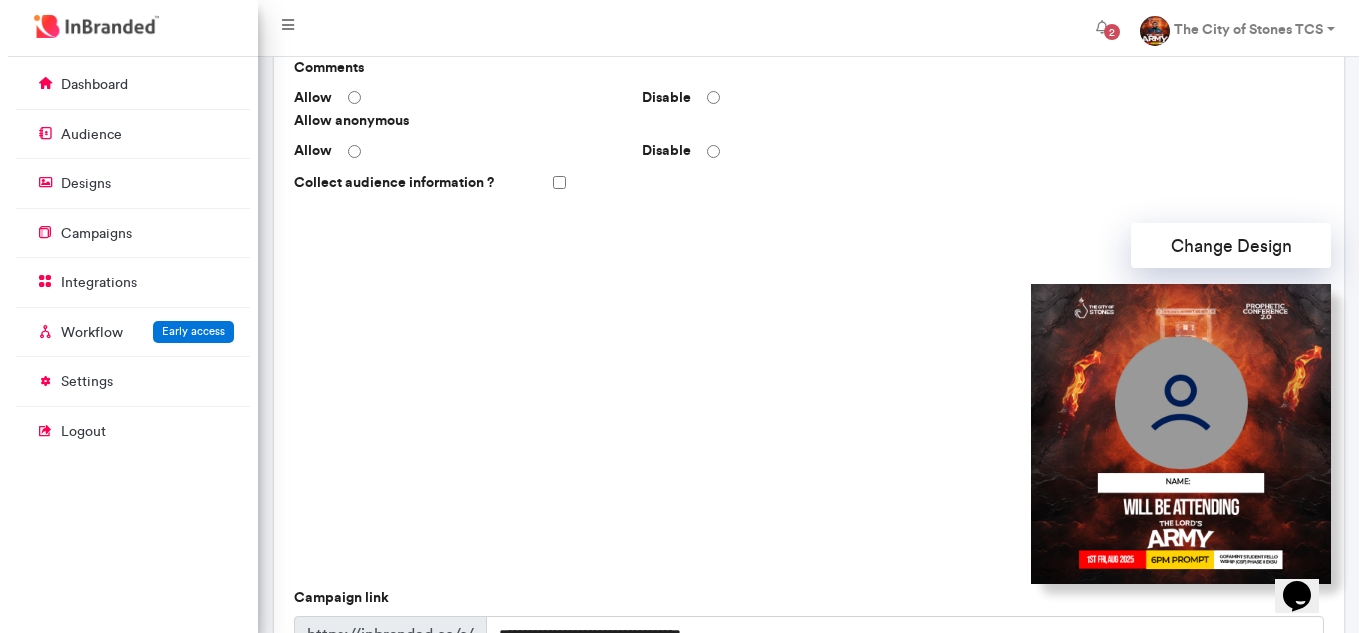 scroll, scrollTop: 664, scrollLeft: 0, axis: vertical 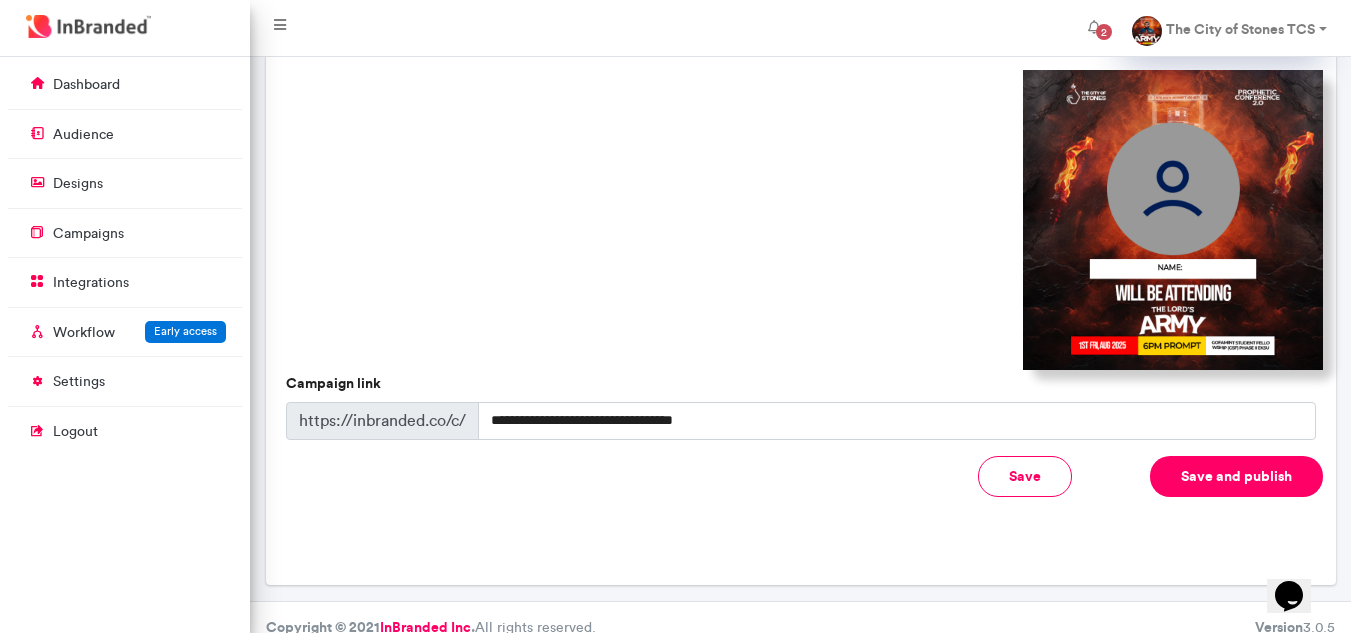click on "Save and publish" at bounding box center (1236, 476) 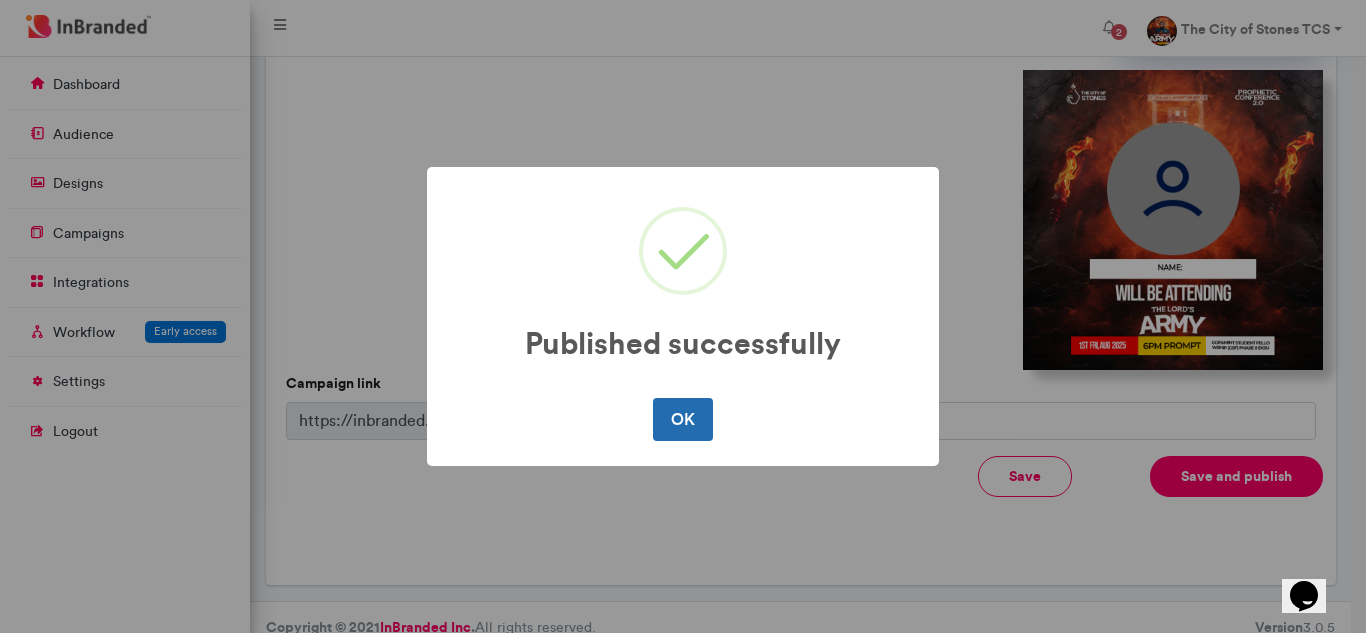 click on "OK" at bounding box center [682, 419] 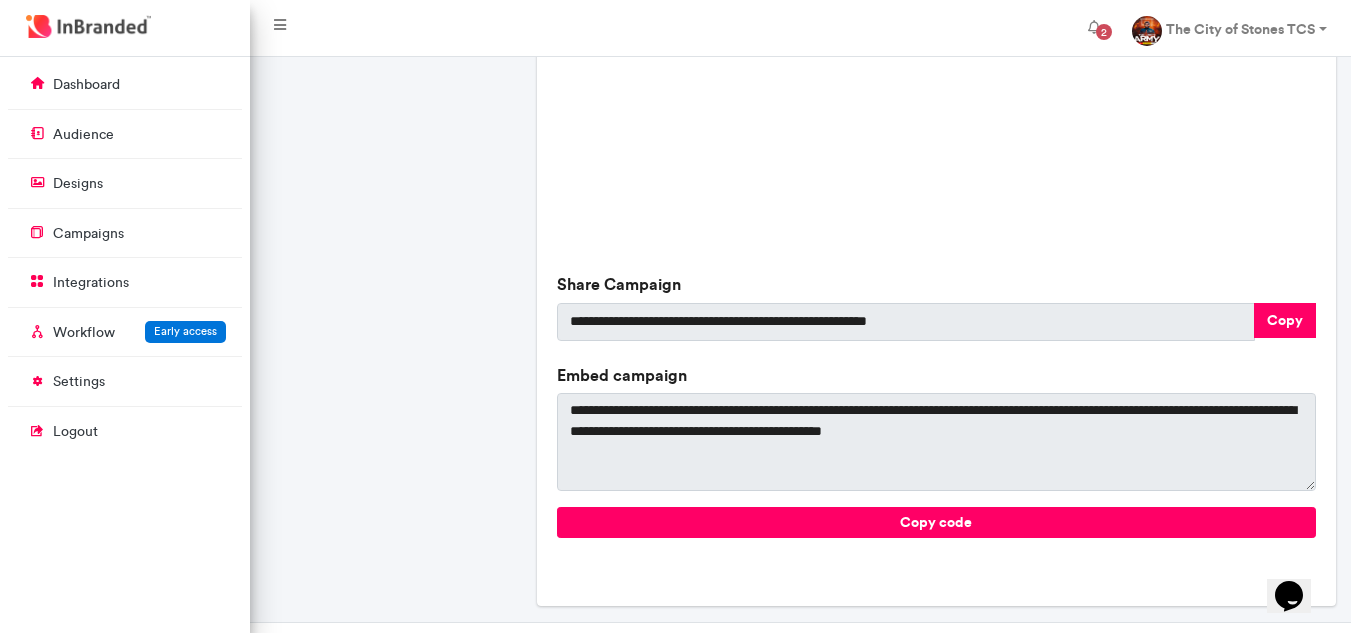 scroll, scrollTop: 783, scrollLeft: 0, axis: vertical 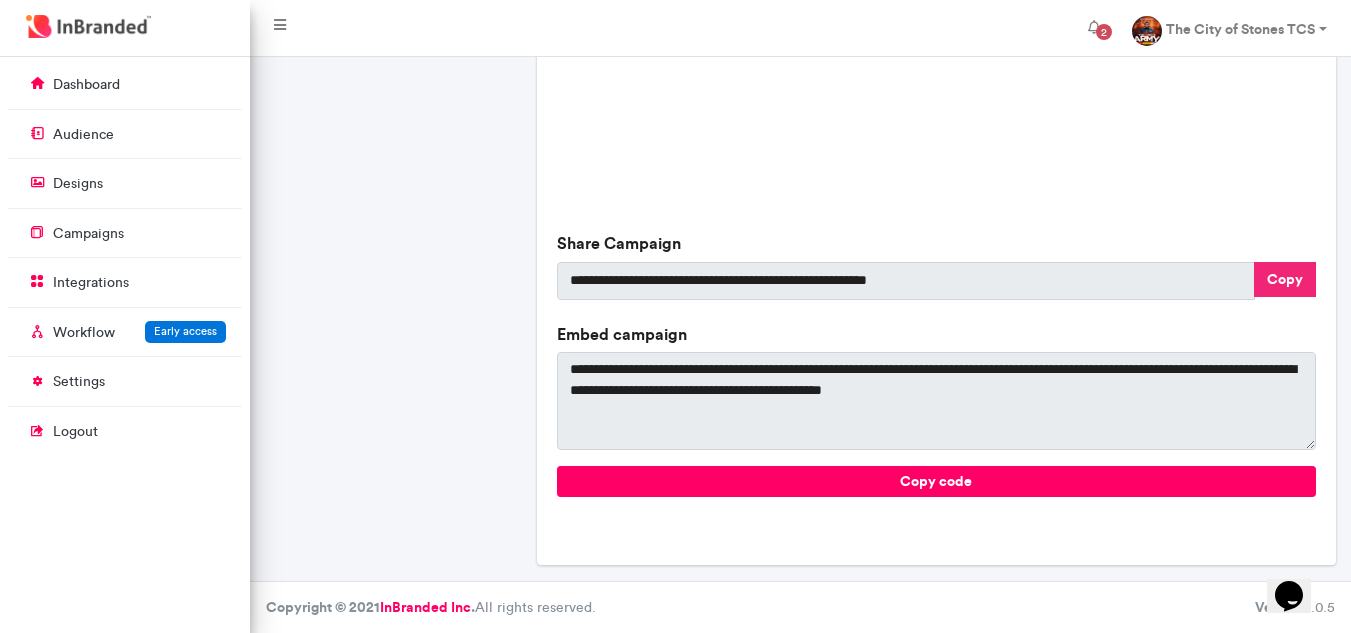 click on "Copy" at bounding box center [1285, 279] 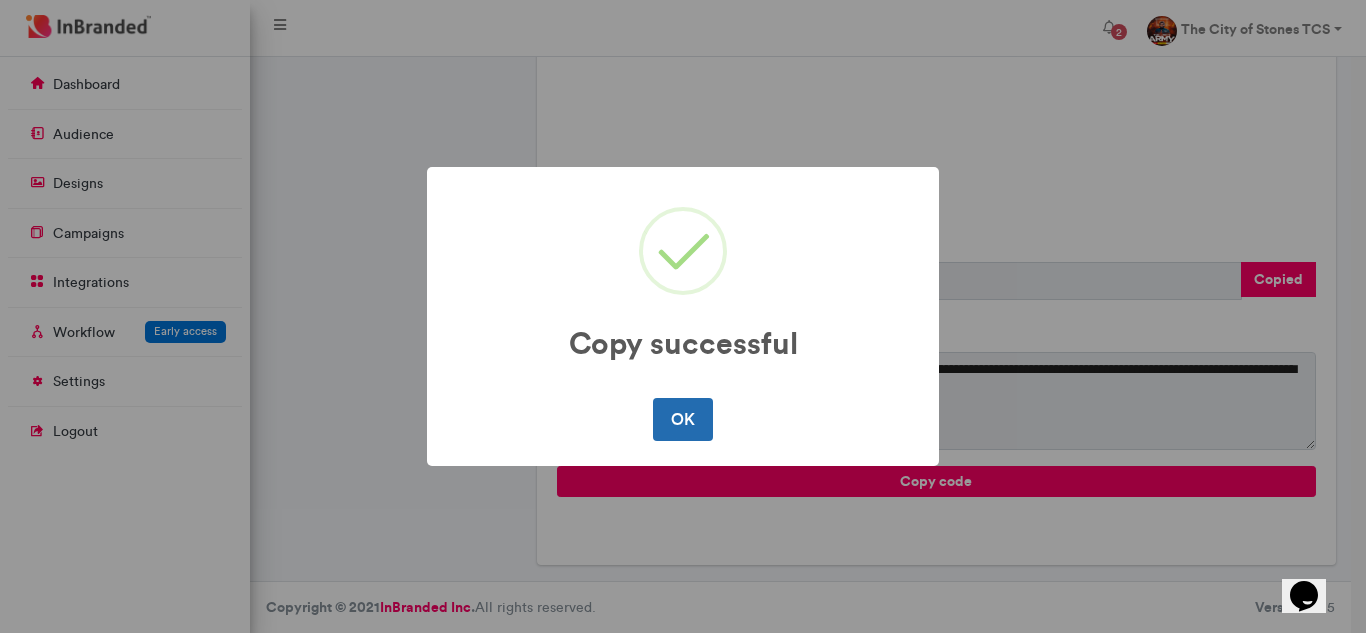 click on "OK" at bounding box center (682, 419) 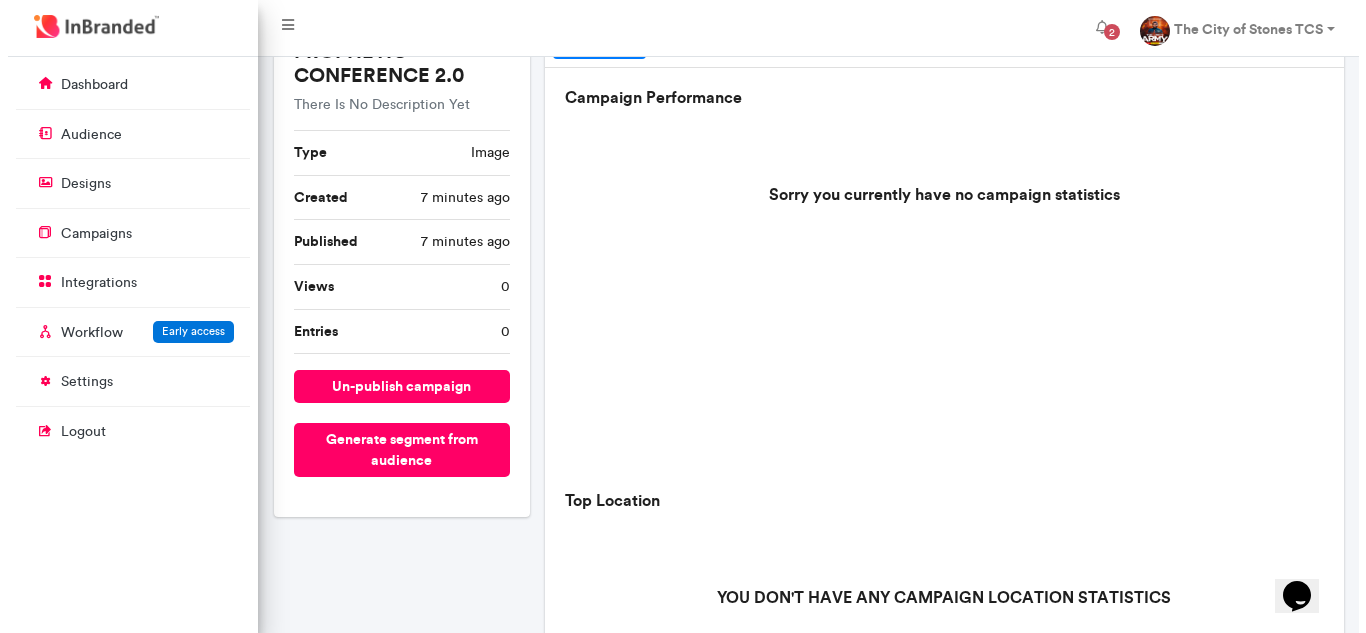 scroll, scrollTop: 100, scrollLeft: 0, axis: vertical 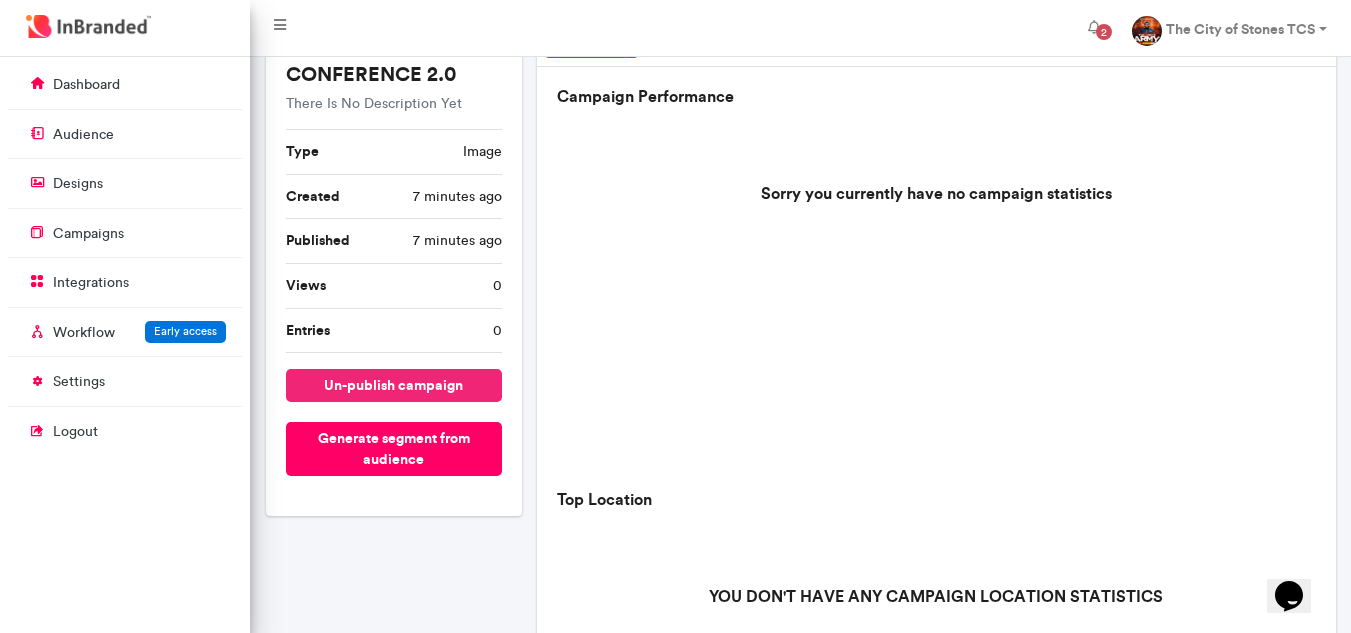 click on "un-publish campaign" at bounding box center [394, 385] 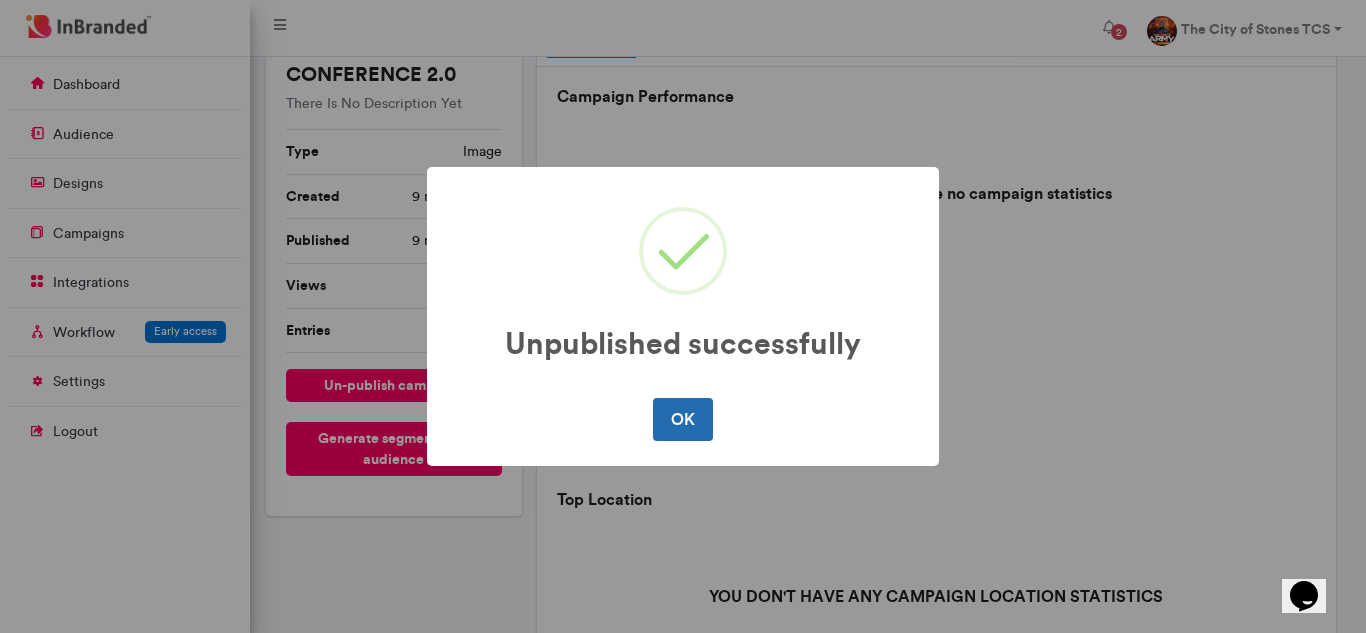 click on "OK" at bounding box center (682, 419) 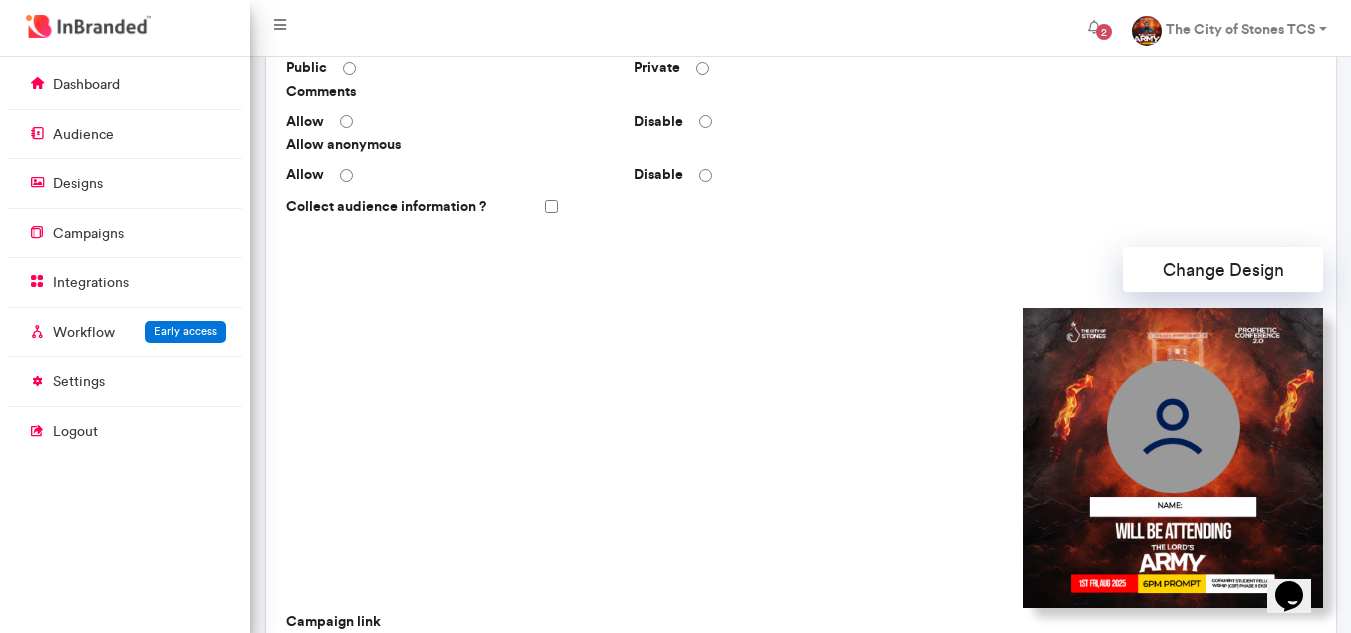 scroll, scrollTop: 400, scrollLeft: 0, axis: vertical 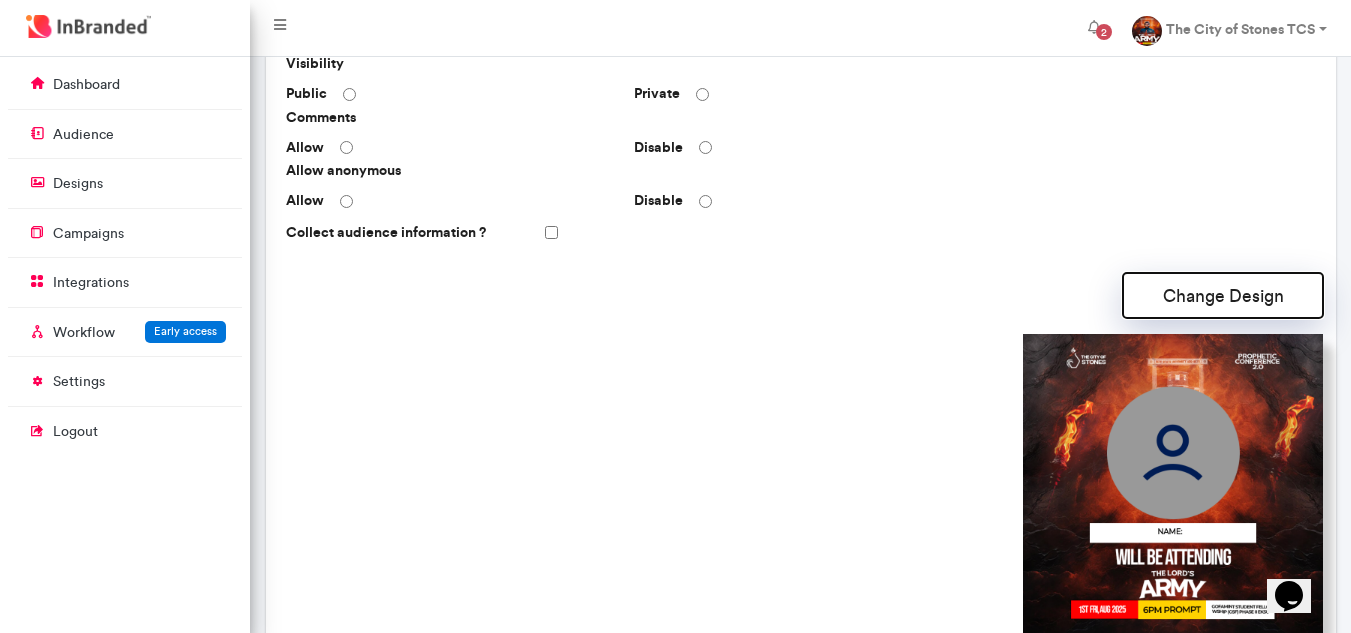 click on "Change Design" at bounding box center (1223, 295) 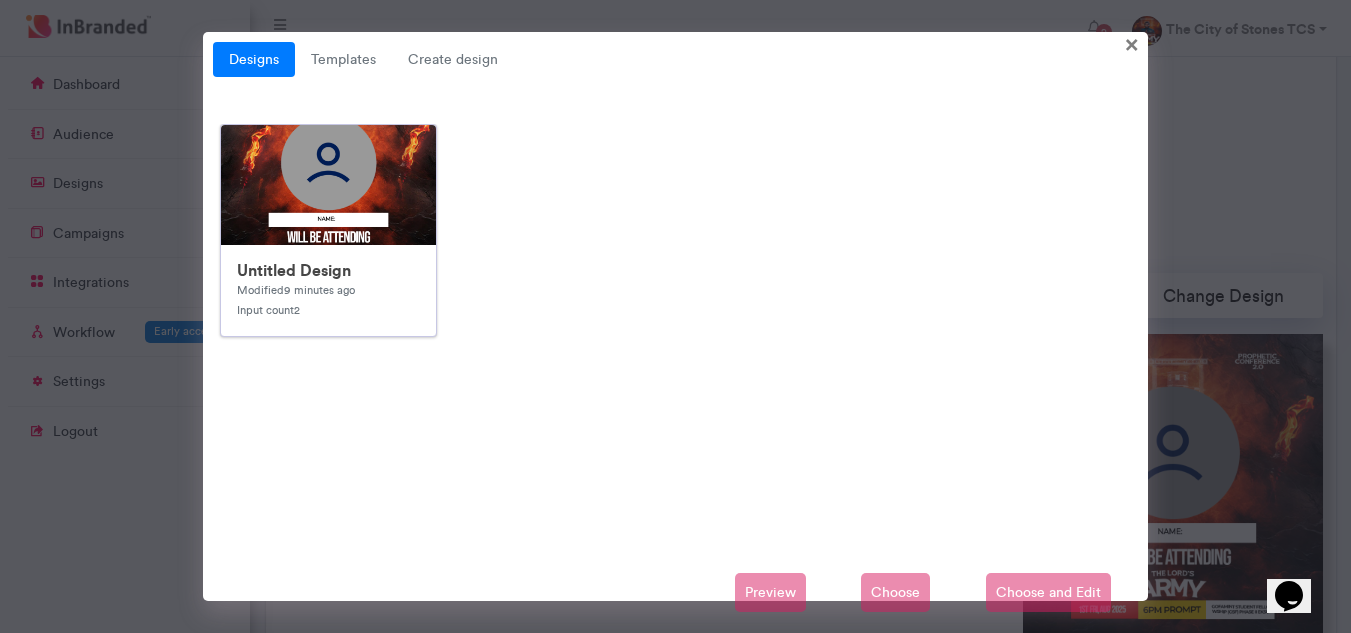 click on "Untitled Design" at bounding box center (328, 270) 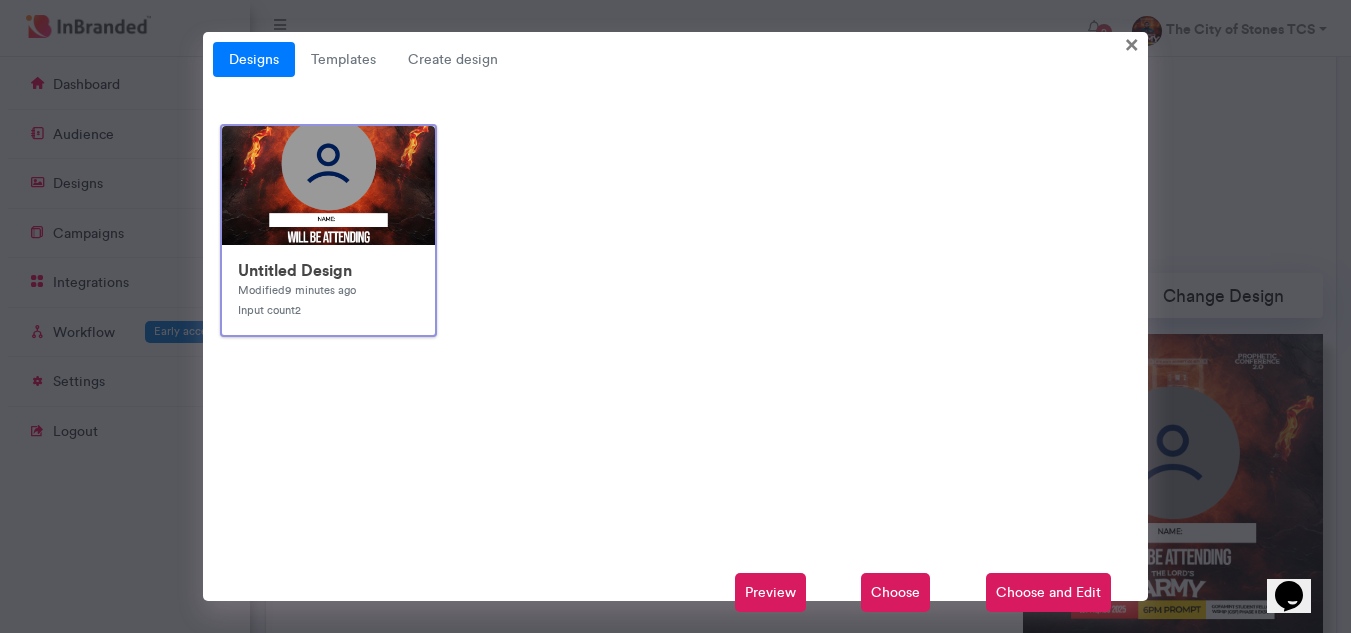 click on "Choose and Edit" at bounding box center (1048, 593) 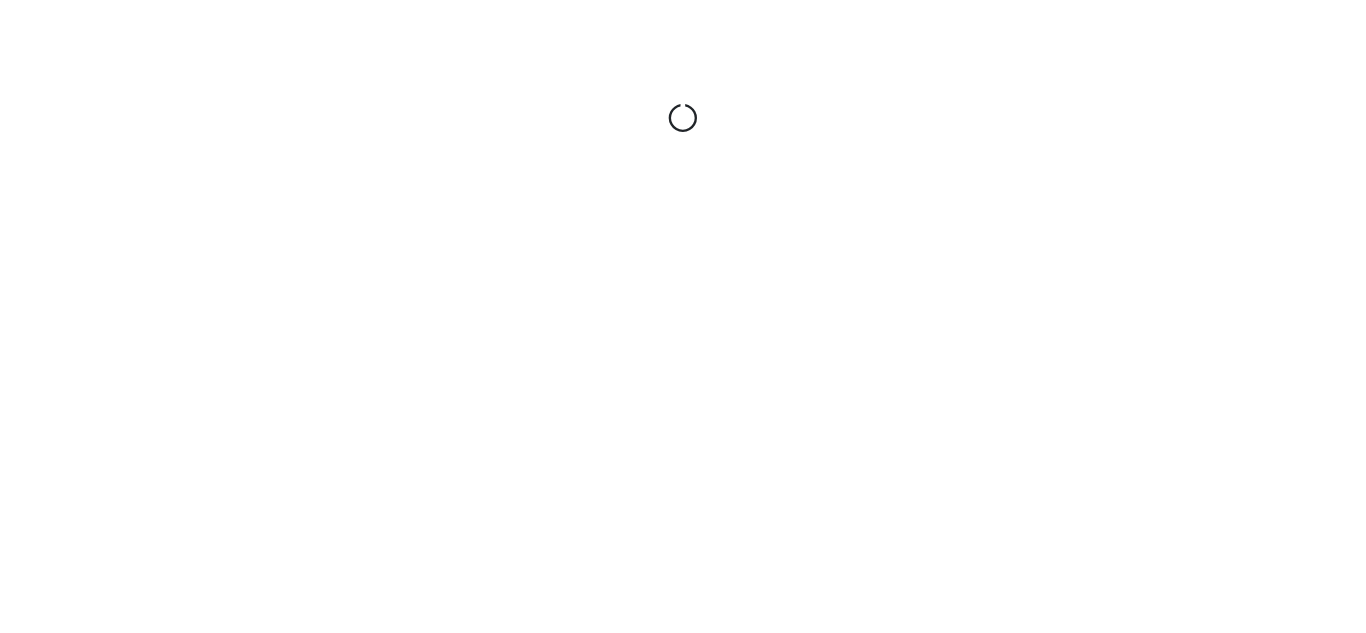 scroll, scrollTop: 0, scrollLeft: 0, axis: both 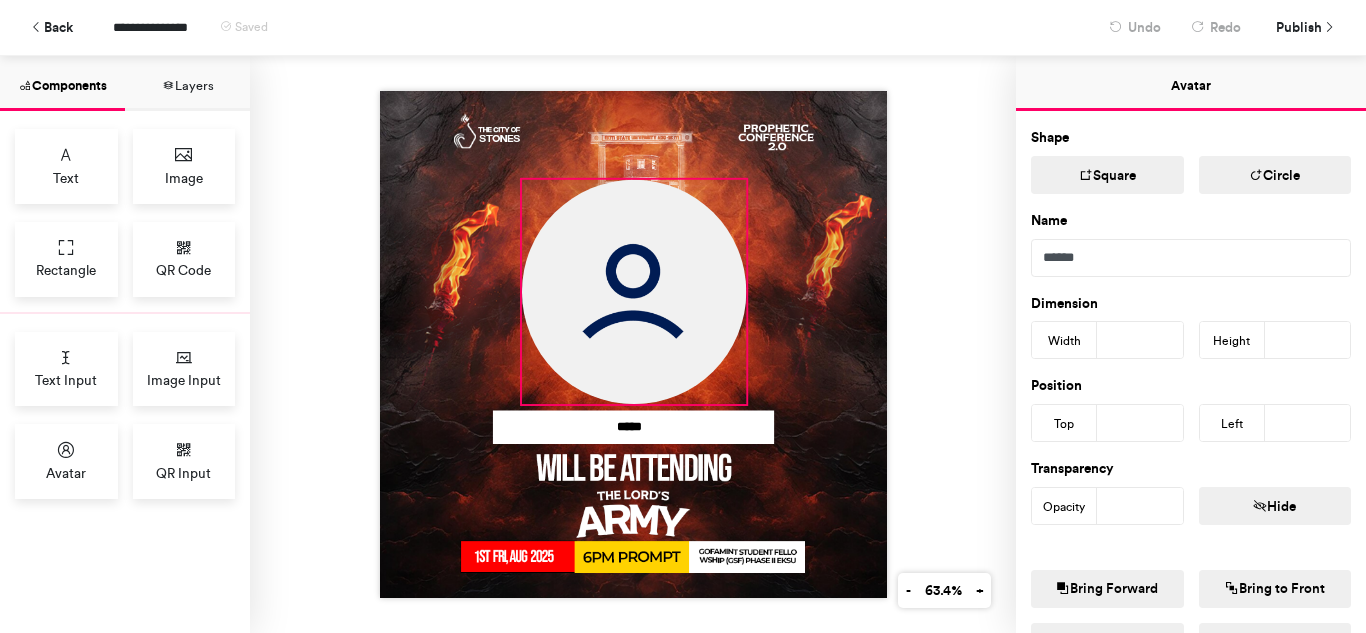 click at bounding box center (633, 292) 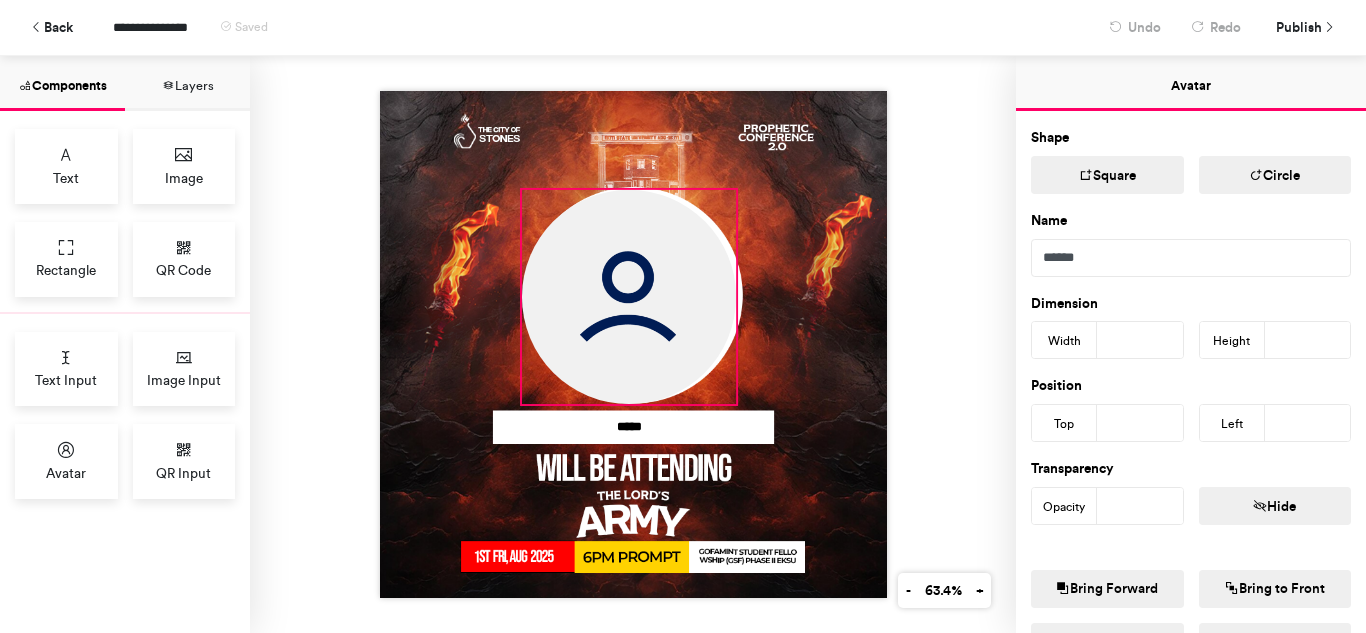 drag, startPoint x: 739, startPoint y: 169, endPoint x: 729, endPoint y: 180, distance: 14.866069 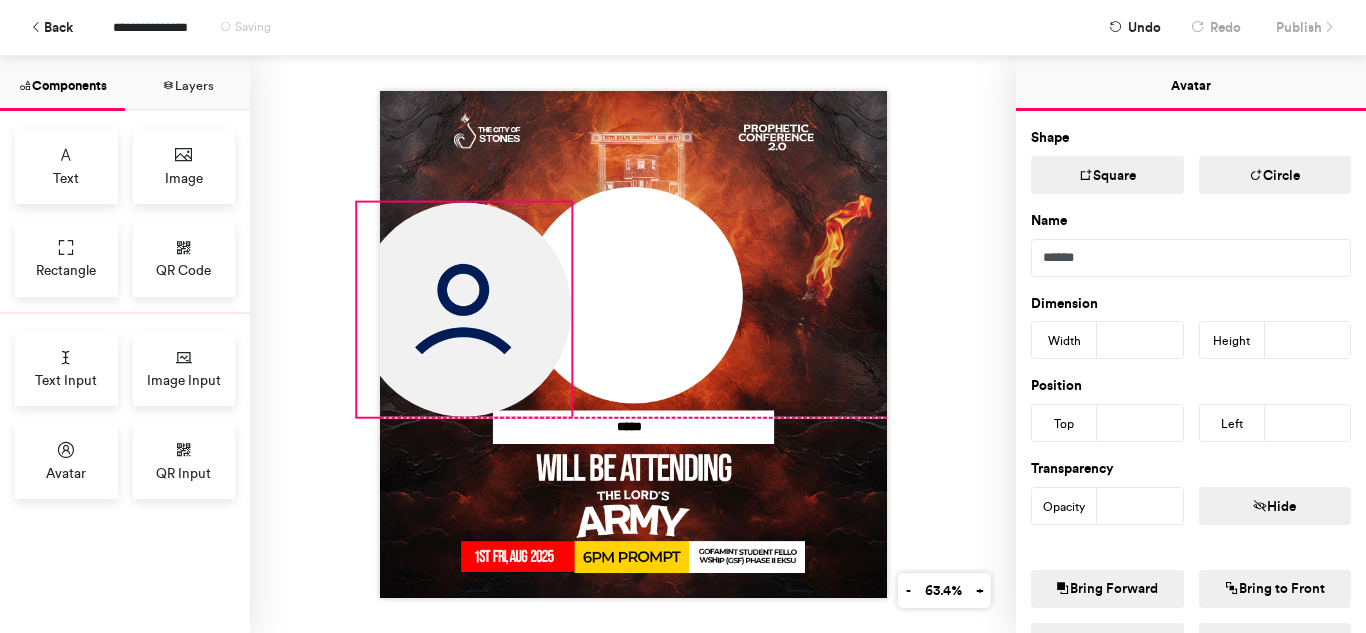 drag, startPoint x: 623, startPoint y: 284, endPoint x: 463, endPoint y: 292, distance: 160.19987 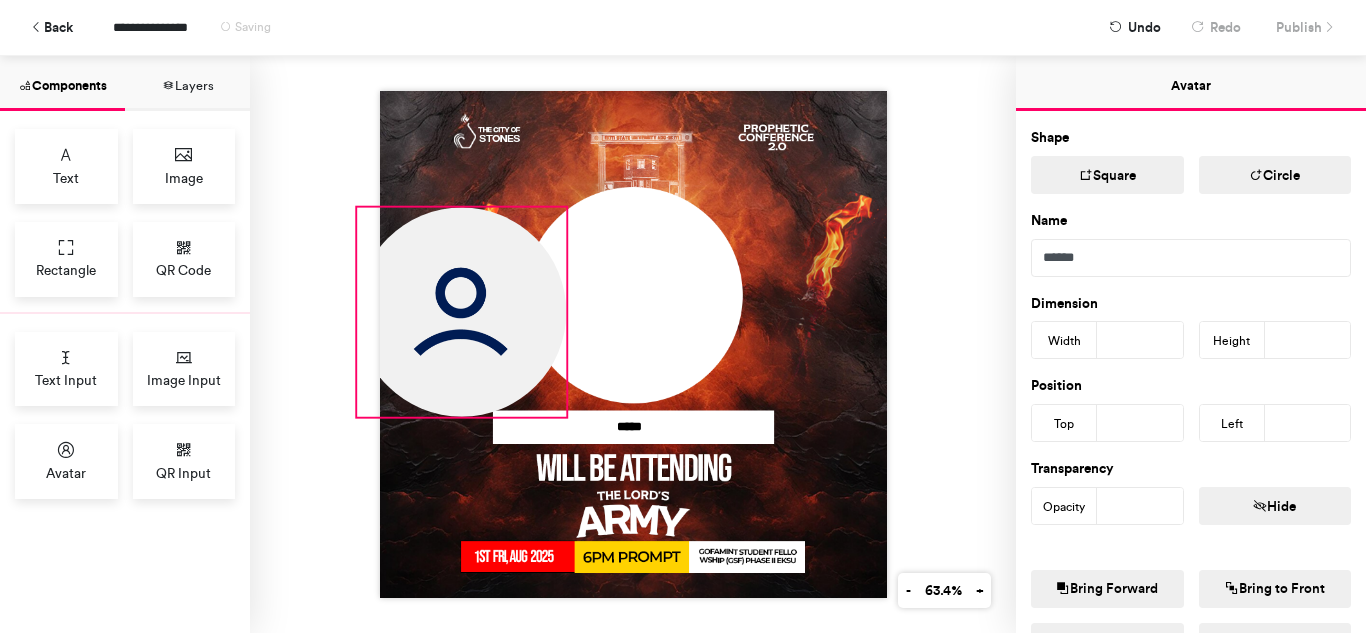 click on "*****" at bounding box center [633, 344] 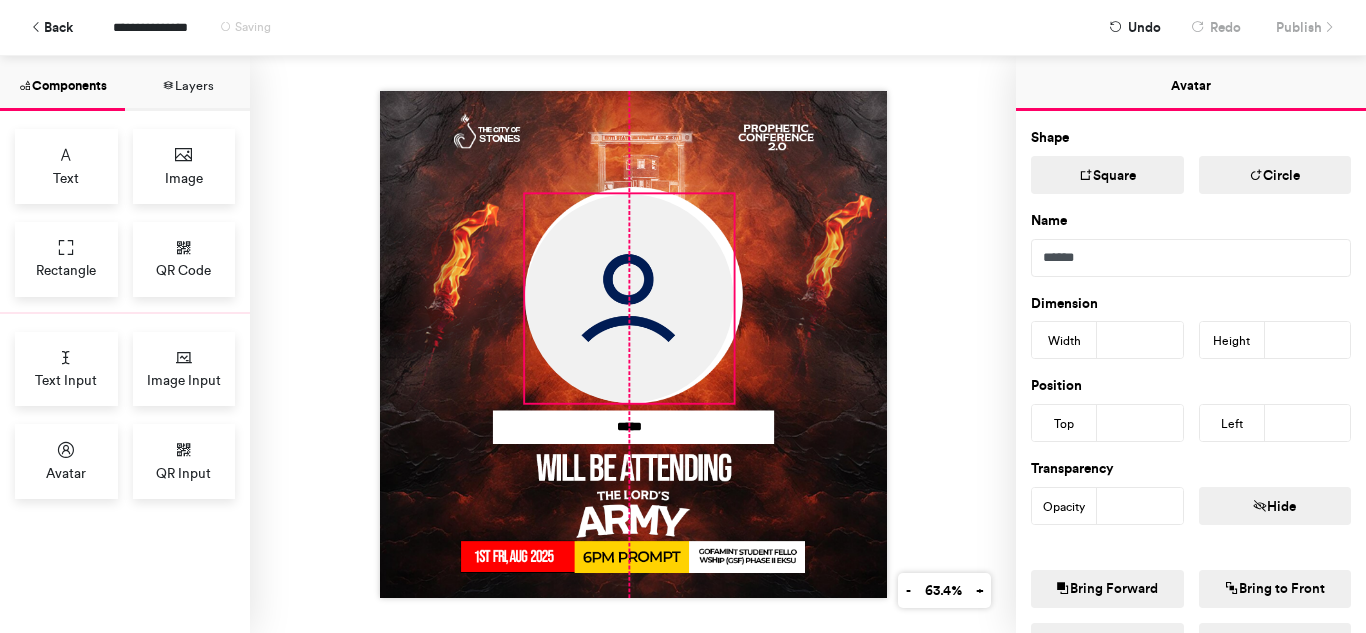 drag, startPoint x: 483, startPoint y: 283, endPoint x: 653, endPoint y: 269, distance: 170.5755 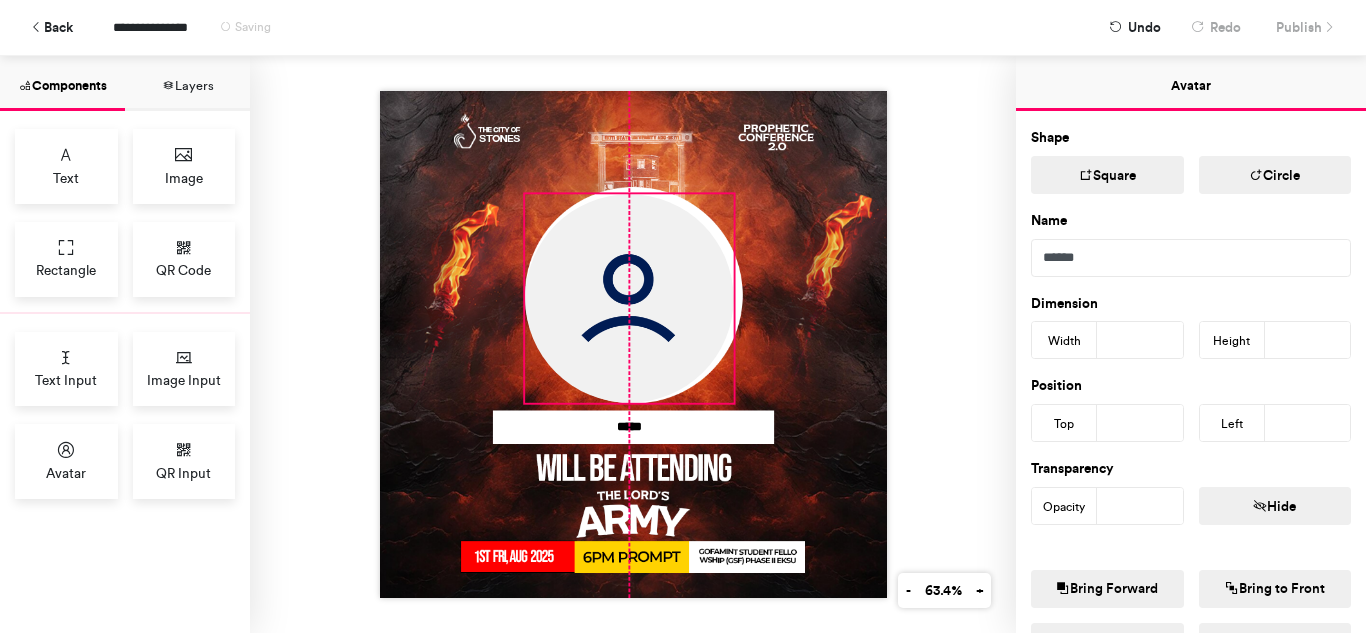 click at bounding box center [629, 298] 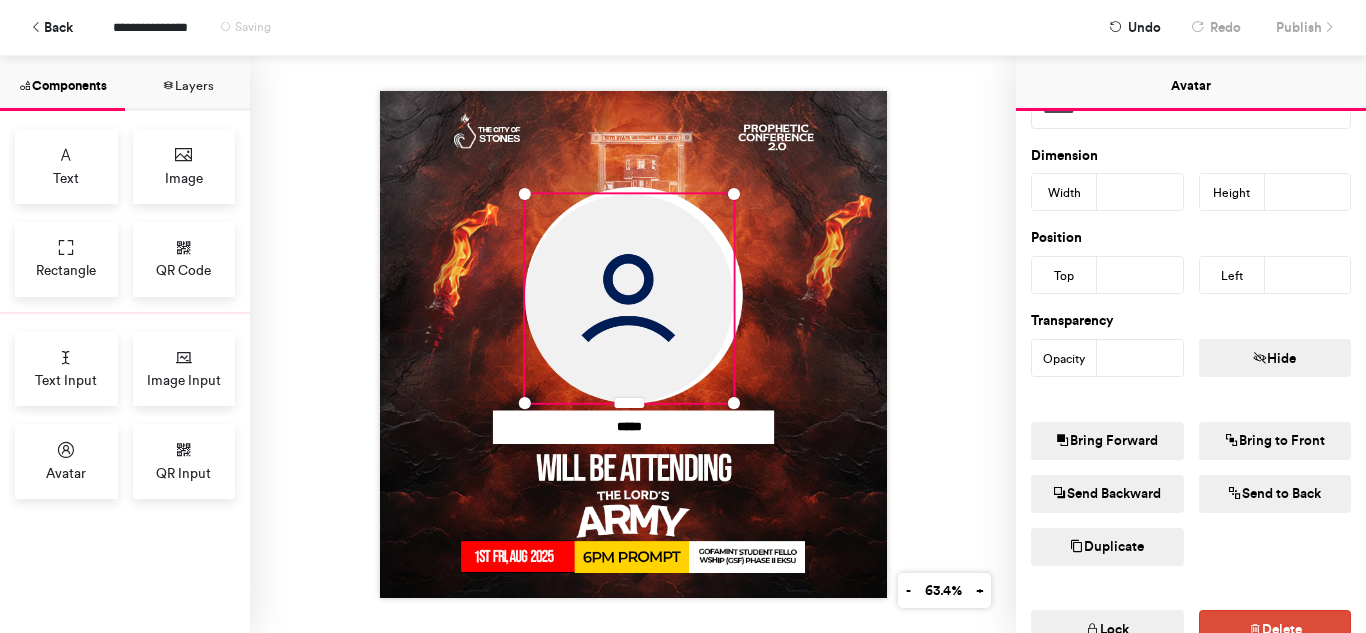 scroll, scrollTop: 200, scrollLeft: 0, axis: vertical 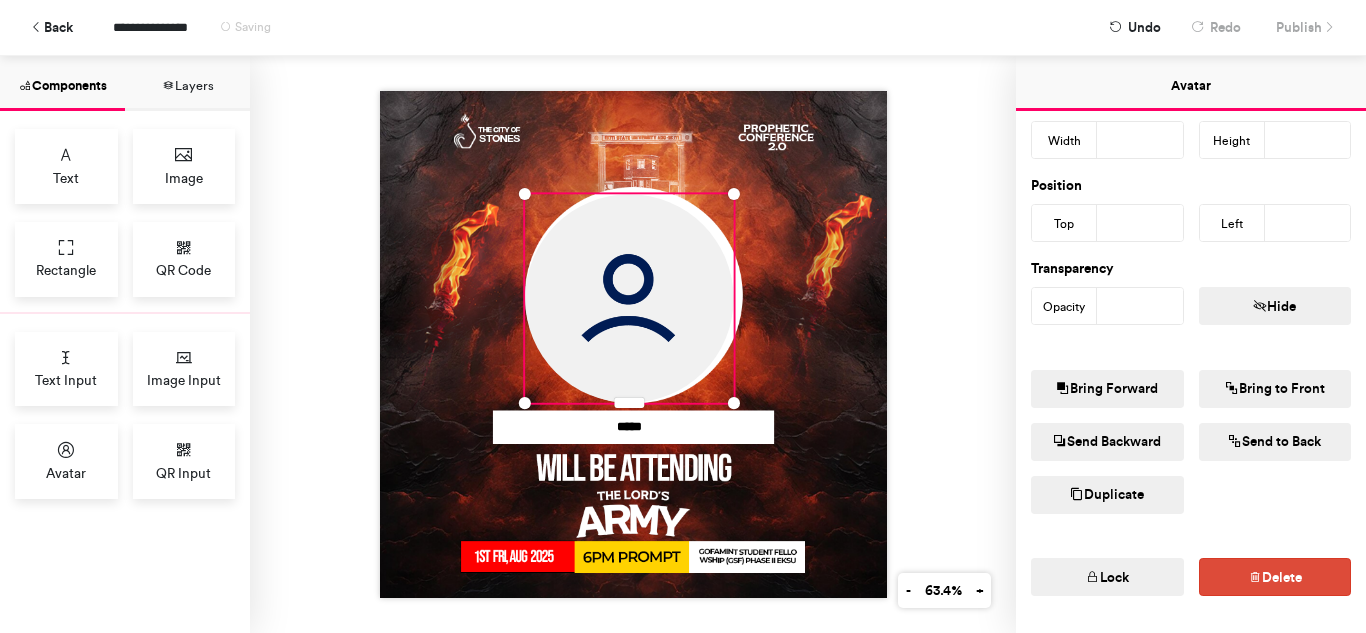 click at bounding box center [1260, 307] 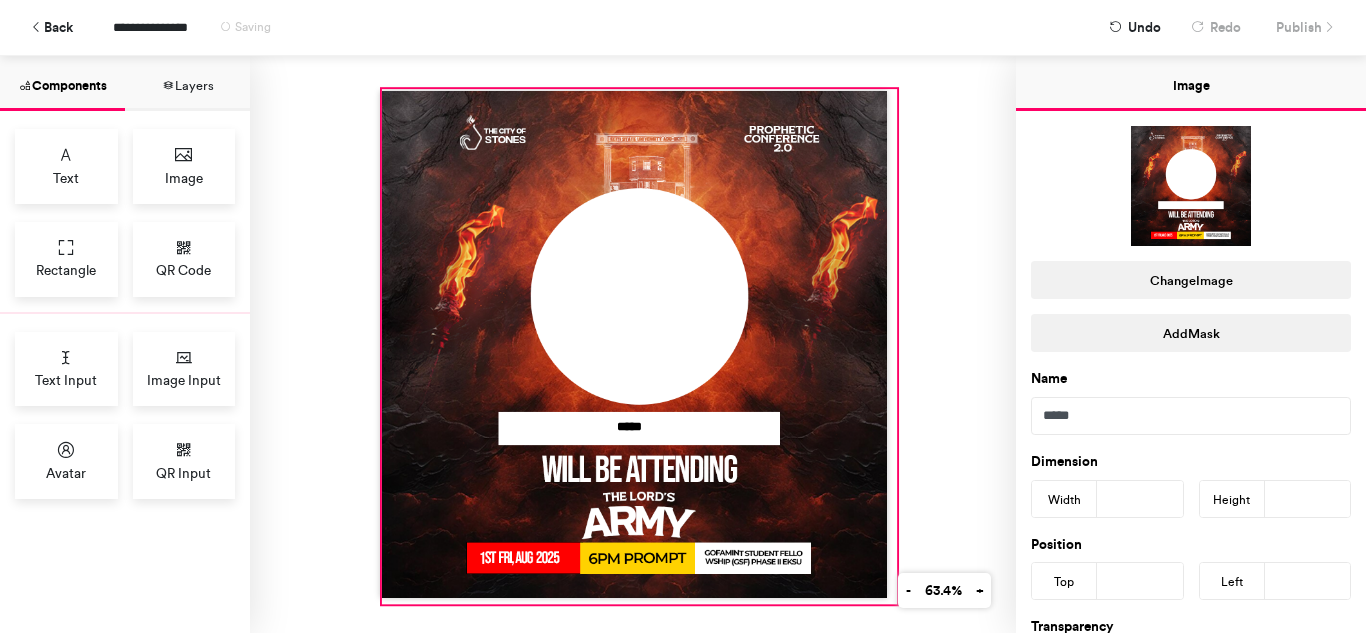 click at bounding box center [638, 346] 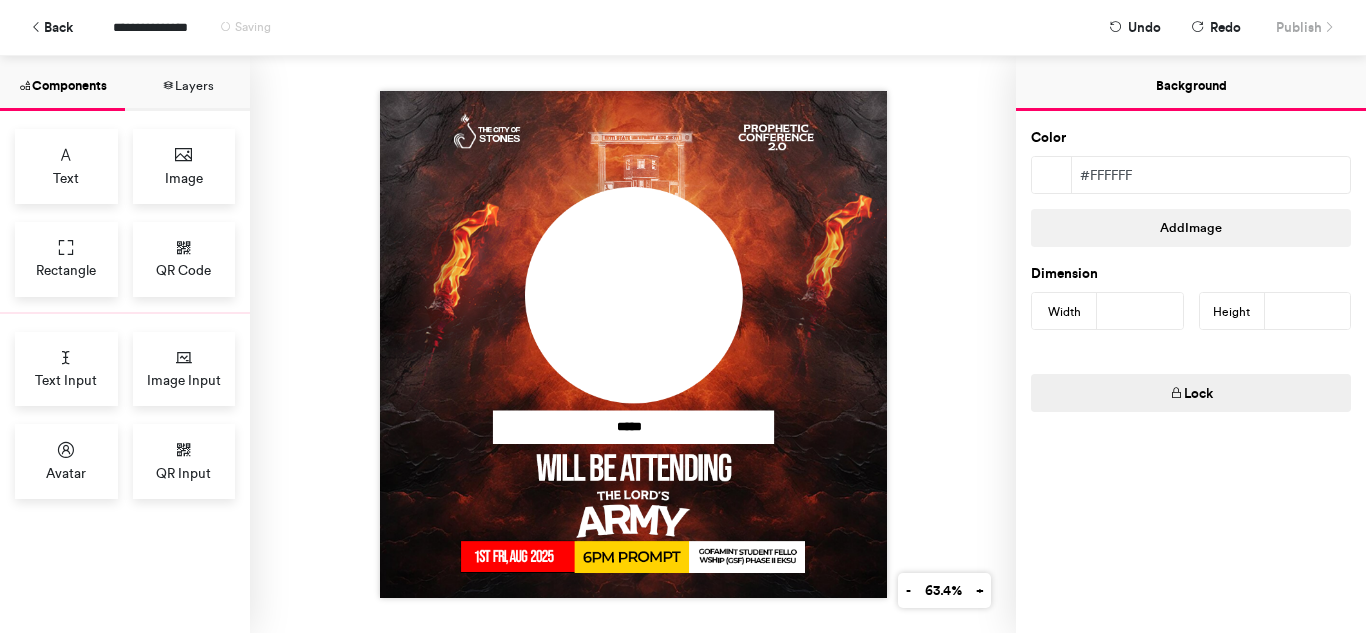 click at bounding box center [633, 345] 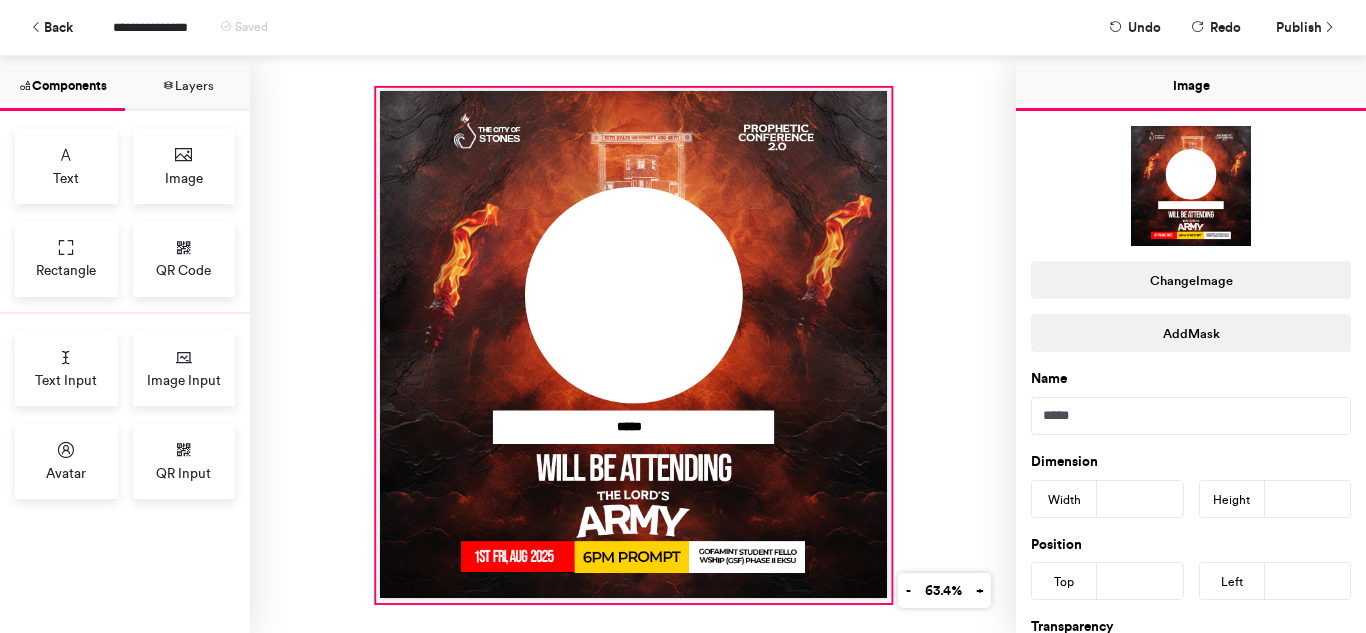 click at bounding box center (633, 345) 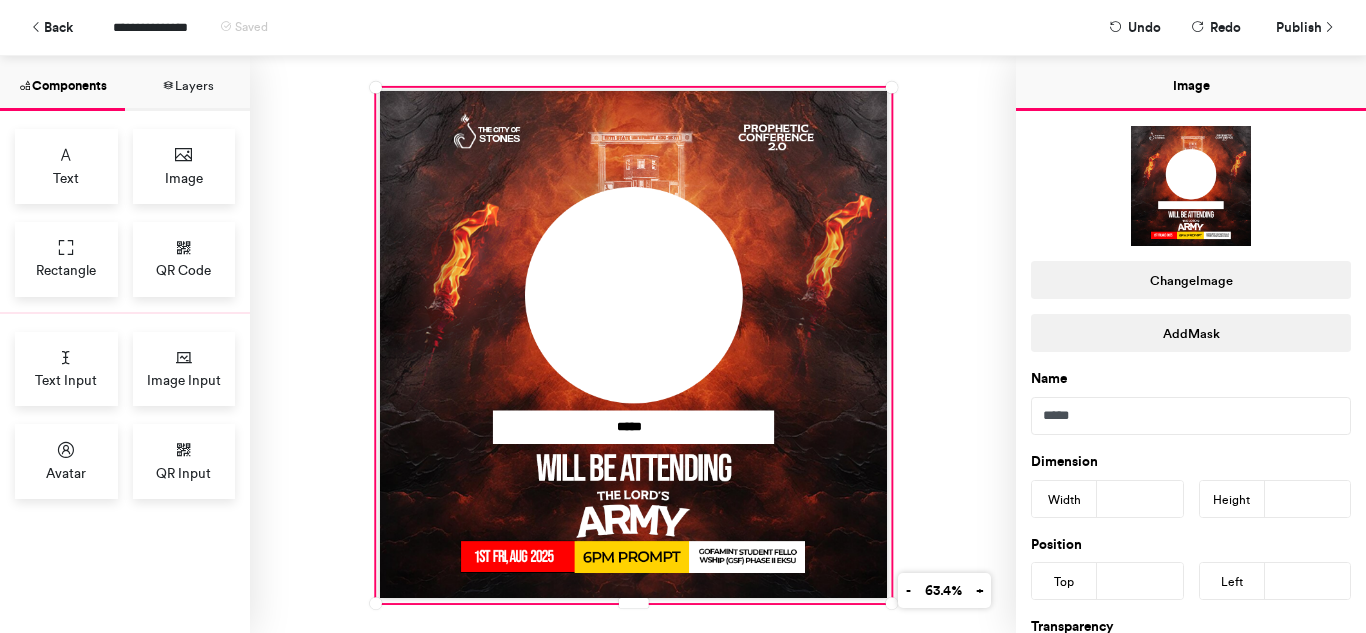 click on "*****" at bounding box center [633, 344] 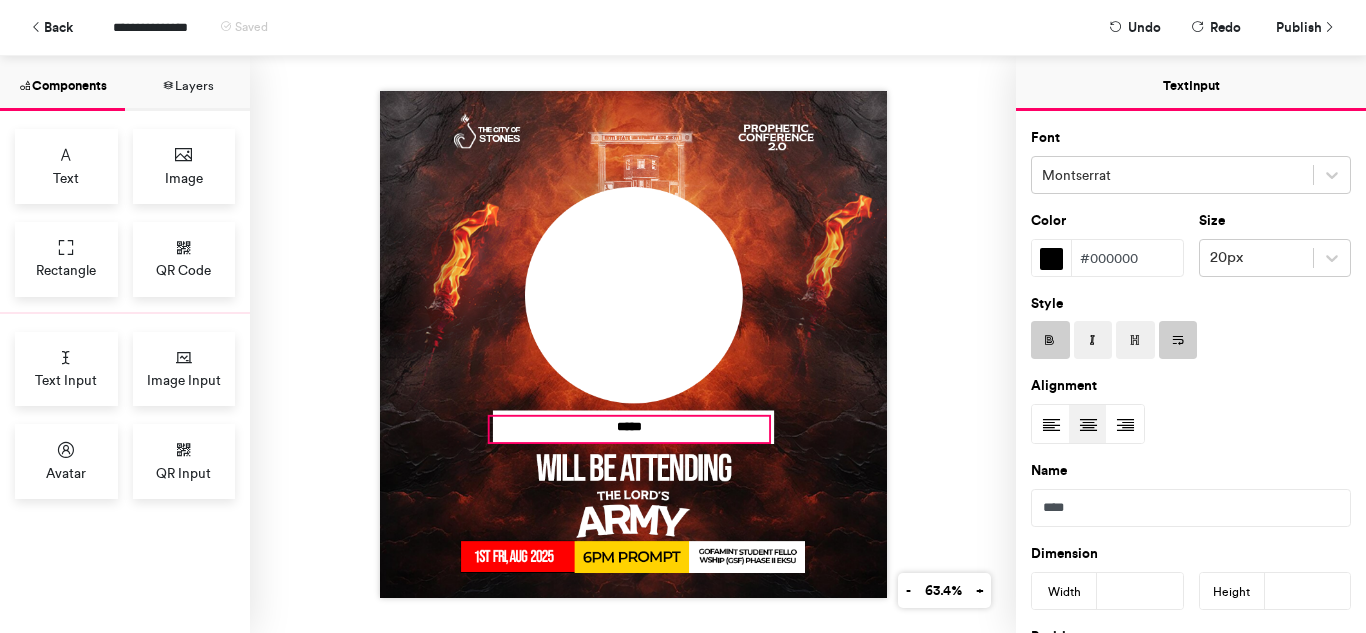 click on "*****" at bounding box center (628, 429) 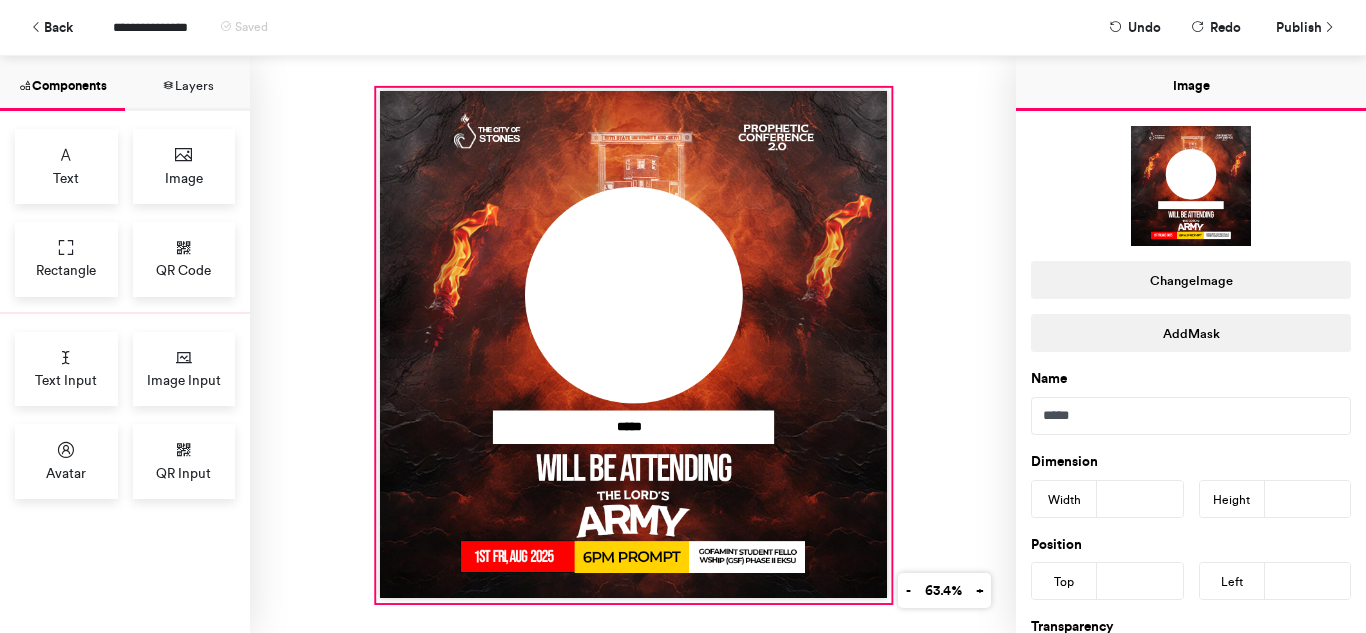 click at bounding box center (633, 345) 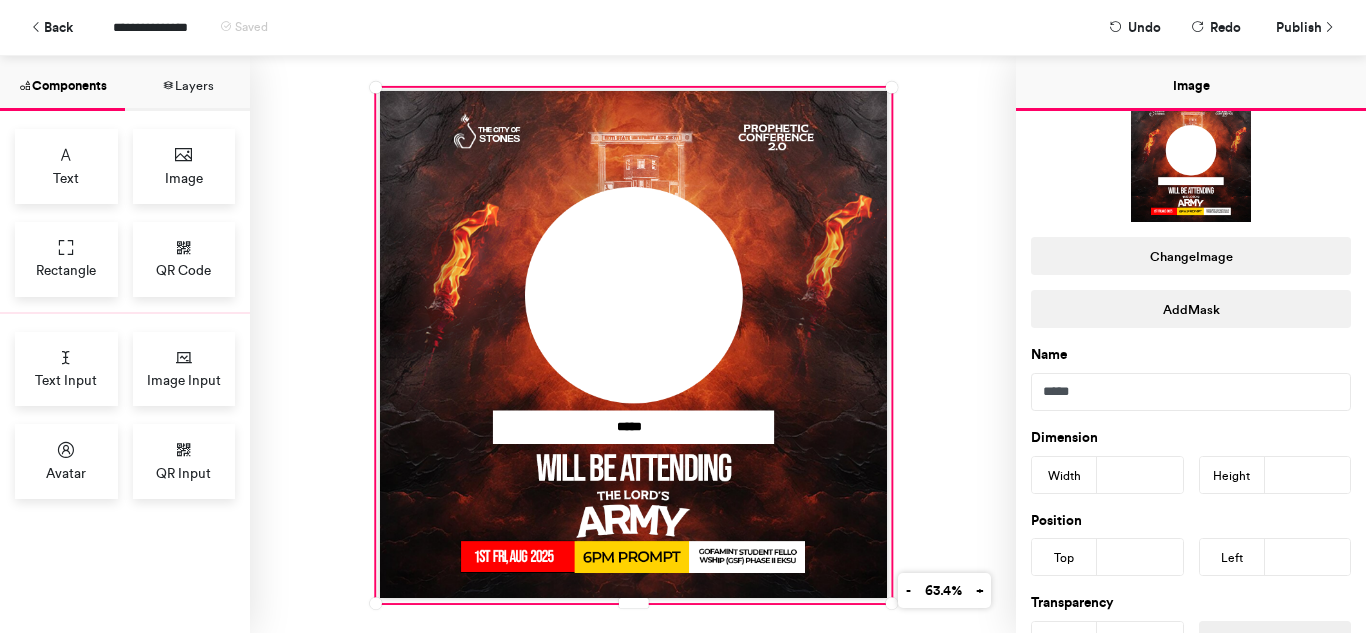 scroll, scrollTop: 12, scrollLeft: 0, axis: vertical 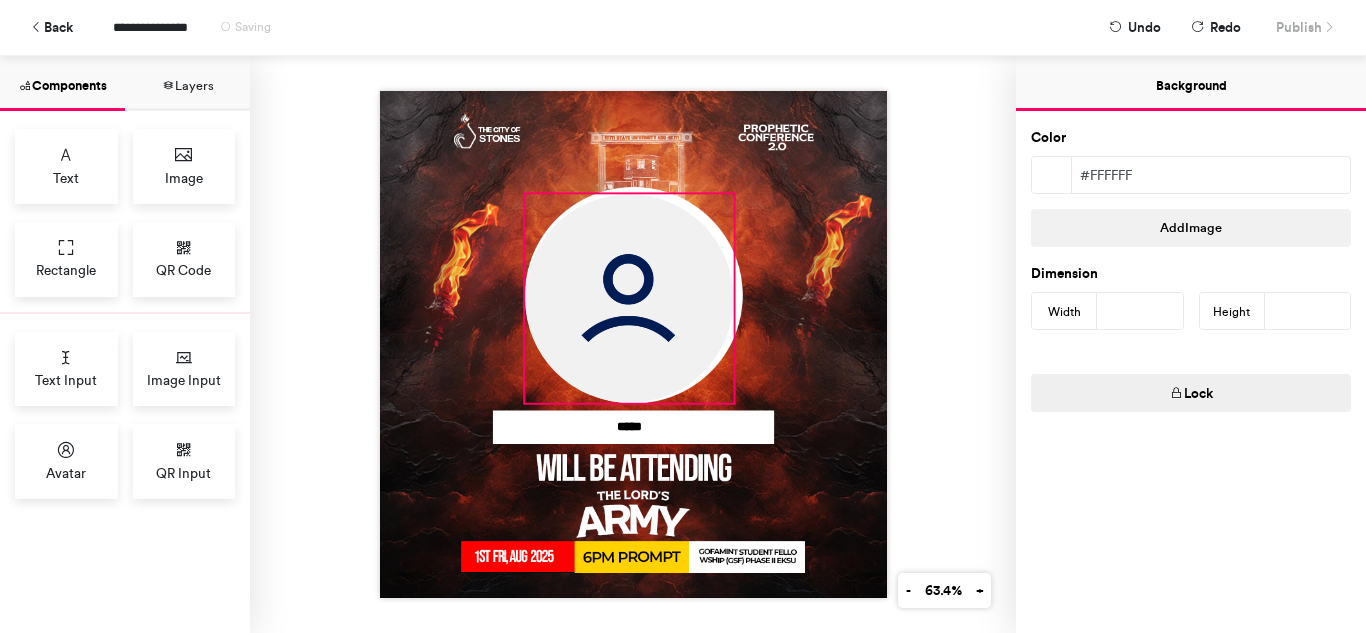 click at bounding box center [629, 298] 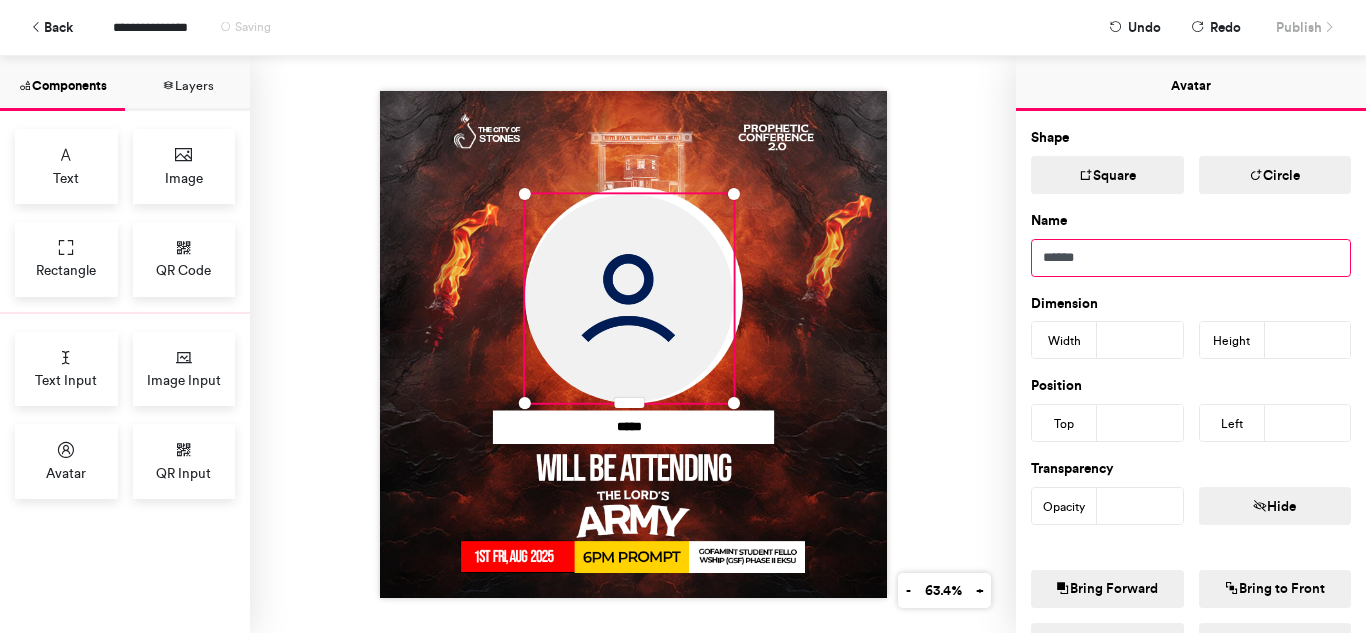 click on "******" at bounding box center [1191, 258] 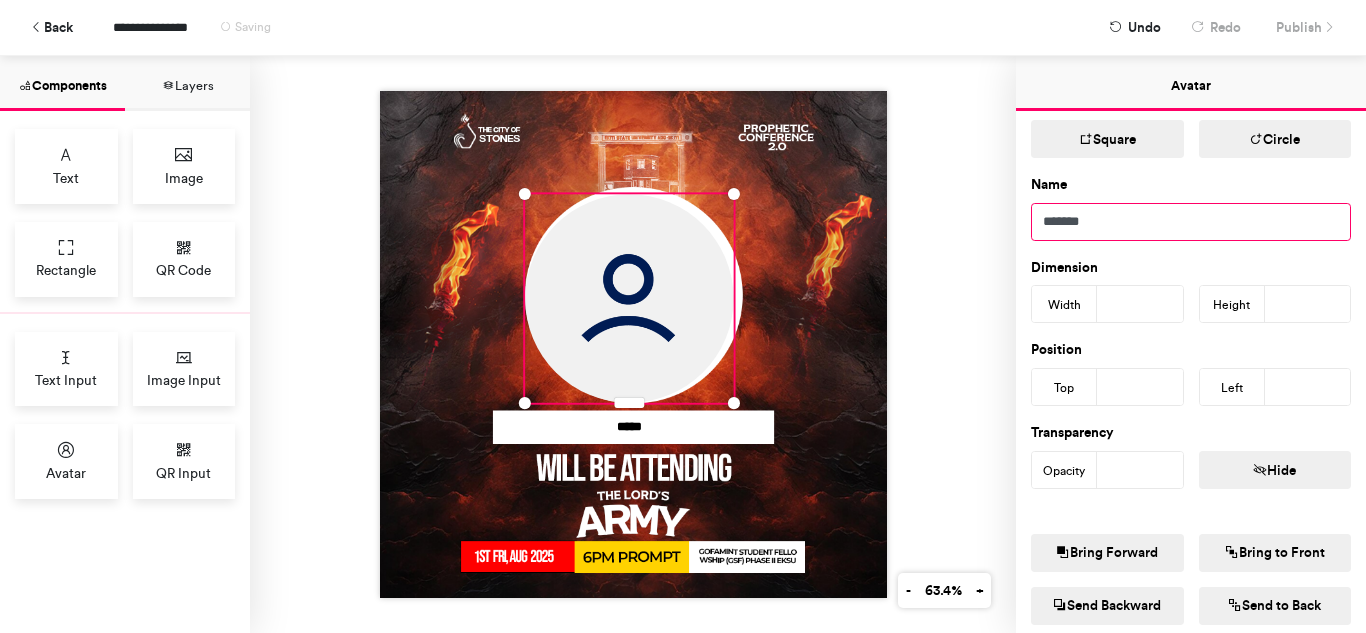 scroll, scrollTop: 0, scrollLeft: 0, axis: both 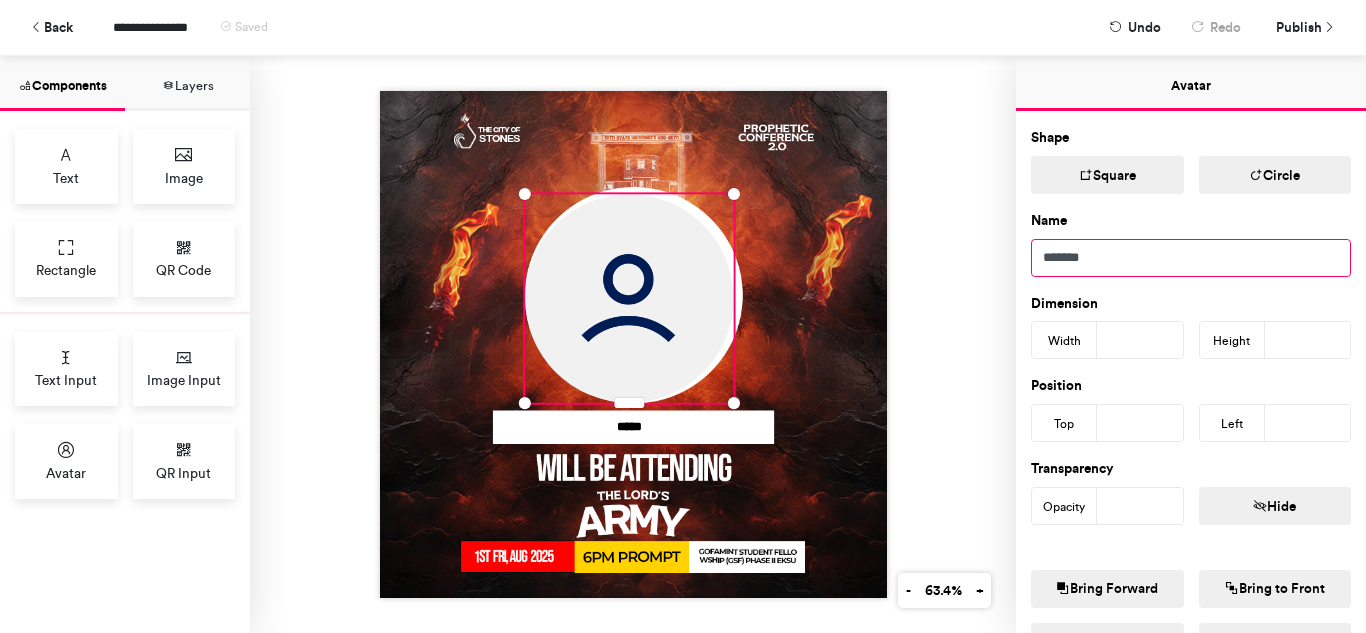 type on "*******" 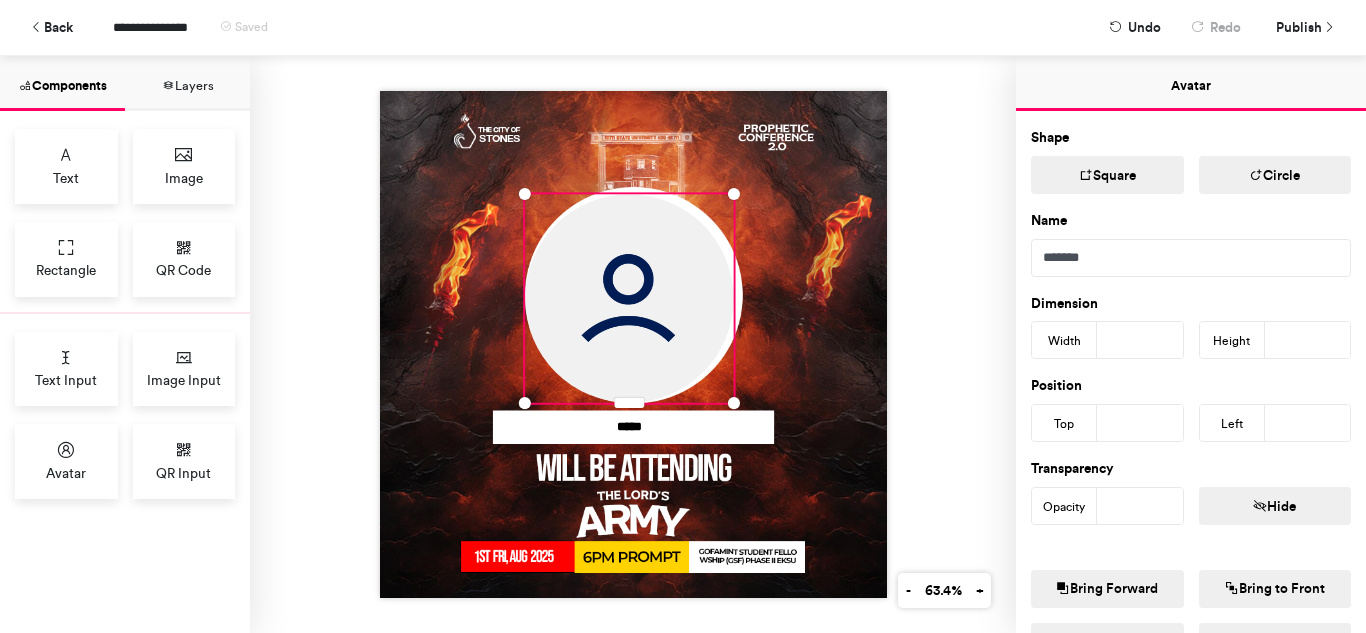 type on "***" 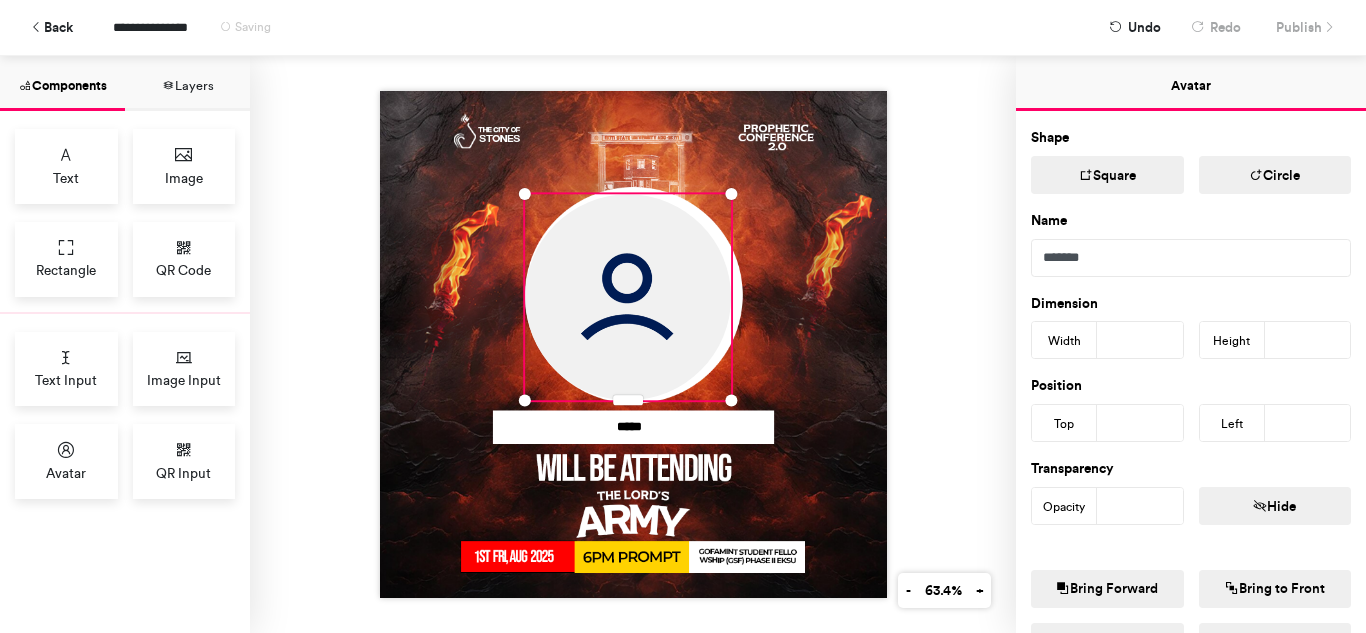 click on "***" at bounding box center [1140, 340] 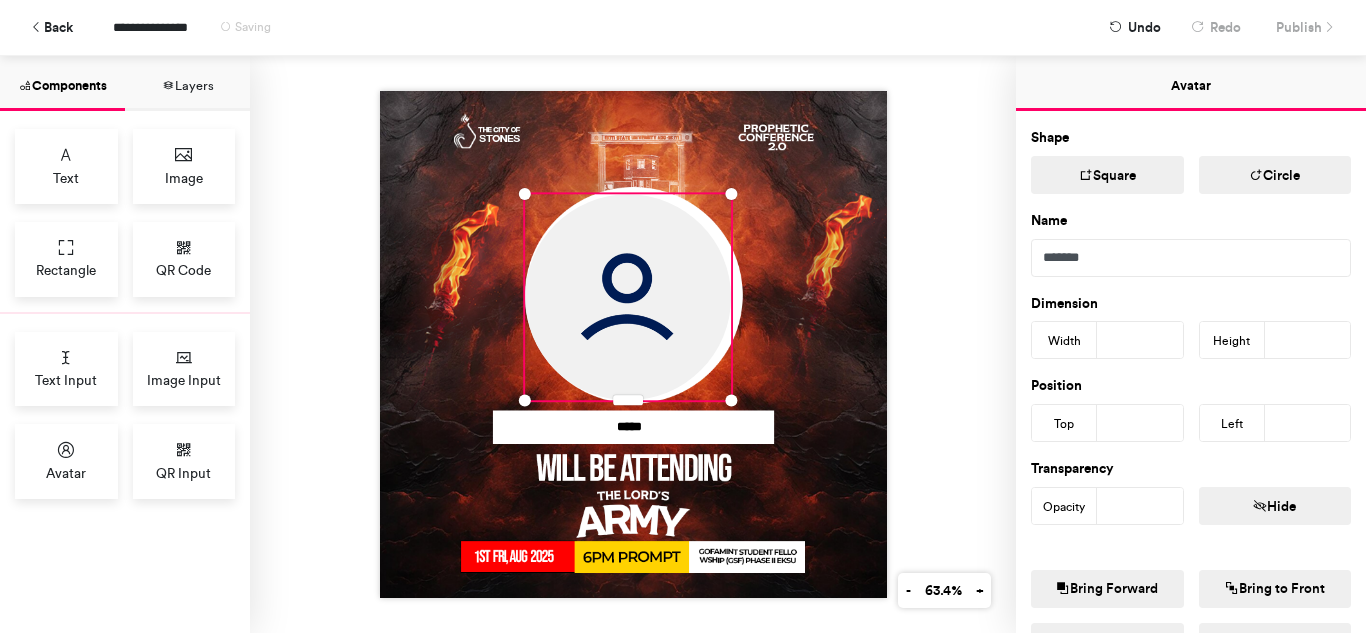 type on "***" 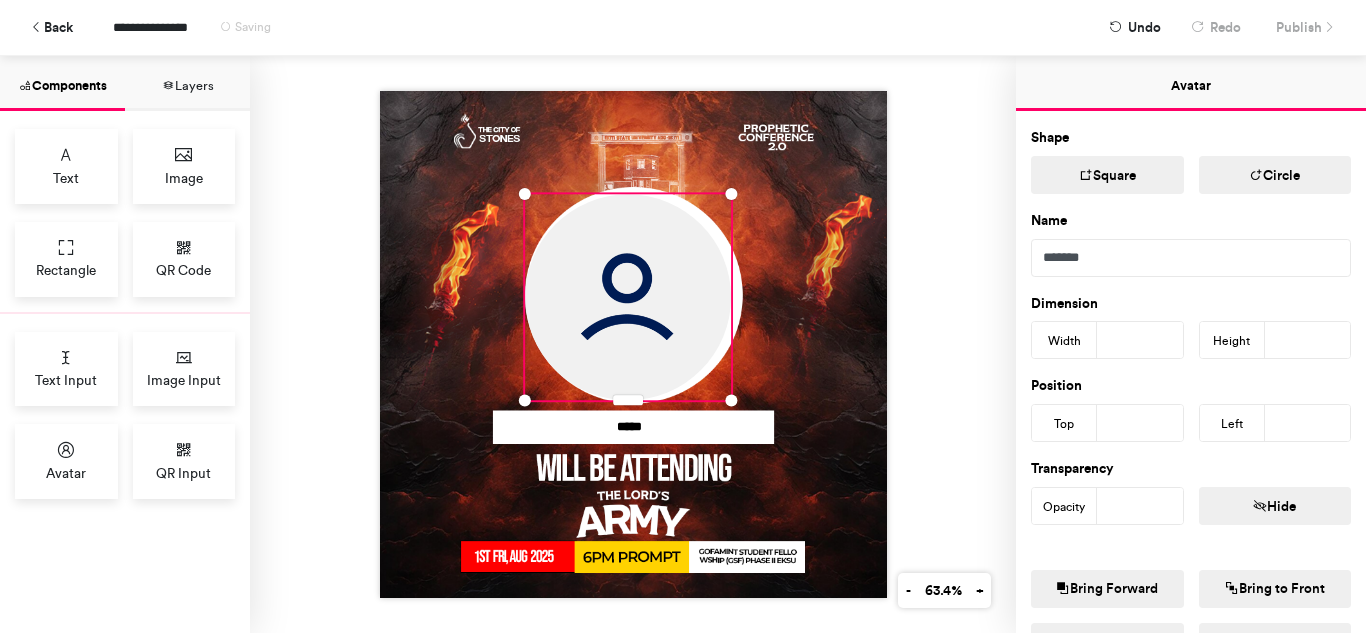 type on "***" 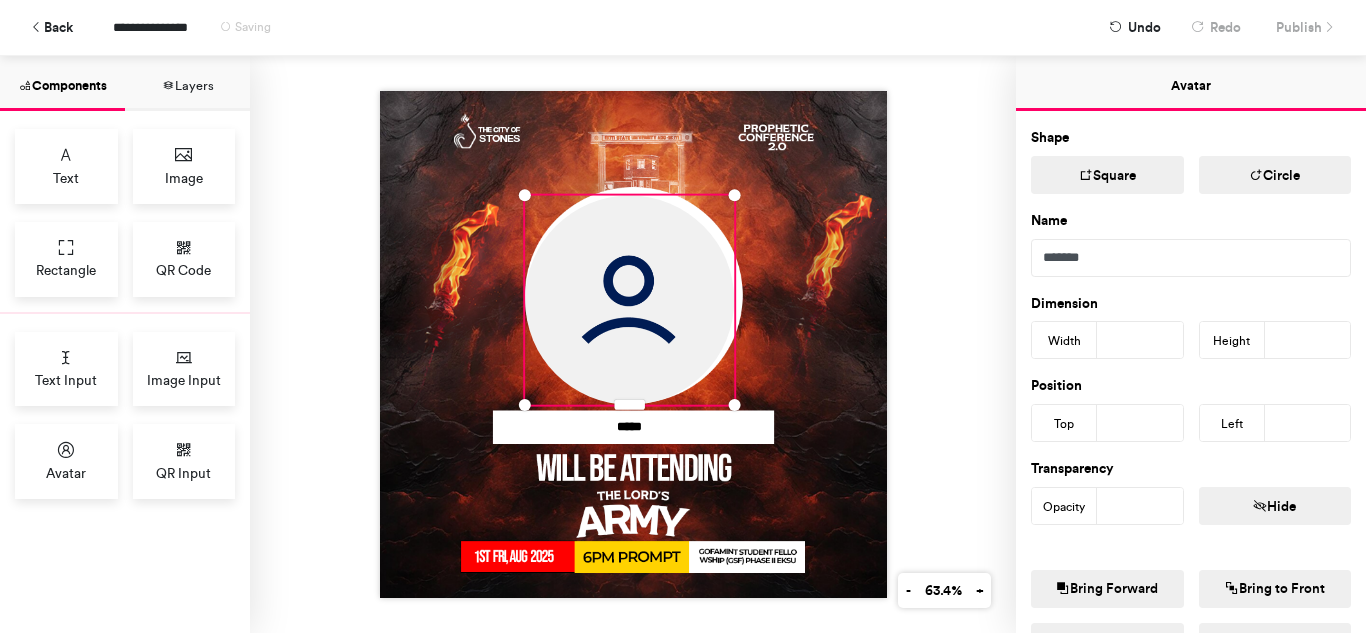 click on "***" at bounding box center [1140, 423] 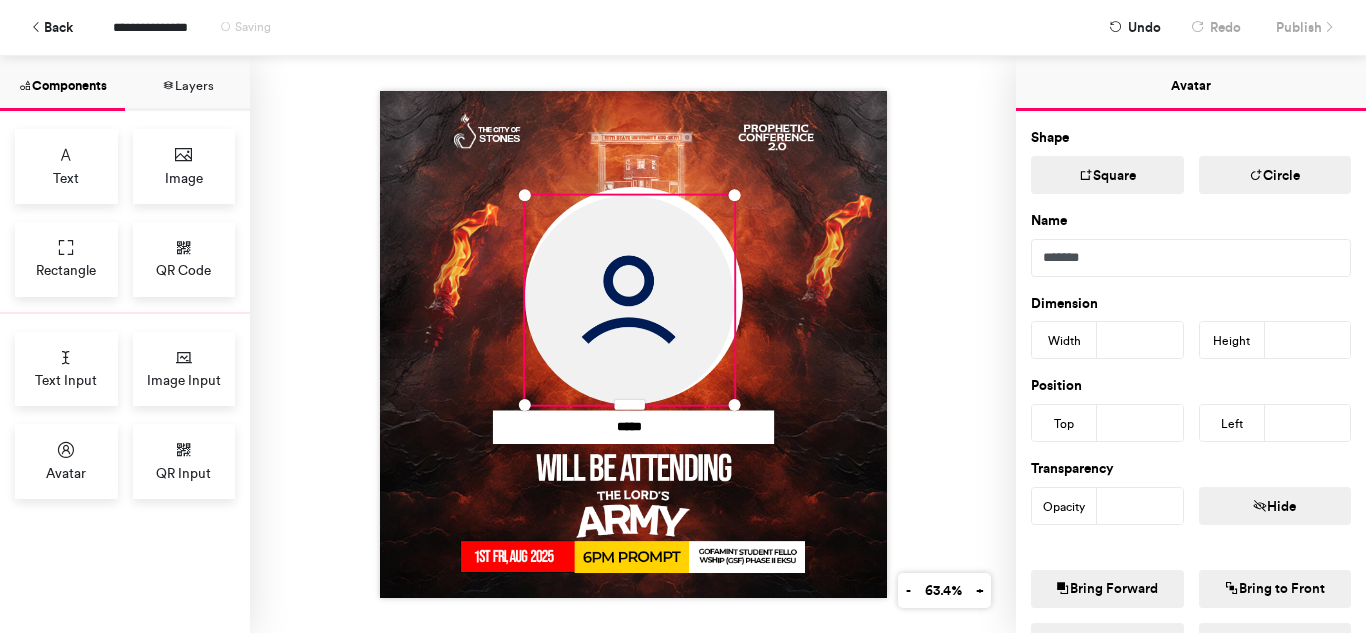 click on "***" at bounding box center (1140, 423) 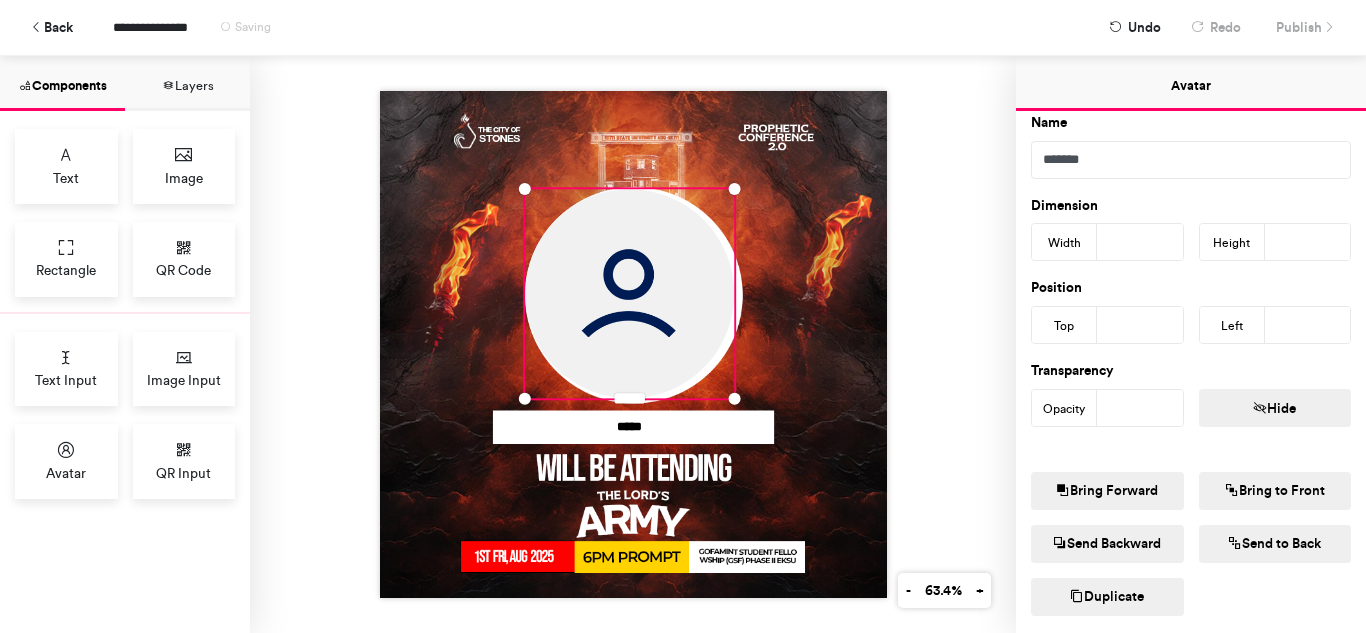 scroll, scrollTop: 253, scrollLeft: 0, axis: vertical 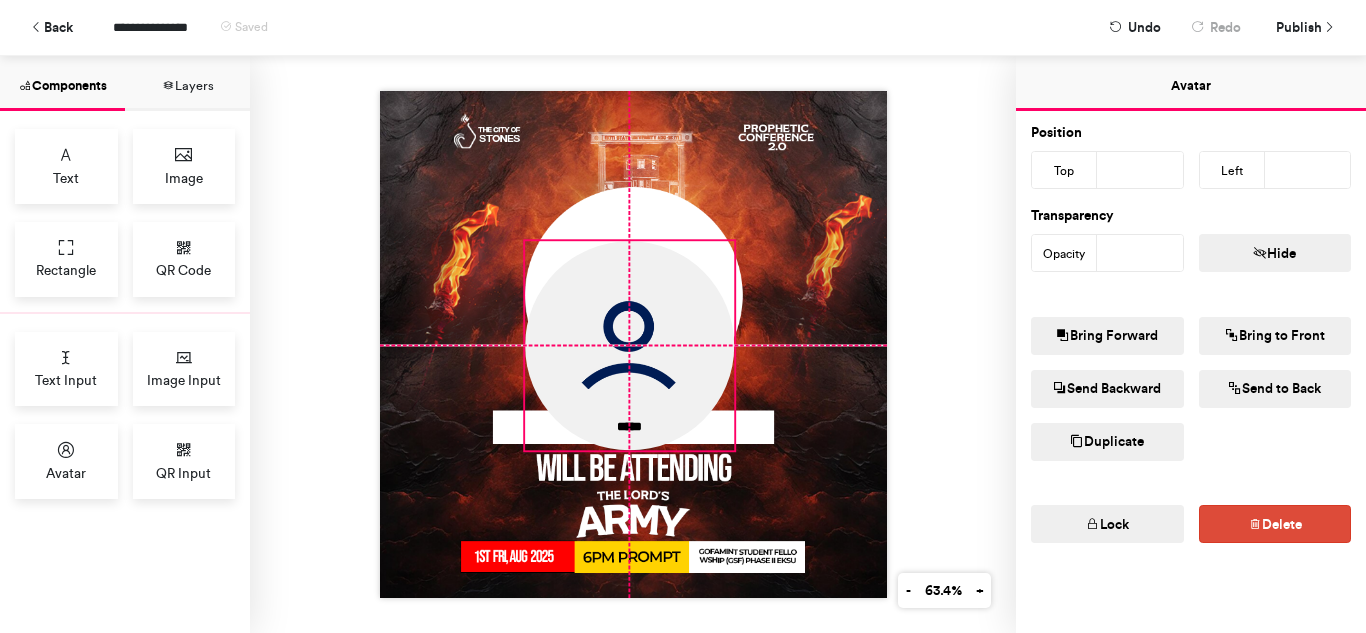 drag, startPoint x: 604, startPoint y: 308, endPoint x: 601, endPoint y: 366, distance: 58.077534 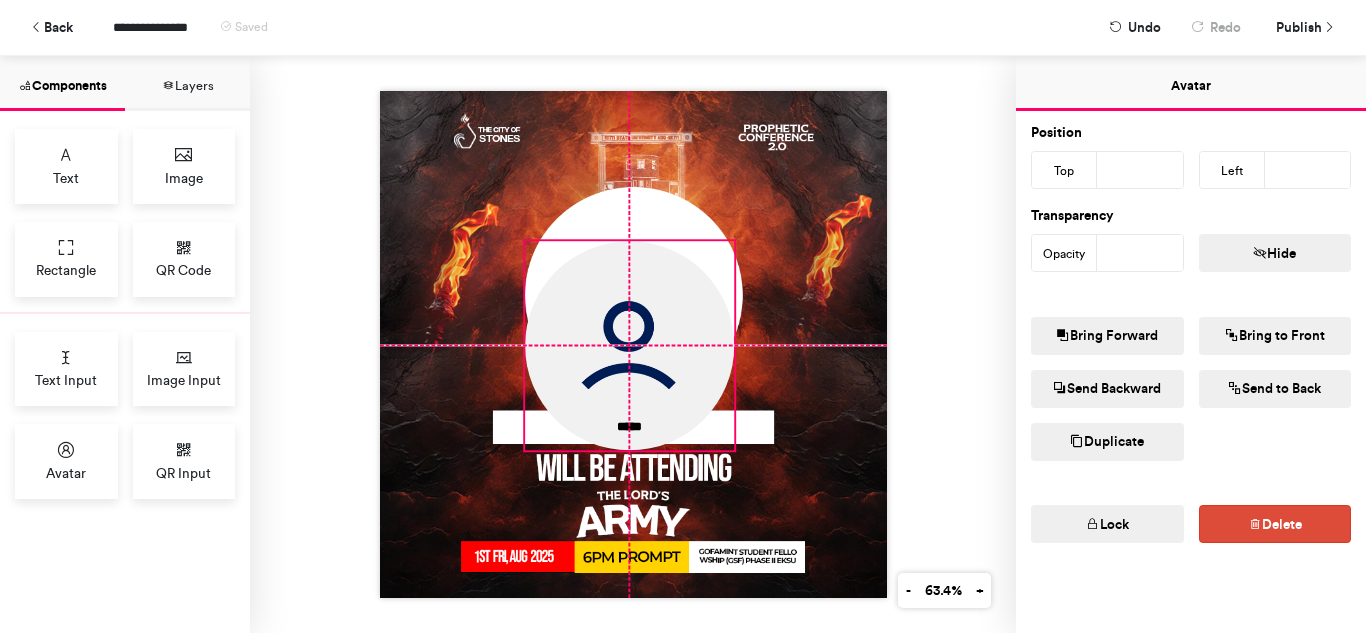 click at bounding box center (629, 345) 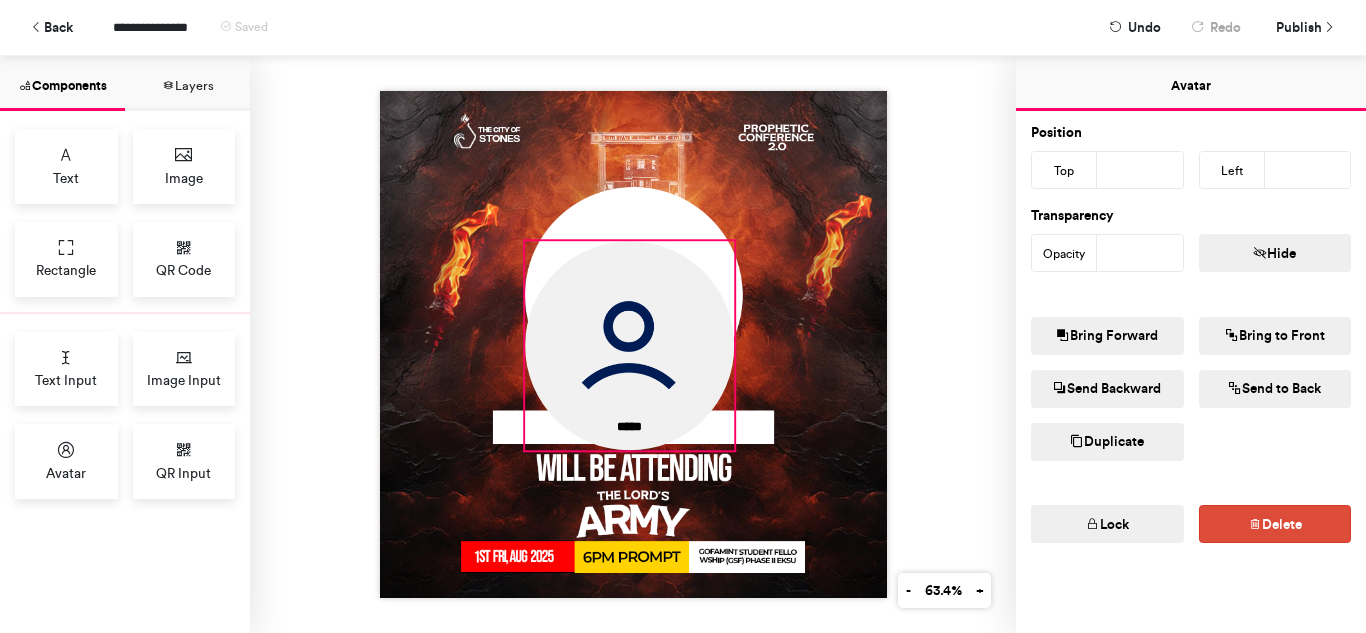click at bounding box center [629, 345] 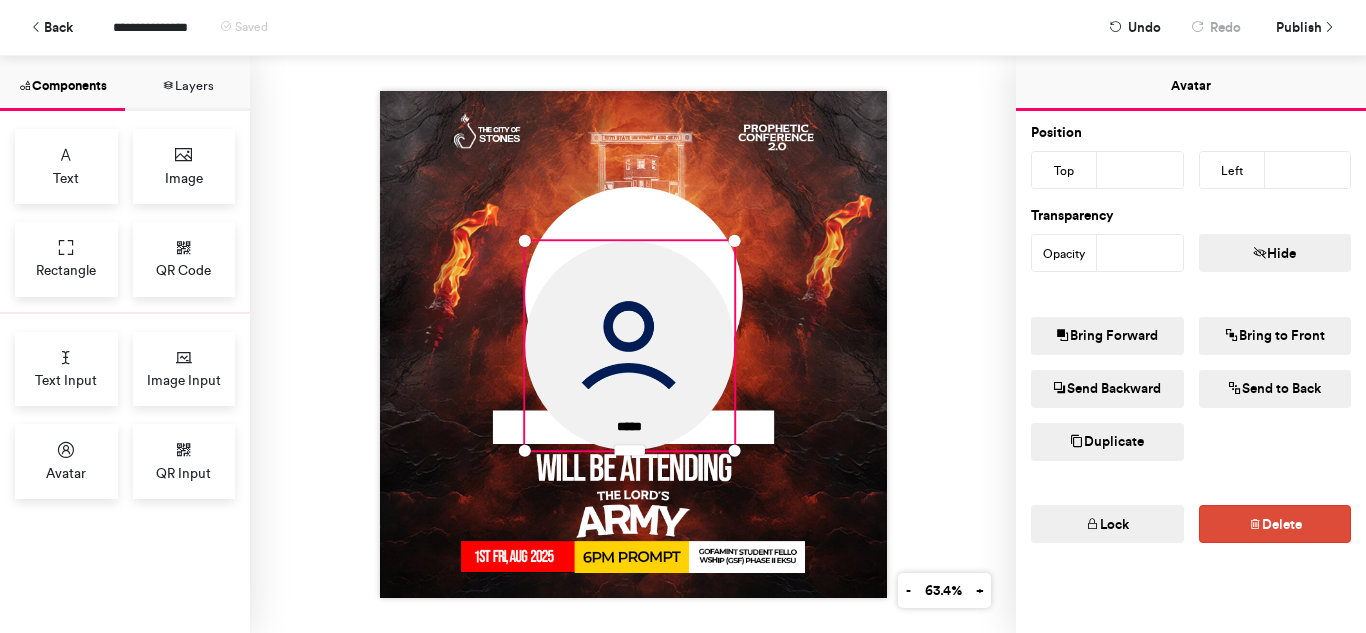 type on "***" 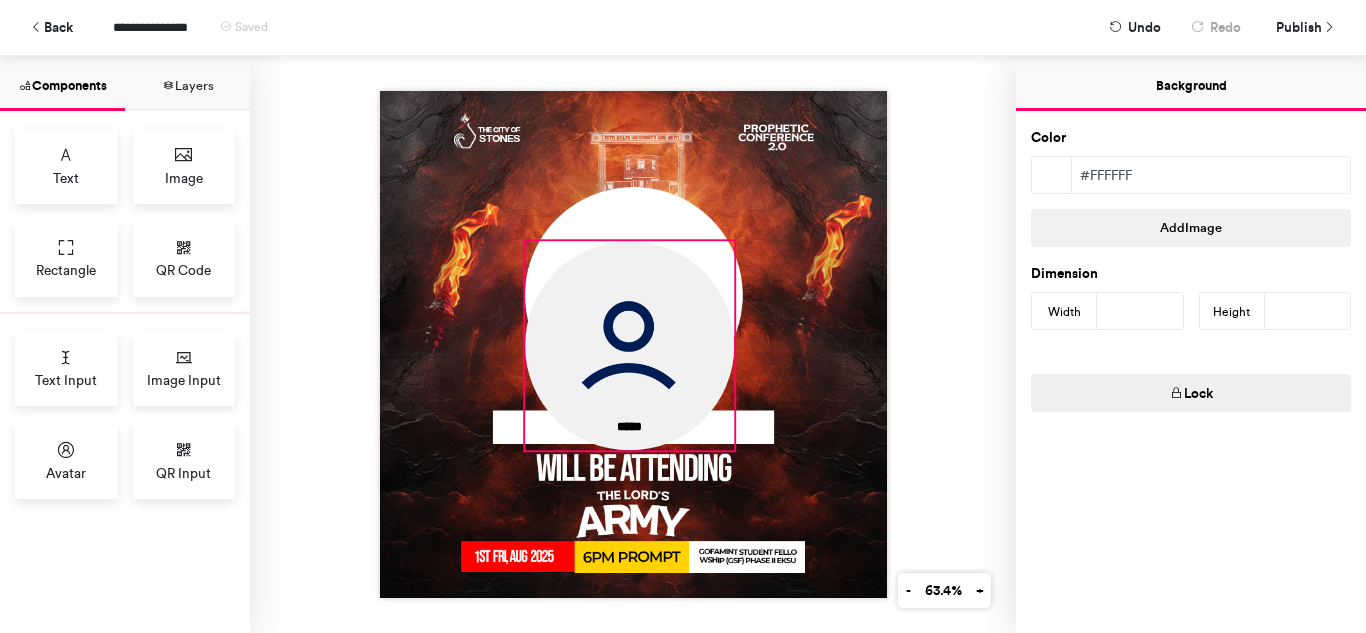click at bounding box center (629, 345) 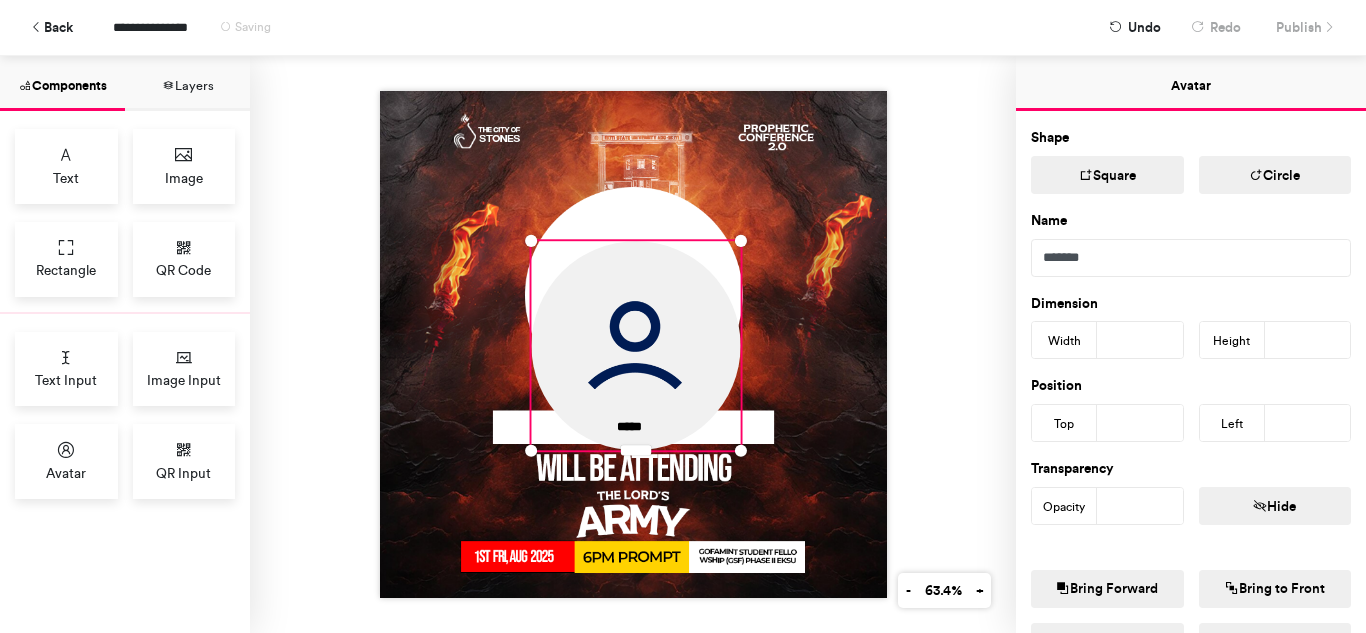 type on "***" 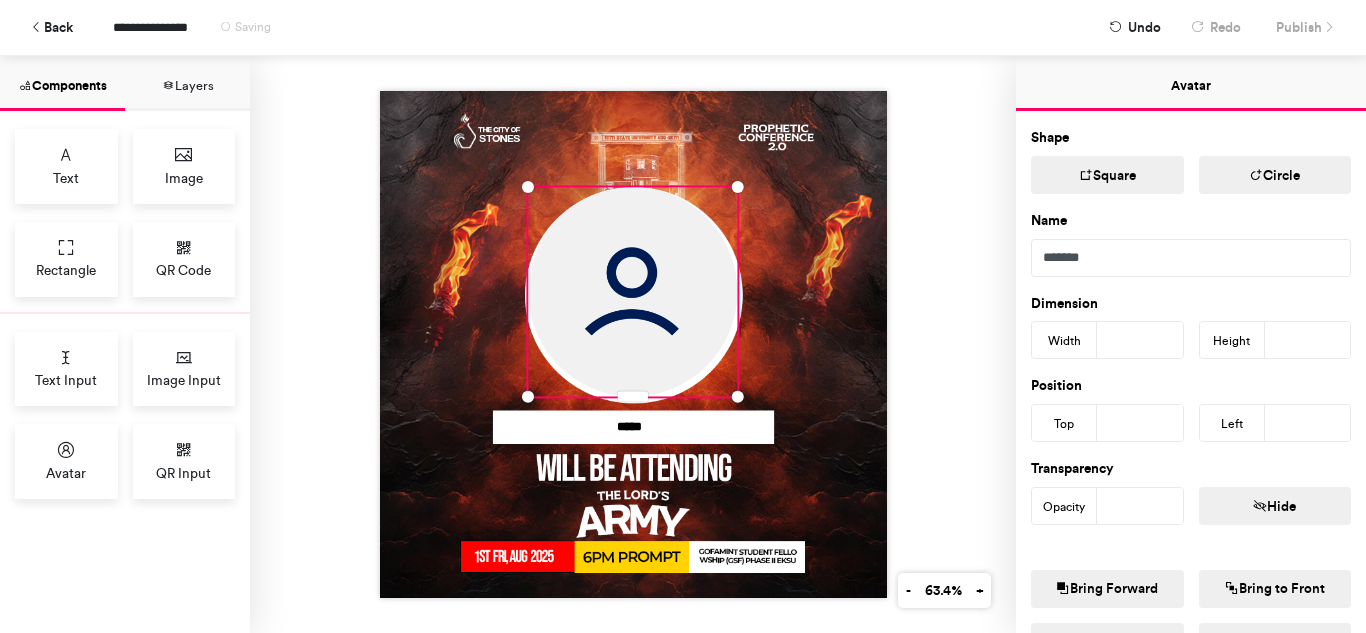 type on "***" 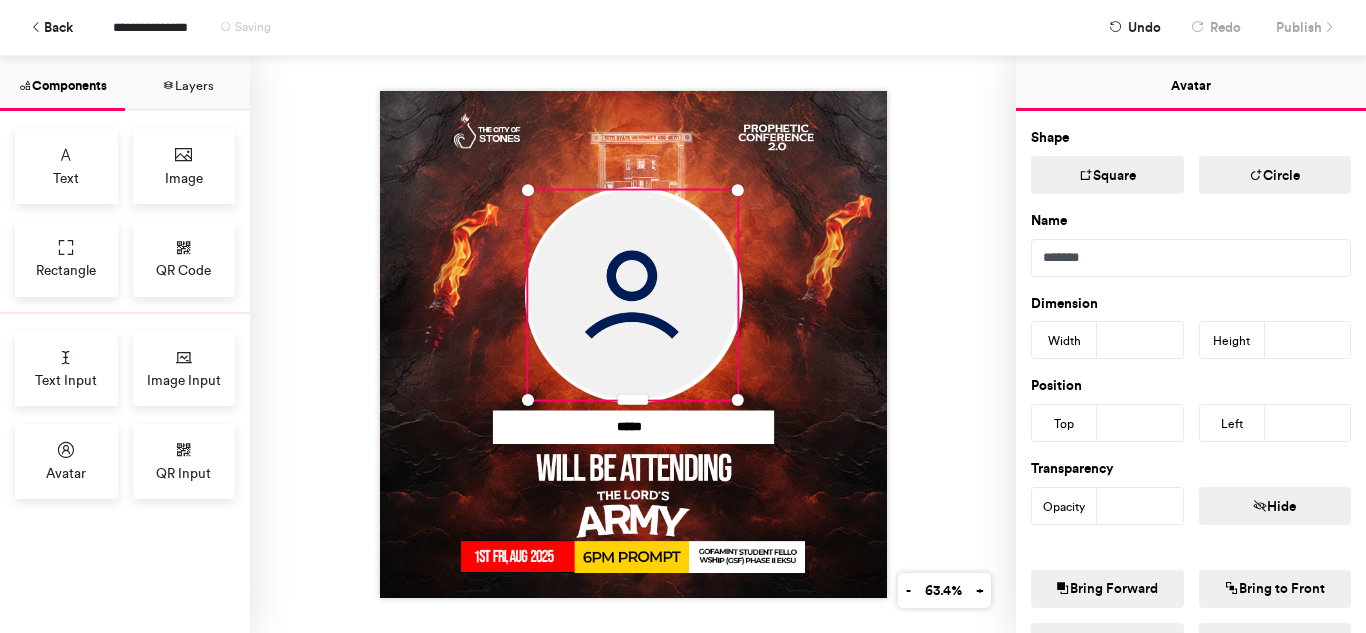 click on "*****" at bounding box center (633, 344) 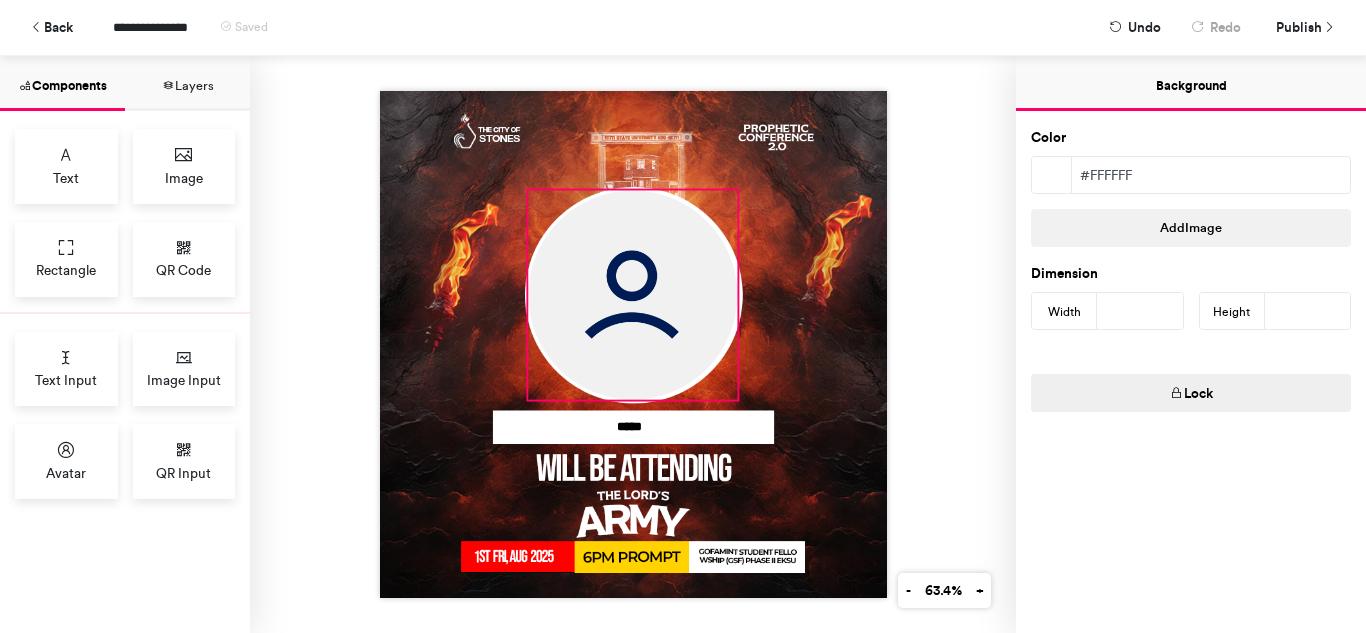 click at bounding box center (632, 294) 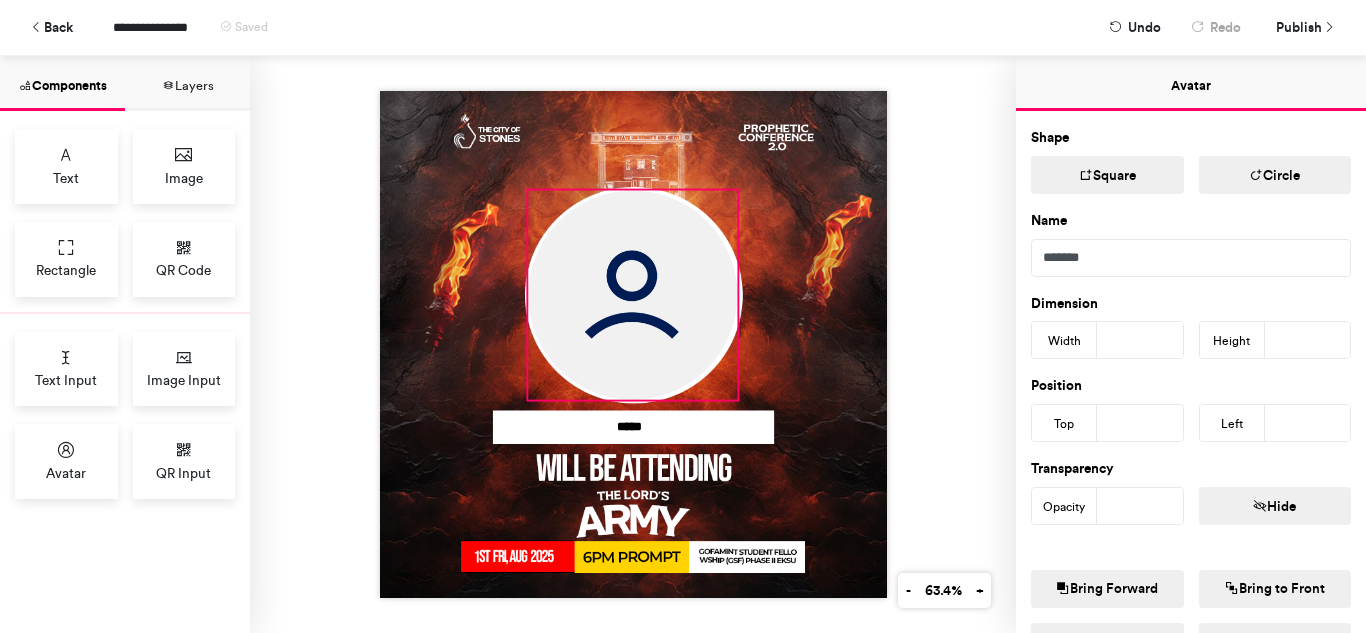 click on "*****" at bounding box center [633, 344] 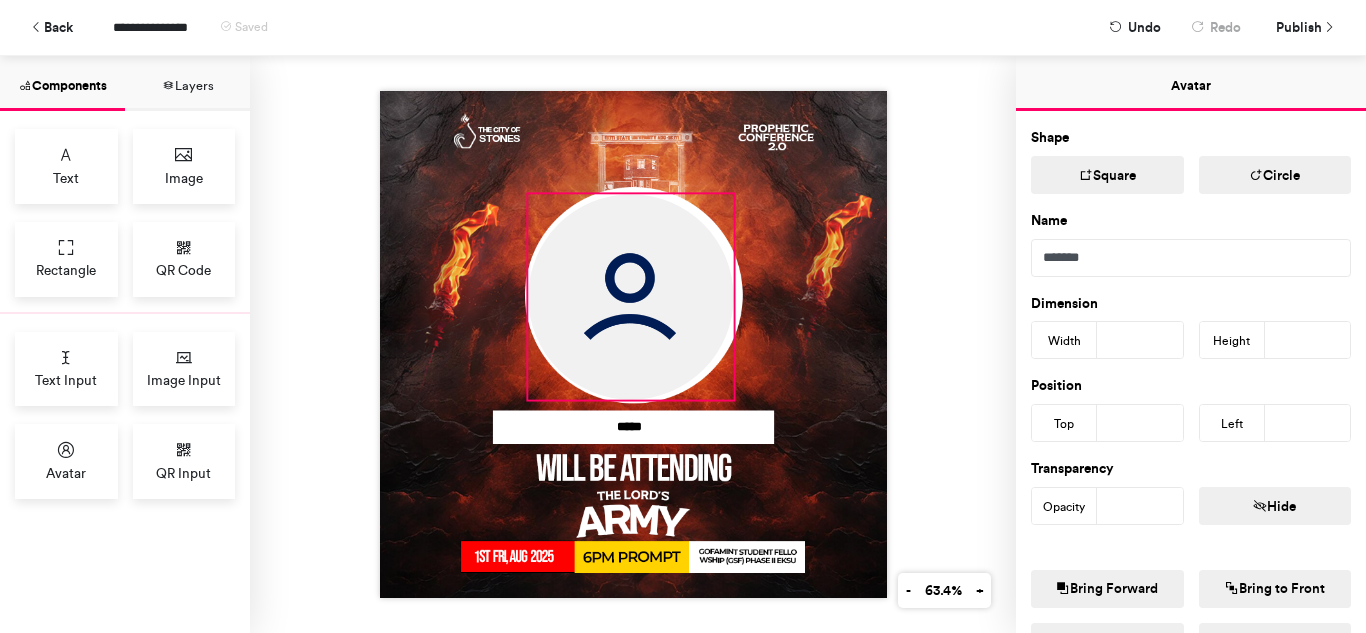 click on "*****" at bounding box center (633, 344) 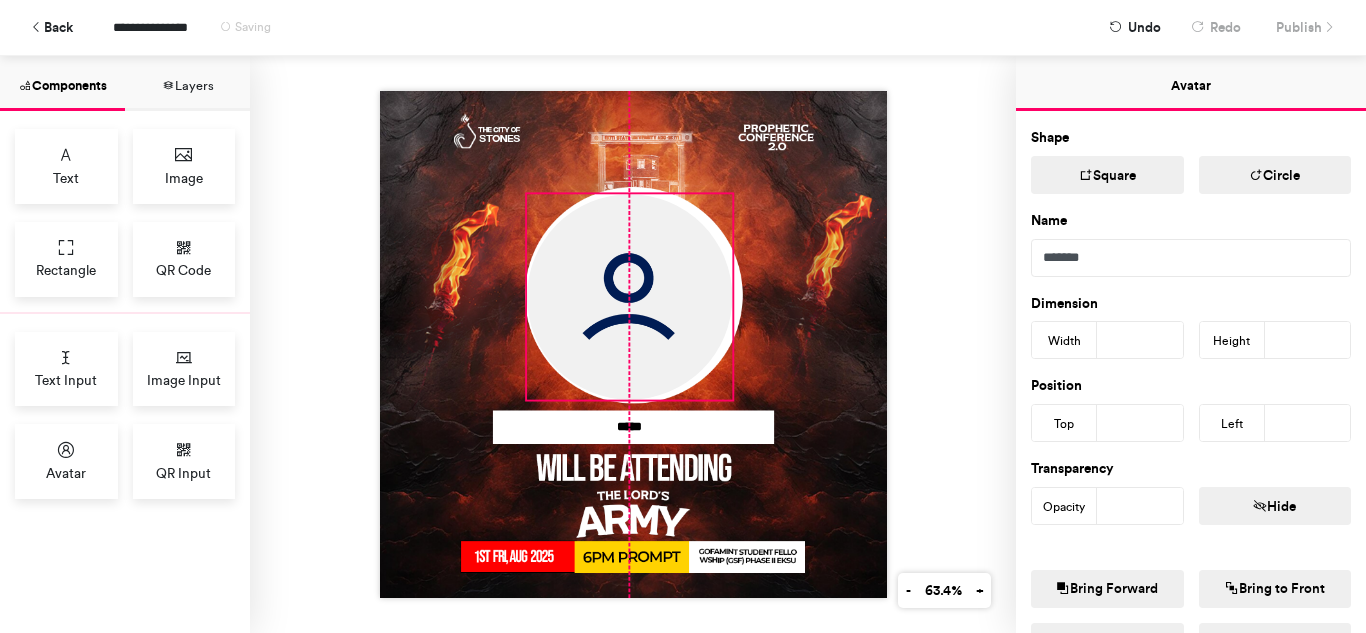 click at bounding box center (629, 296) 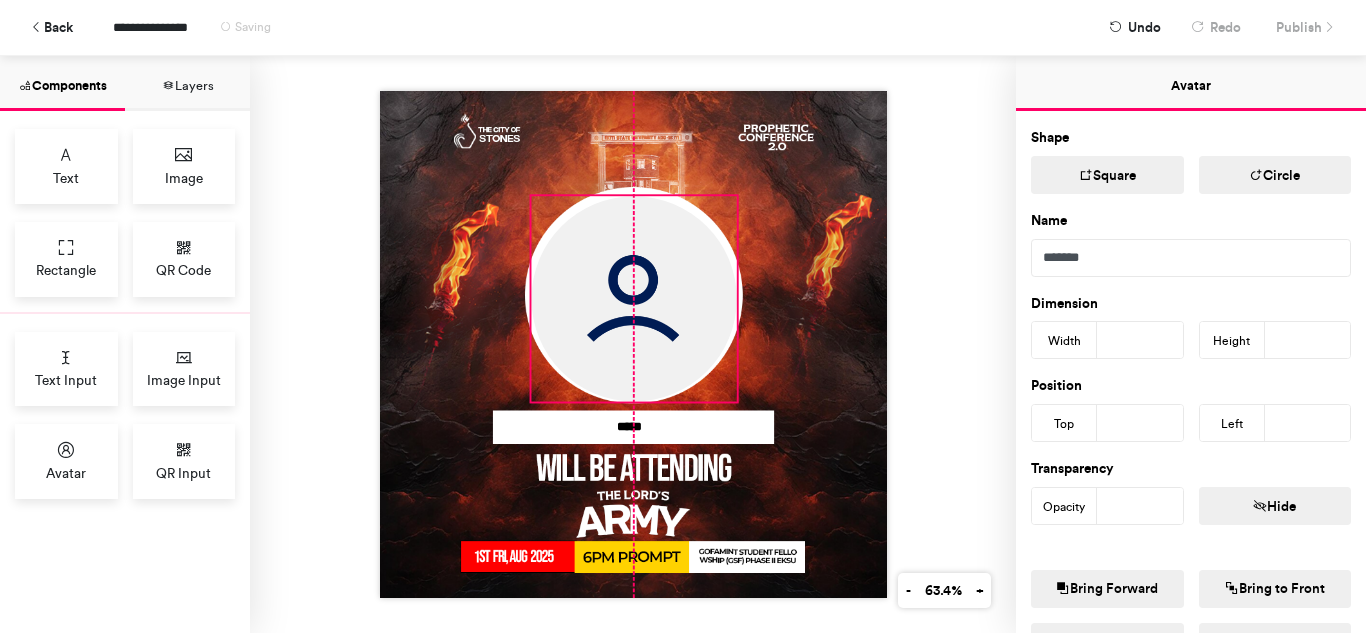 click at bounding box center [633, 298] 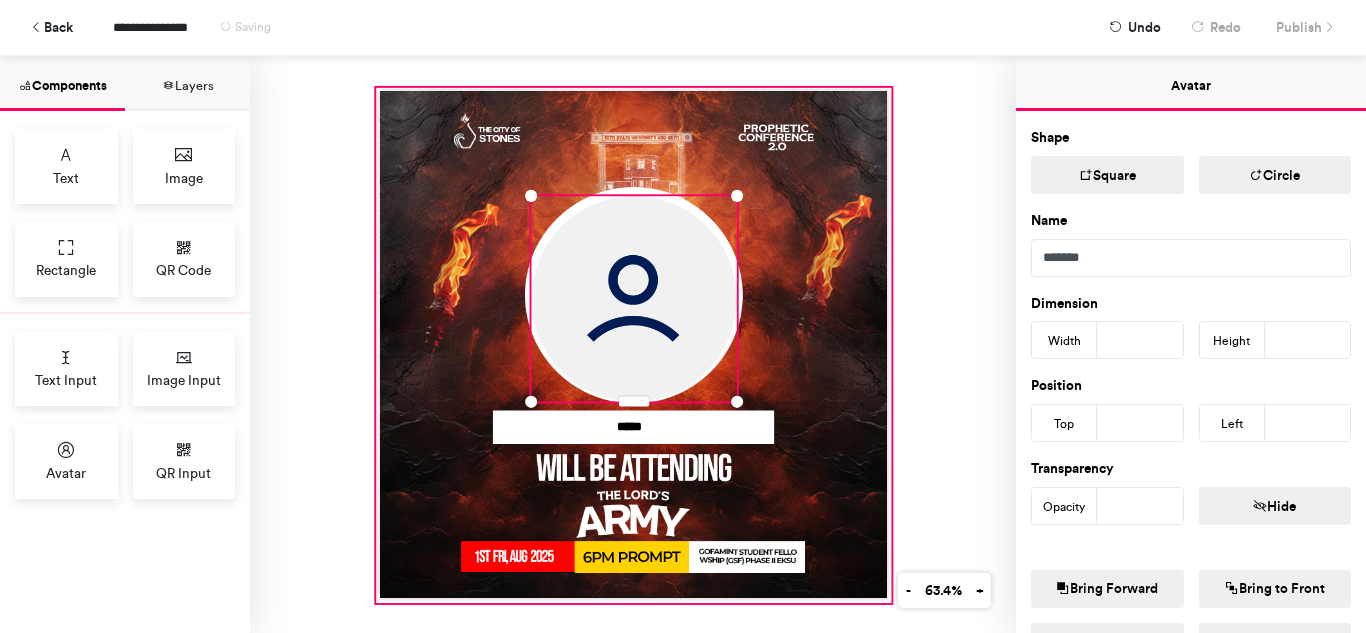 click at bounding box center (633, 345) 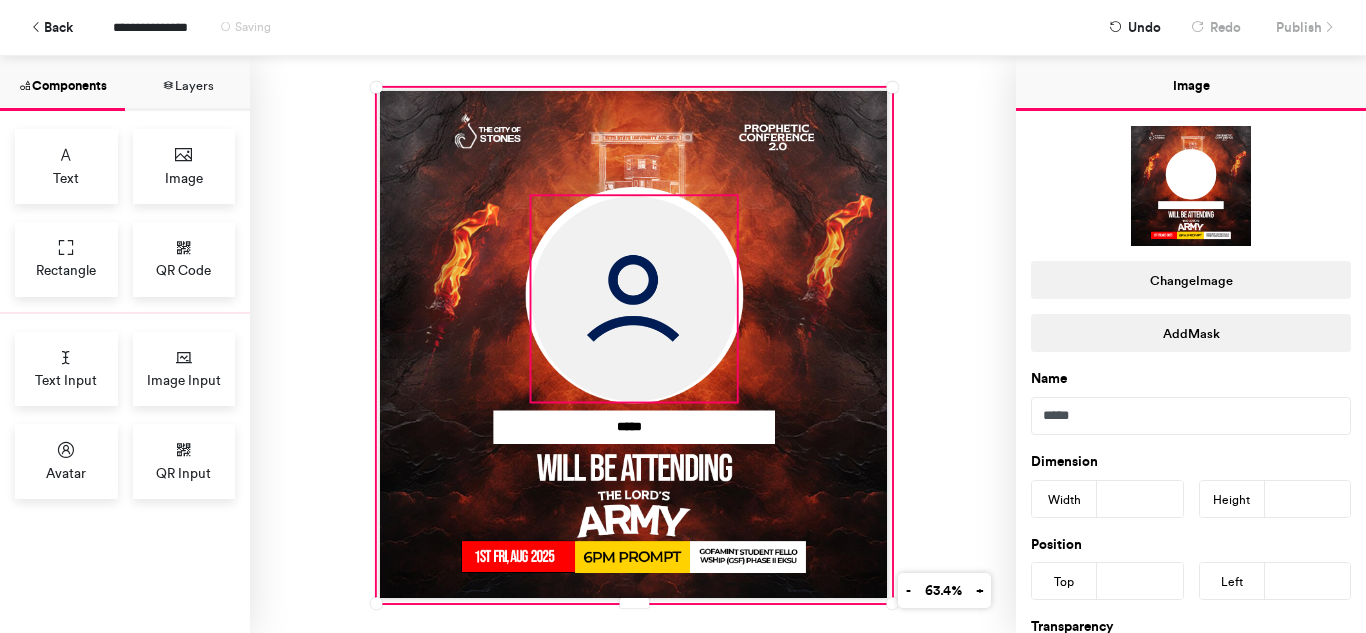 click at bounding box center (633, 298) 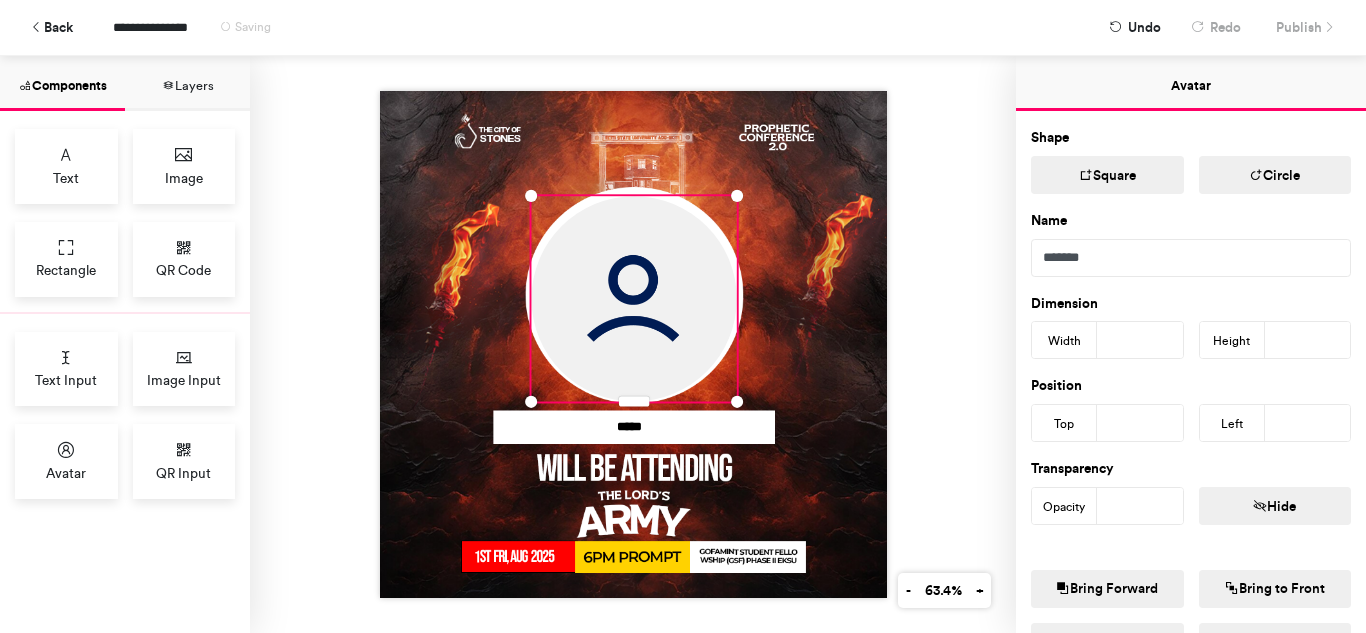 type on "***" 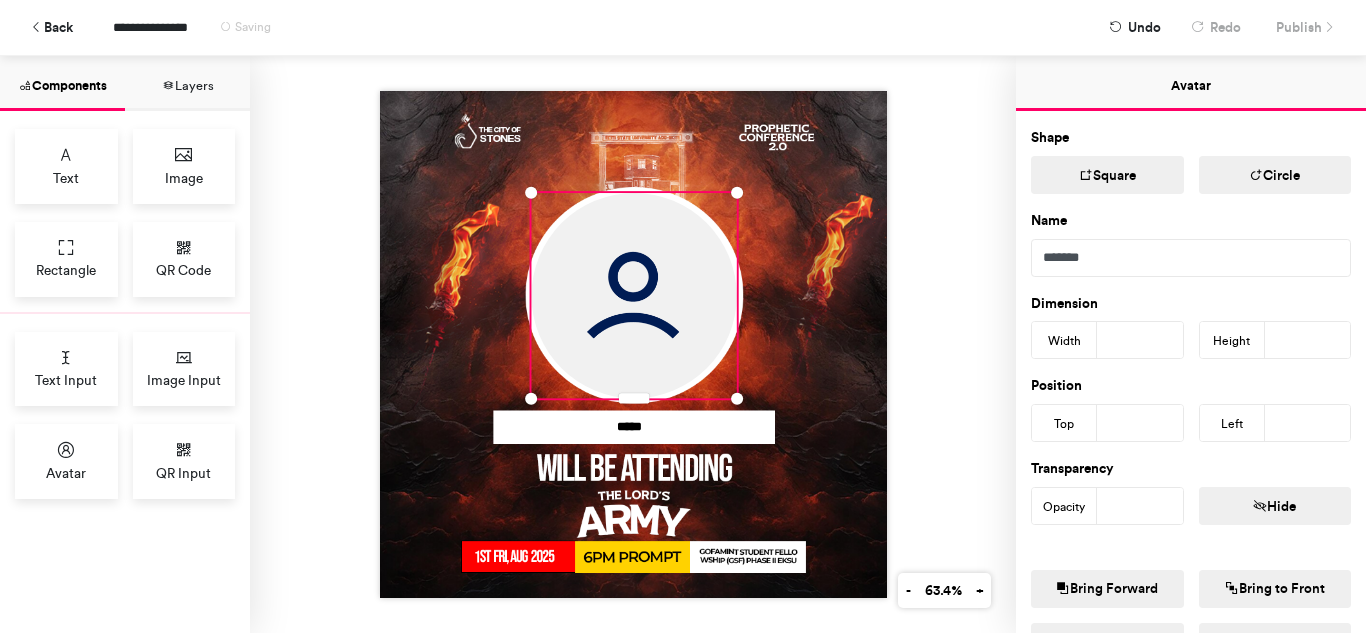 click on "*****" at bounding box center [633, 344] 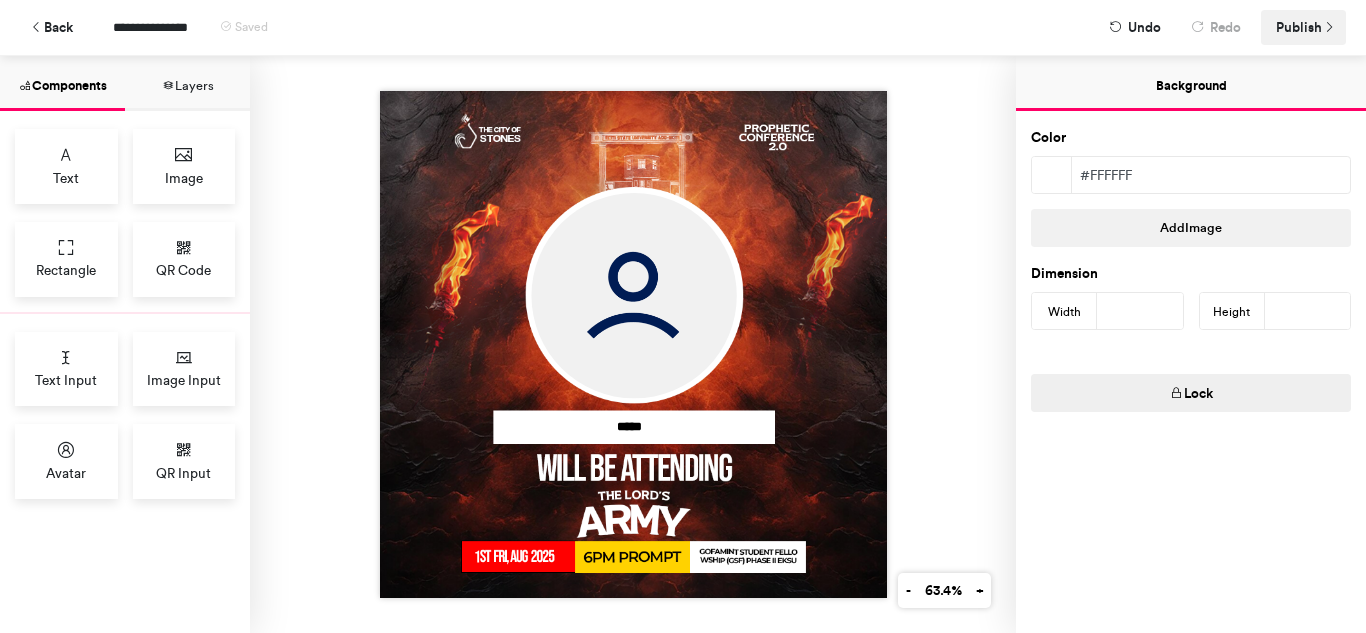 click on "Publish" at bounding box center (1299, 27) 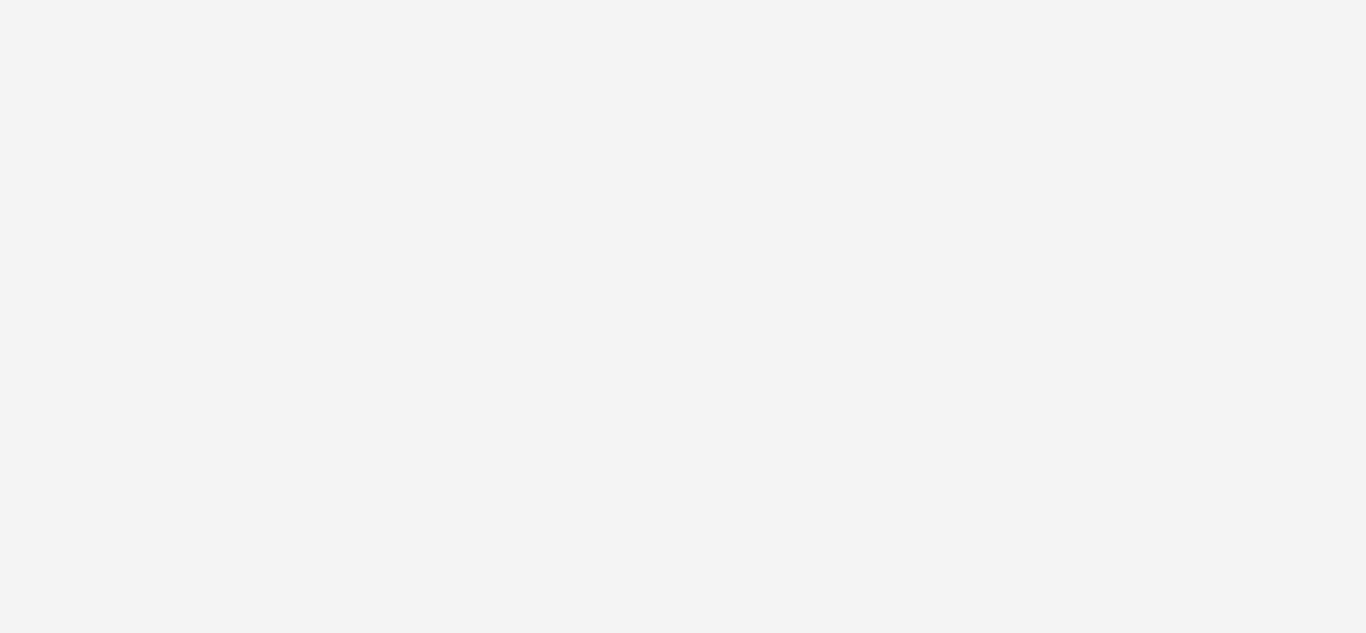 scroll, scrollTop: 0, scrollLeft: 0, axis: both 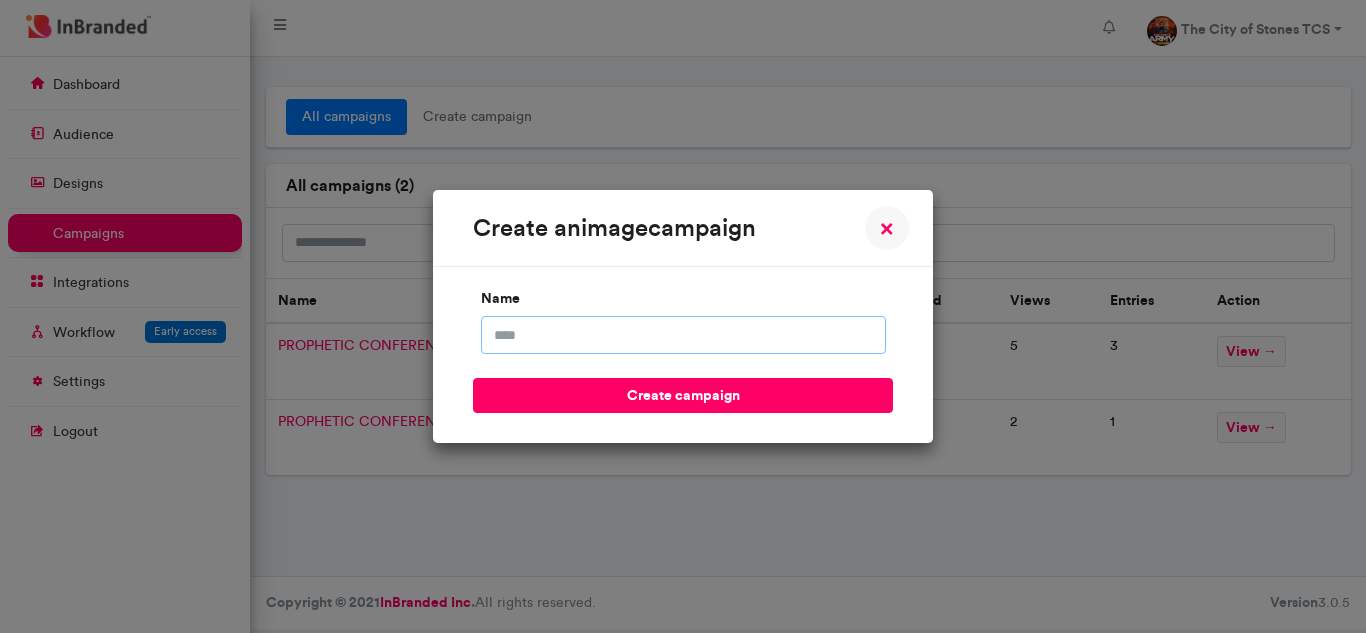 click on "name" at bounding box center [683, 335] 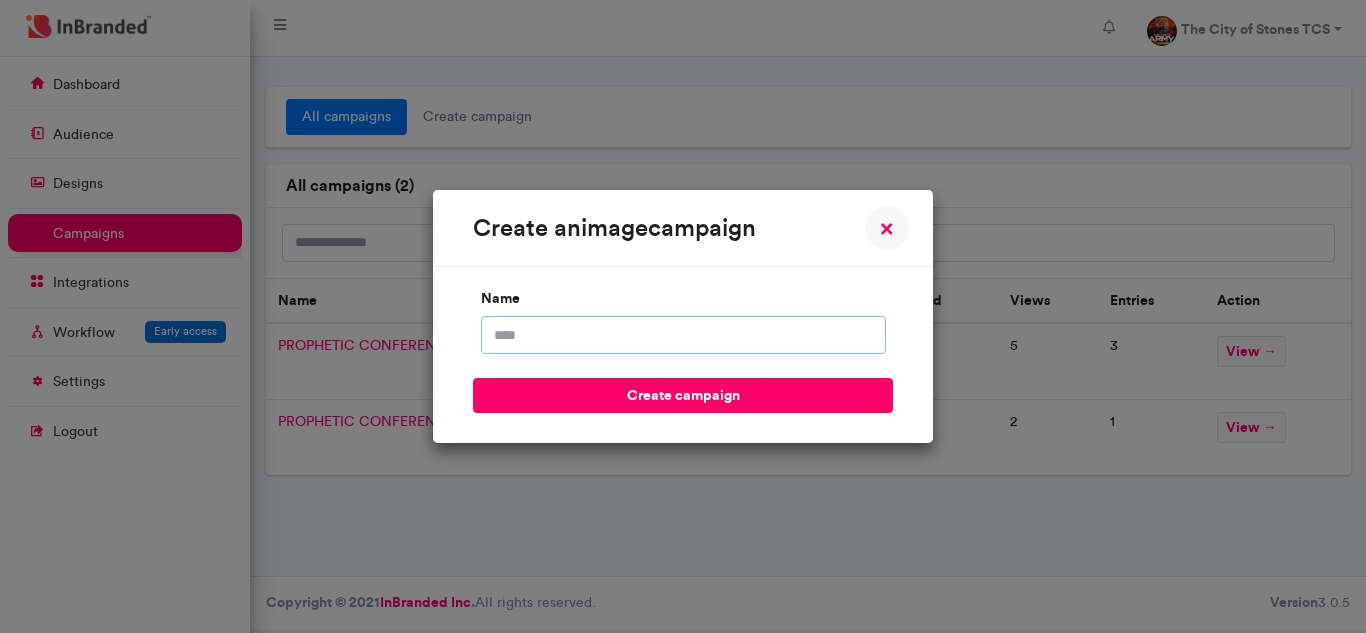 type on "**********" 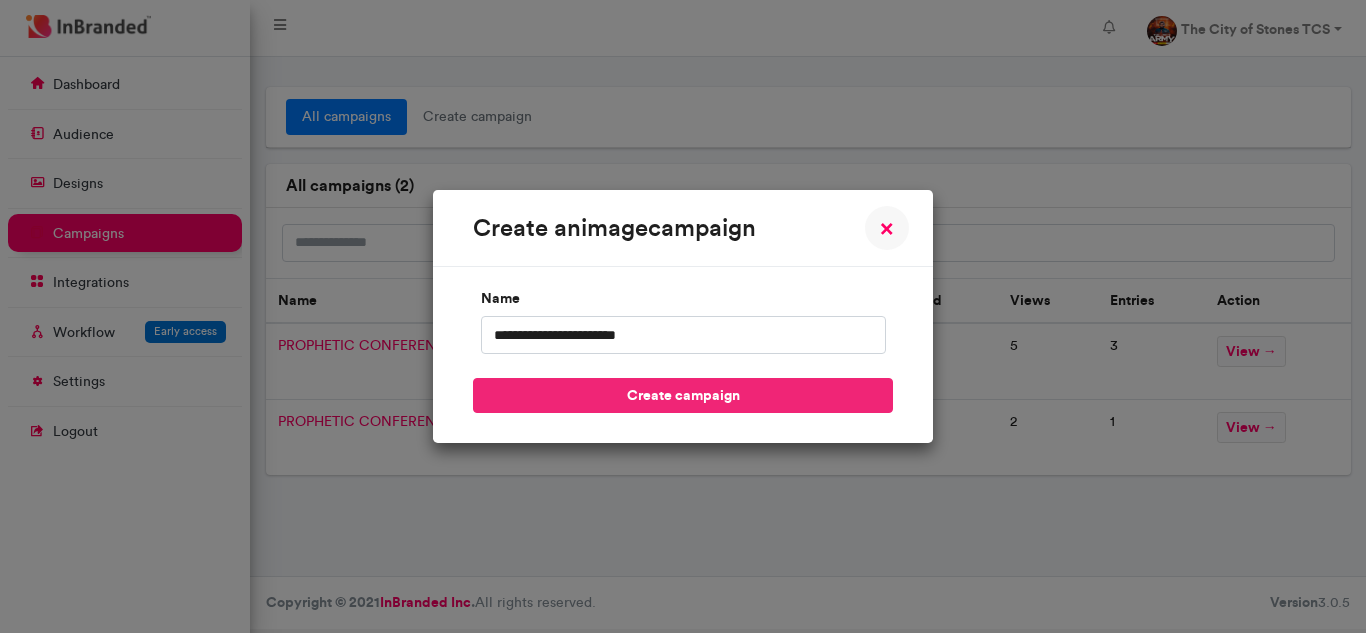 click on "create campaign" at bounding box center (683, 395) 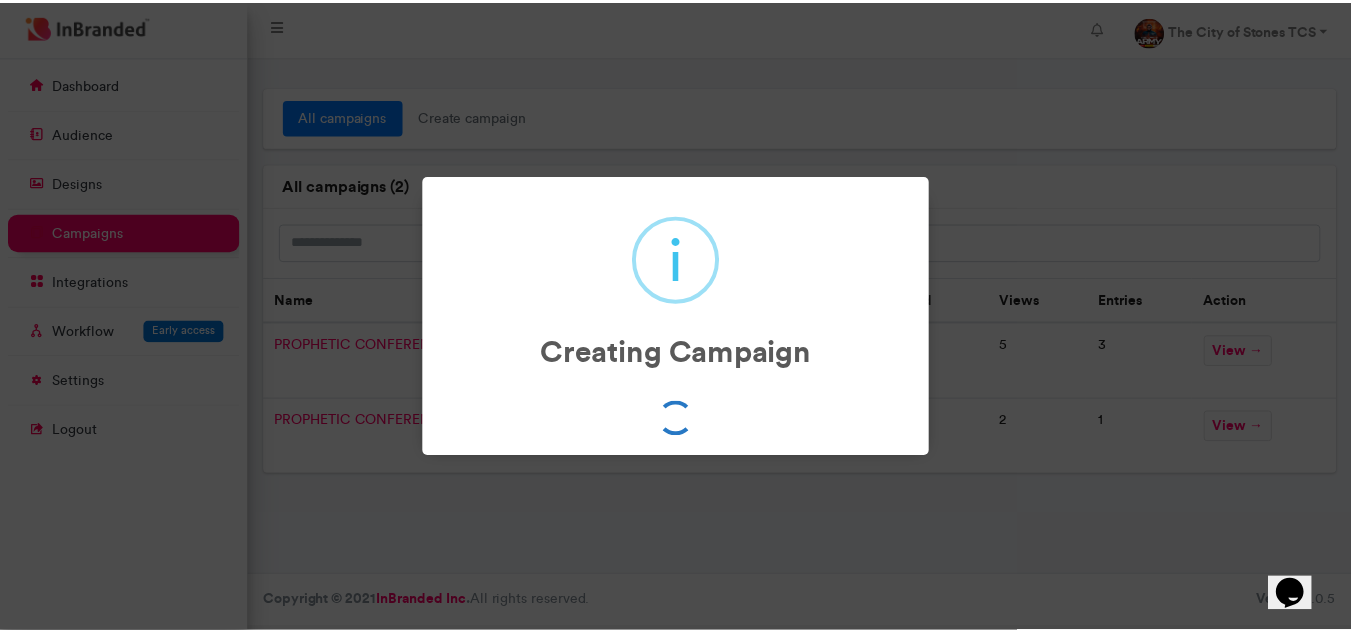 scroll, scrollTop: 0, scrollLeft: 0, axis: both 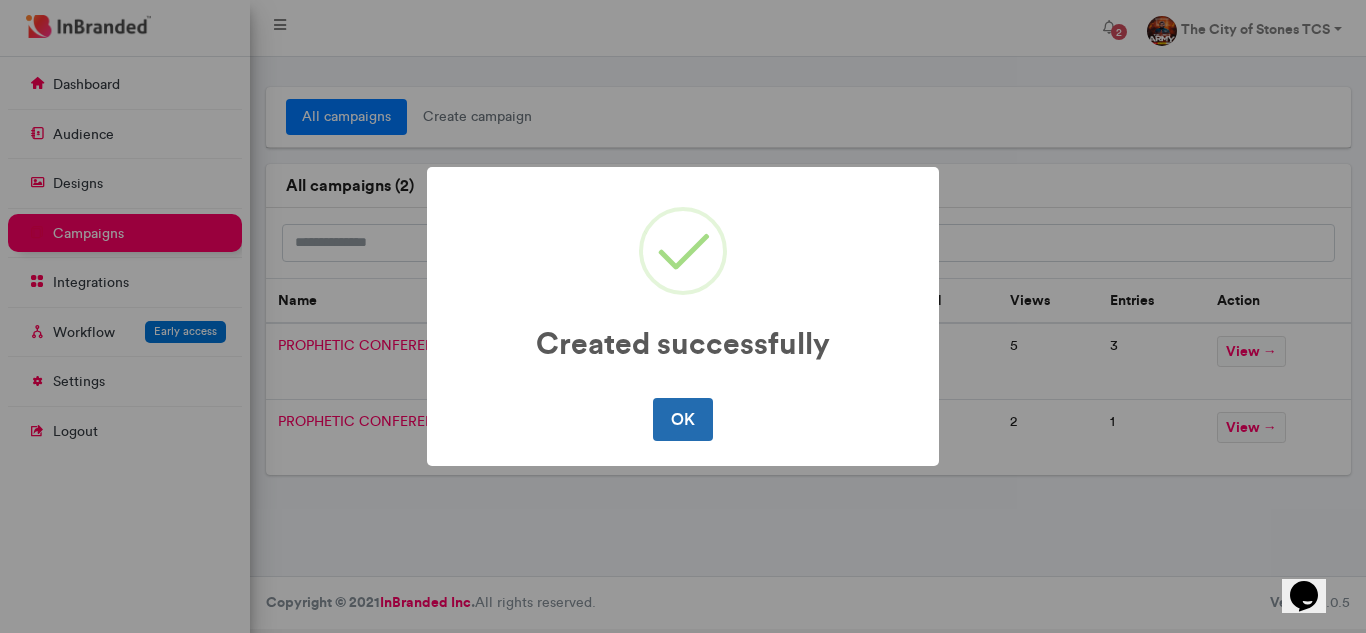 click on "OK" at bounding box center [682, 419] 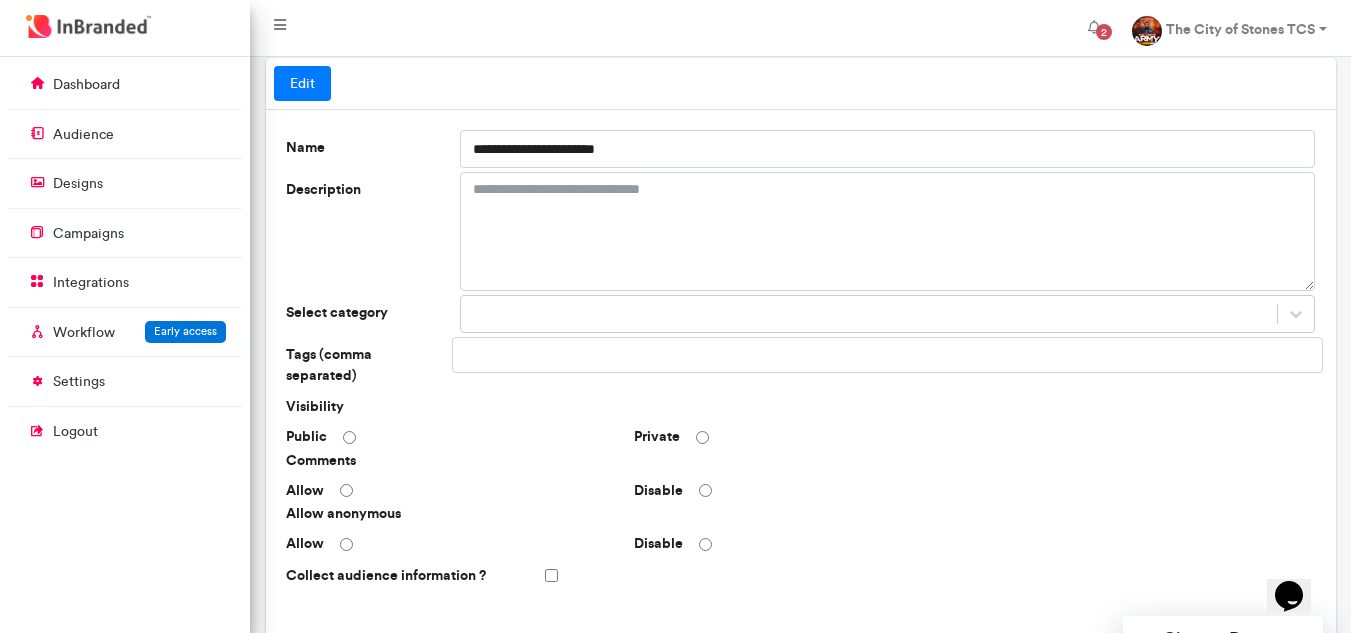 scroll, scrollTop: 0, scrollLeft: 0, axis: both 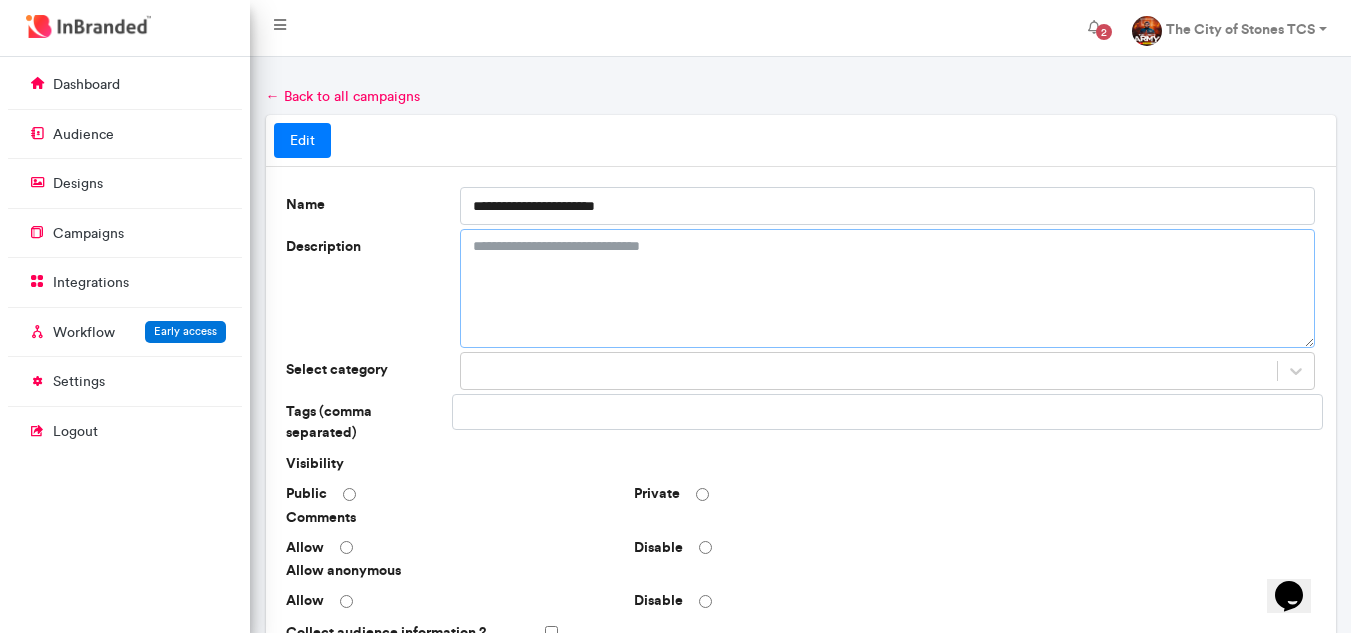 click on "Description" at bounding box center [888, 288] 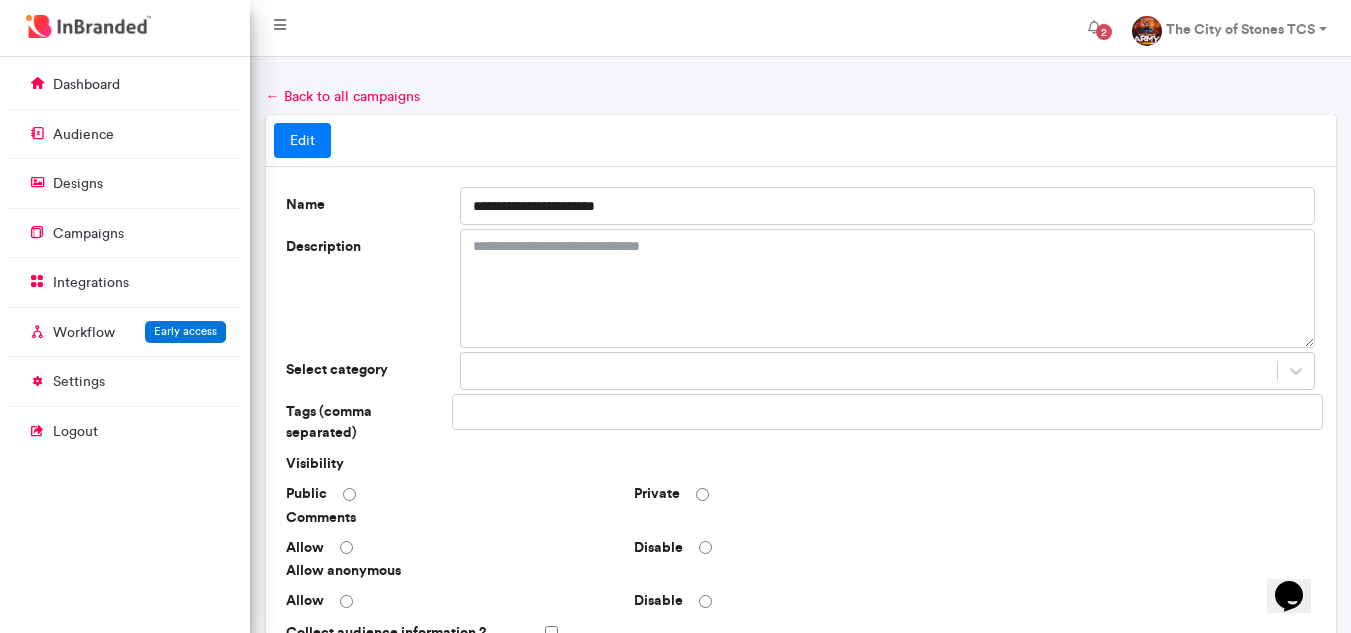 click on "Comments" at bounding box center (452, 518) 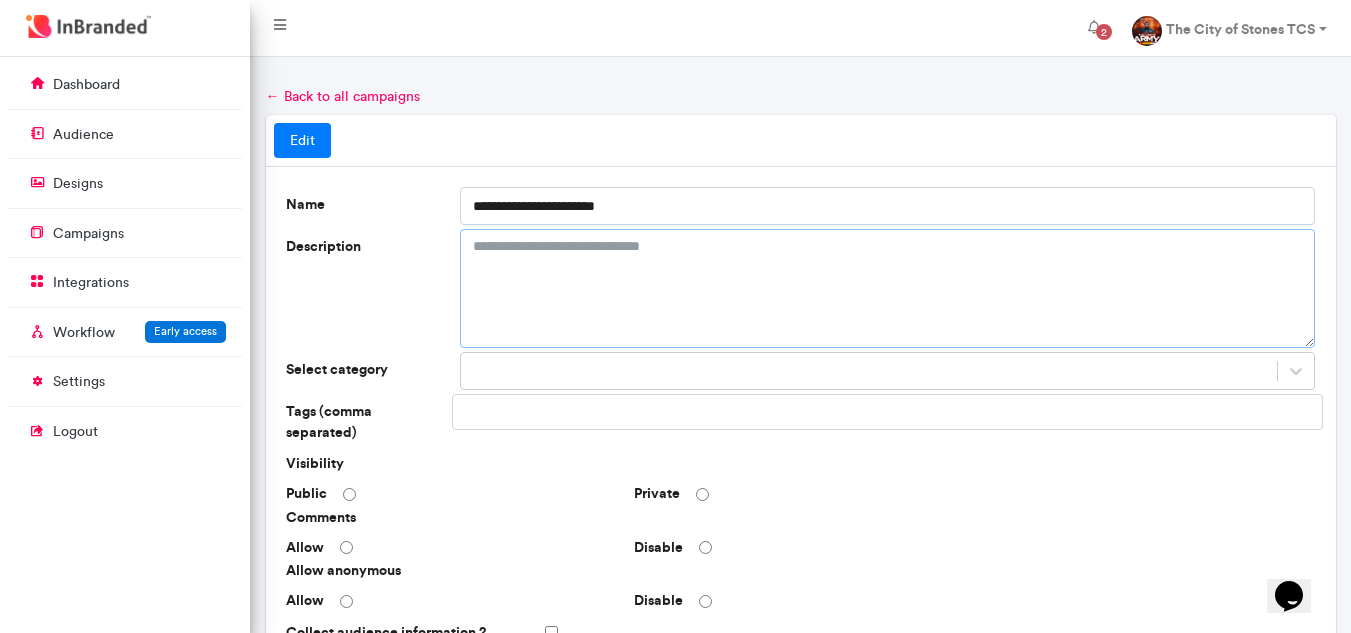 click on "Description" at bounding box center (888, 288) 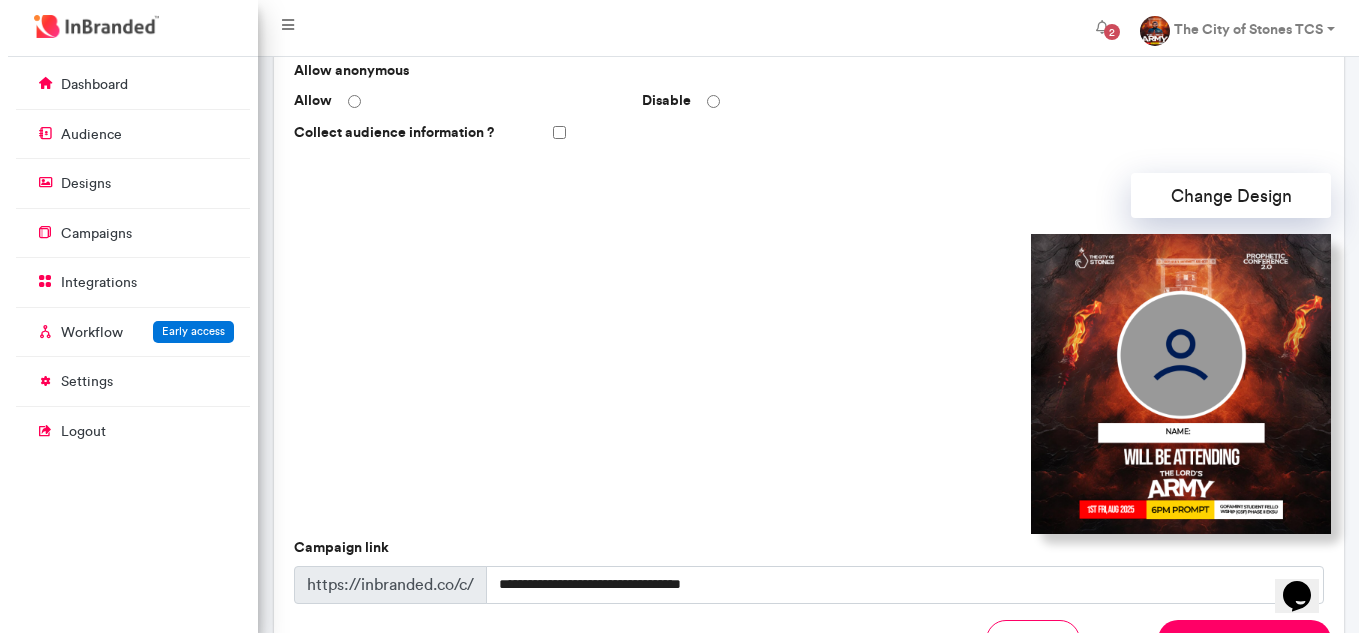 scroll, scrollTop: 664, scrollLeft: 0, axis: vertical 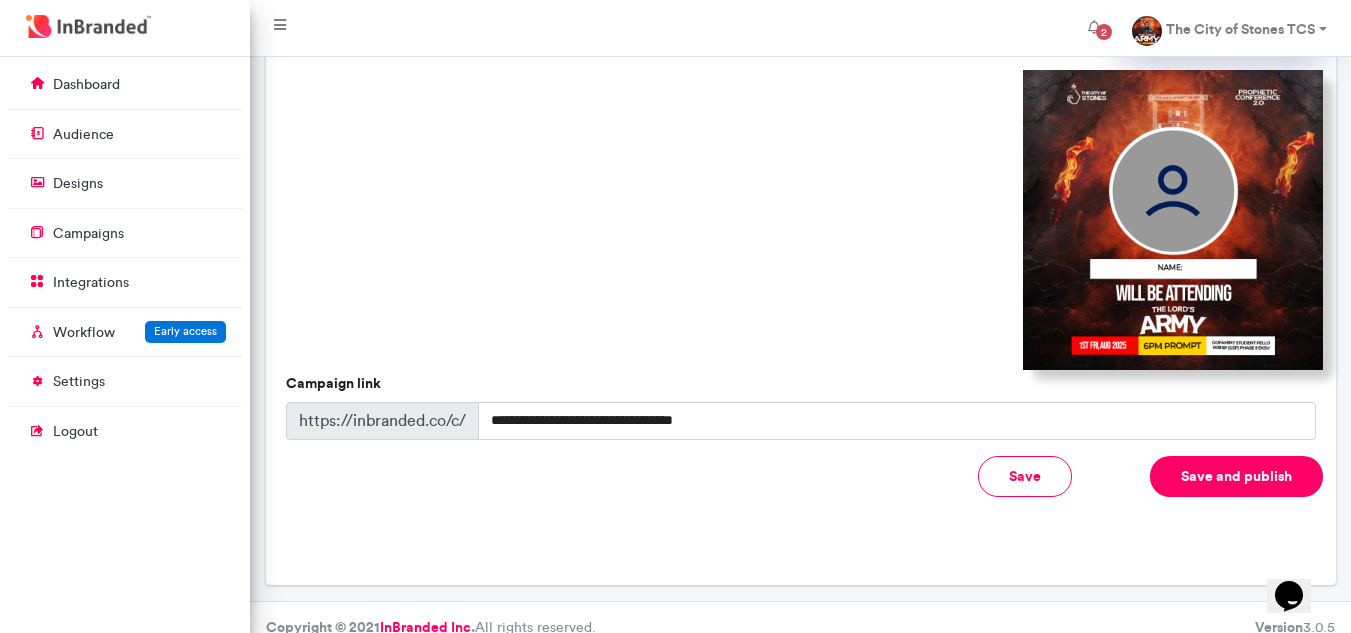 type on "**********" 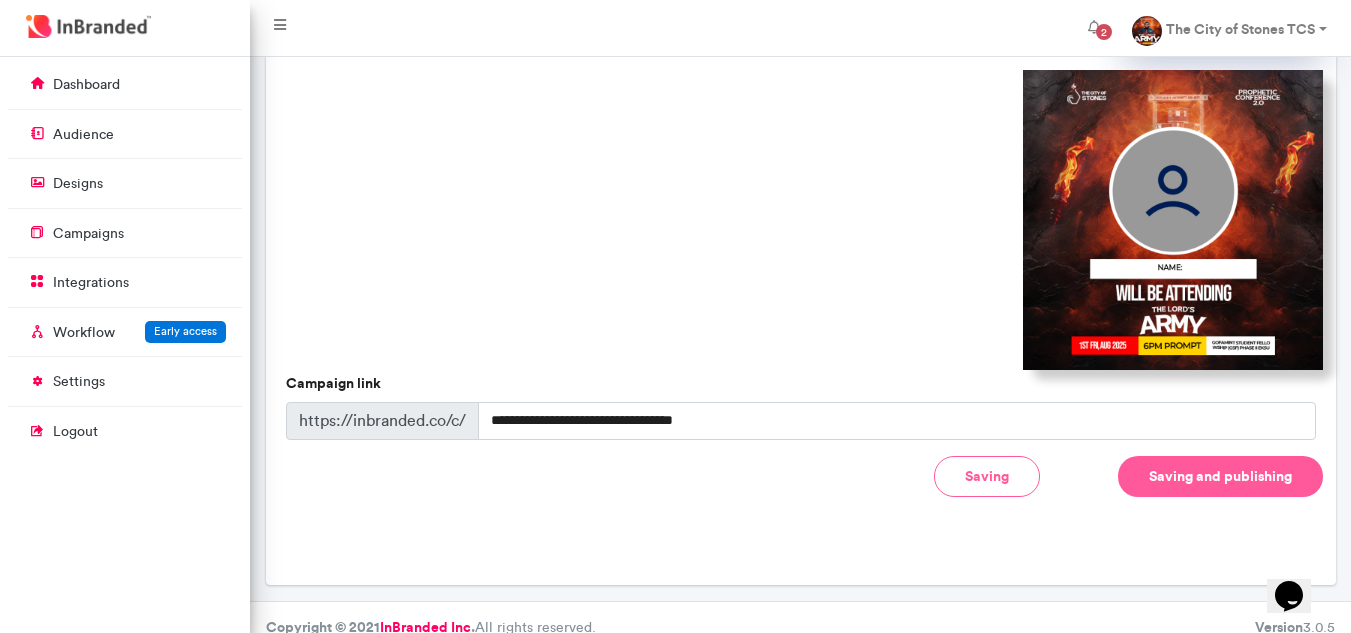 type 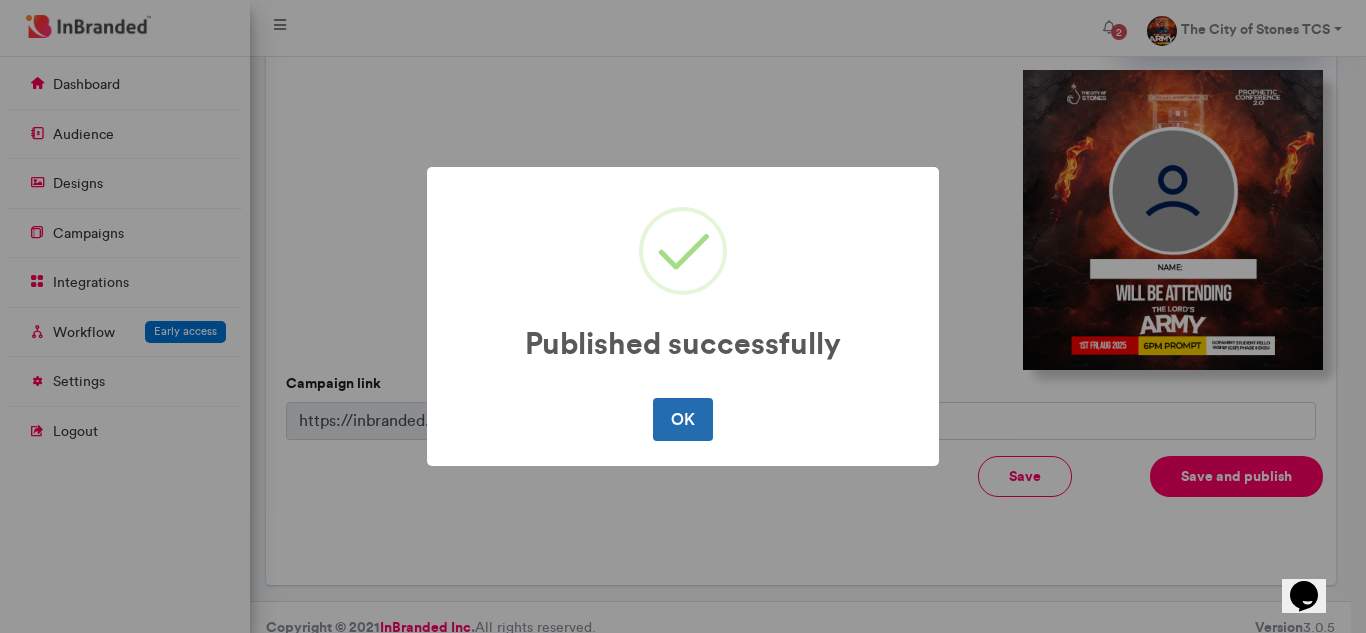 click on "OK" at bounding box center (682, 419) 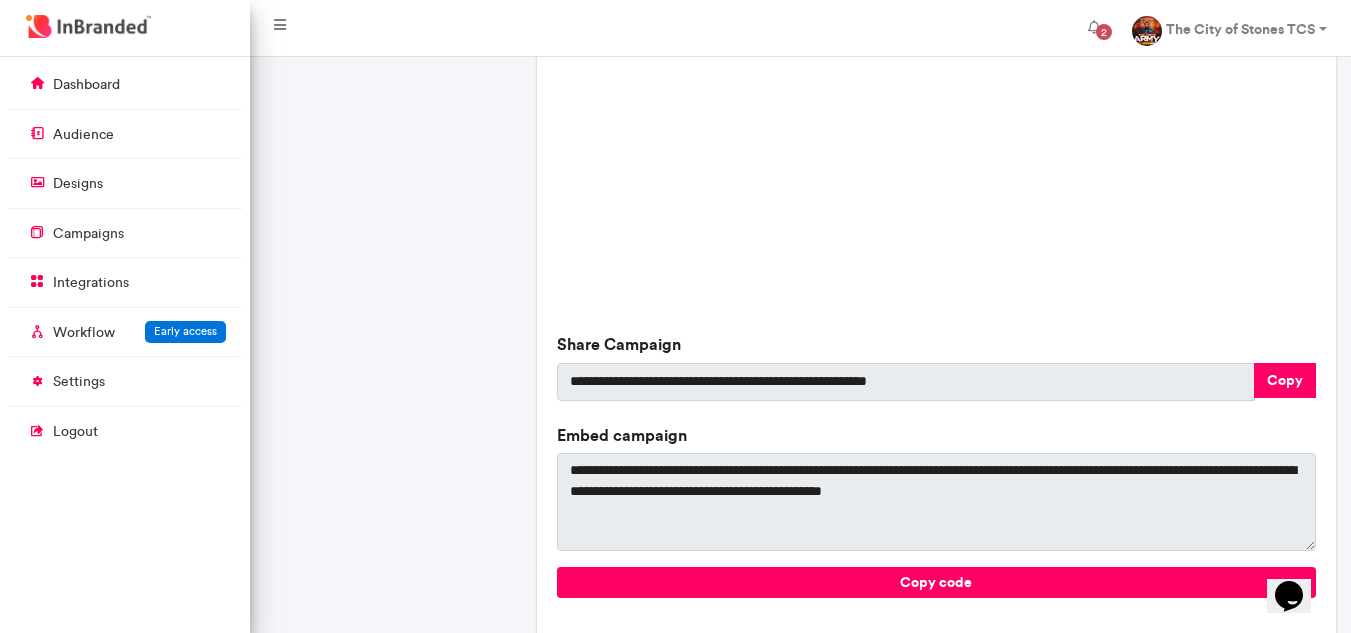 scroll, scrollTop: 783, scrollLeft: 0, axis: vertical 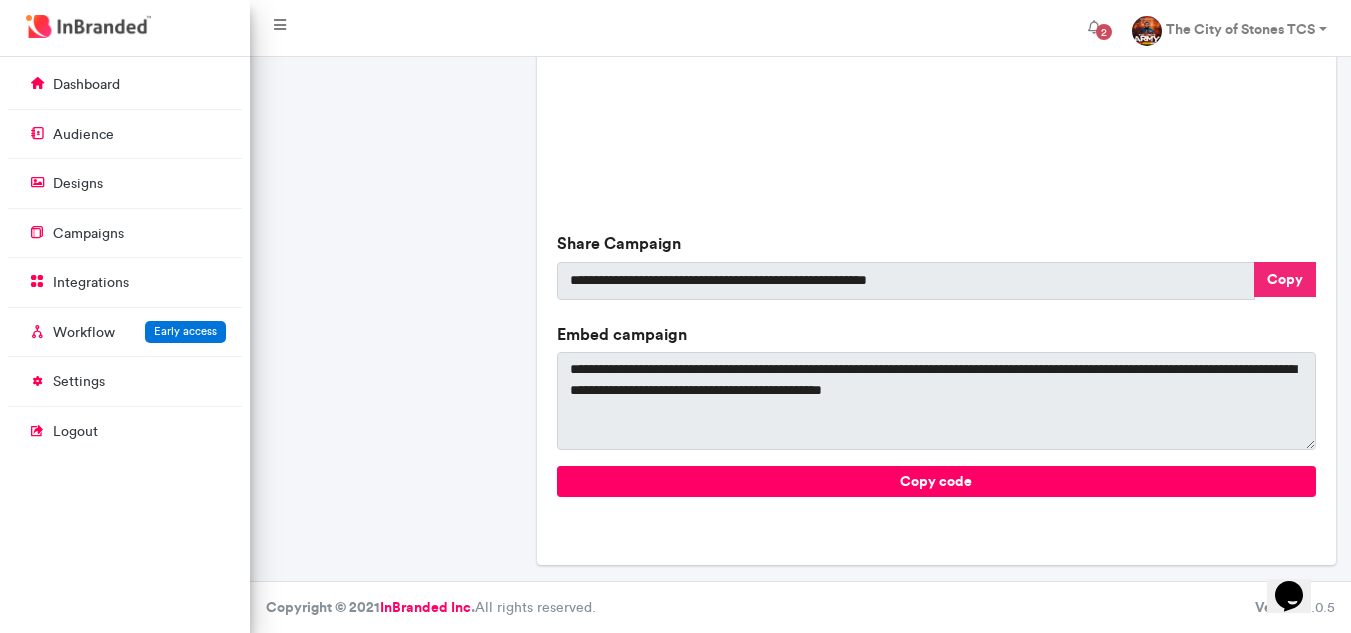 click on "Copy" at bounding box center (1285, 279) 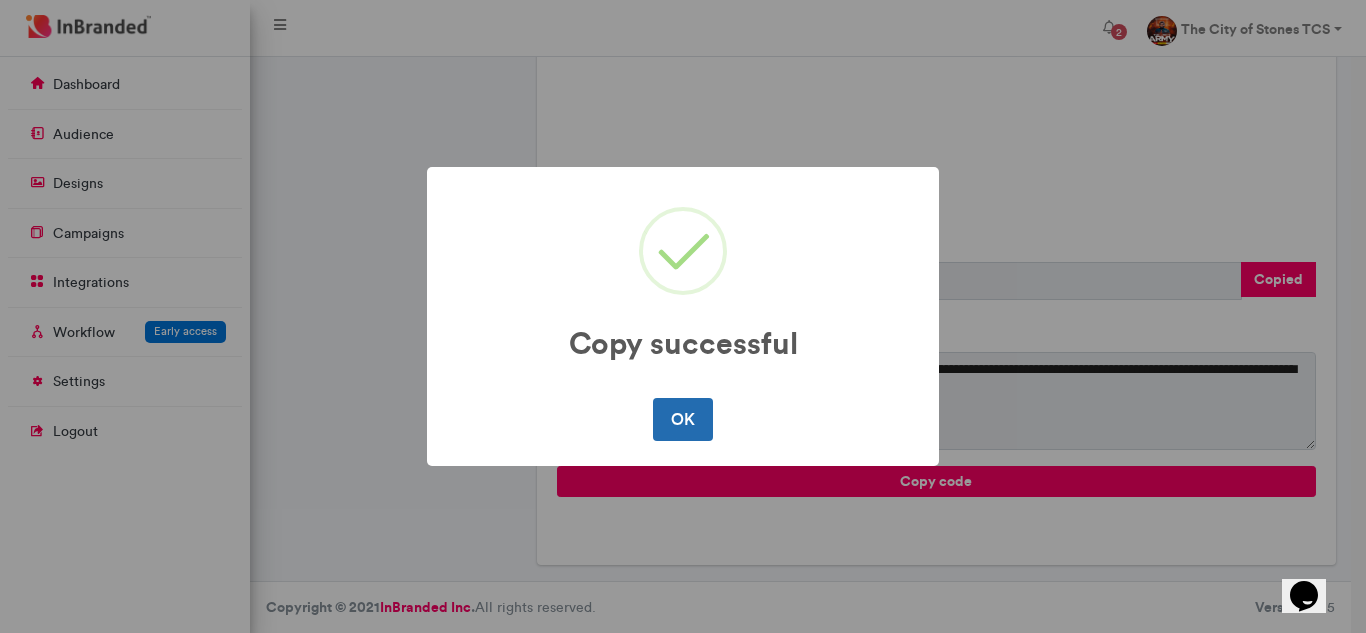 click on "OK" at bounding box center [682, 419] 